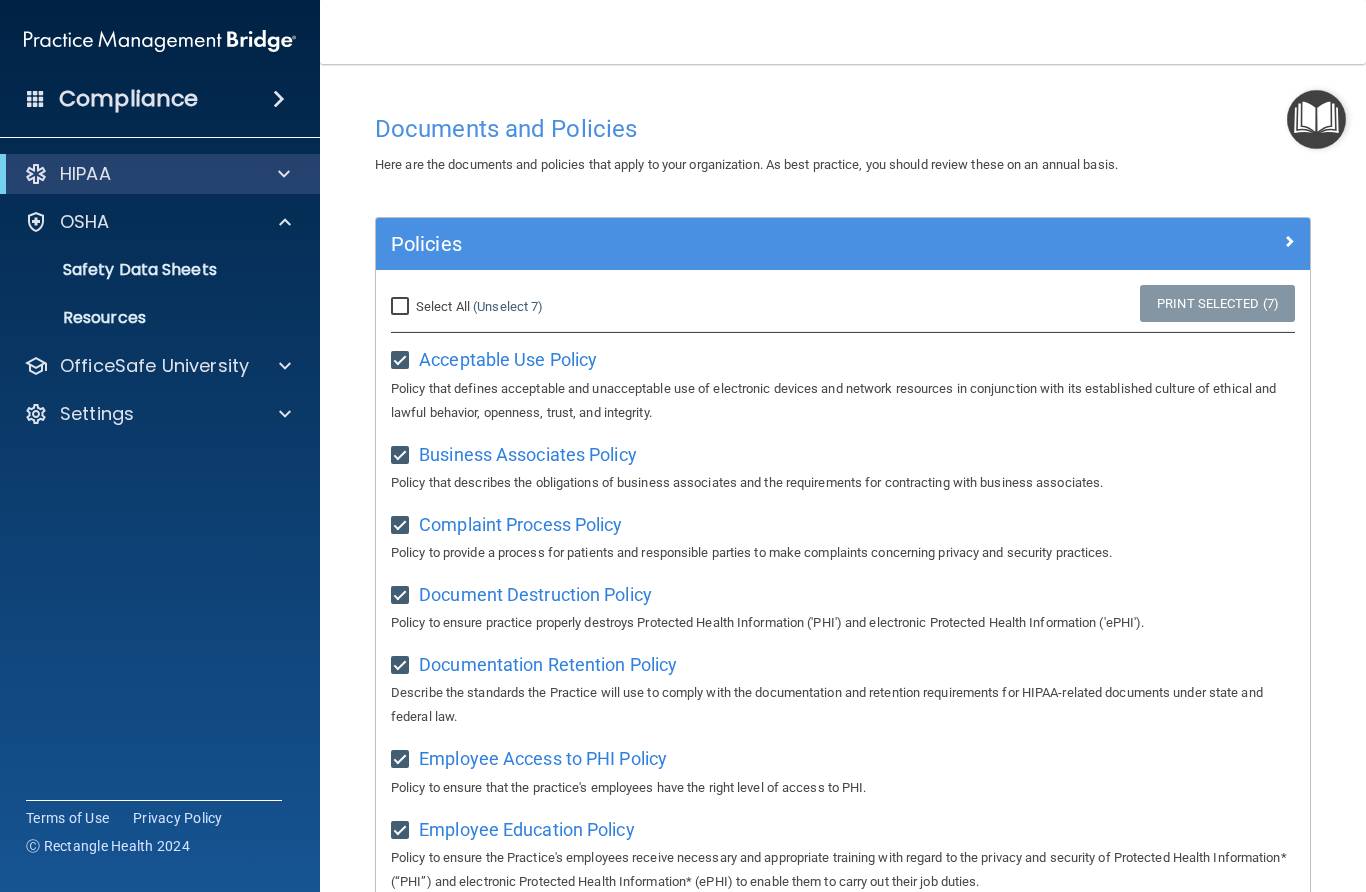 scroll, scrollTop: 0, scrollLeft: 0, axis: both 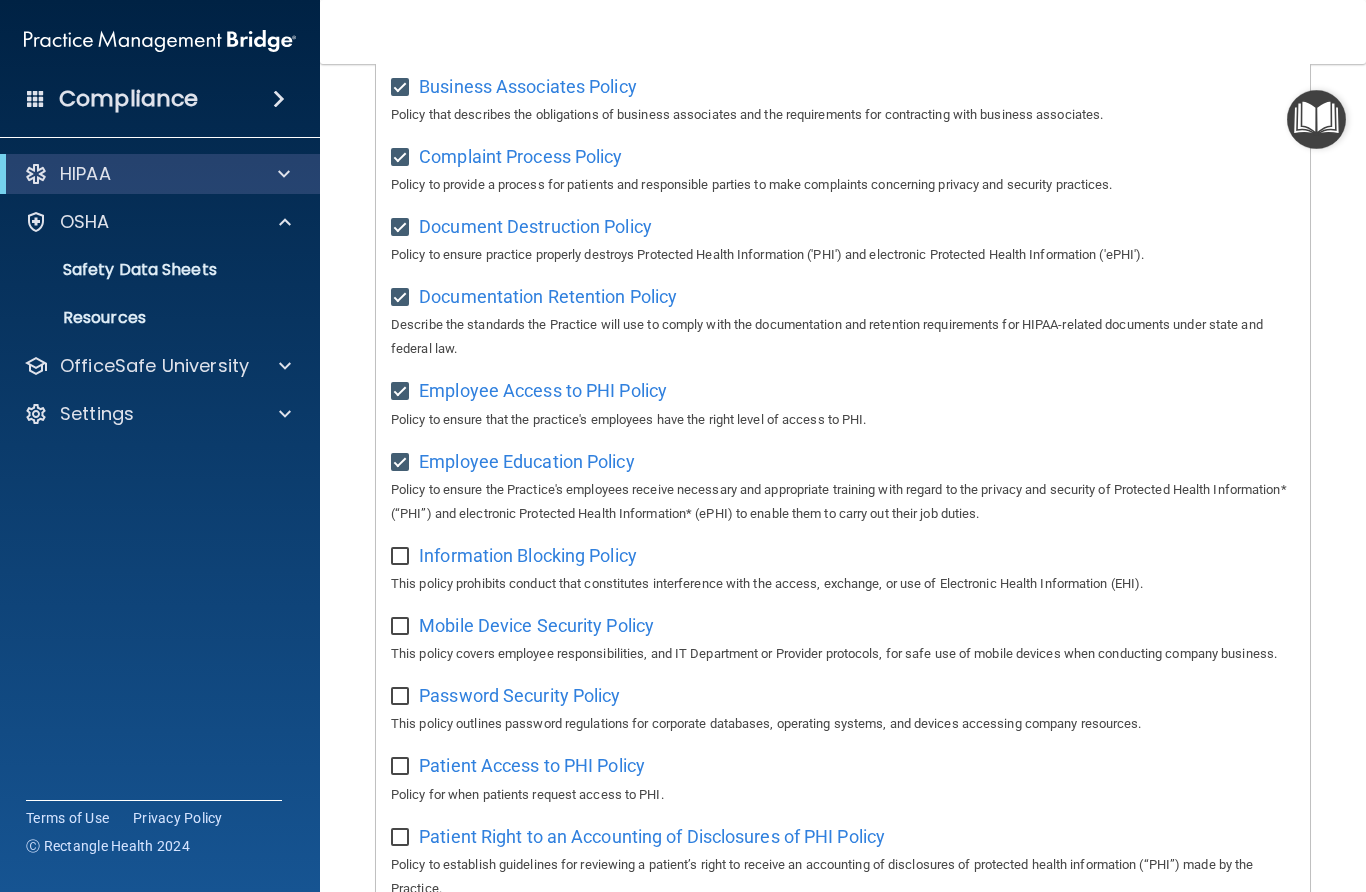 click at bounding box center [402, 557] 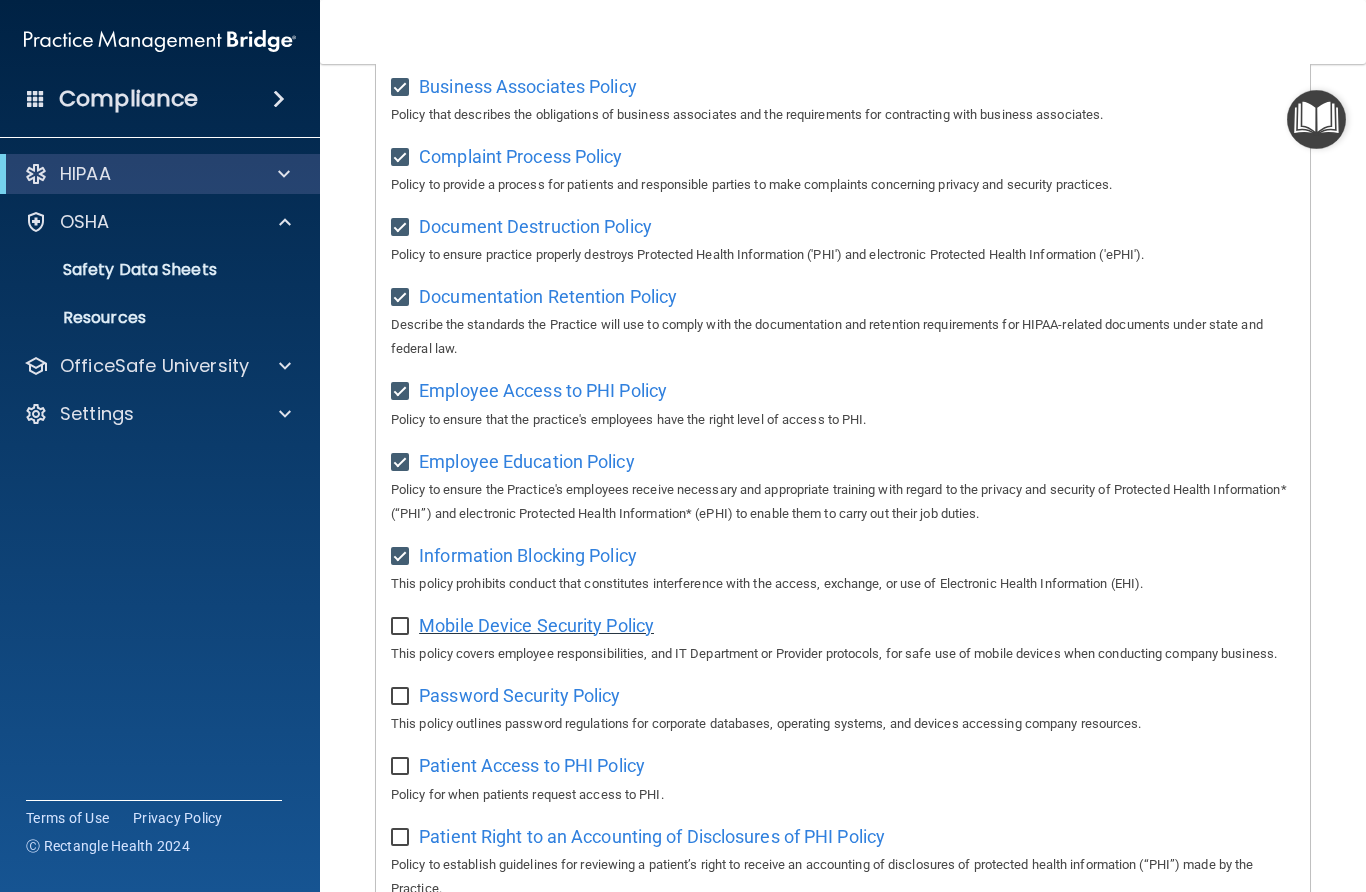 click on "Mobile Device Security Policy" at bounding box center [536, 625] 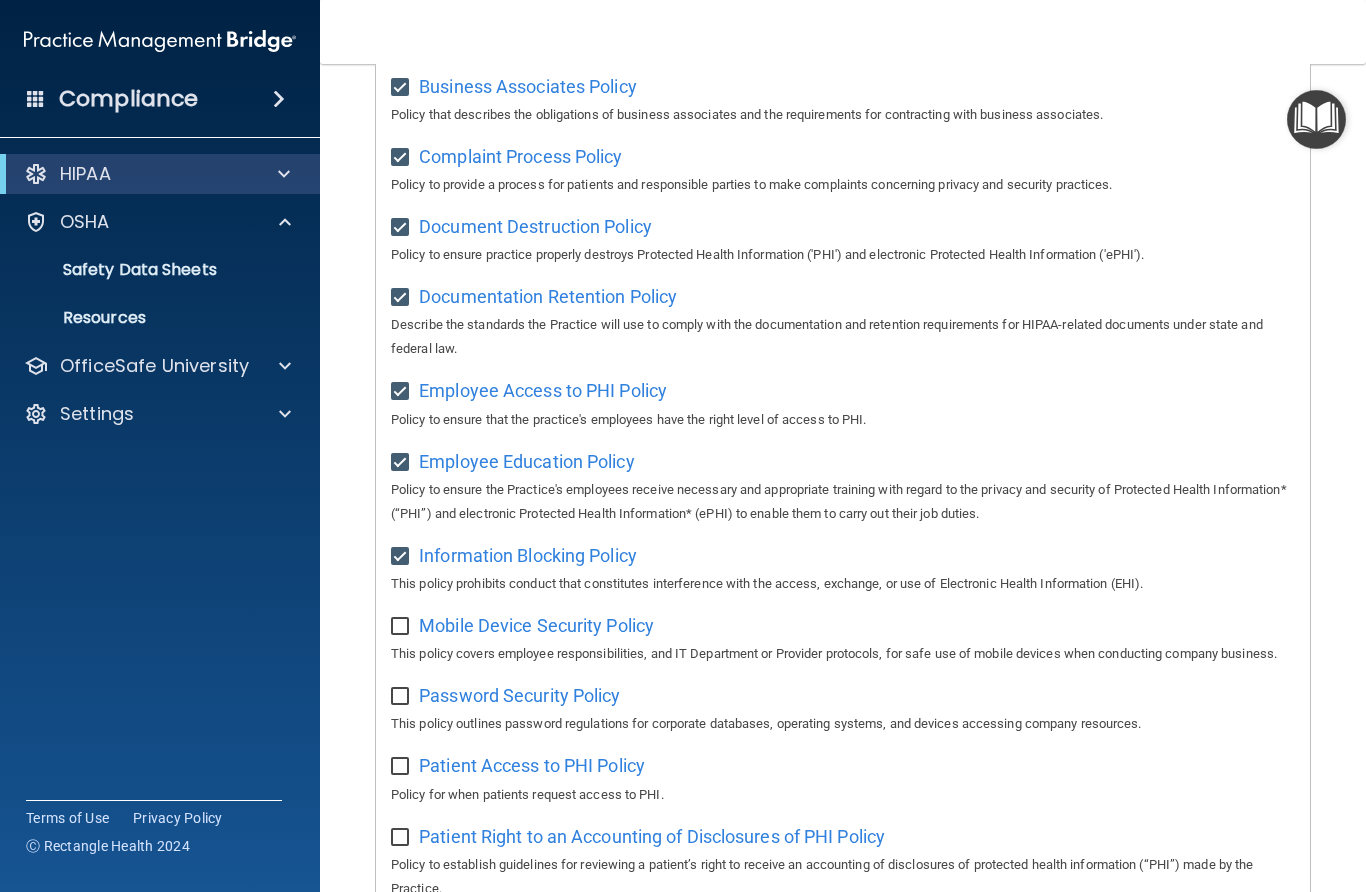click at bounding box center [402, 627] 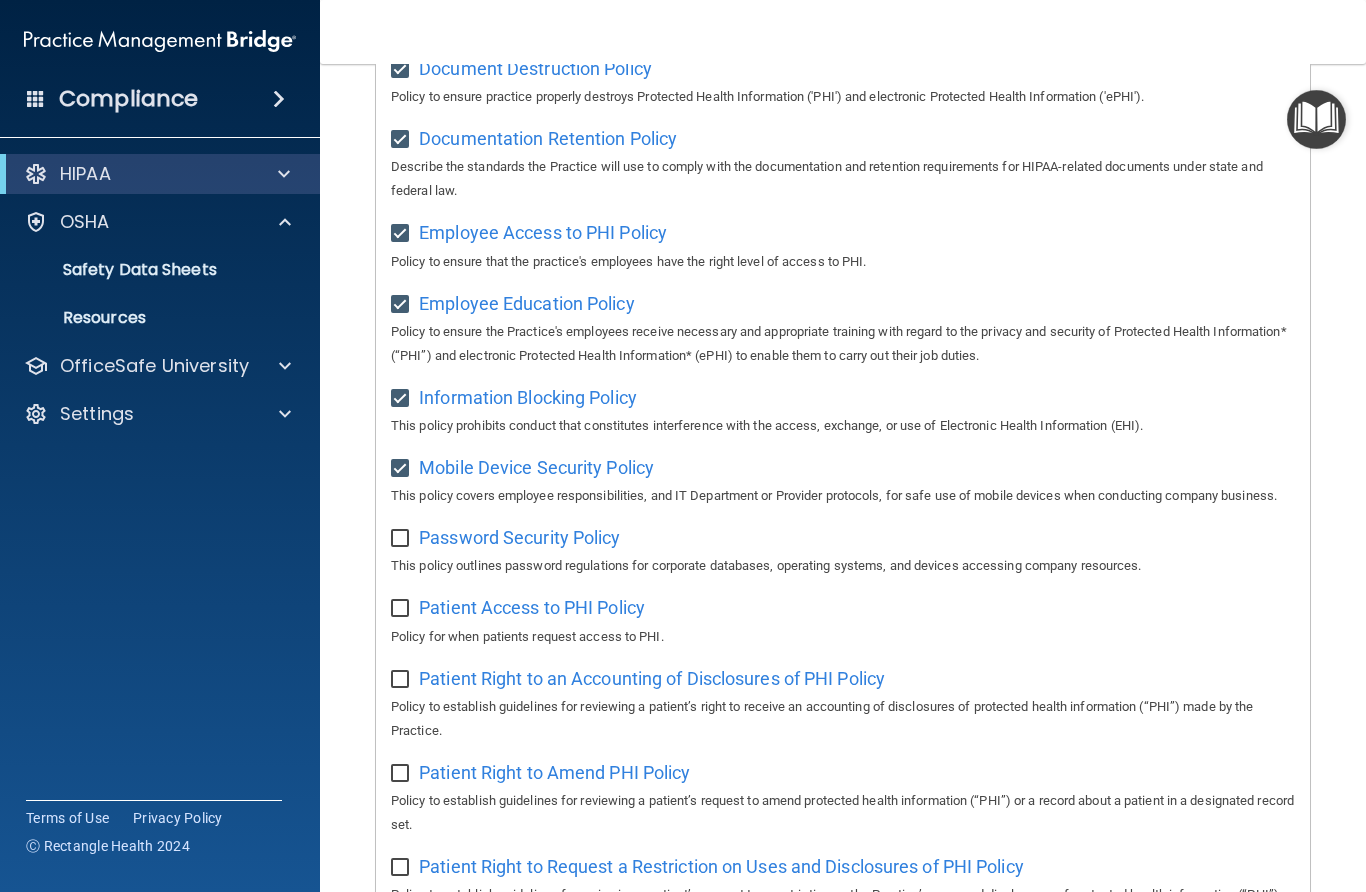 scroll, scrollTop: 497, scrollLeft: 0, axis: vertical 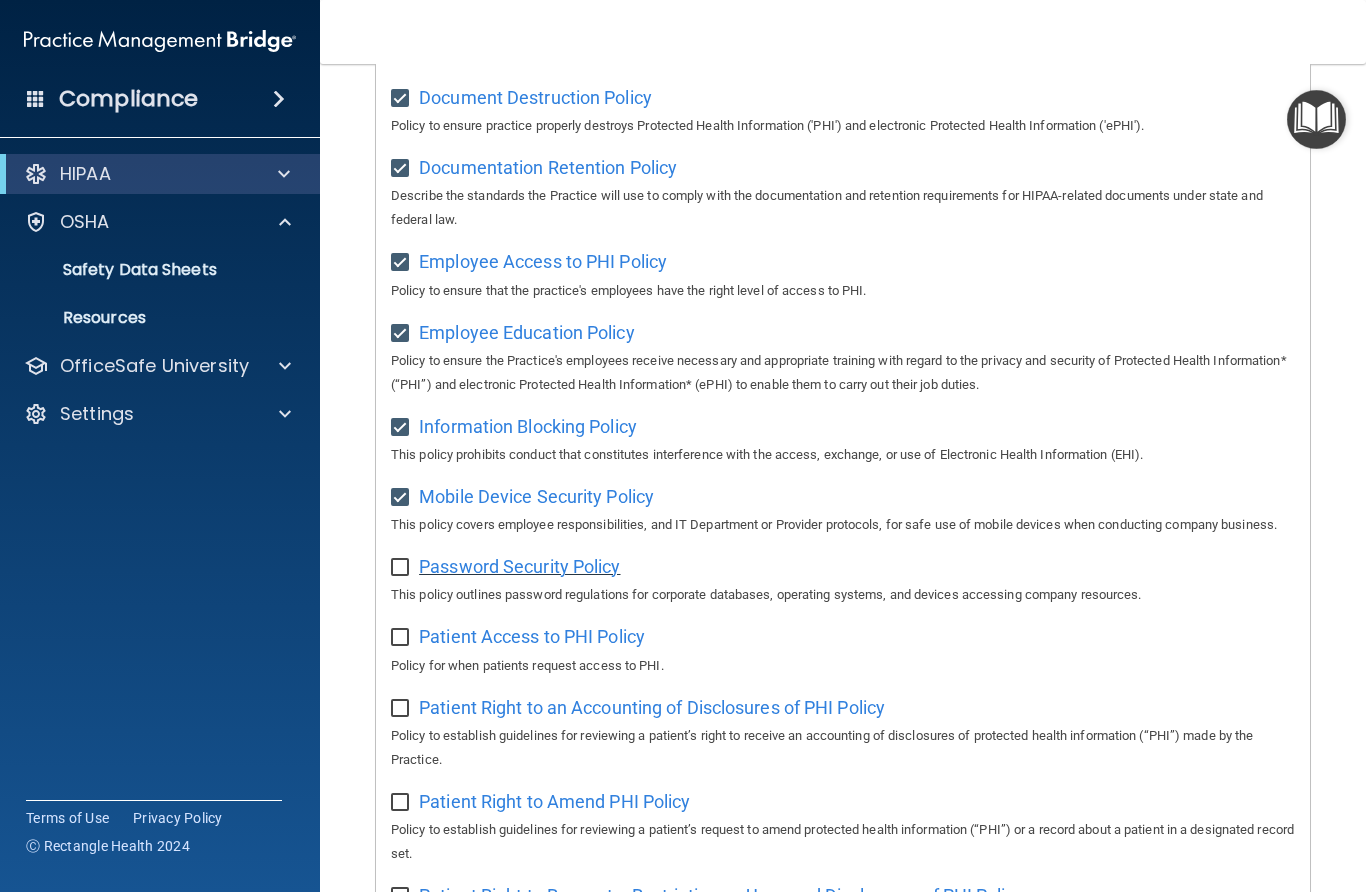 click on "Password Security Policy" at bounding box center (519, 566) 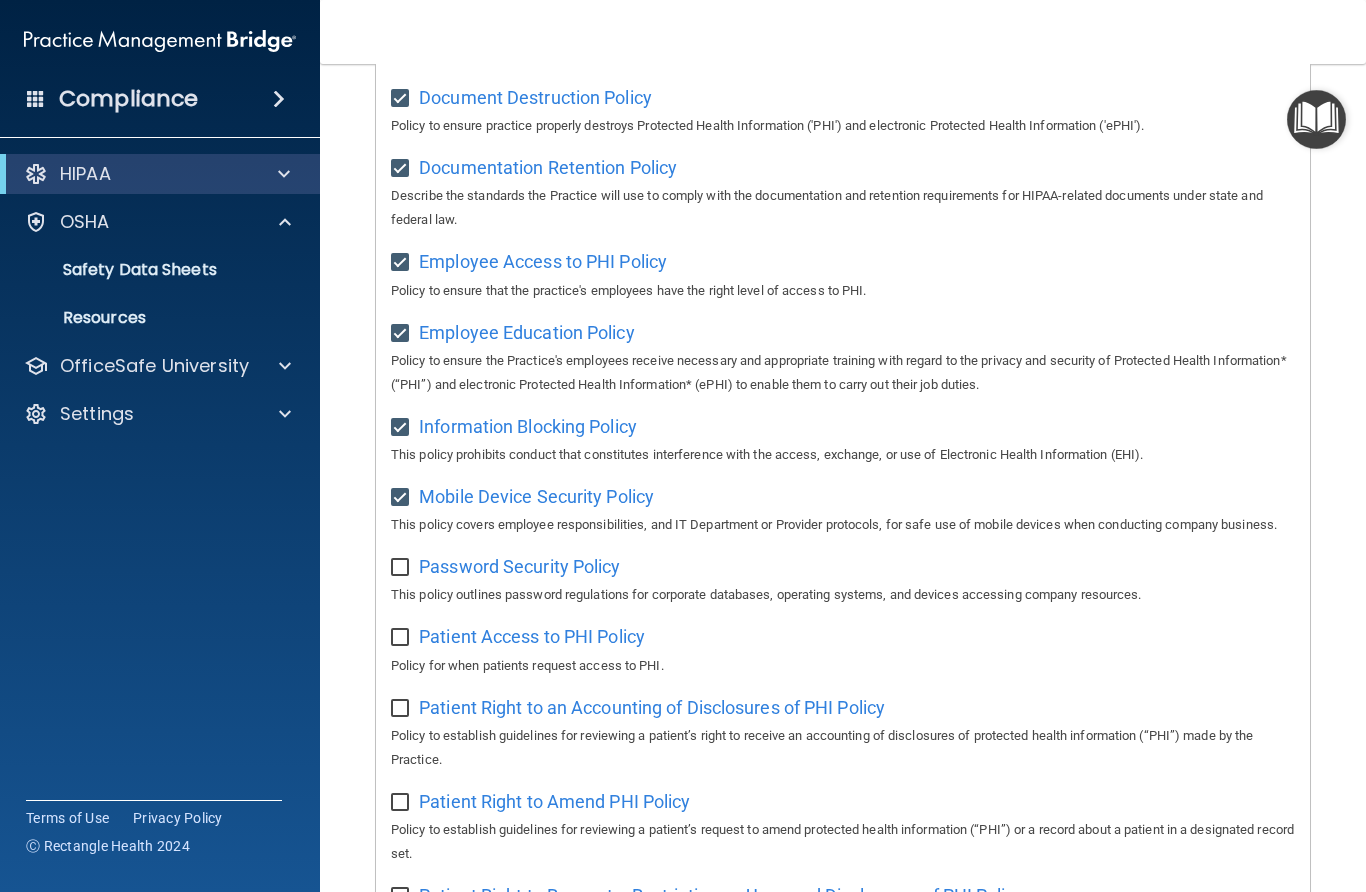 click at bounding box center (403, 561) 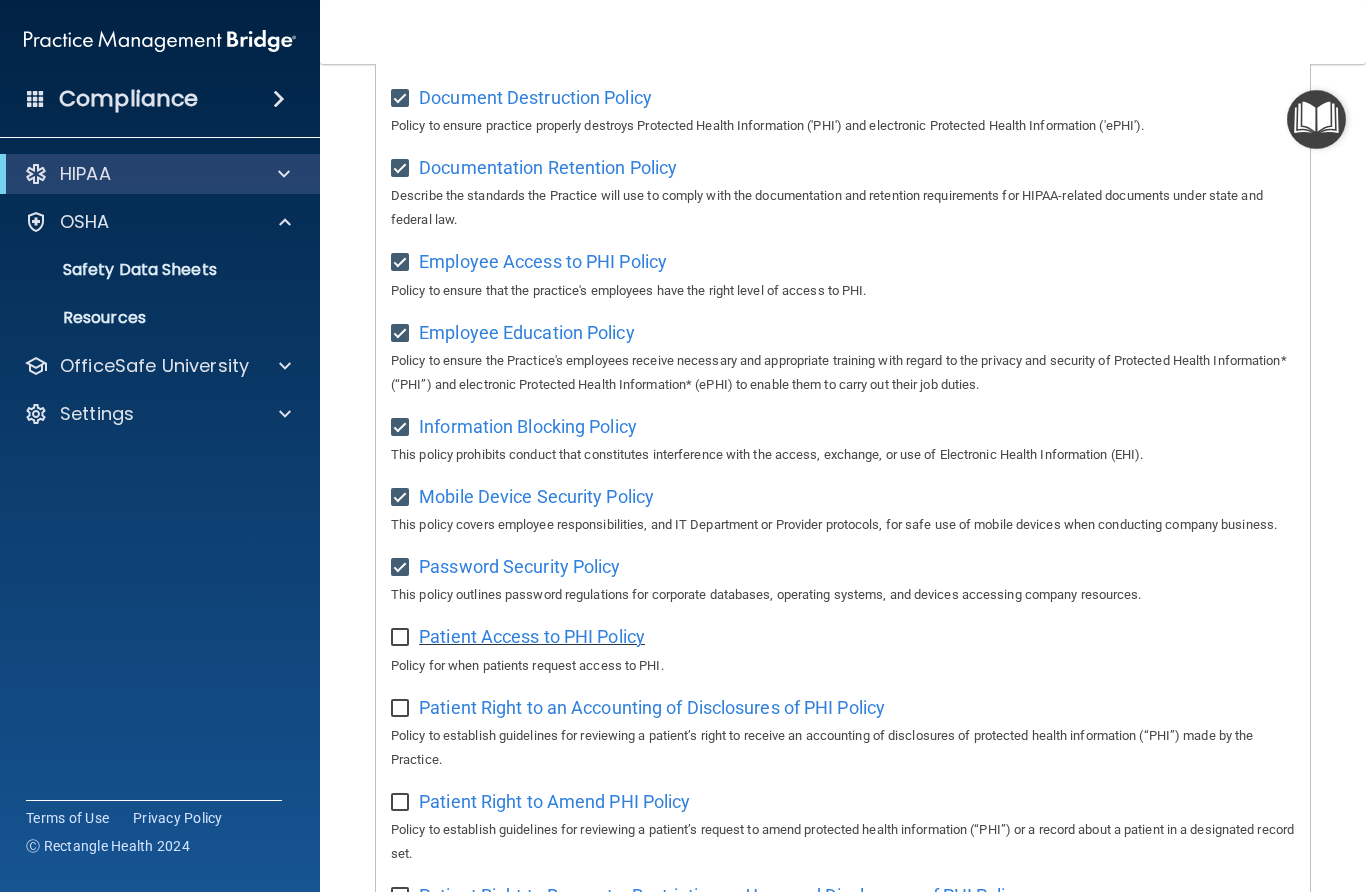 click on "Patient Access to PHI Policy" at bounding box center [532, 636] 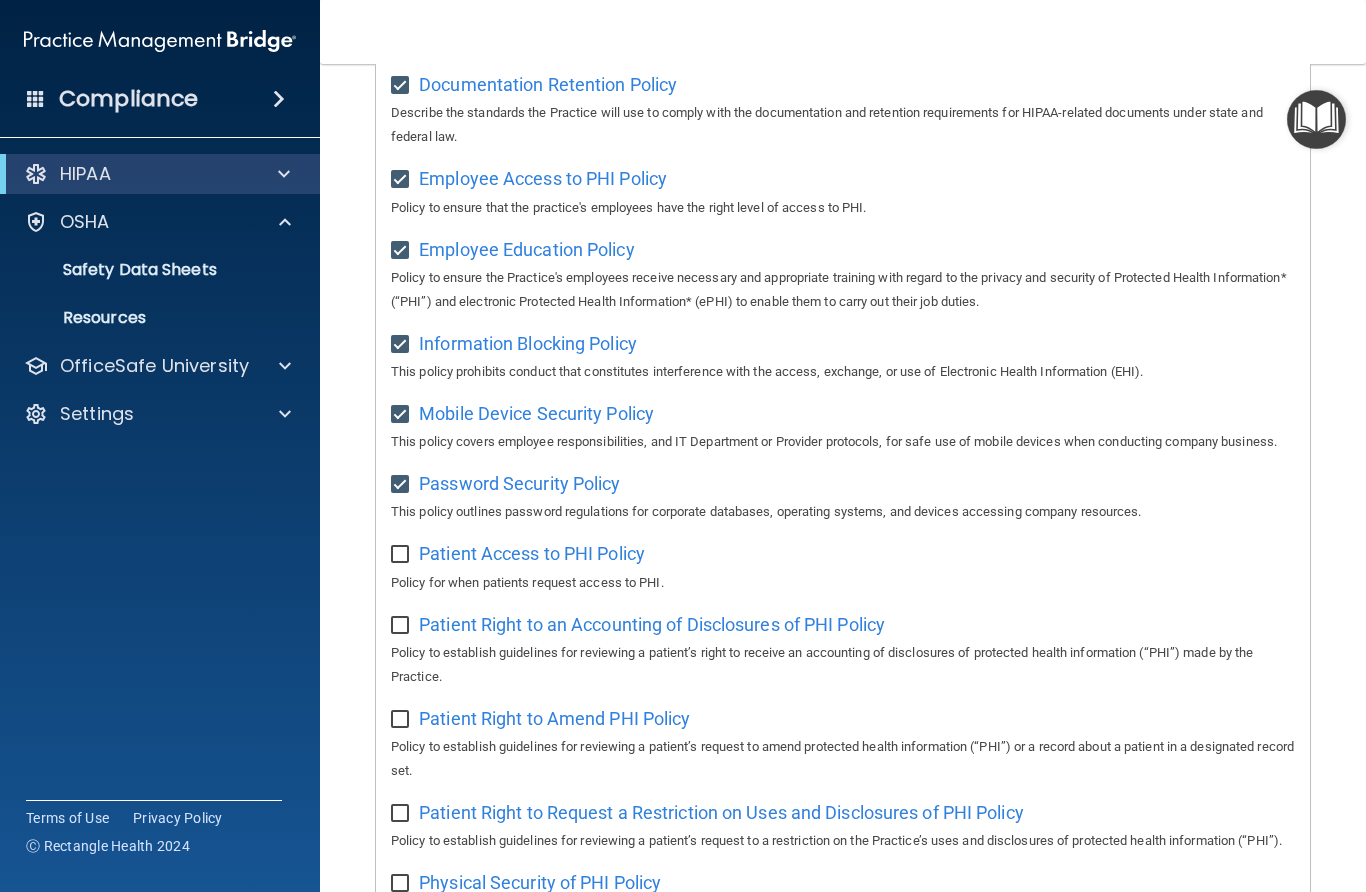 scroll, scrollTop: 597, scrollLeft: 0, axis: vertical 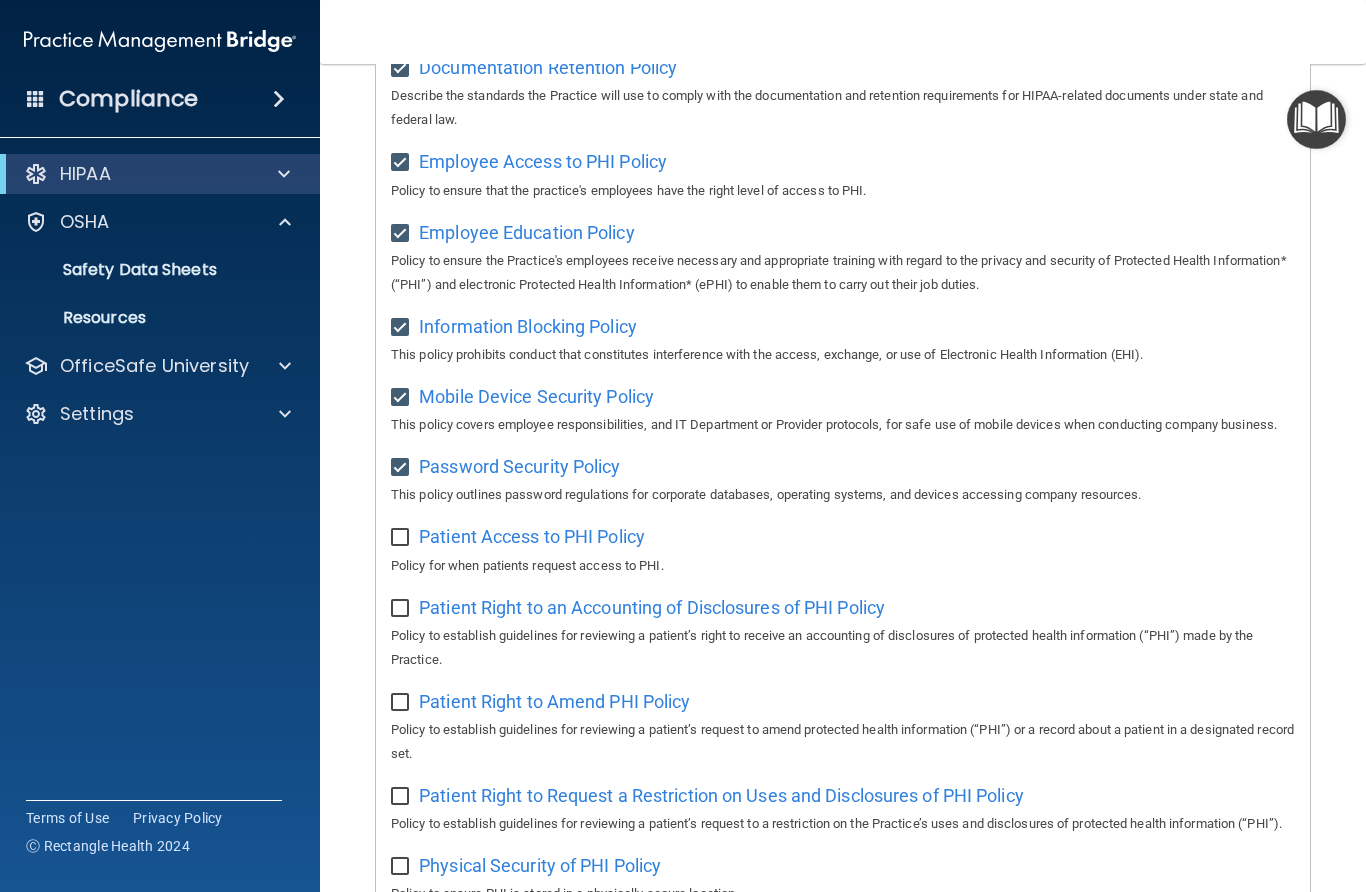 click at bounding box center [402, 538] 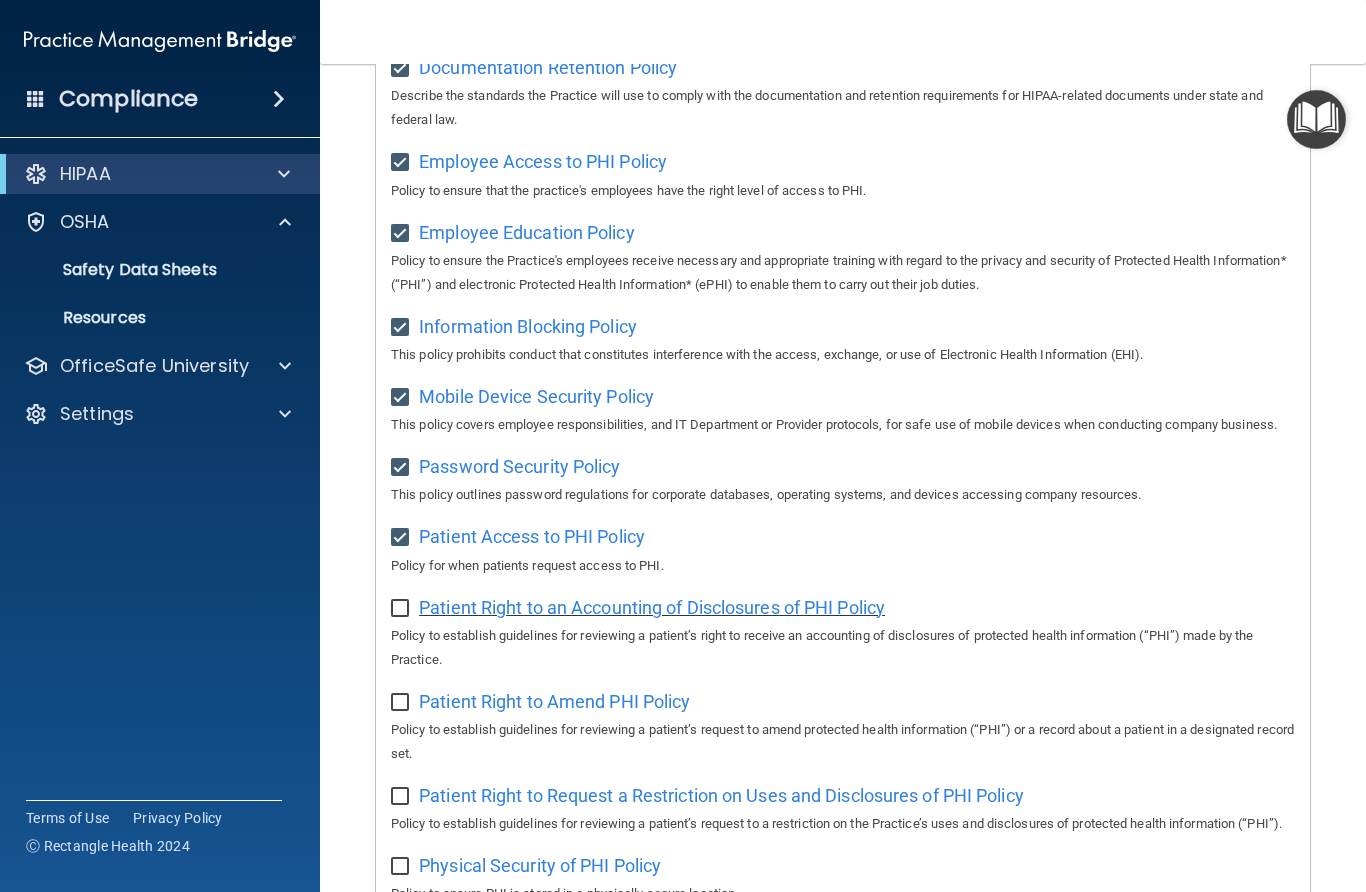 click on "Patient Right to an Accounting of Disclosures of PHI Policy" at bounding box center (652, 607) 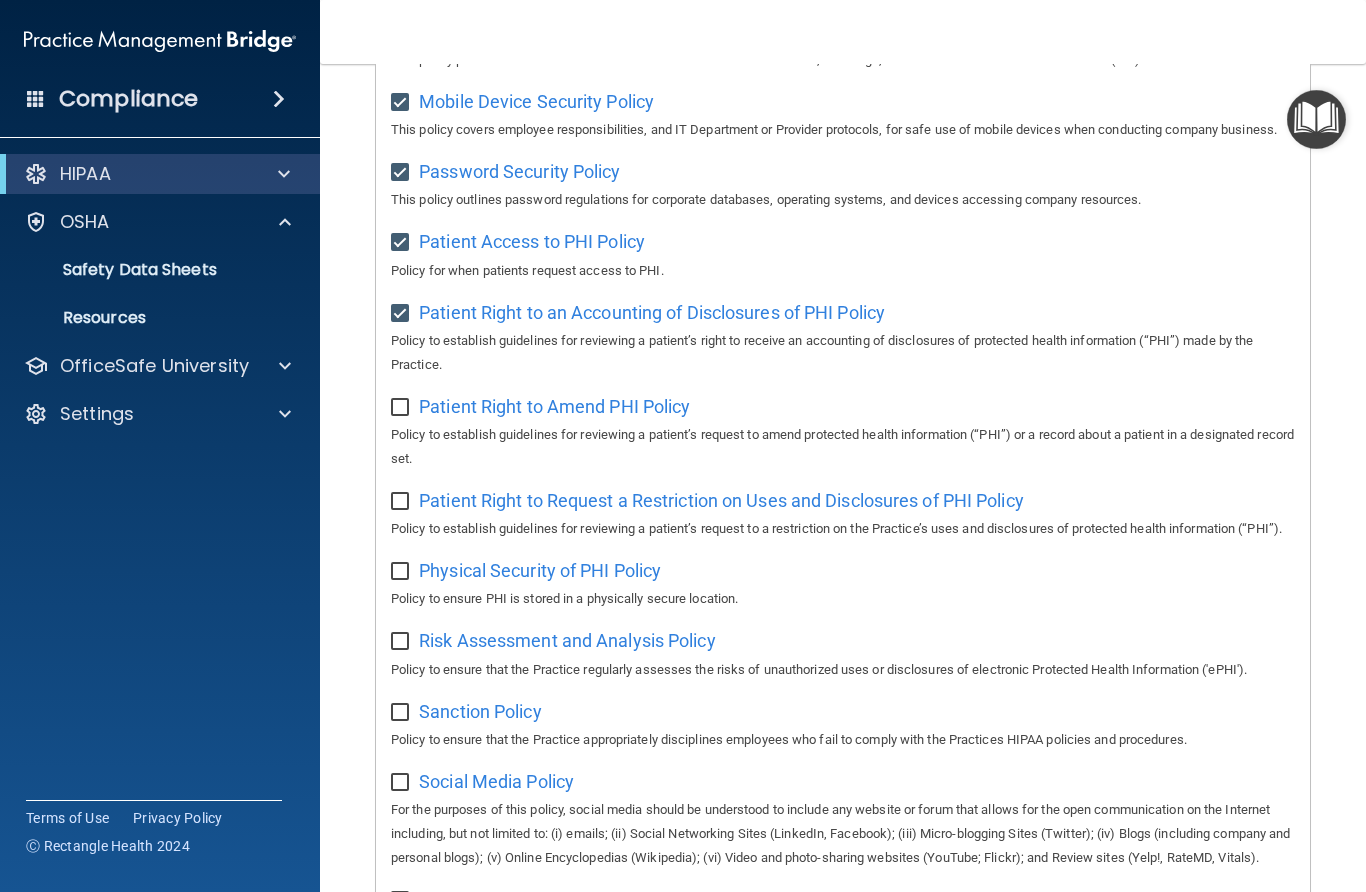 scroll, scrollTop: 863, scrollLeft: 0, axis: vertical 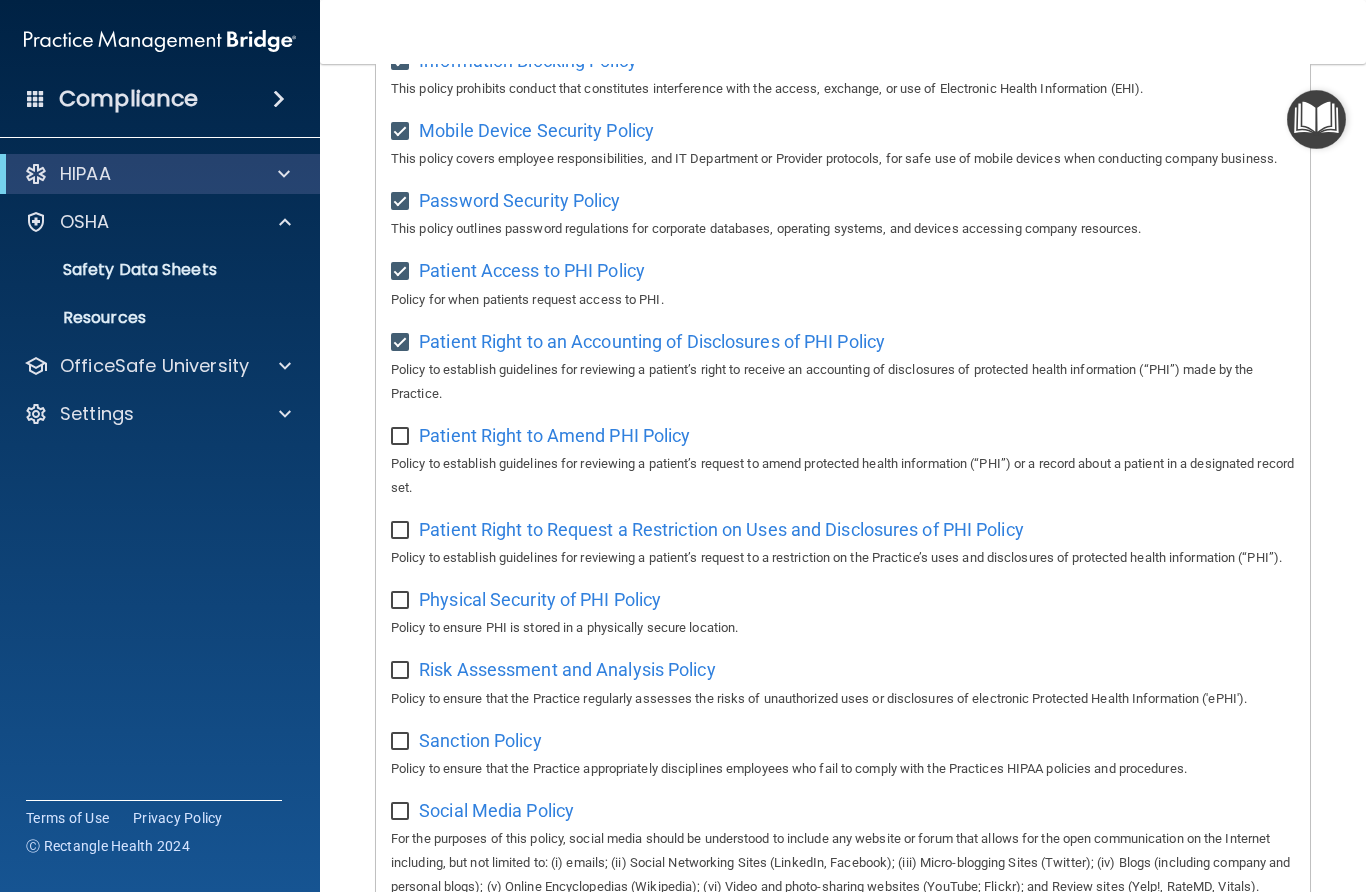 click at bounding box center [402, 437] 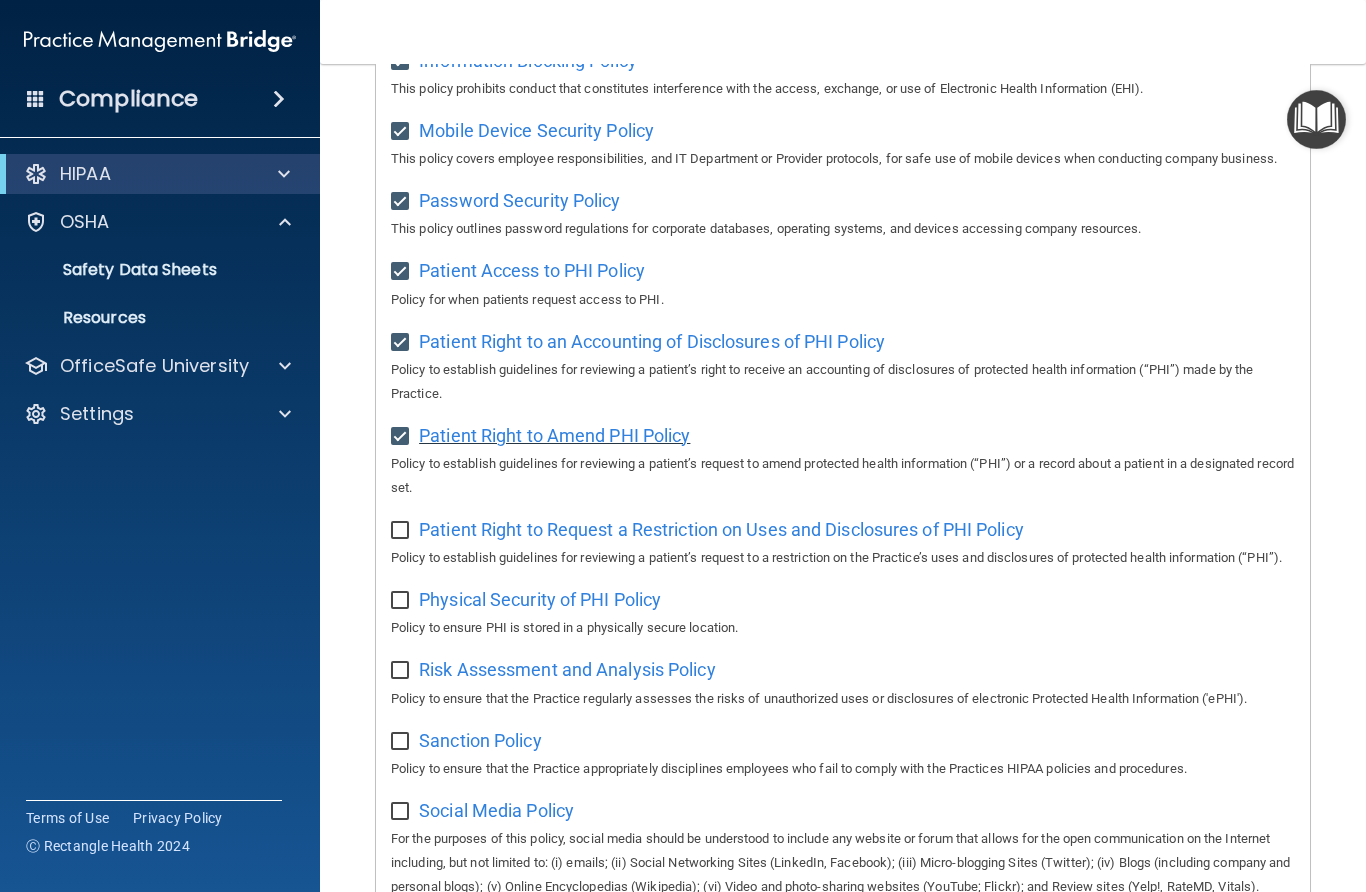 click on "Patient Right to Amend PHI Policy" at bounding box center [554, 435] 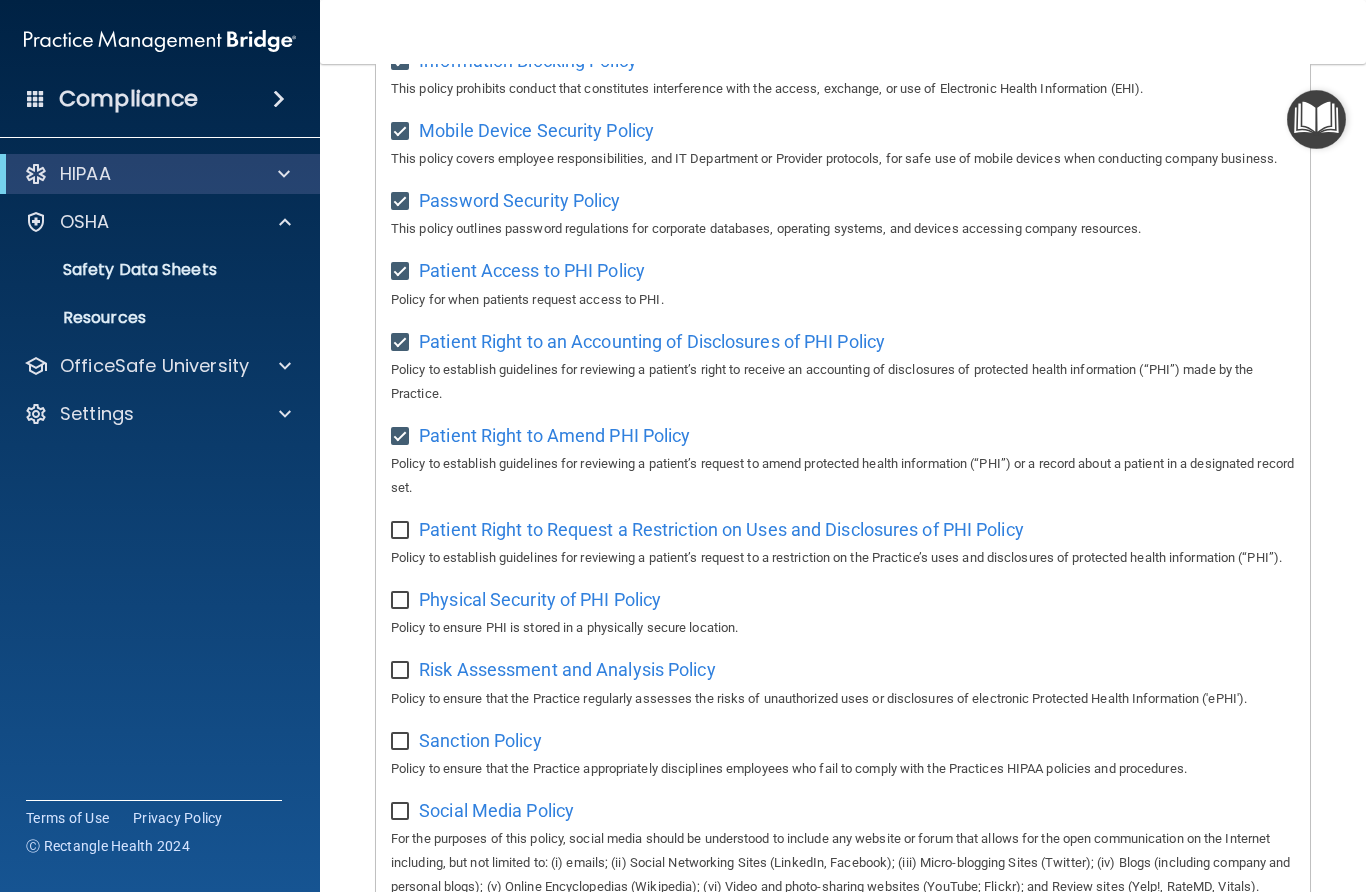 click at bounding box center (402, 531) 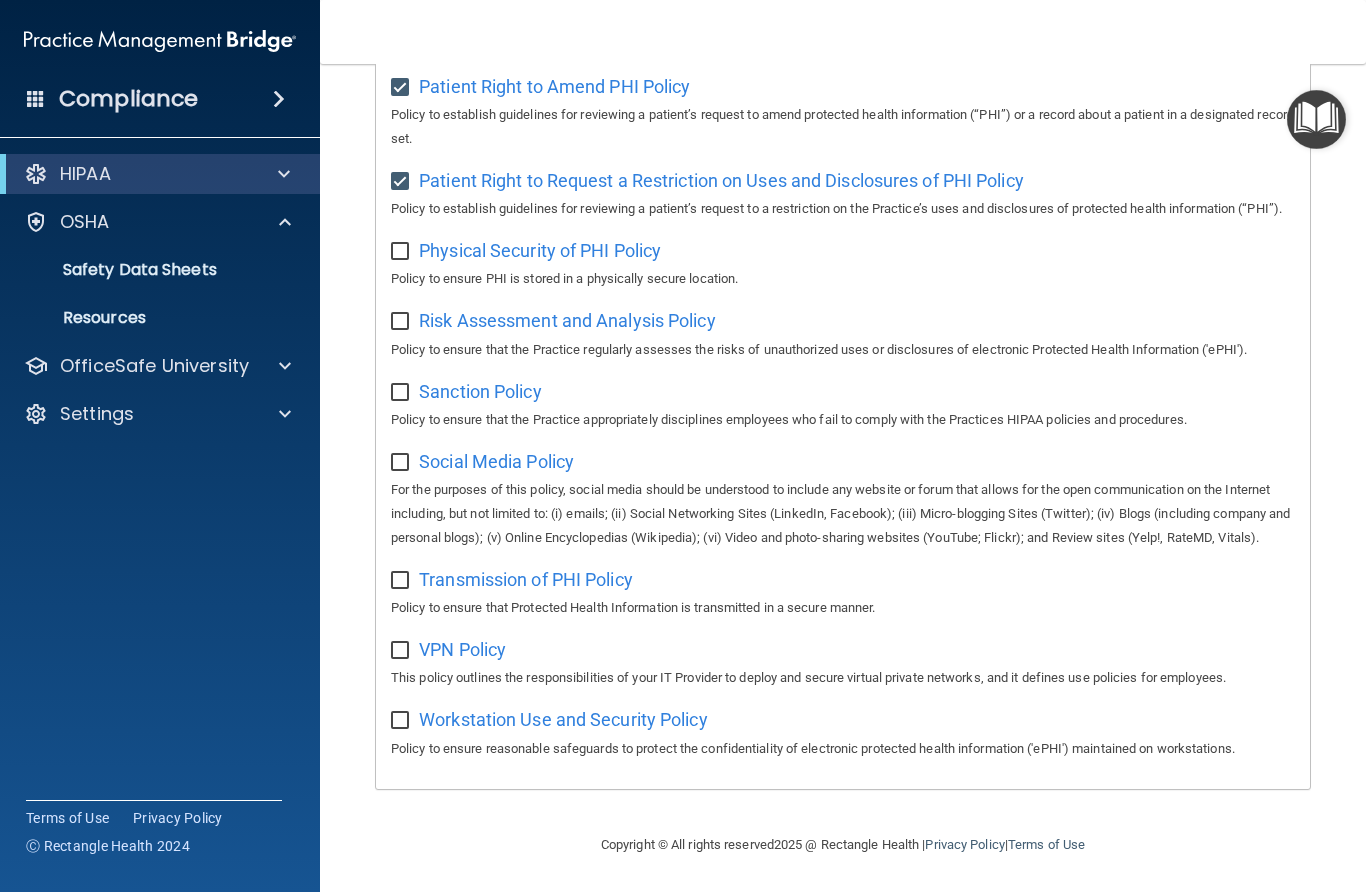 scroll, scrollTop: 1215, scrollLeft: 0, axis: vertical 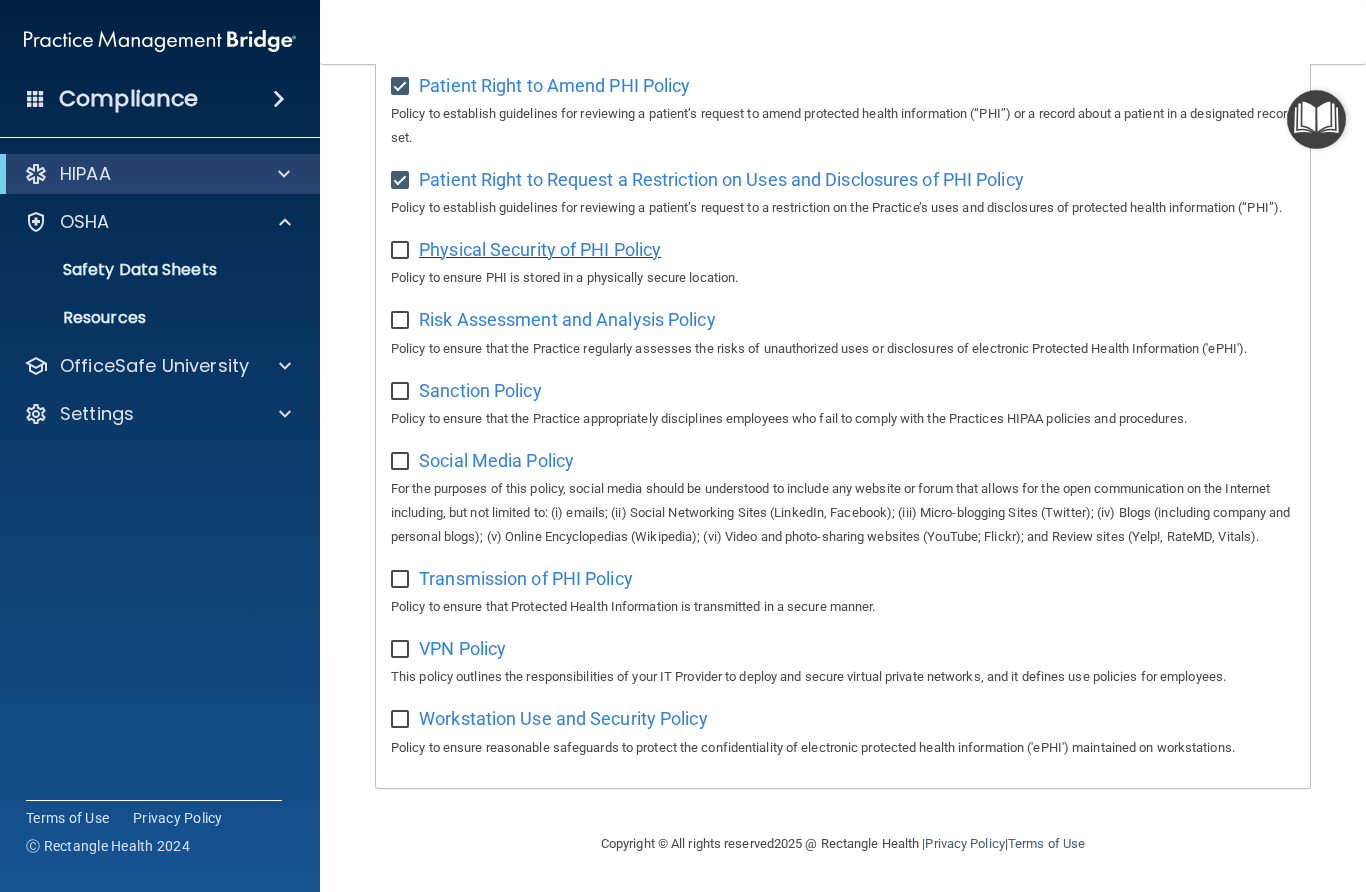 click on "Physical Security of PHI Policy" at bounding box center (540, 249) 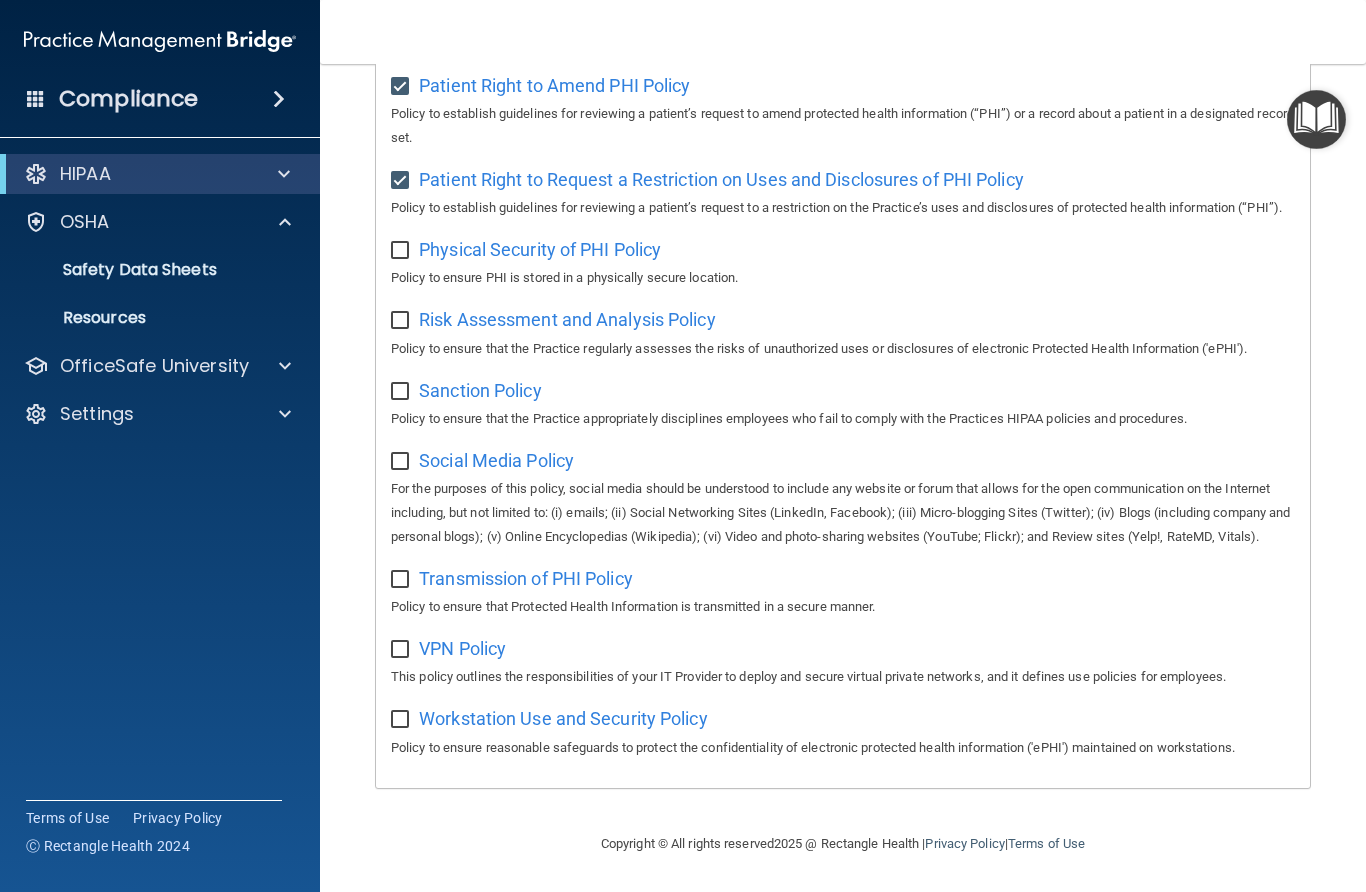 click at bounding box center (402, 251) 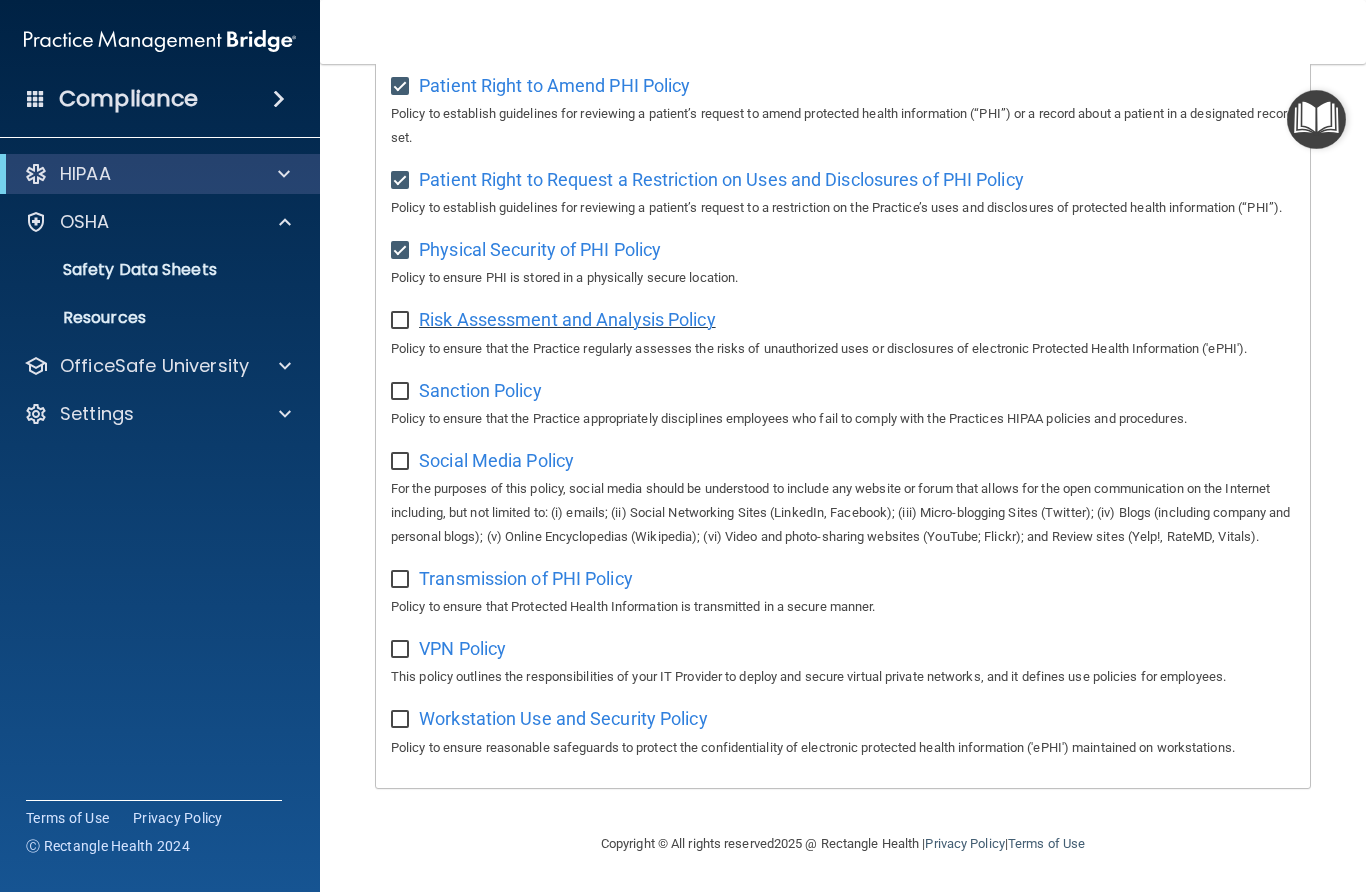 click on "Risk Assessment and Analysis Policy" at bounding box center [567, 319] 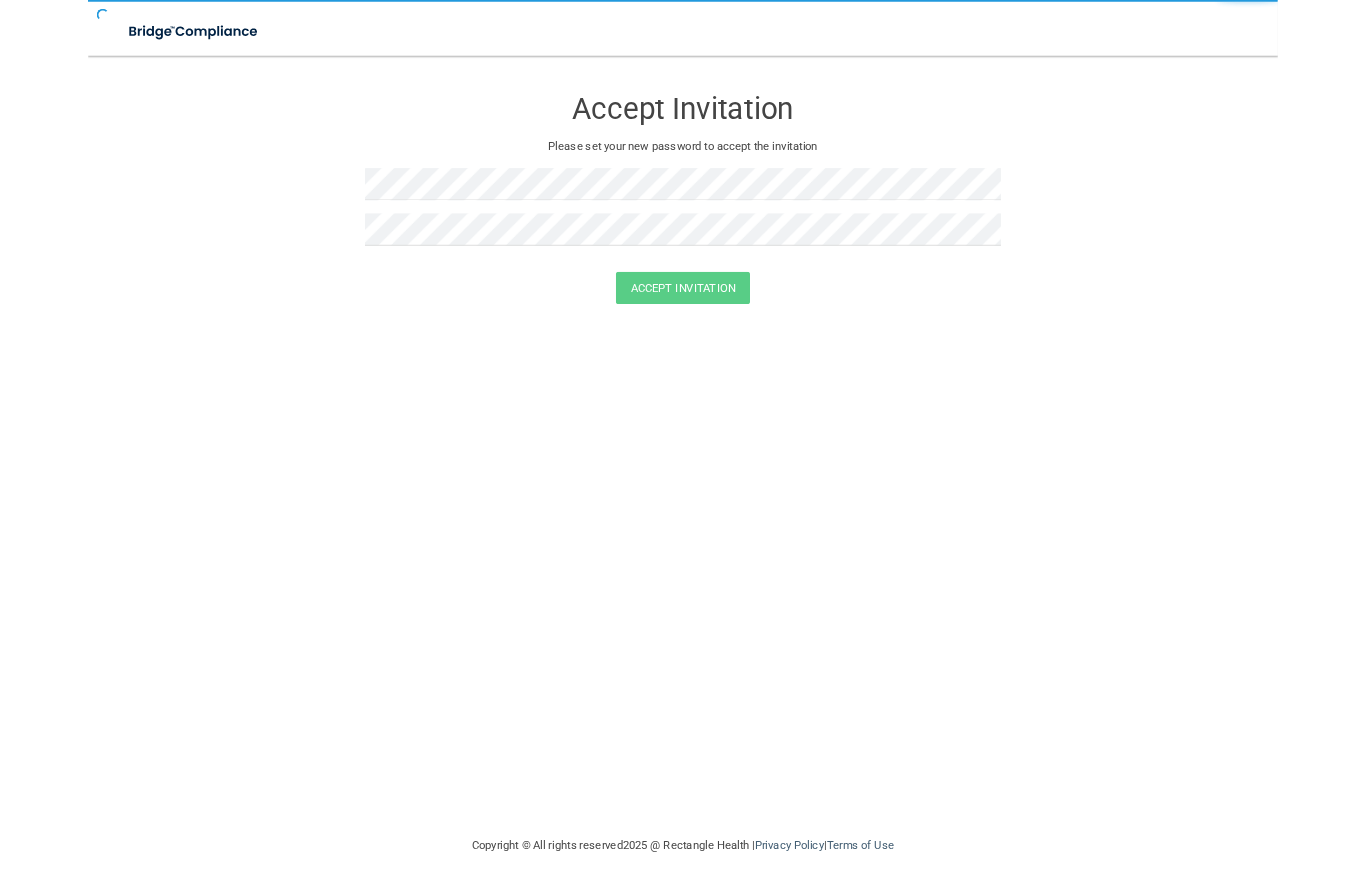 scroll, scrollTop: 0, scrollLeft: 0, axis: both 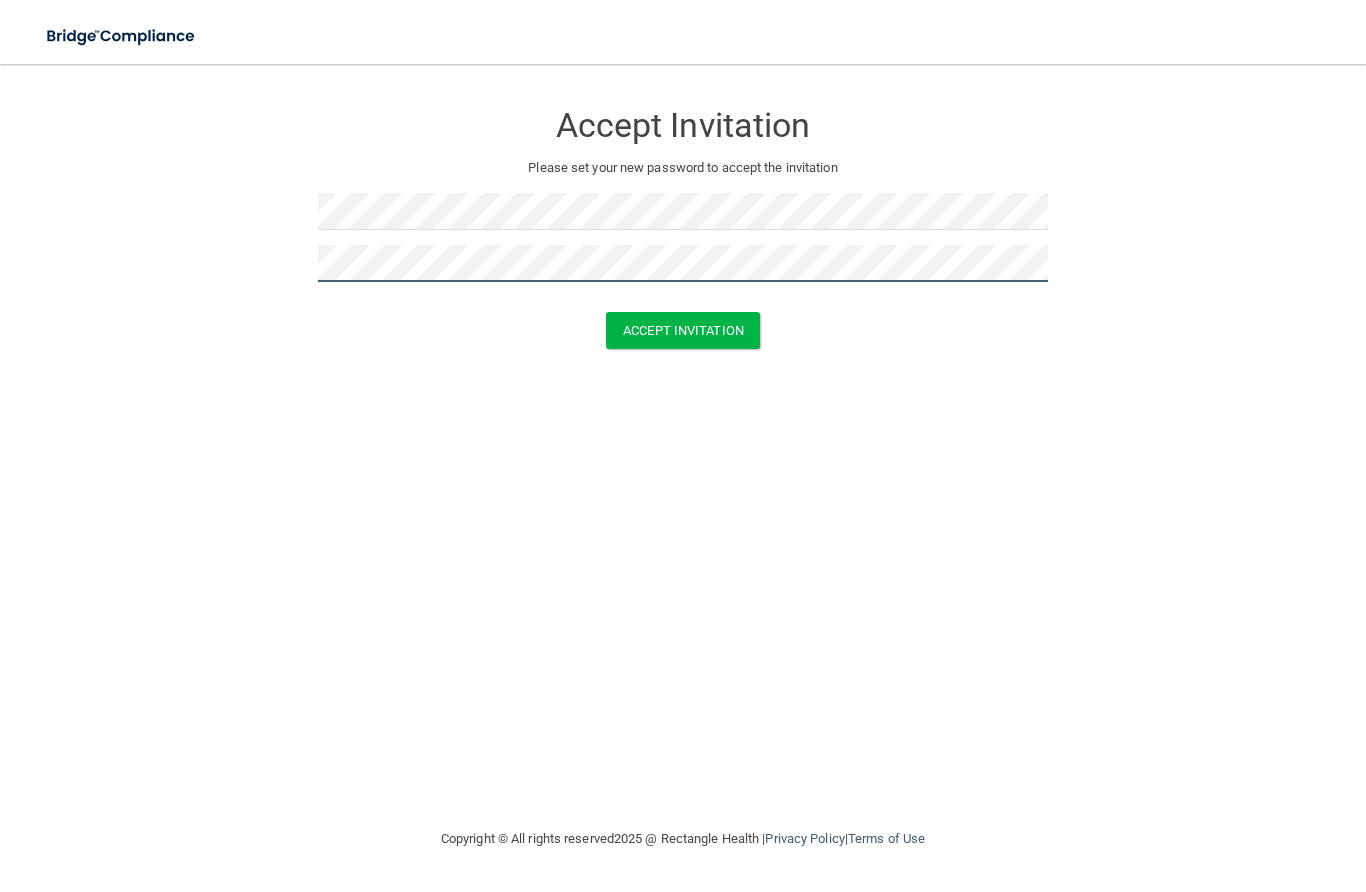 click on "Accept Invitation" at bounding box center (683, 330) 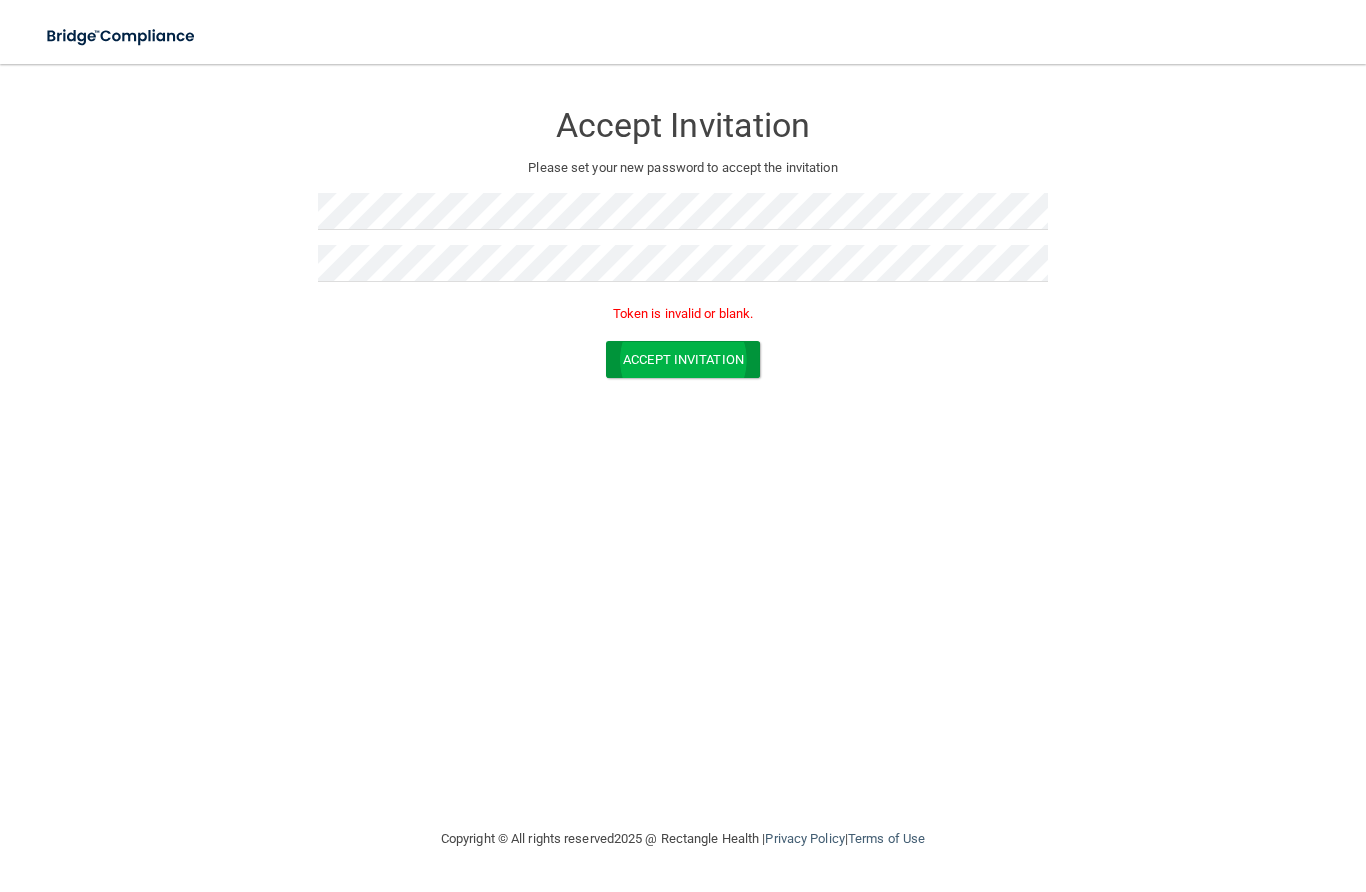 drag, startPoint x: 683, startPoint y: 365, endPoint x: 668, endPoint y: 352, distance: 19.849434 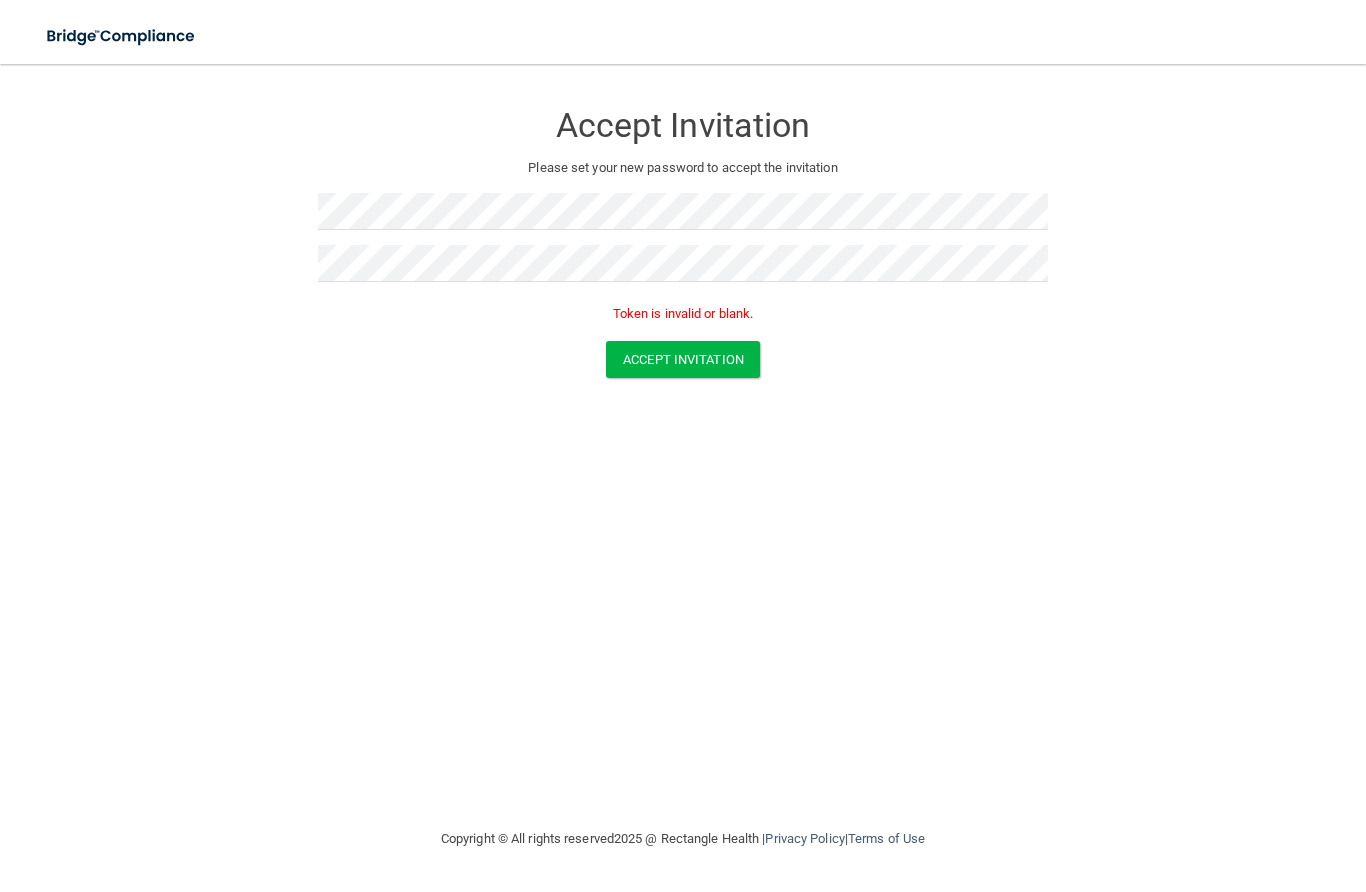 drag, startPoint x: 689, startPoint y: 320, endPoint x: 685, endPoint y: 331, distance: 11.7046995 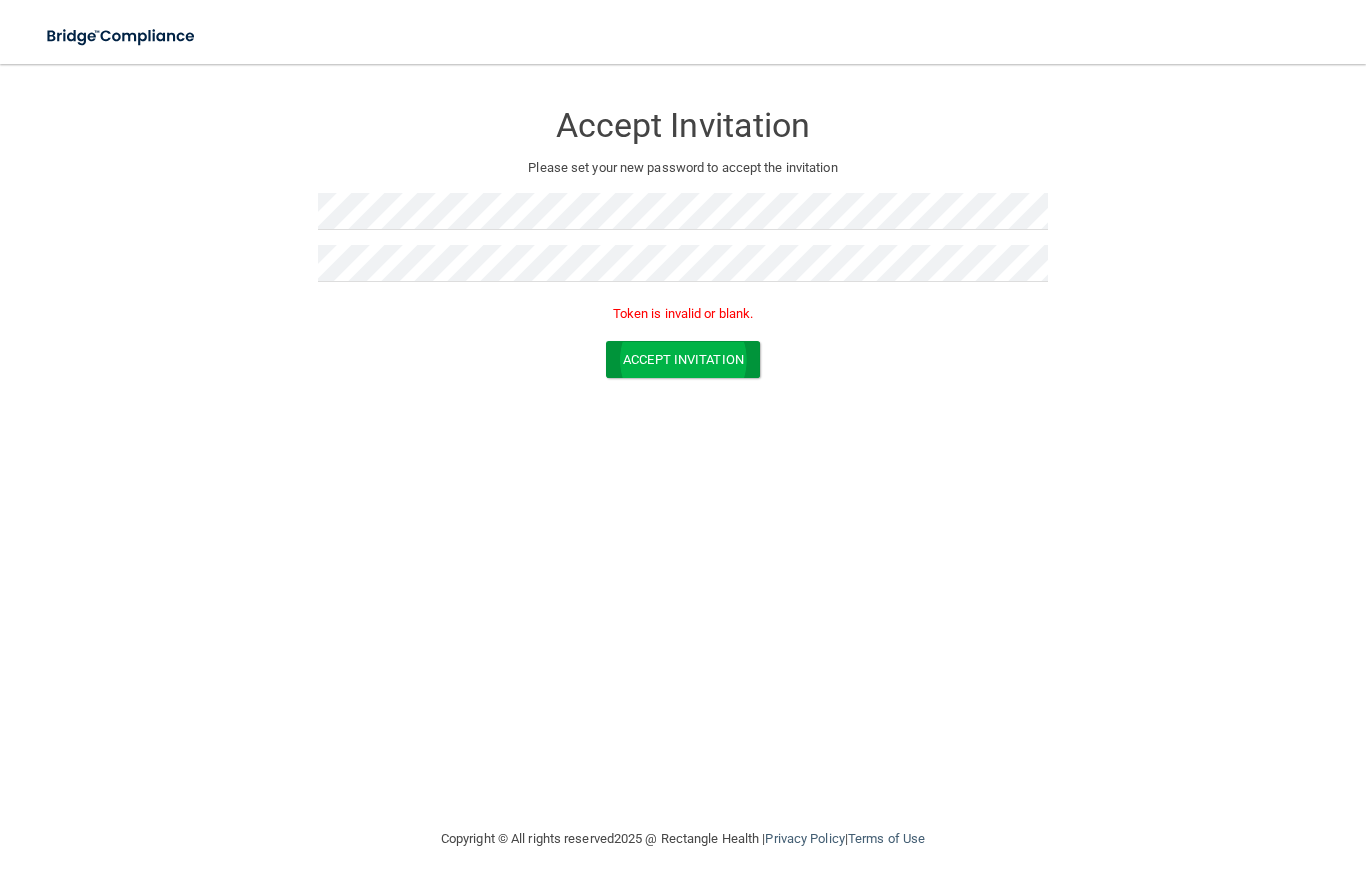 click on "Accept Invitation" at bounding box center [683, 359] 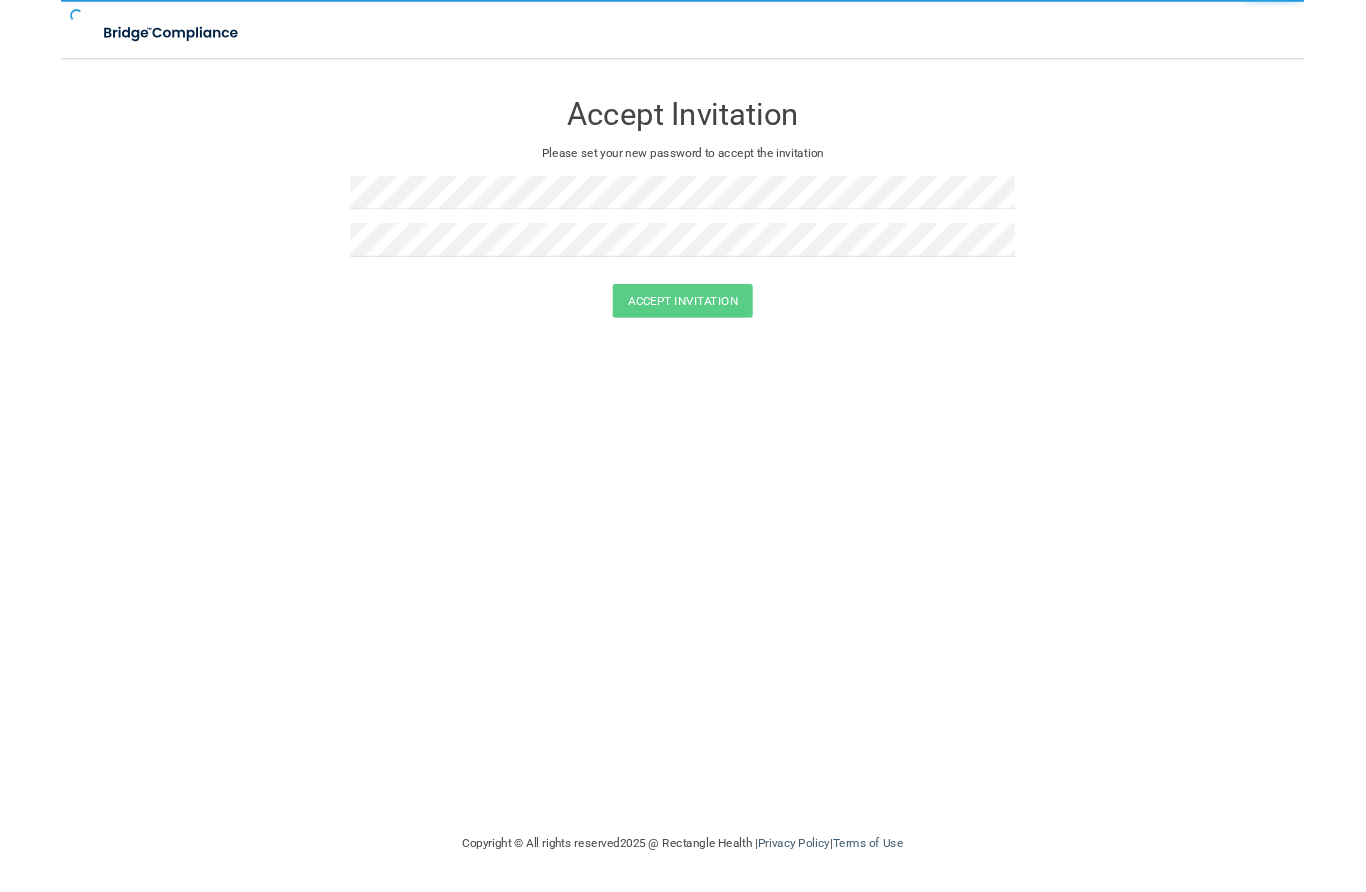 scroll, scrollTop: 0, scrollLeft: 0, axis: both 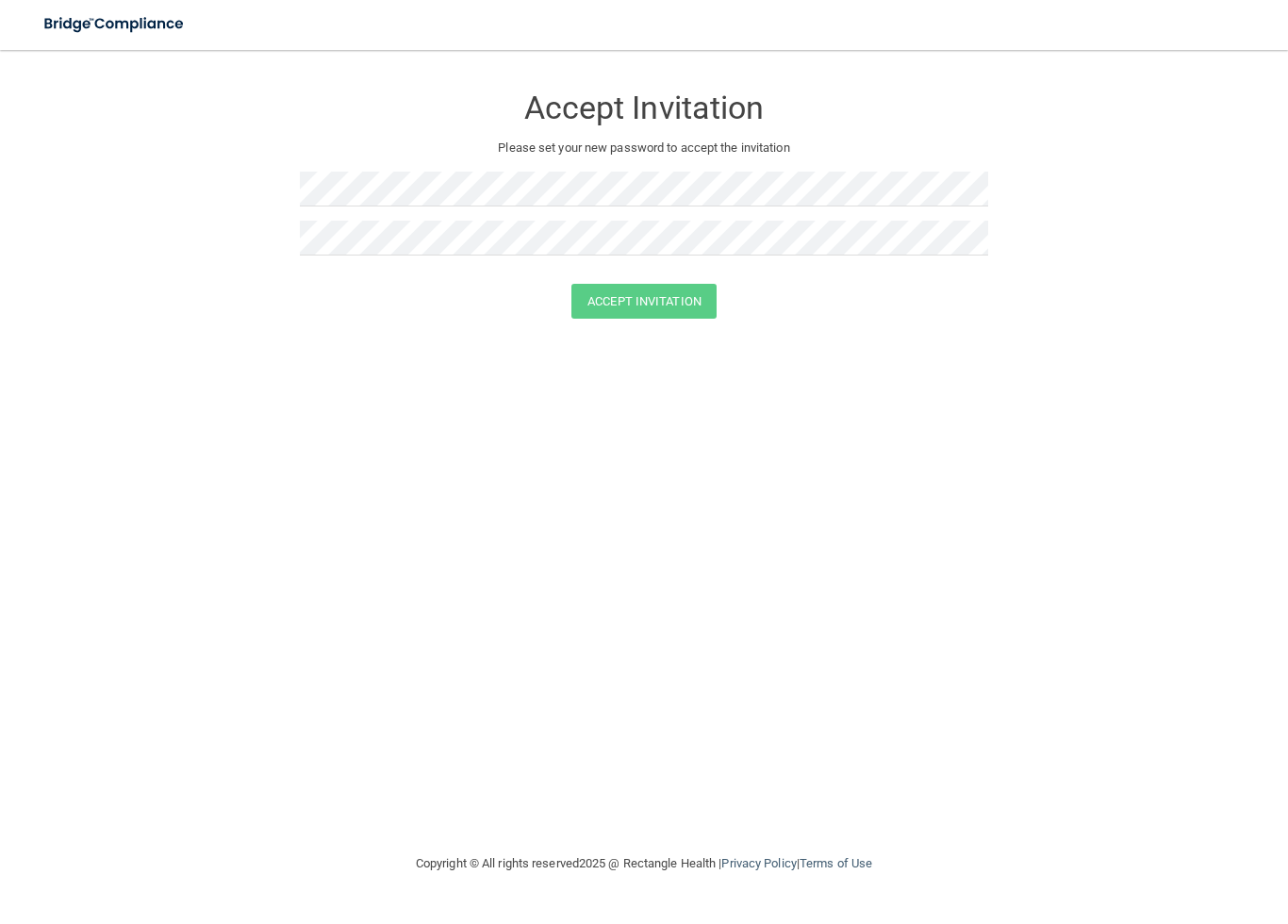 click at bounding box center [120, 34] 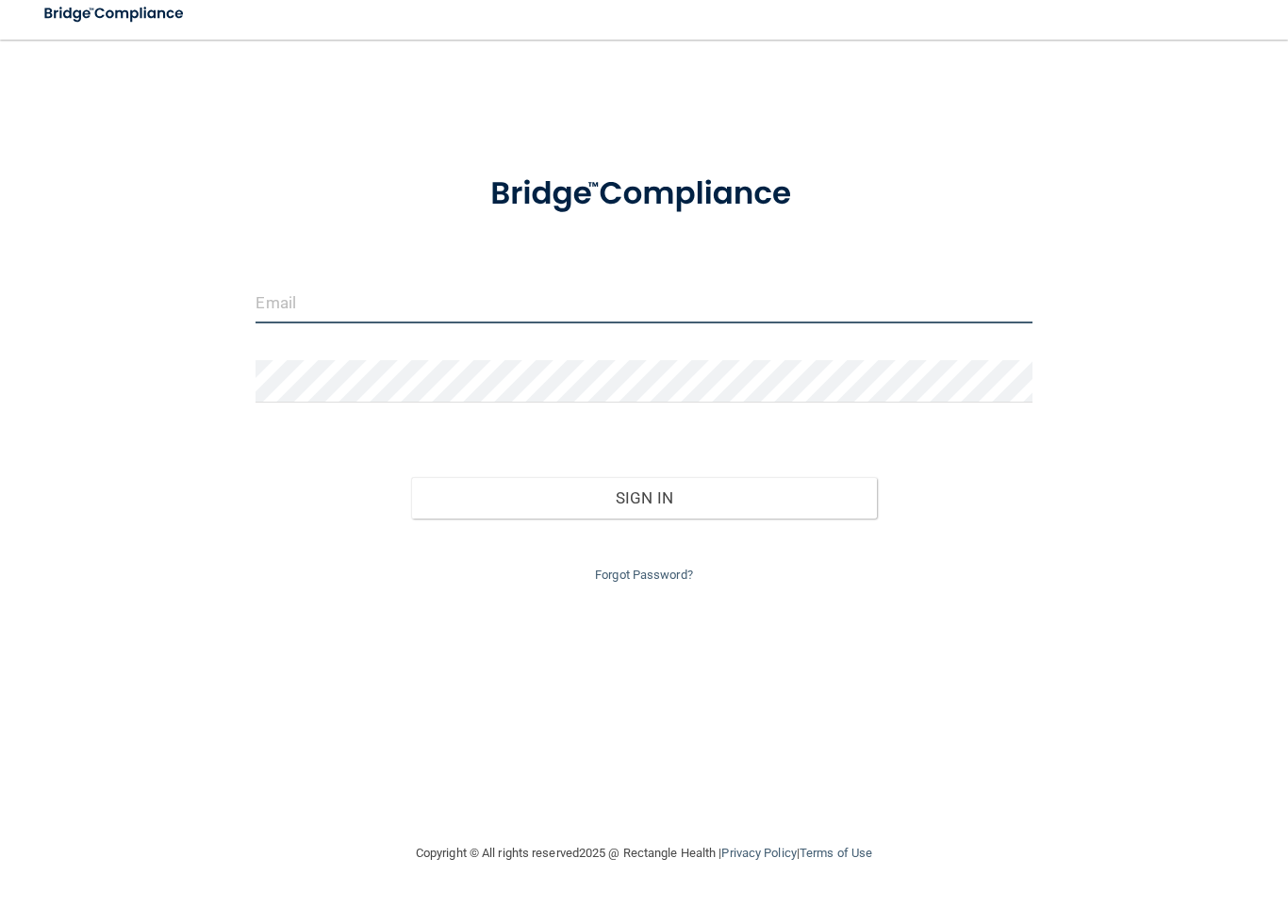 click at bounding box center (643, 322) 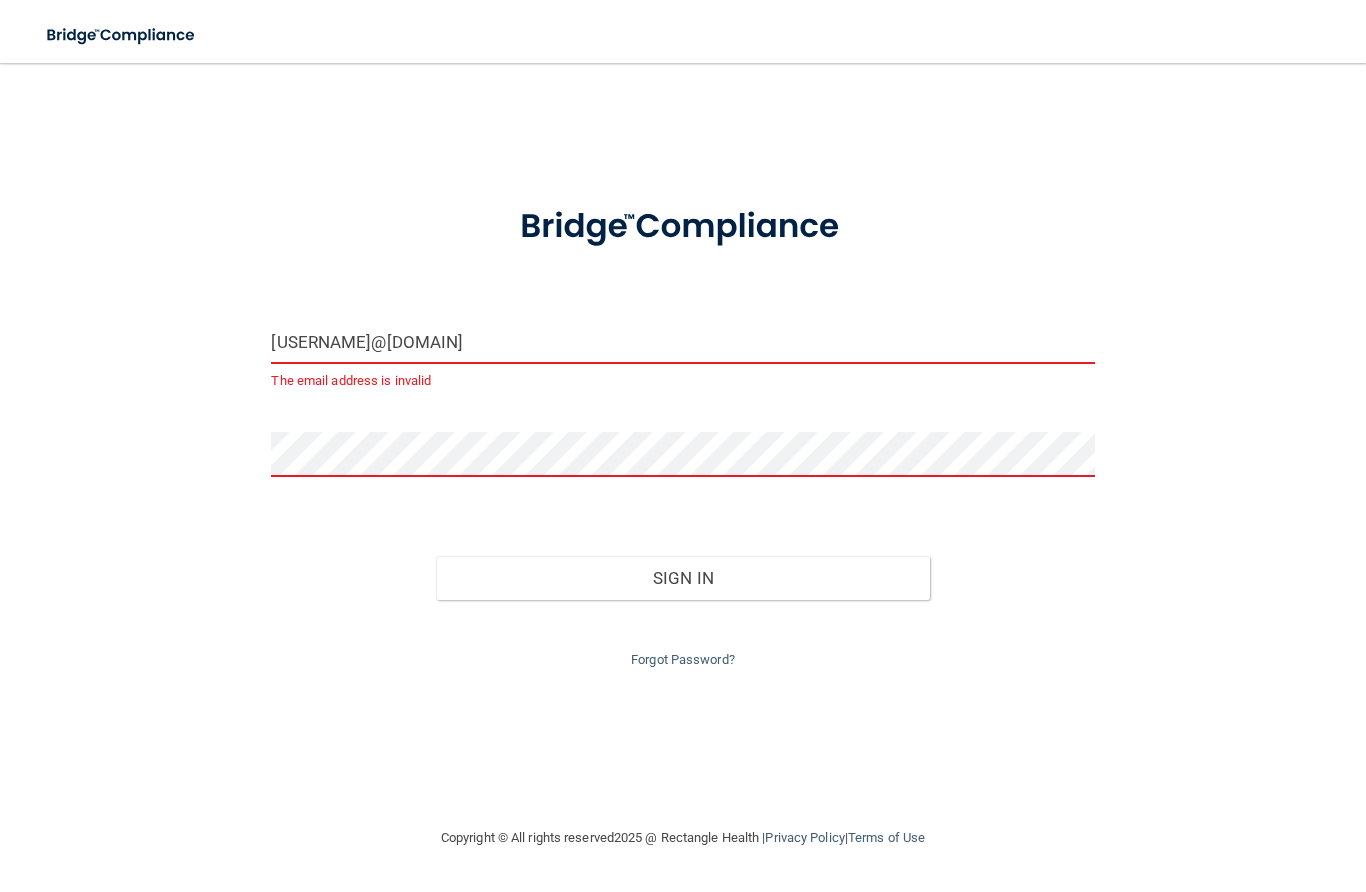 click on "marquezdad2017!@yahoo,com" at bounding box center (682, 342) 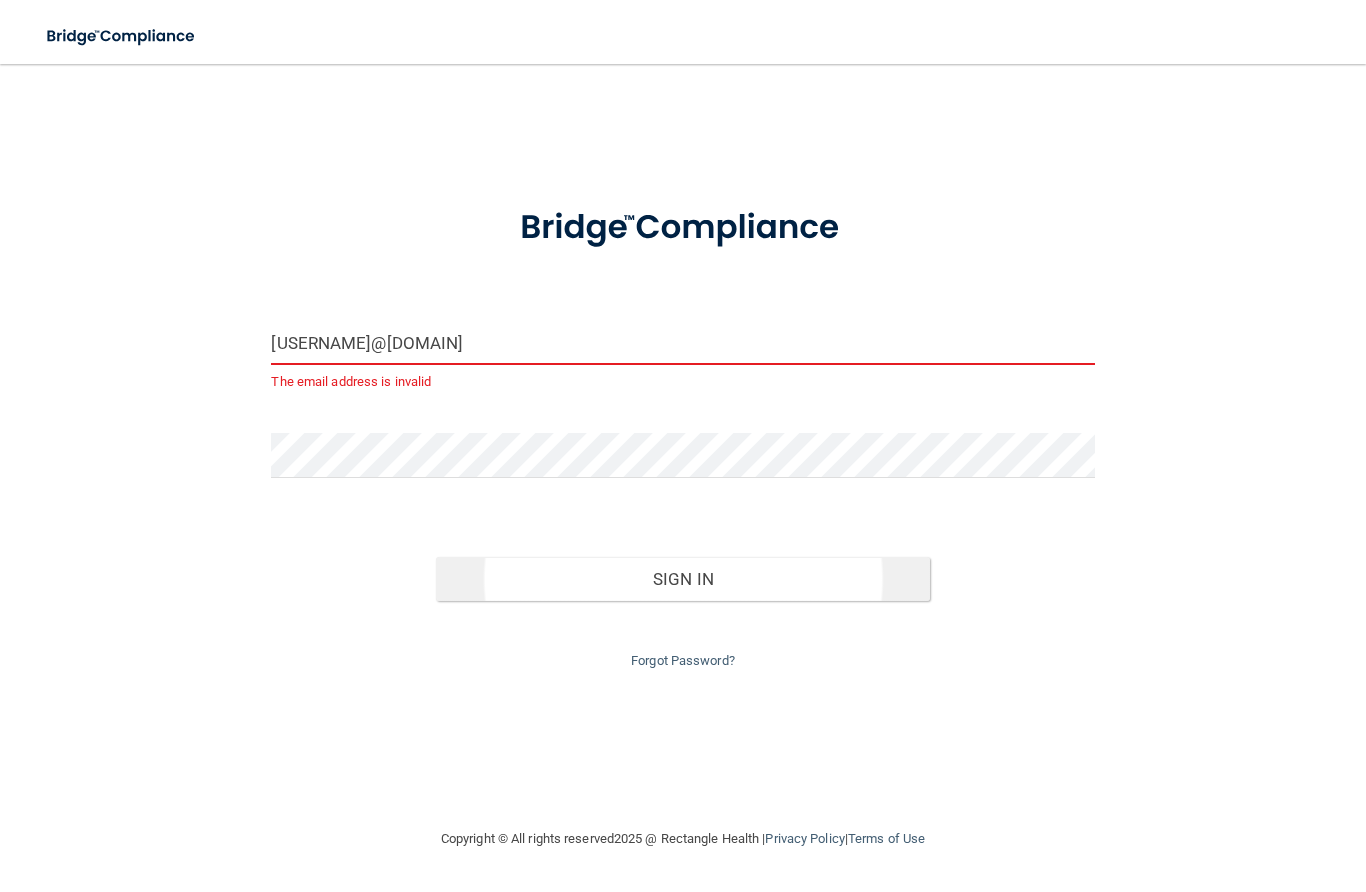 click on "Sign In" at bounding box center (683, 579) 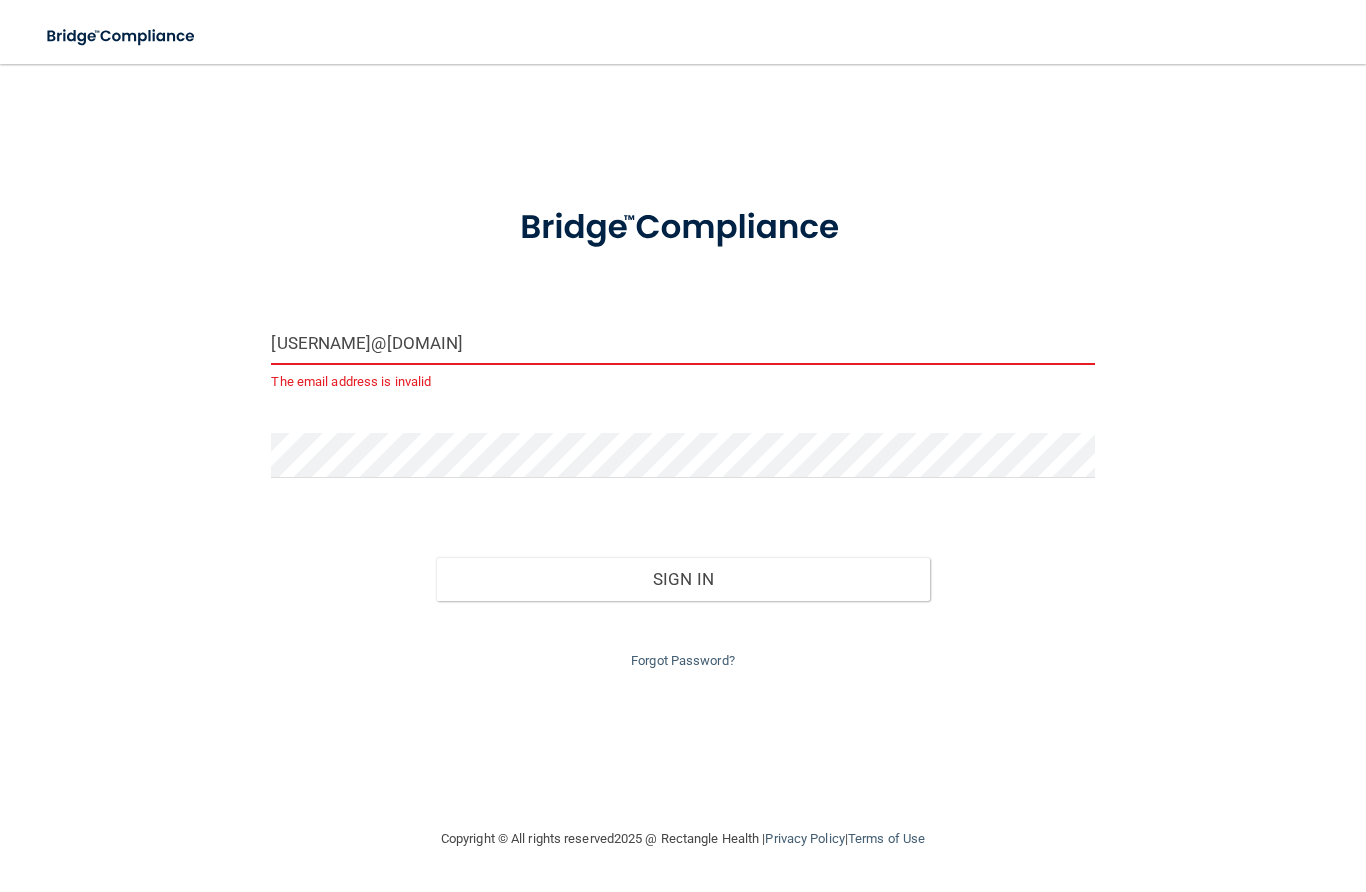 click on "marquezdad2017@yahoo,com" at bounding box center [682, 342] 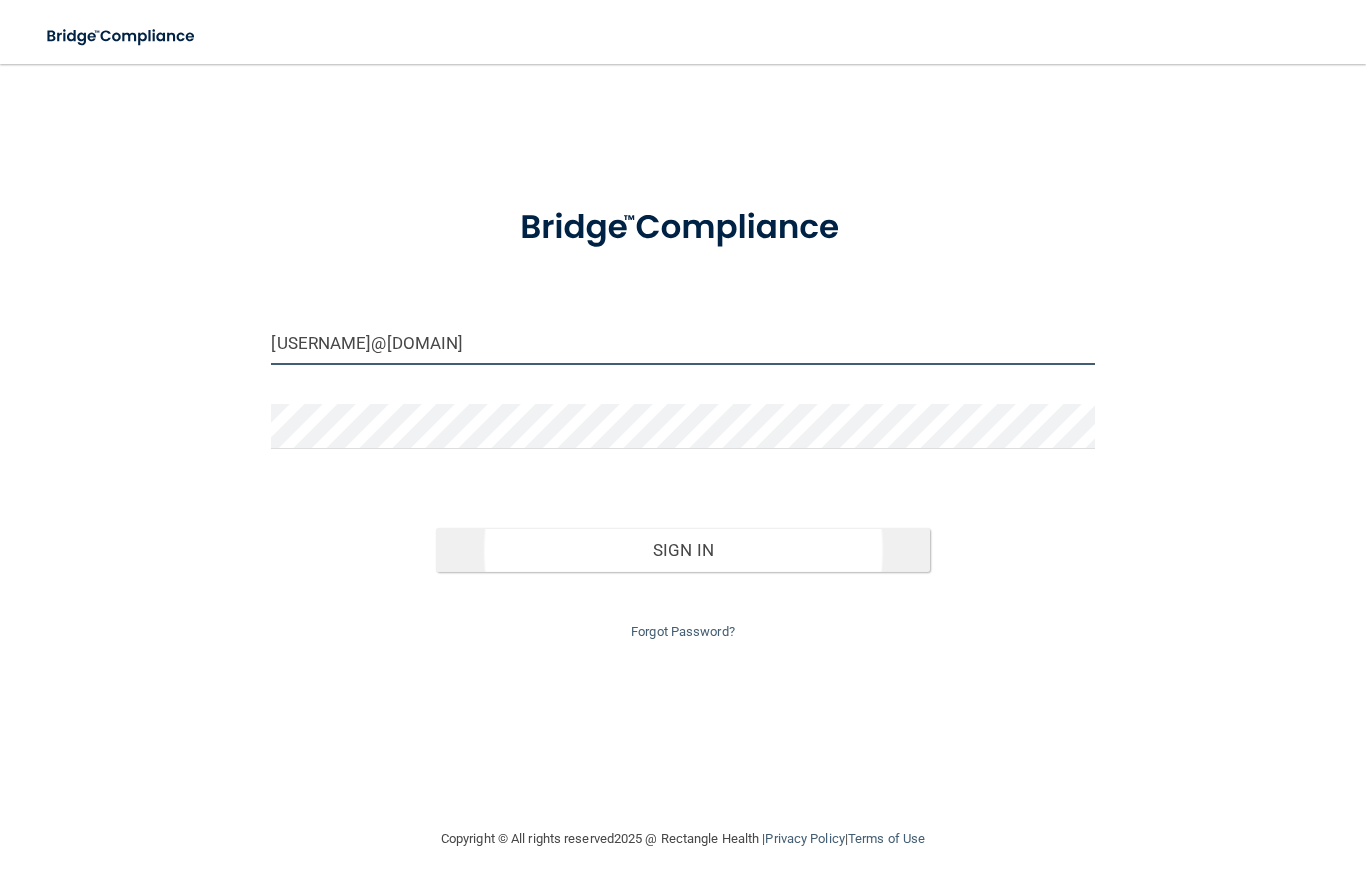 type on "[EMAIL]" 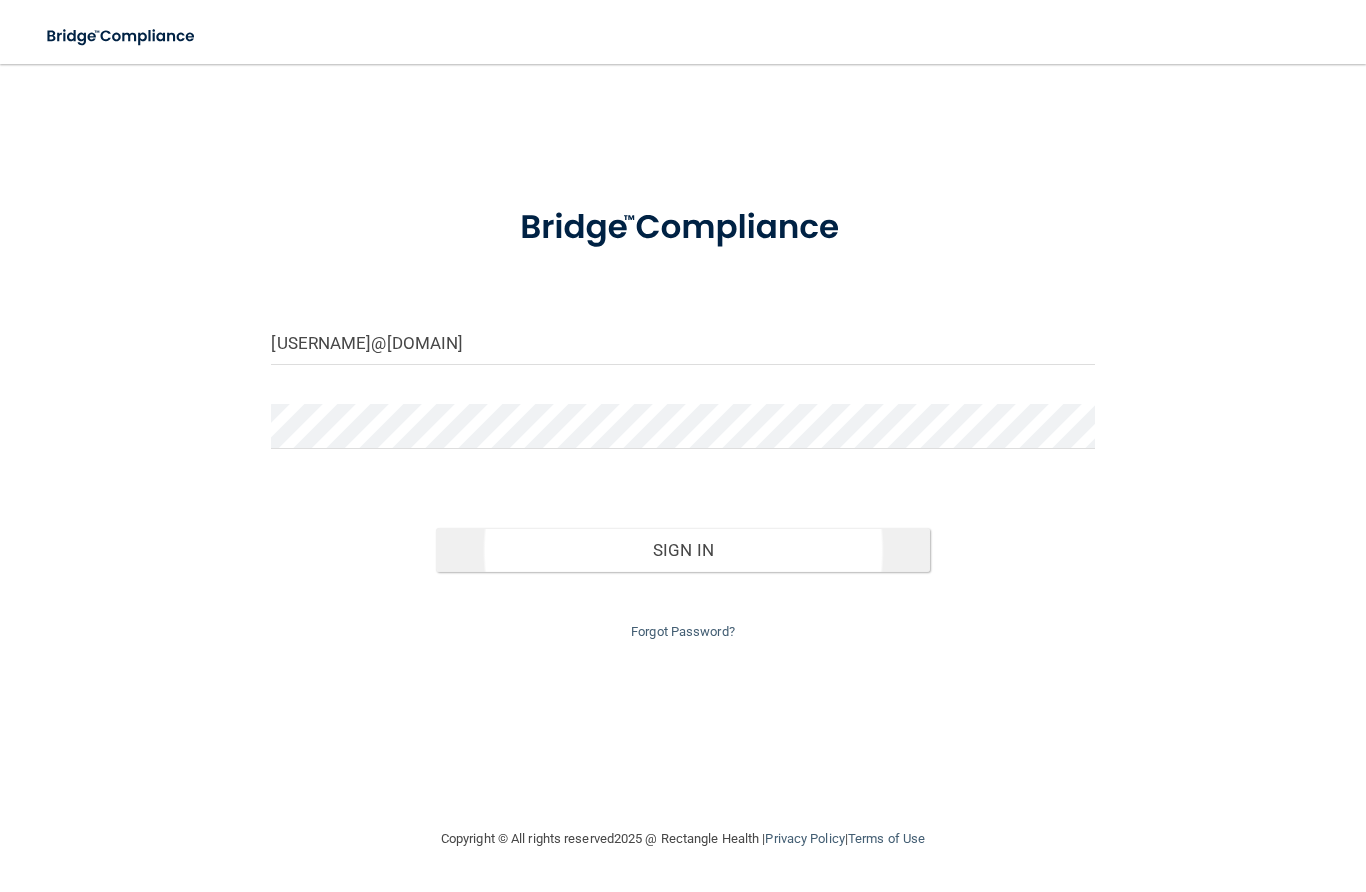 click on "Sign In" at bounding box center (683, 550) 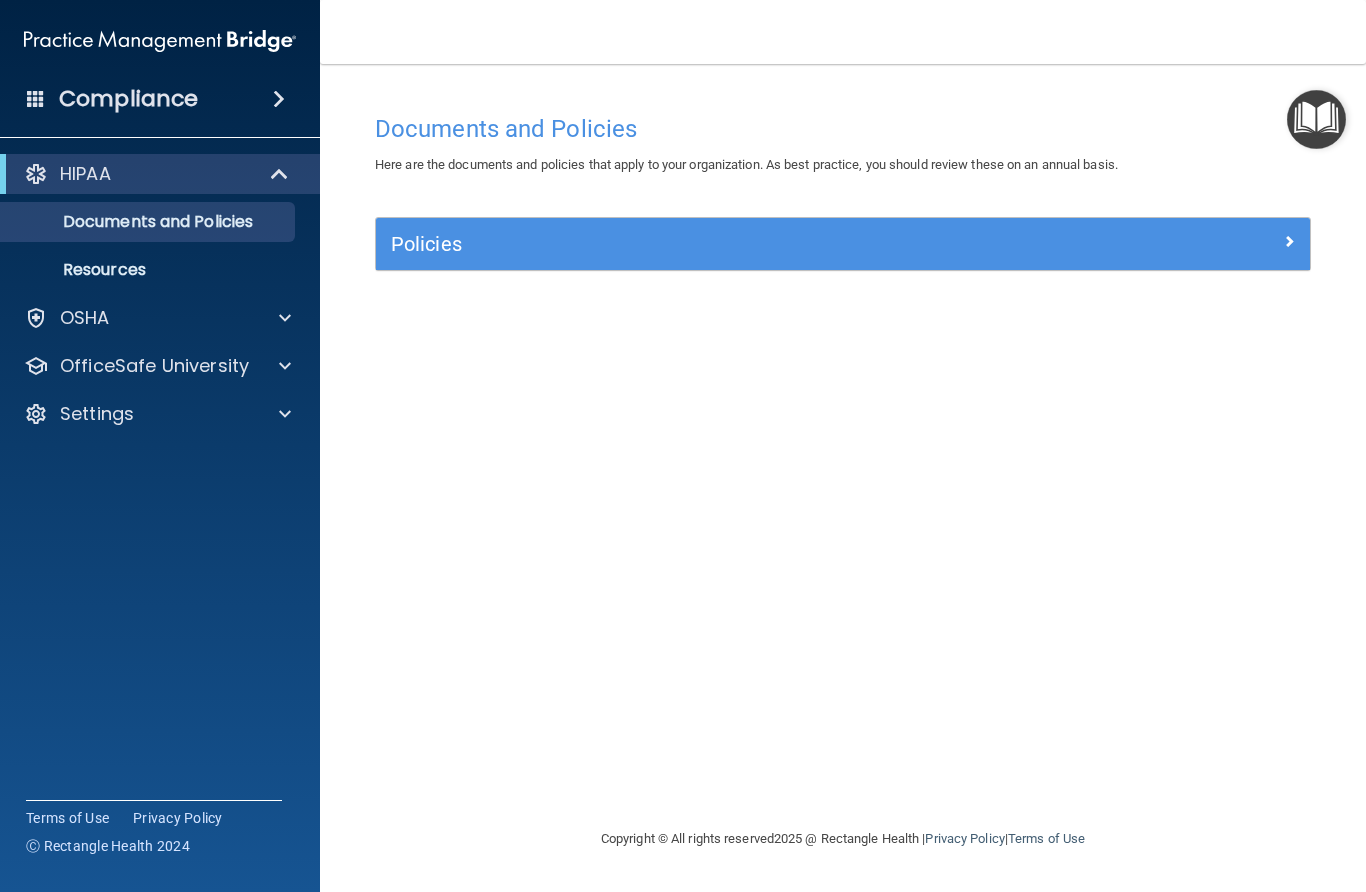 click on "Policies" at bounding box center [726, 244] 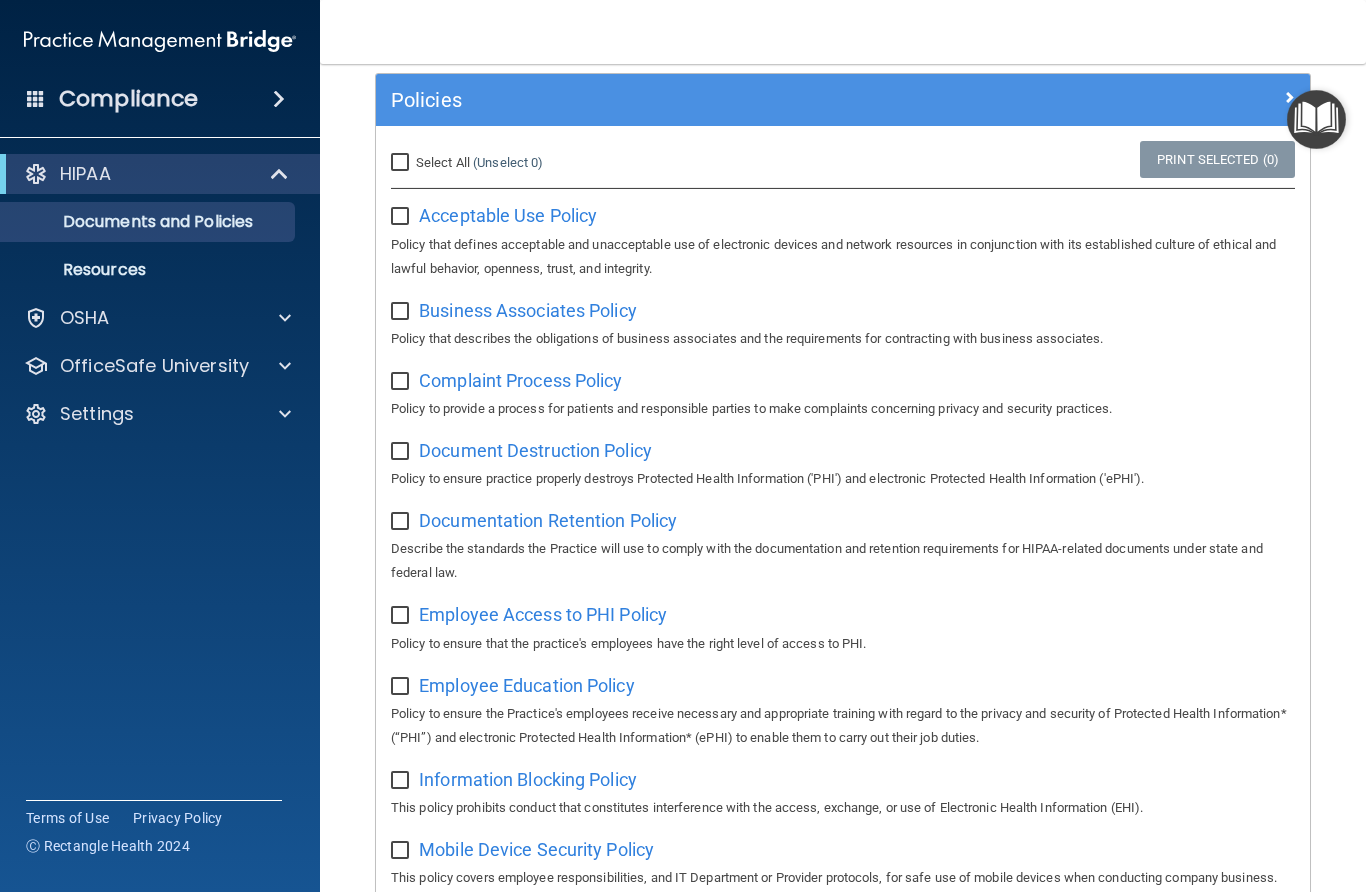 scroll, scrollTop: 142, scrollLeft: 0, axis: vertical 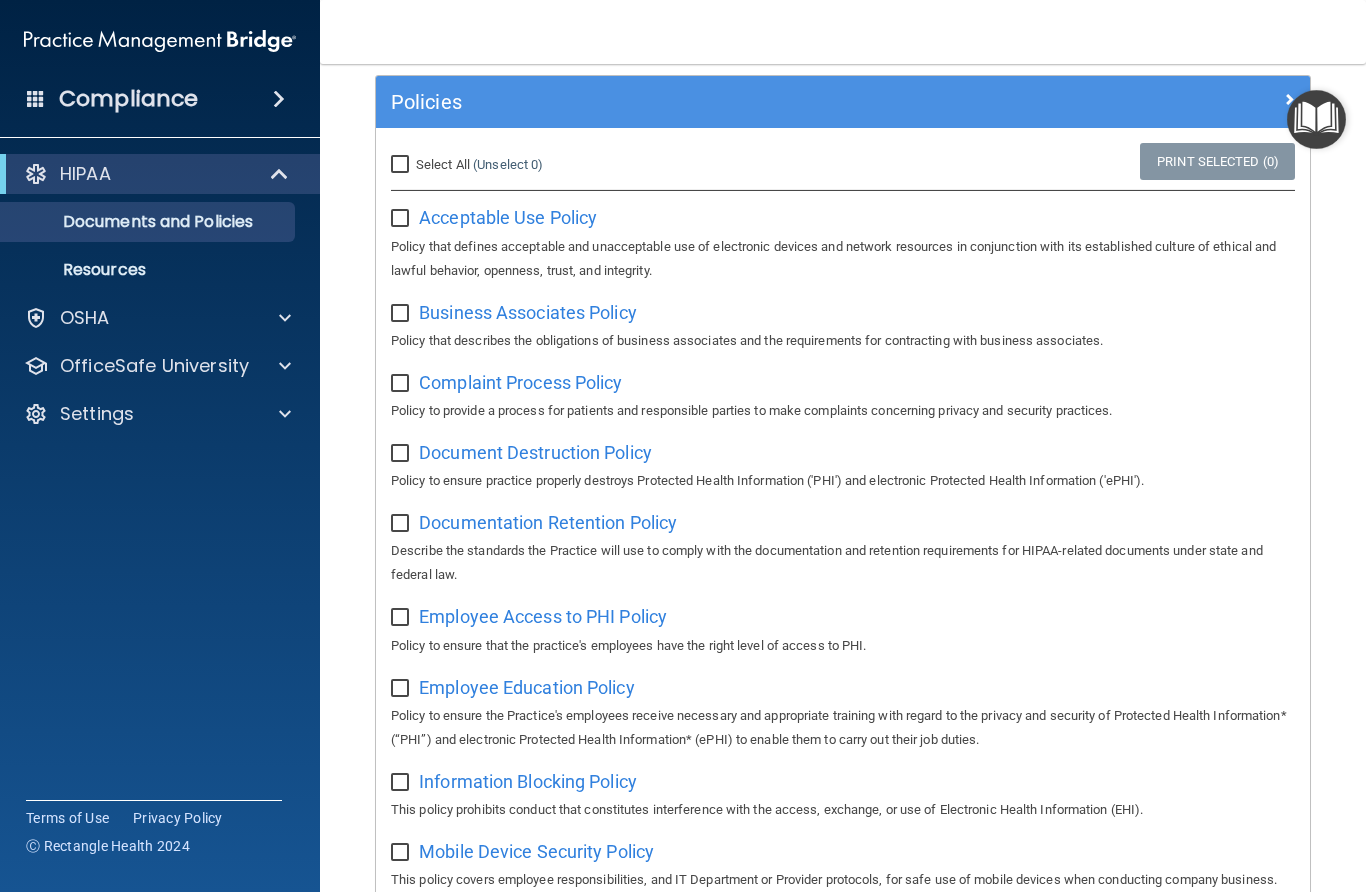 click on "Acceptable Use Policy                         Policy that defines acceptable and unacceptable use of electronic devices and network resources in conjunction with its established culture of ethical and lawful behavior, openness, trust, and integrity." at bounding box center [843, 241] 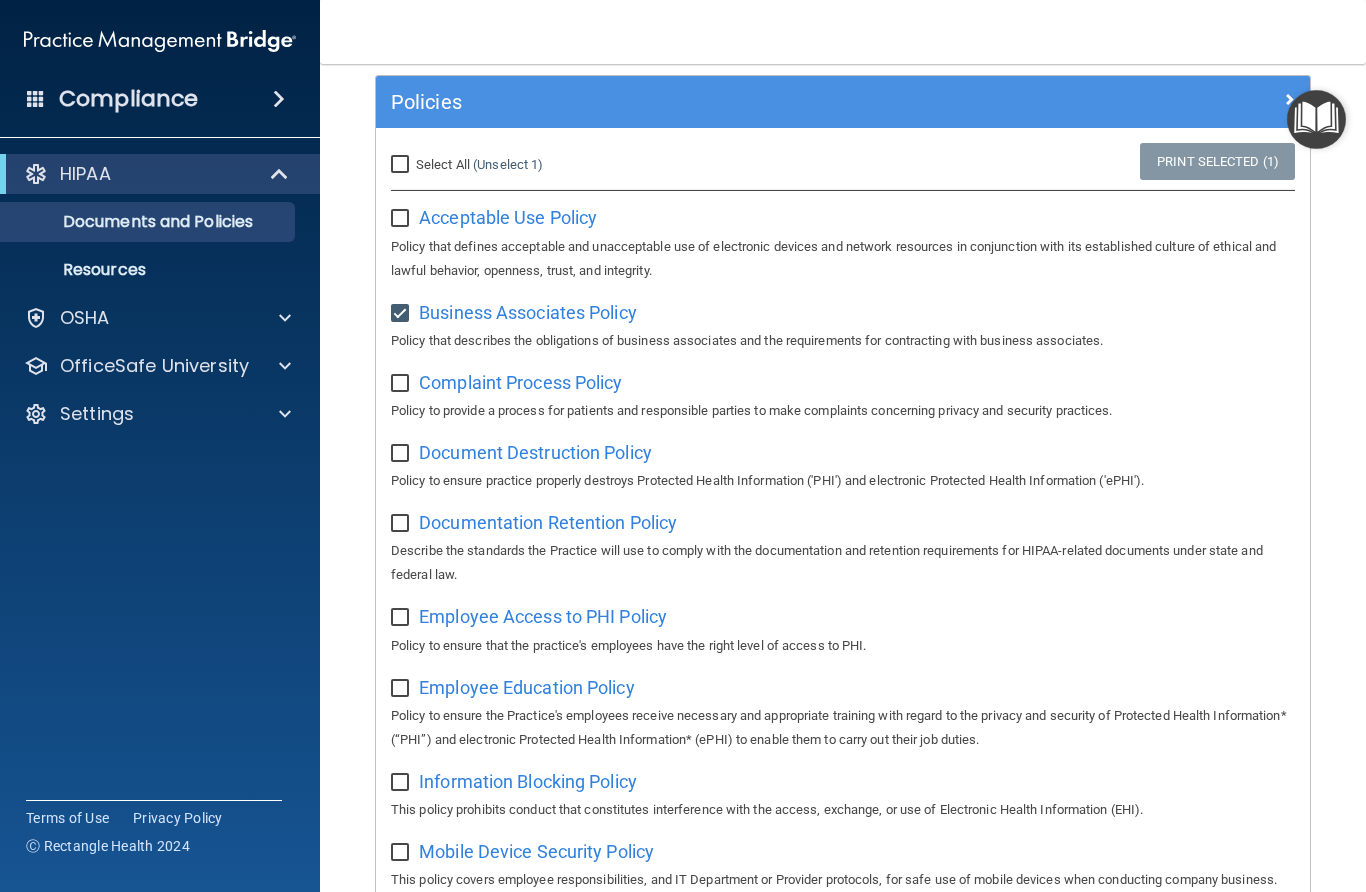 drag, startPoint x: 404, startPoint y: 214, endPoint x: 417, endPoint y: 296, distance: 83.02409 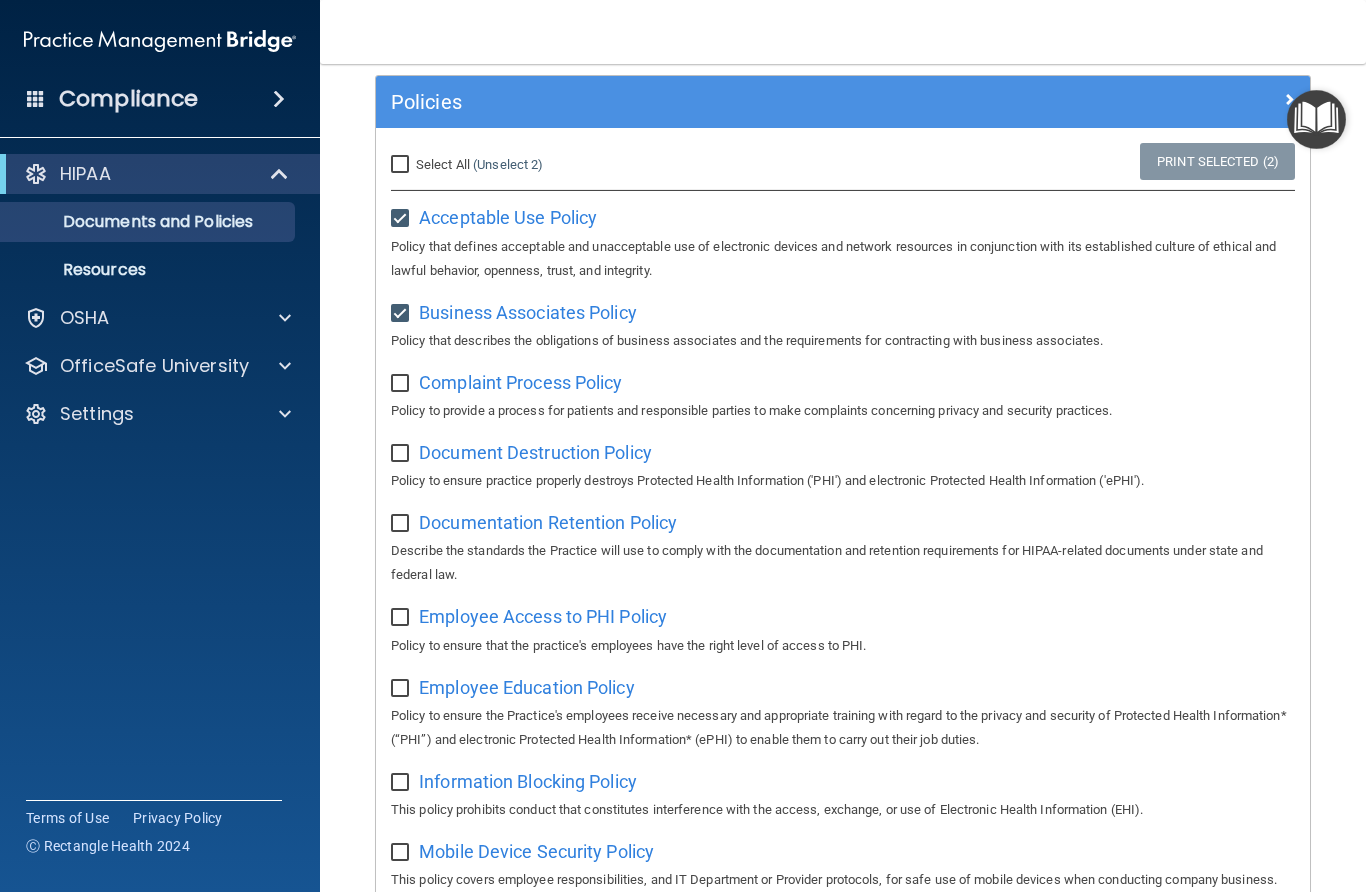 click at bounding box center [402, 384] 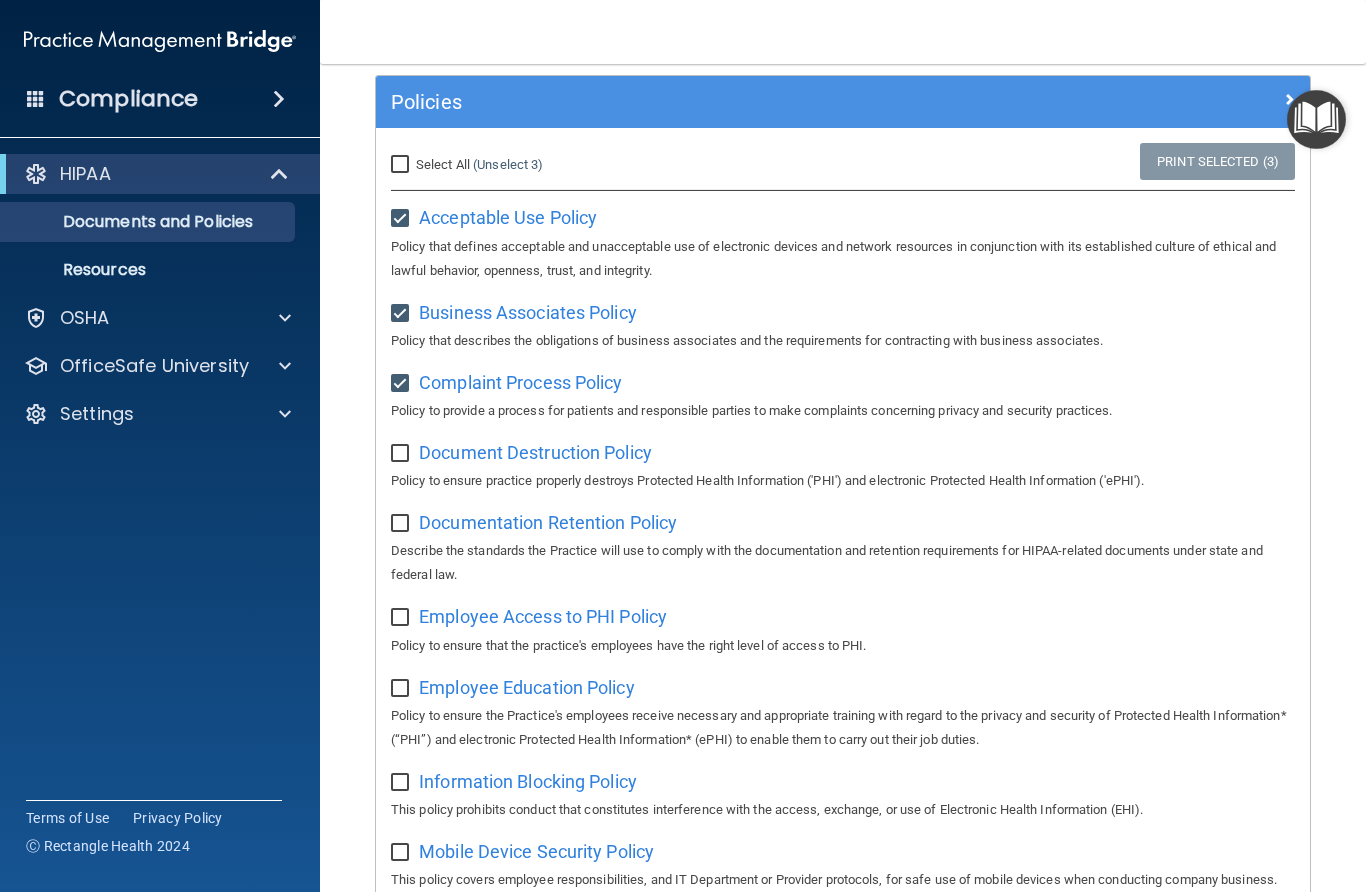 click at bounding box center [402, 454] 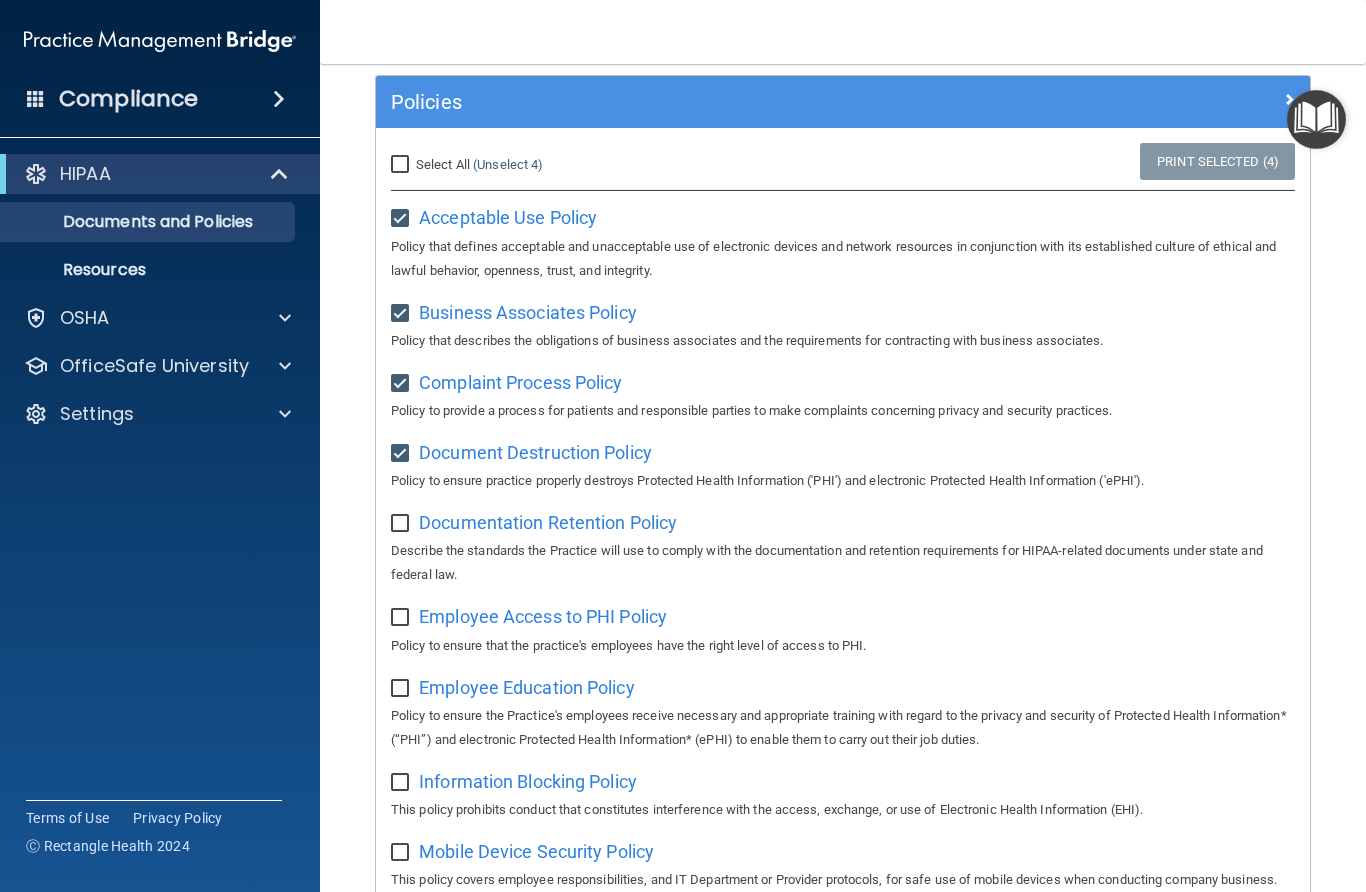 click at bounding box center (402, 524) 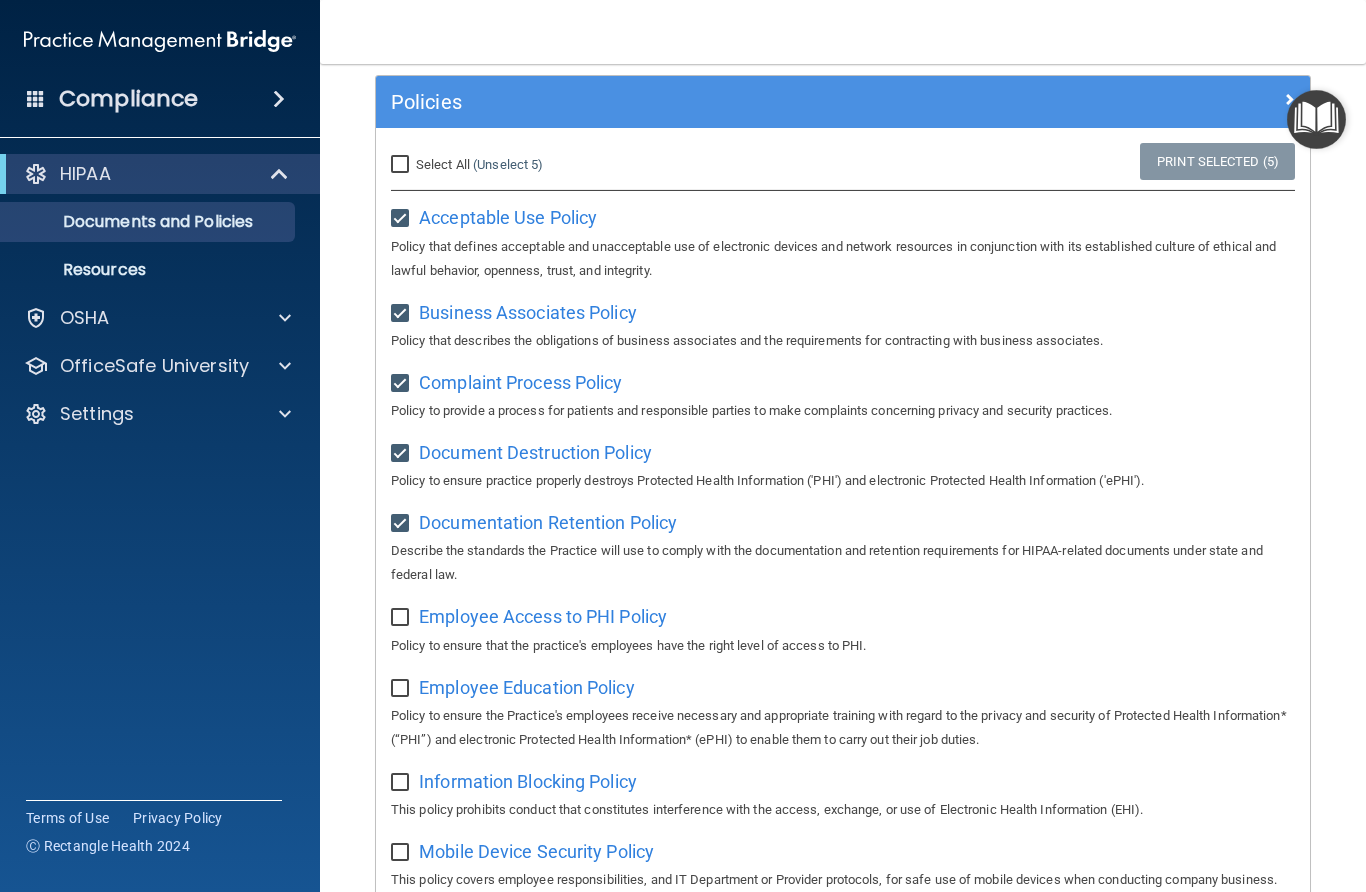 click at bounding box center (402, 618) 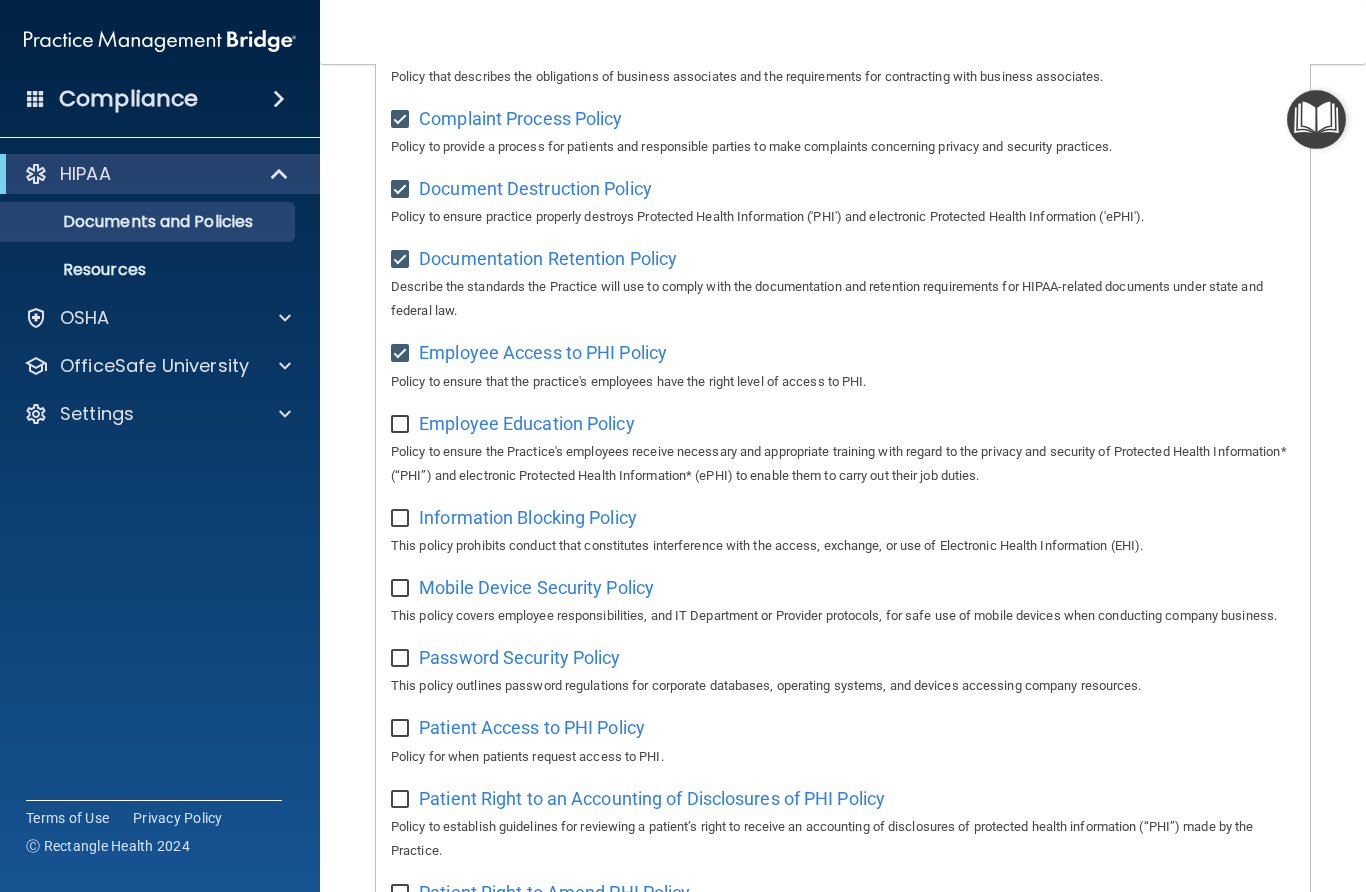 scroll, scrollTop: 407, scrollLeft: 0, axis: vertical 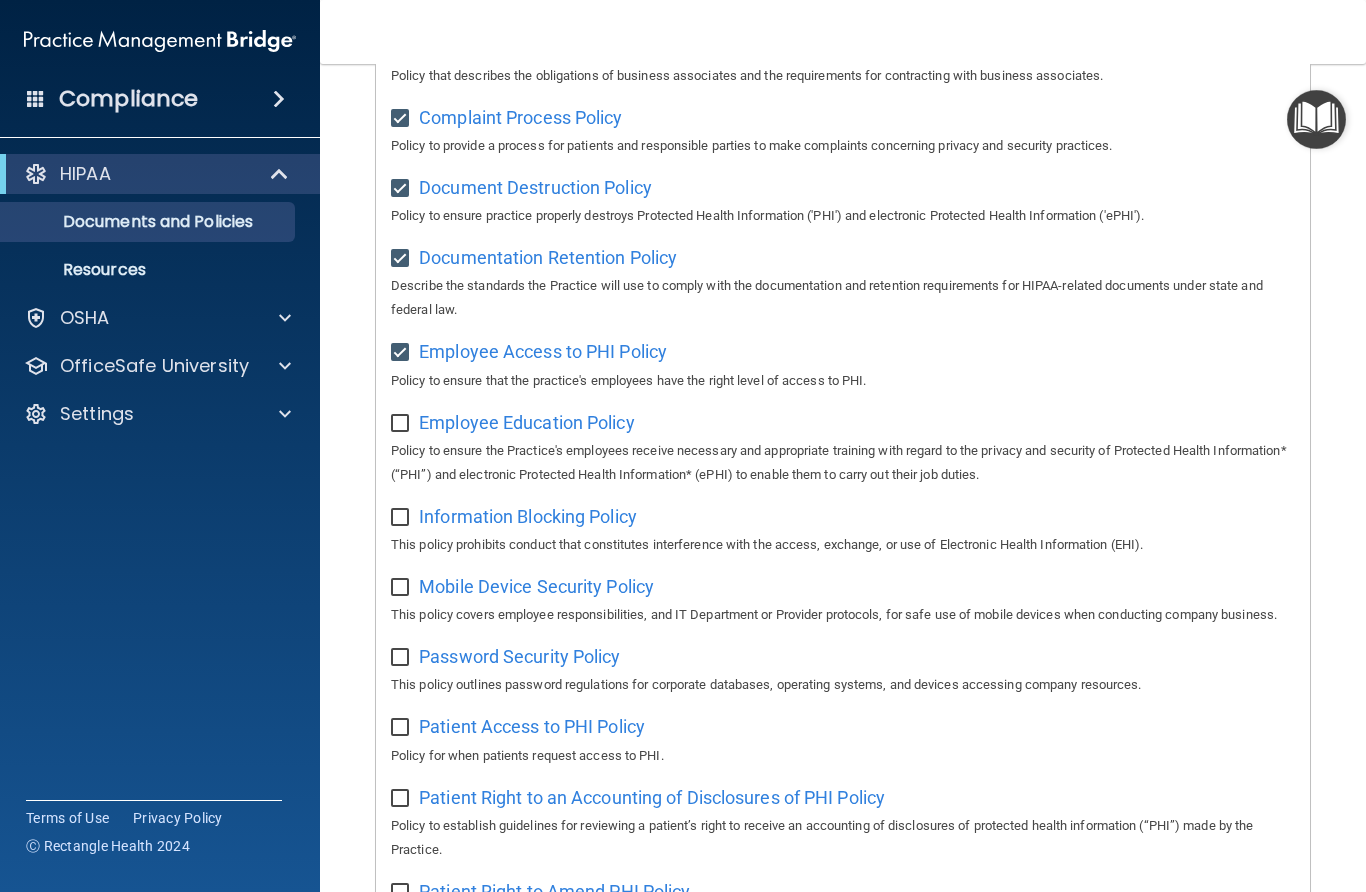 click at bounding box center [402, 424] 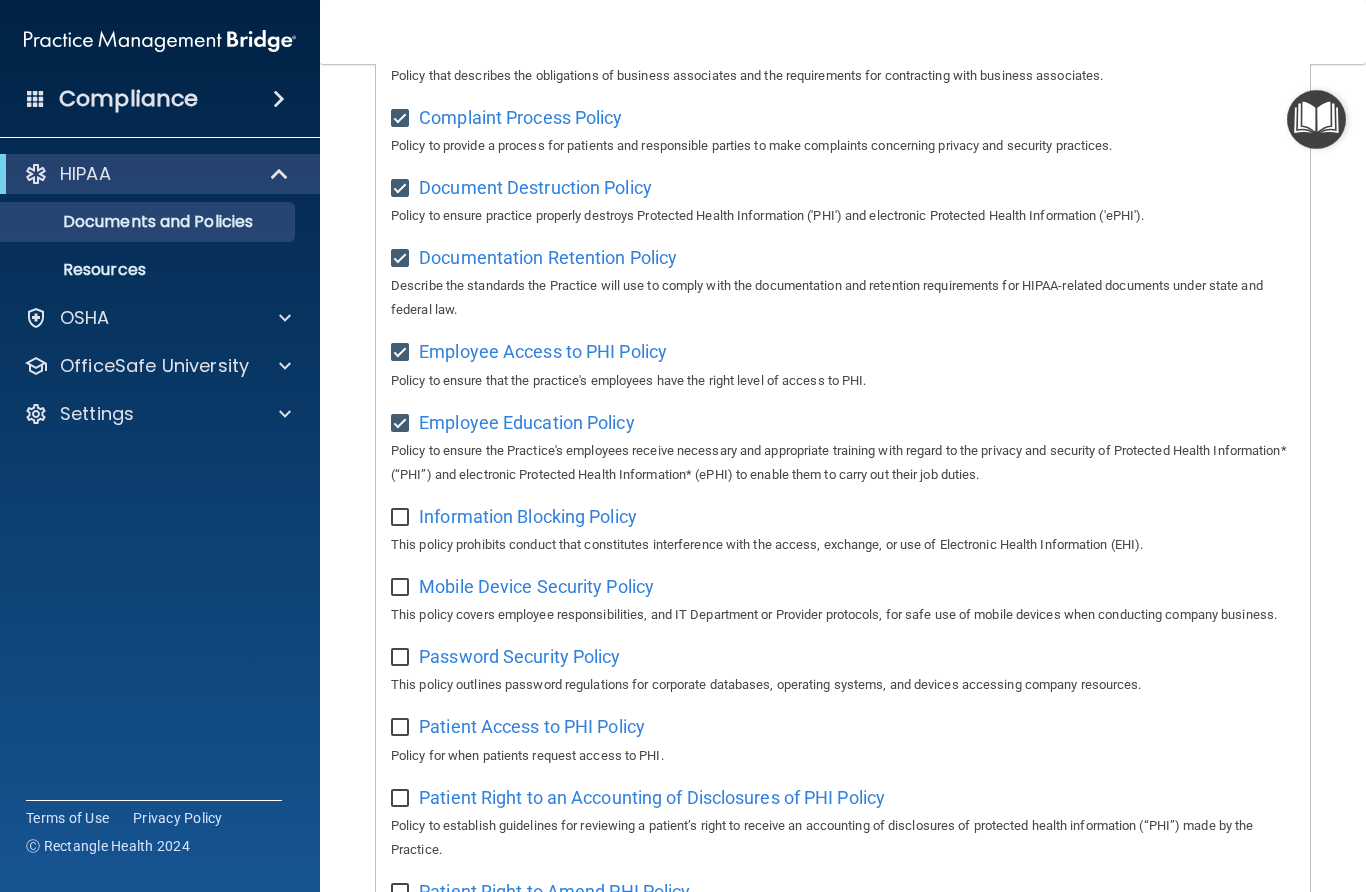 click at bounding box center (402, 518) 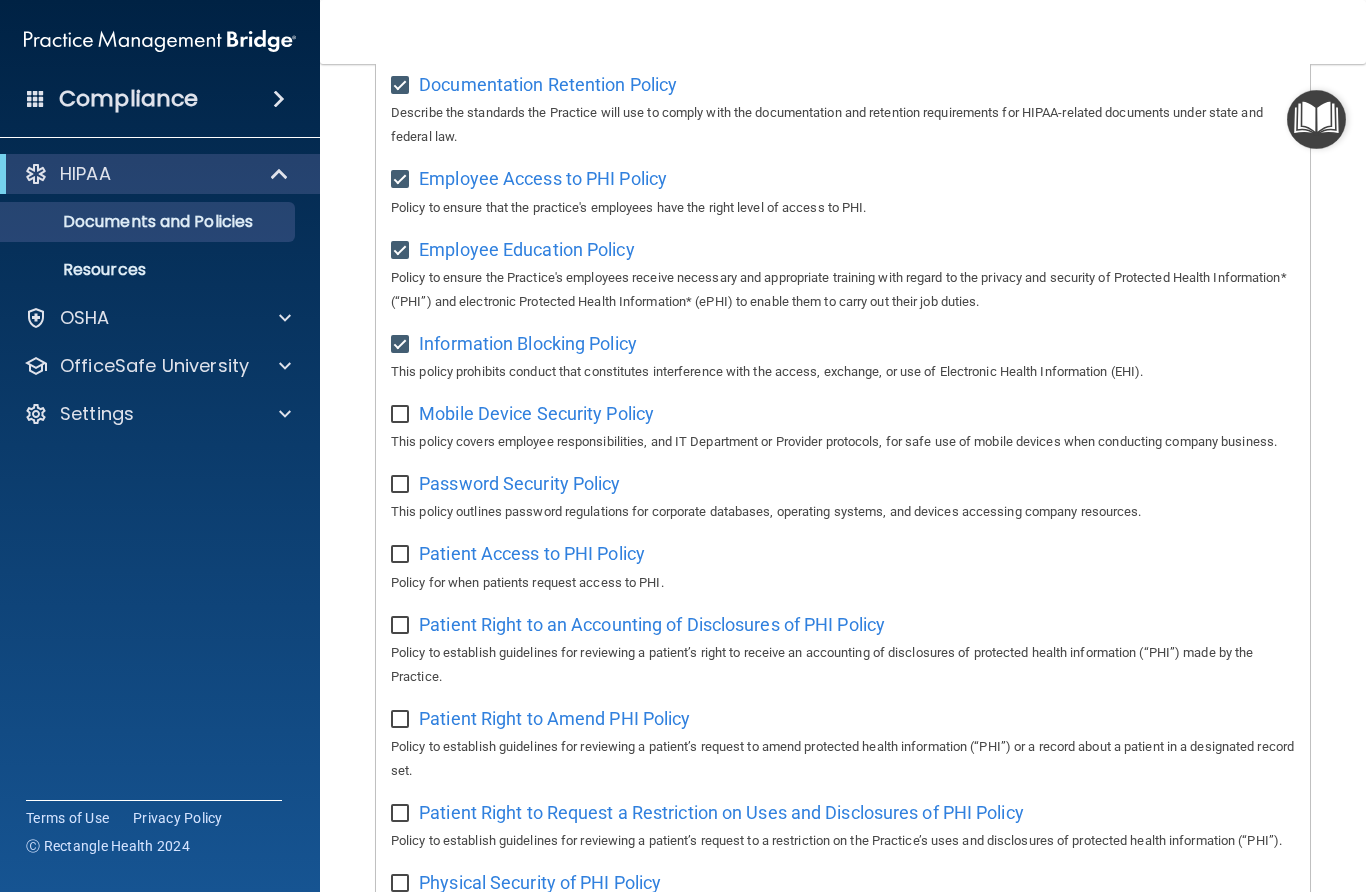 scroll, scrollTop: 595, scrollLeft: 0, axis: vertical 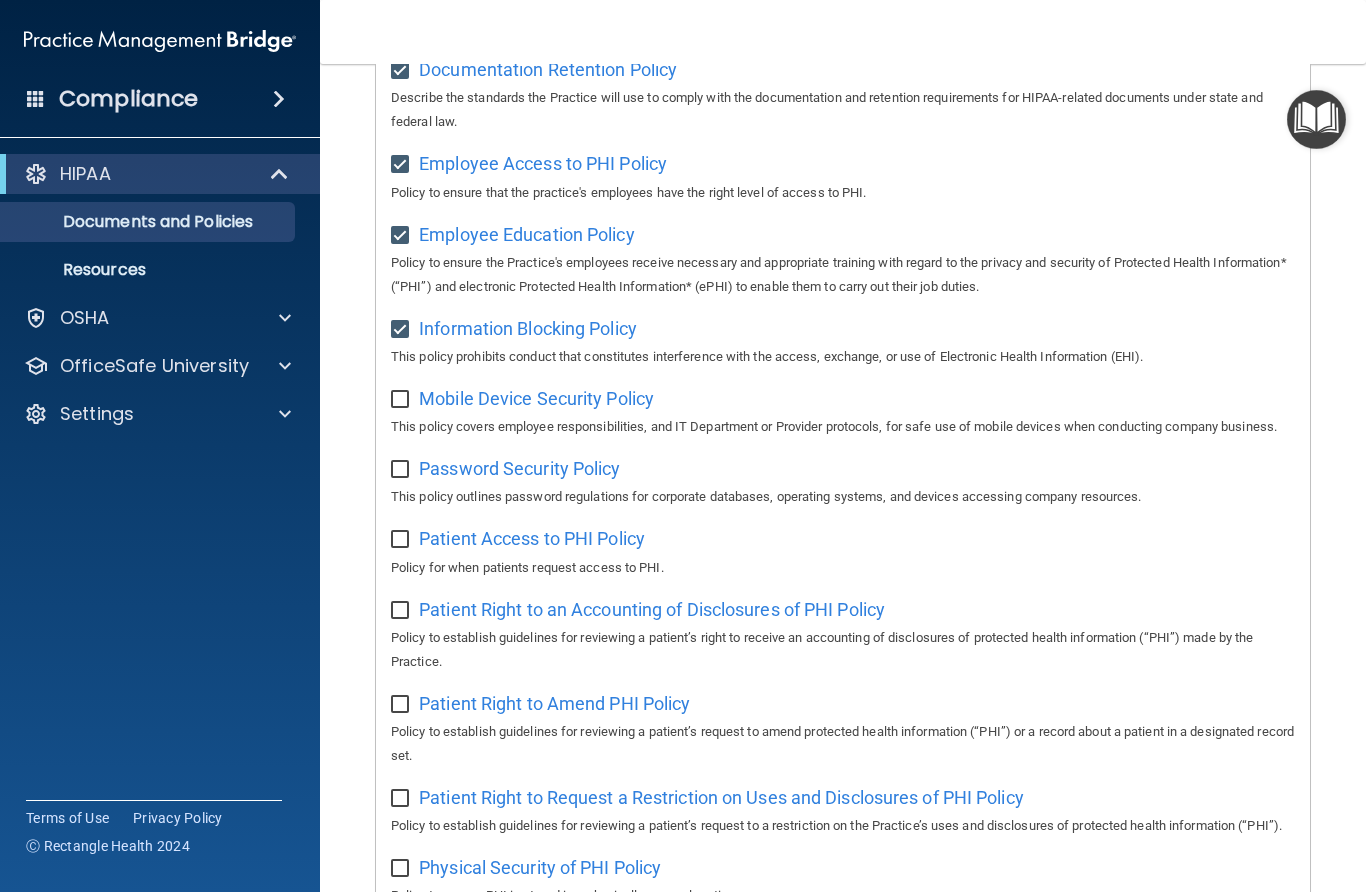 click at bounding box center (402, 400) 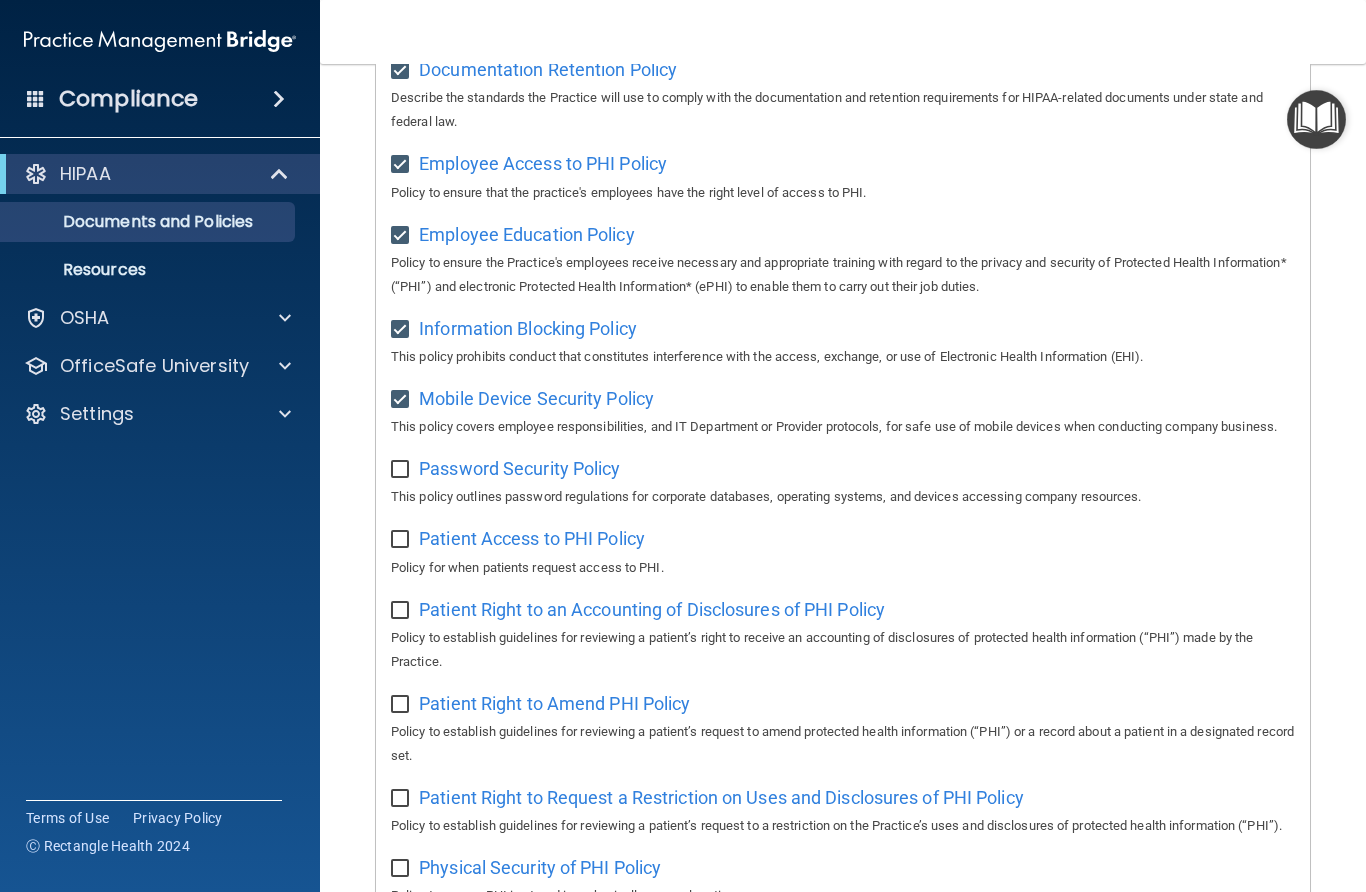 click at bounding box center [402, 470] 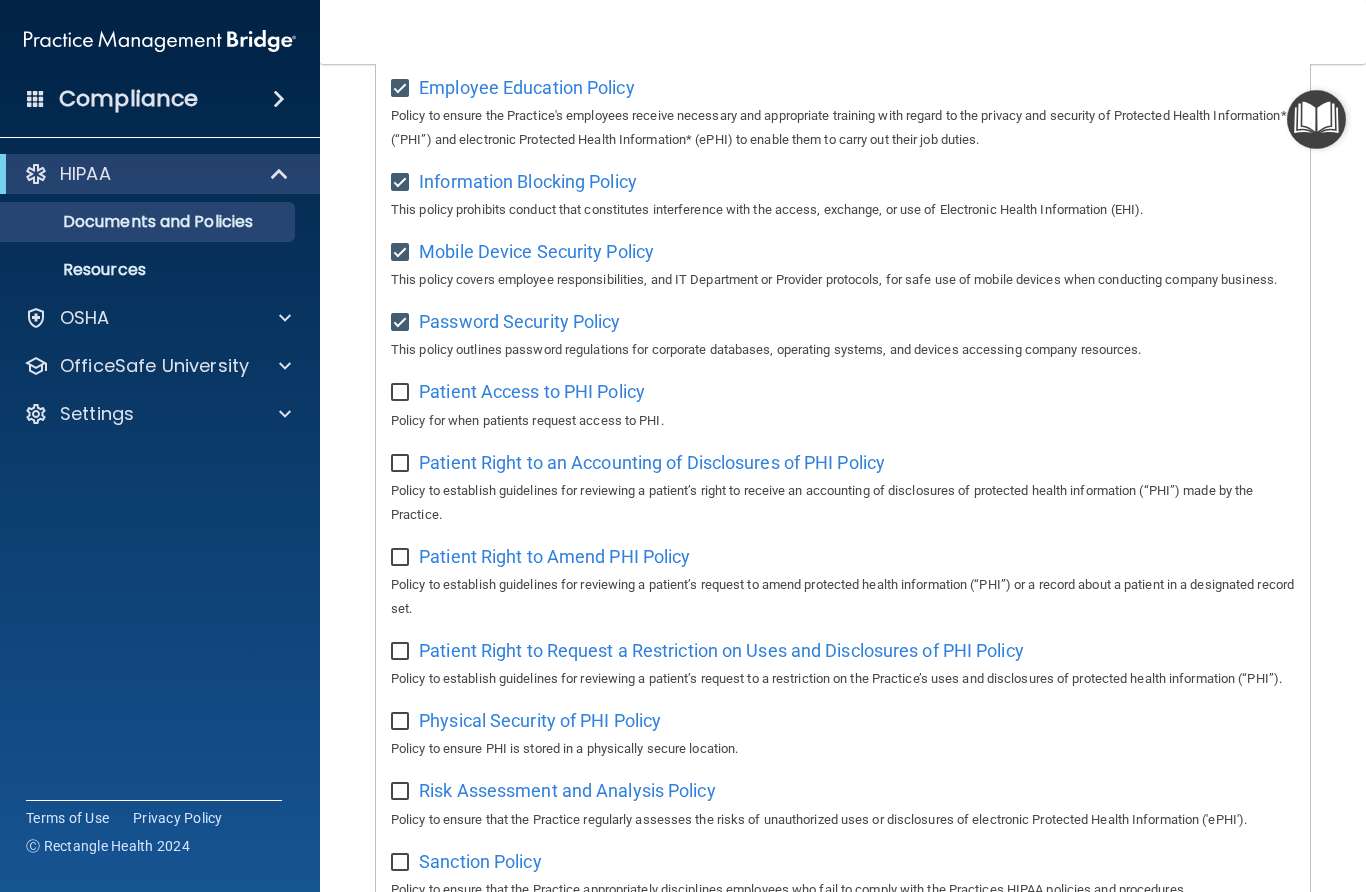 scroll, scrollTop: 764, scrollLeft: 0, axis: vertical 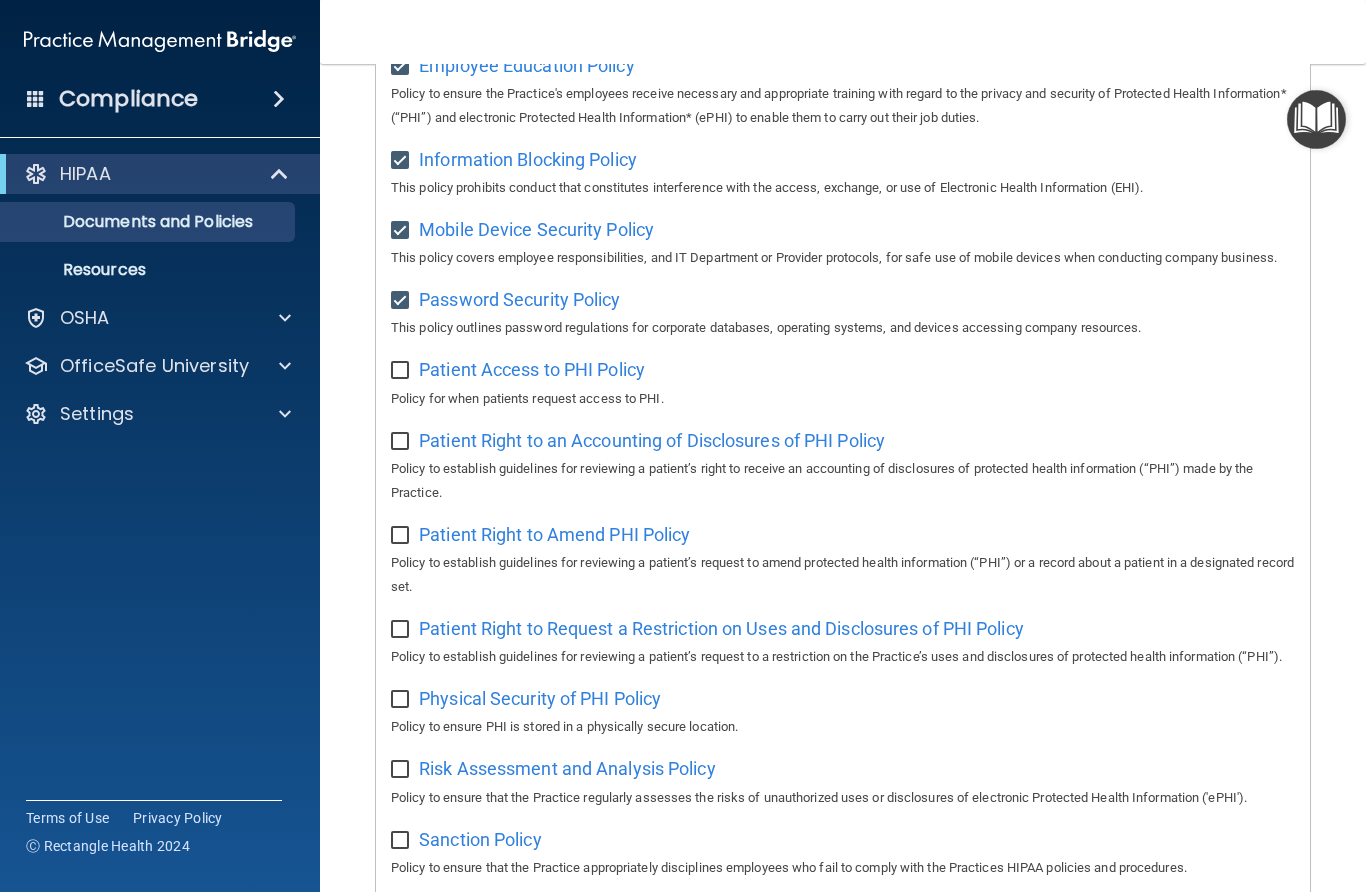 click at bounding box center [402, 371] 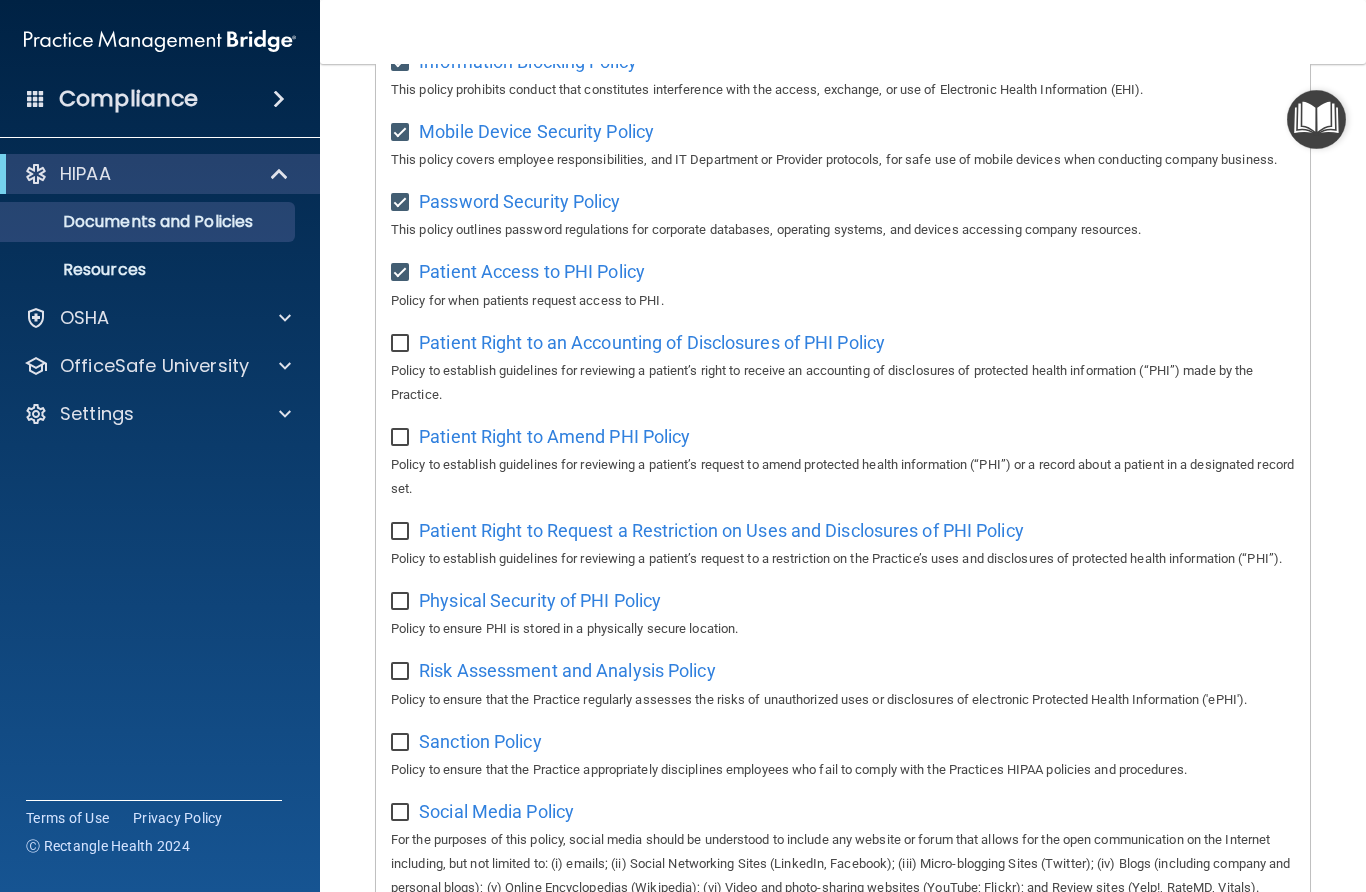 scroll, scrollTop: 896, scrollLeft: 0, axis: vertical 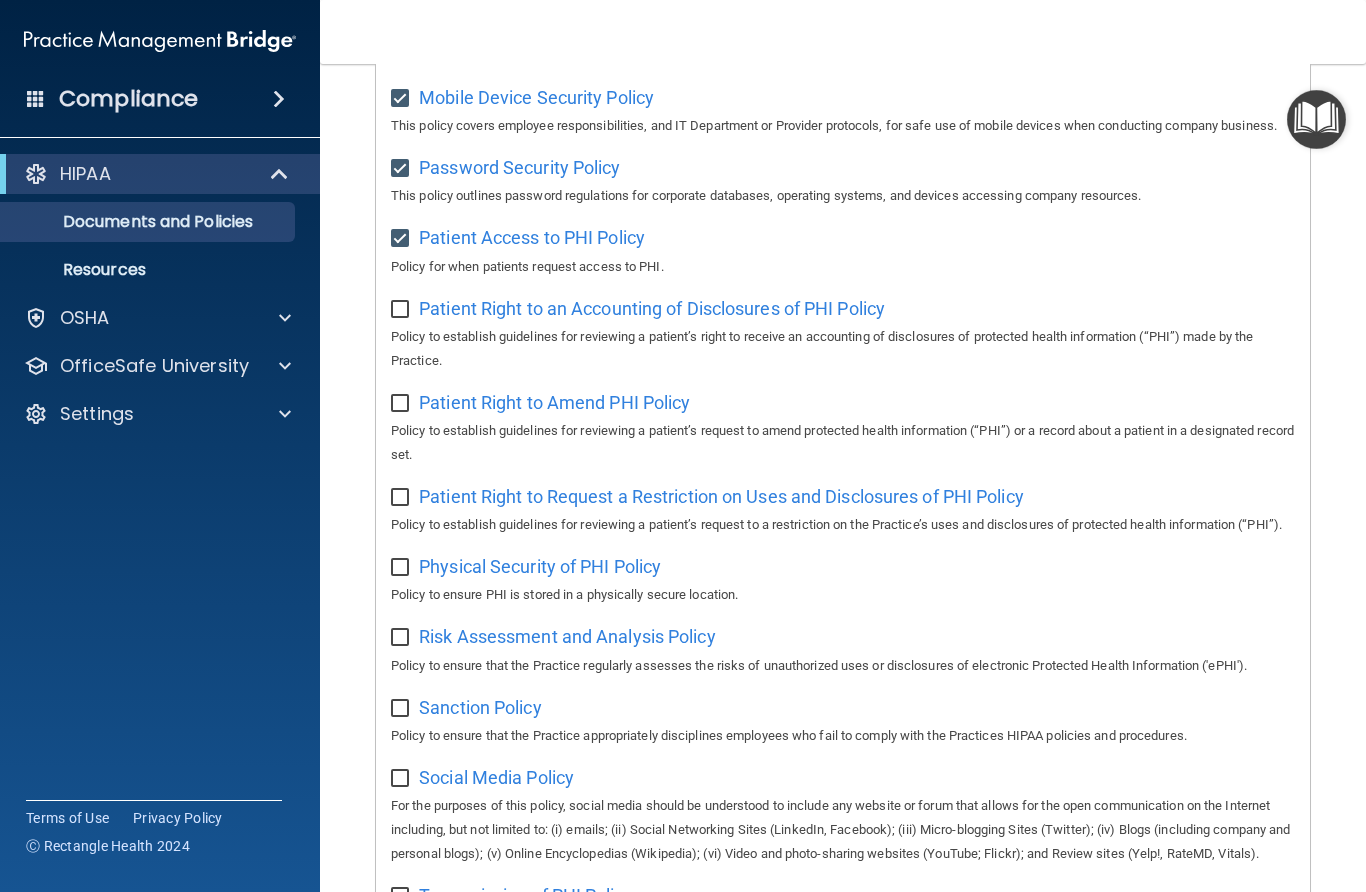 click at bounding box center [402, 310] 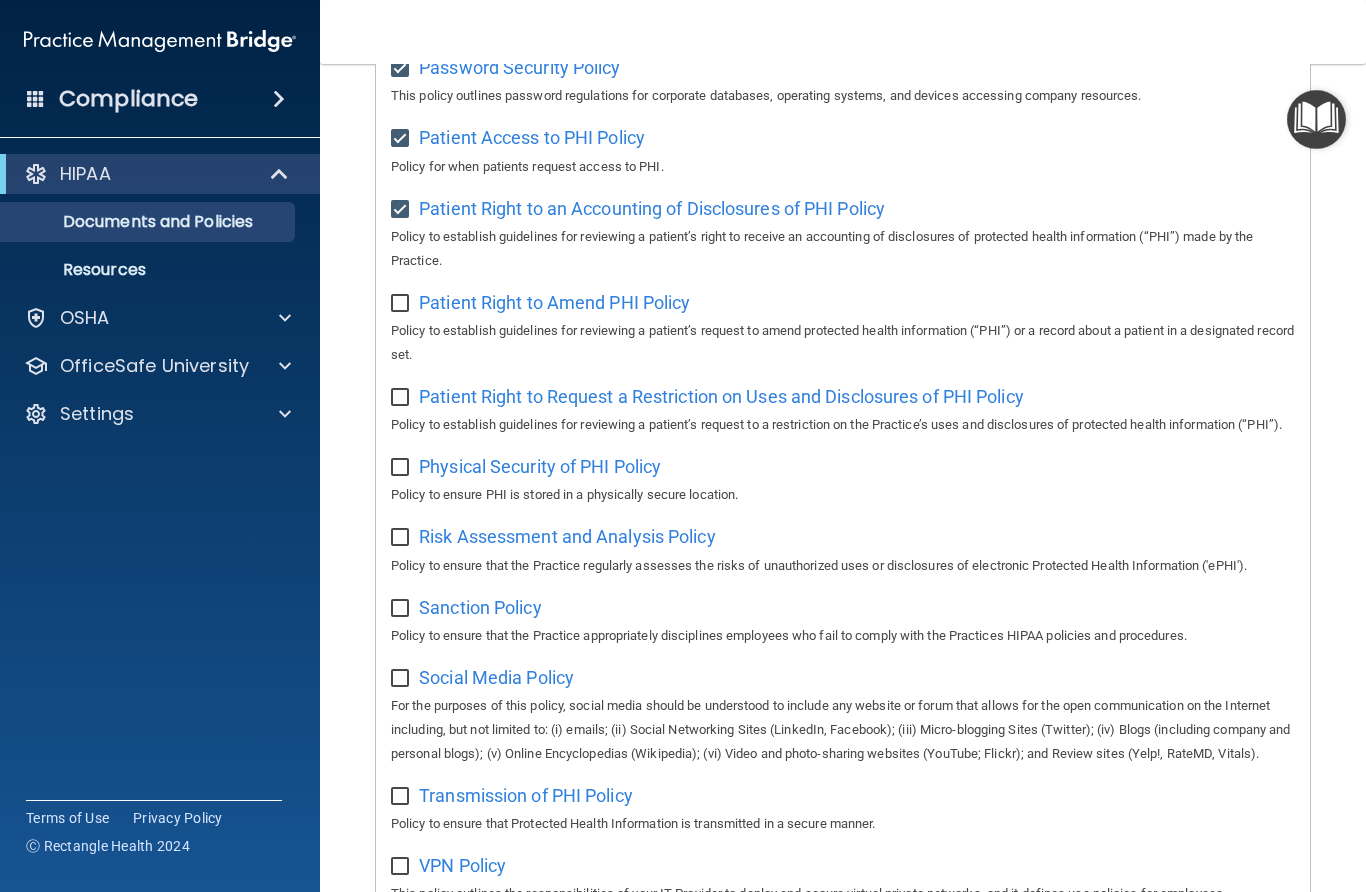 scroll, scrollTop: 992, scrollLeft: 0, axis: vertical 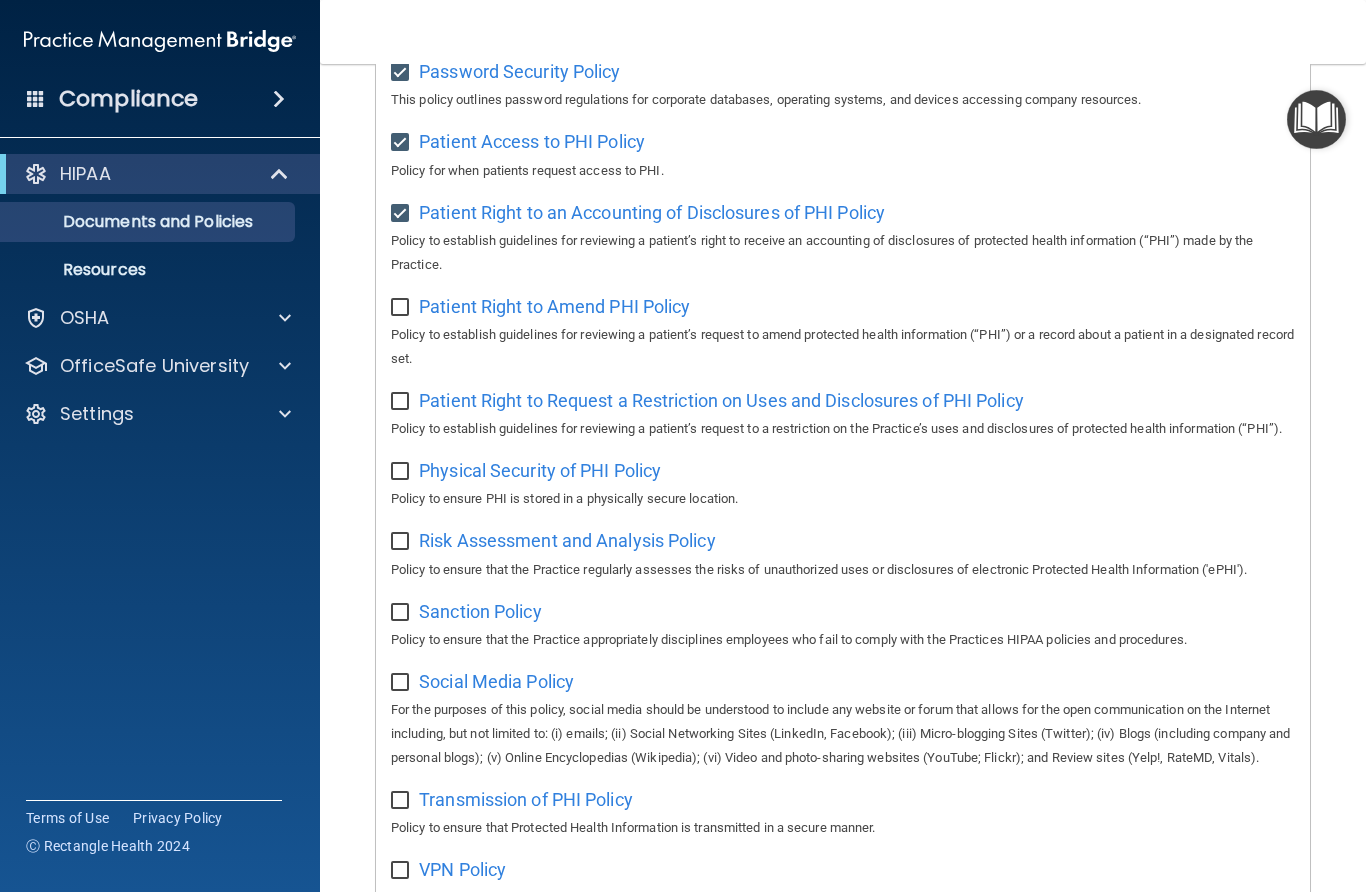 click at bounding box center (402, 308) 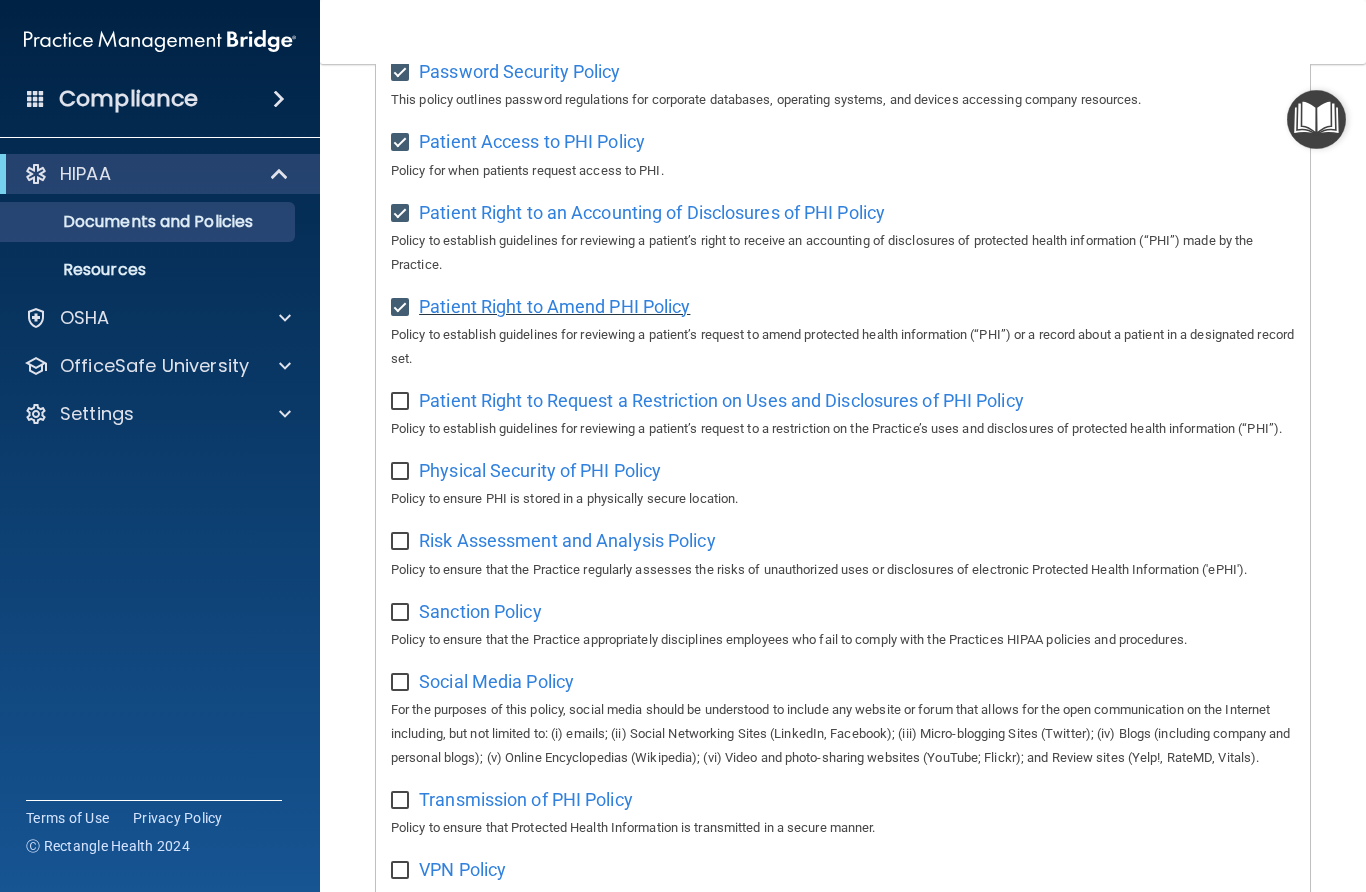 click on "Patient Right to Amend PHI Policy" at bounding box center (554, 306) 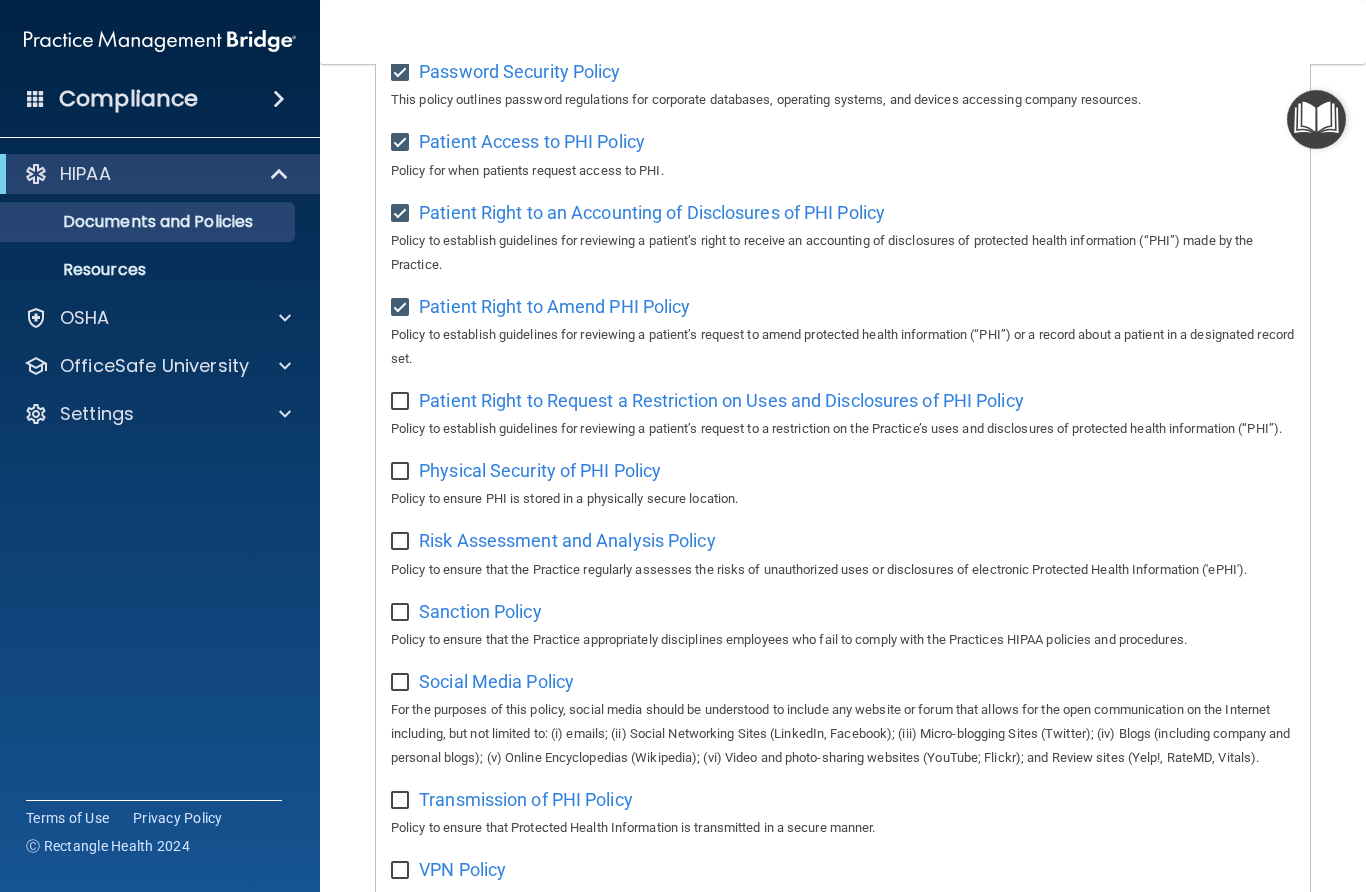 click at bounding box center (402, 402) 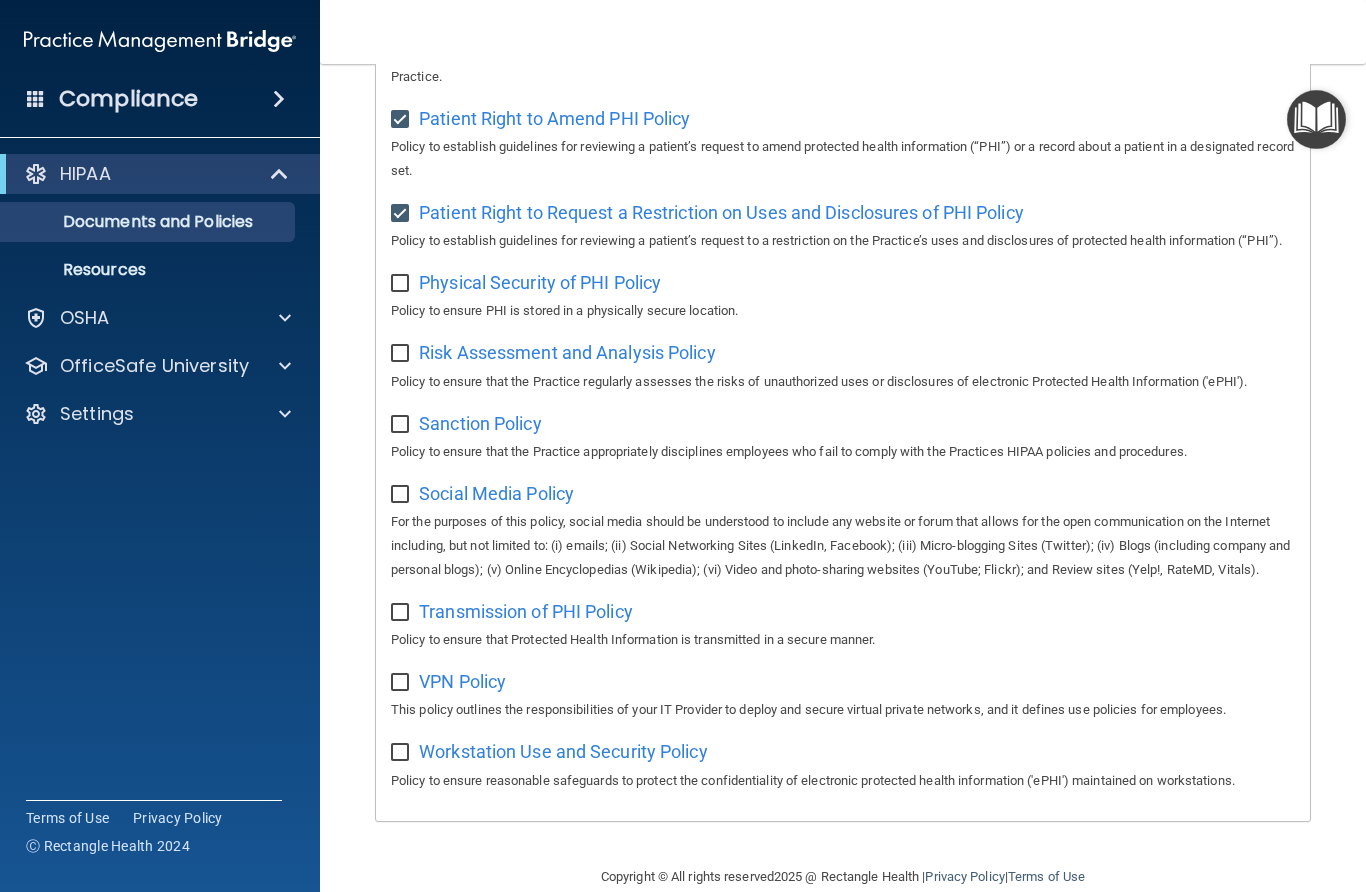 scroll, scrollTop: 1182, scrollLeft: 0, axis: vertical 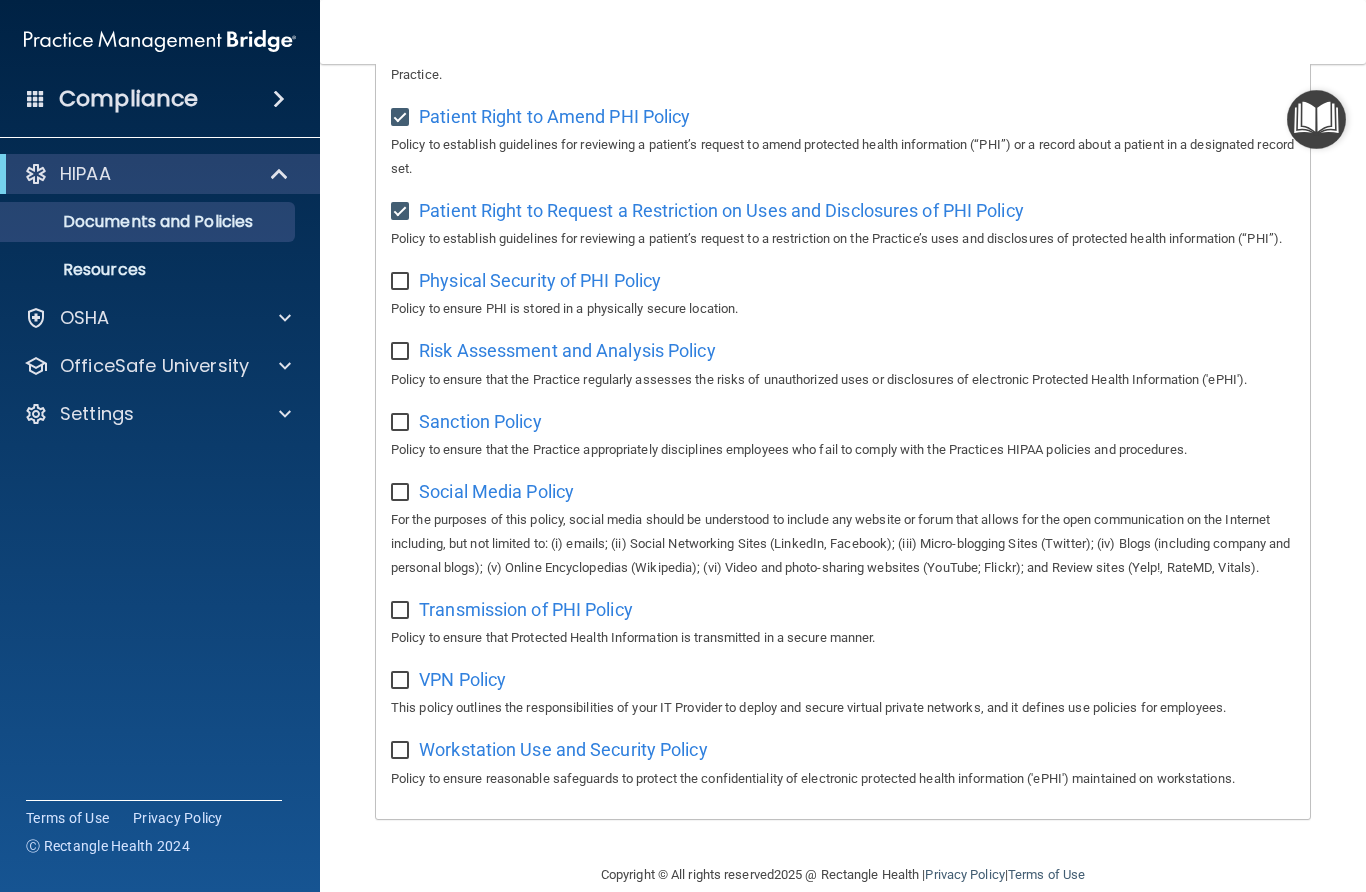 click at bounding box center [402, 282] 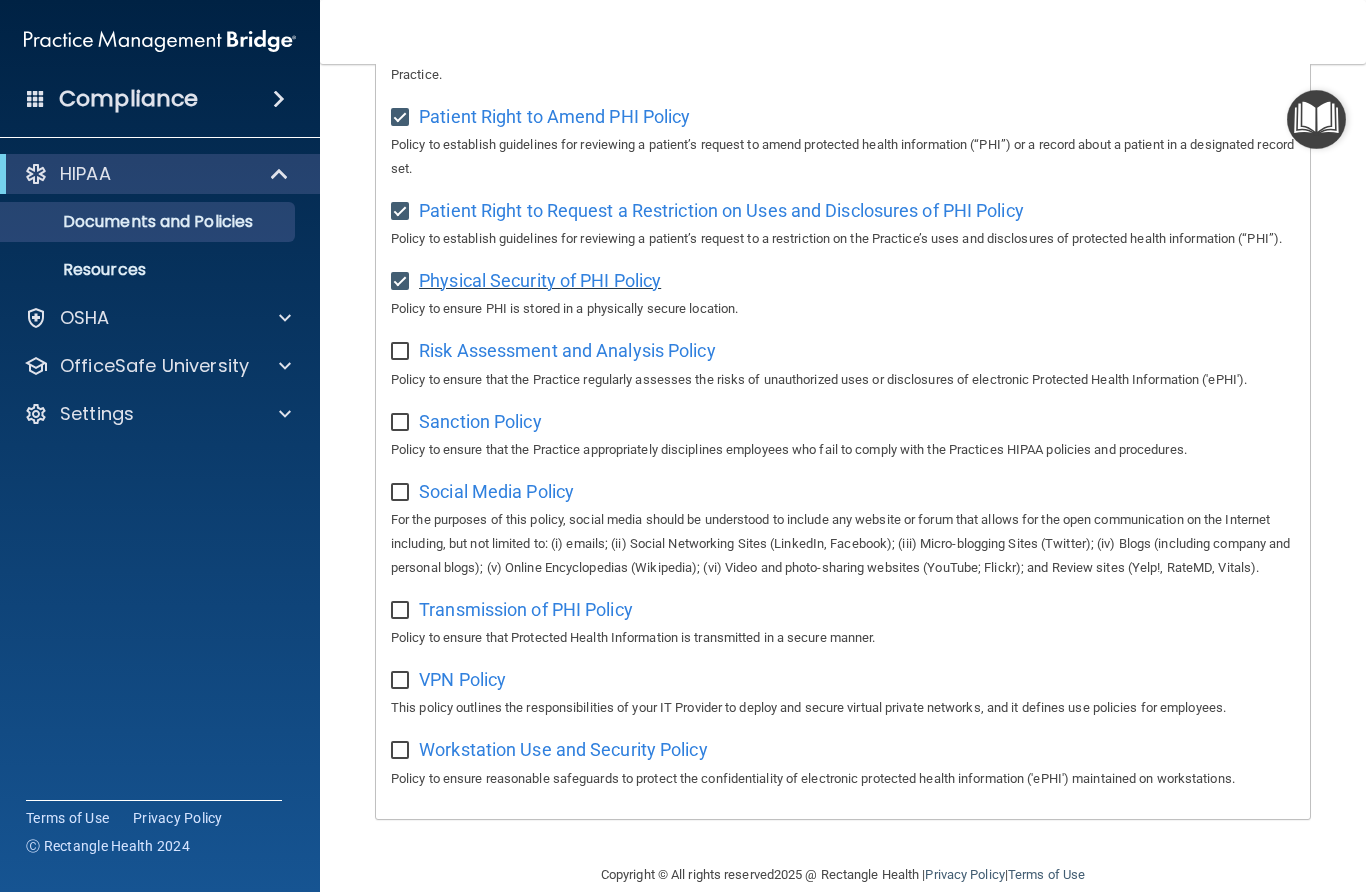 click on "Physical Security of PHI Policy" at bounding box center [540, 280] 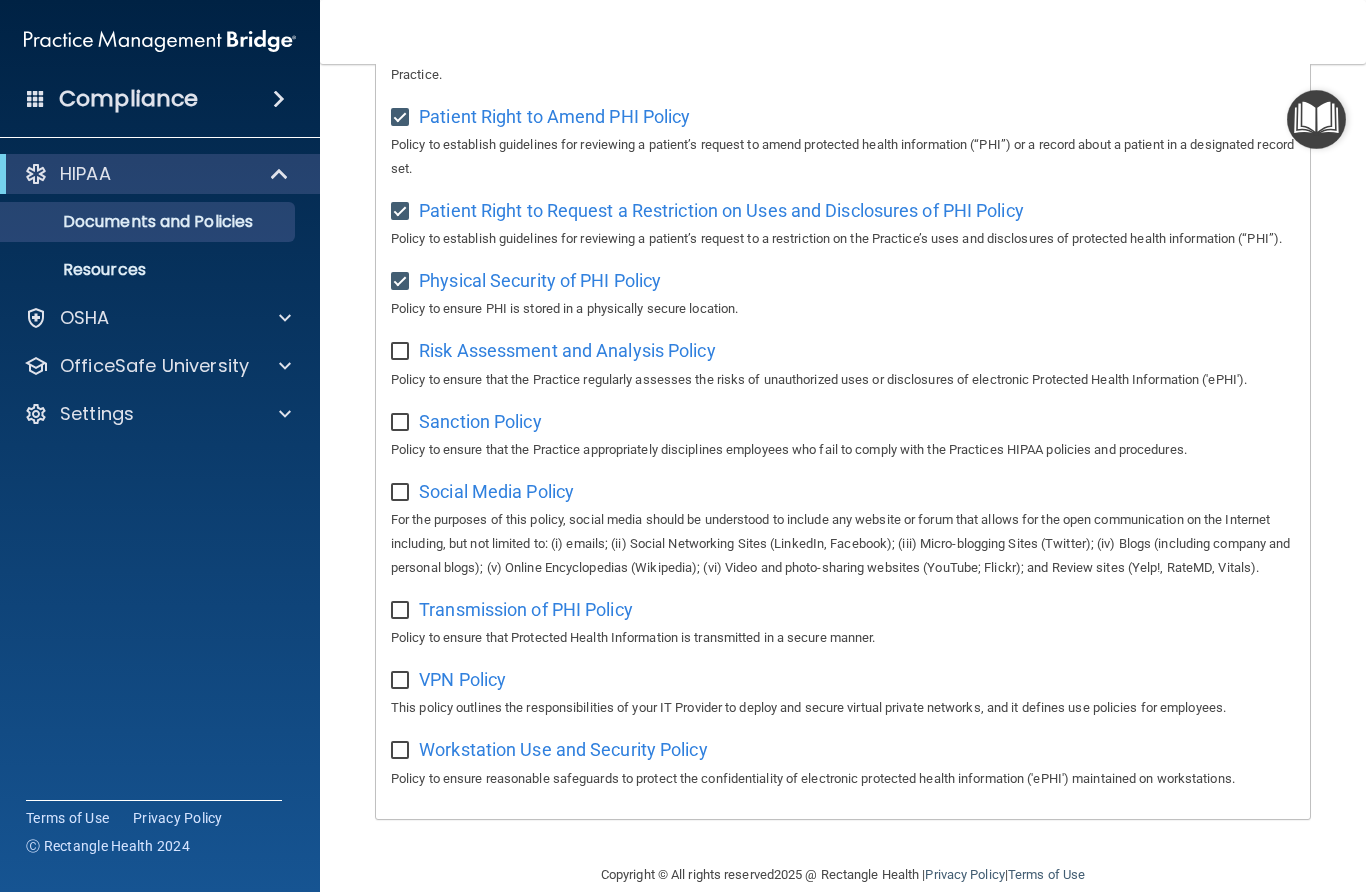 click at bounding box center [402, 352] 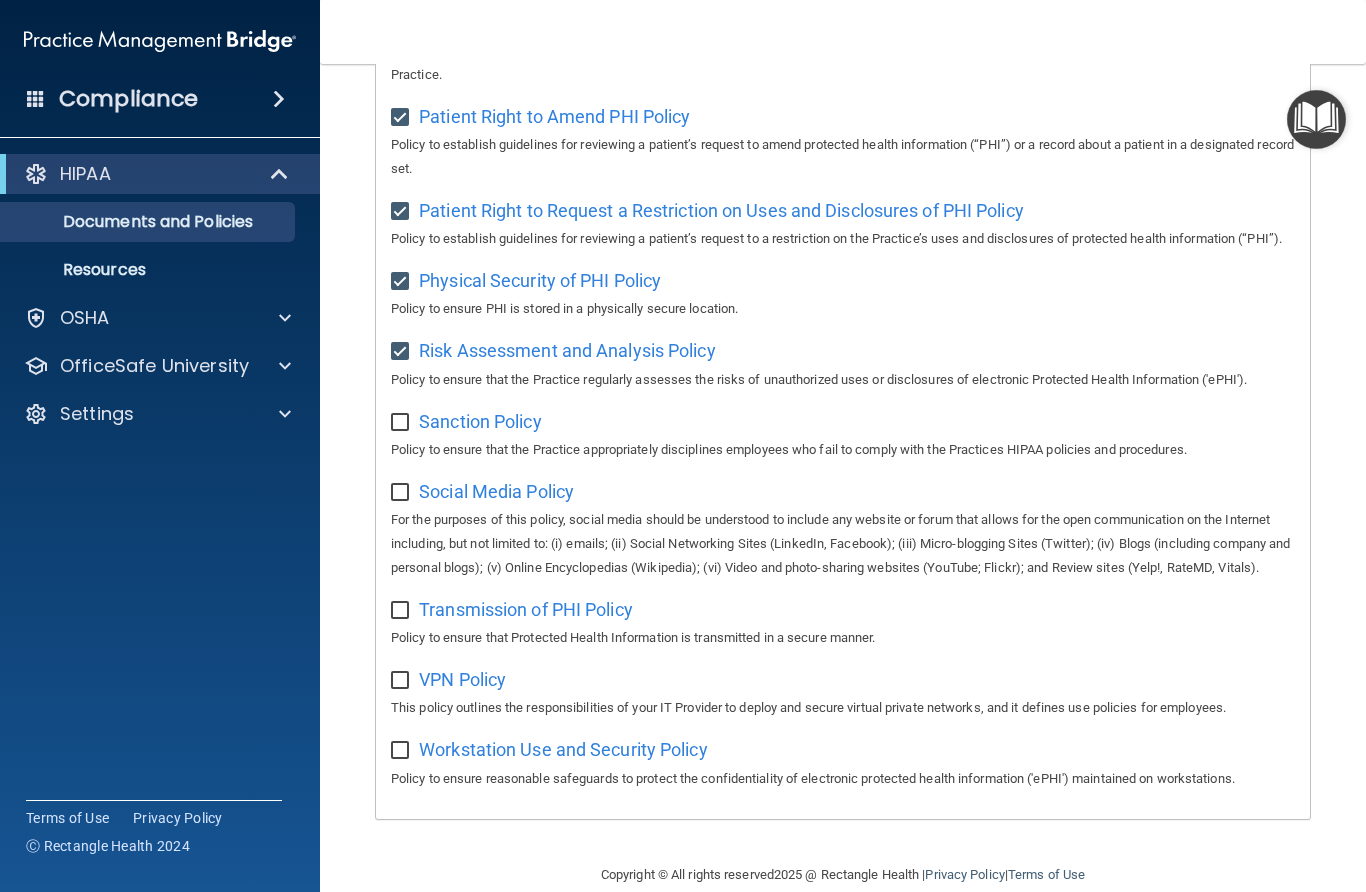 click at bounding box center [402, 423] 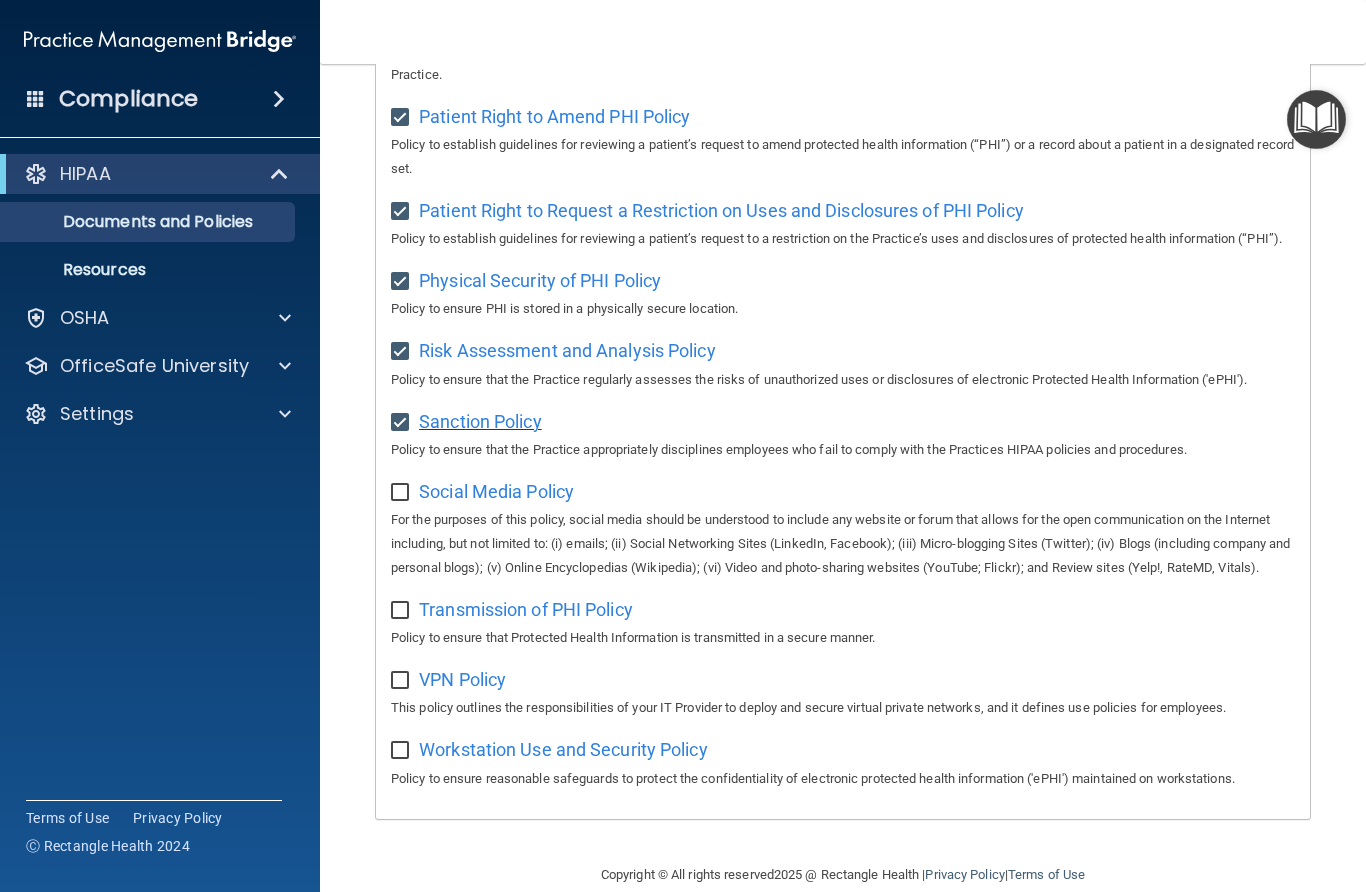 click on "Sanction Policy" at bounding box center (480, 421) 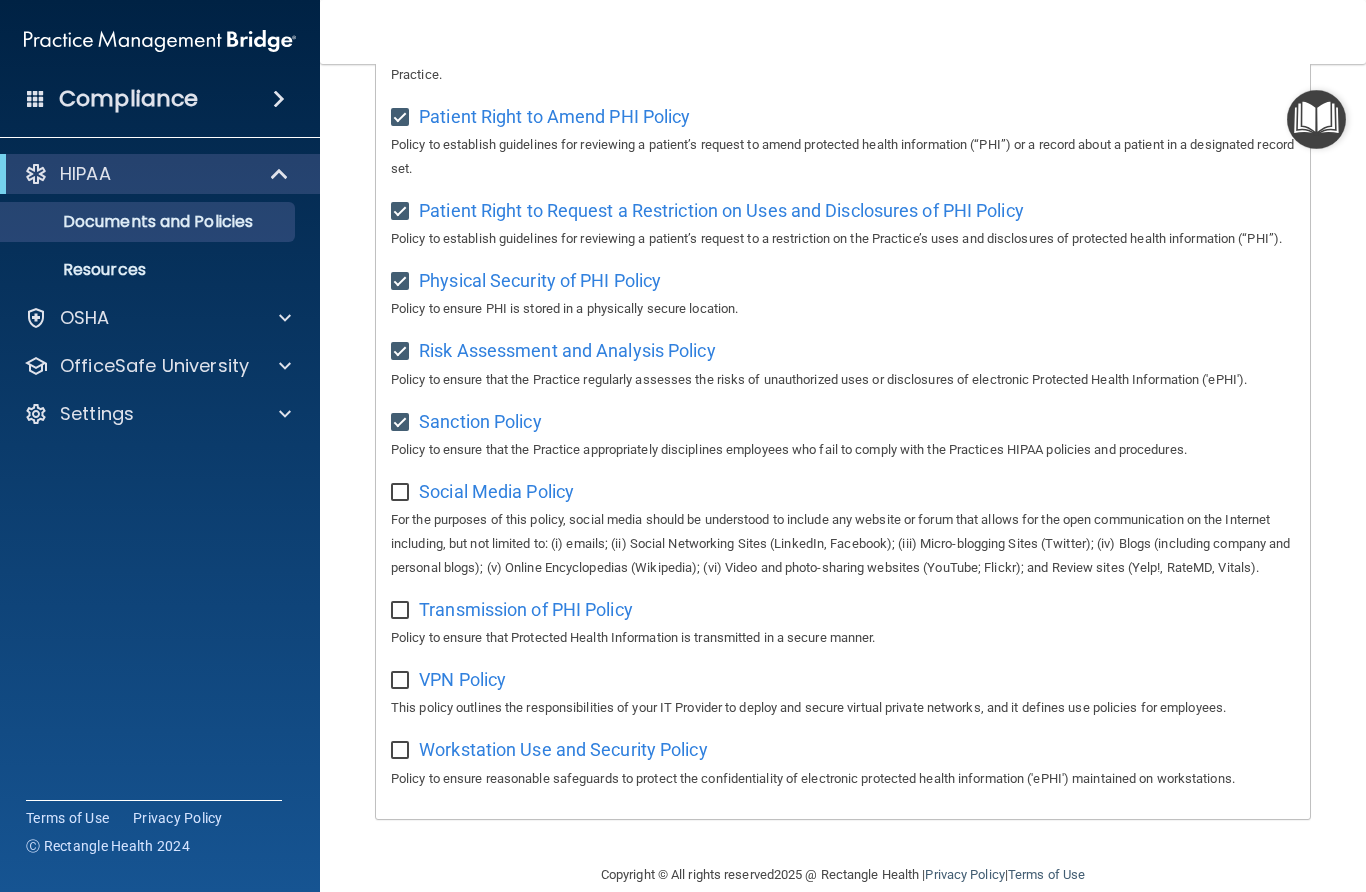 click at bounding box center (403, 486) 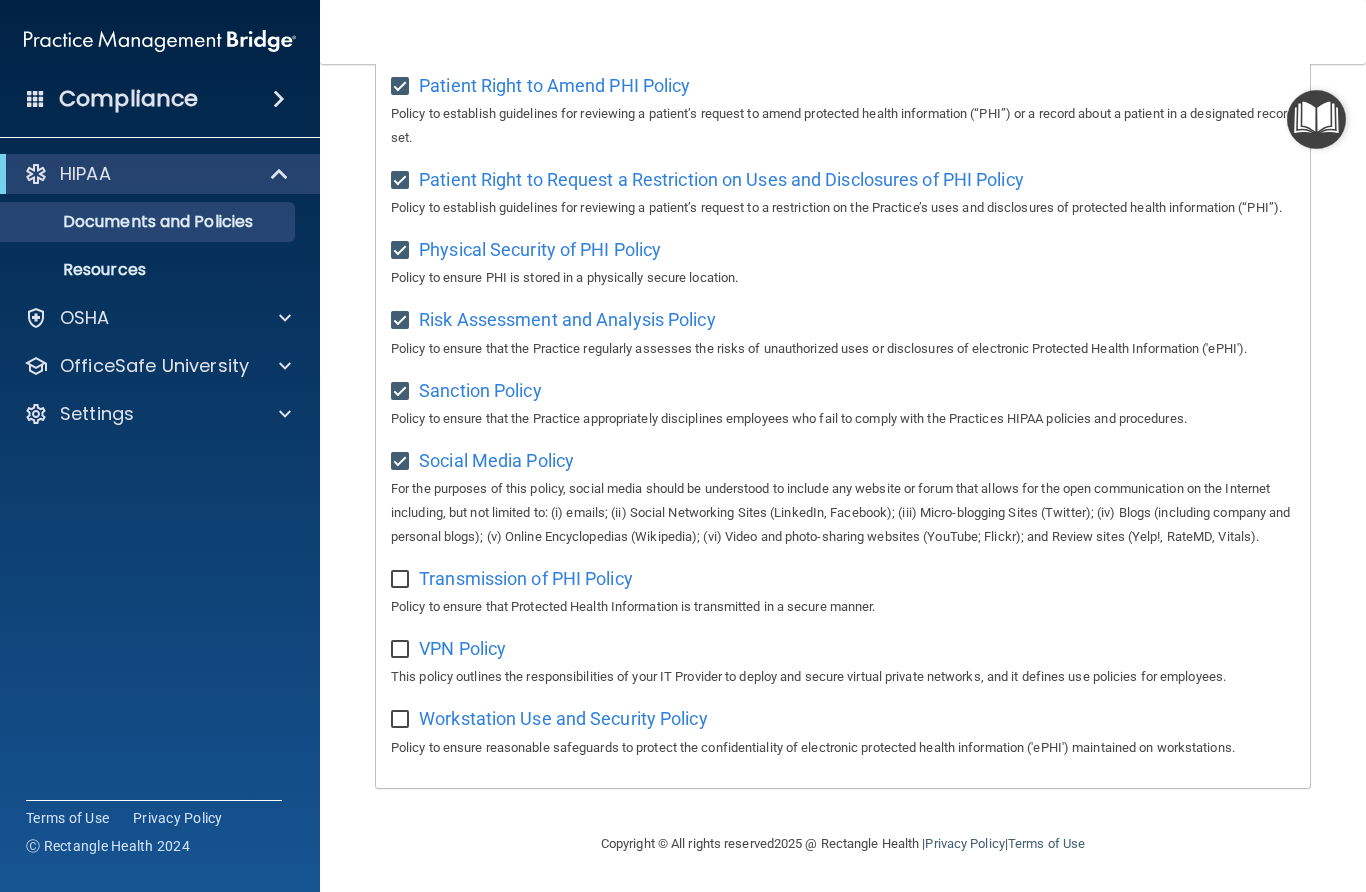 scroll, scrollTop: 1245, scrollLeft: 0, axis: vertical 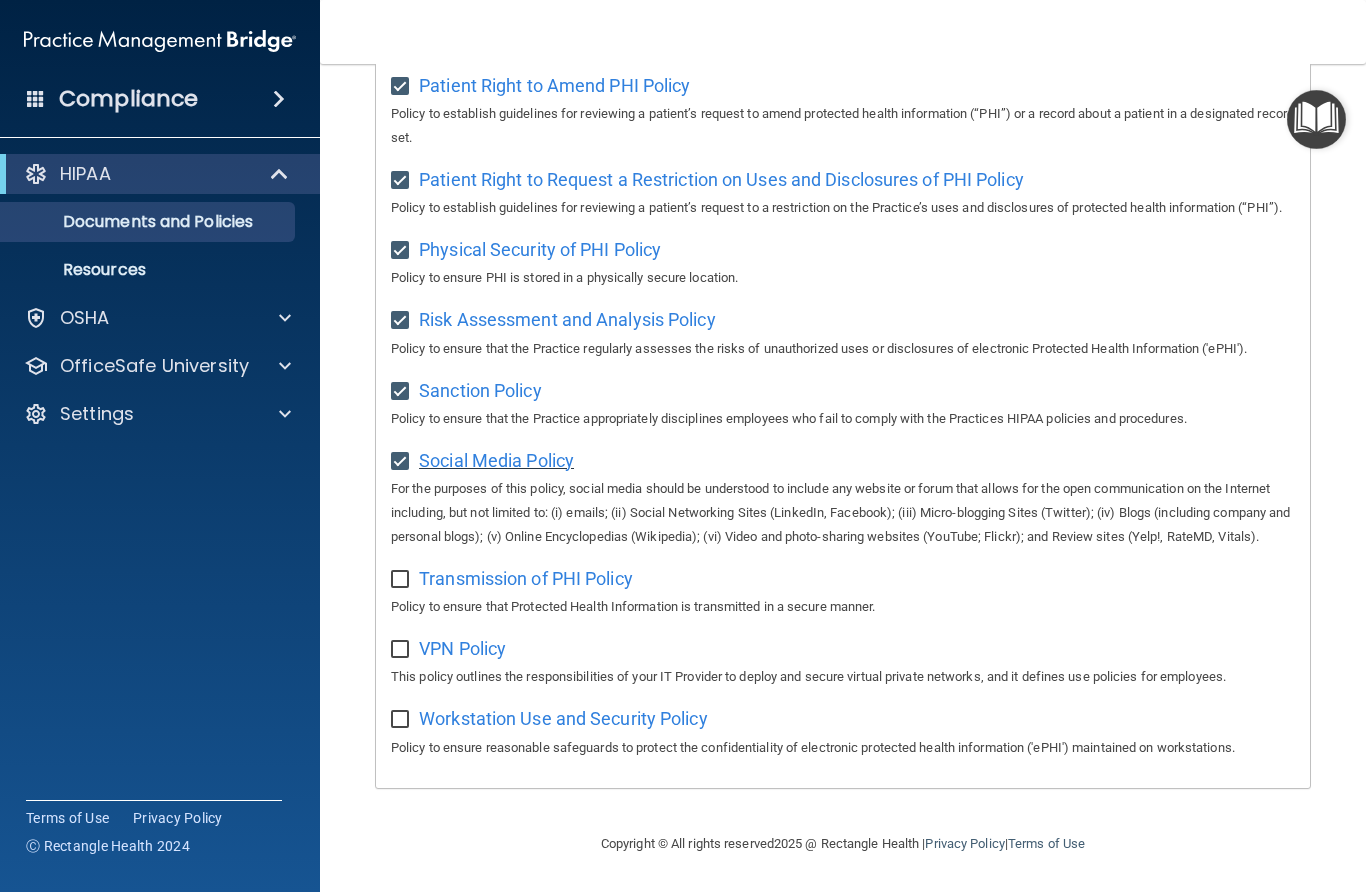 click on "Social Media Policy" at bounding box center (496, 460) 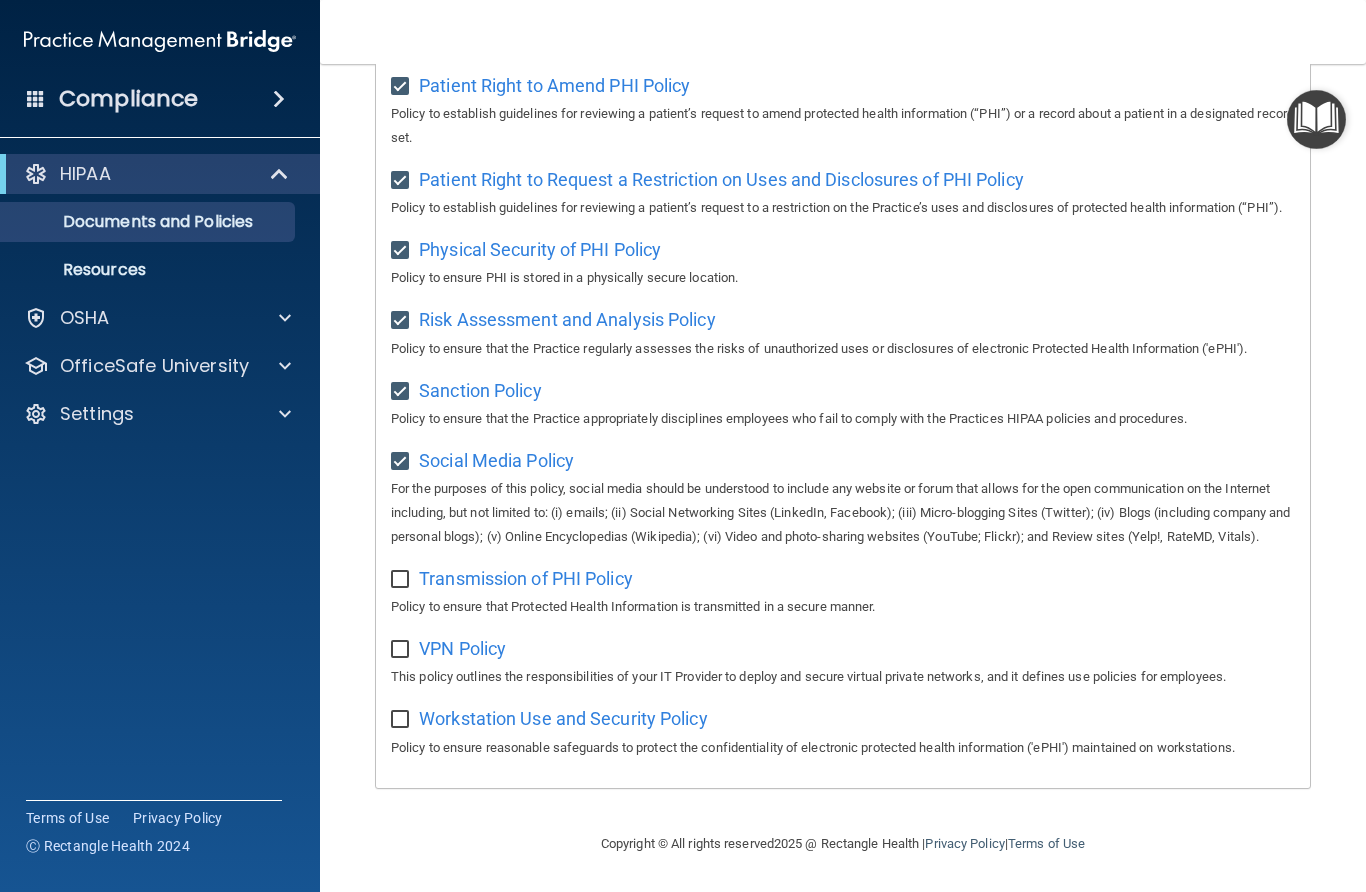 click at bounding box center (402, 580) 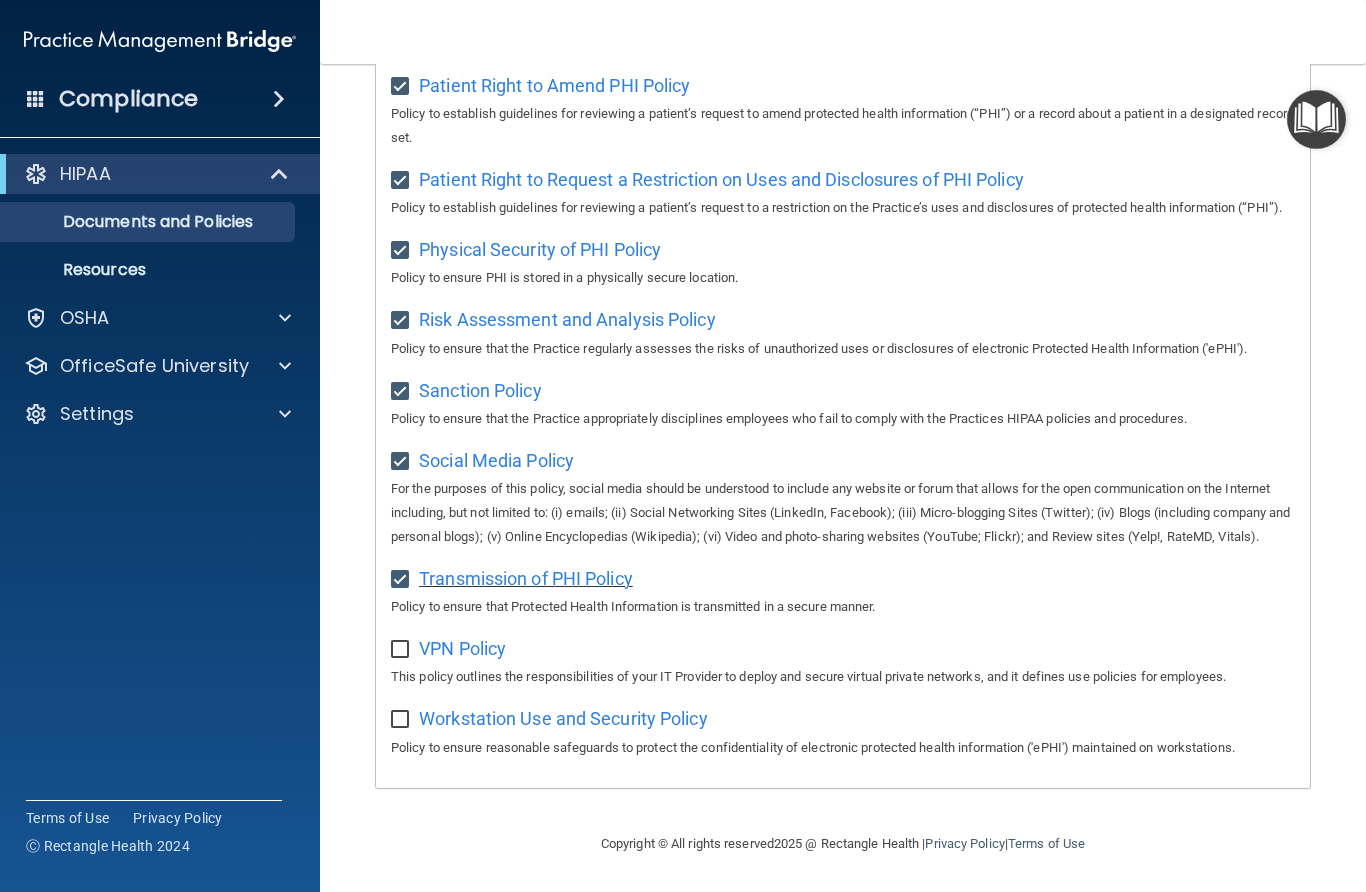 click on "Transmission of PHI Policy" at bounding box center [526, 578] 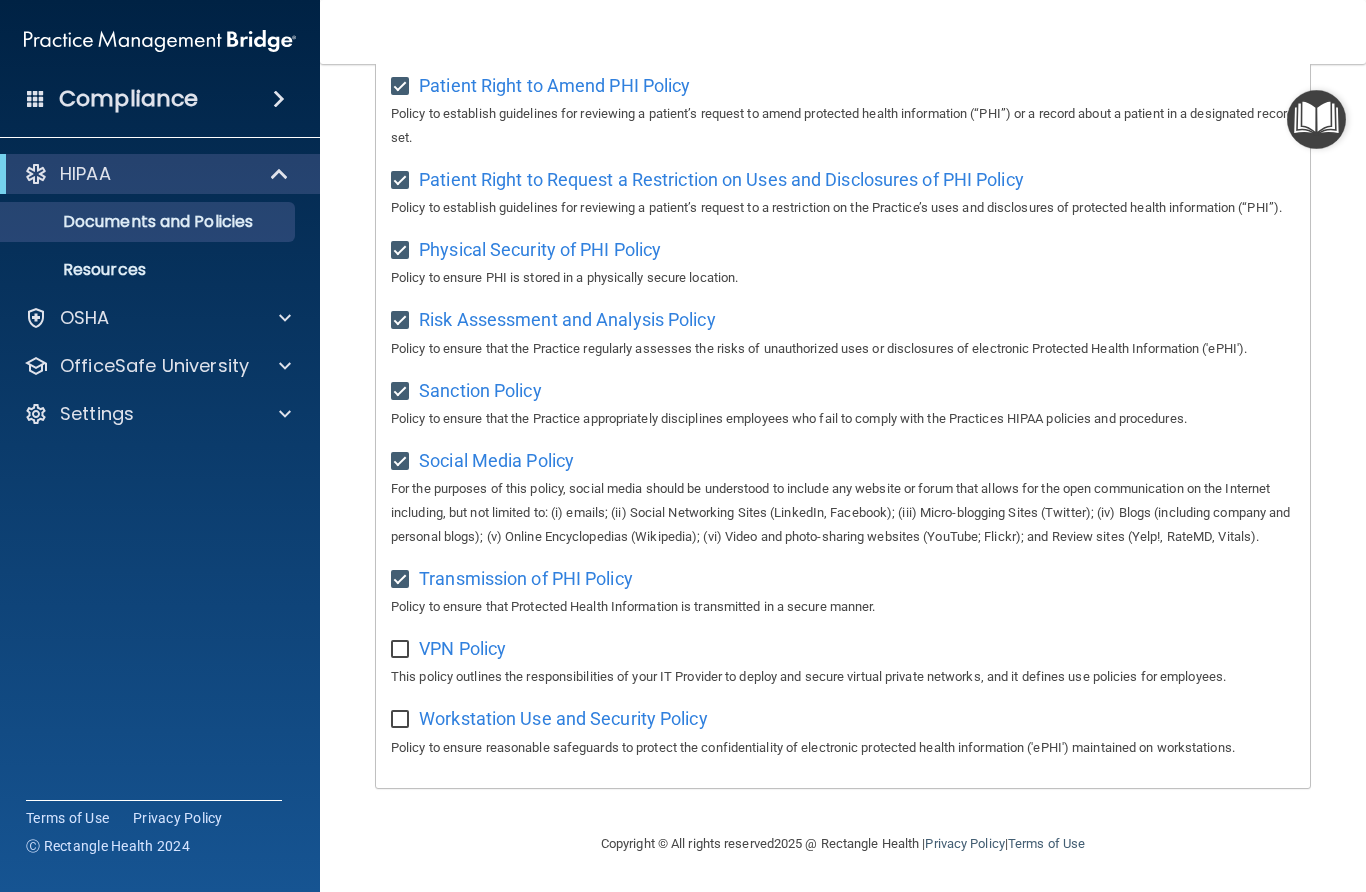 click at bounding box center [402, 650] 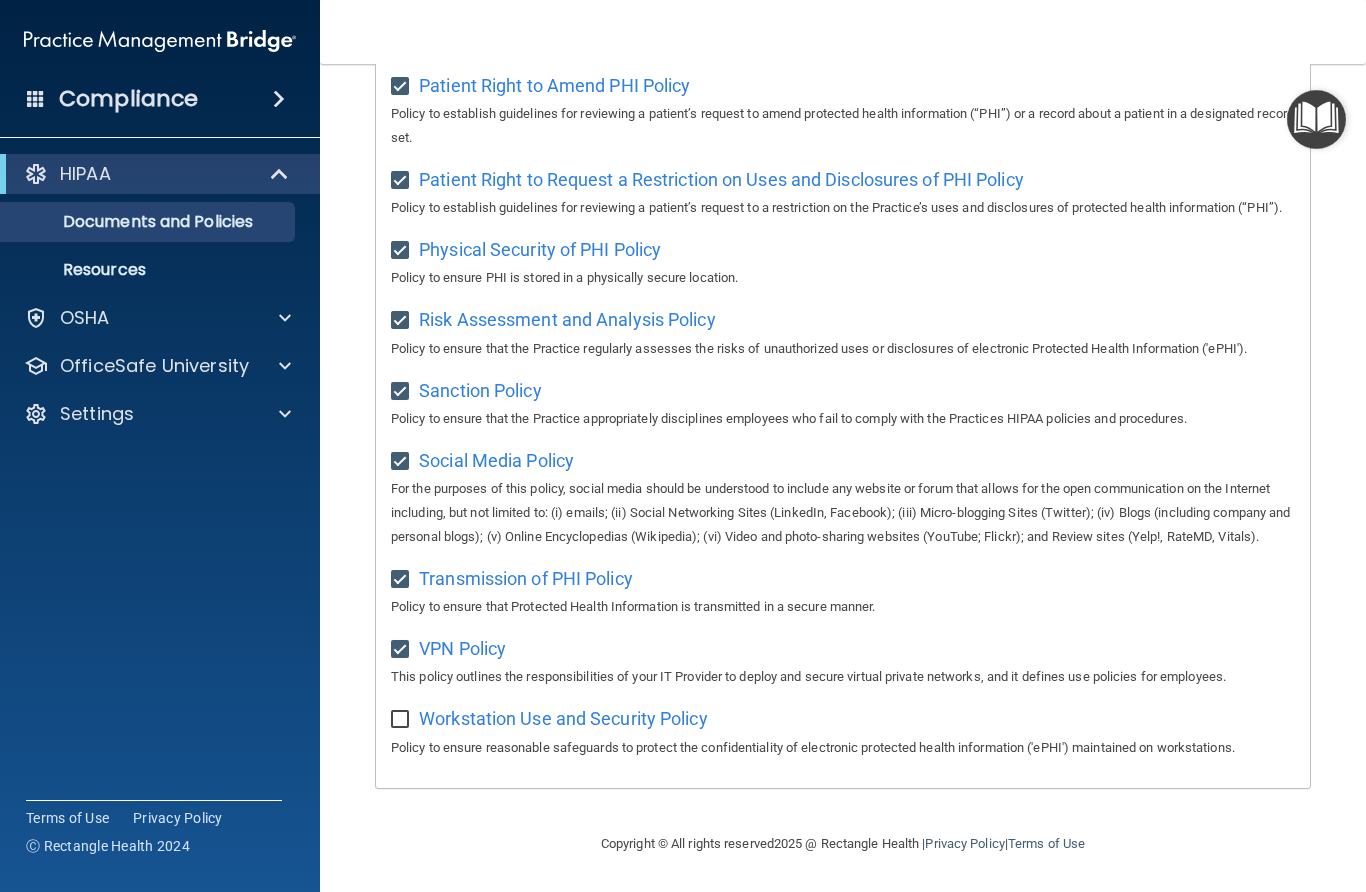 scroll, scrollTop: 1245, scrollLeft: 0, axis: vertical 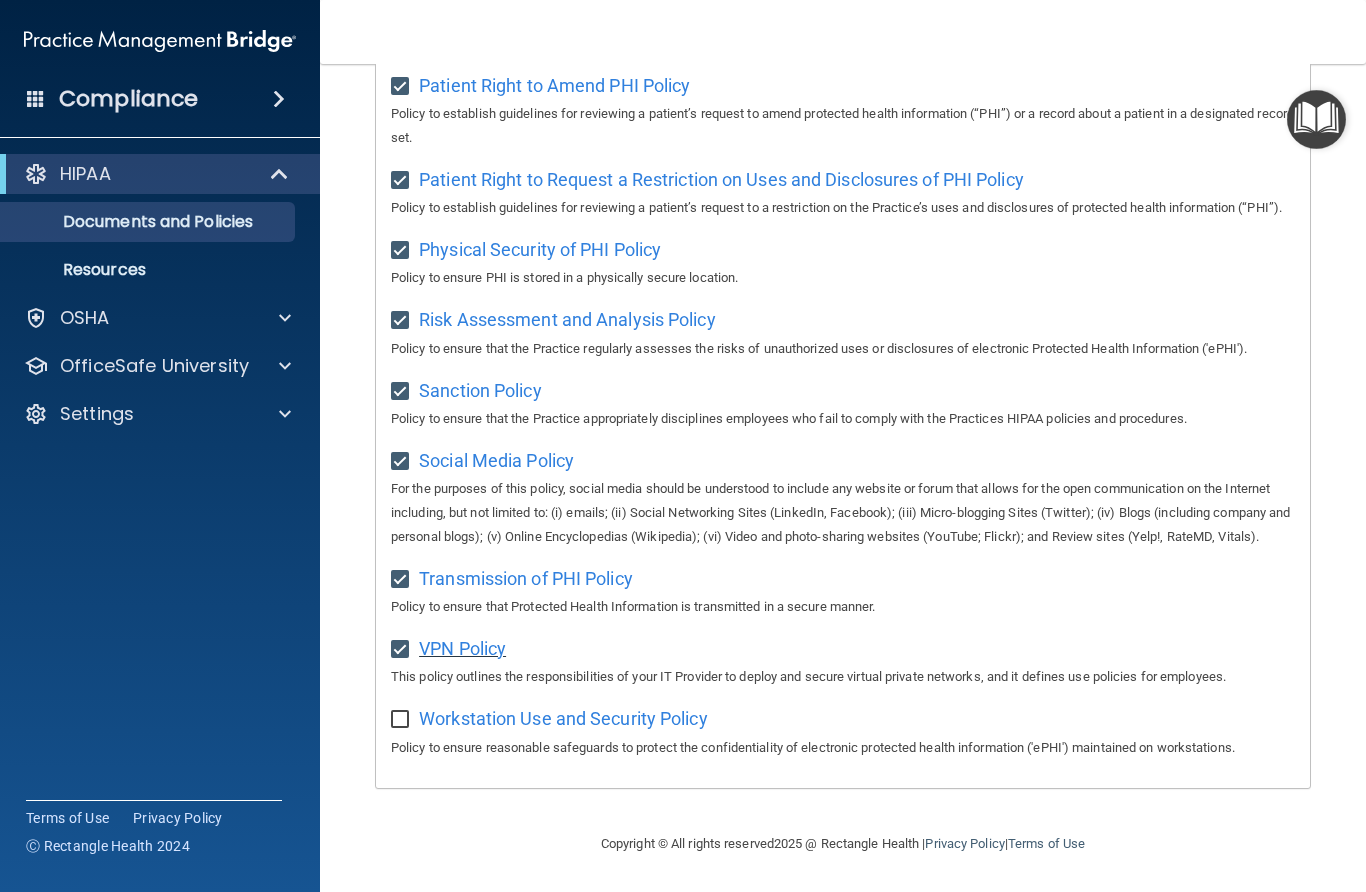 click on "VPN Policy" at bounding box center (462, 648) 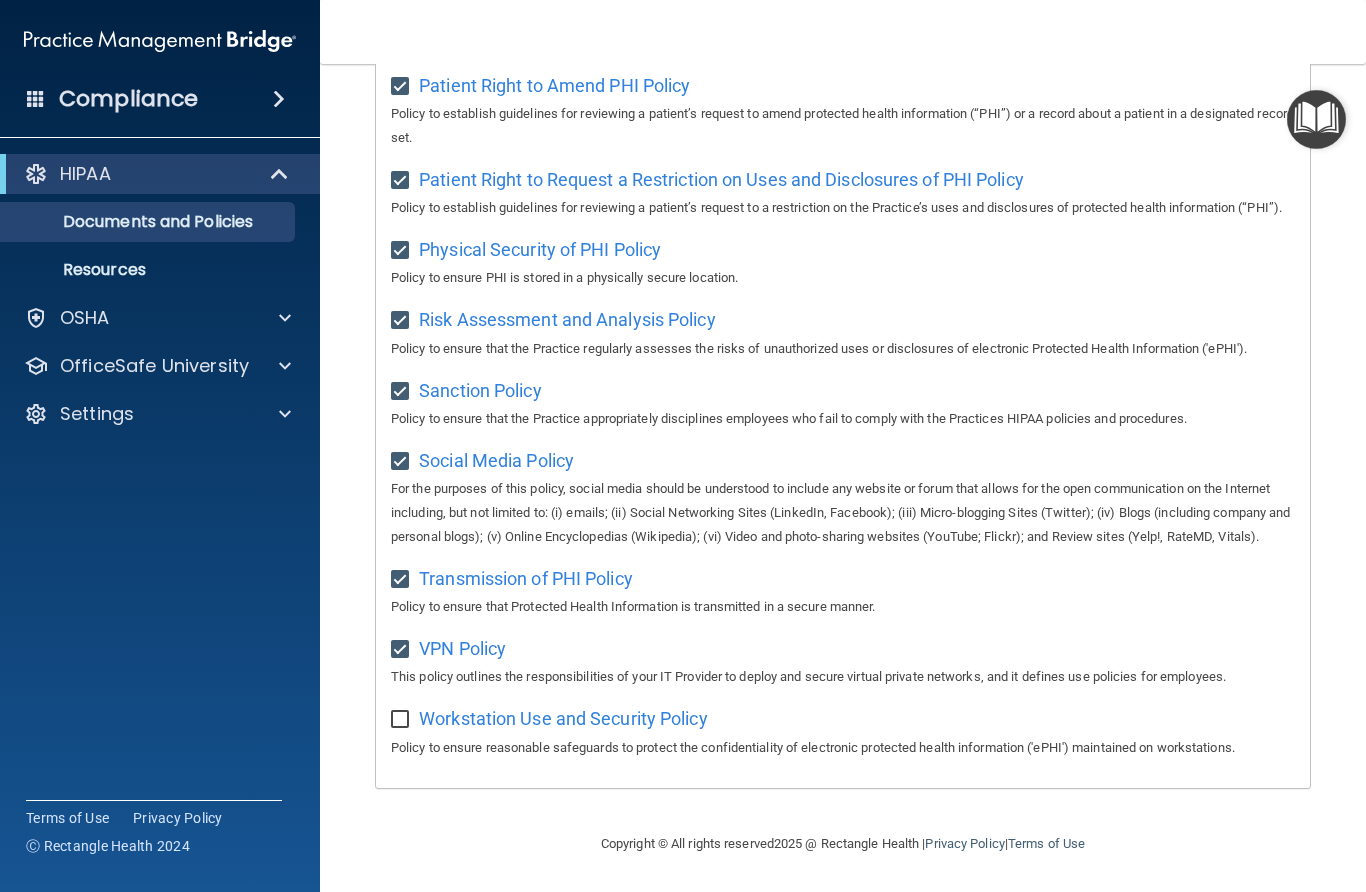 click on "Select All   (Unselect 20)    Unselect All            Print Selected (20)                       Acceptable Use Policy                         Policy that defines acceptable and unacceptable use of electronic devices and network resources in conjunction with its established culture of ethical and lawful behavior, openness, trust, and integrity.                     Business Associates Policy                         Policy that describes the obligations of business associates and the requirements for contracting with business associates.                     Complaint Process Policy                         Policy to provide a process for patients and responsible parties to make complaints concerning privacy and security practices.                     Document Destruction Policy                         Policy to ensure practice properly destroys Protected Health Information ('PHI') and electronic Protected Health Information ('ePHI').                     Documentation Retention Policy" at bounding box center (843, -78) 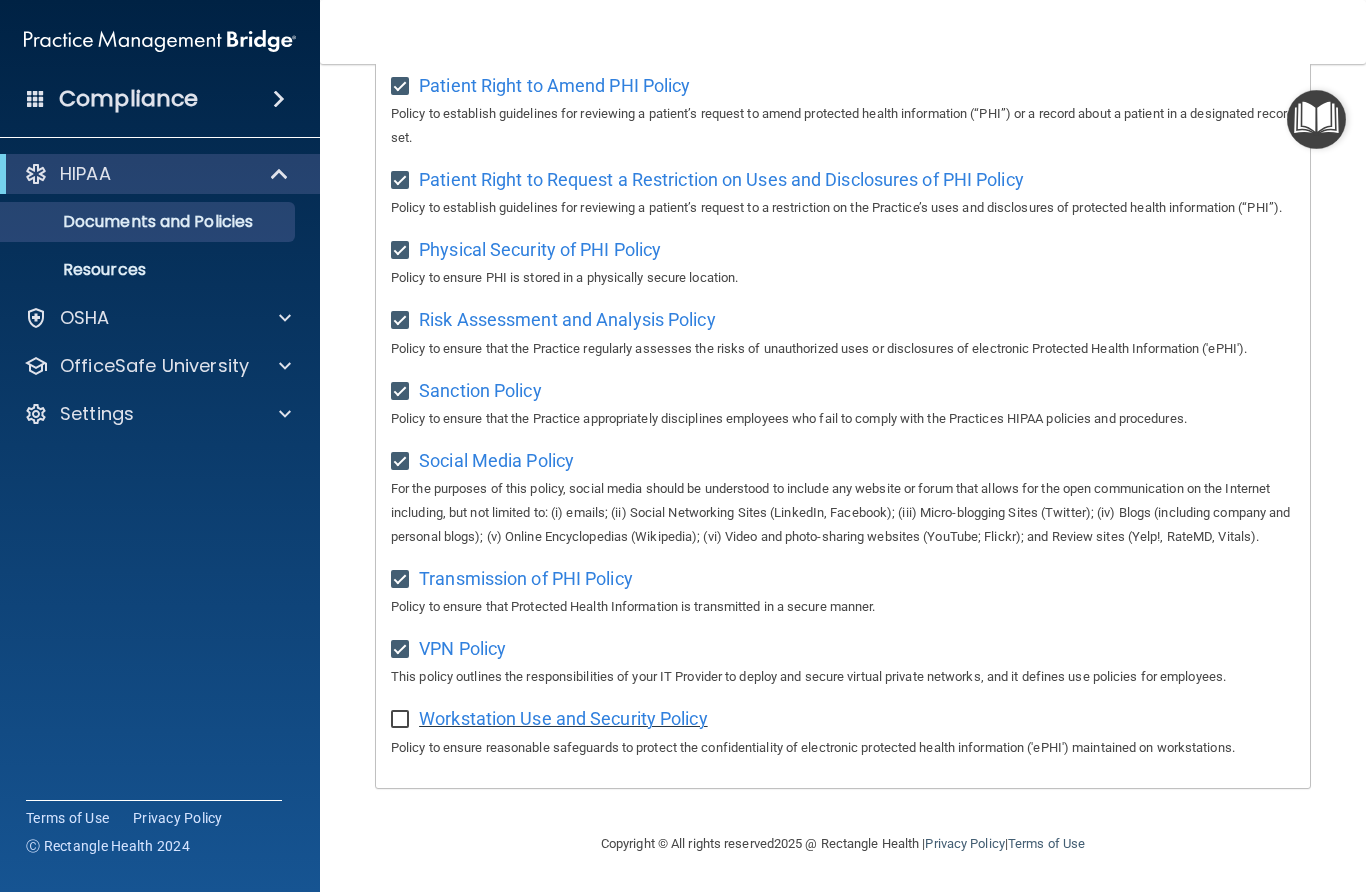 click on "Workstation Use and Security Policy" at bounding box center [563, 718] 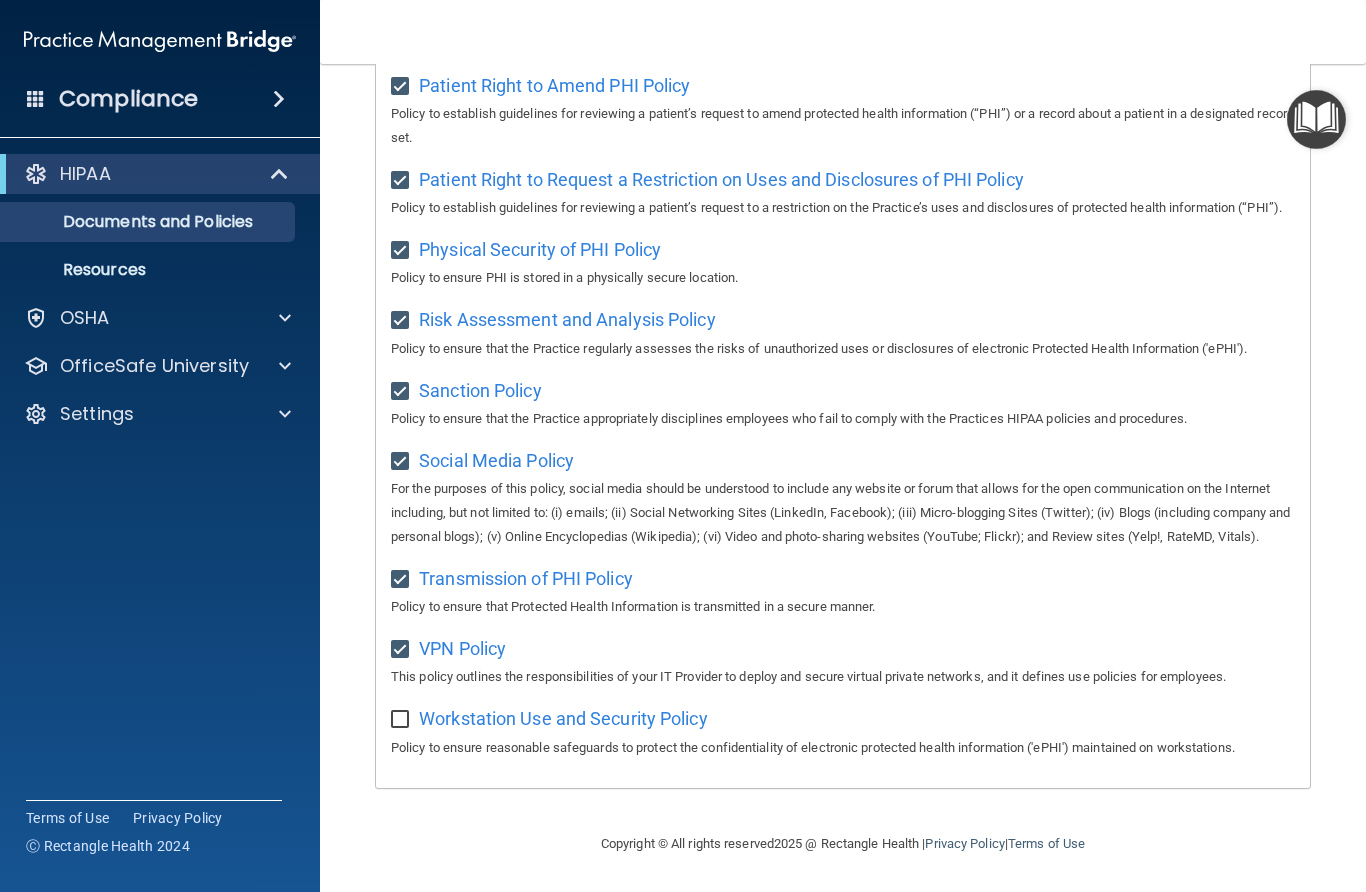 click at bounding box center [402, 720] 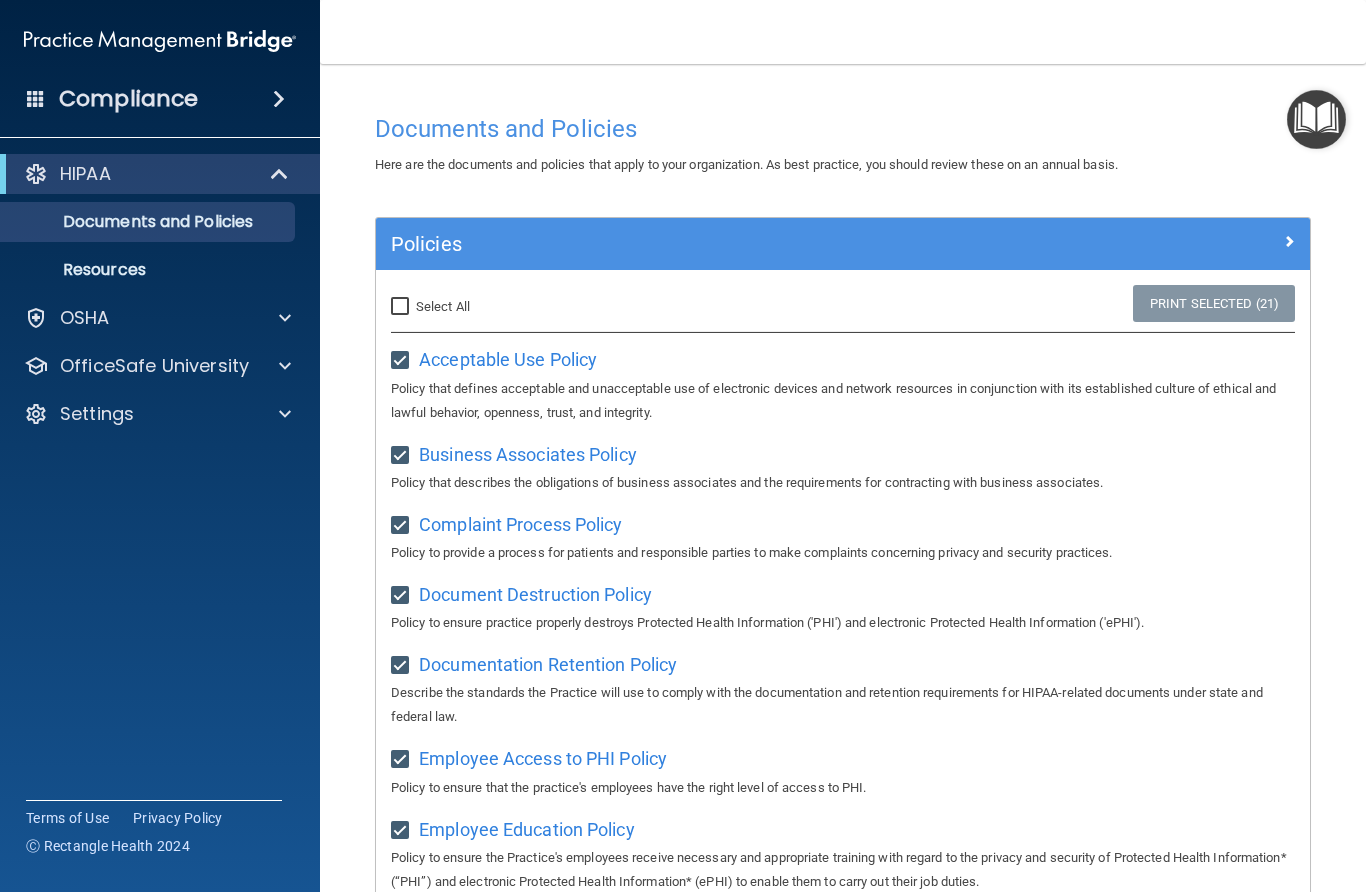 scroll, scrollTop: 0, scrollLeft: 0, axis: both 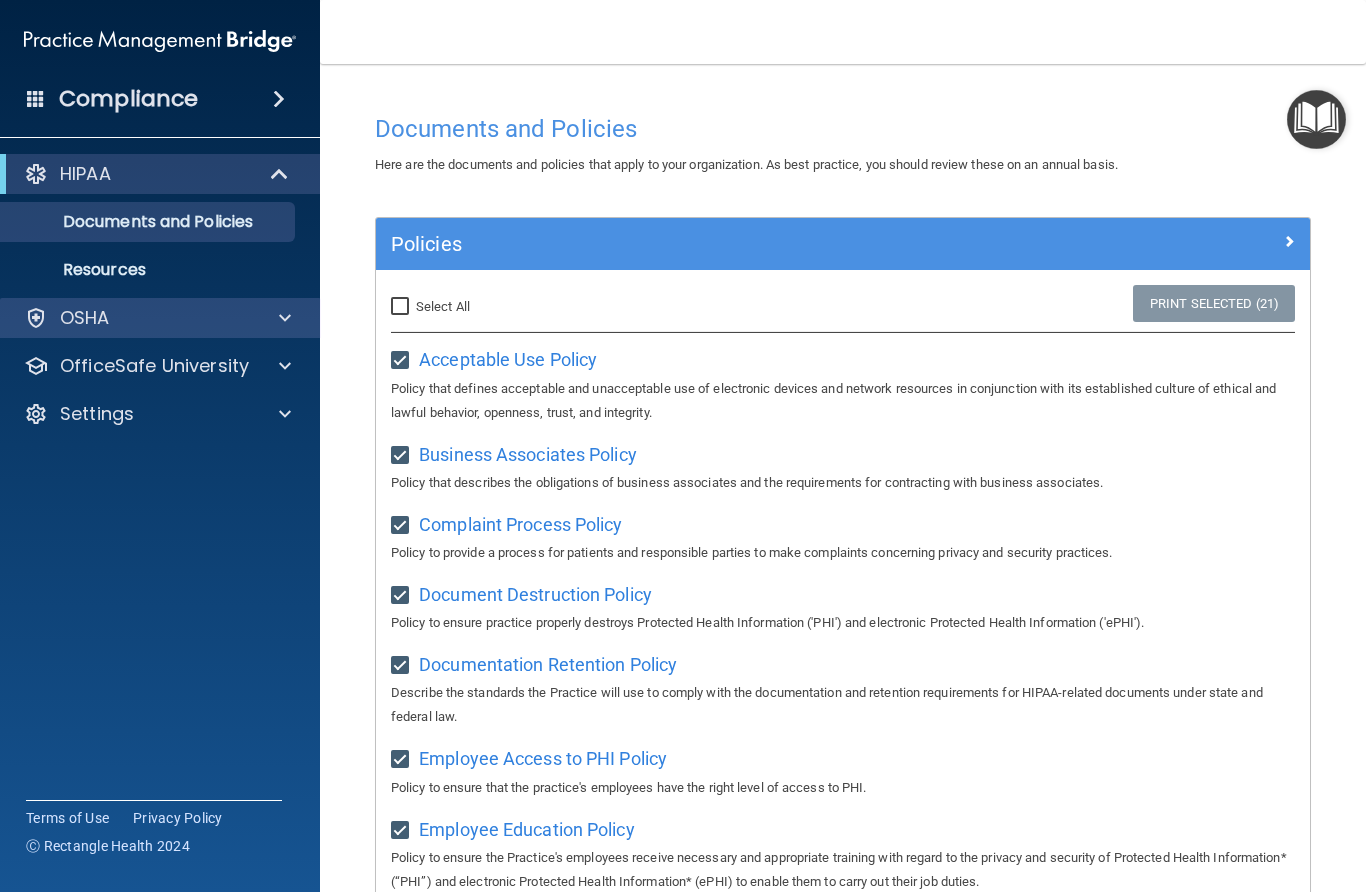 click on "OSHA" at bounding box center [85, 318] 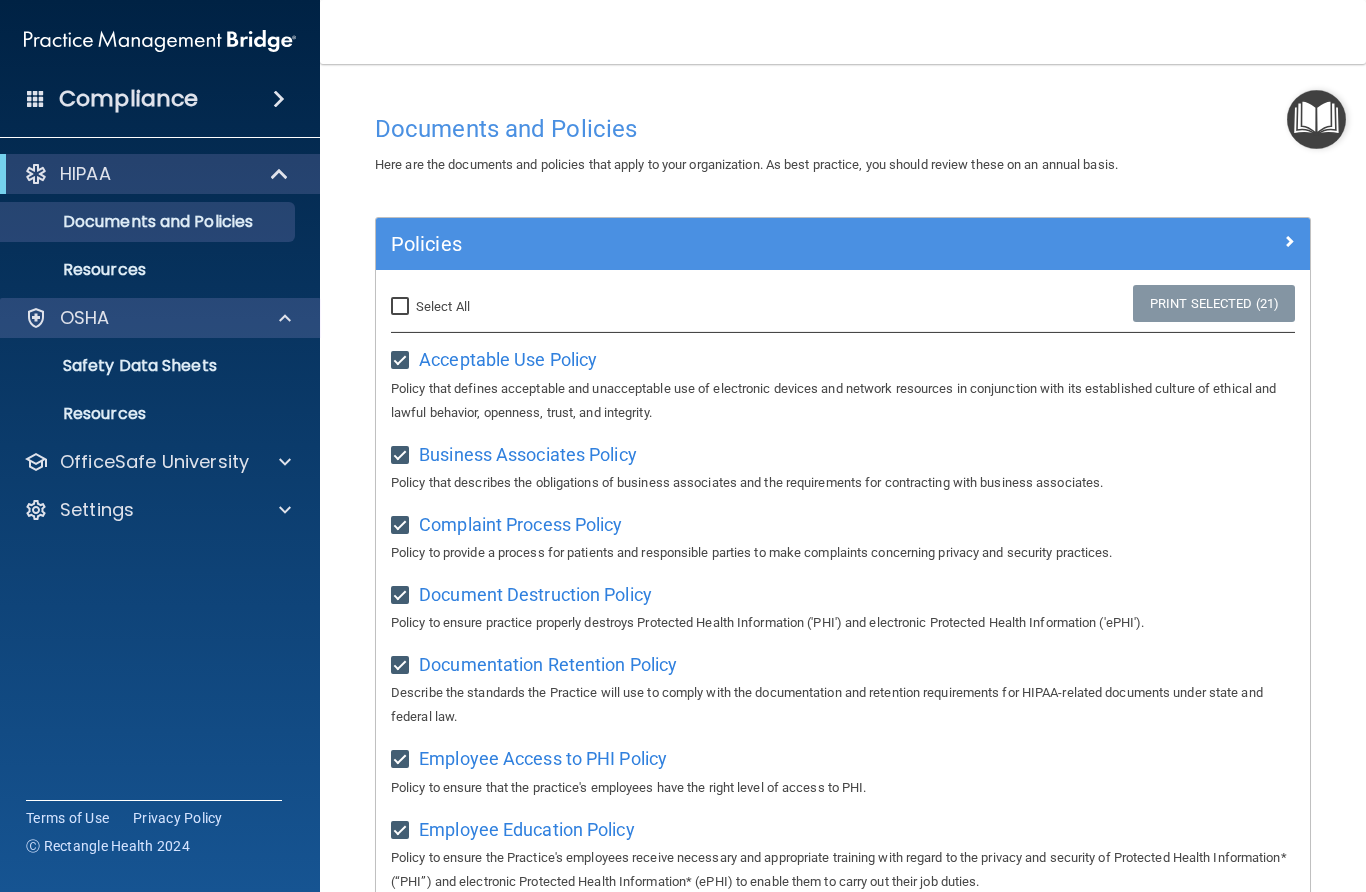 click on "OSHA" at bounding box center (133, 318) 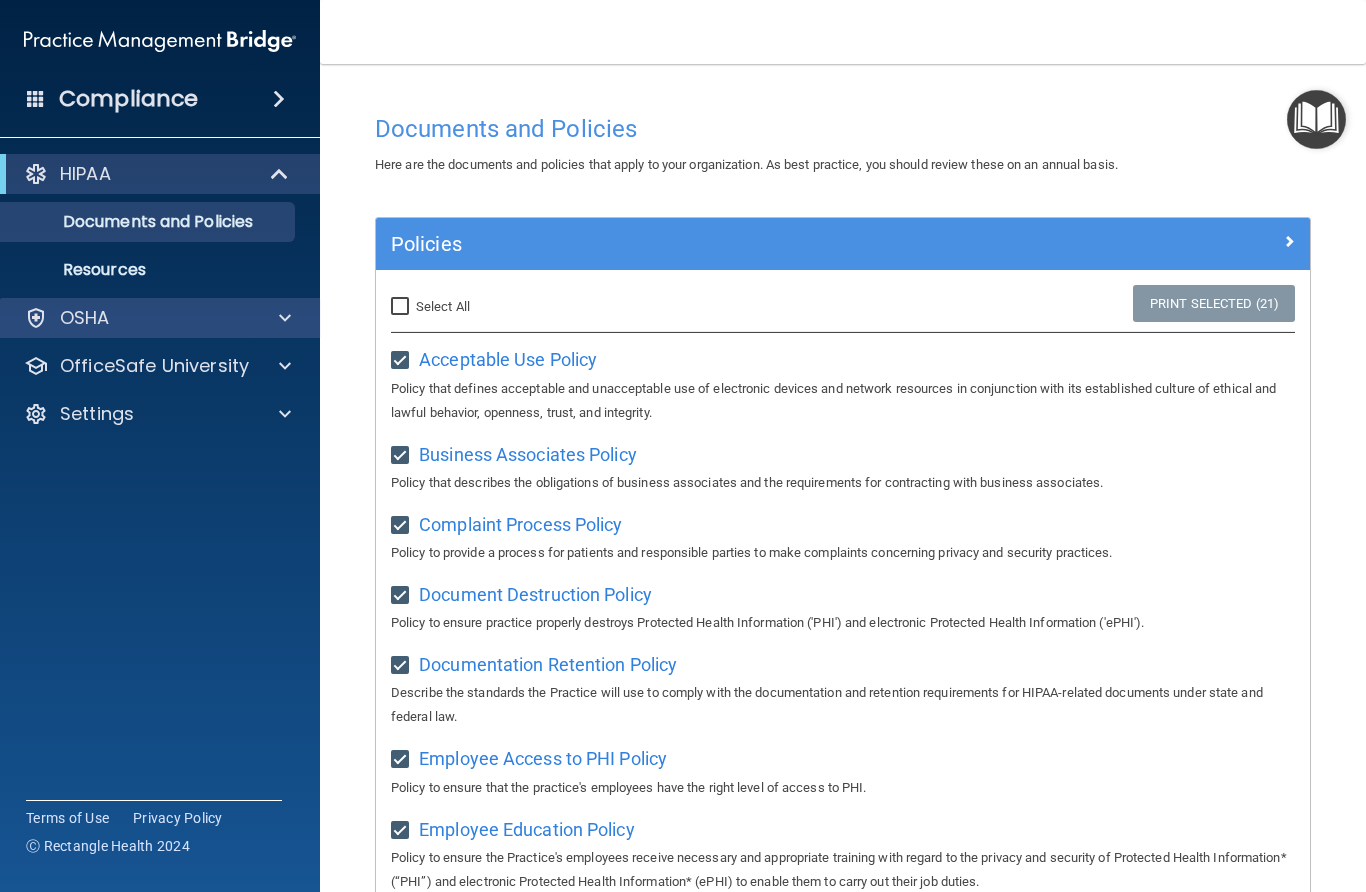 click on "OSHA" at bounding box center (133, 318) 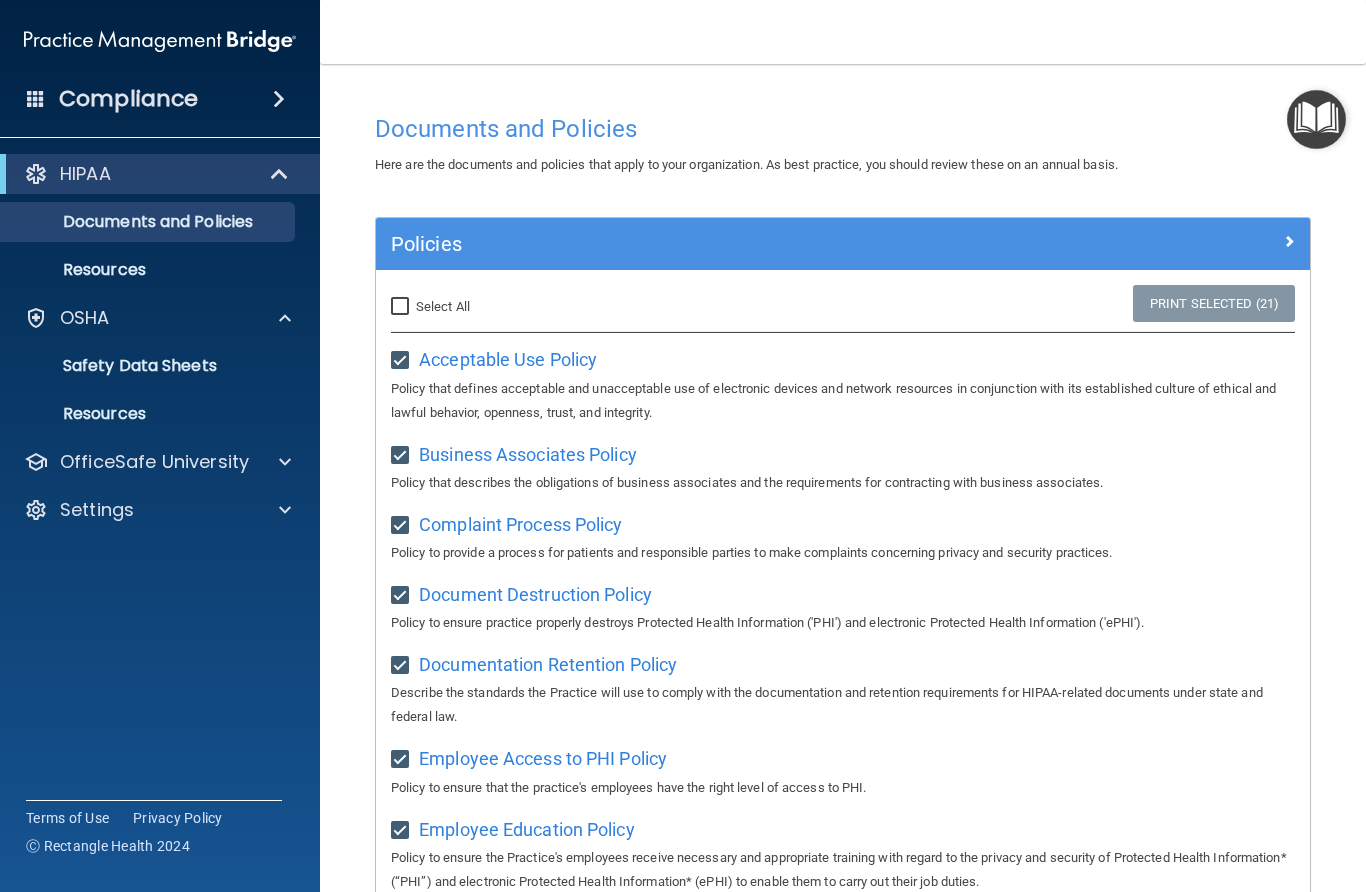 scroll, scrollTop: 0, scrollLeft: 0, axis: both 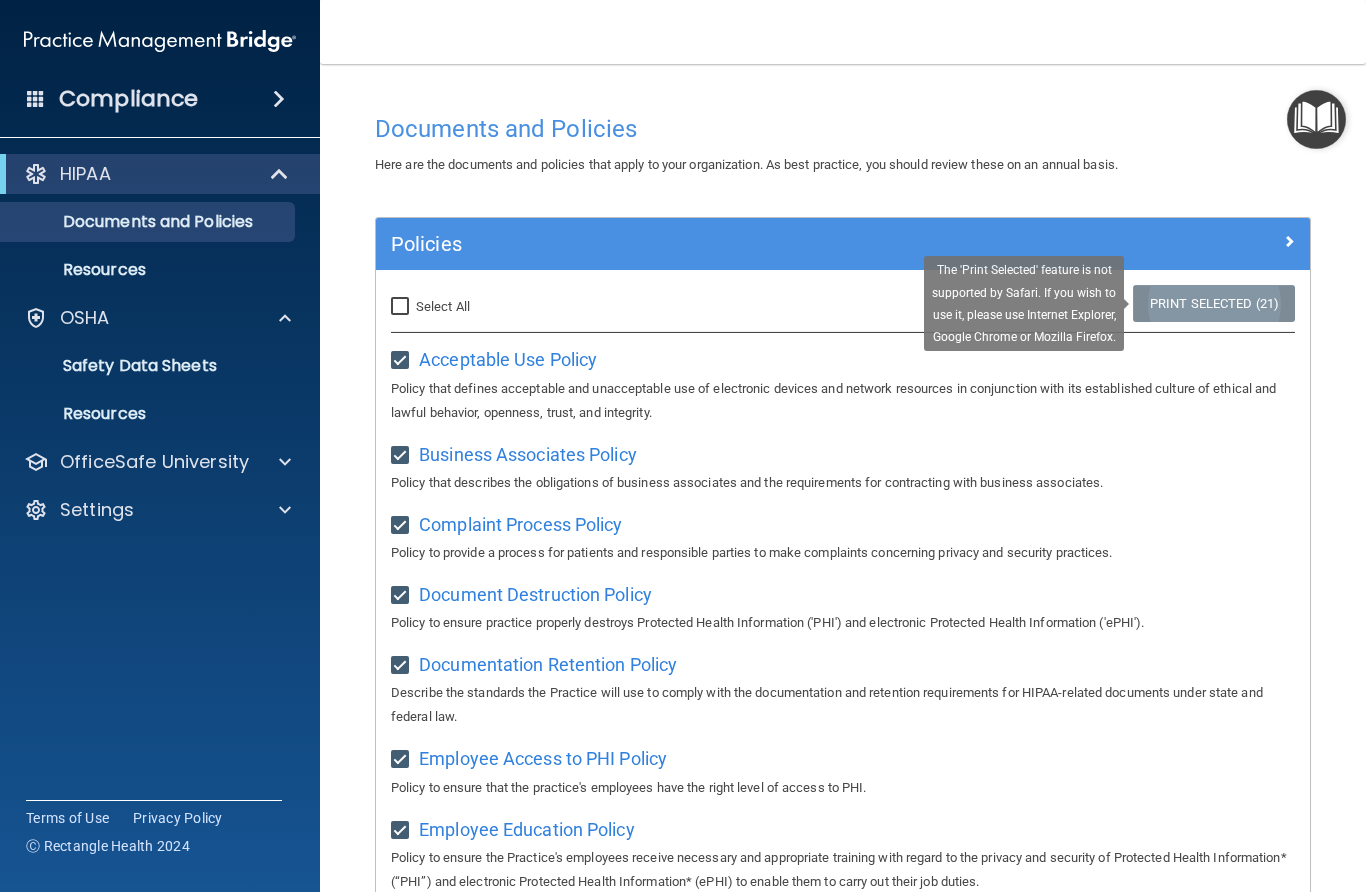 click on "Print Selected (21)" at bounding box center (1214, 303) 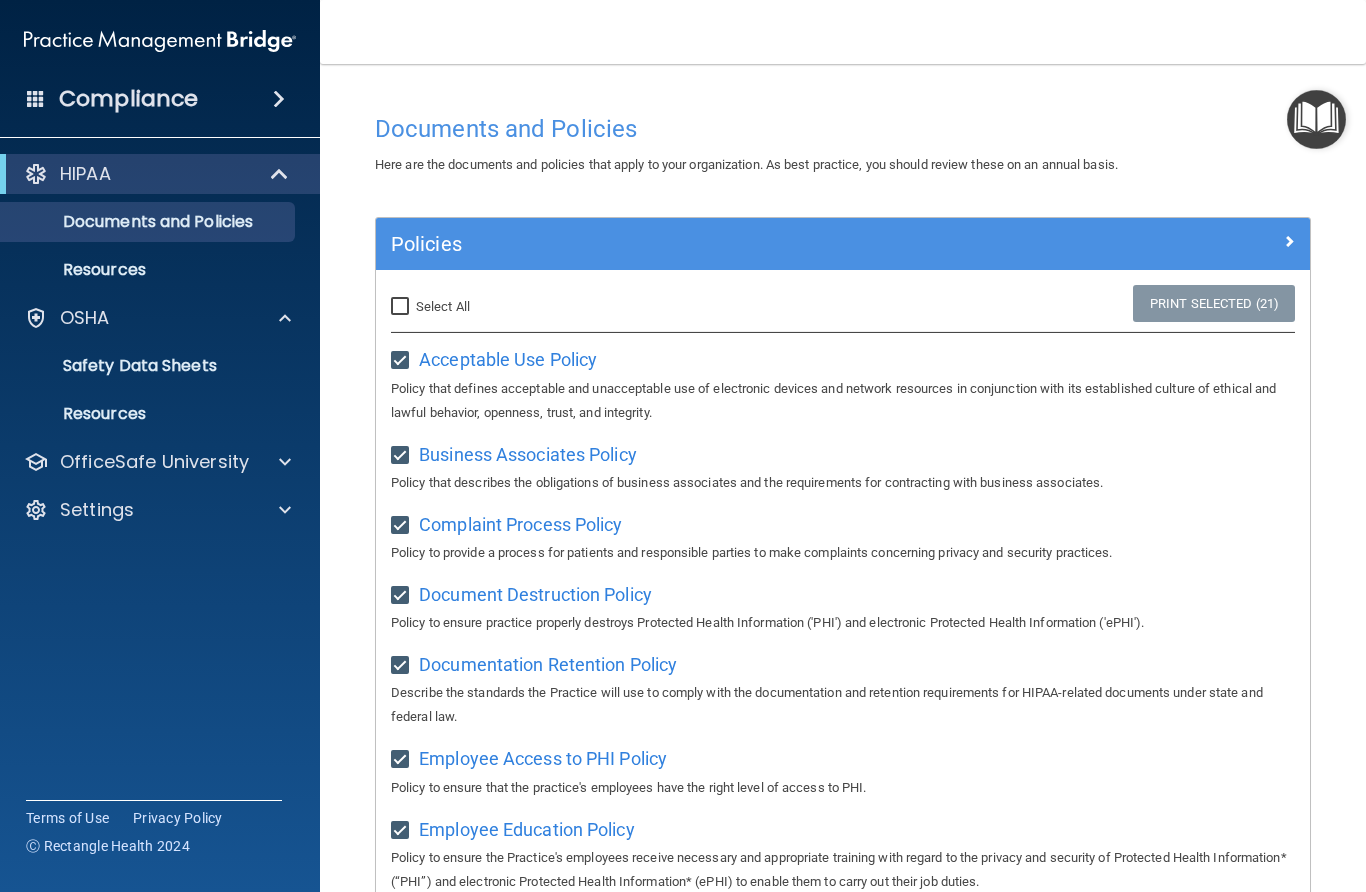 click on "The 'Print Selected' feature is not supported by Safari. If you wish to use it, please use Internet Explorer, Google Chrome or Mozilla Firefox." at bounding box center (1024, 303) 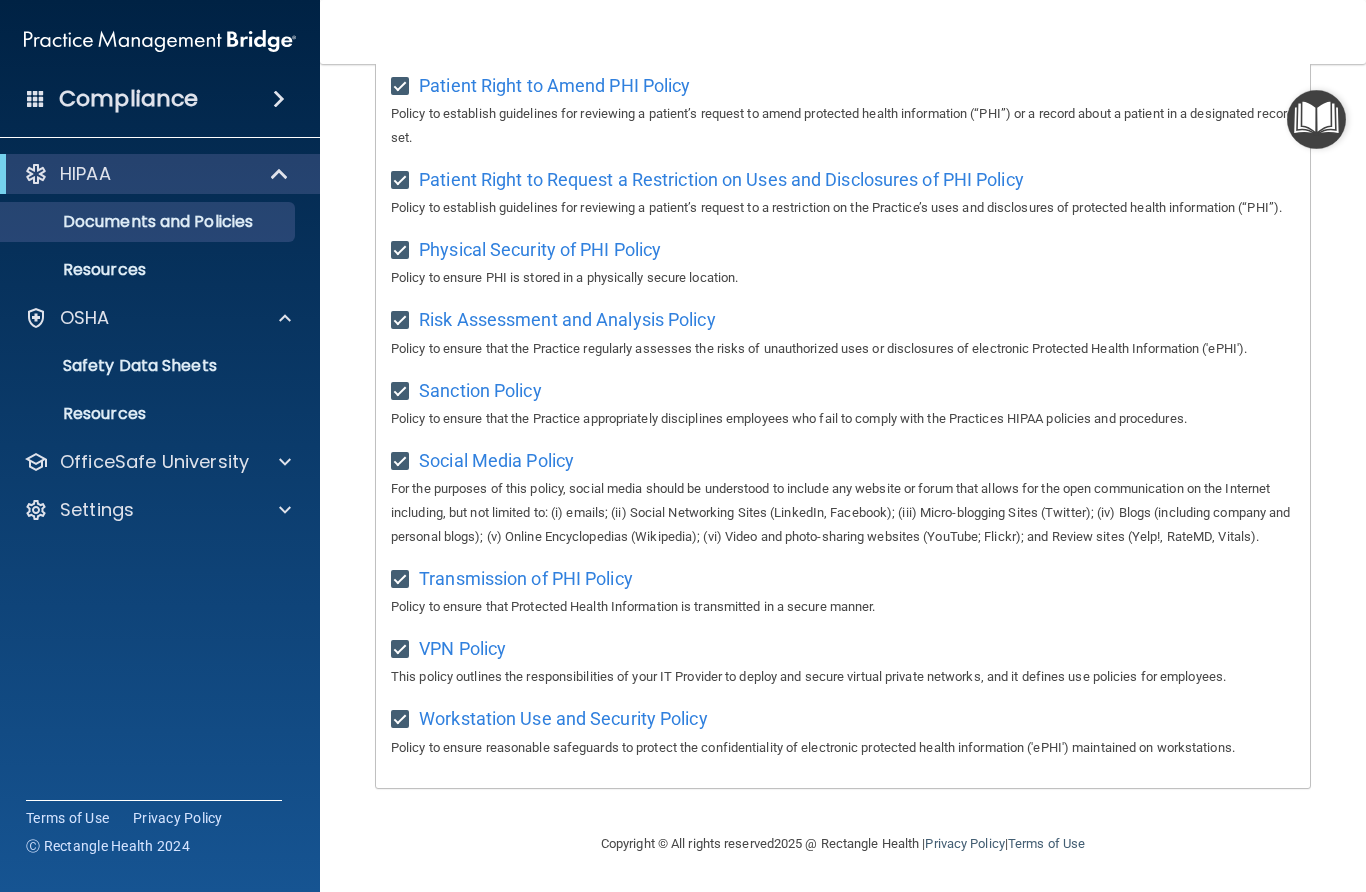 scroll, scrollTop: 1245, scrollLeft: 0, axis: vertical 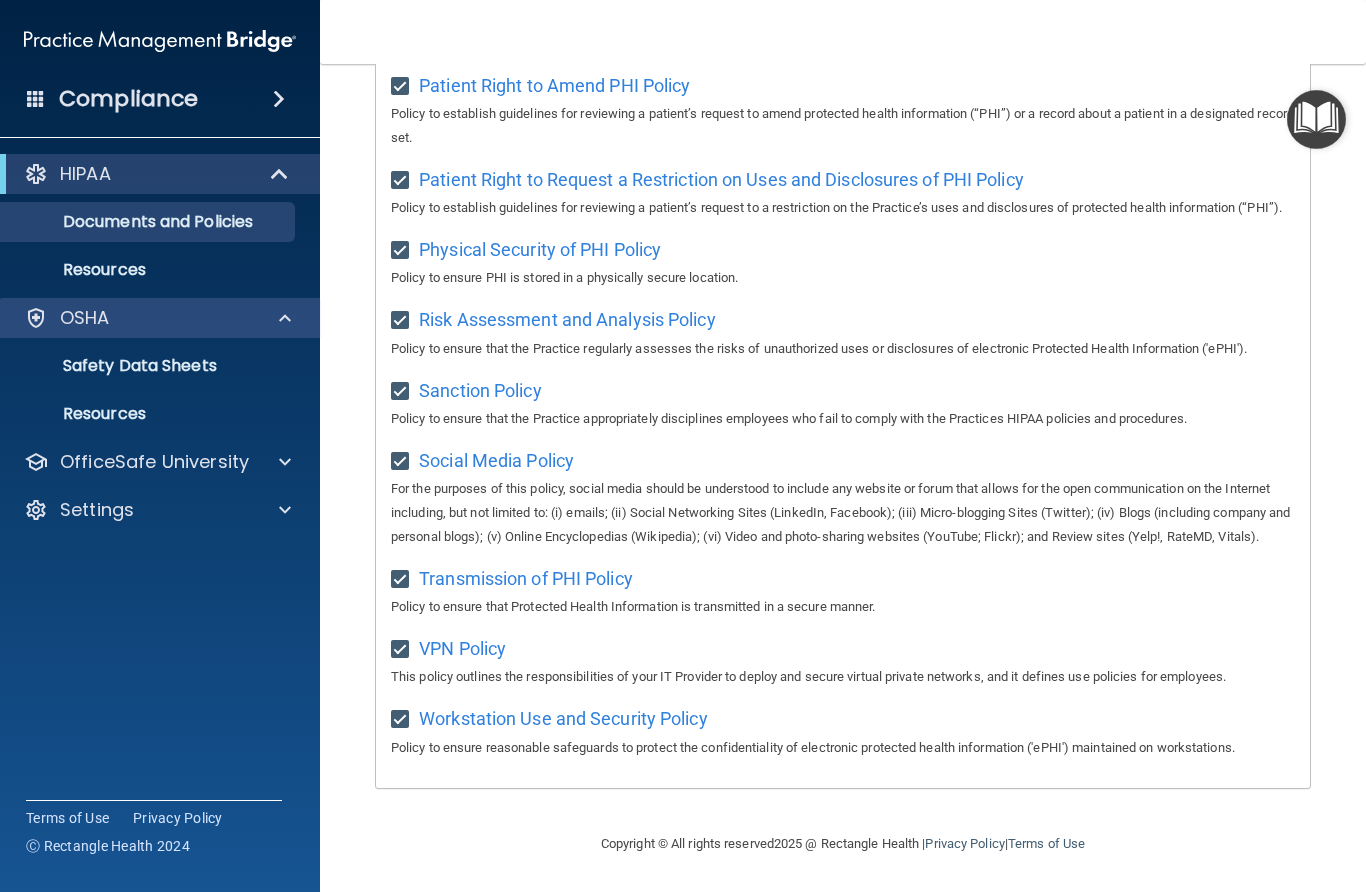 click on "OSHA" at bounding box center [133, 318] 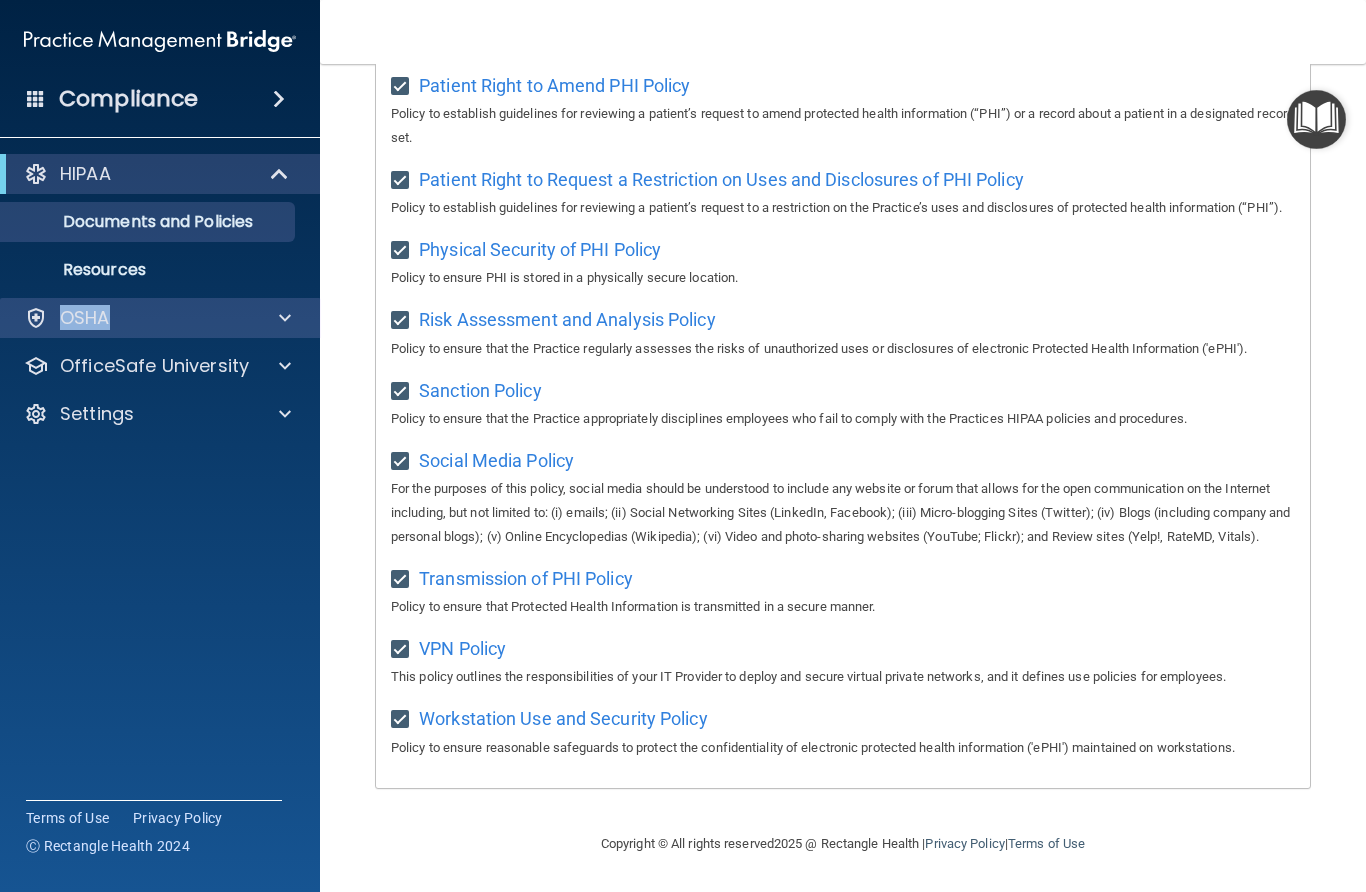 click on "OSHA" at bounding box center (133, 318) 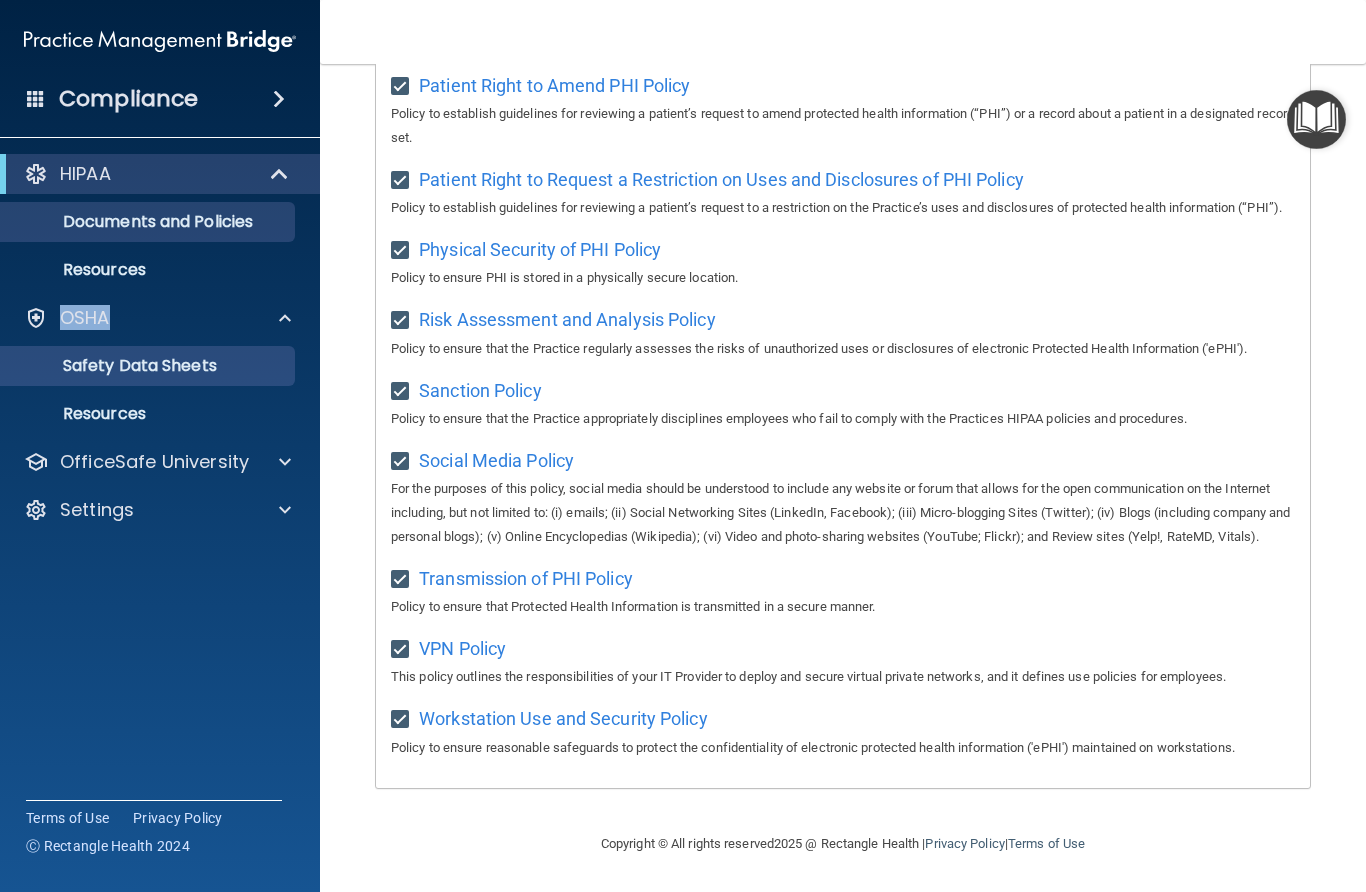 click on "Safety Data Sheets" at bounding box center (137, 366) 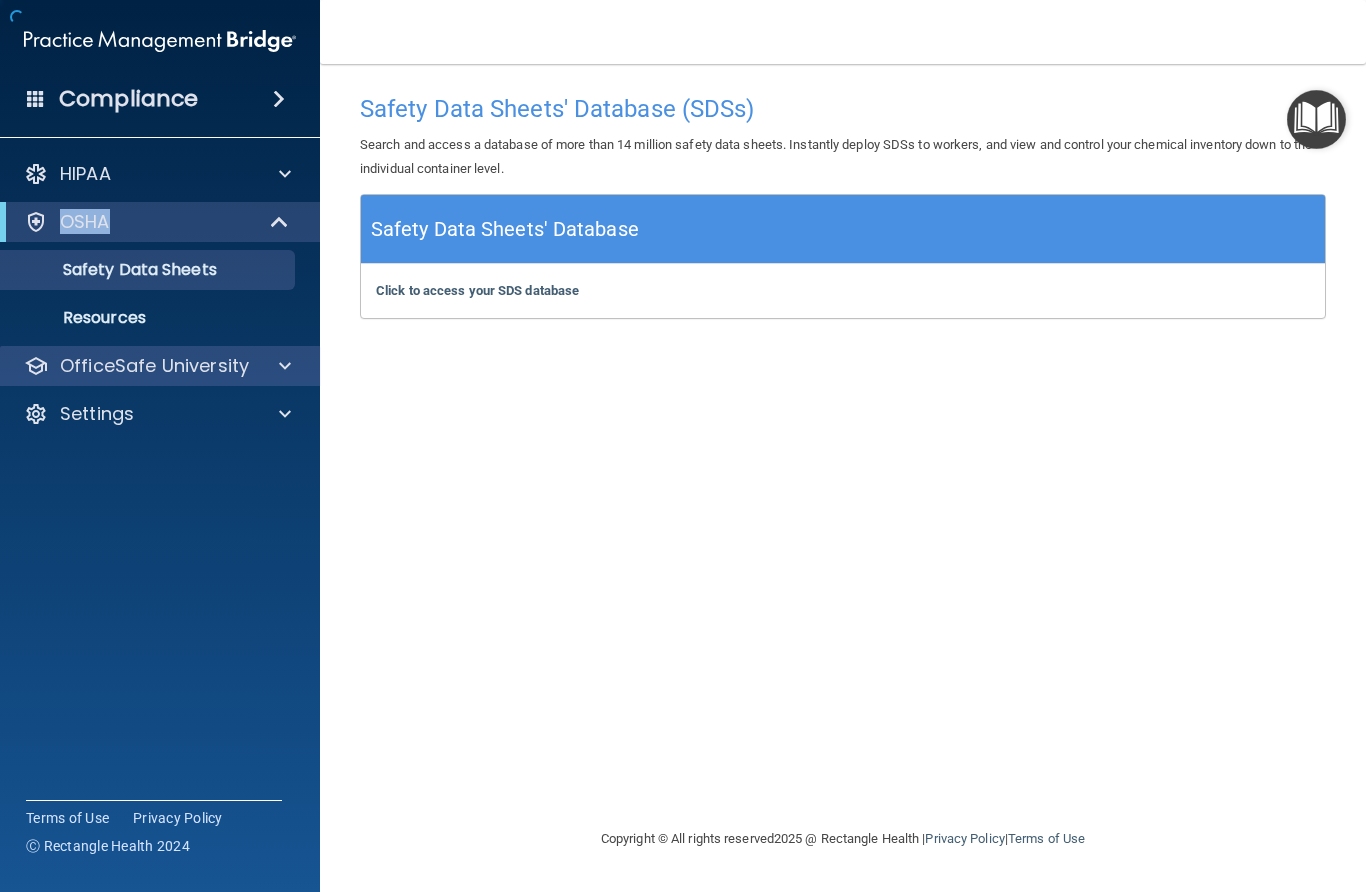 scroll, scrollTop: 0, scrollLeft: 0, axis: both 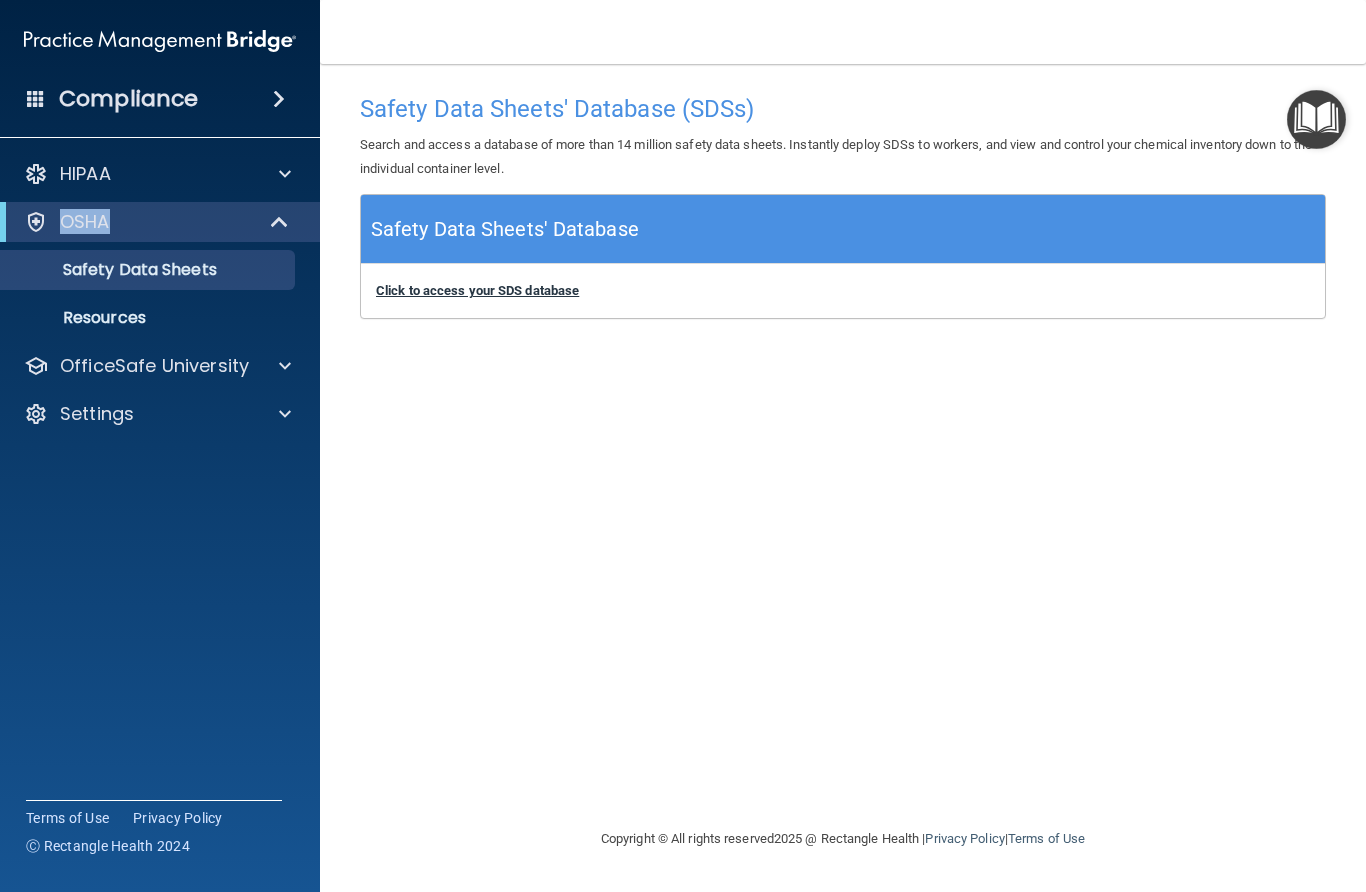 click on "Click to access your SDS database" at bounding box center [477, 290] 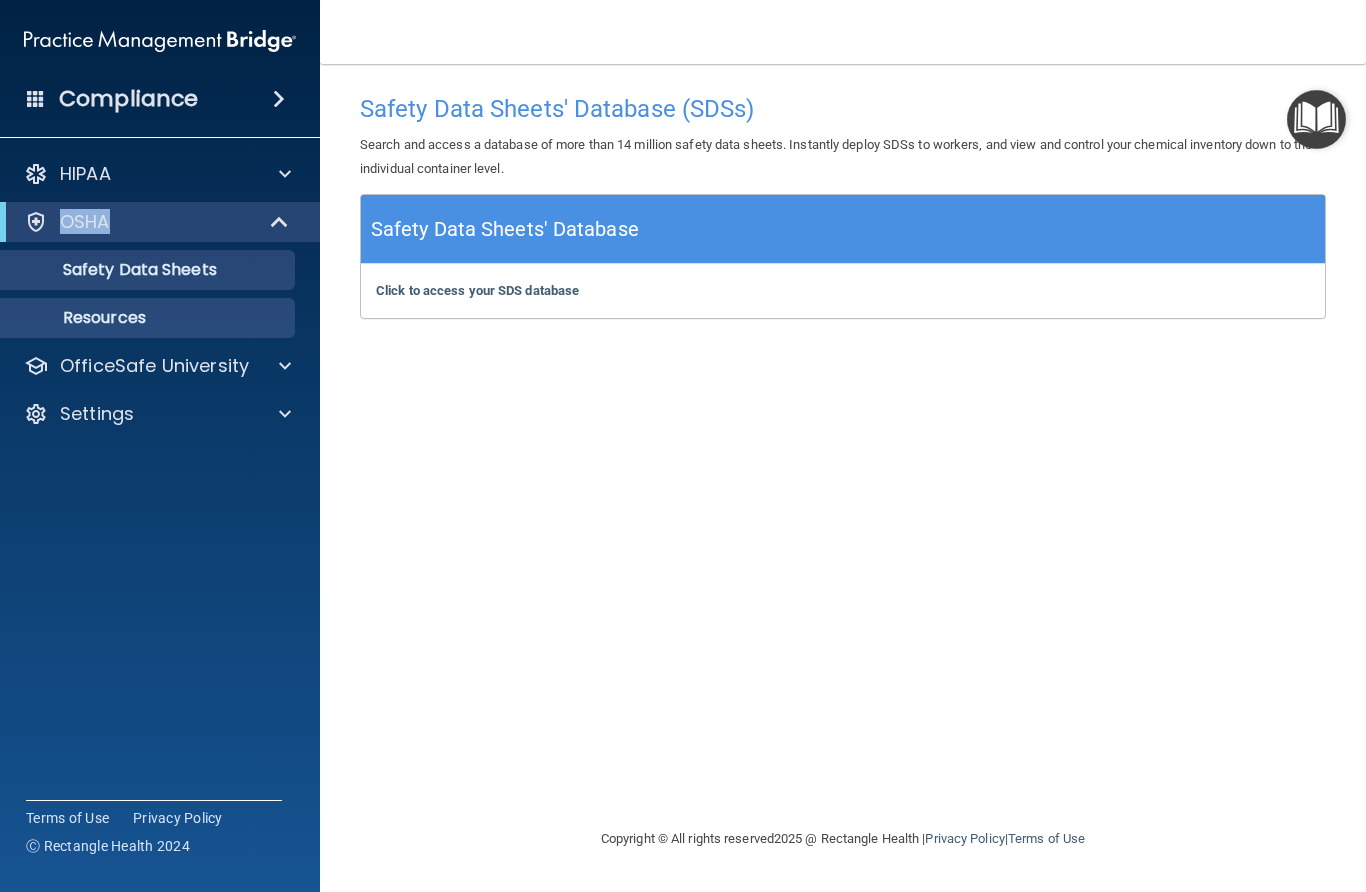 click on "Resources" at bounding box center (149, 318) 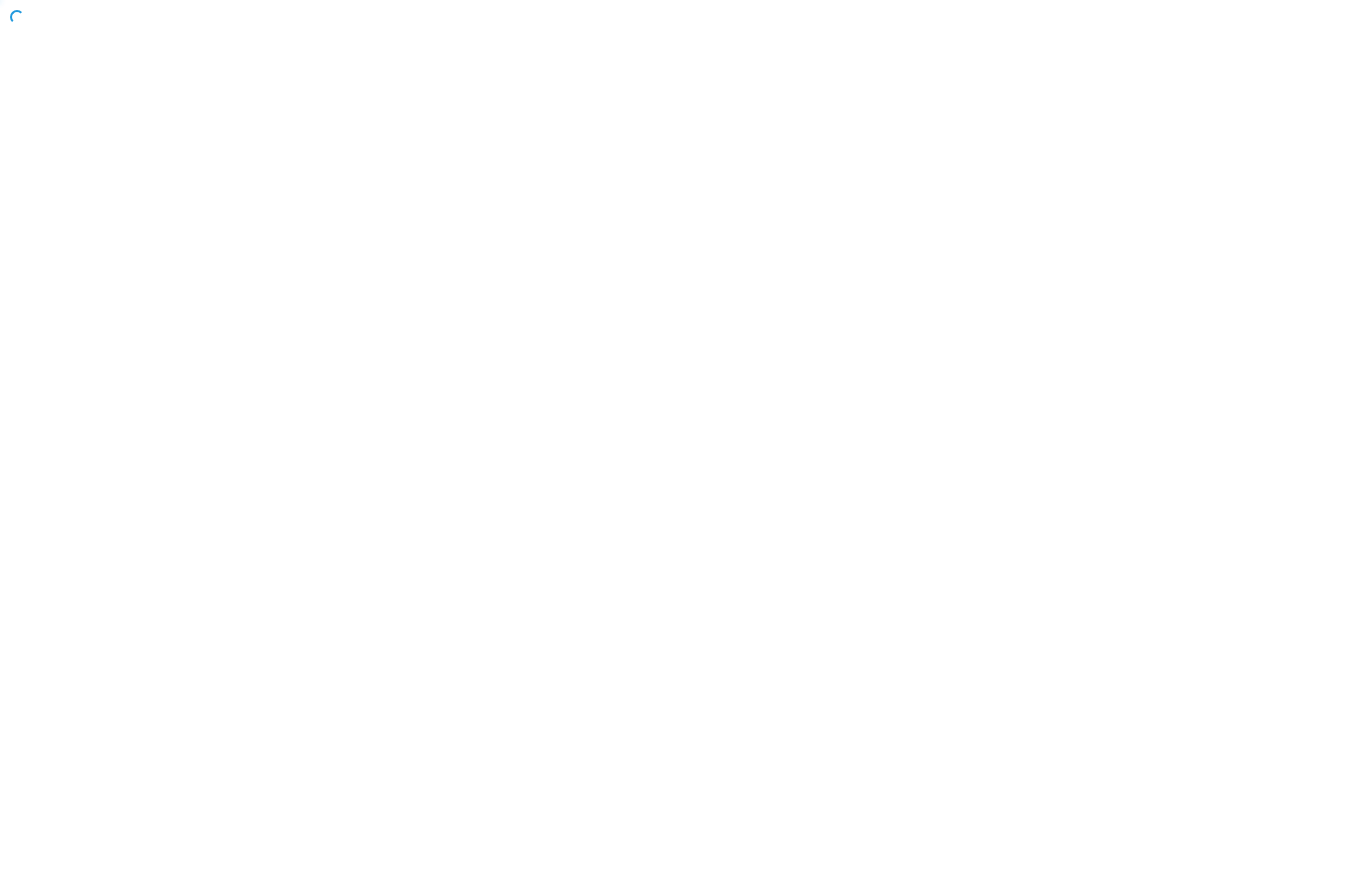 scroll, scrollTop: 0, scrollLeft: 0, axis: both 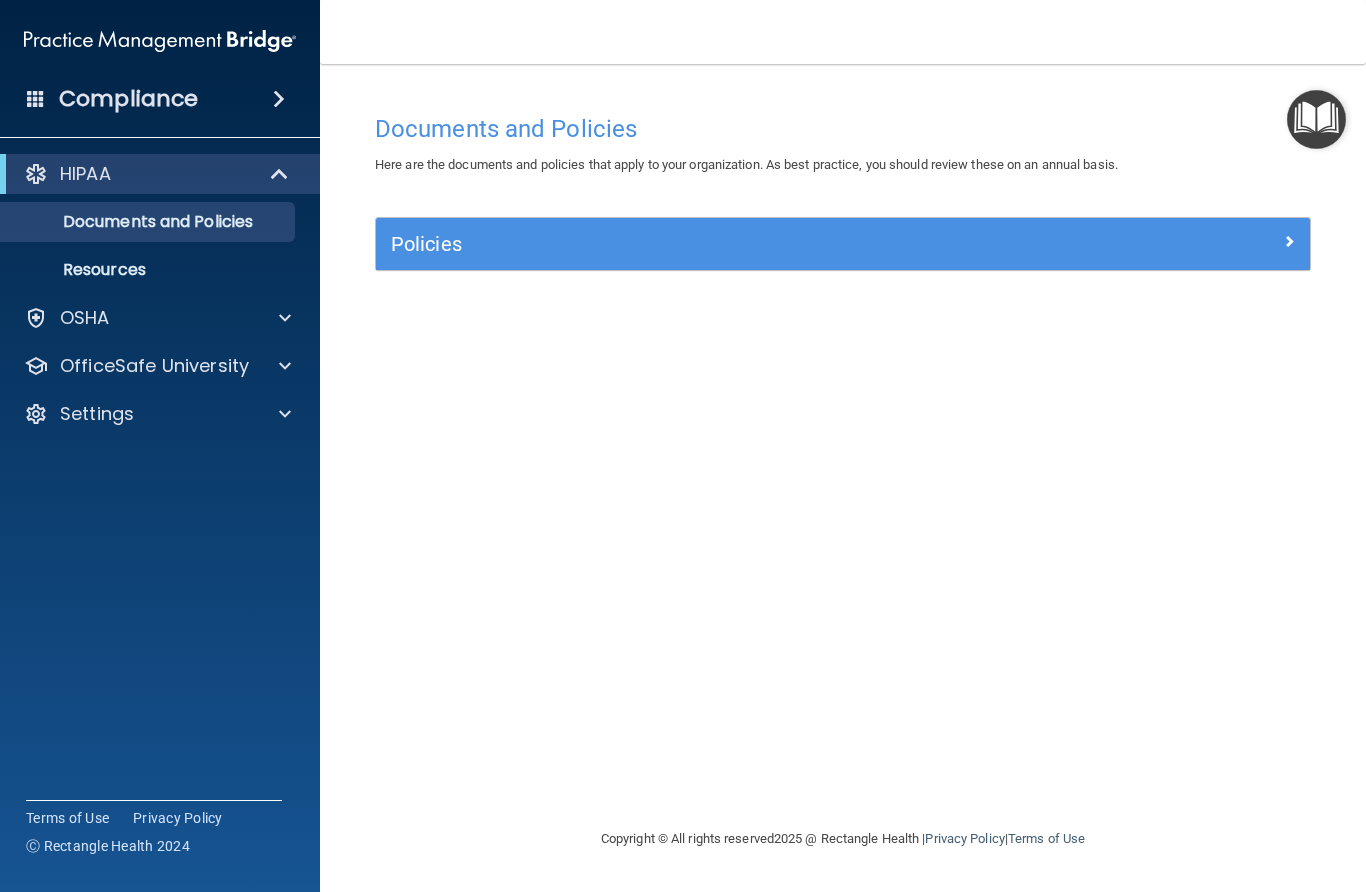 click on "Policies" at bounding box center (726, 244) 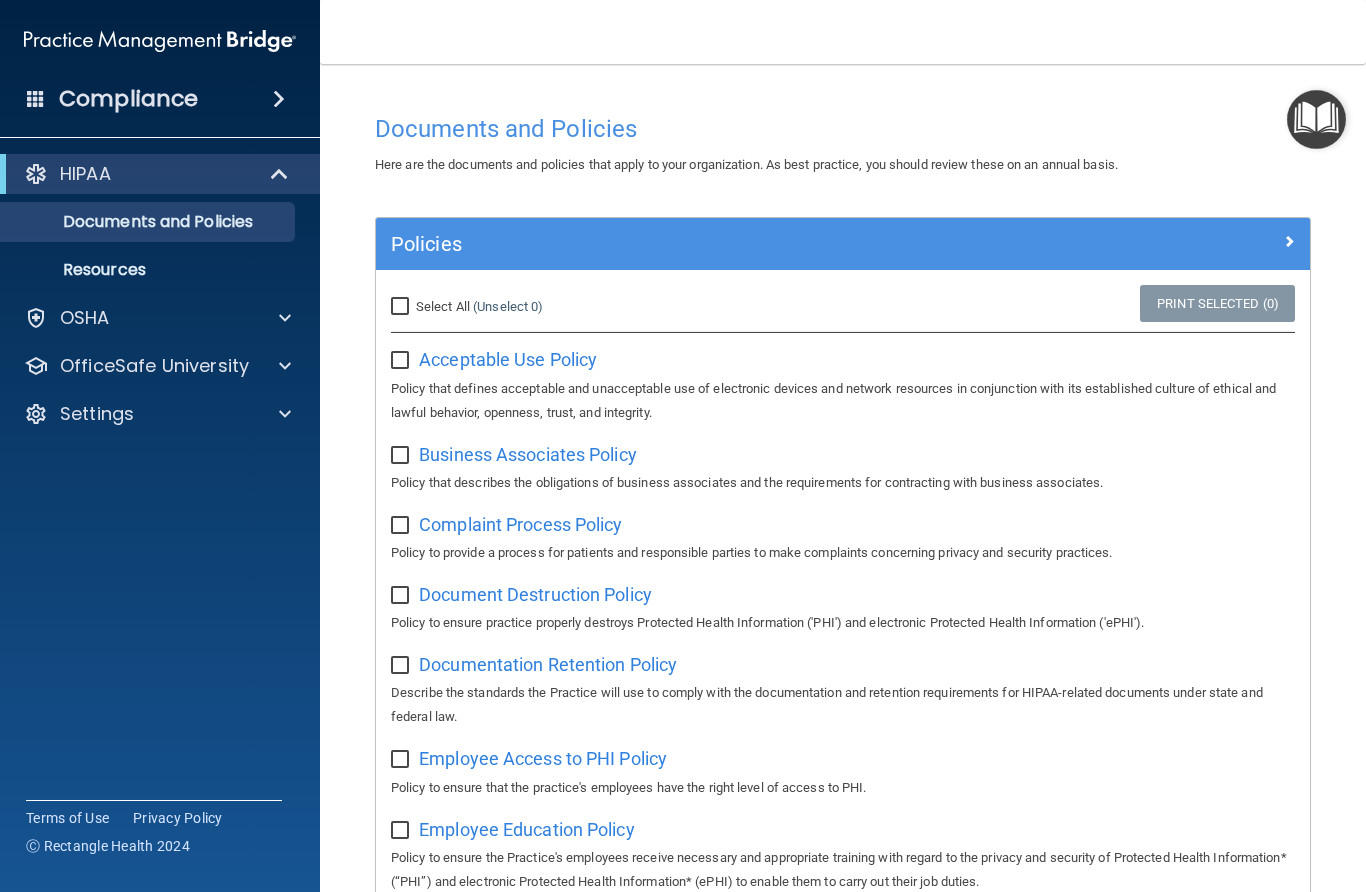 scroll, scrollTop: 0, scrollLeft: 0, axis: both 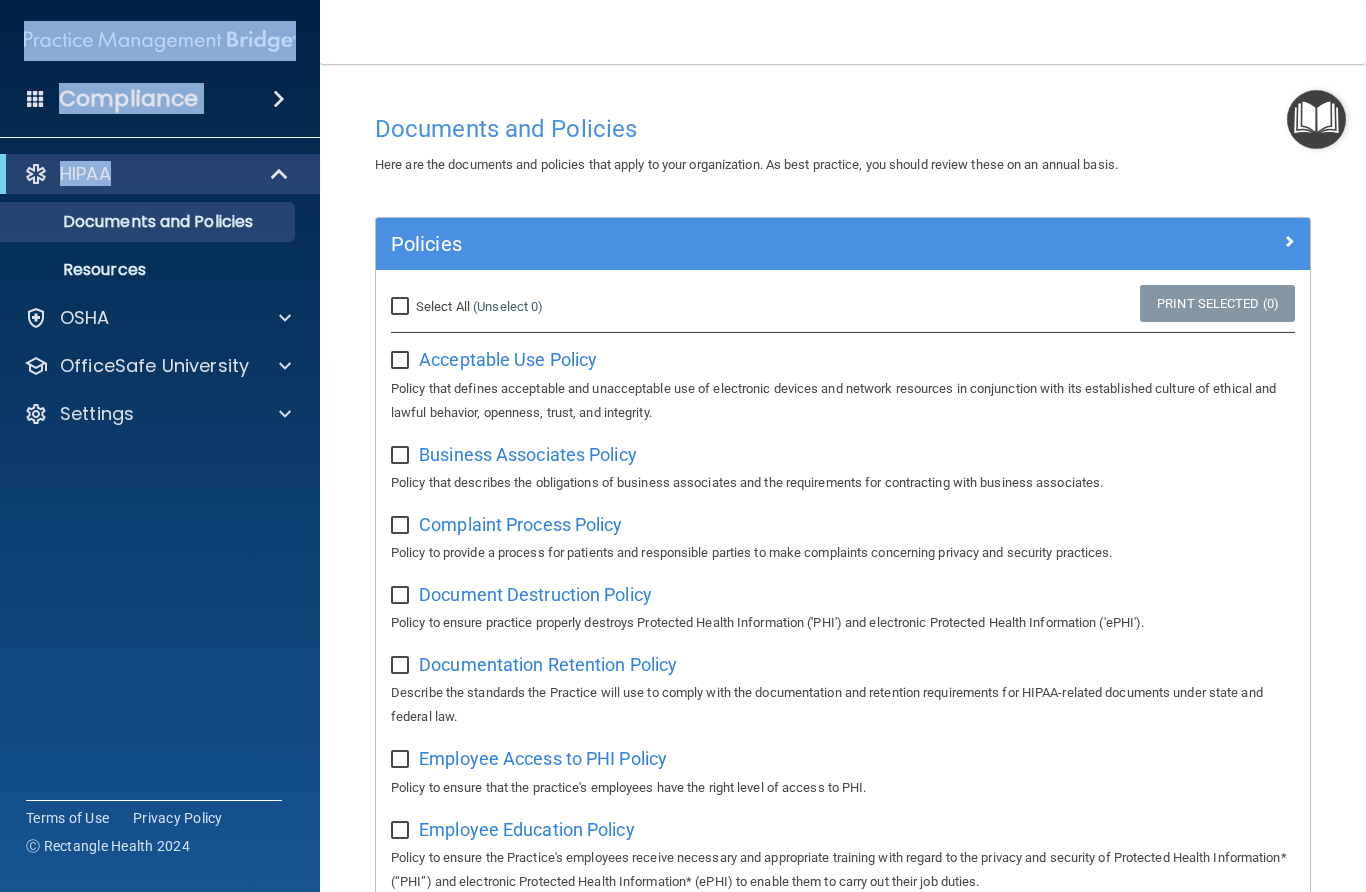 drag, startPoint x: 147, startPoint y: 172, endPoint x: 57, endPoint y: 12, distance: 183.57559 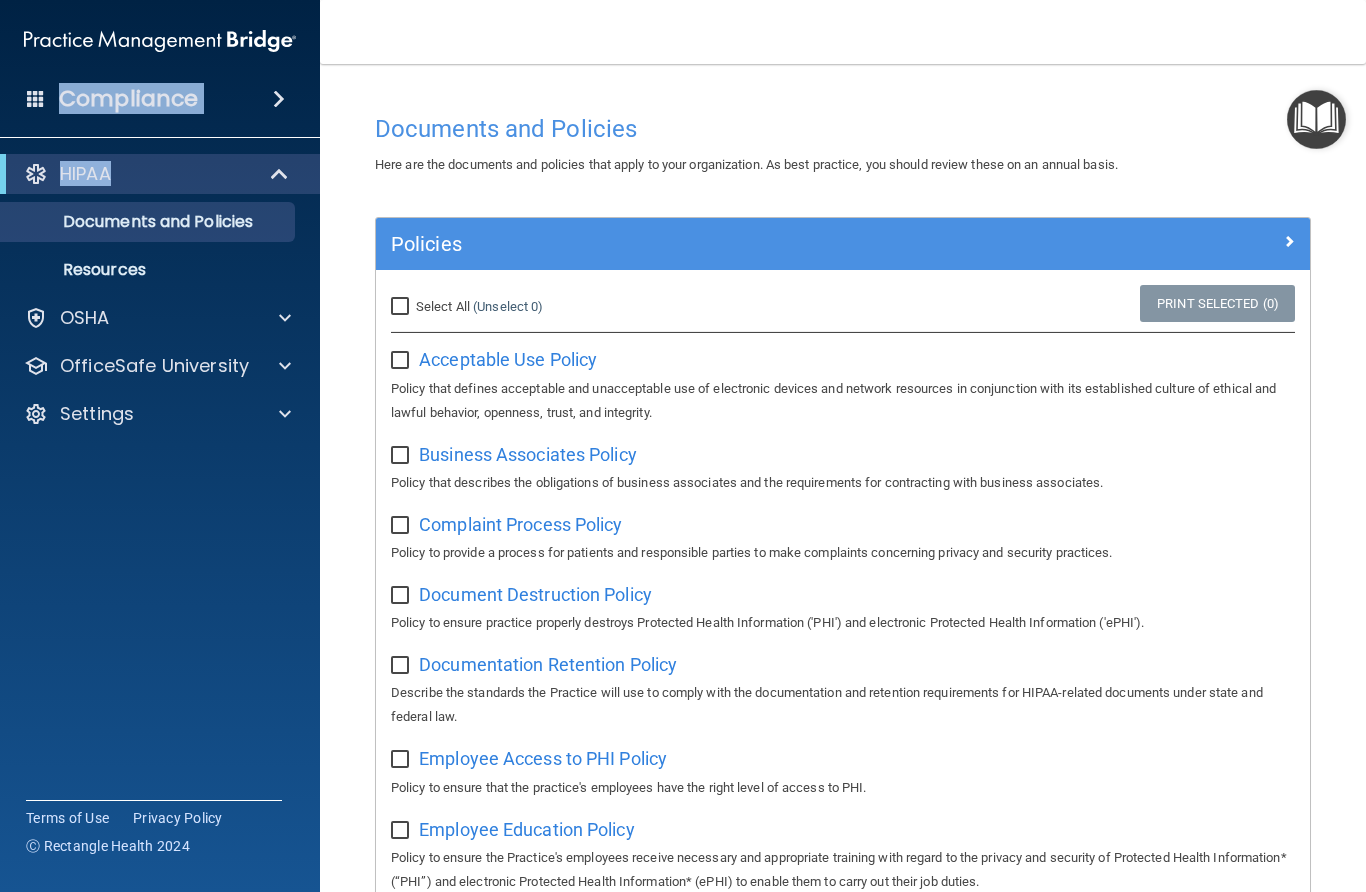 click on "HIPAA" at bounding box center (132, 174) 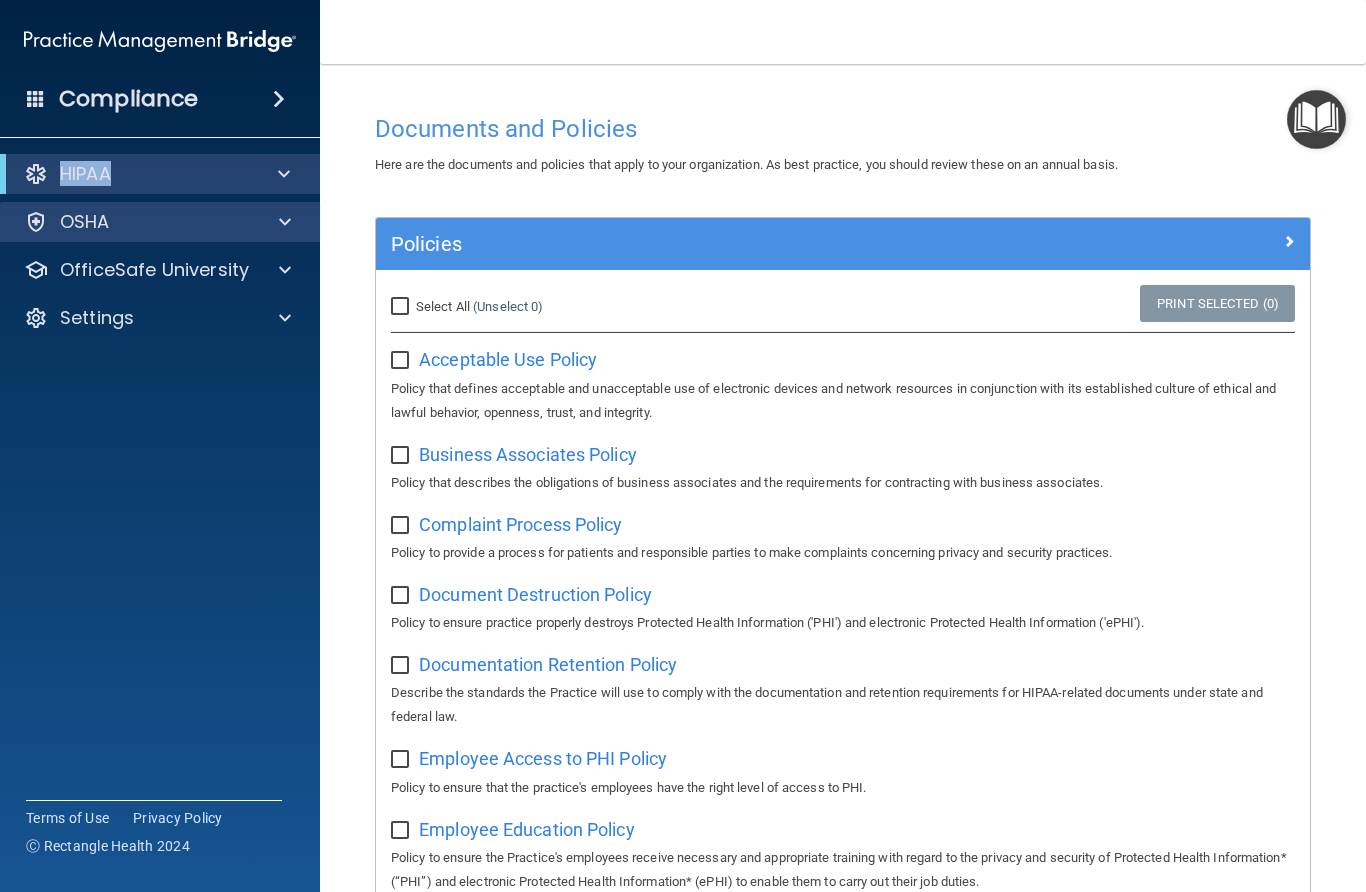 click on "OSHA" at bounding box center [85, 222] 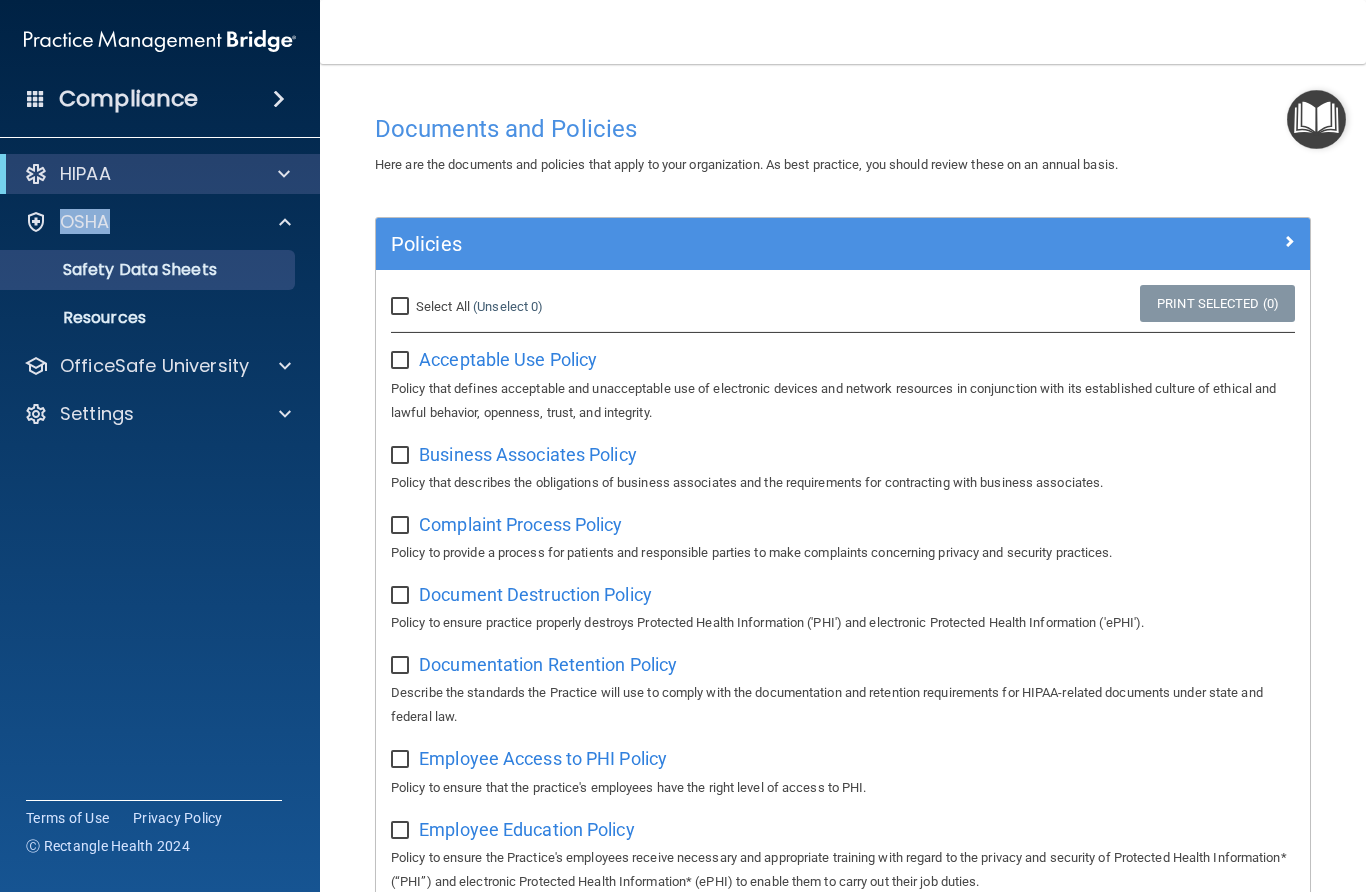 click on "Safety Data Sheets" at bounding box center (149, 270) 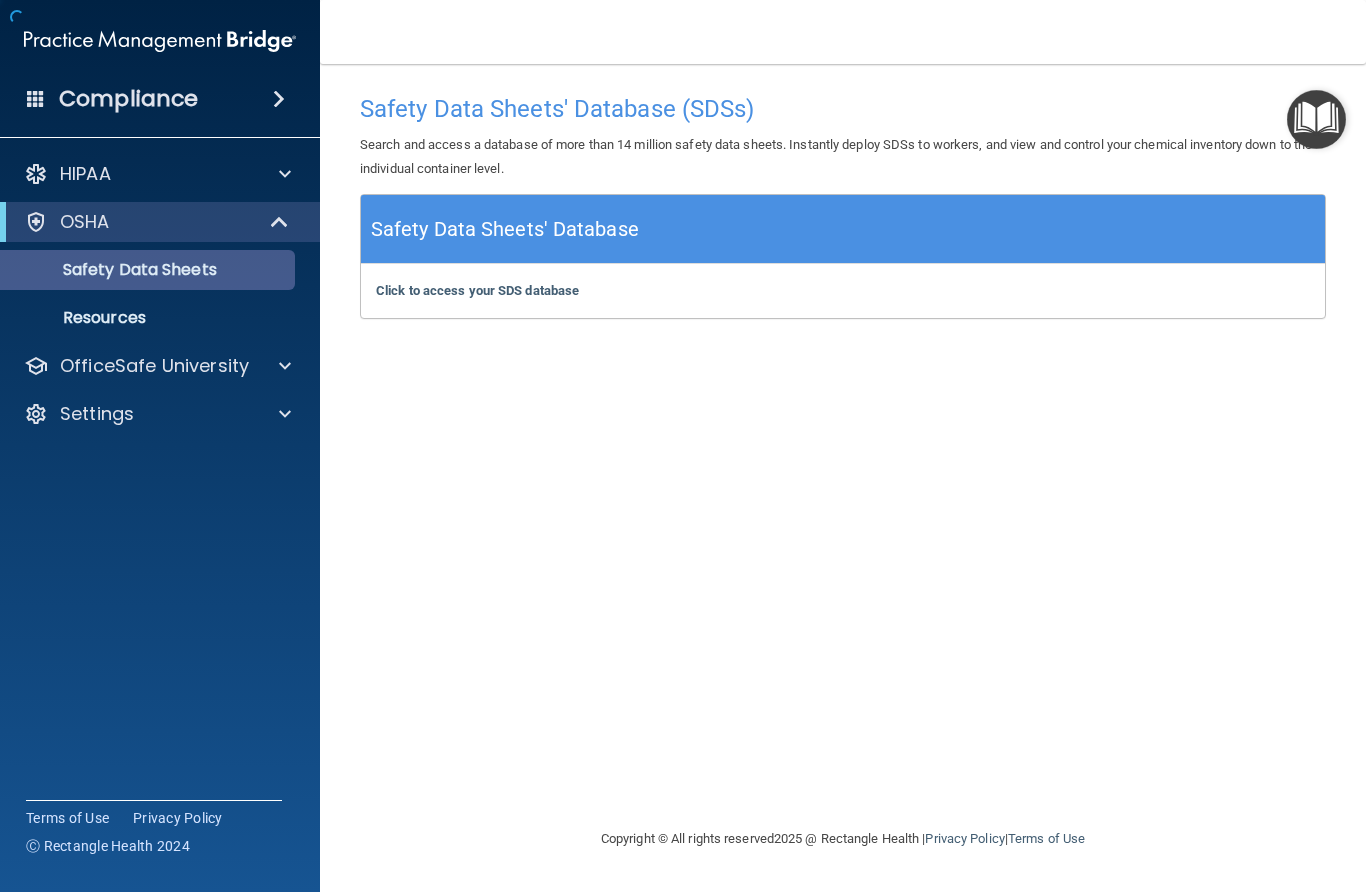 click on "Safety Data Sheets" at bounding box center (149, 270) 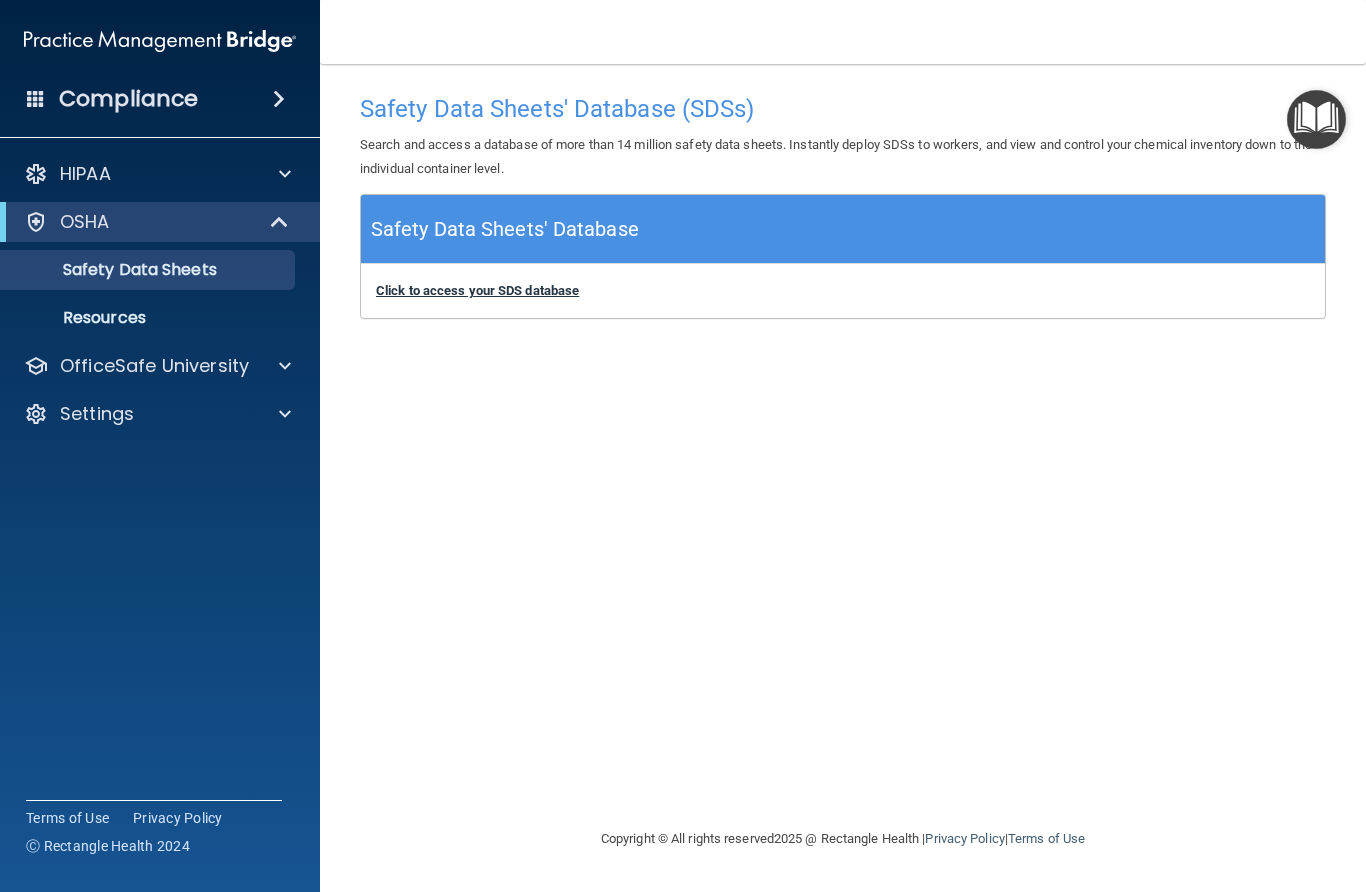 click on "Click to access your SDS database" at bounding box center [477, 290] 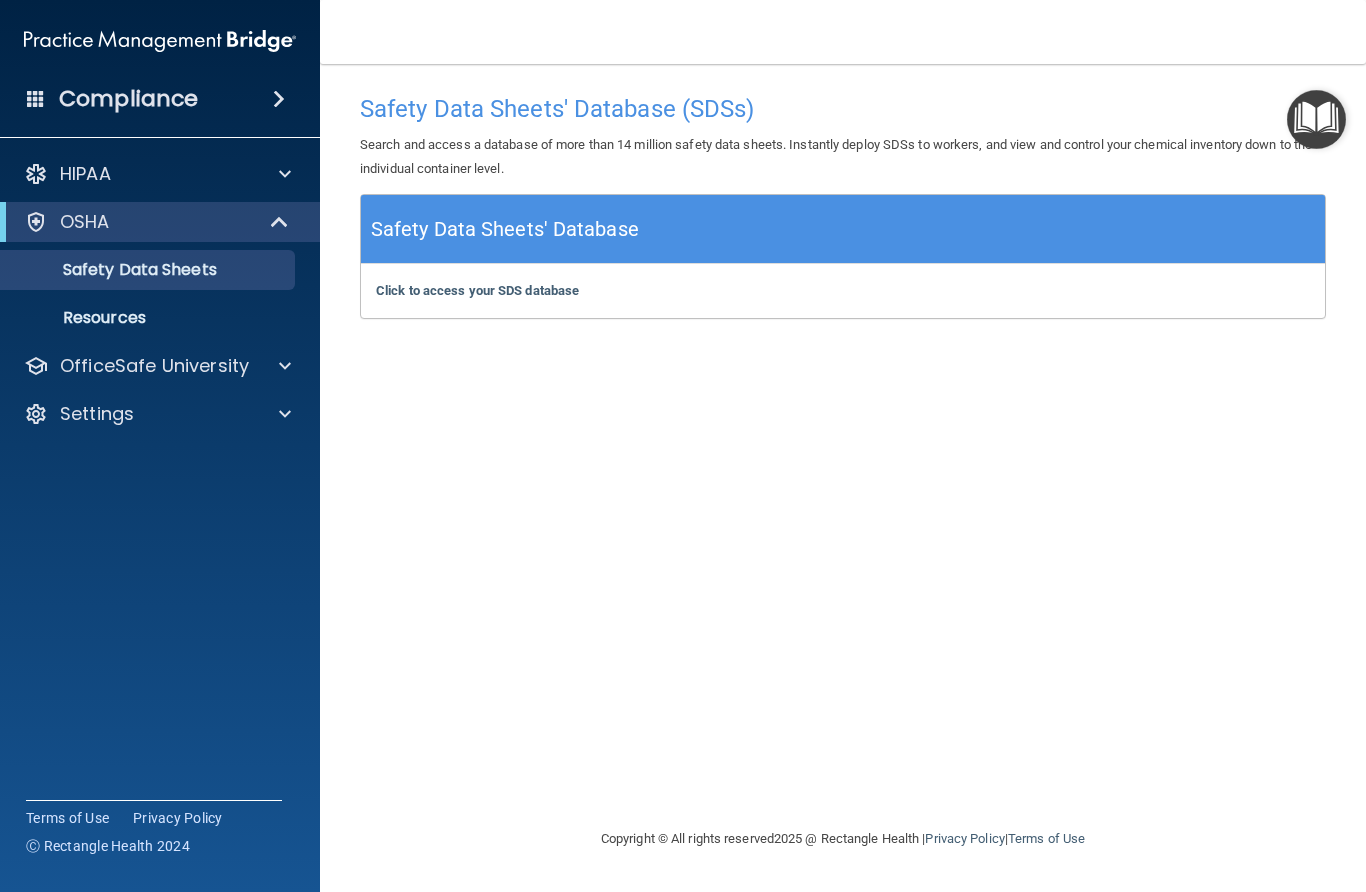 click on "Compliance" at bounding box center (128, 99) 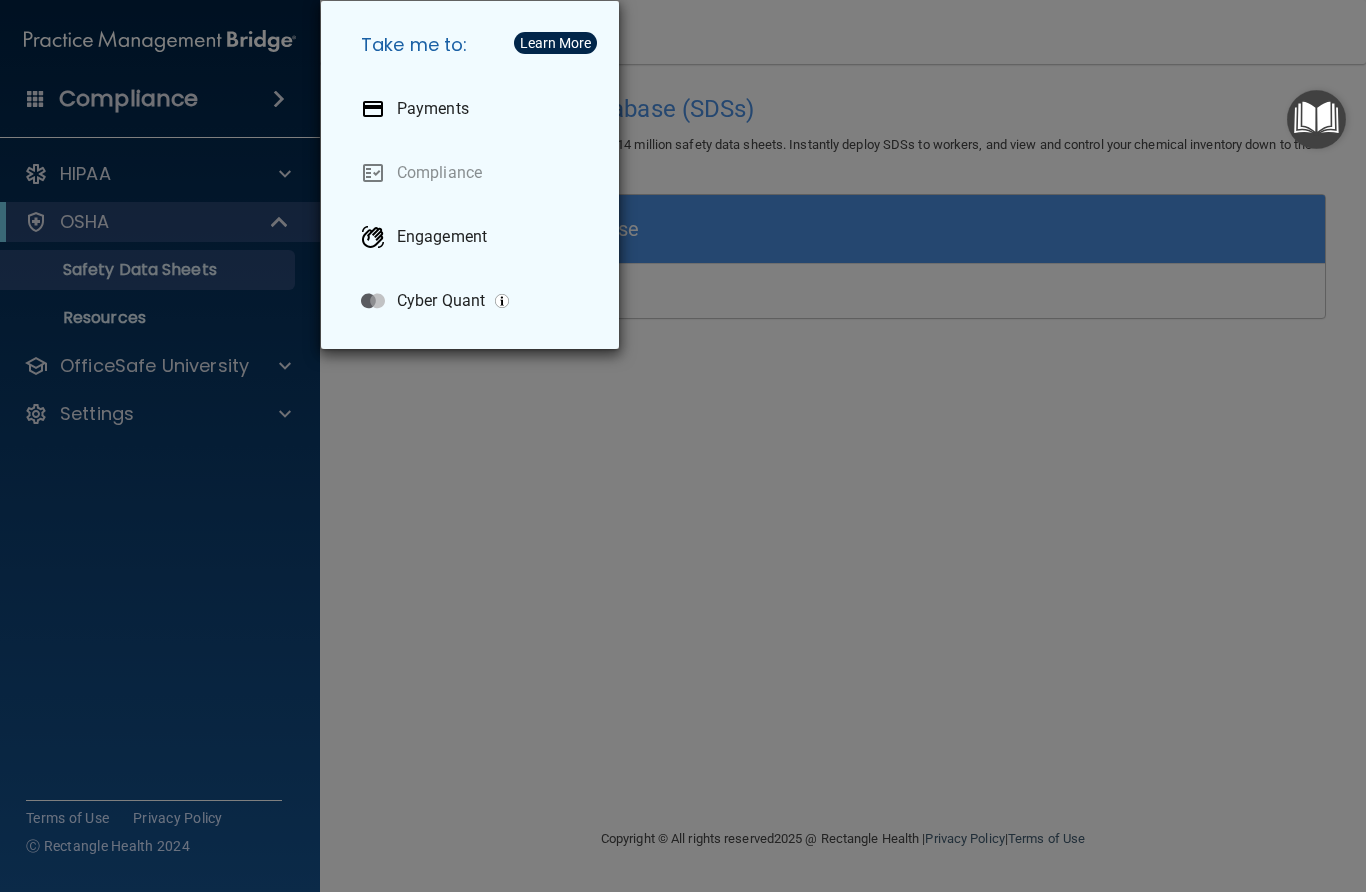 click on "Take me to:             Payments                   Compliance                     Engagement                     Cyber Quant" at bounding box center (683, 446) 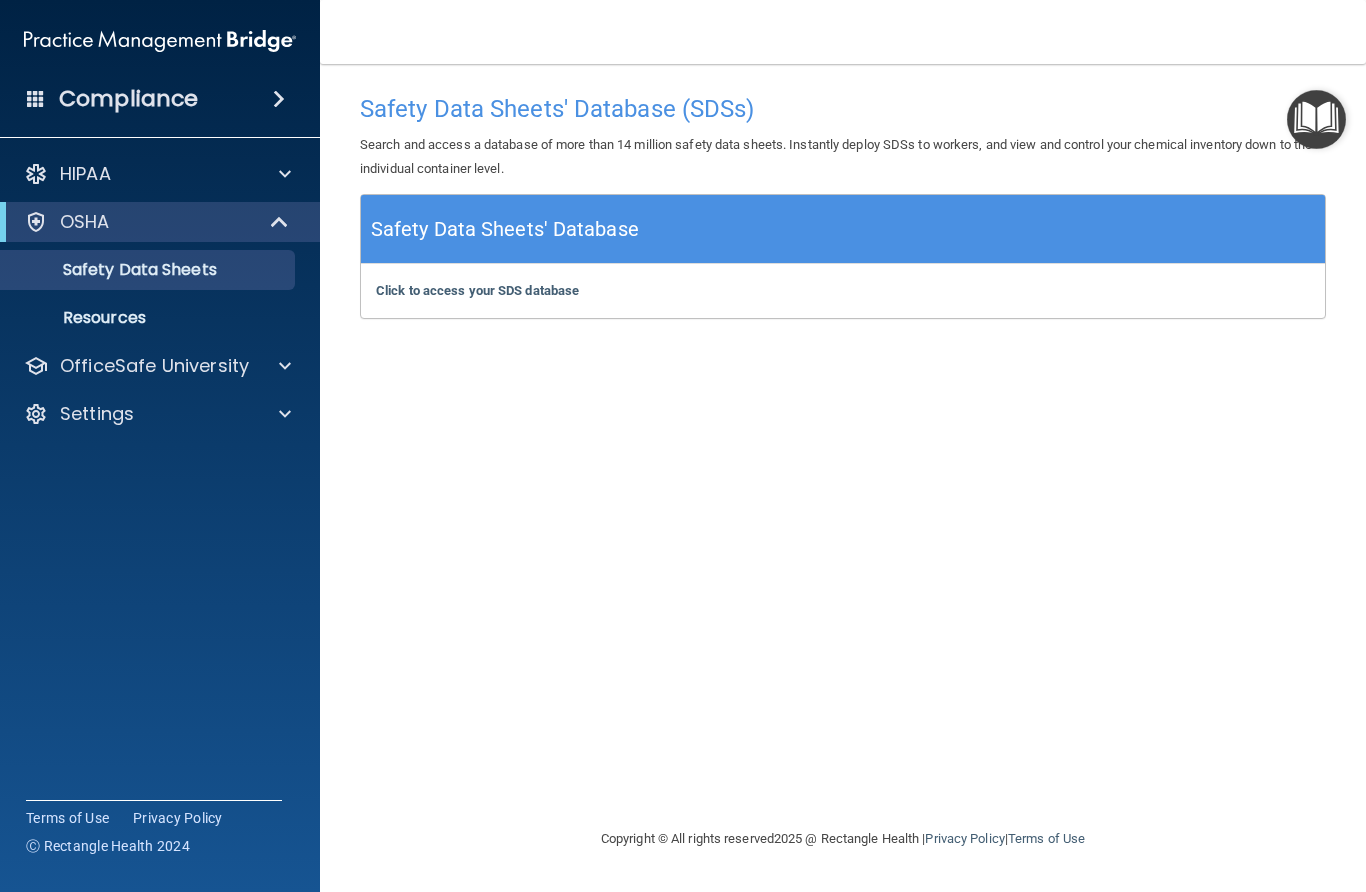 click on "Safety Data Sheets' Database (SDSs)   Search and access a database of more than 14 million safety data sheets. Instantly deploy SDSs to workers, and view and control your chemical inventory down to the individual container level.           Safety Data Sheets' Database          Click to access your SDS database      Click to access your SDS database" at bounding box center [843, 445] 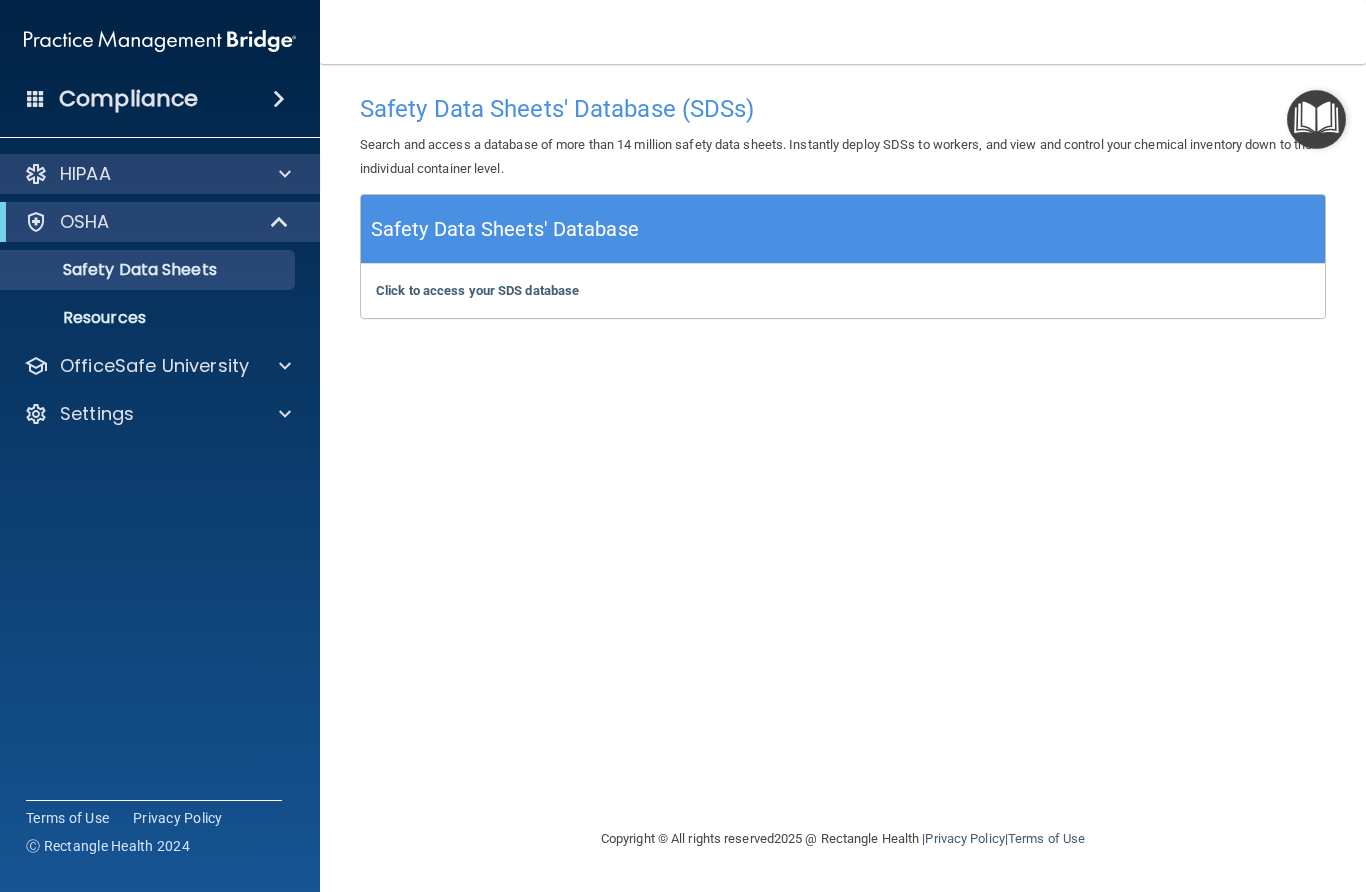 click on "HIPAA" at bounding box center (160, 174) 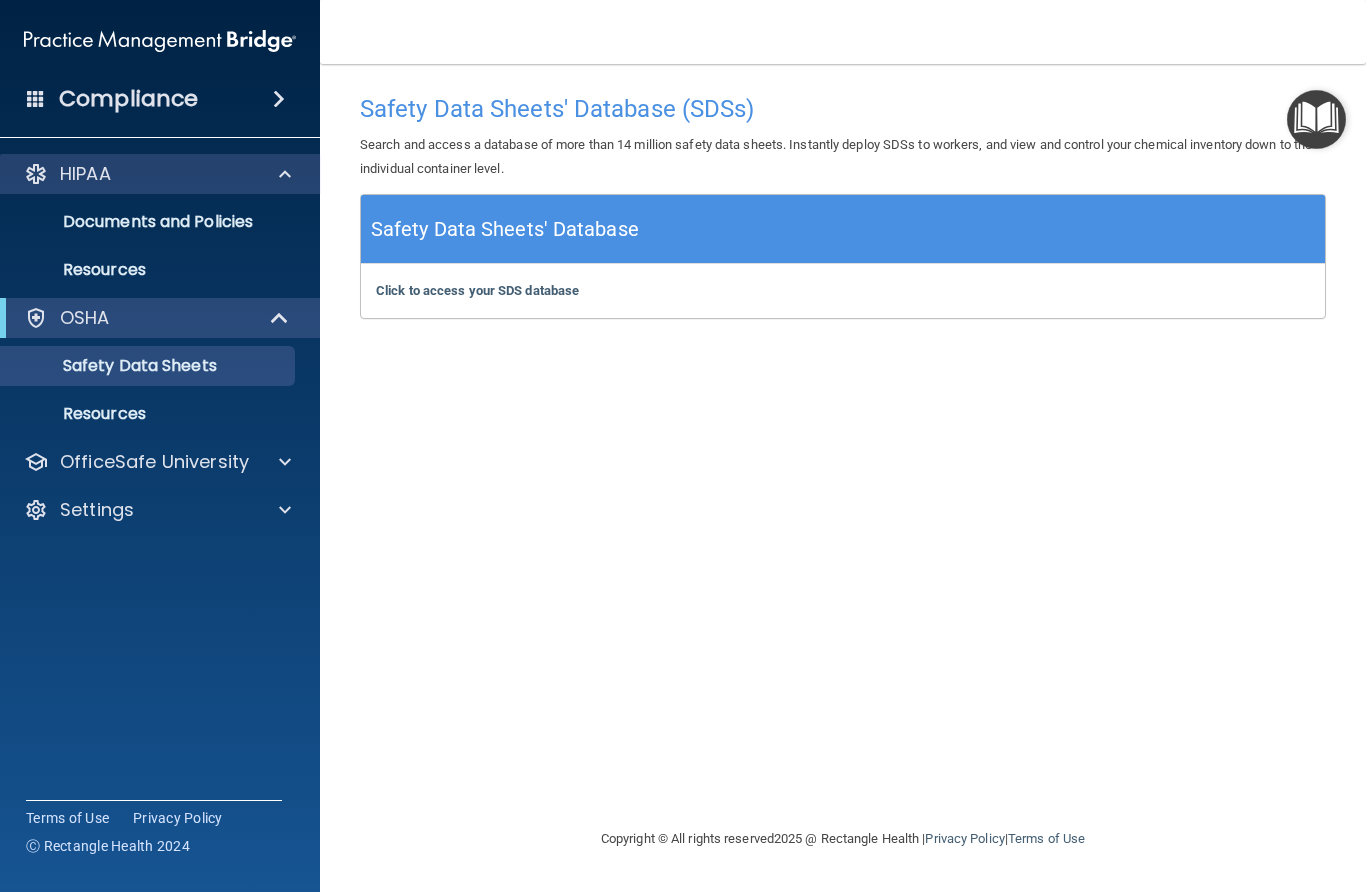 click on "HIPAA" at bounding box center (133, 174) 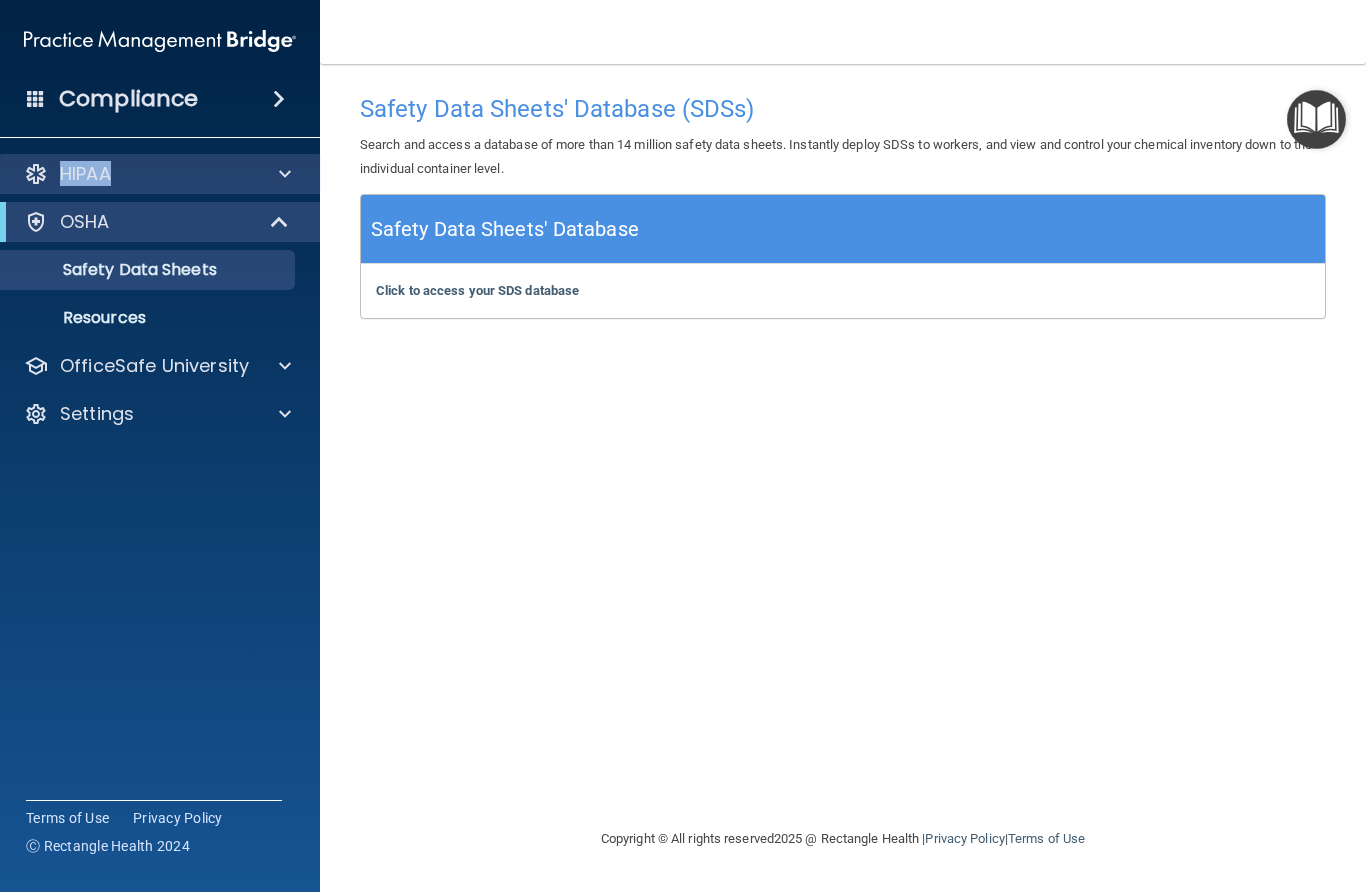 click on "HIPAA" at bounding box center (133, 174) 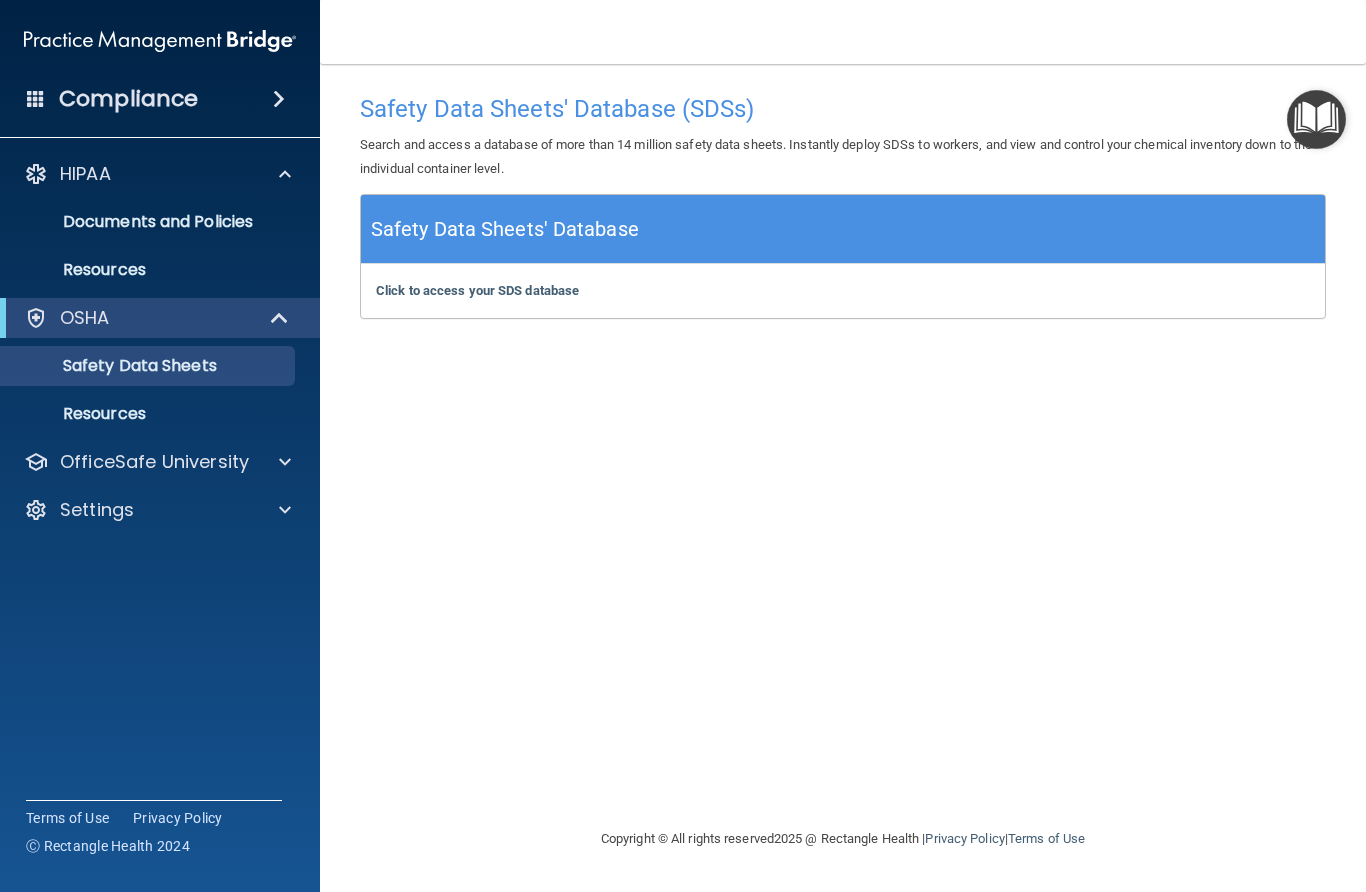 click on "Safety Data Sheets' Database" at bounding box center [505, 229] 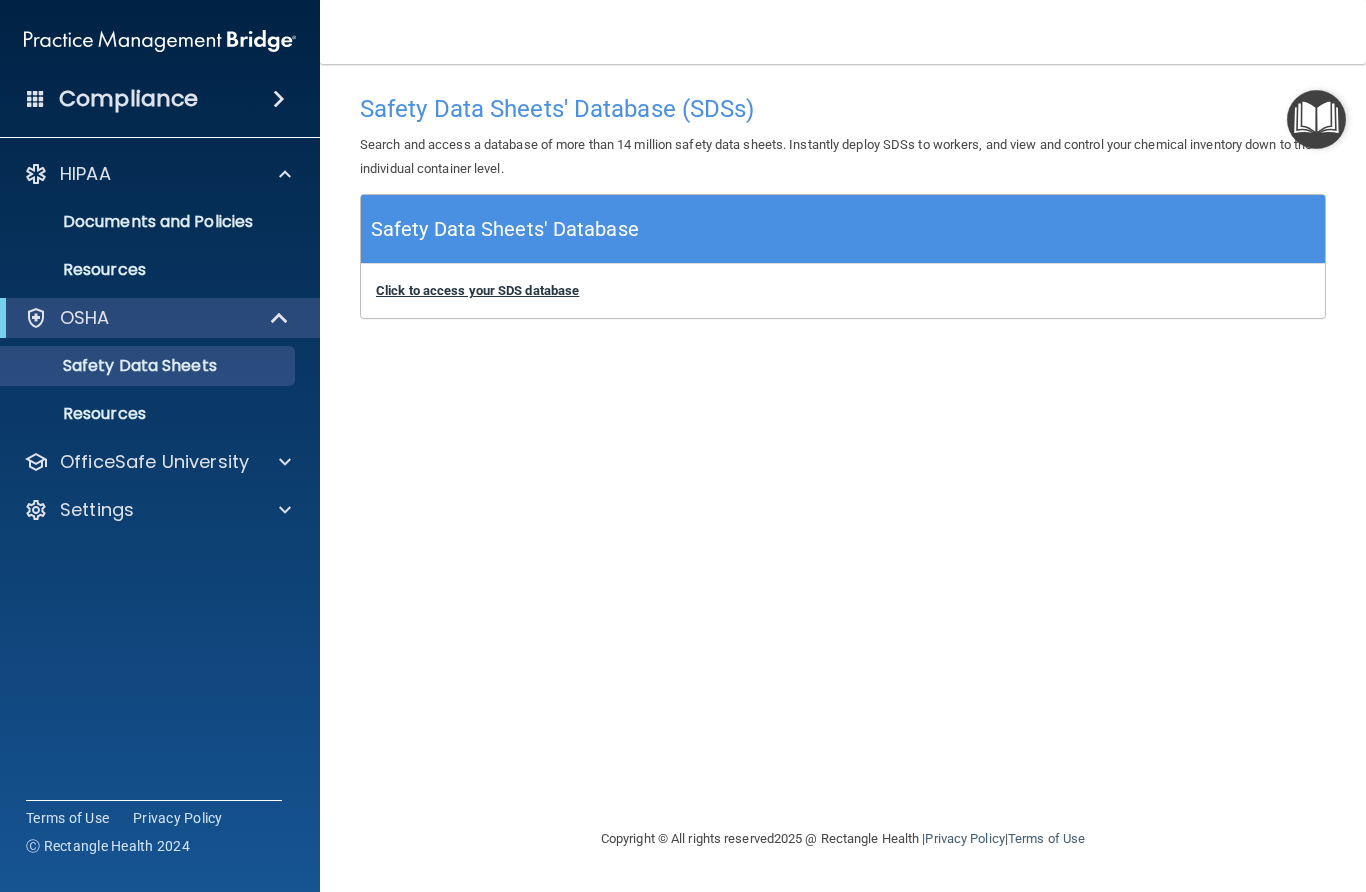 click on "Click to access your SDS database" at bounding box center [477, 290] 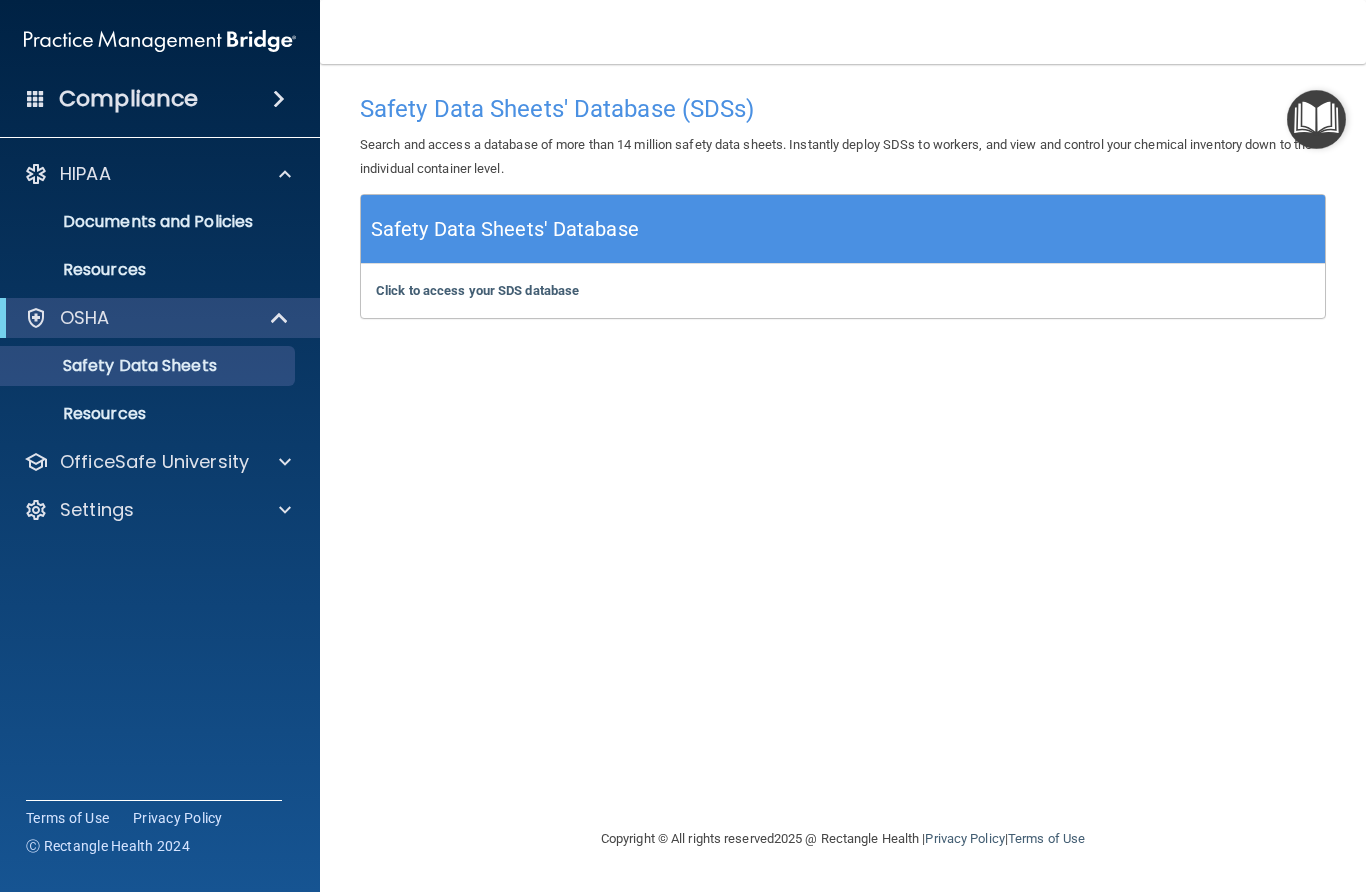click at bounding box center (1316, 119) 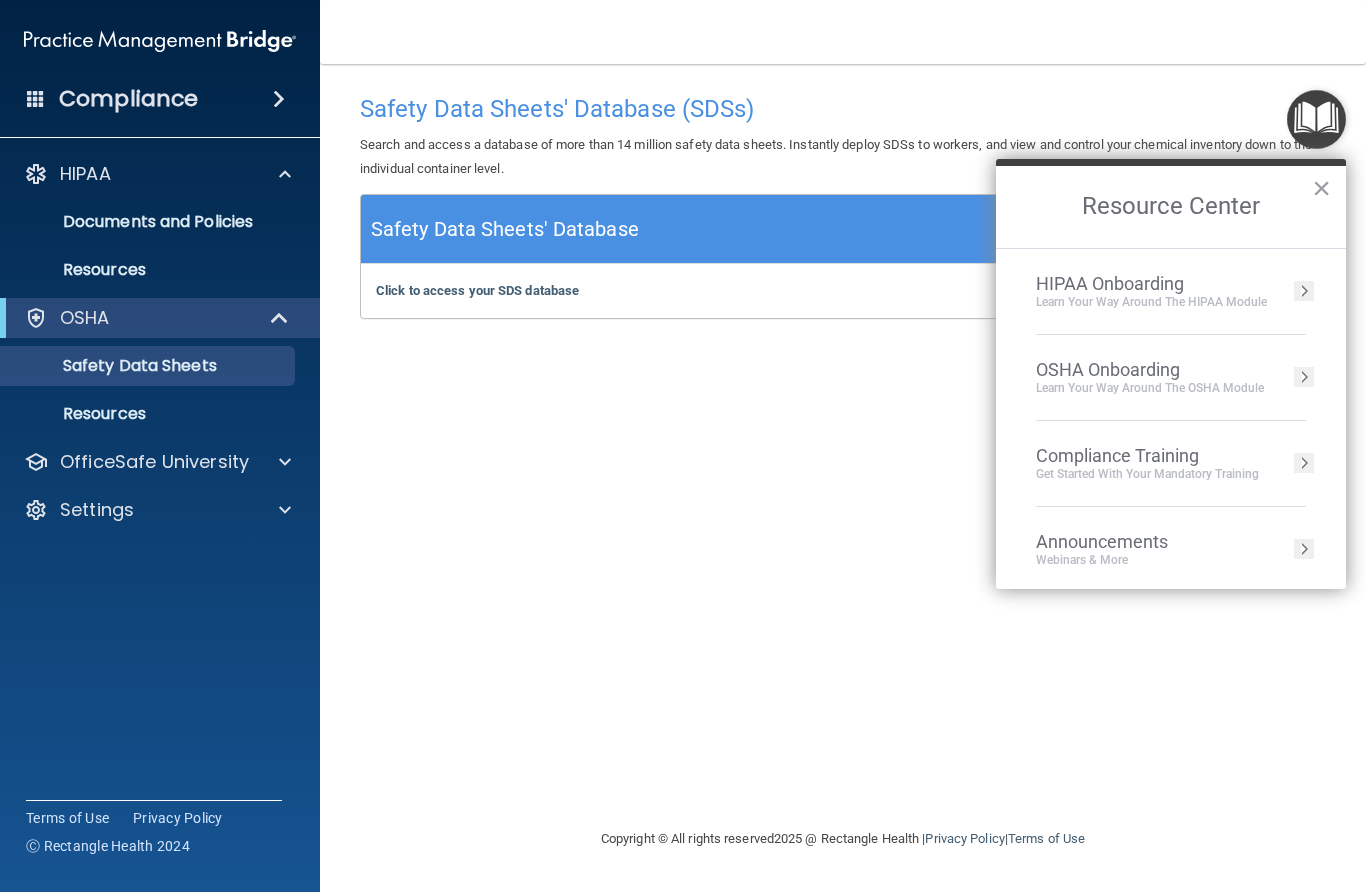 click on "Learn your way around the OSHA module" at bounding box center [1150, 388] 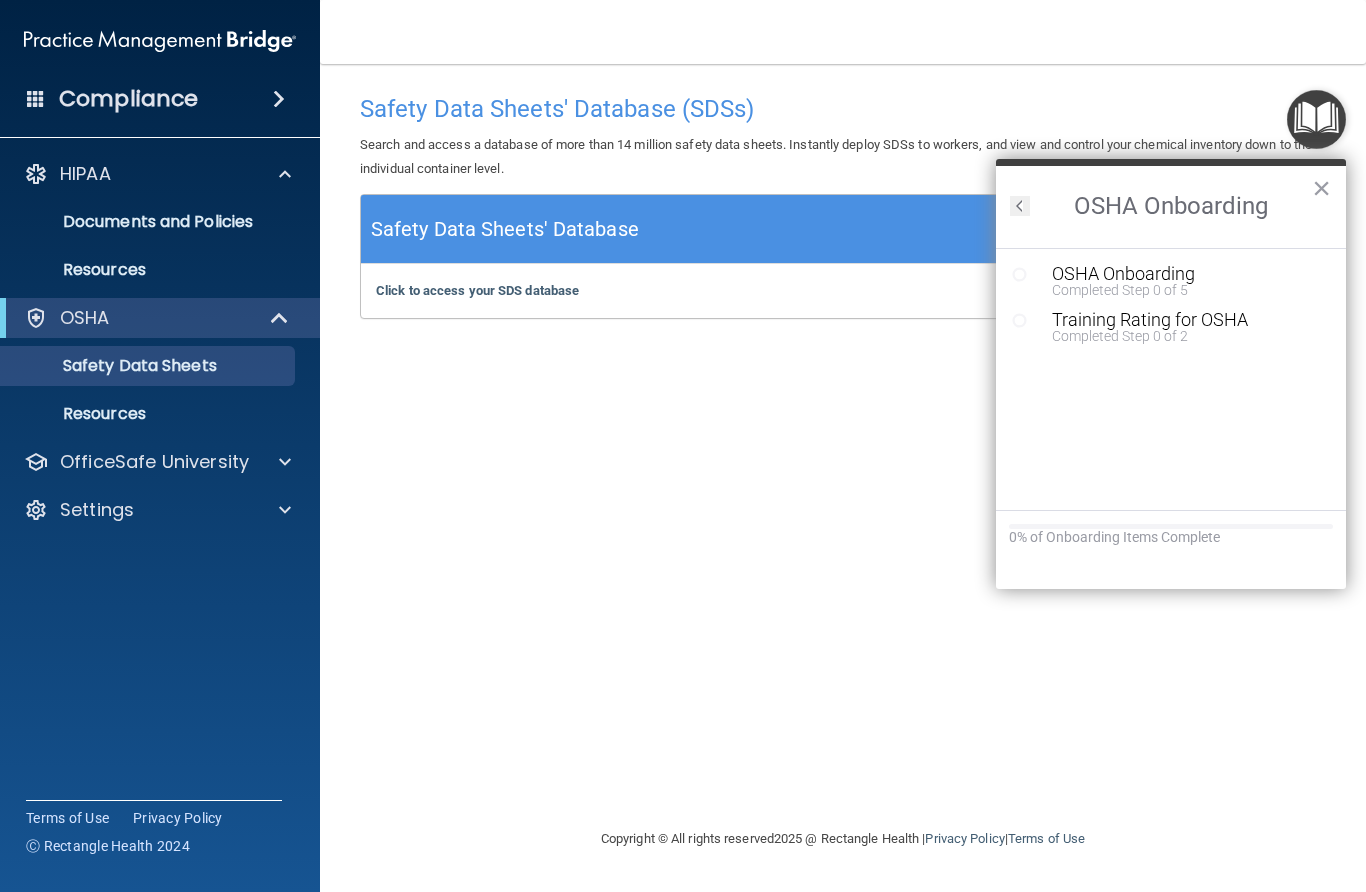 scroll, scrollTop: 0, scrollLeft: 0, axis: both 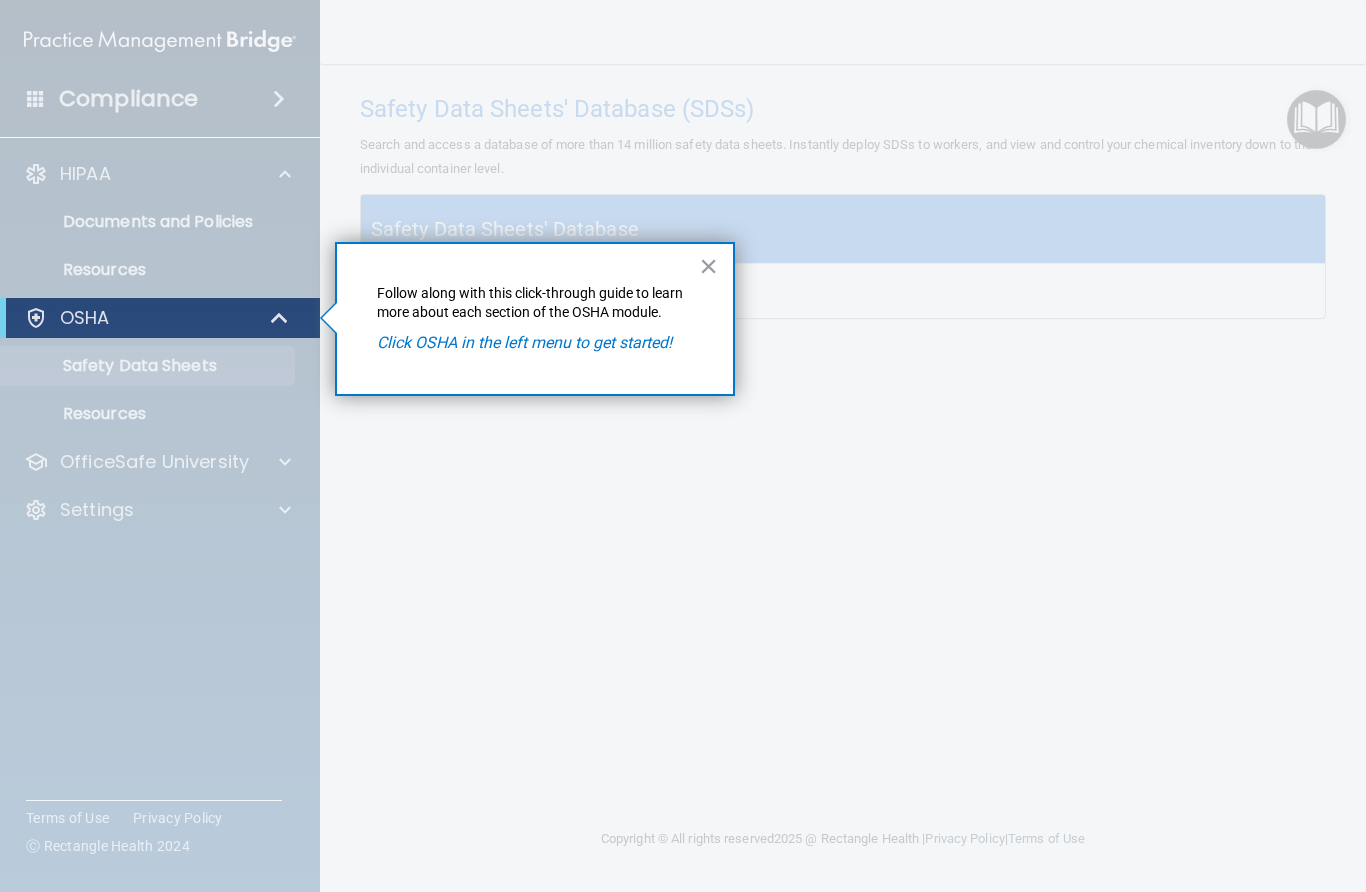 click on "Click OSHA in the left menu to get started!" at bounding box center [524, 342] 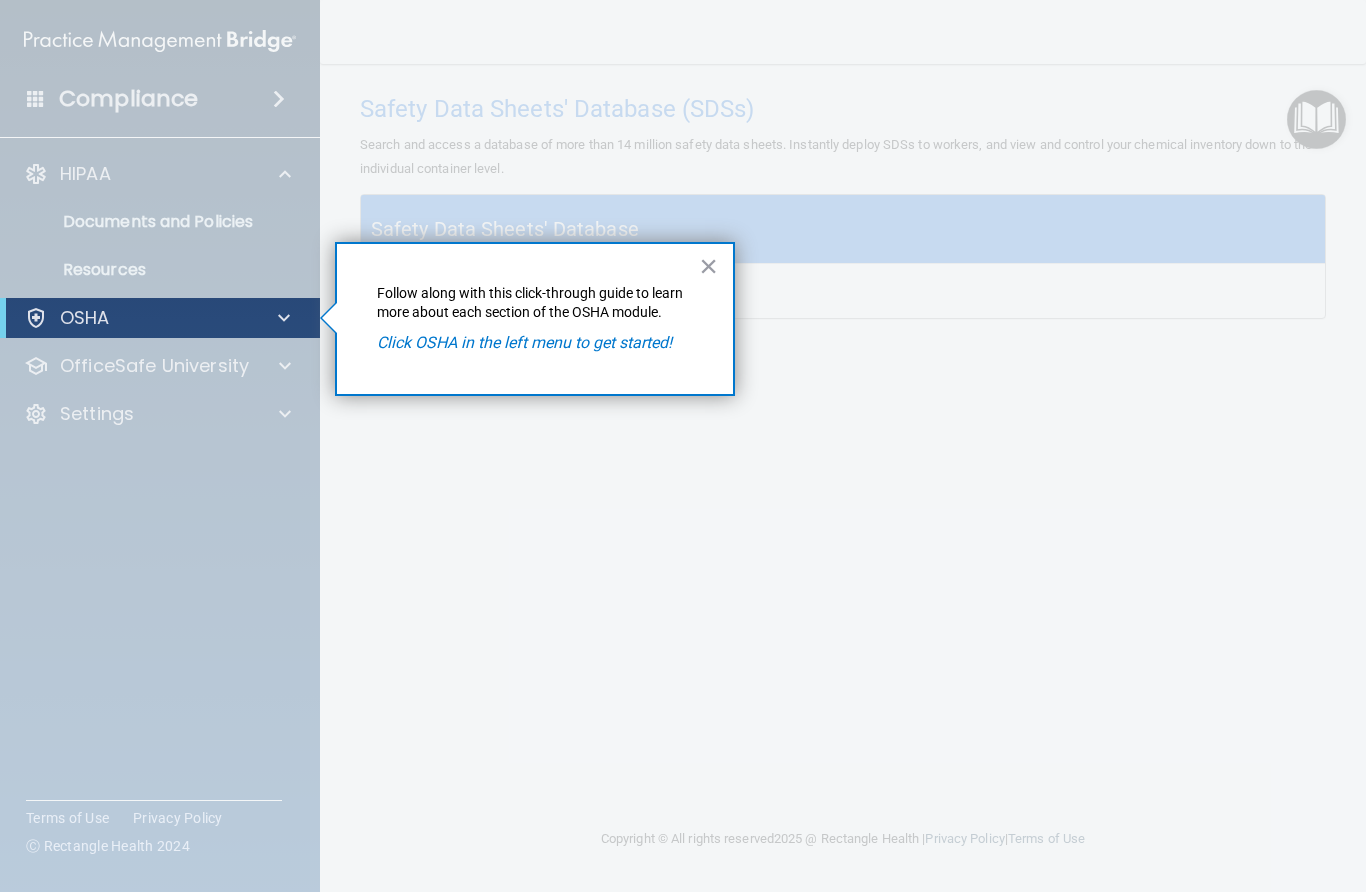 click on "OSHA" at bounding box center (85, 318) 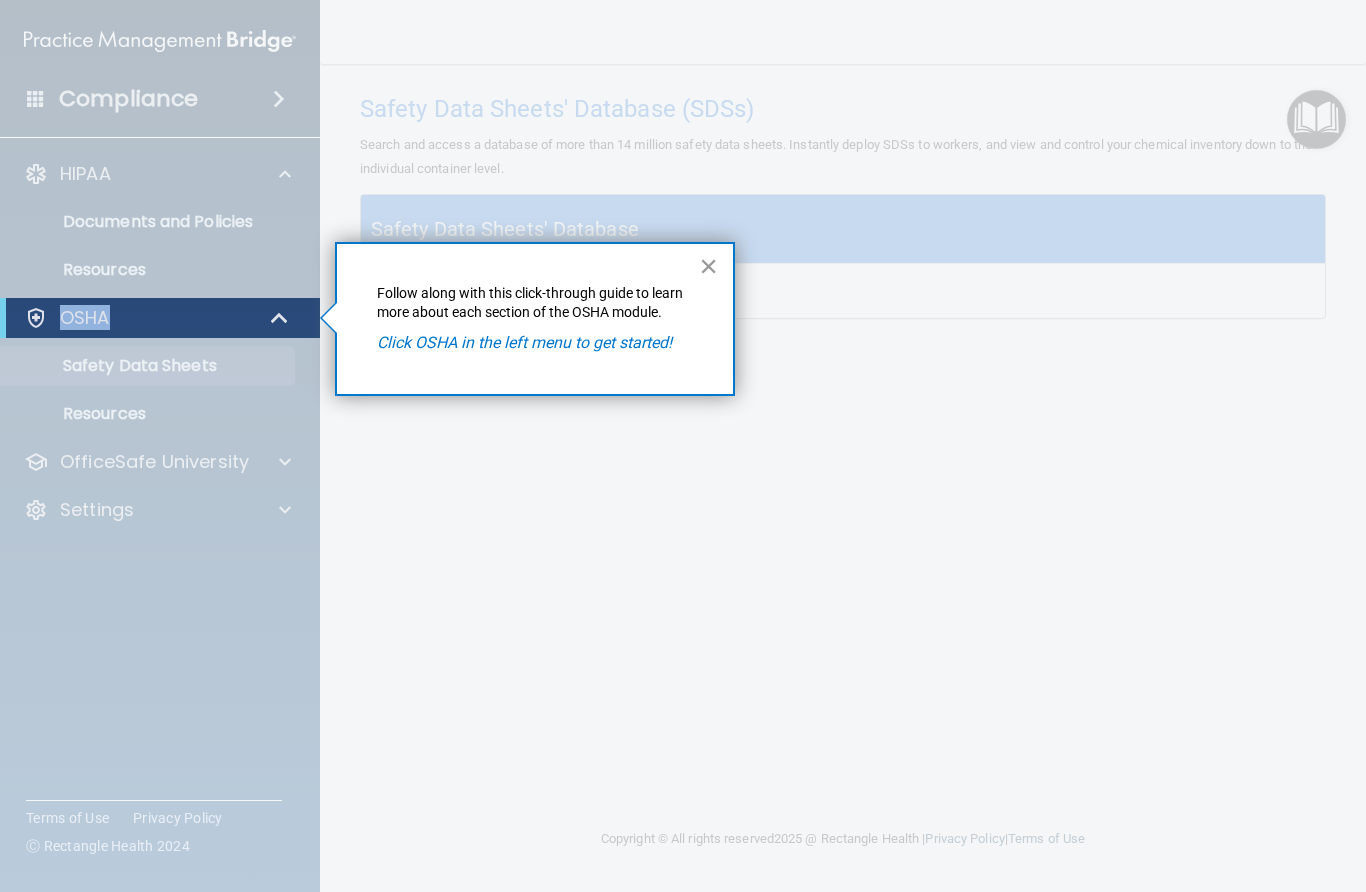 click on "×" at bounding box center (708, 266) 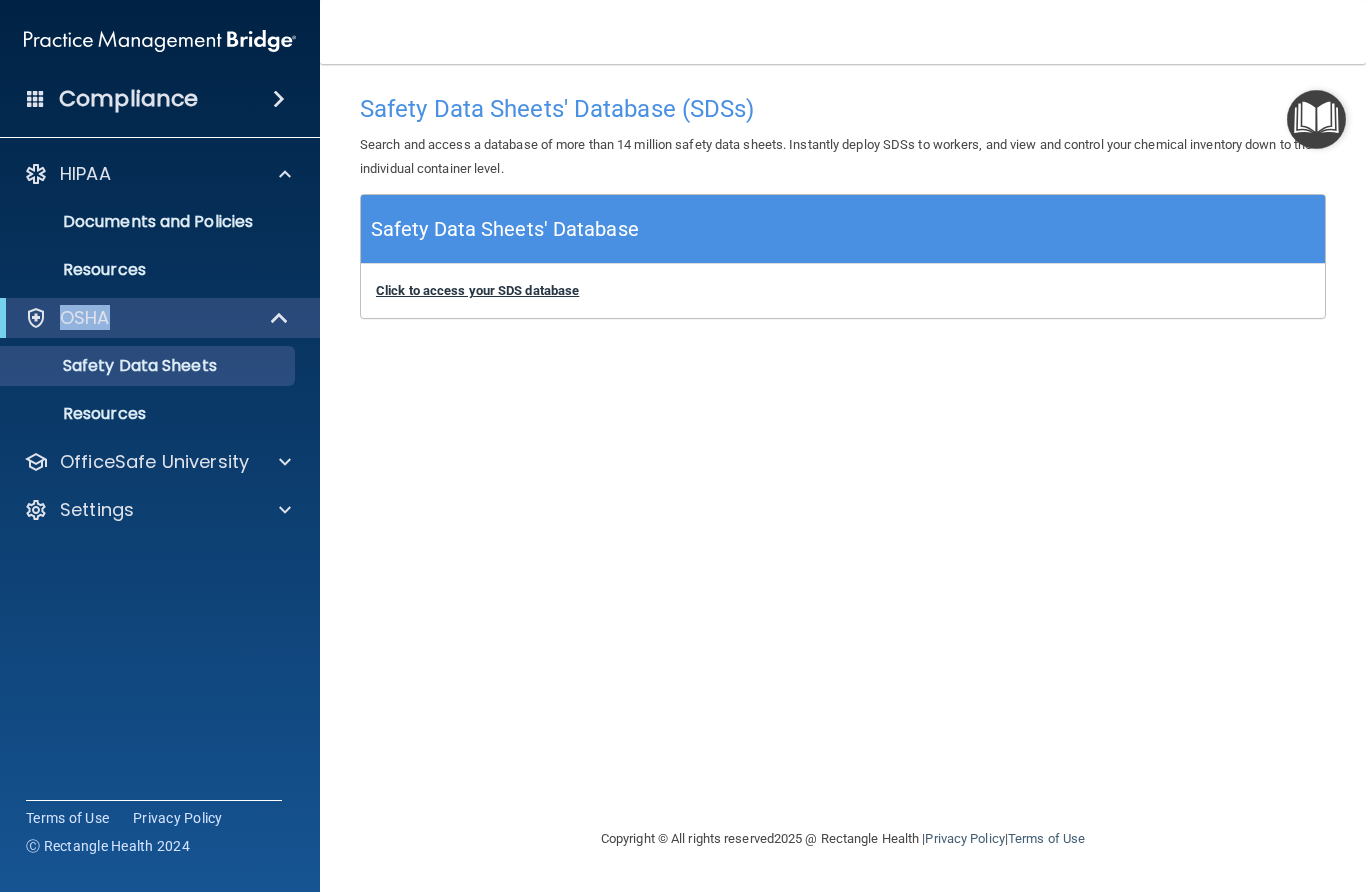 click on "Click to access your SDS database" at bounding box center [477, 290] 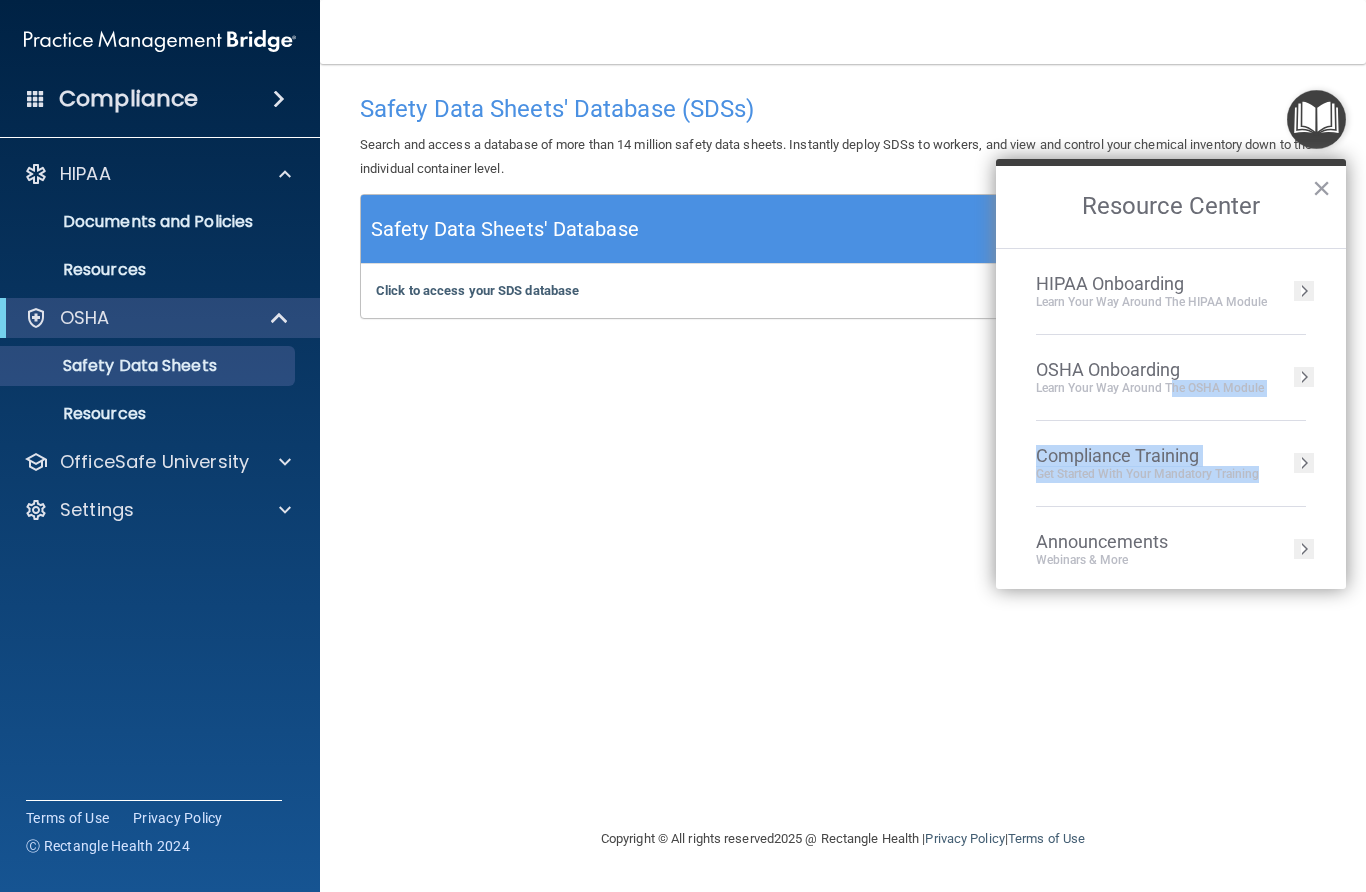 drag, startPoint x: 1171, startPoint y: 386, endPoint x: 1313, endPoint y: 437, distance: 150.88075 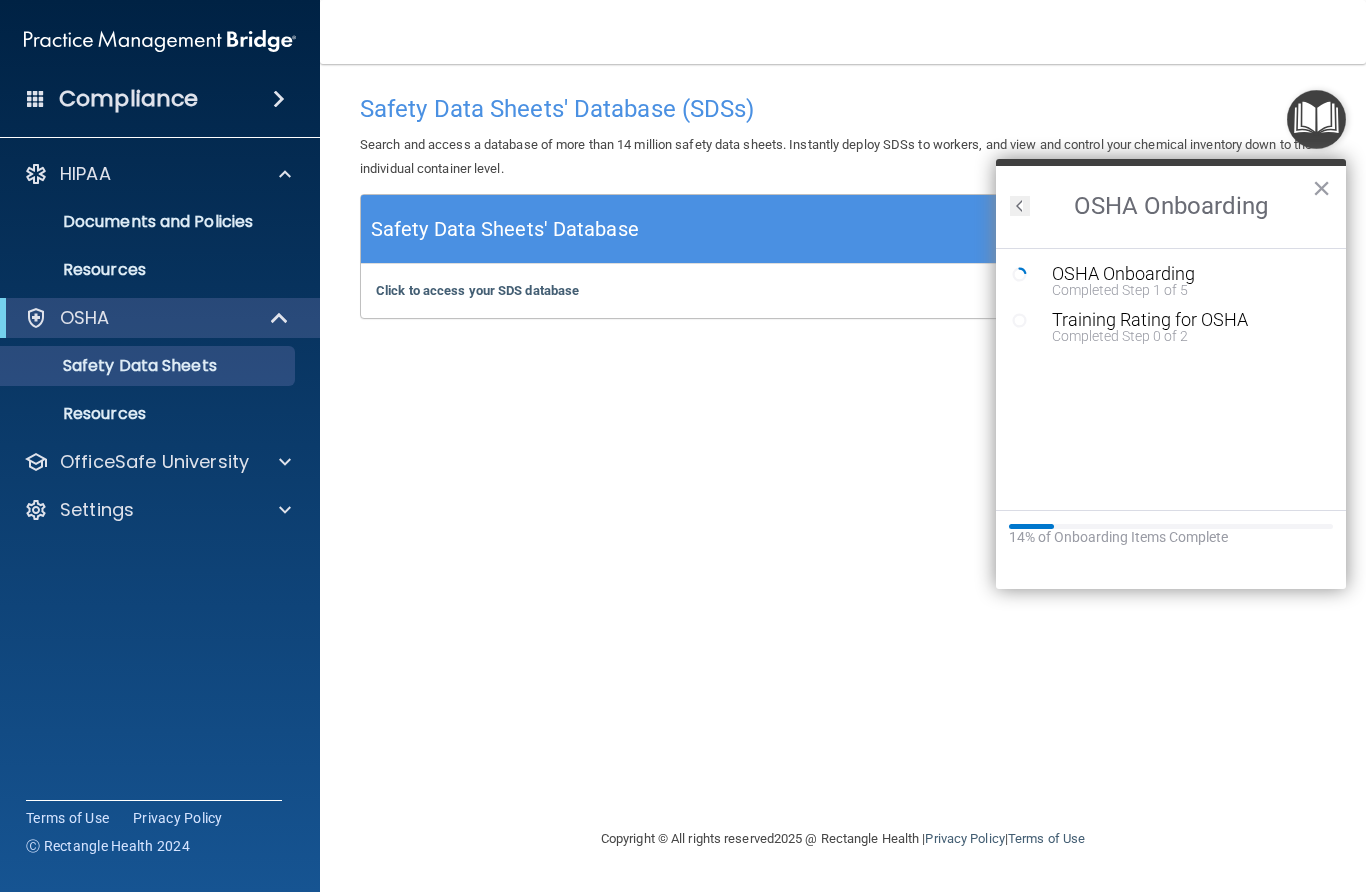 scroll, scrollTop: 0, scrollLeft: 0, axis: both 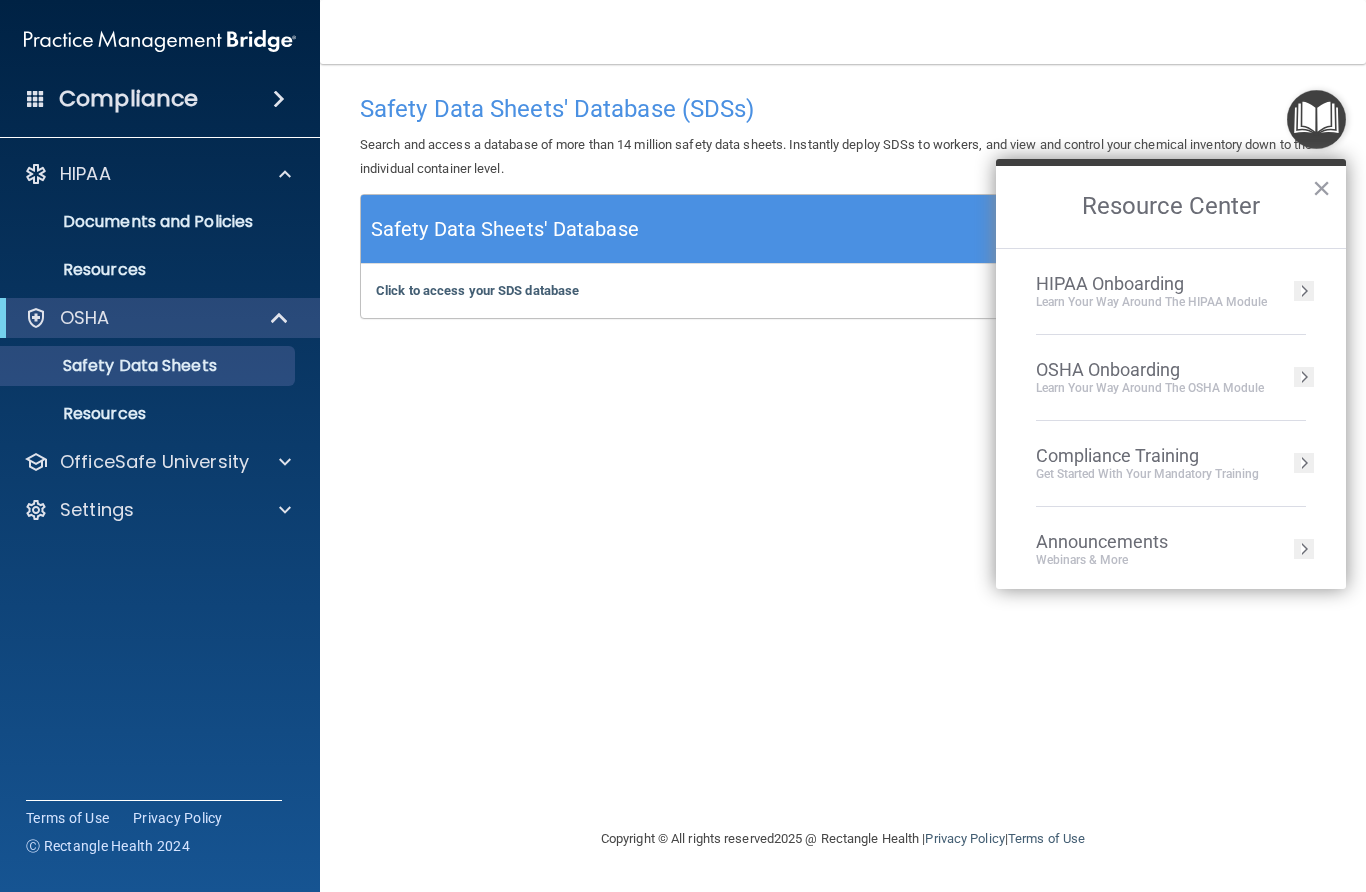 click at bounding box center (1304, 291) 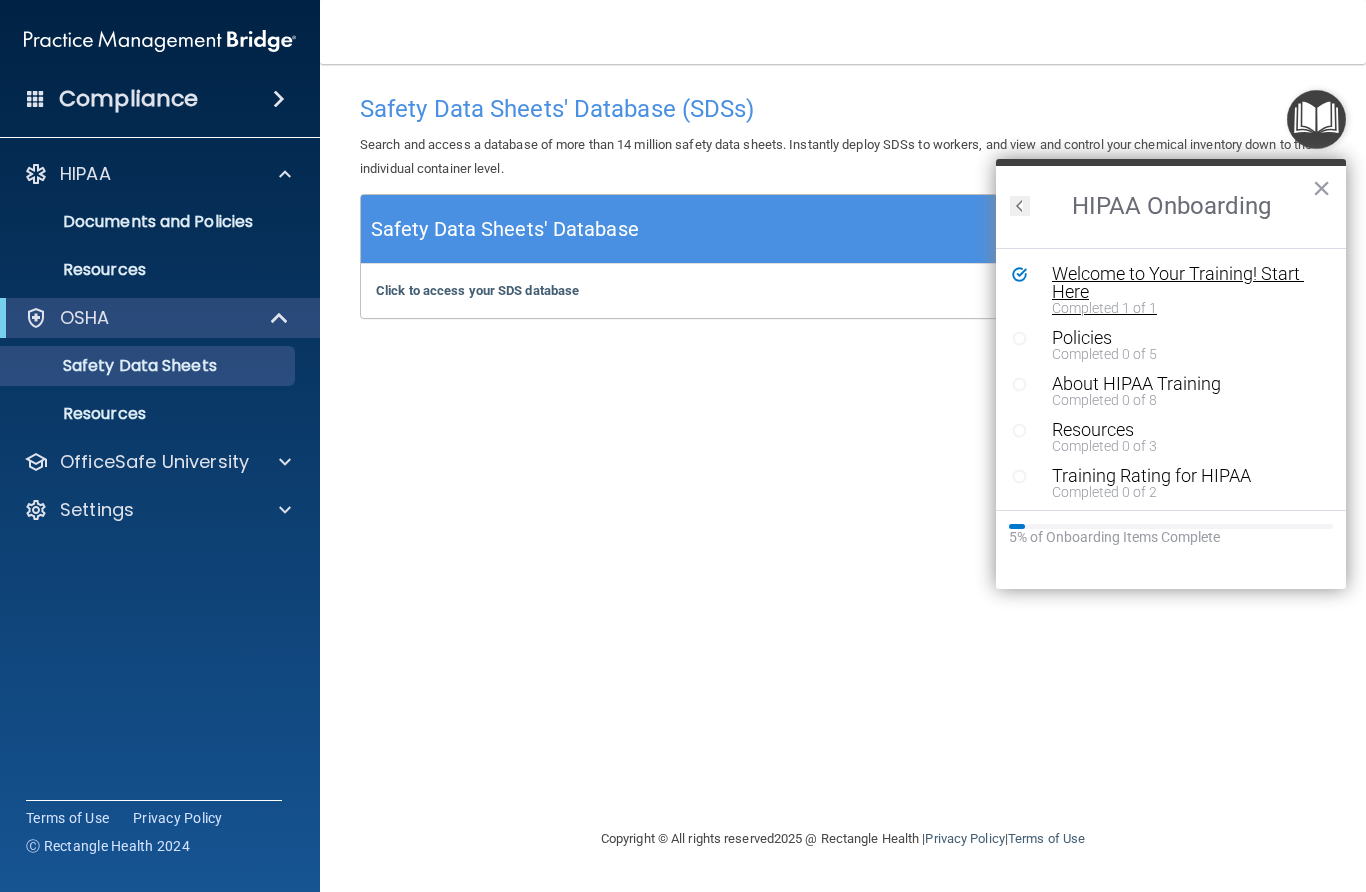 scroll, scrollTop: 0, scrollLeft: 0, axis: both 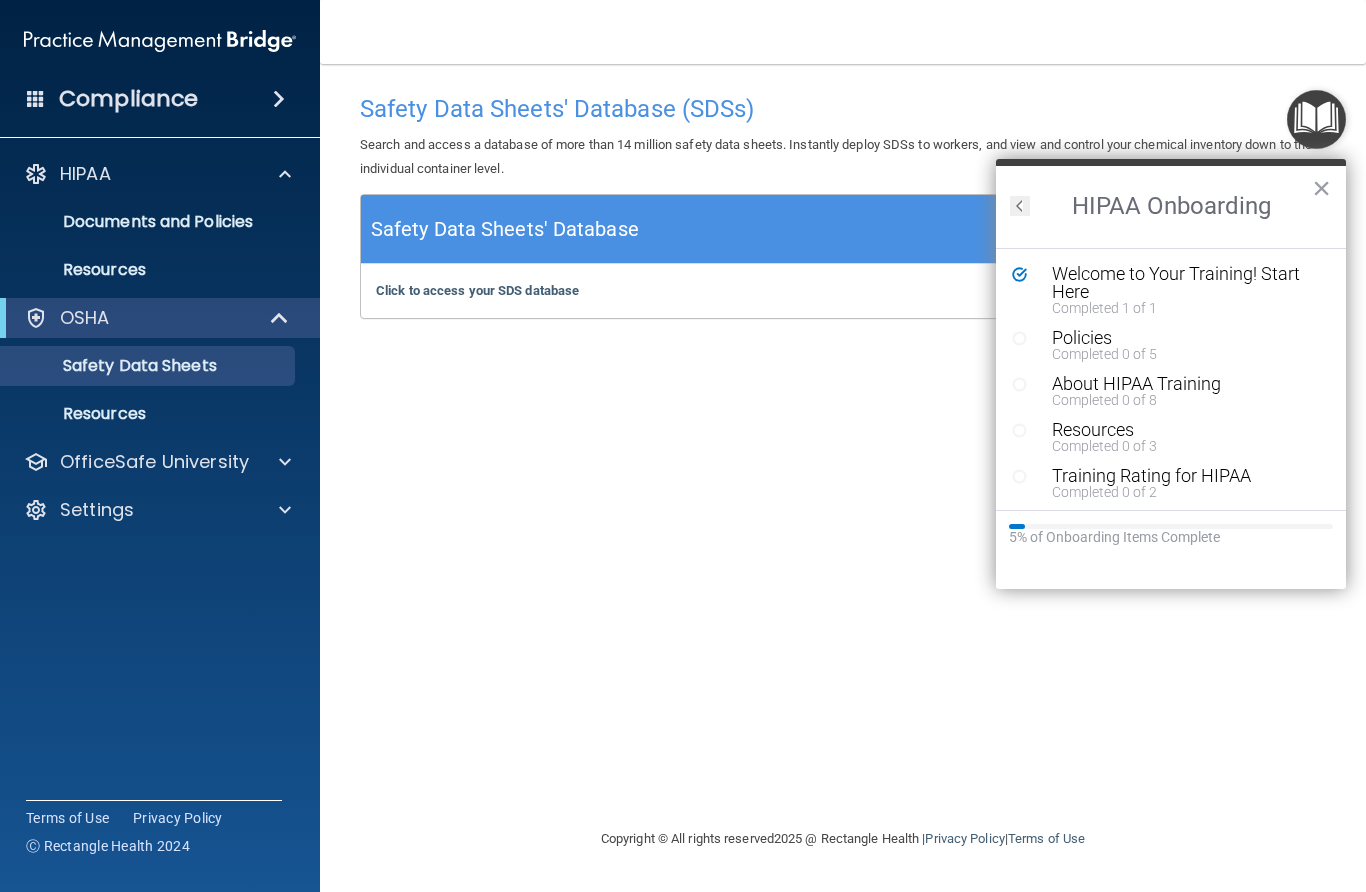 click on "Welcome to Your Training! Start Here" at bounding box center [1186, 283] 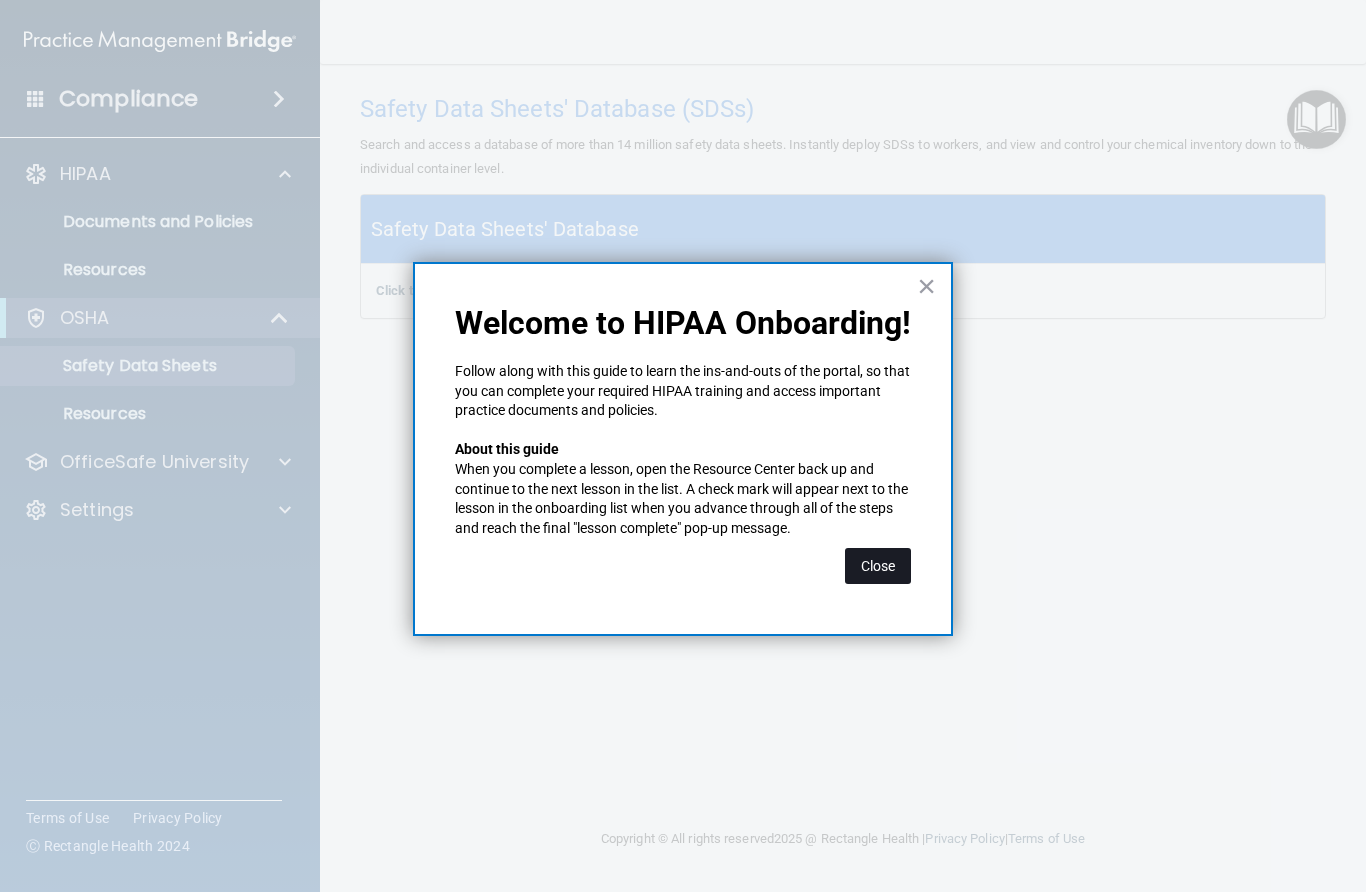 click on "Close" at bounding box center (878, 566) 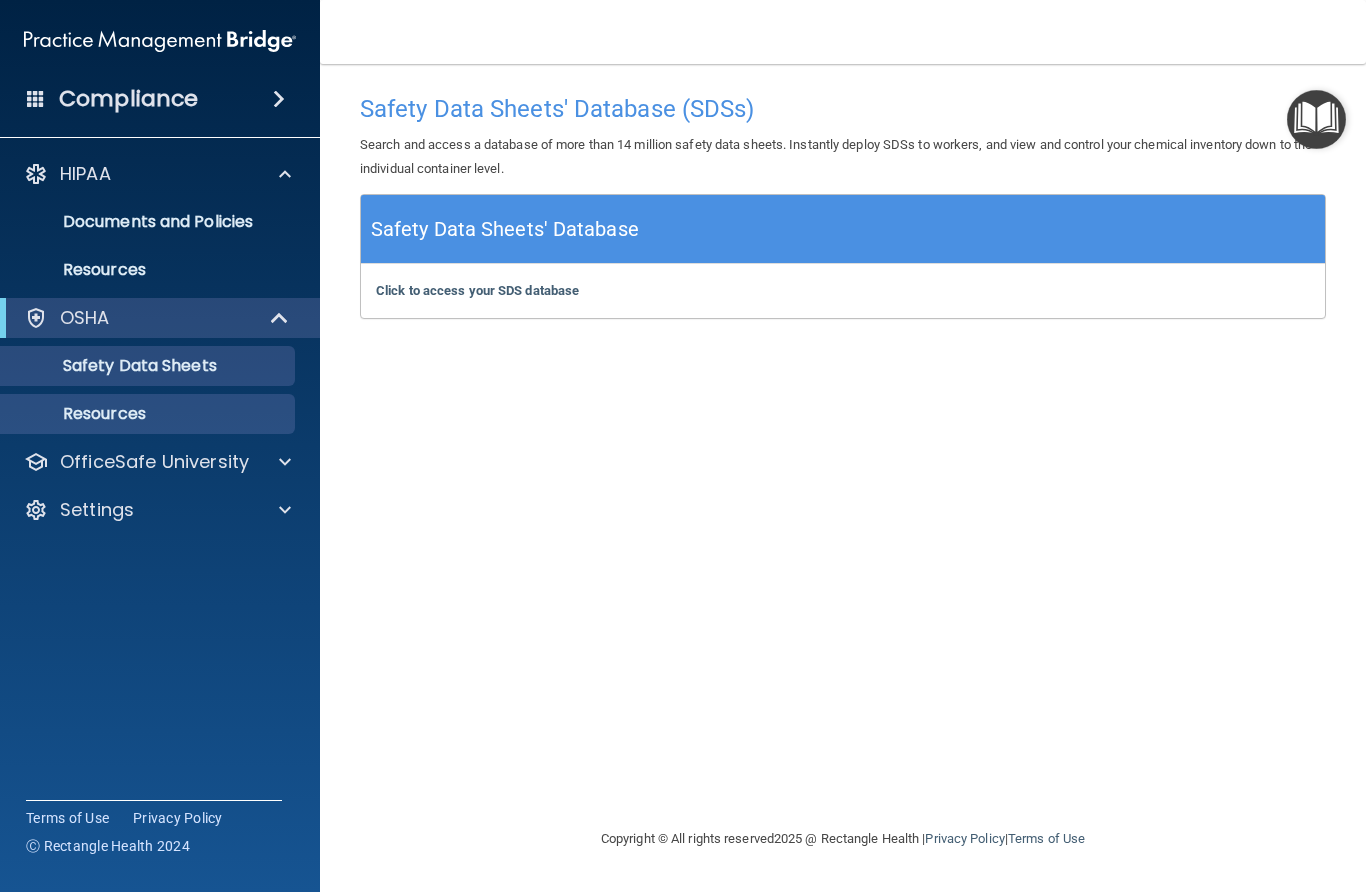 click on "Resources" at bounding box center [149, 414] 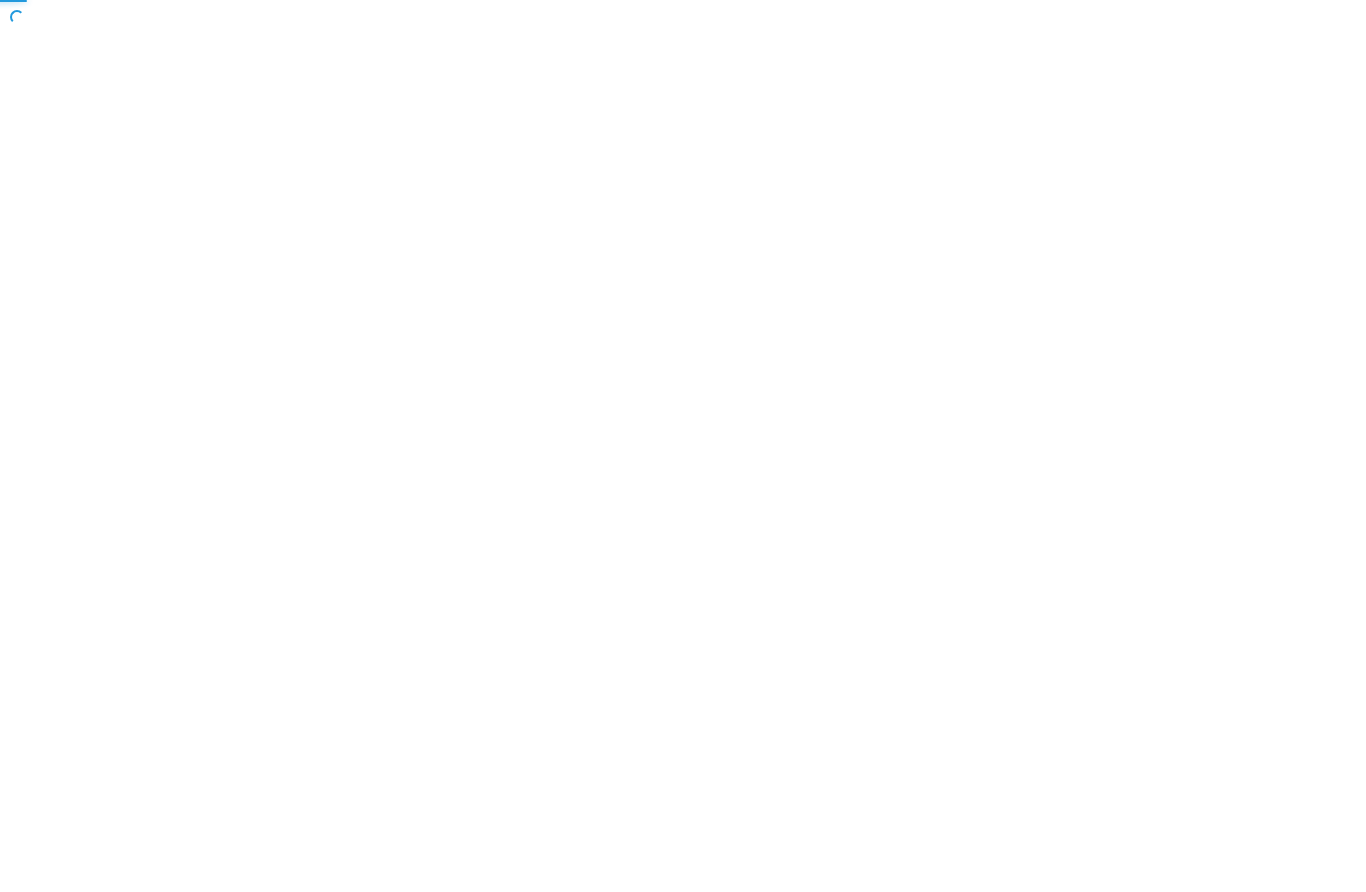 scroll, scrollTop: 0, scrollLeft: 0, axis: both 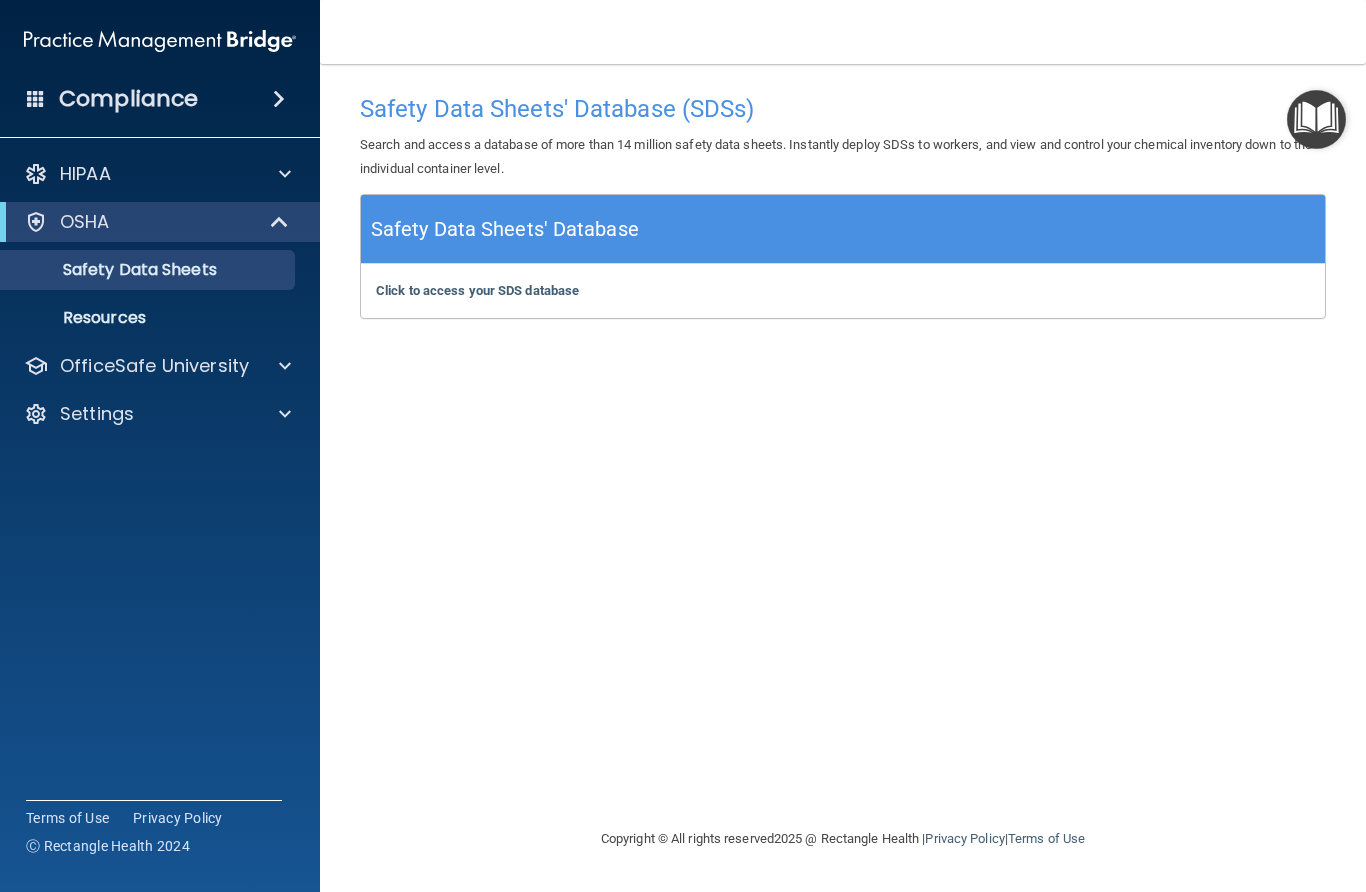 drag, startPoint x: 869, startPoint y: 423, endPoint x: 884, endPoint y: 418, distance: 15.811388 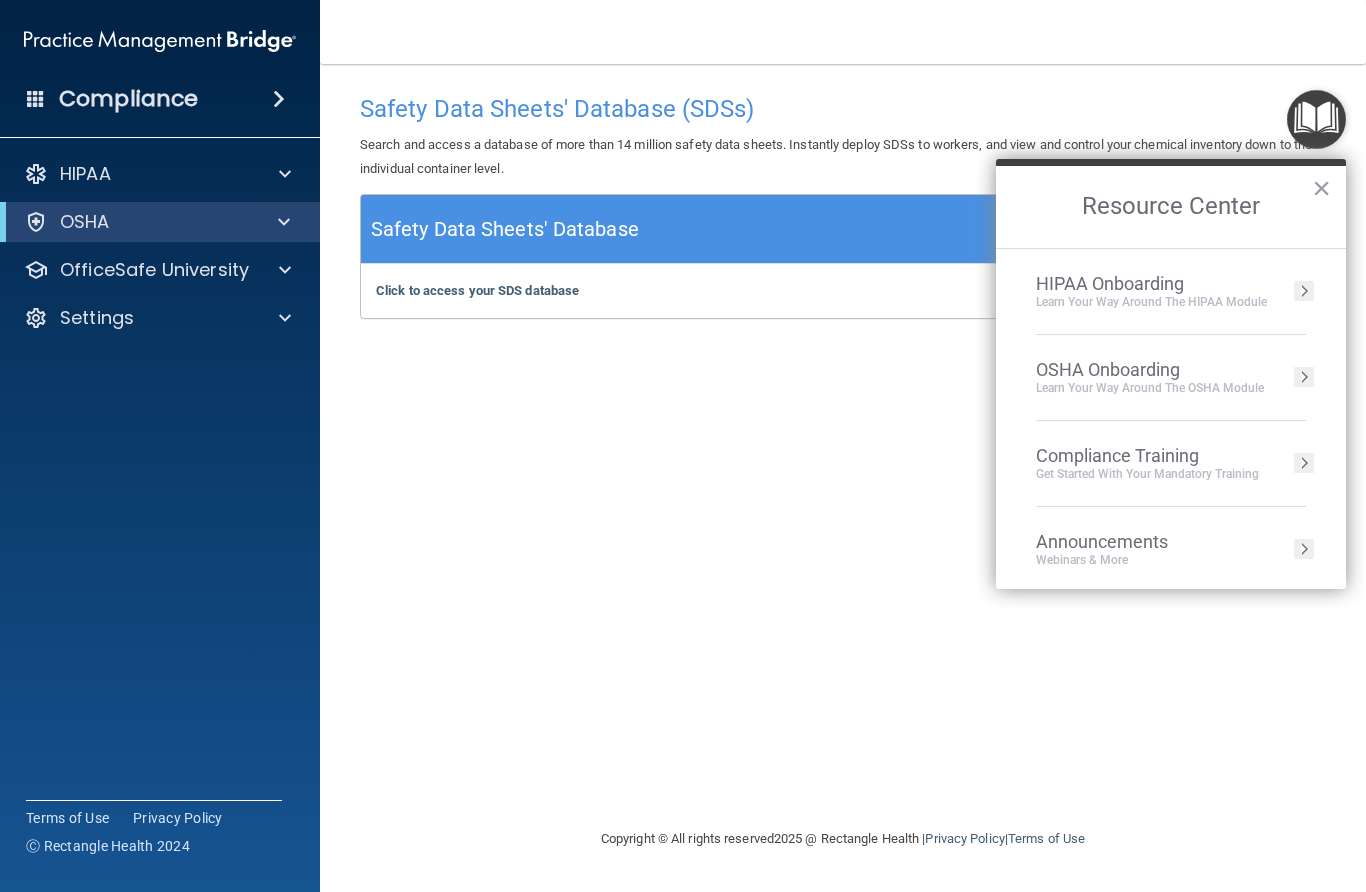 click at bounding box center (1304, 291) 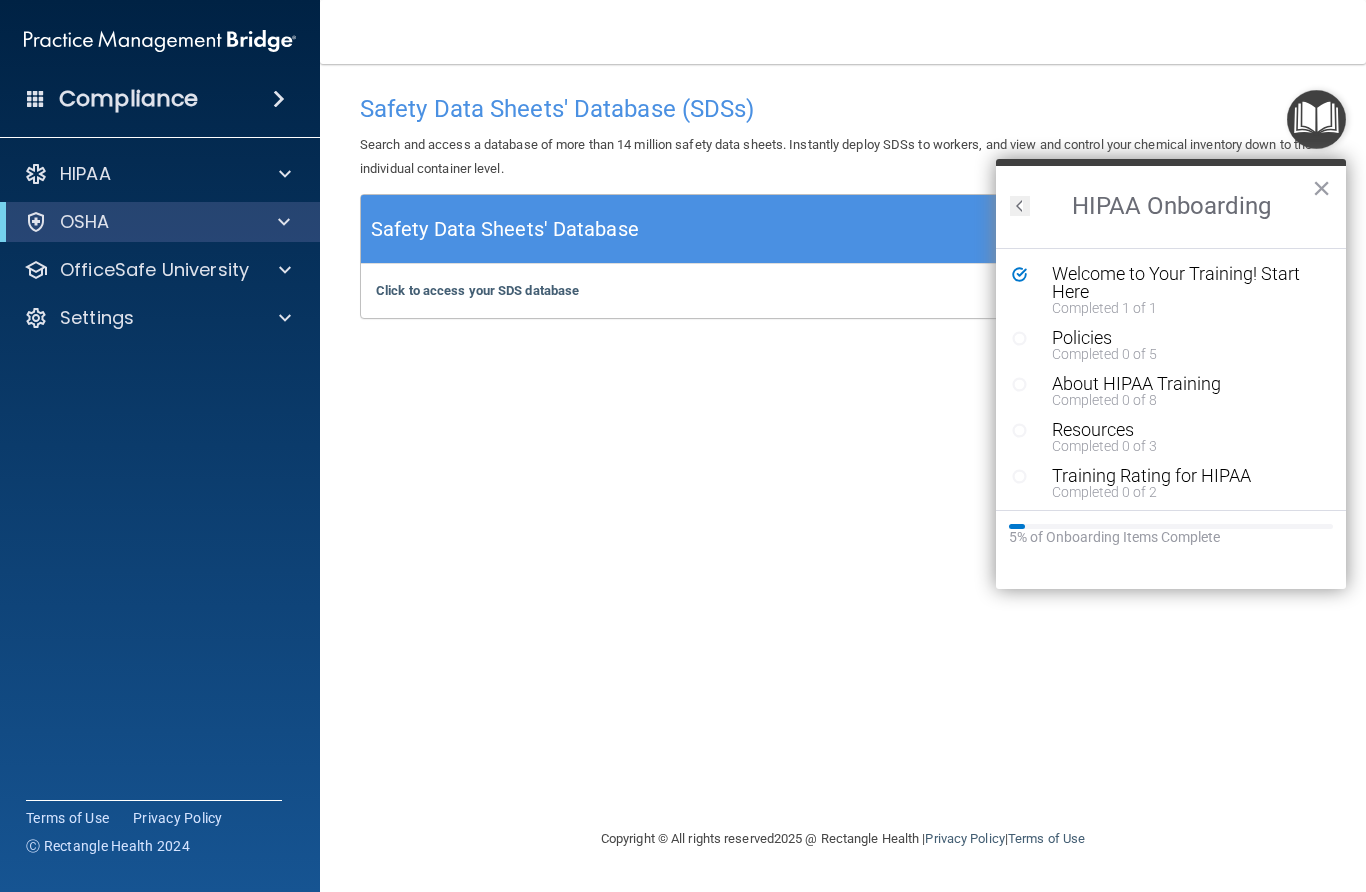 scroll, scrollTop: 0, scrollLeft: 0, axis: both 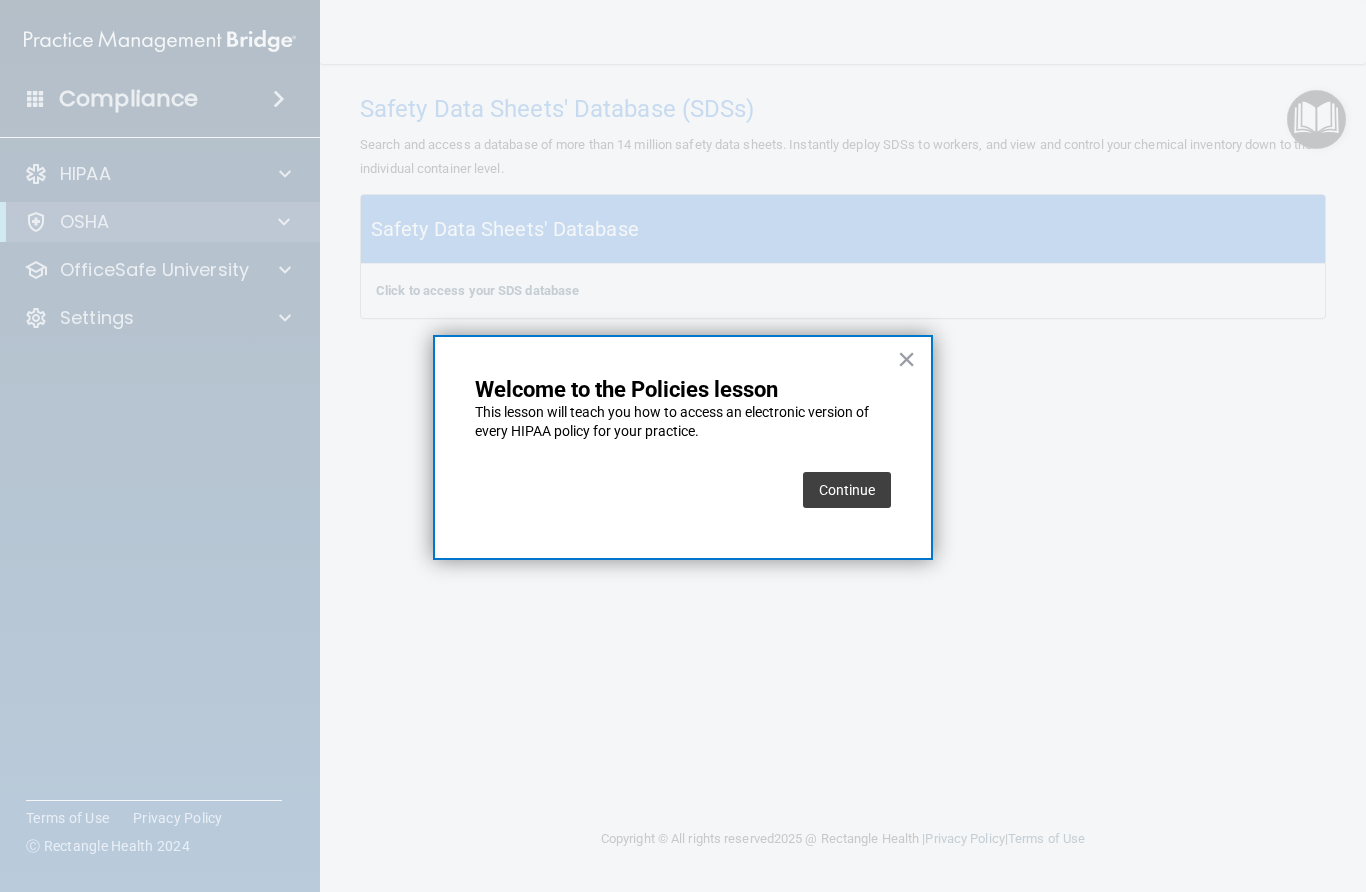 click on "Continue" at bounding box center [847, 490] 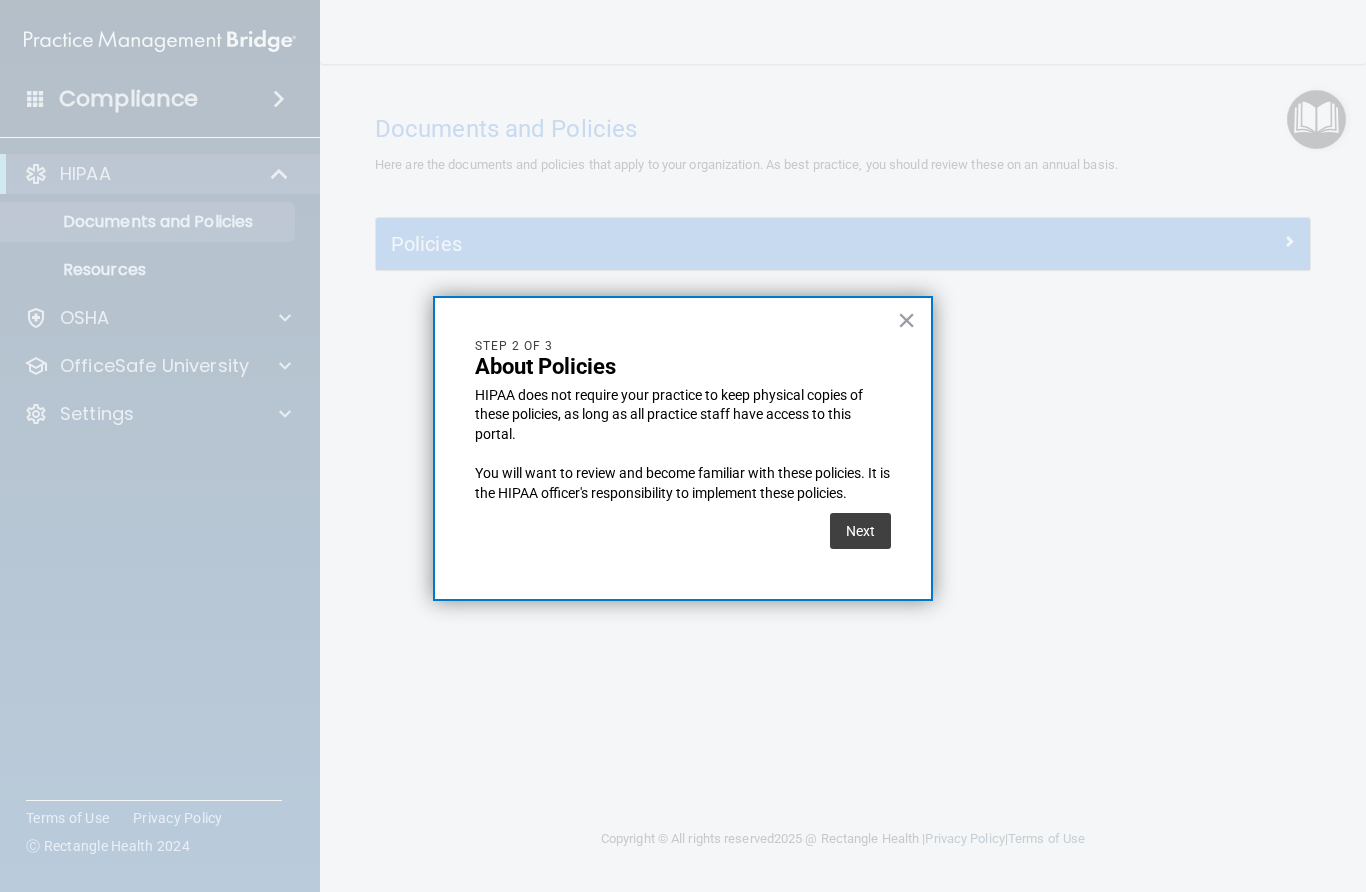 drag, startPoint x: 869, startPoint y: 524, endPoint x: 904, endPoint y: 483, distance: 53.90733 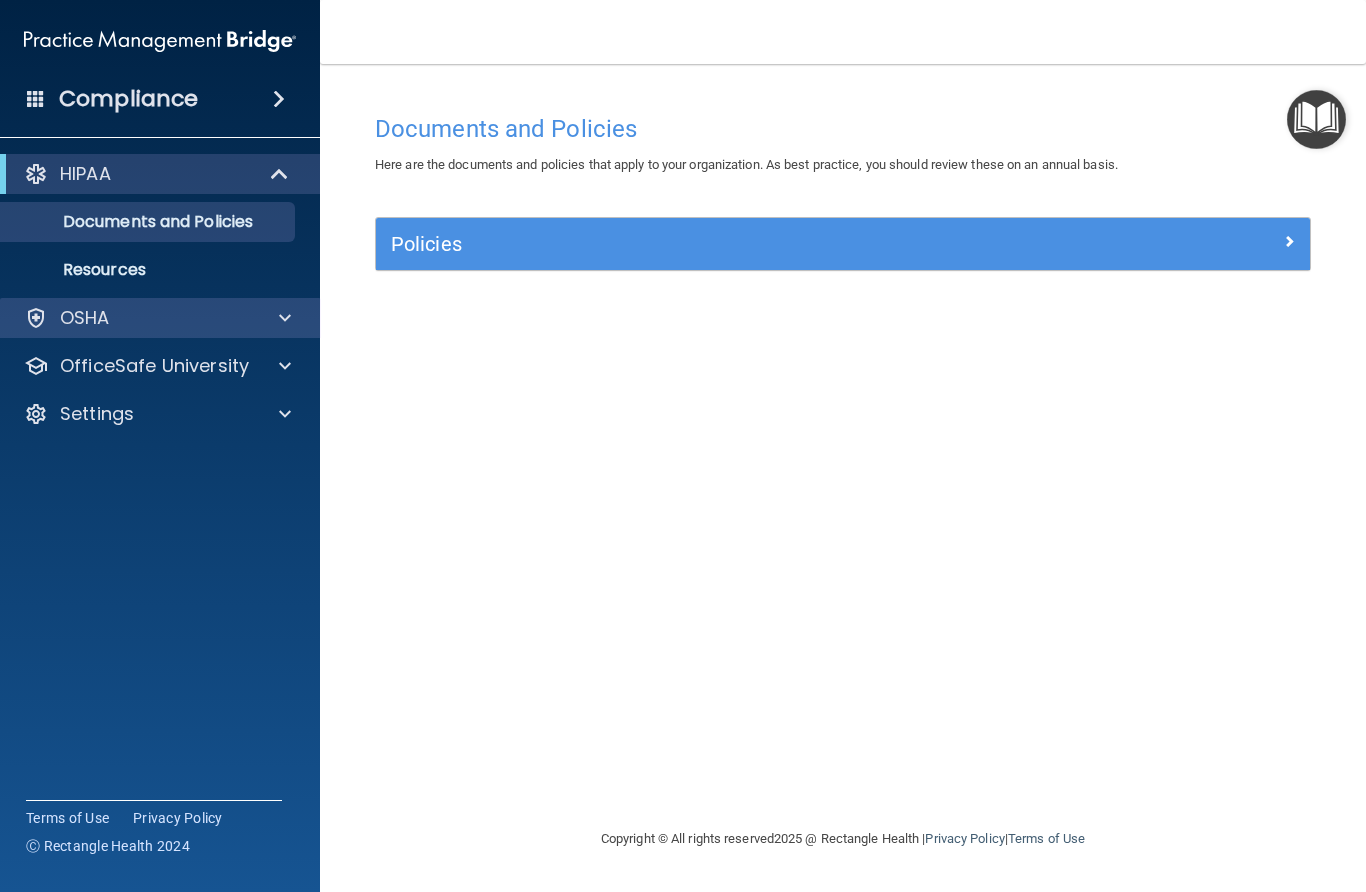 click on "OSHA" at bounding box center [133, 318] 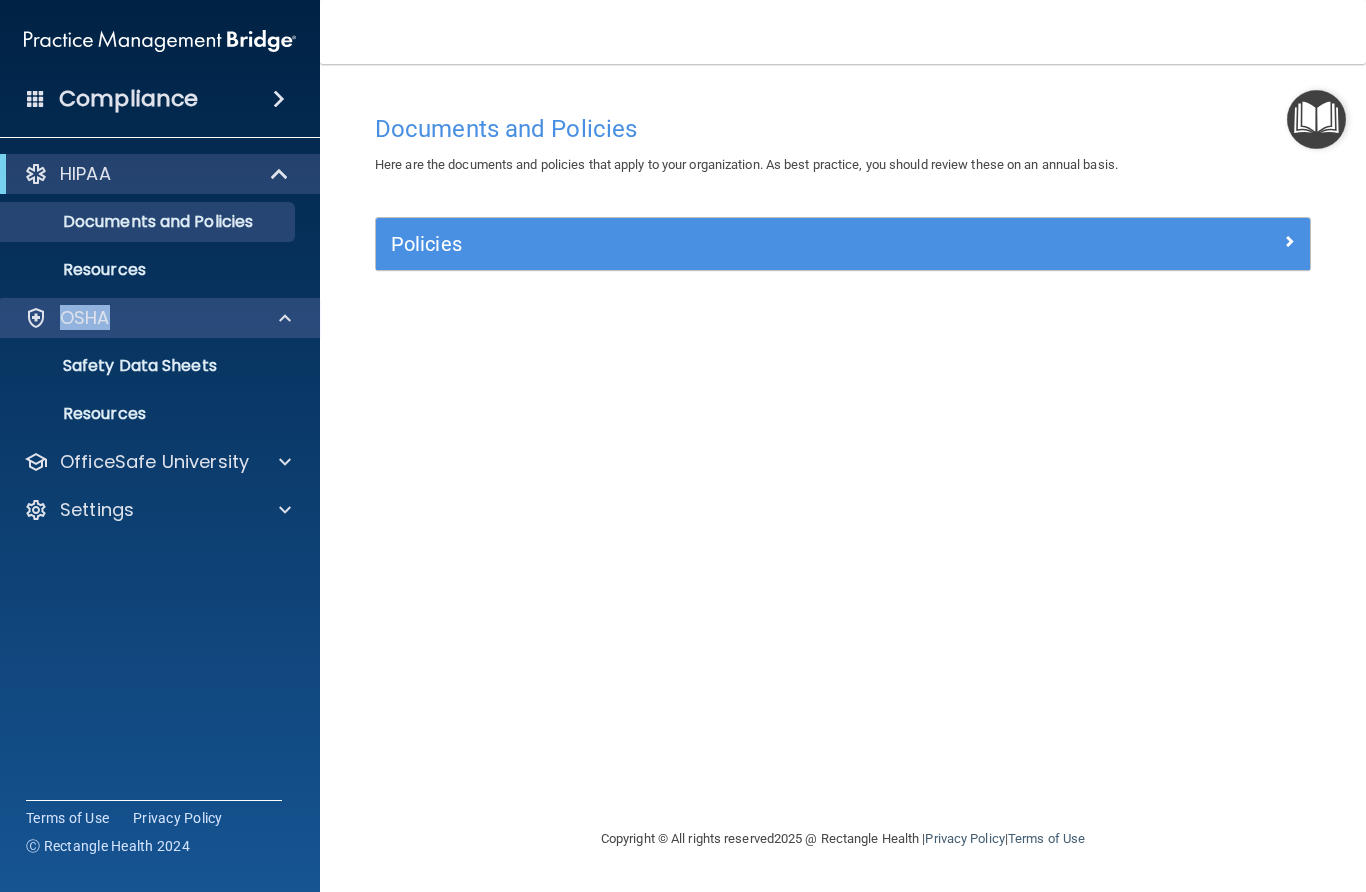 click on "OSHA" at bounding box center (133, 318) 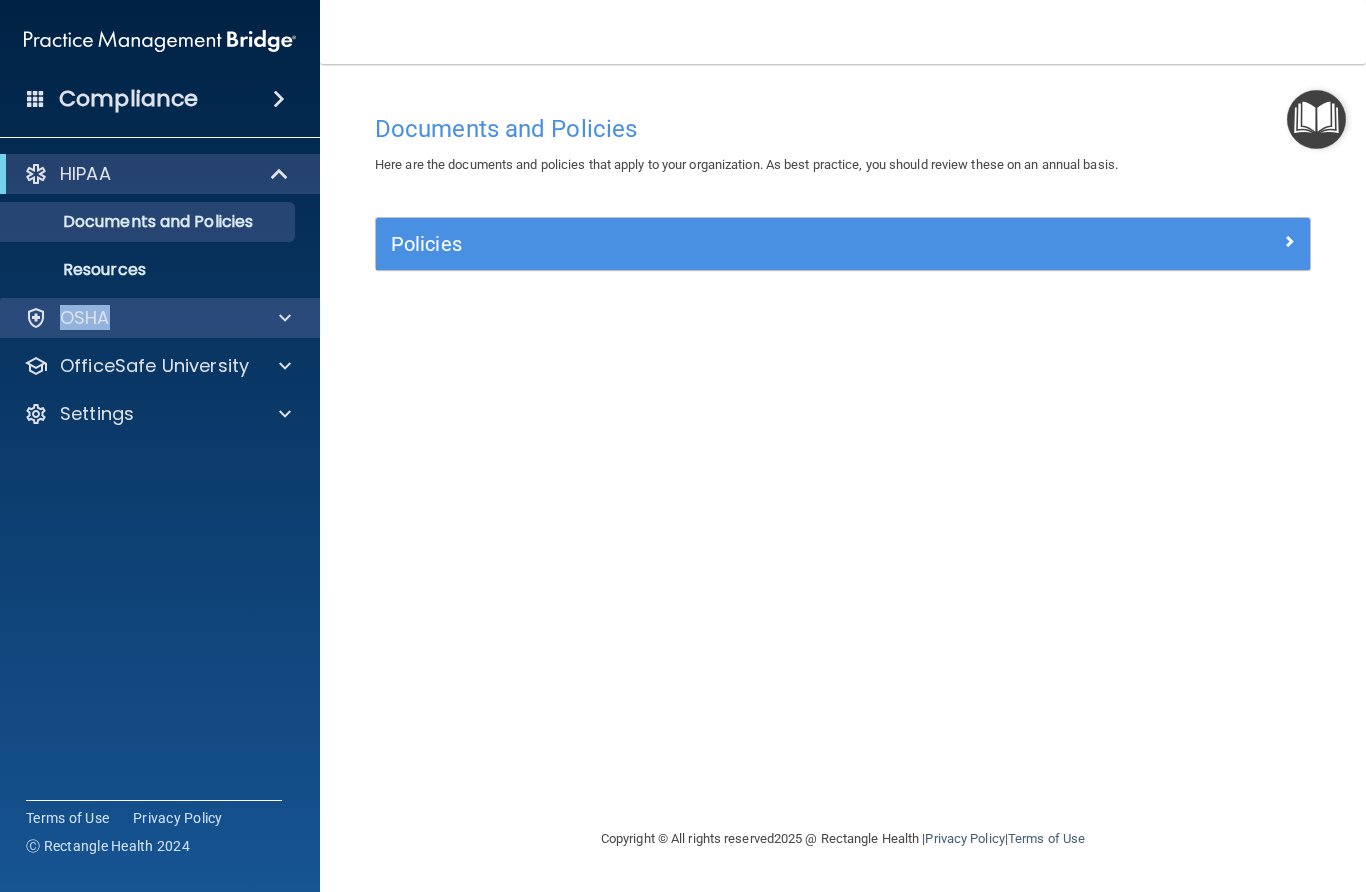 click on "OSHA" at bounding box center [133, 318] 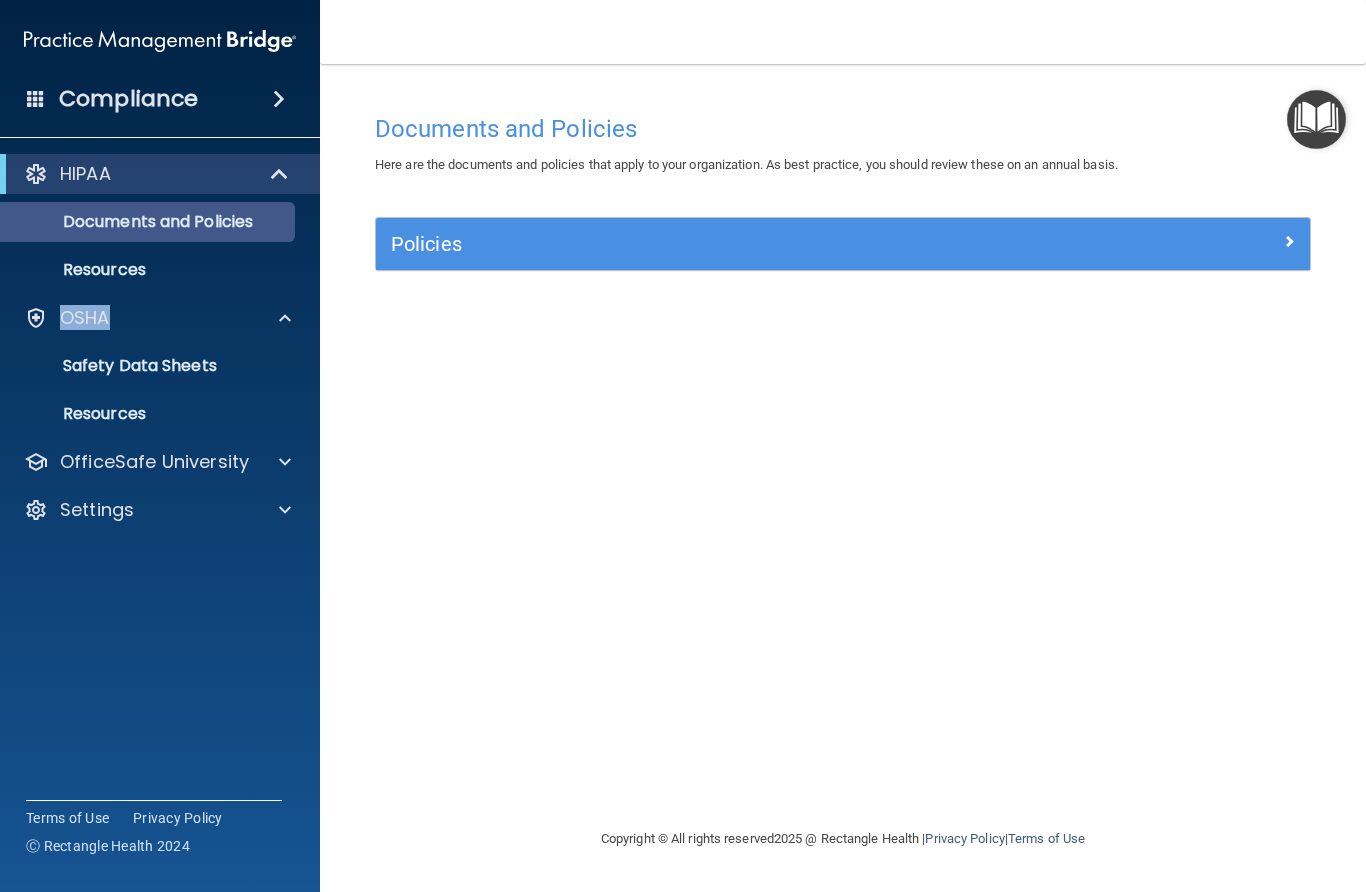 click on "Documents and Policies" at bounding box center [137, 222] 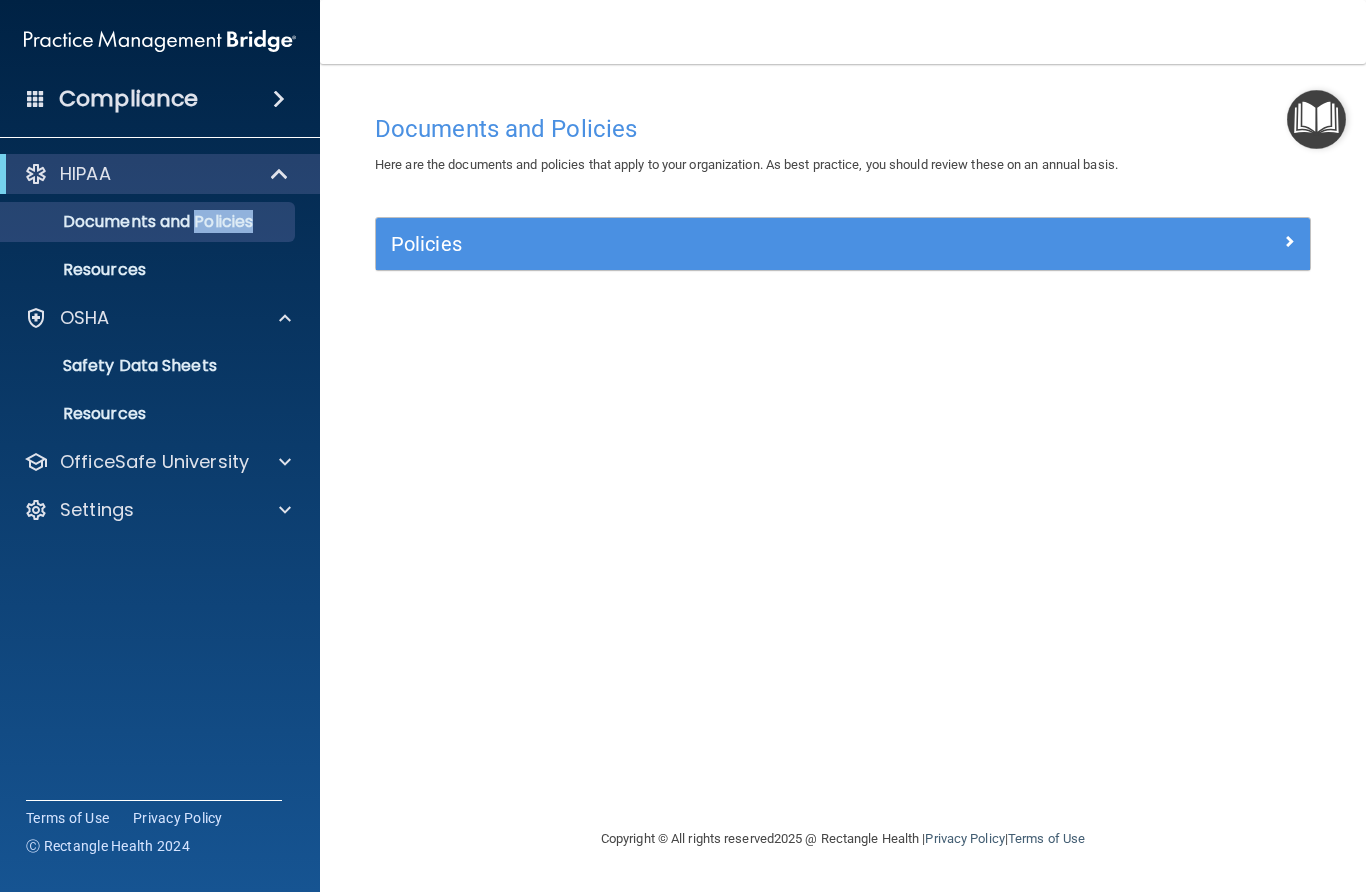 click at bounding box center (1316, 119) 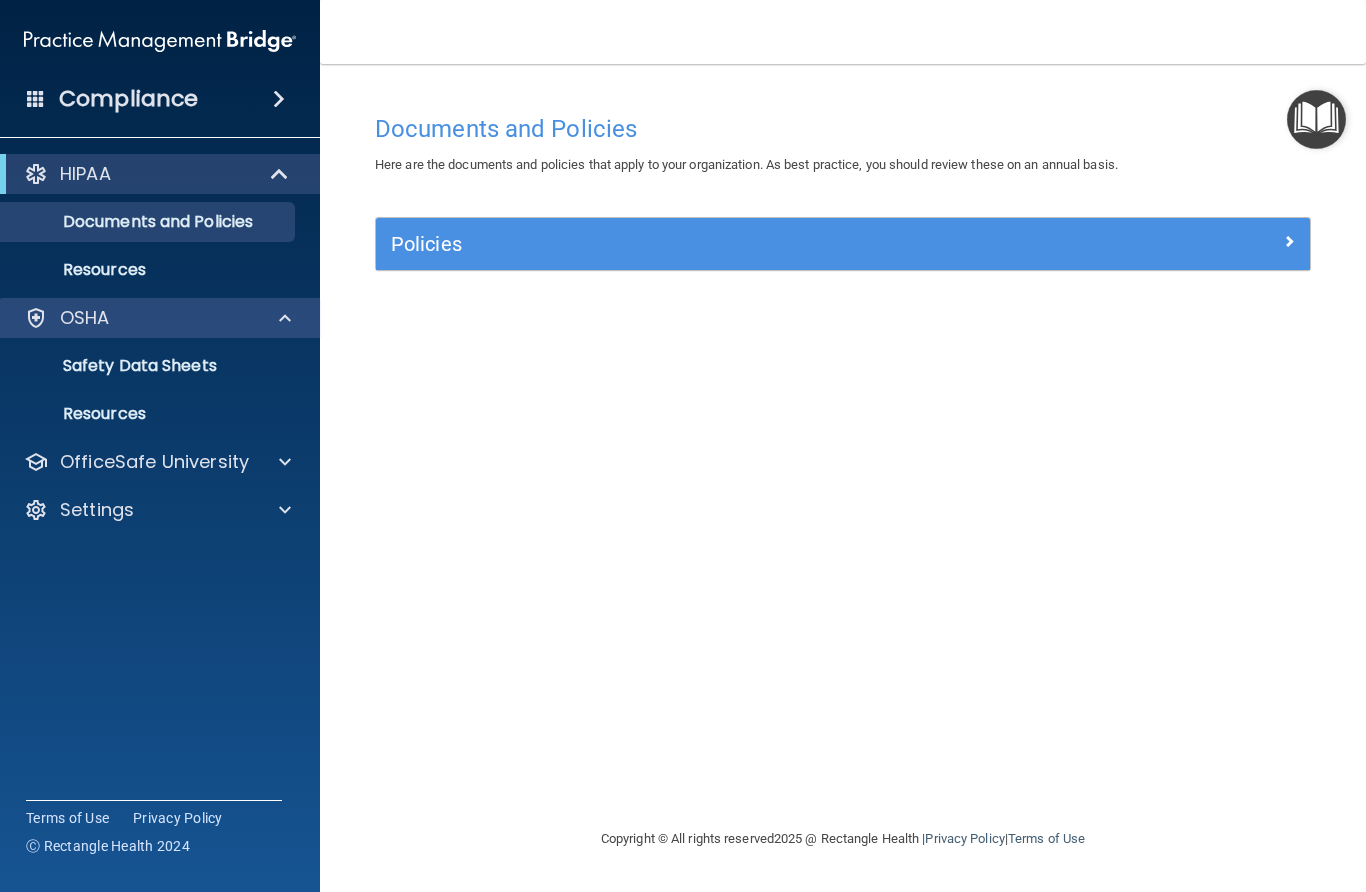 click at bounding box center [36, 318] 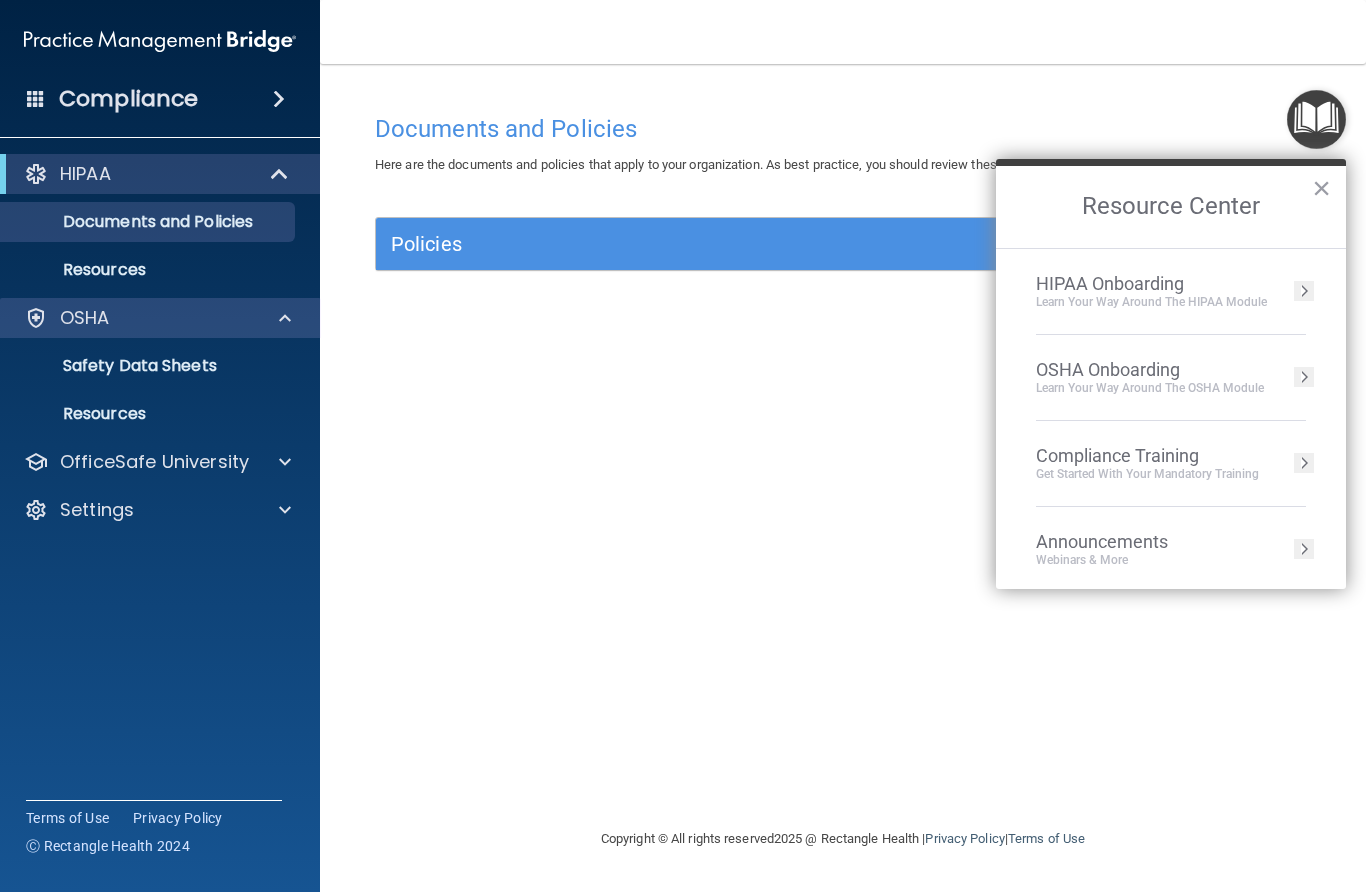 click at bounding box center (36, 318) 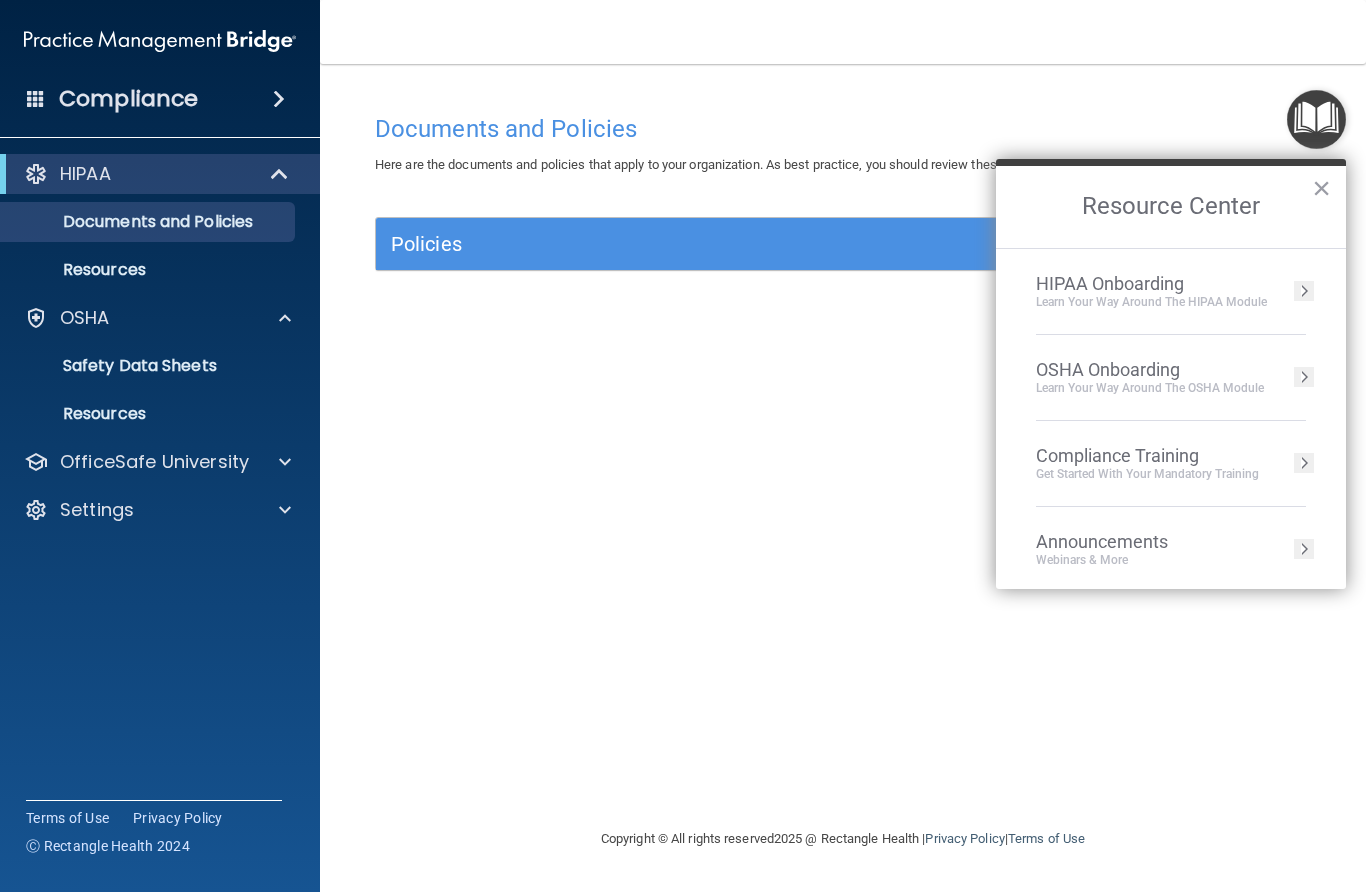 click at bounding box center (1304, 377) 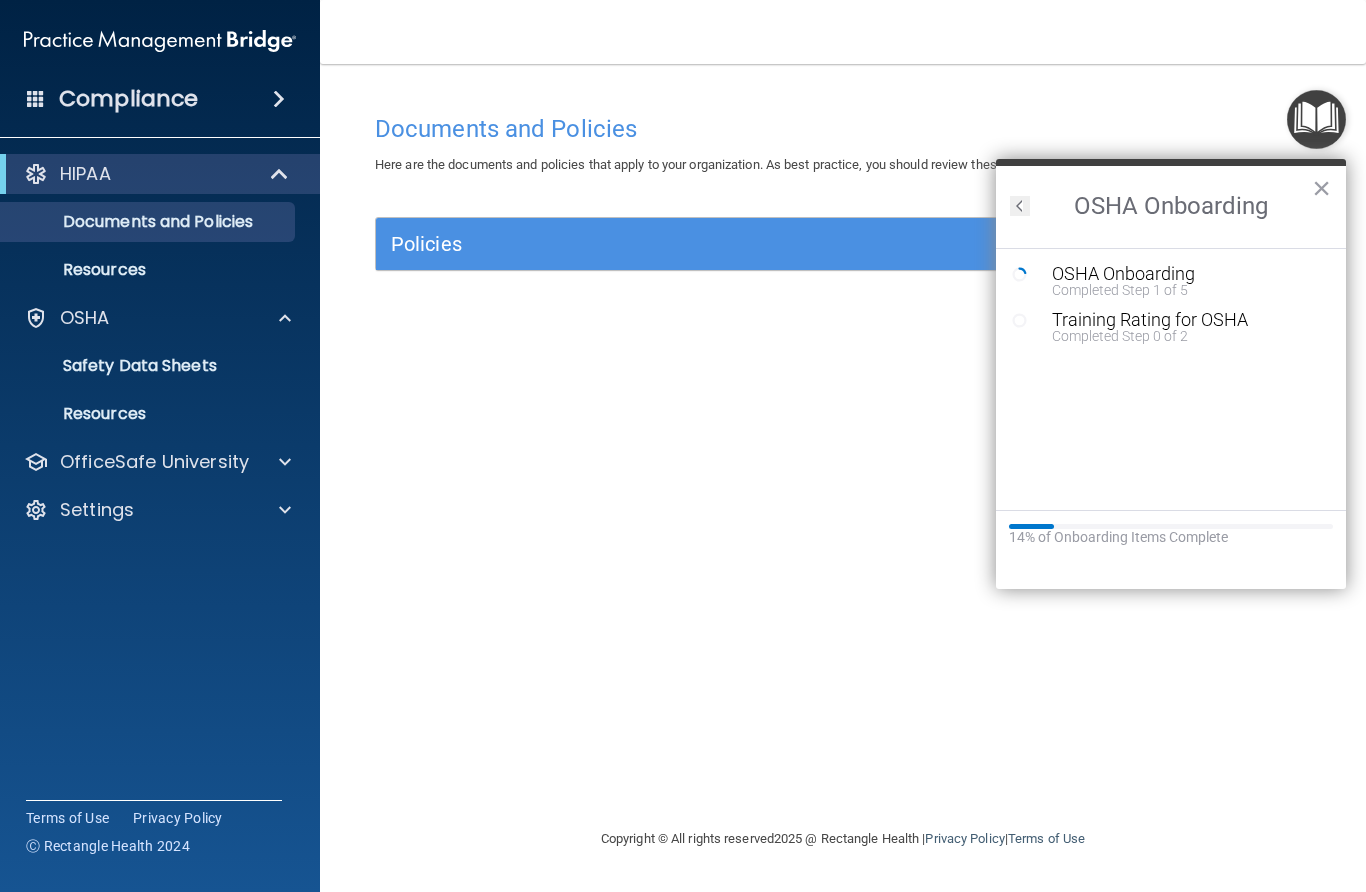 scroll, scrollTop: 0, scrollLeft: 0, axis: both 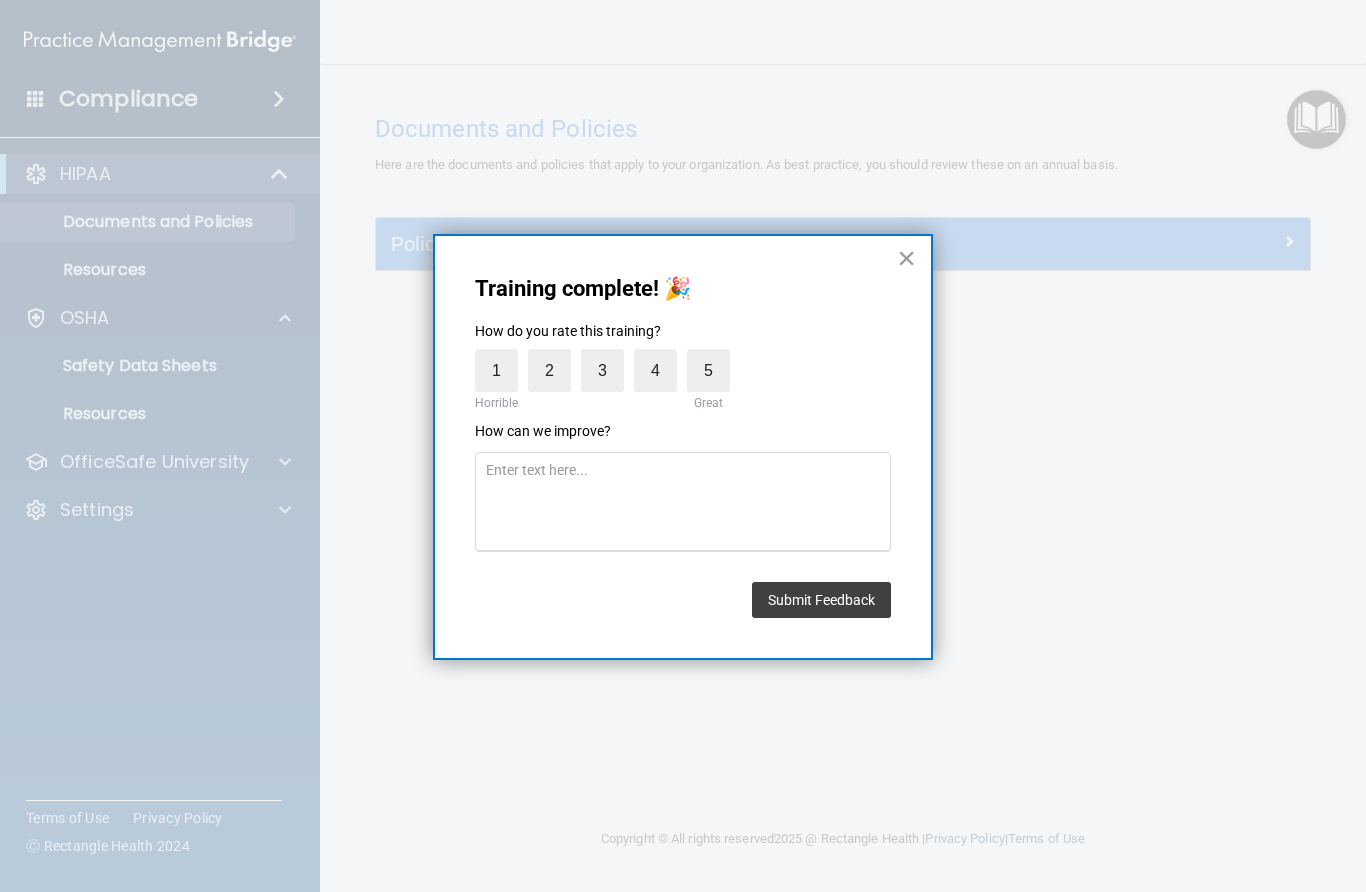 click on "×" at bounding box center (906, 258) 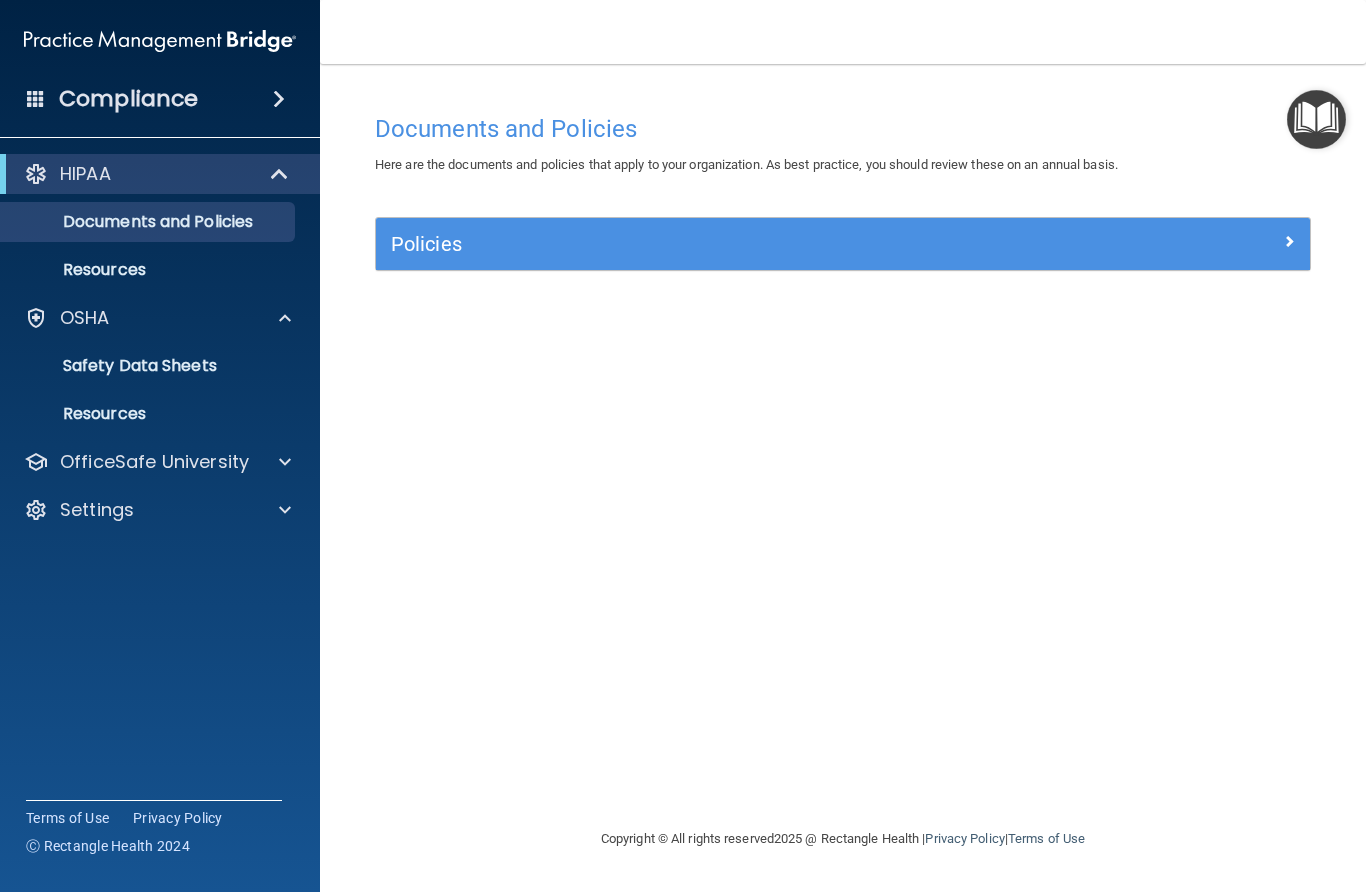 click at bounding box center [1289, 241] 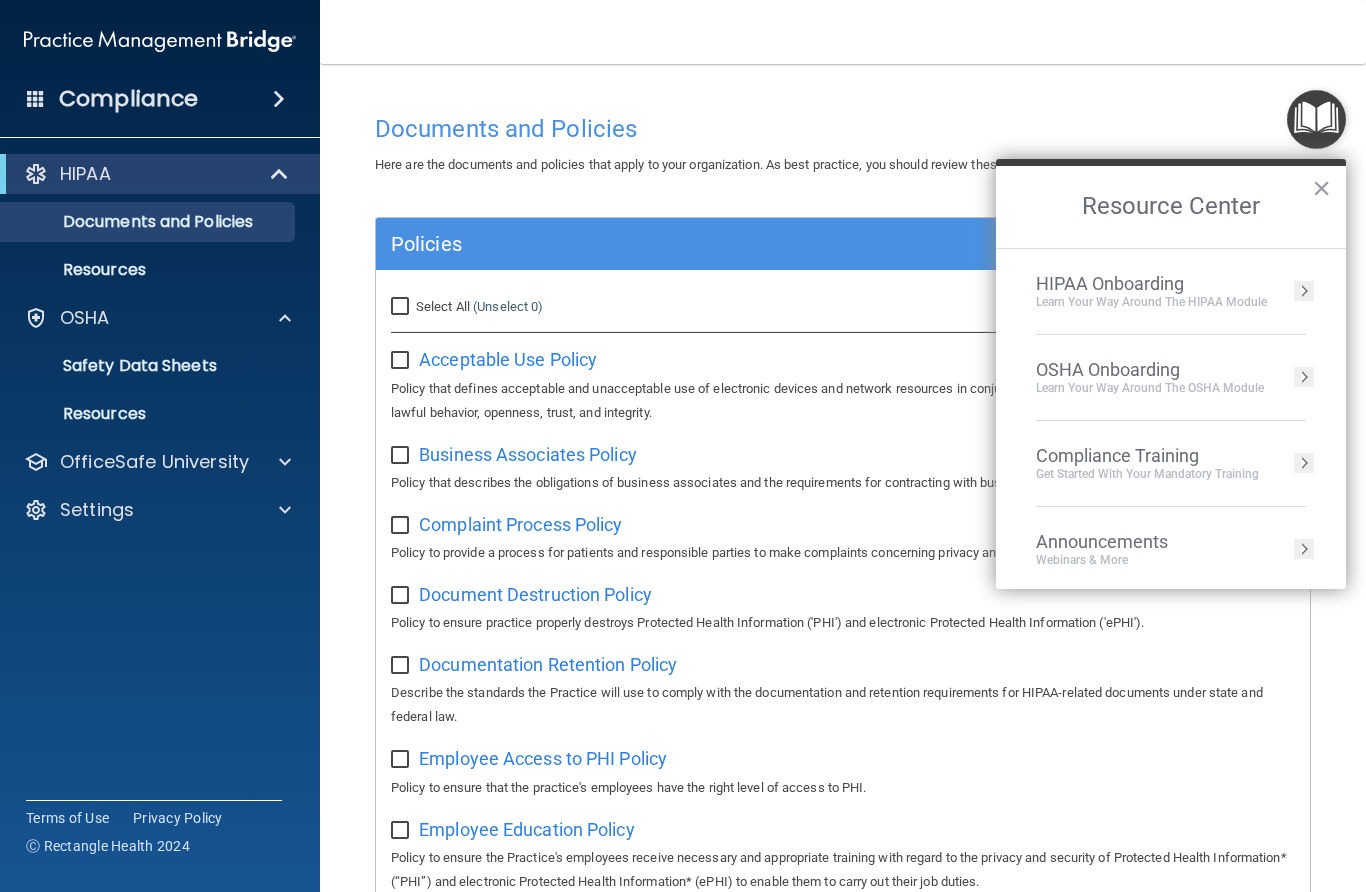 click on "Resource Center" at bounding box center [1171, 207] 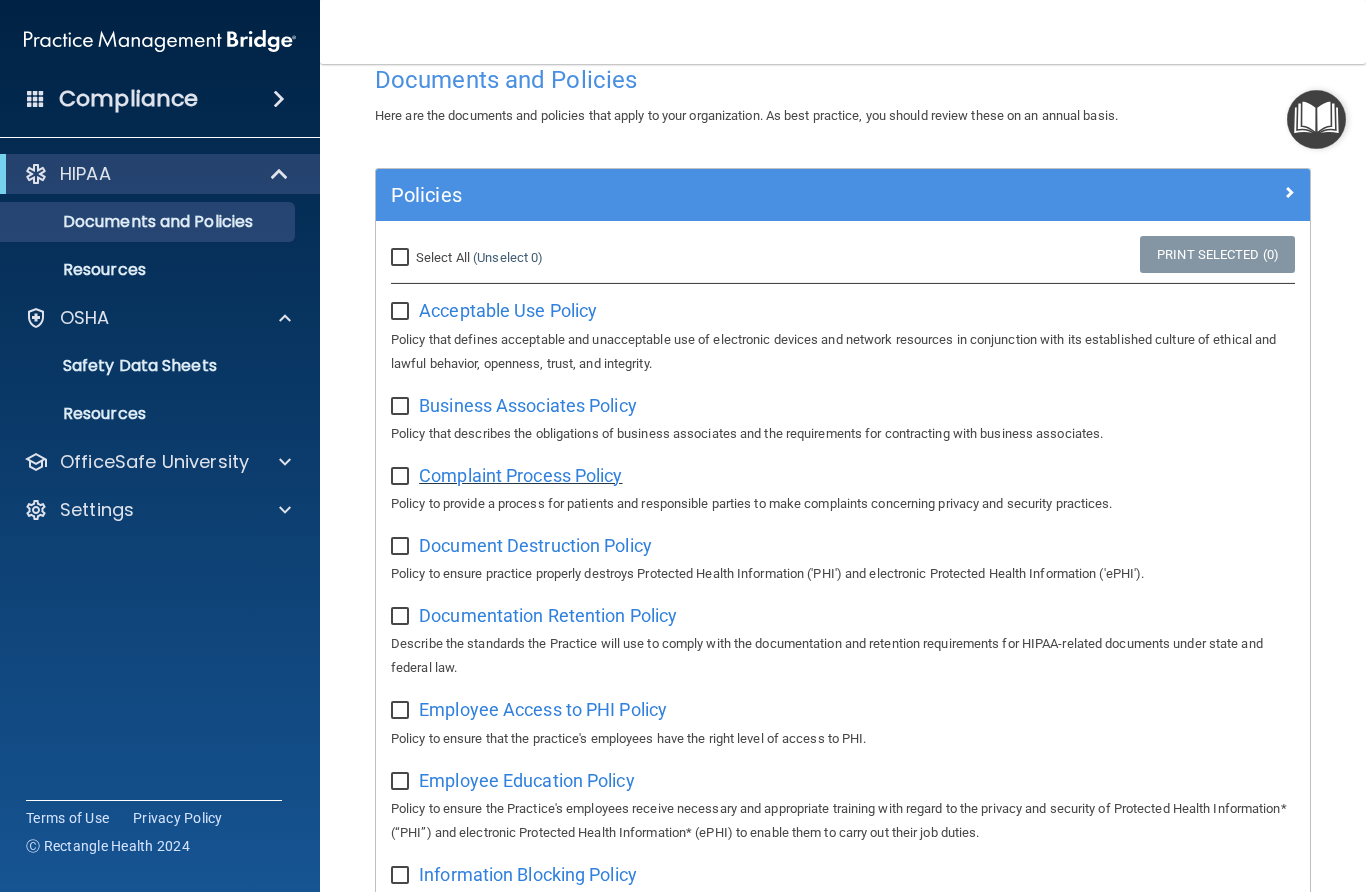 scroll, scrollTop: 50, scrollLeft: 0, axis: vertical 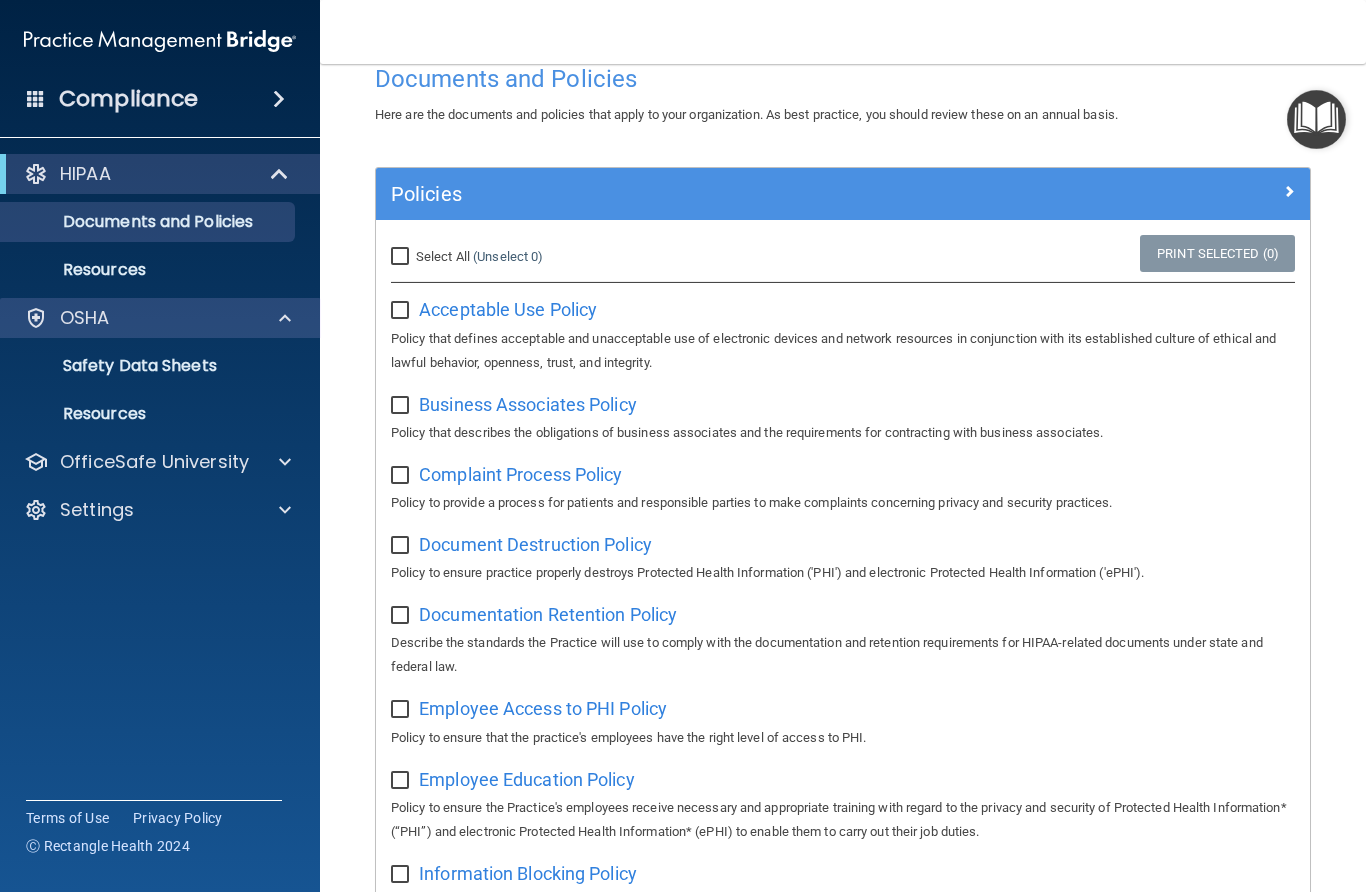 click on "OSHA" at bounding box center (85, 318) 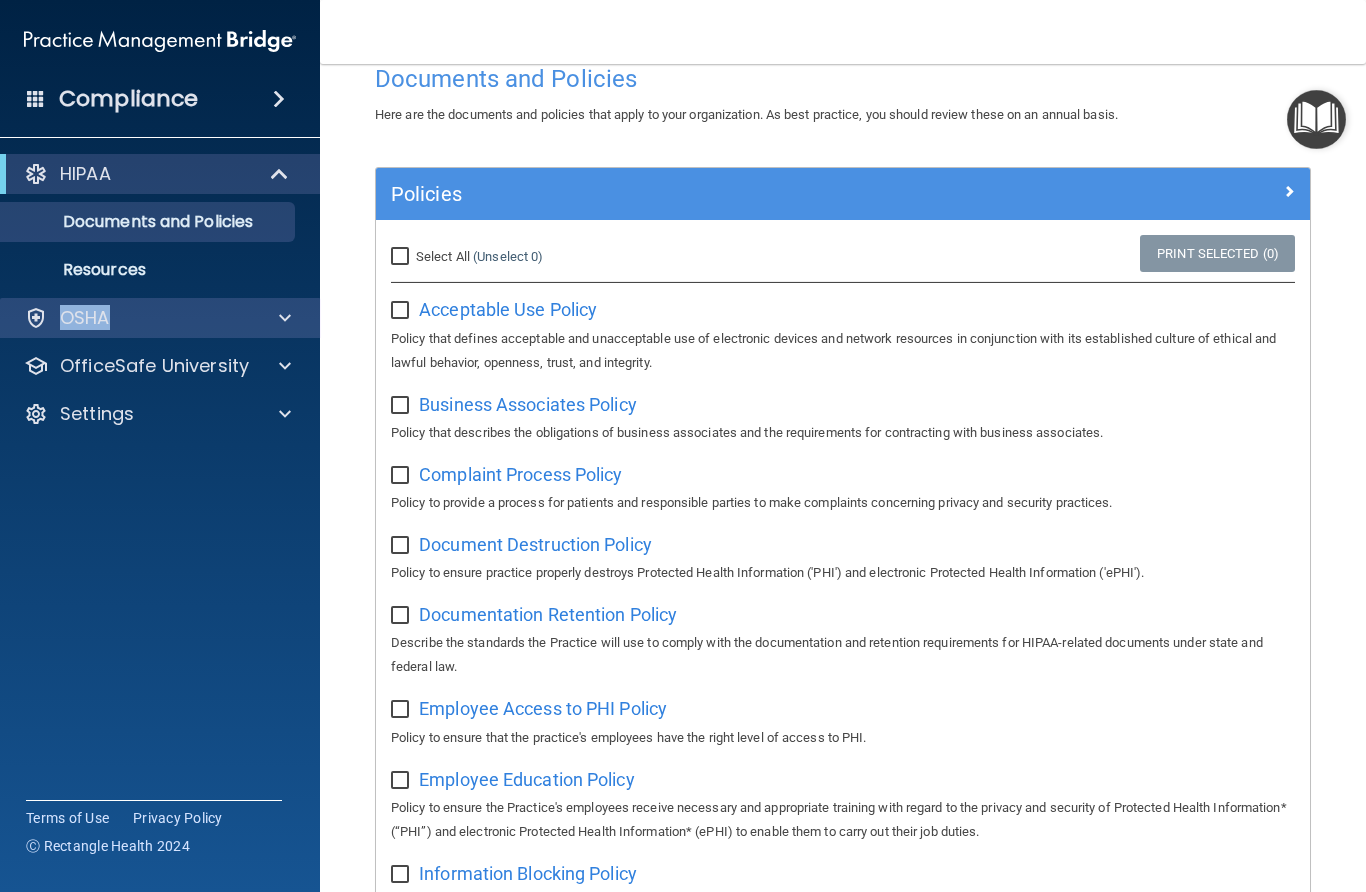 click on "OSHA" at bounding box center (85, 318) 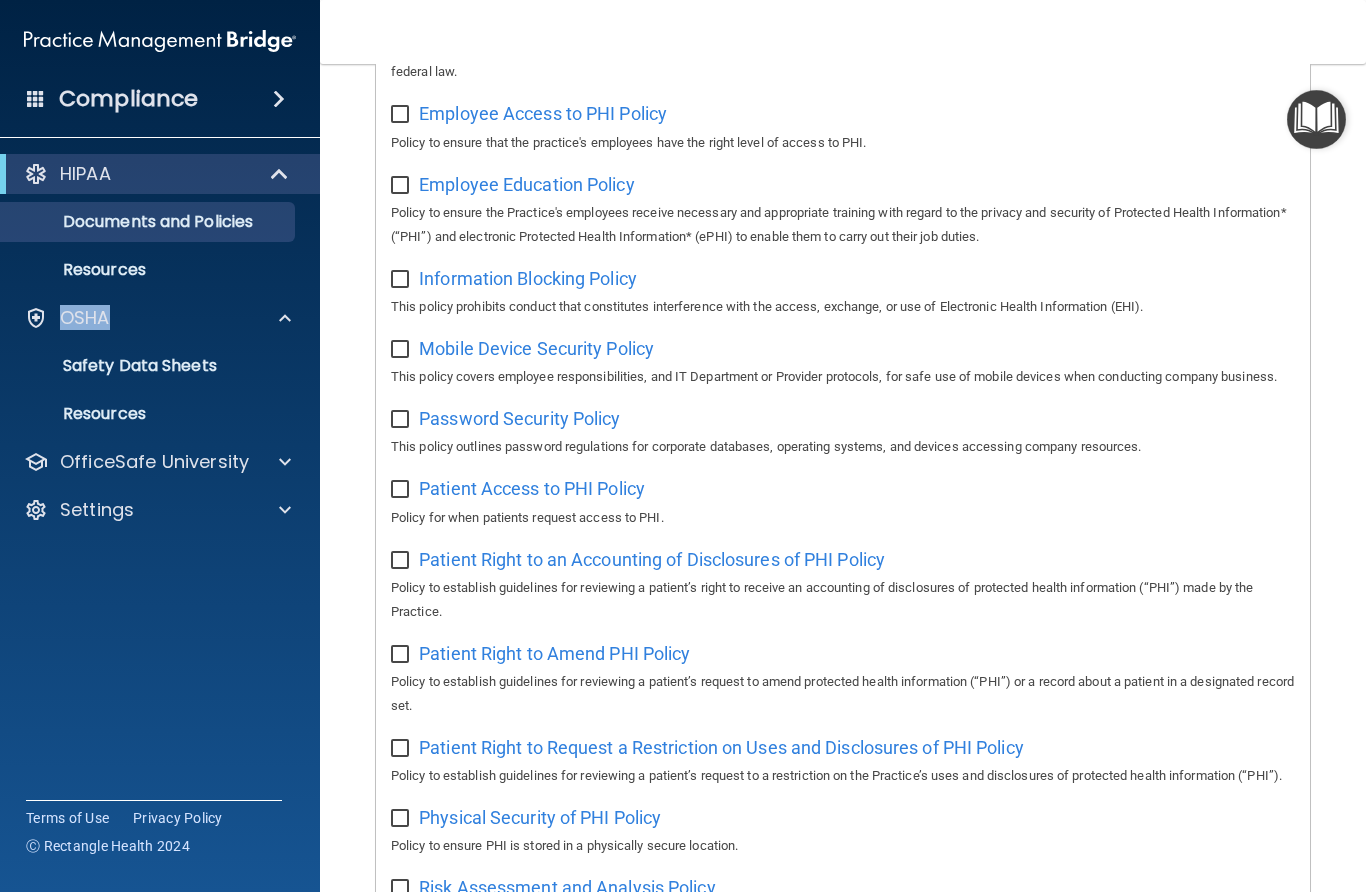 scroll, scrollTop: 660, scrollLeft: 0, axis: vertical 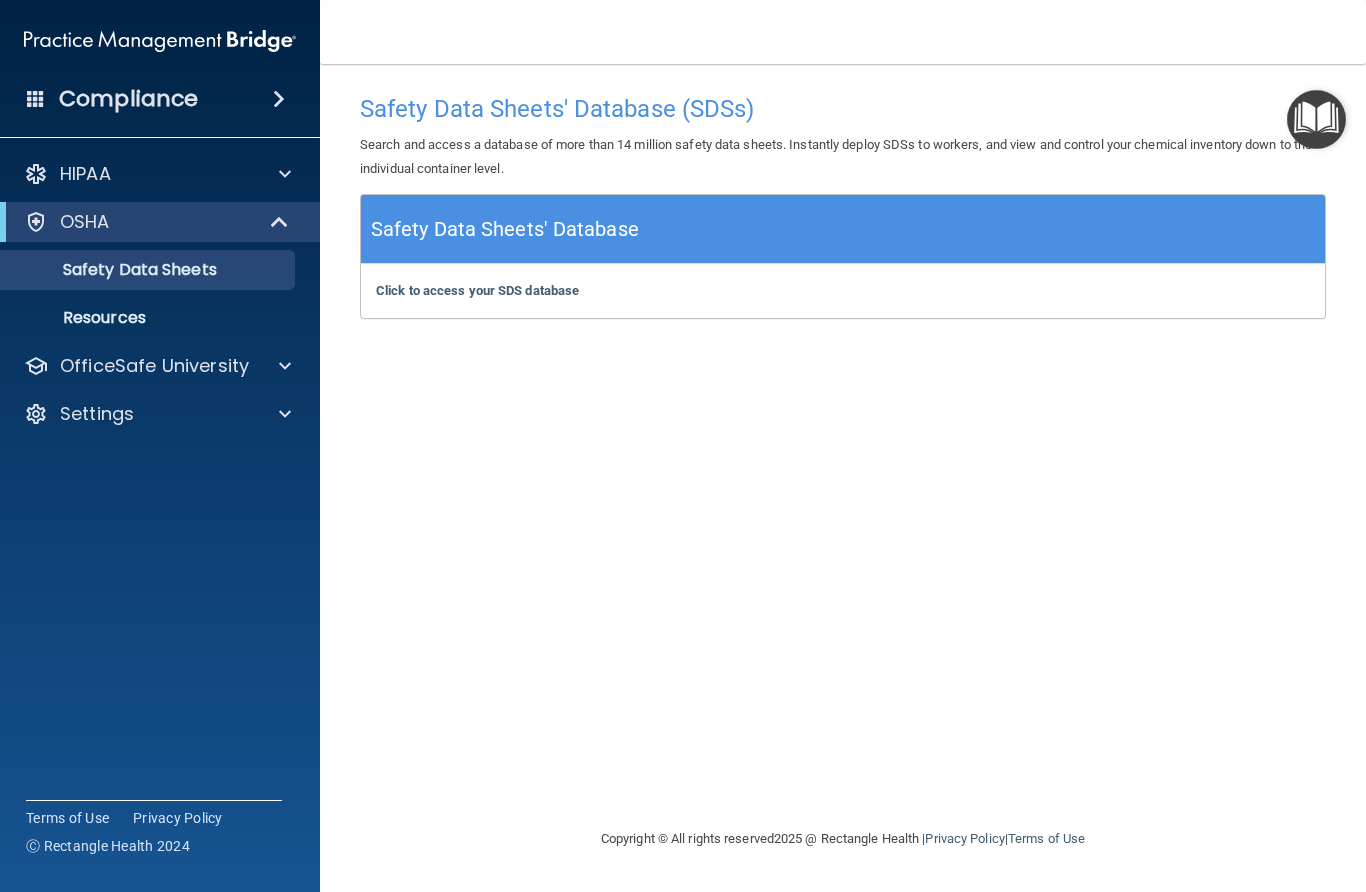 click on "Click to access your SDS database      Click to access your SDS database" at bounding box center [843, 291] 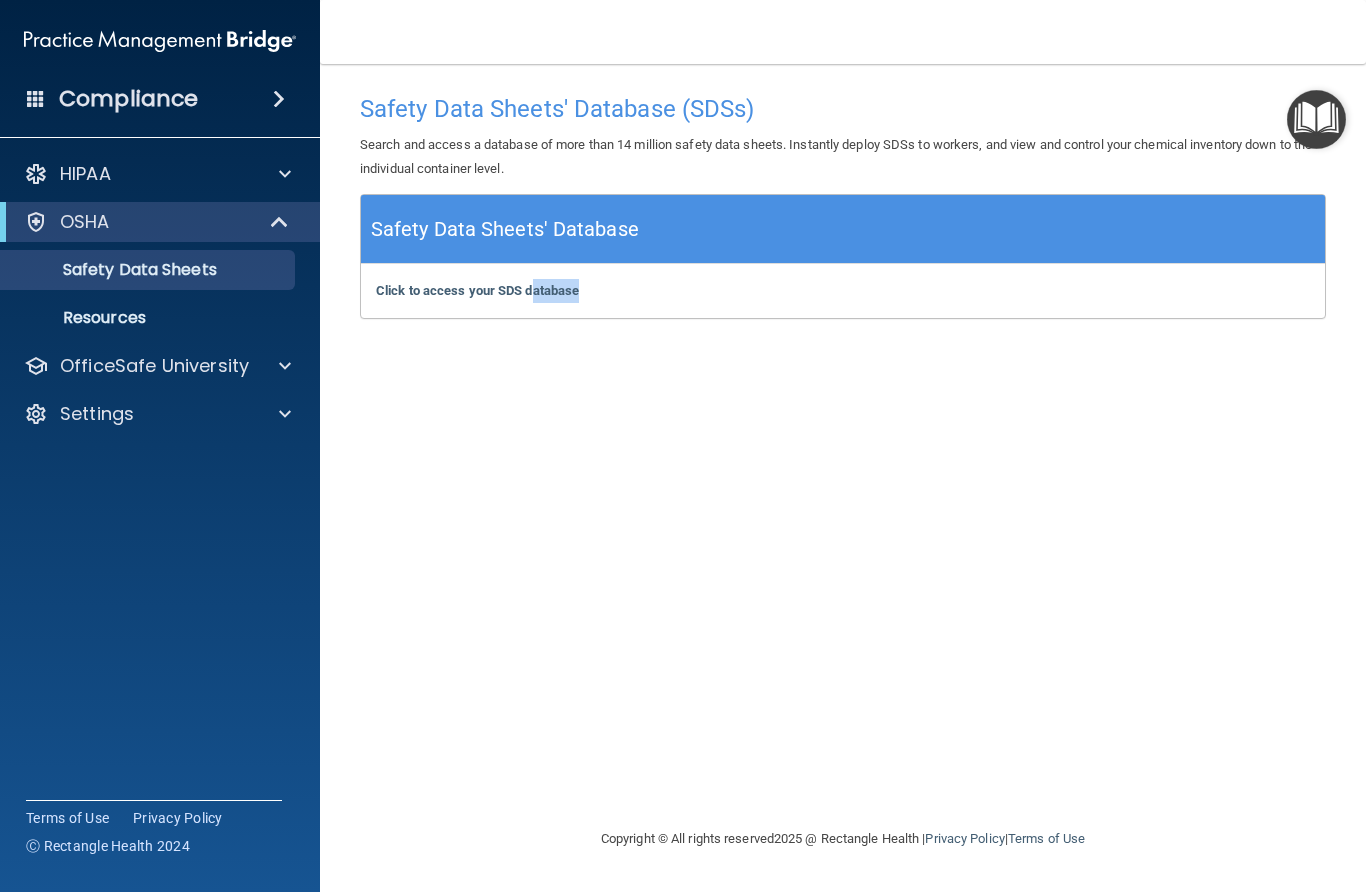 click on "Click to access your SDS database      Click to access your SDS database" at bounding box center [843, 291] 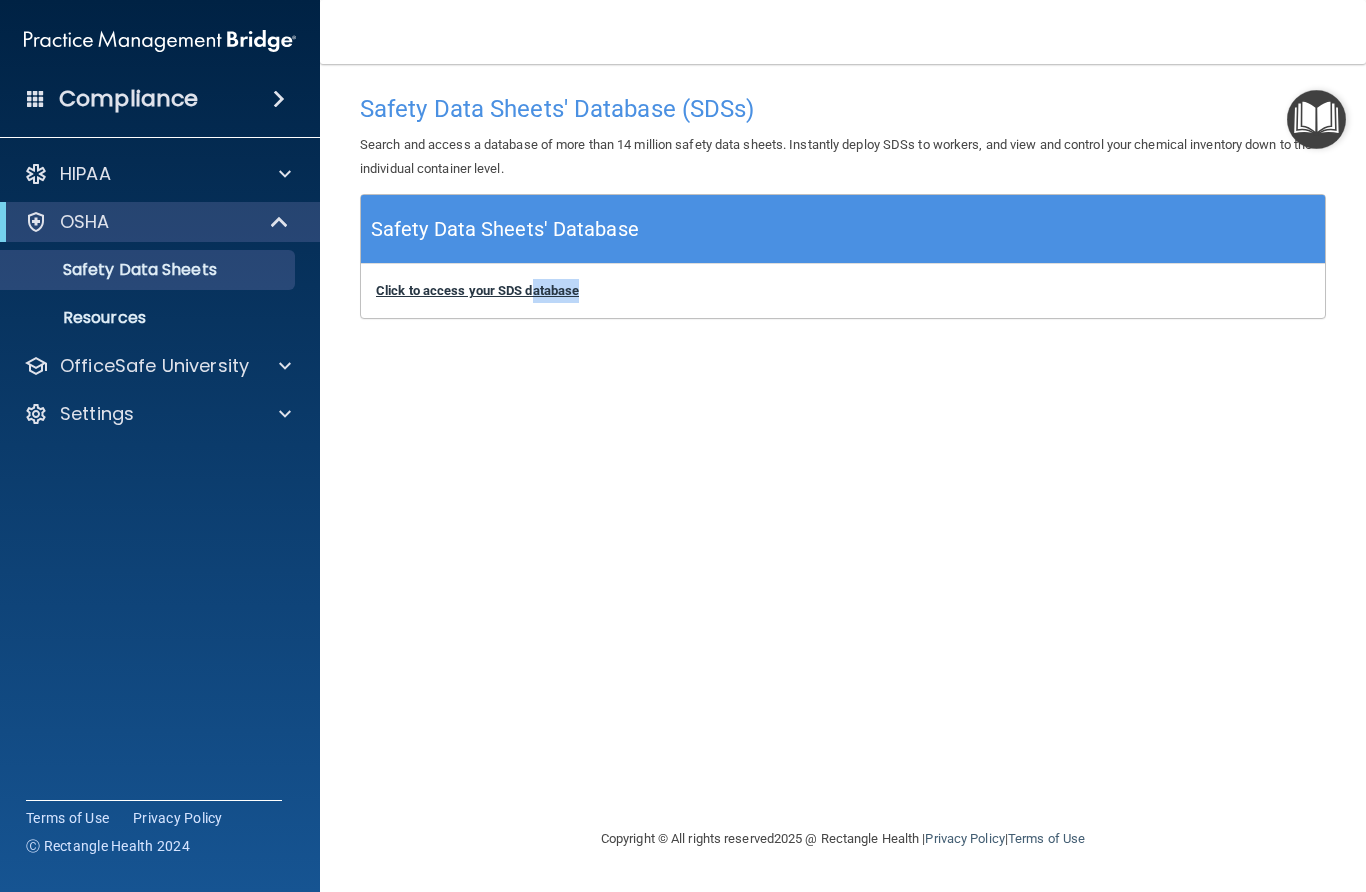 click on "Click to access your SDS database" at bounding box center [477, 290] 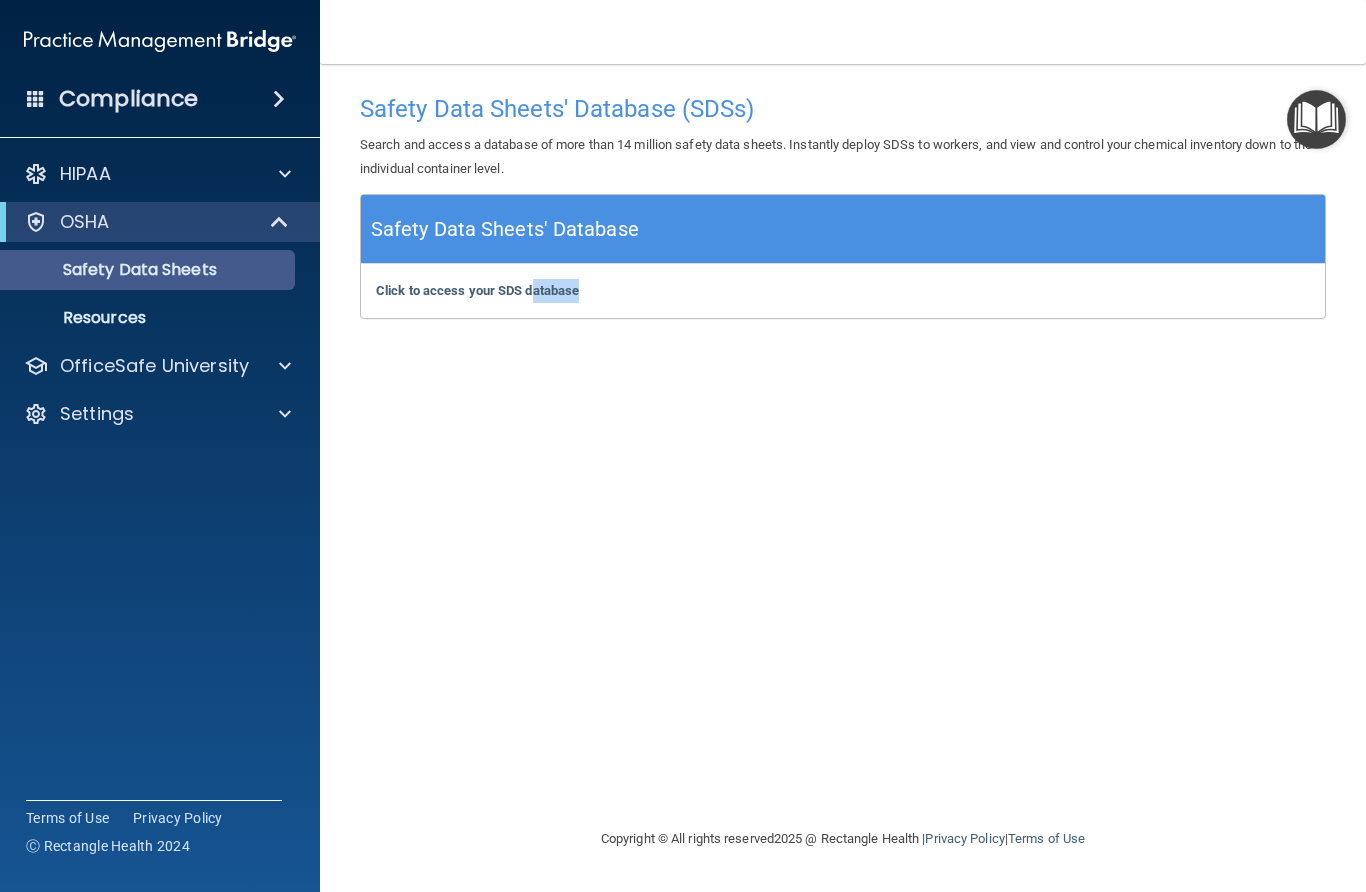 click on "Safety Data Sheets" at bounding box center (149, 270) 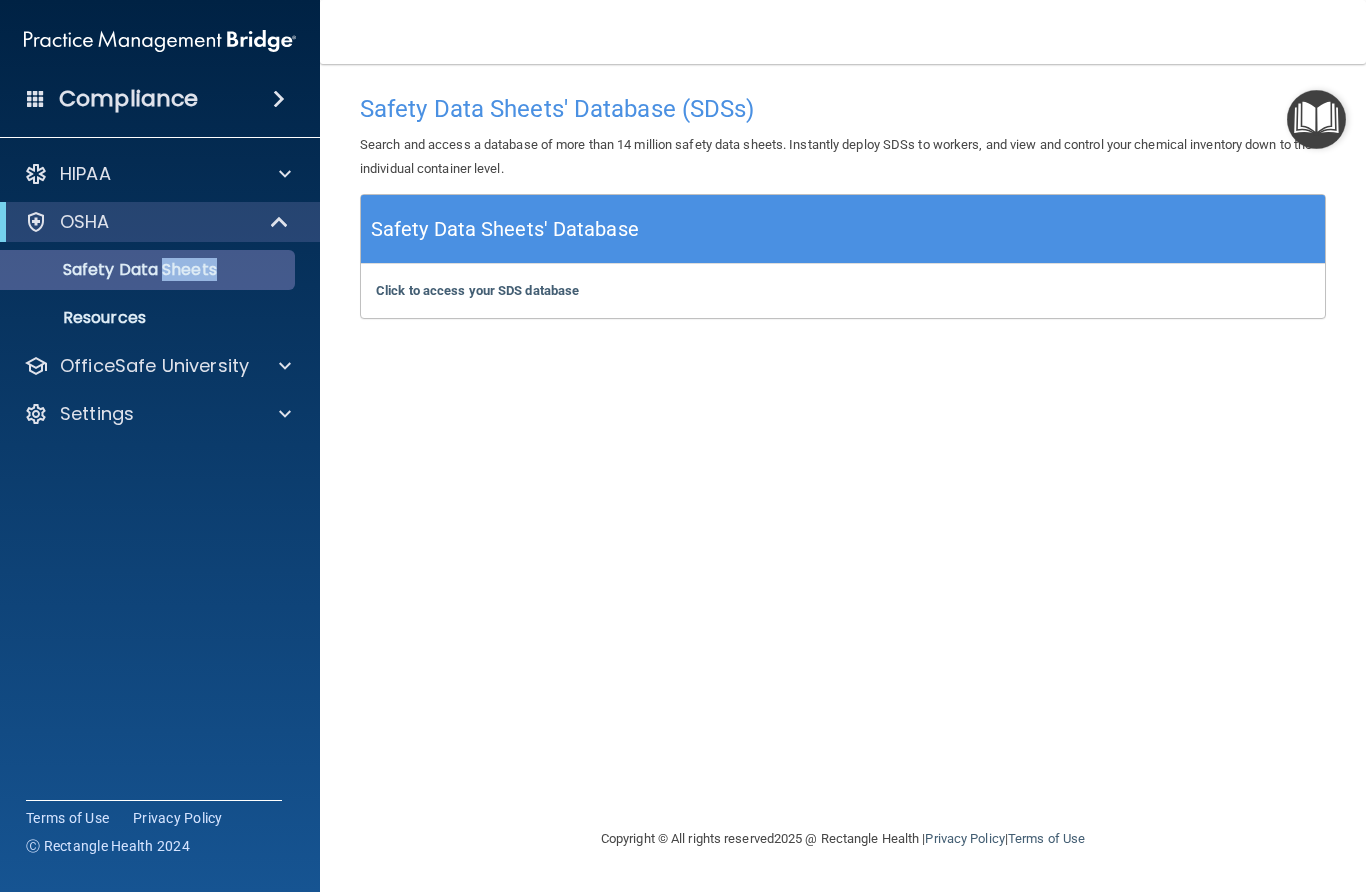 click on "Safety Data Sheets" at bounding box center [149, 270] 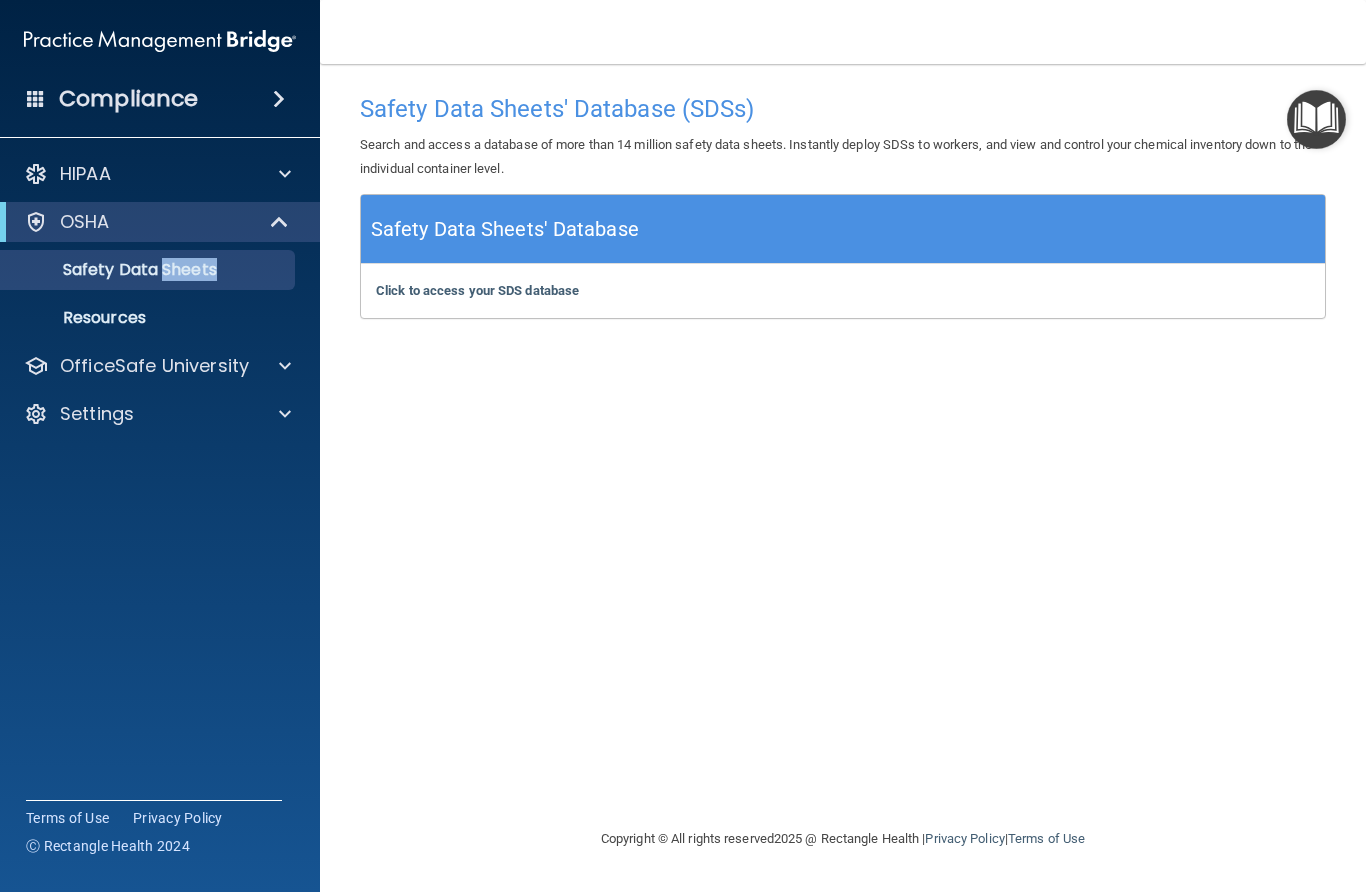 click at bounding box center (1316, 119) 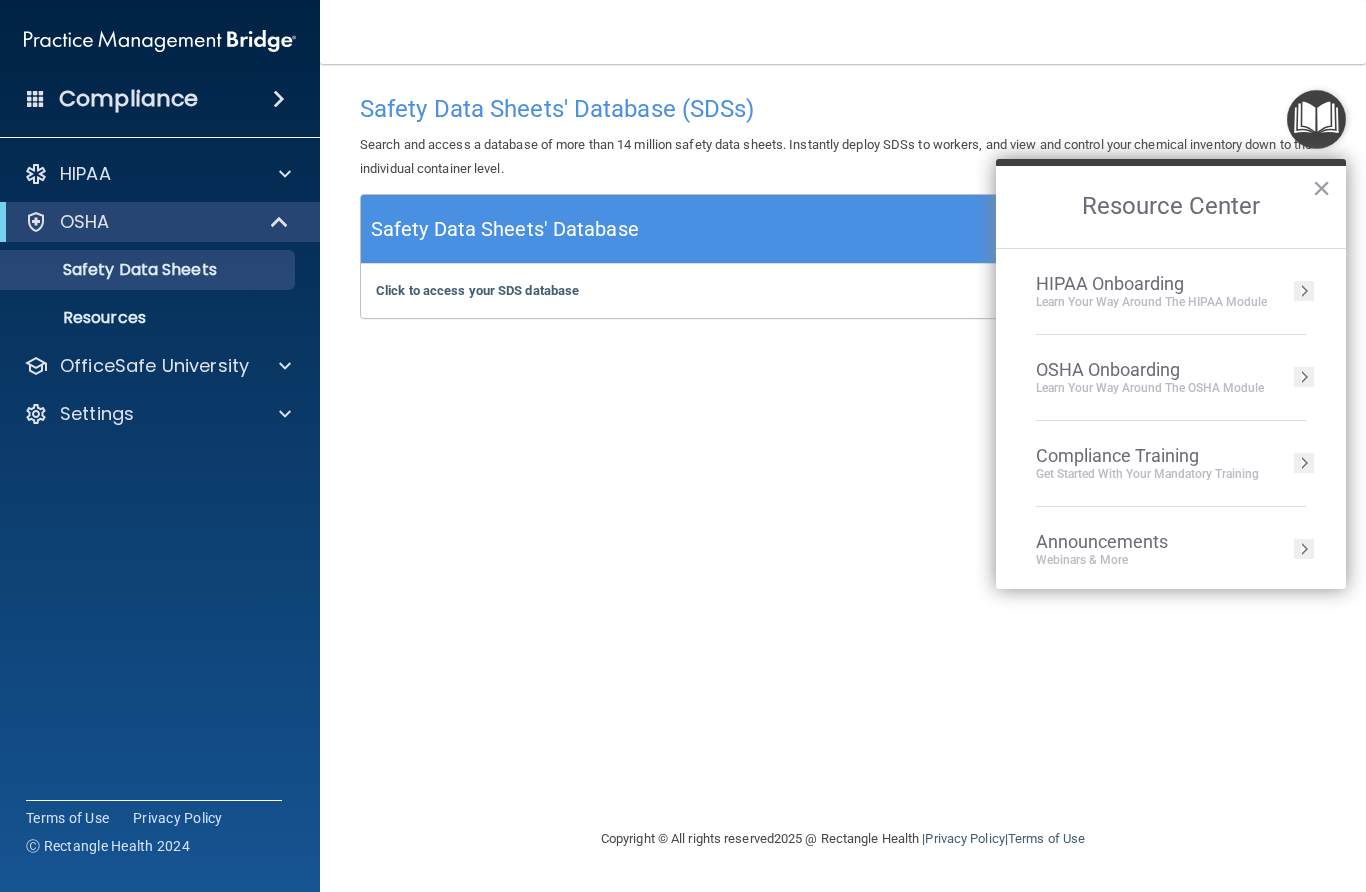 click at bounding box center (1304, 377) 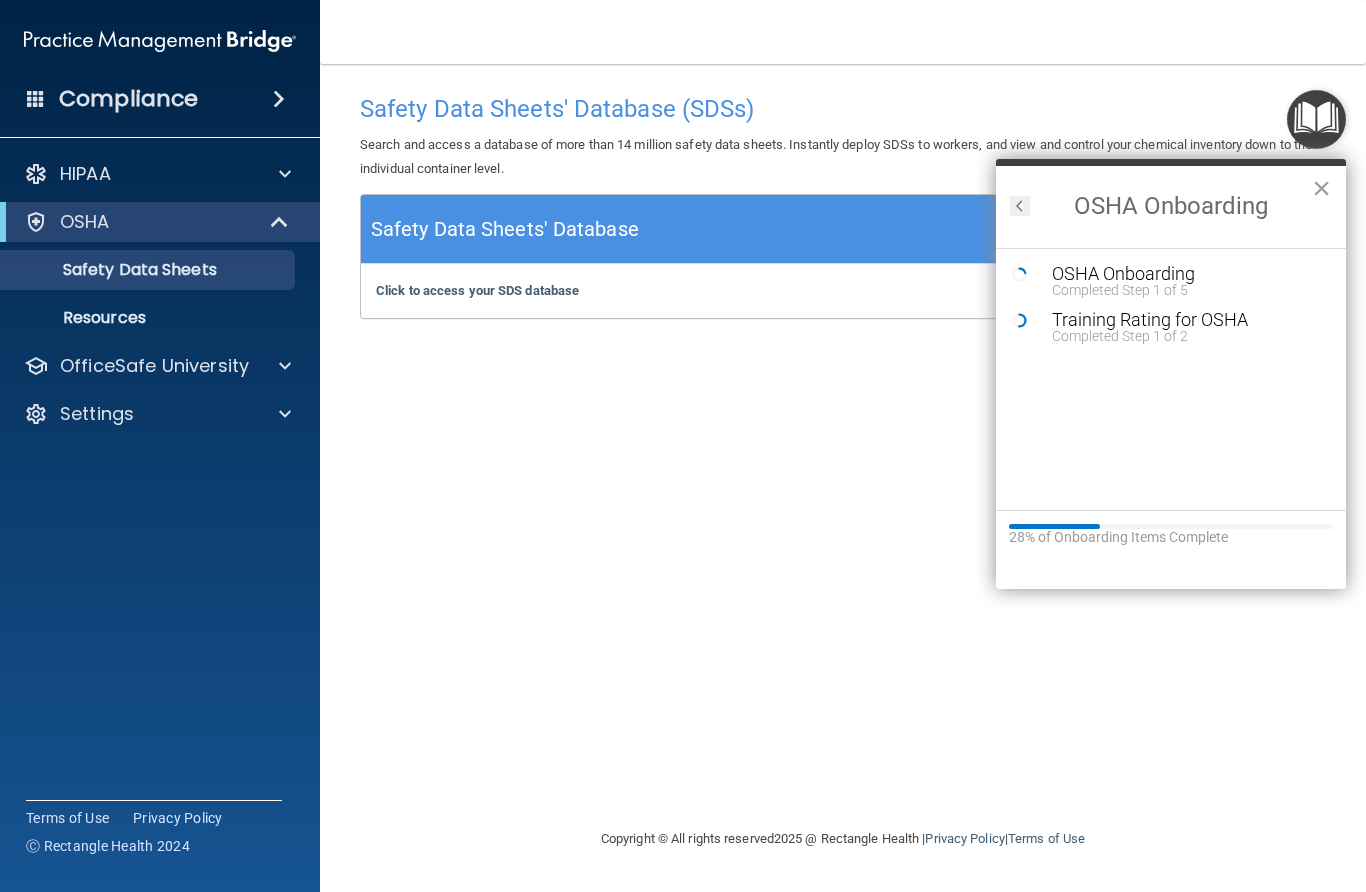 scroll, scrollTop: 0, scrollLeft: 0, axis: both 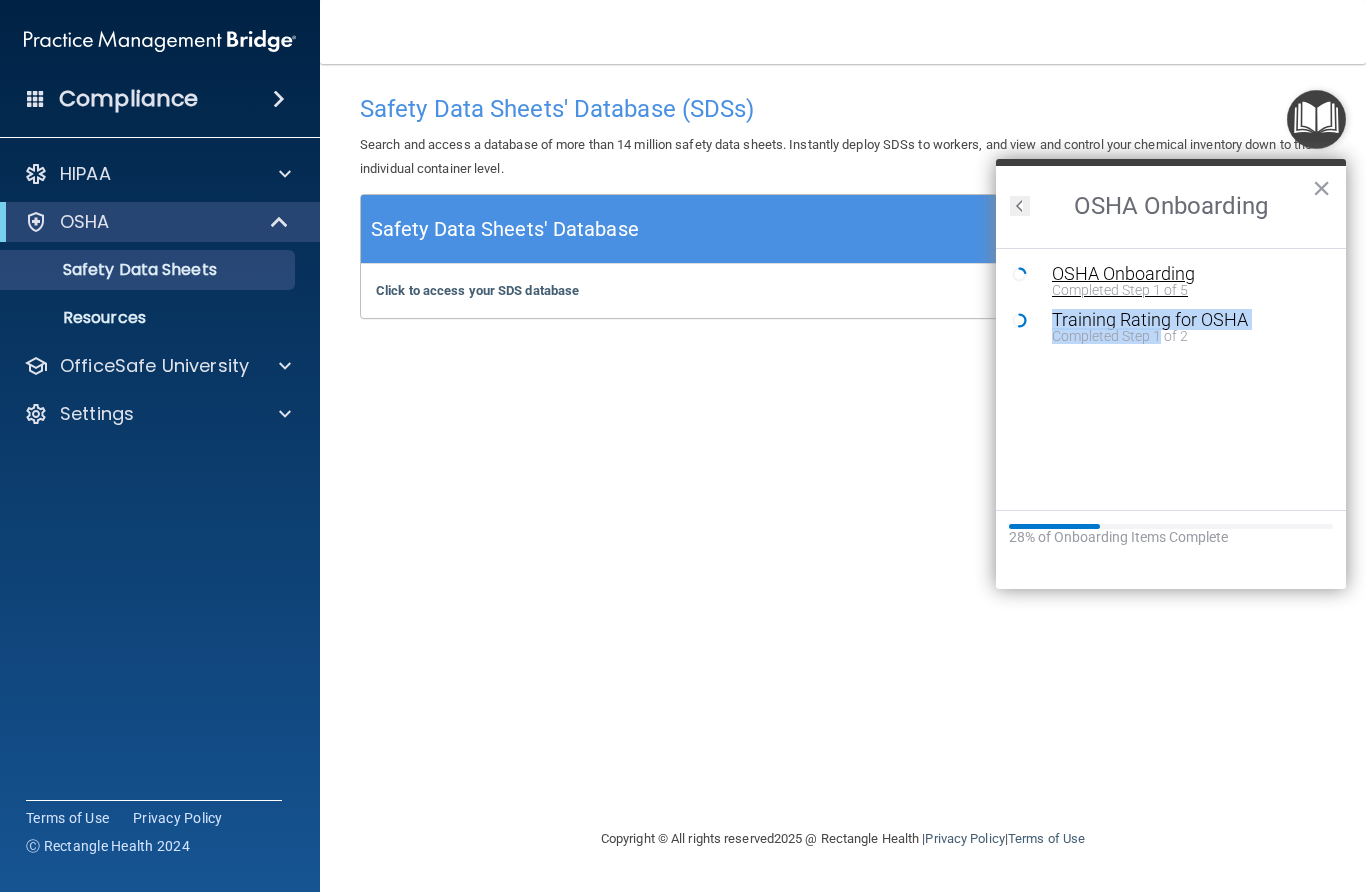 click on "Completed Step 1 of 5" at bounding box center (1186, 290) 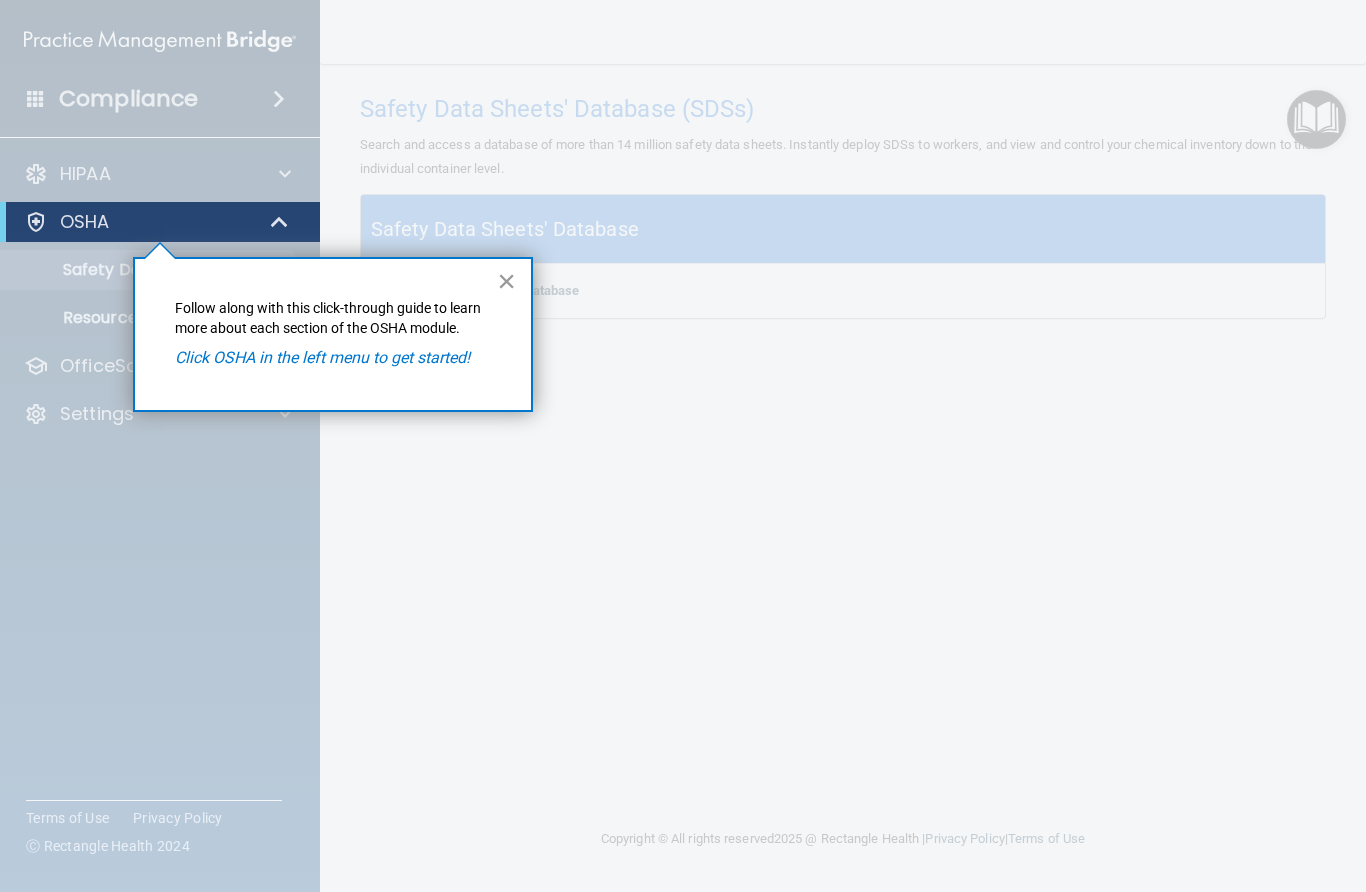 click on "×" at bounding box center (506, 281) 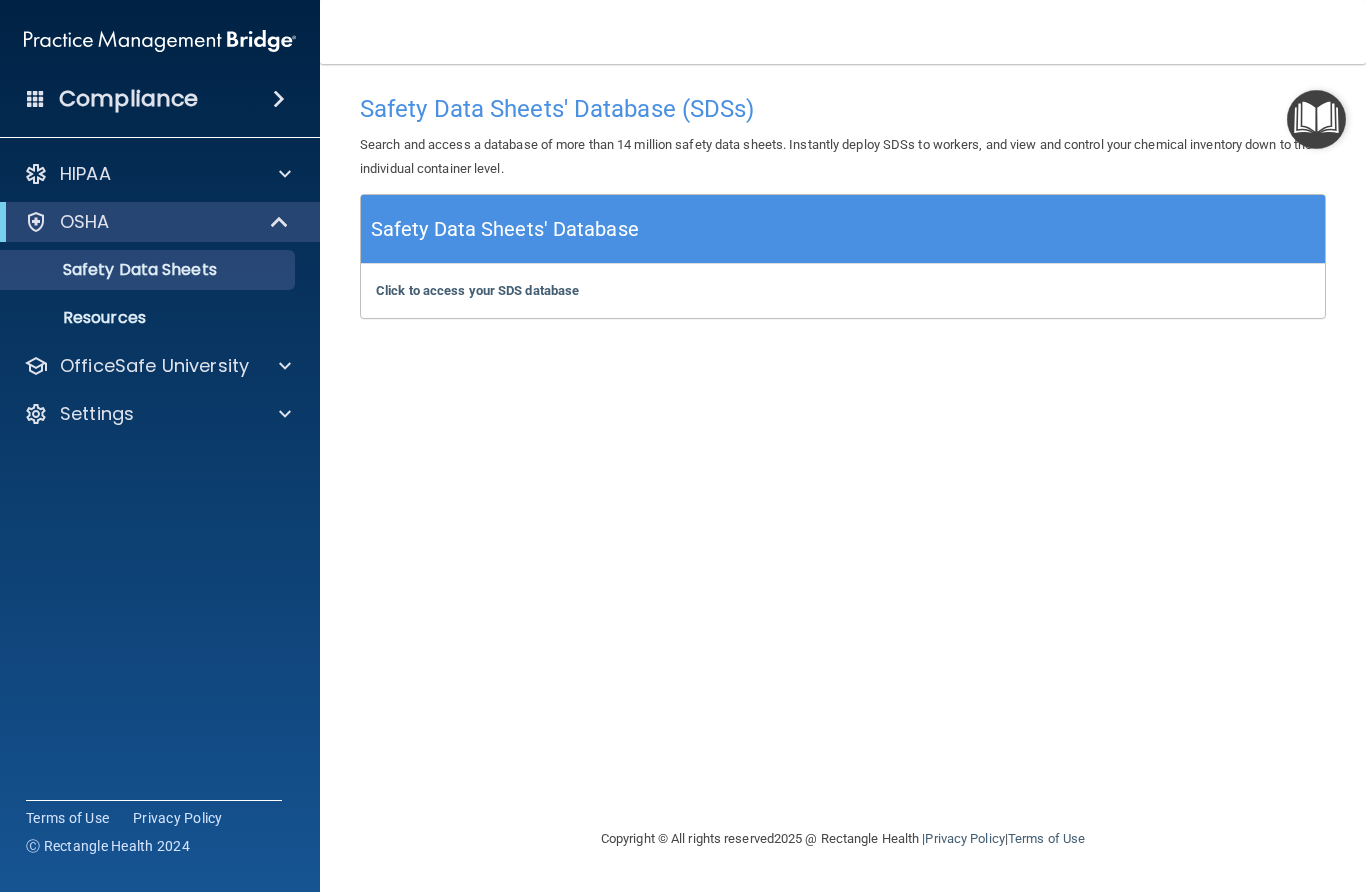 click on "OSHA" at bounding box center [132, 222] 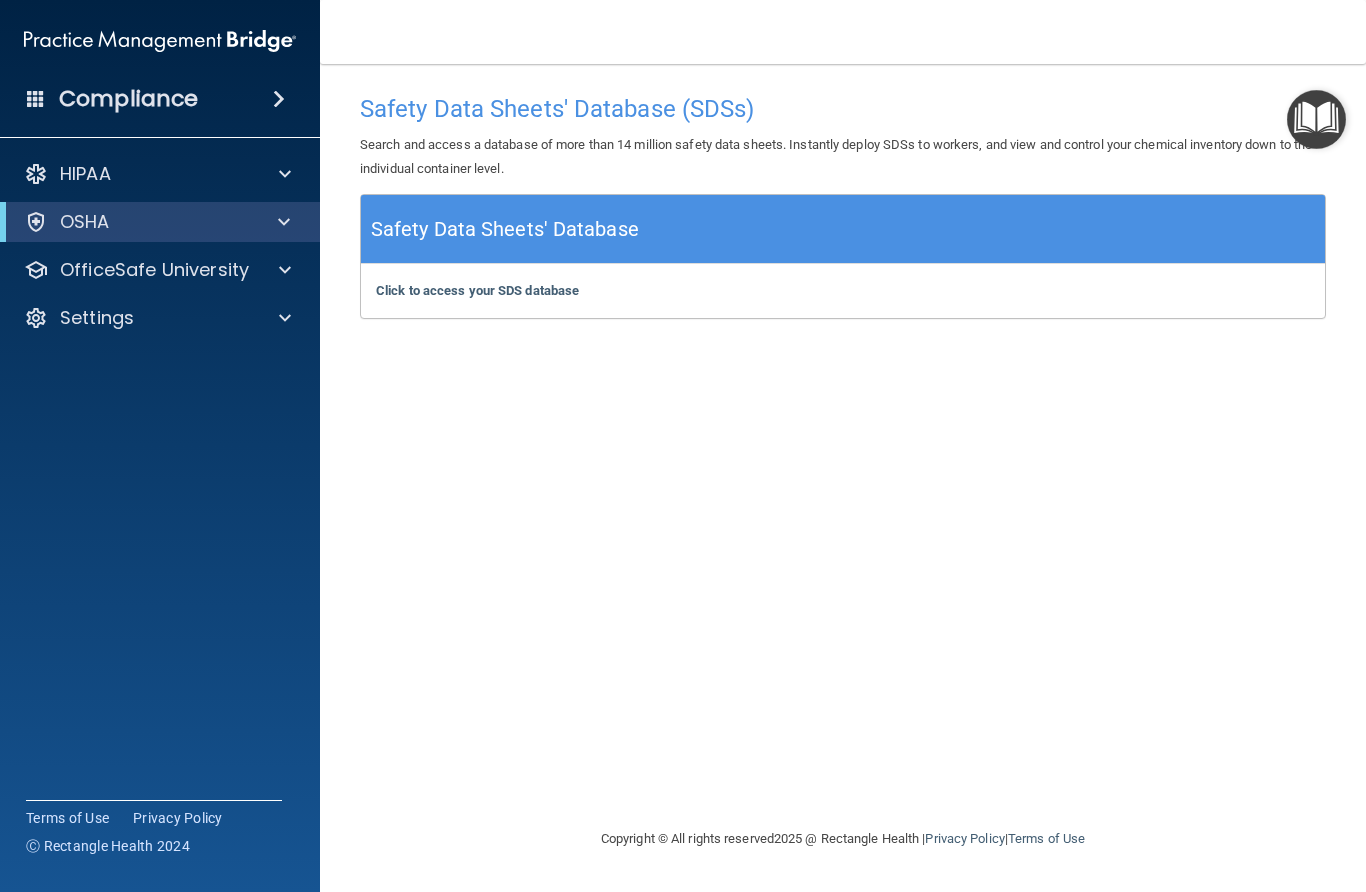 click at bounding box center (36, 222) 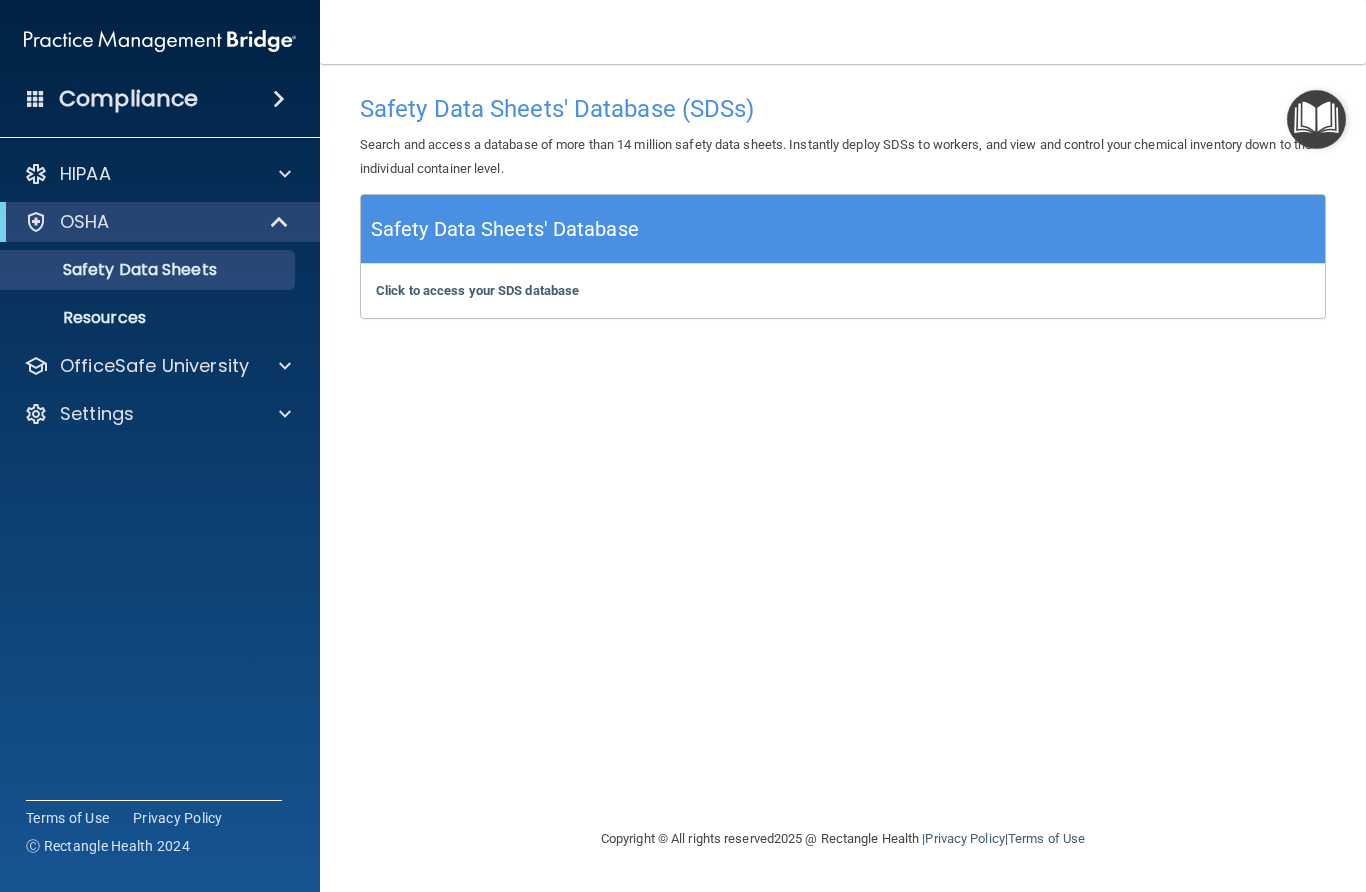 click on "OSHA" at bounding box center (85, 222) 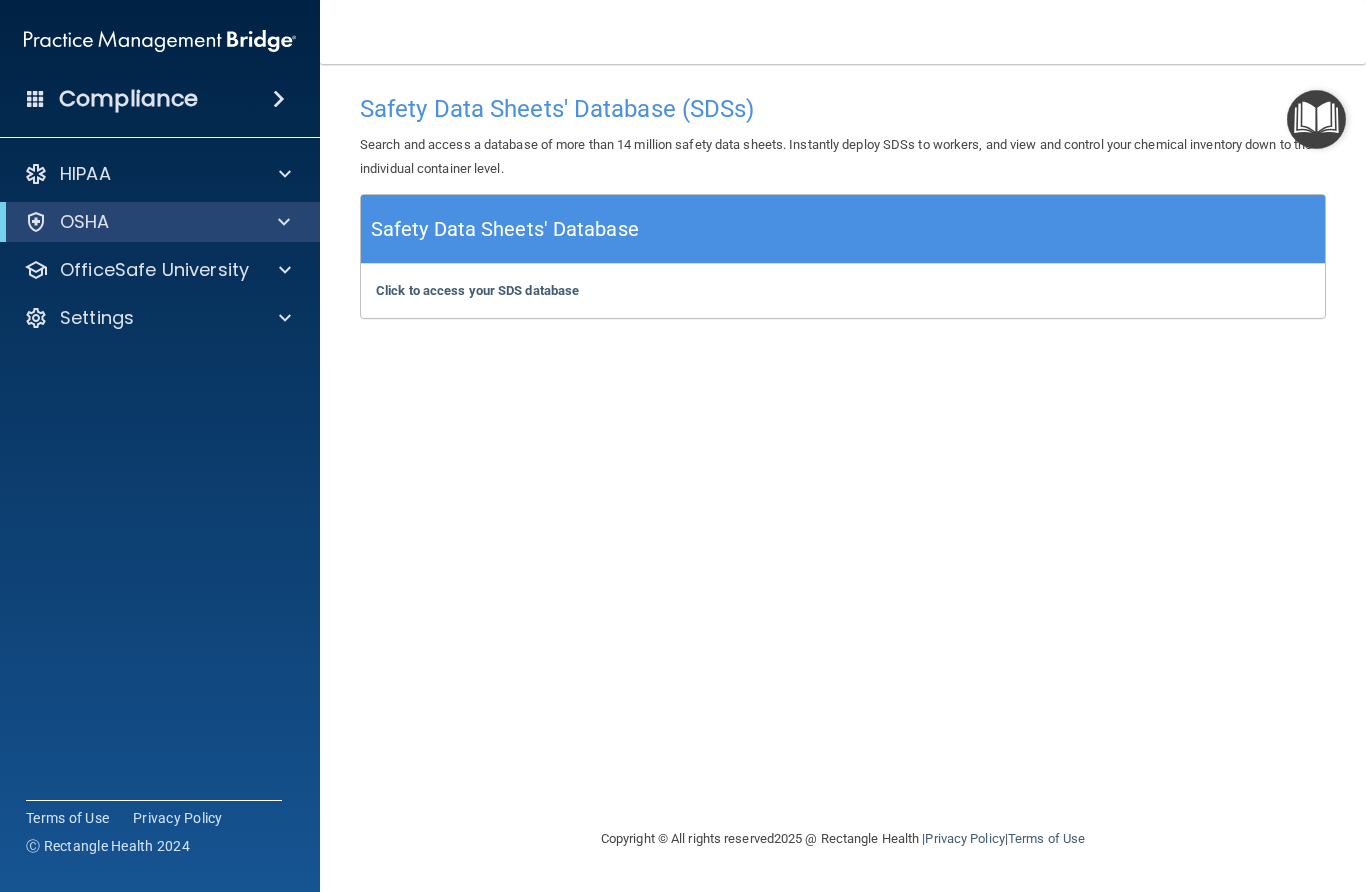 click on "OSHA" at bounding box center (85, 222) 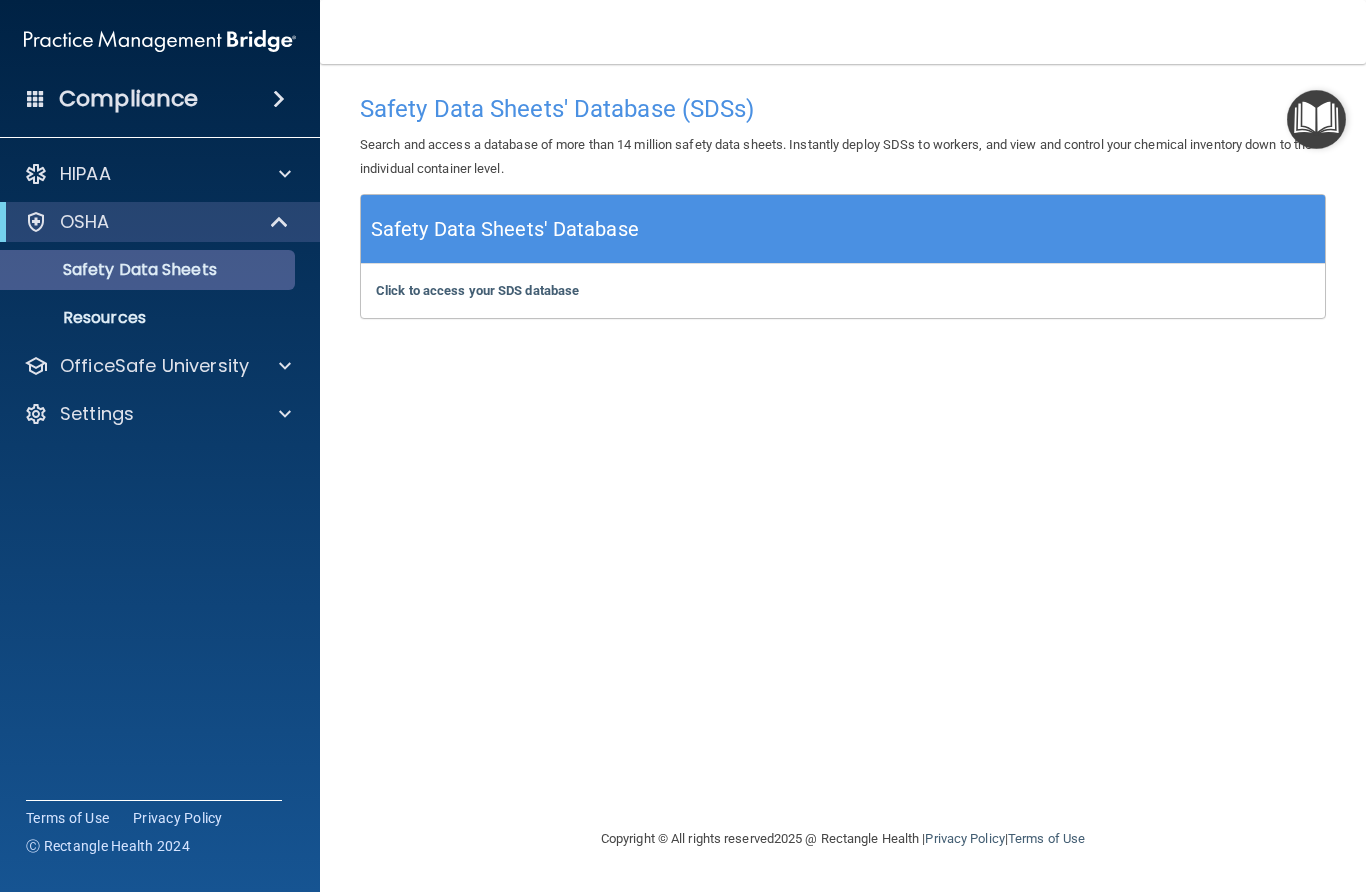 click on "Safety Data Sheets" at bounding box center (149, 270) 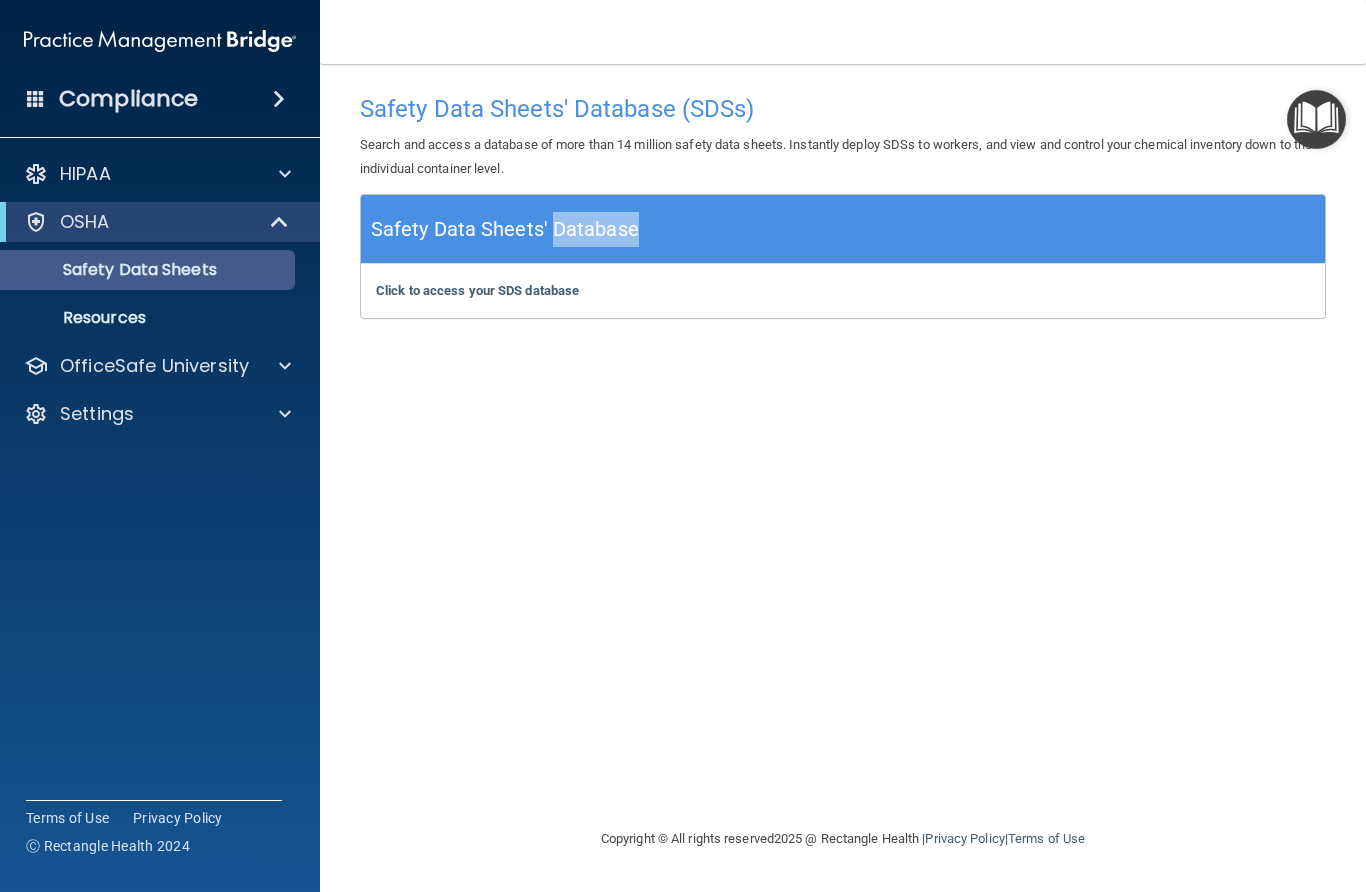 click on "Safety Data Sheets" at bounding box center [137, 270] 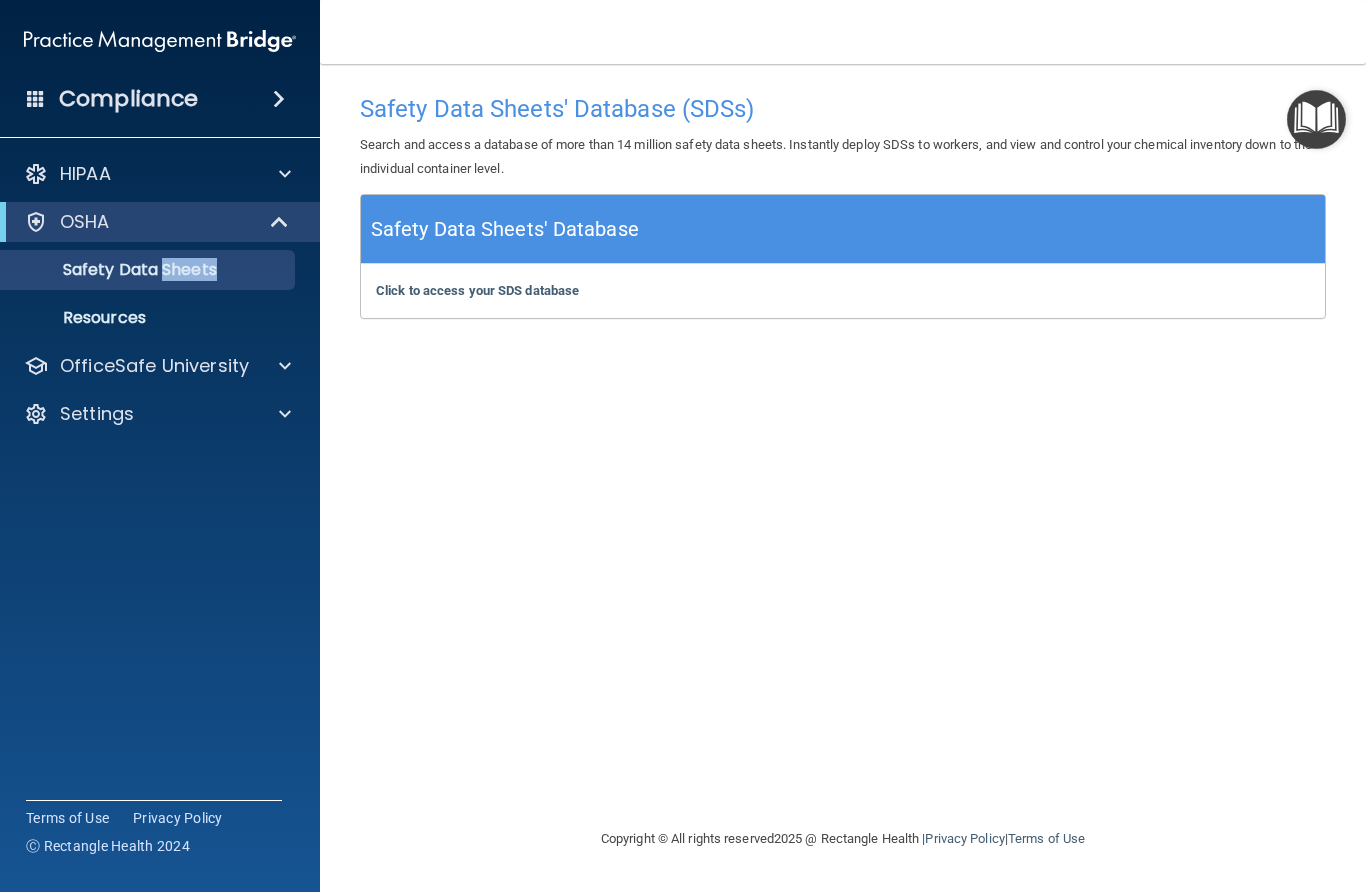 click at bounding box center [1316, 119] 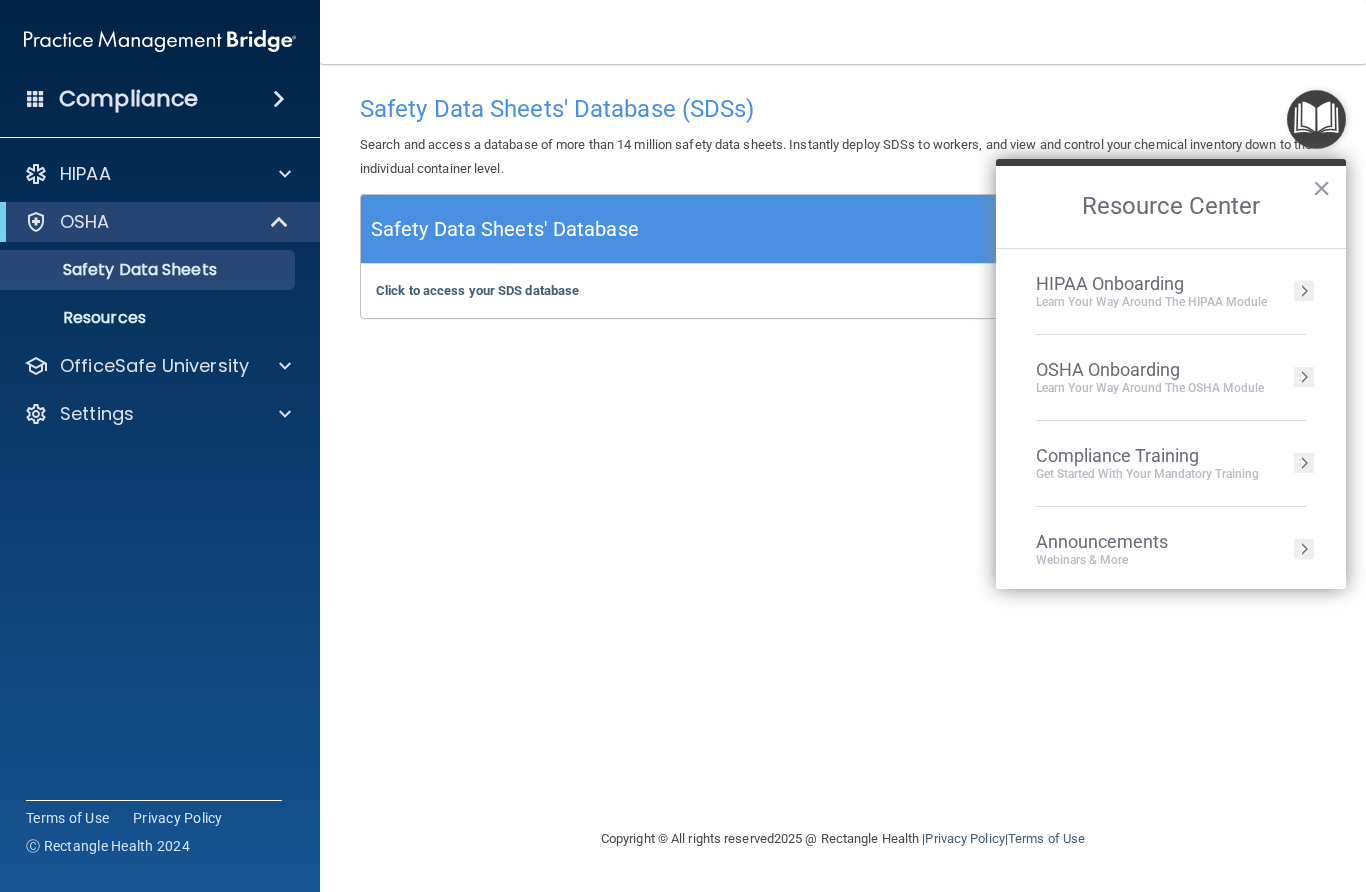 click at bounding box center (1304, 291) 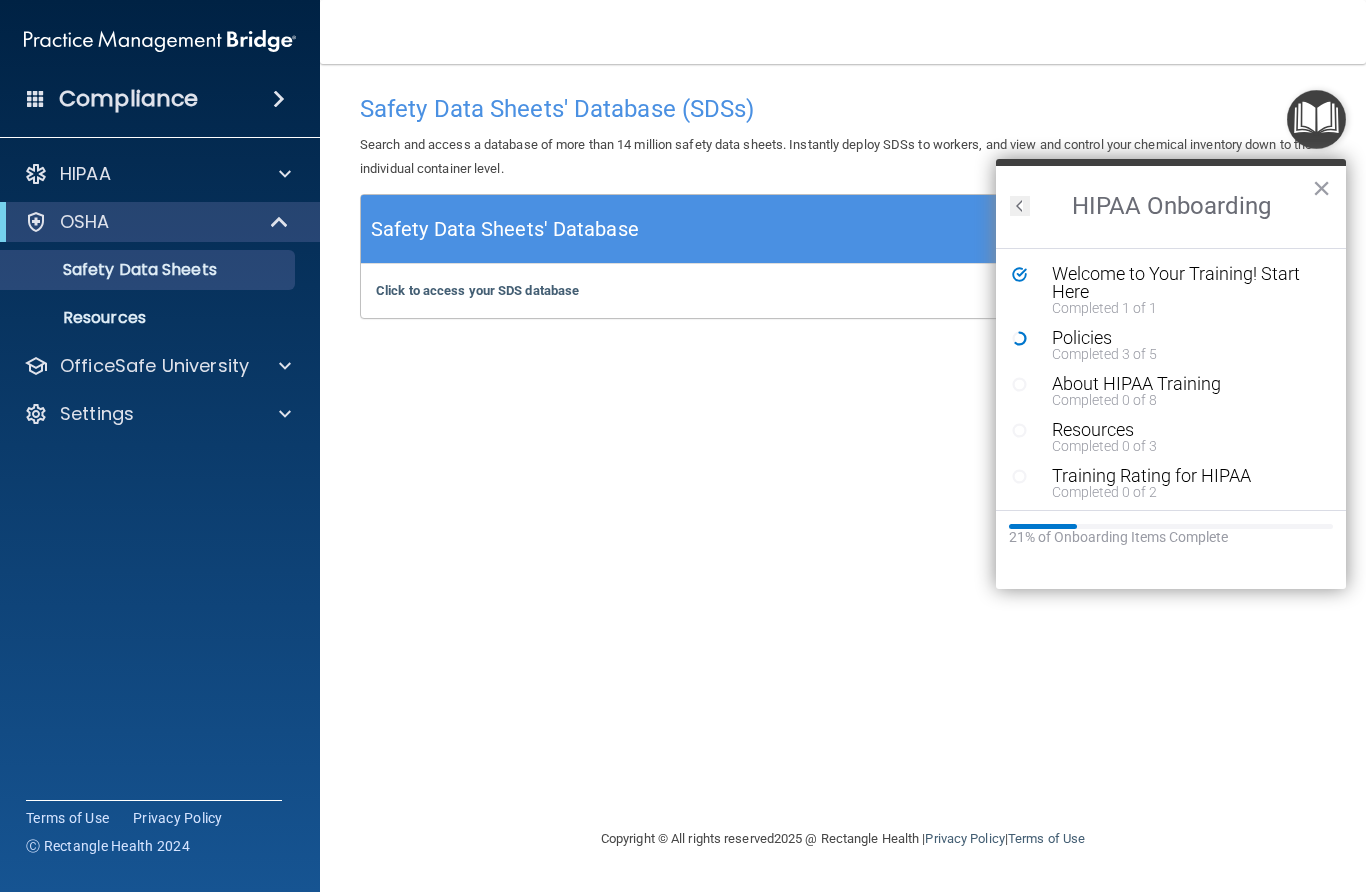 scroll, scrollTop: 0, scrollLeft: 0, axis: both 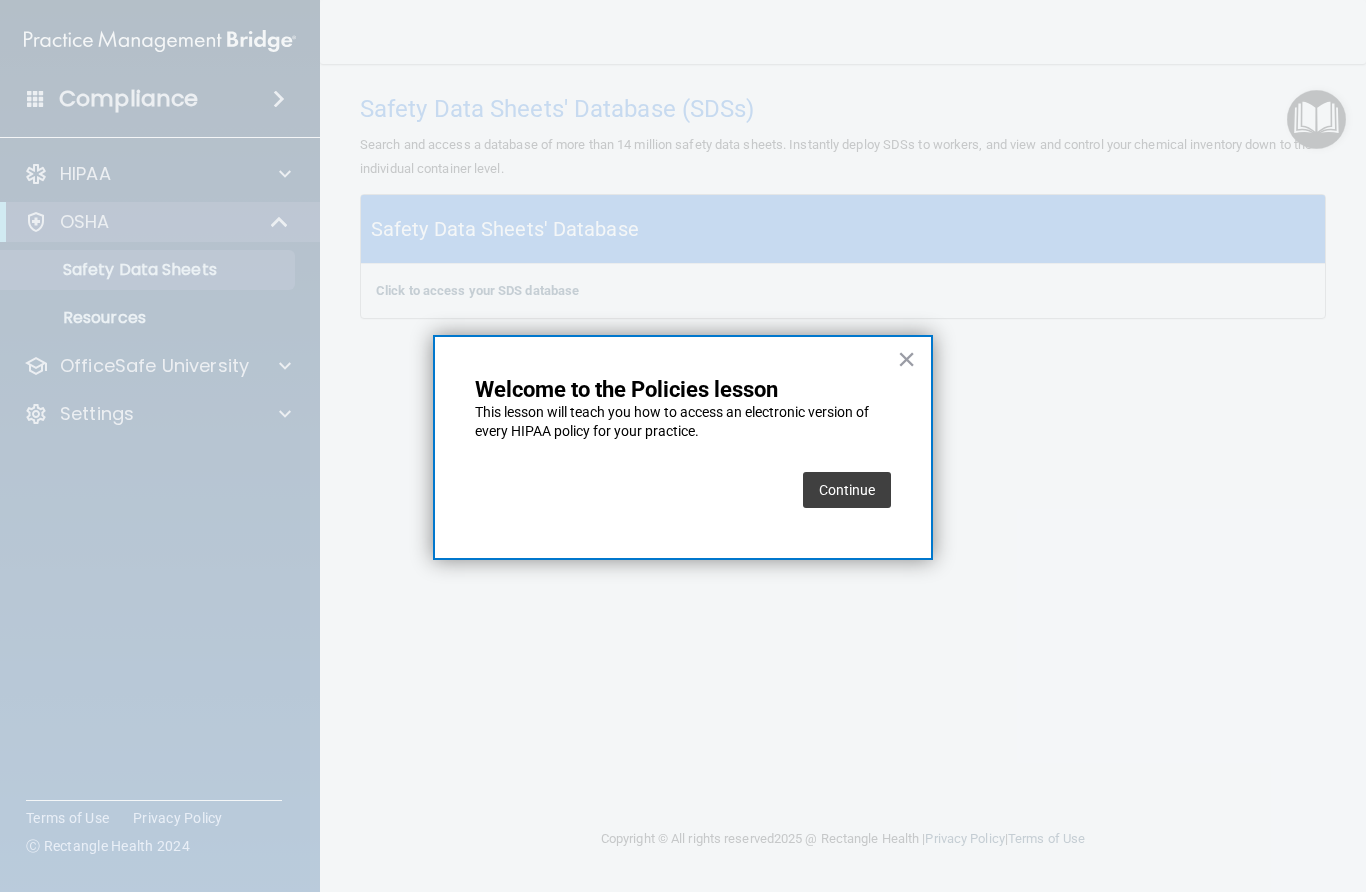 click on "Continue" at bounding box center [847, 490] 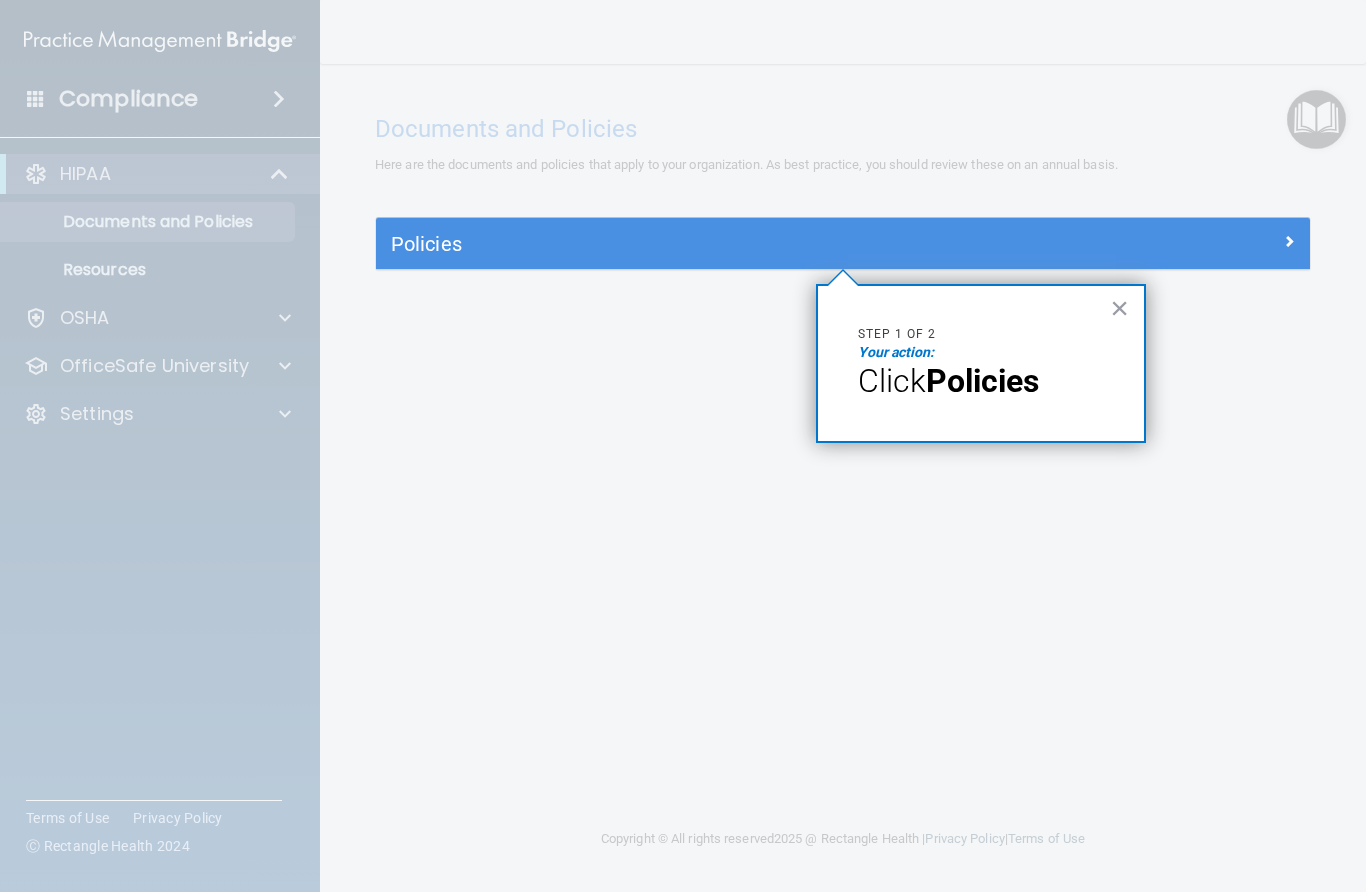 click on "Policies" at bounding box center (726, 244) 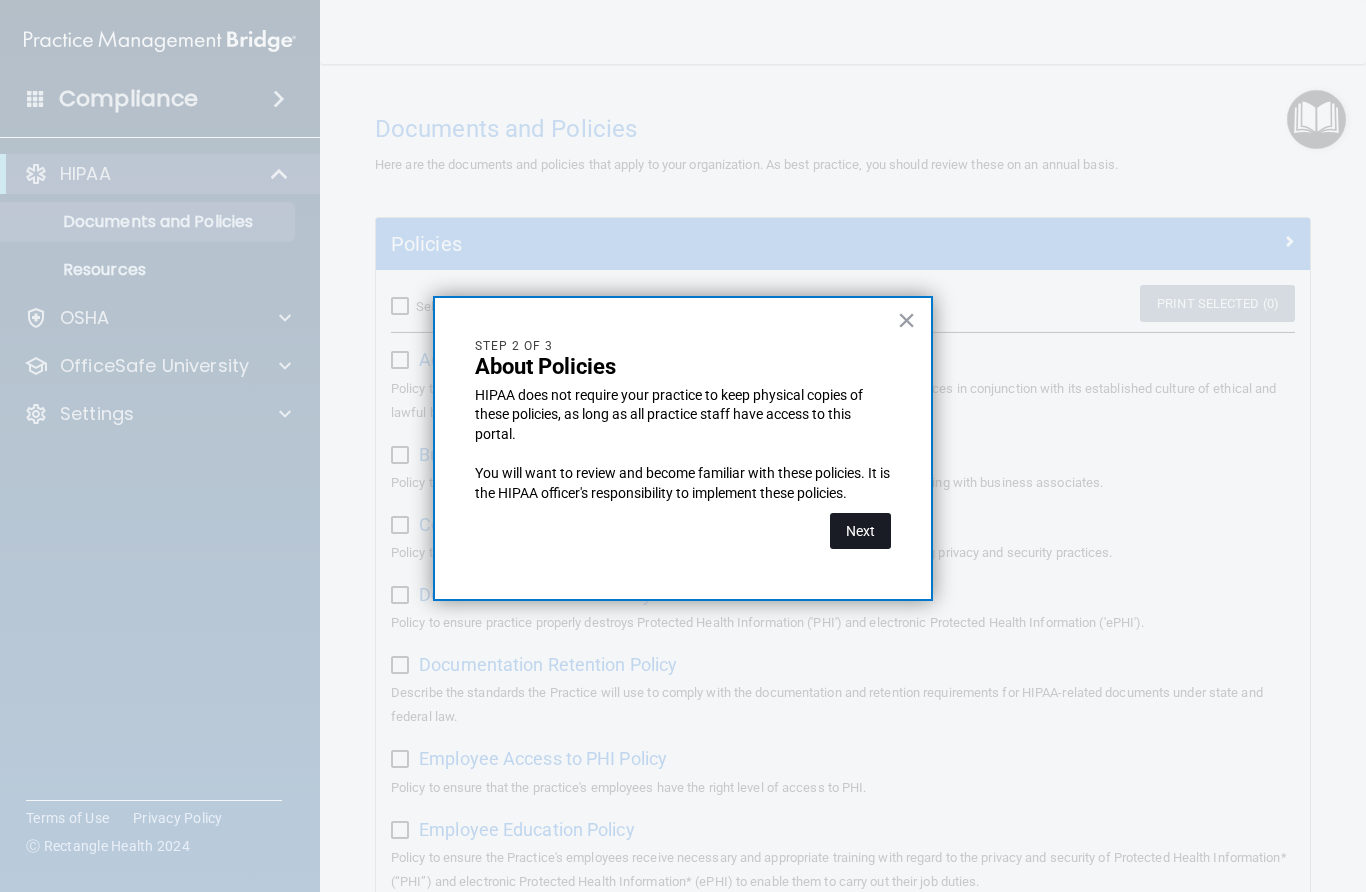 click on "Next" at bounding box center [860, 531] 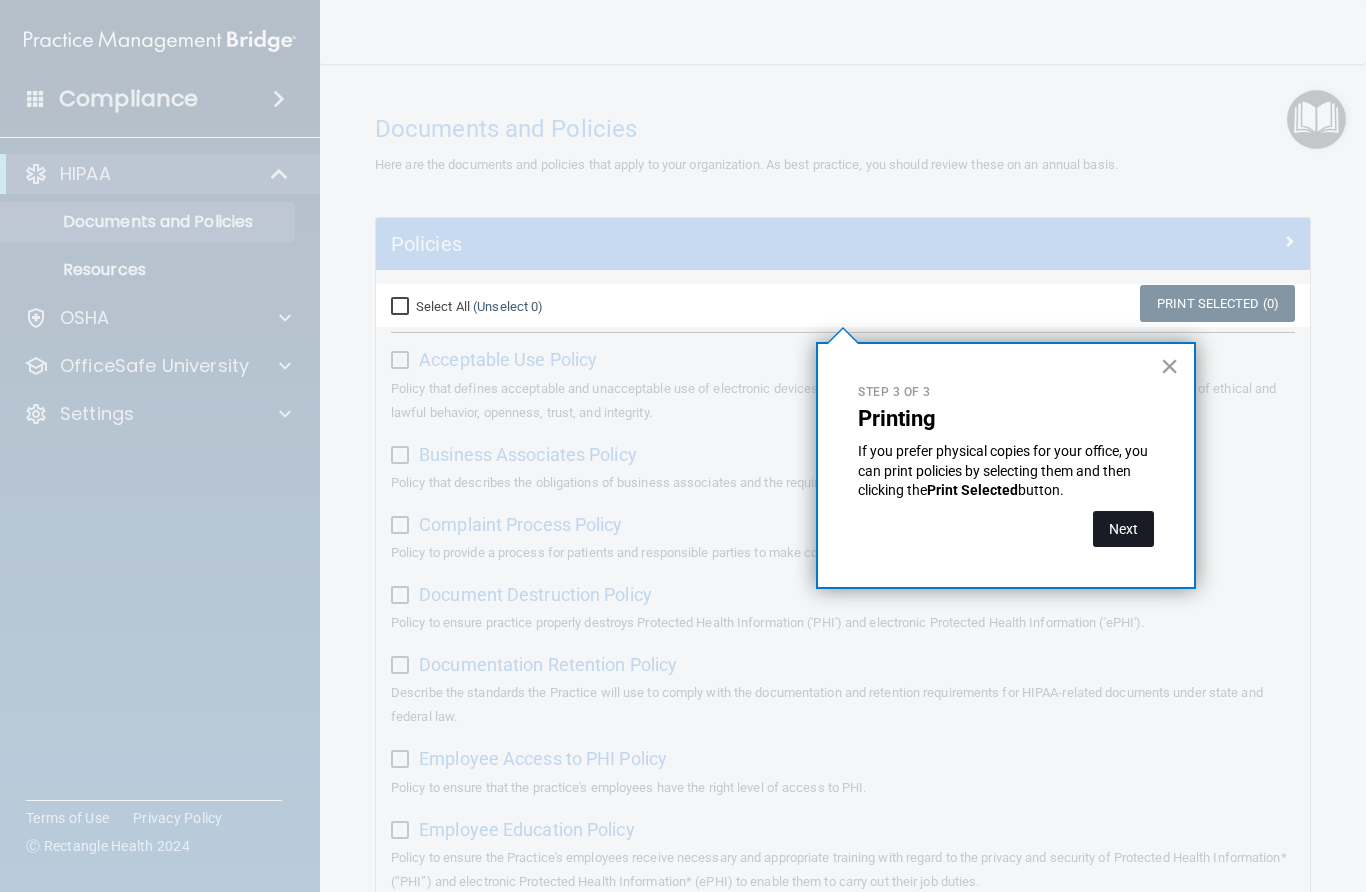 click on "Next" at bounding box center (1123, 529) 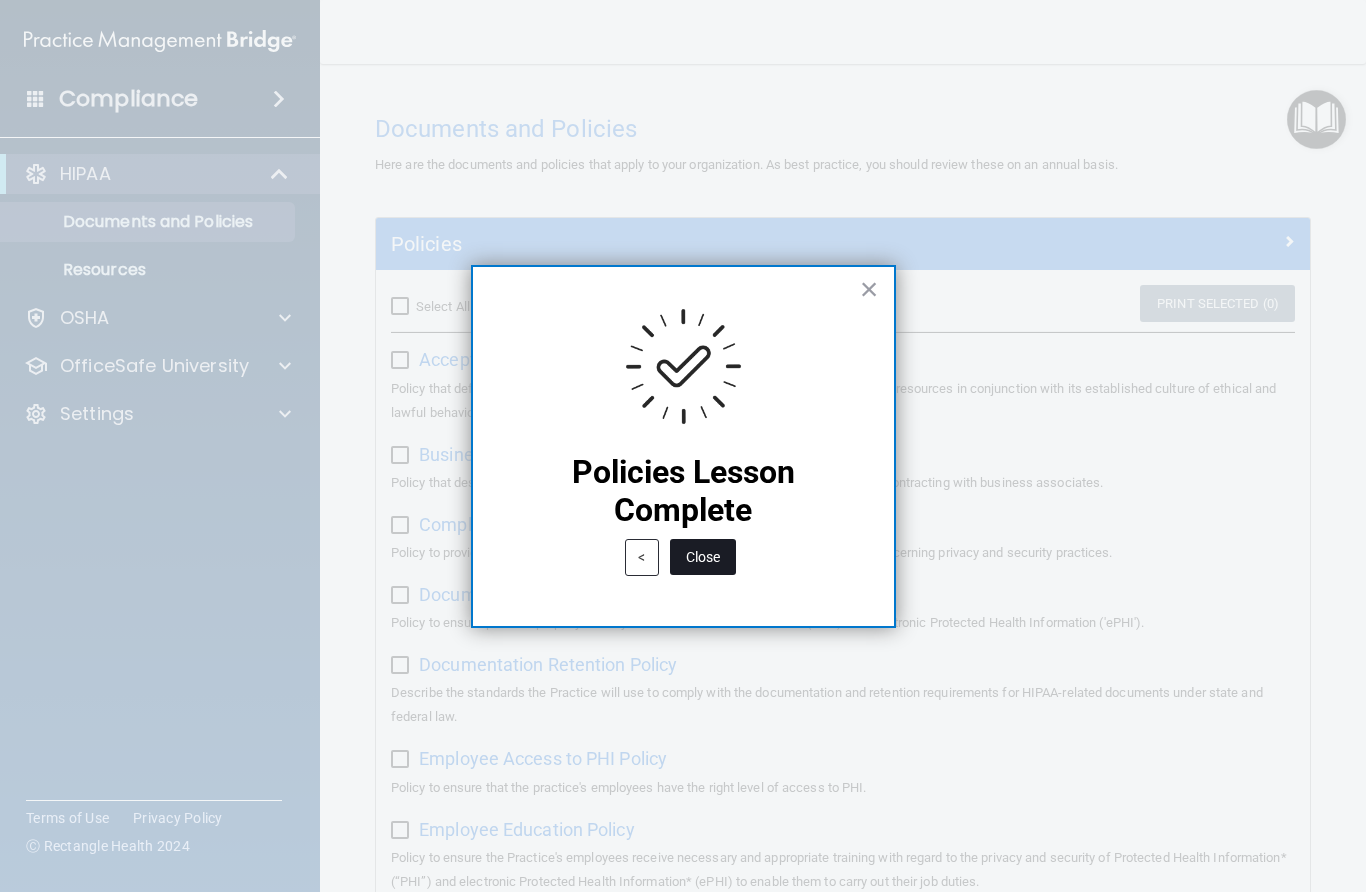 click on "Close" at bounding box center (703, 557) 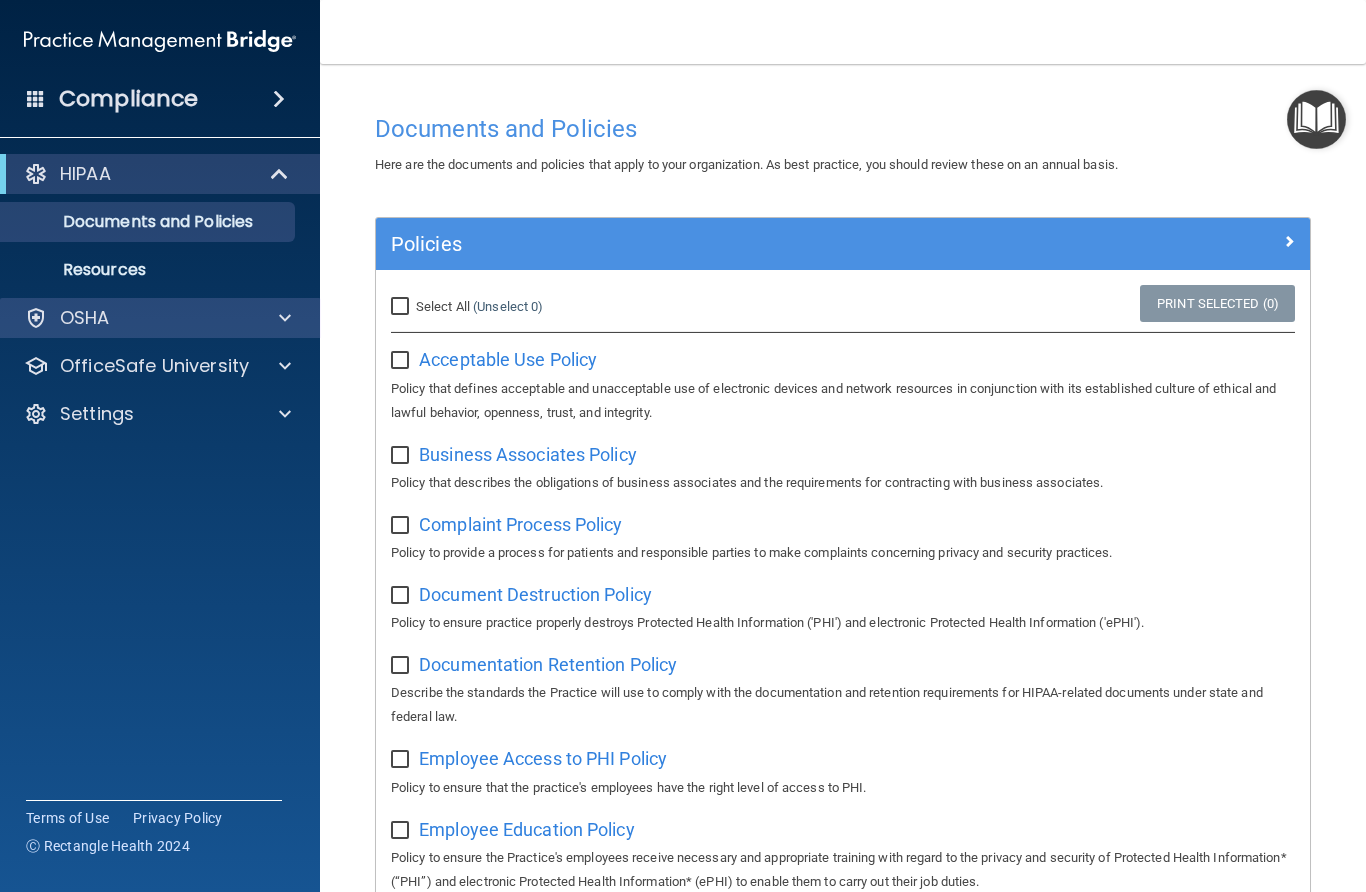 click on "OSHA" at bounding box center [85, 318] 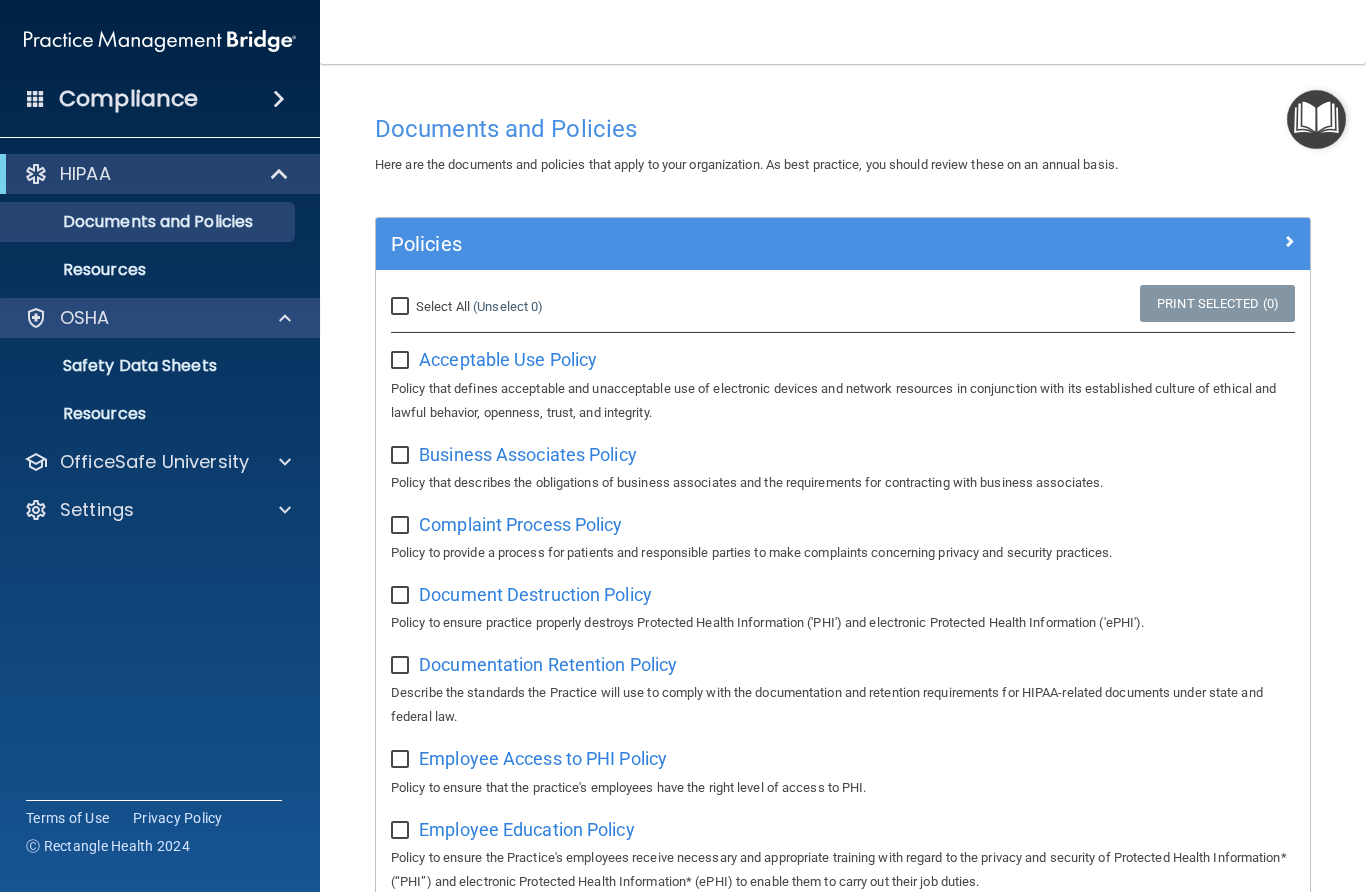 click on "OSHA" at bounding box center (133, 318) 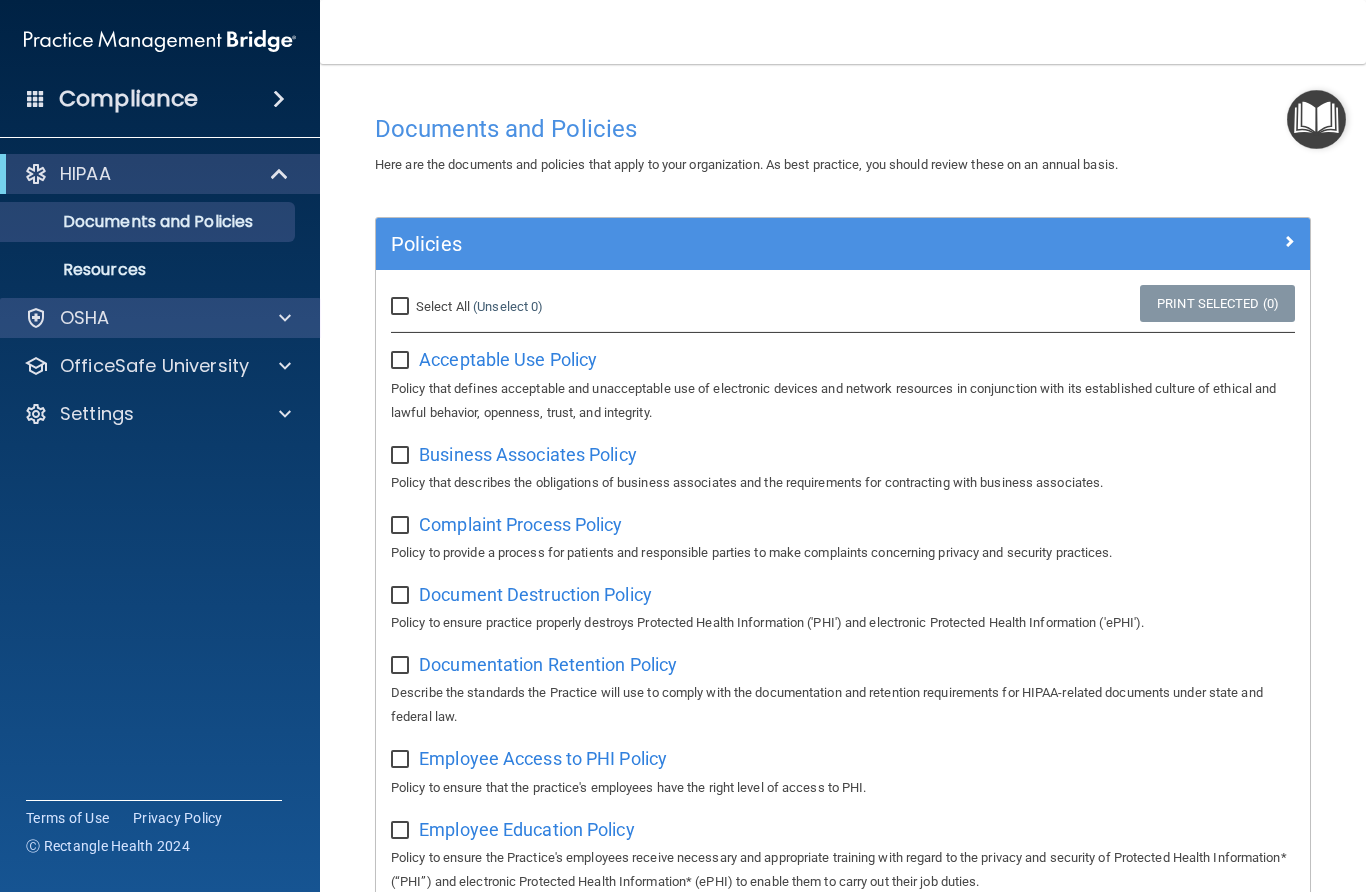 click on "OSHA" at bounding box center (133, 318) 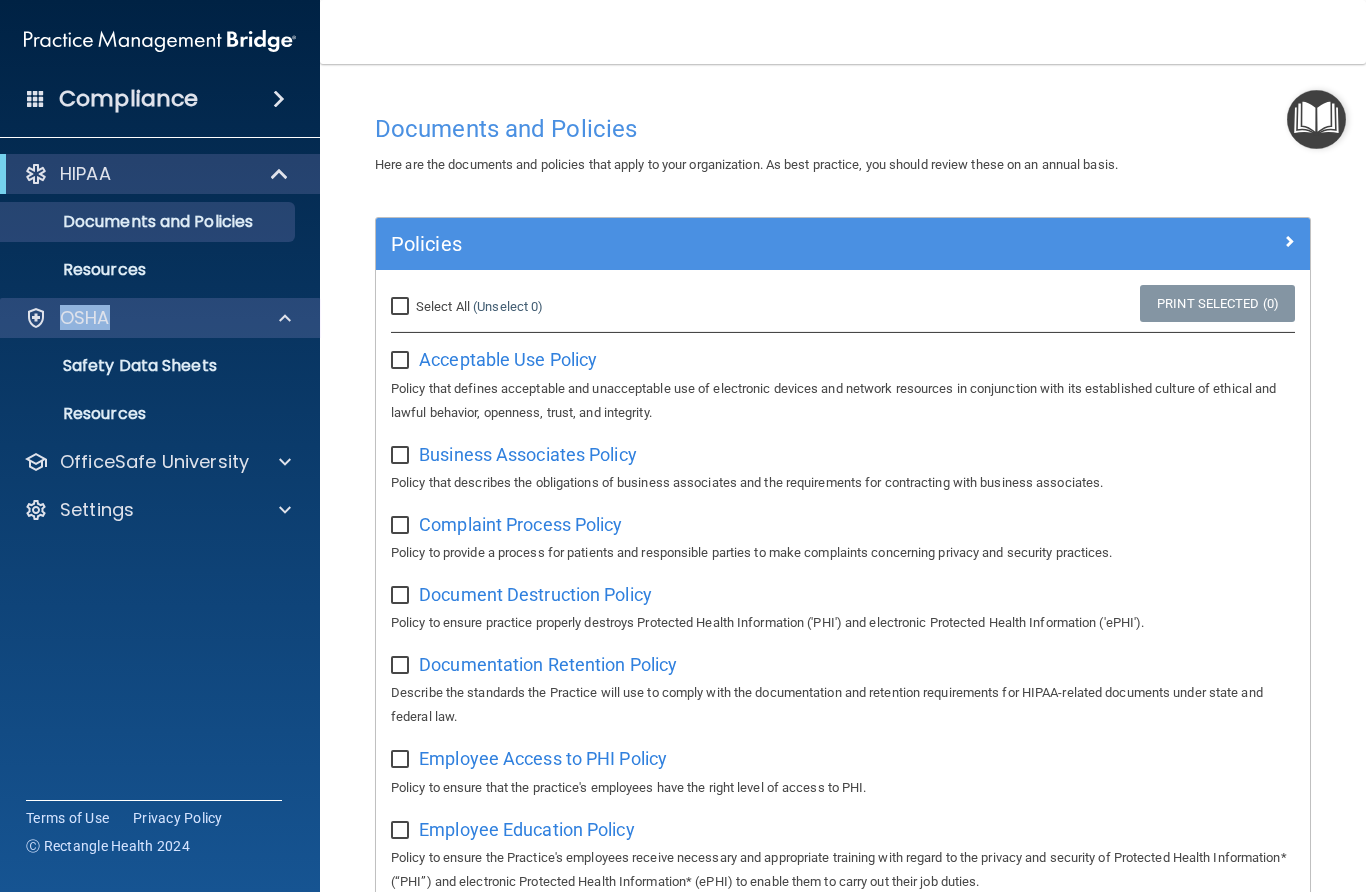 click on "OSHA" at bounding box center (133, 318) 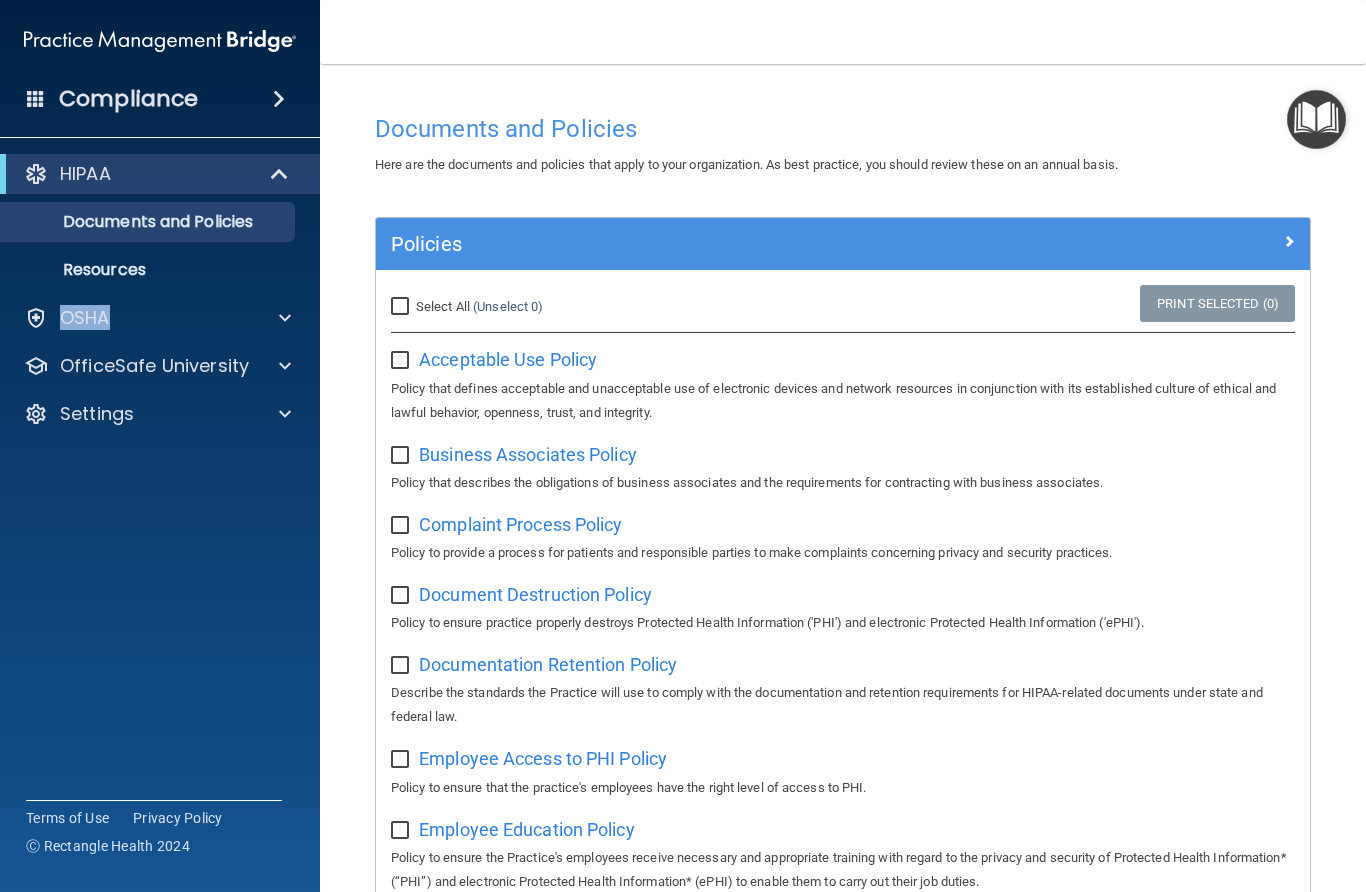 drag, startPoint x: 1330, startPoint y: 124, endPoint x: 1316, endPoint y: 128, distance: 14.56022 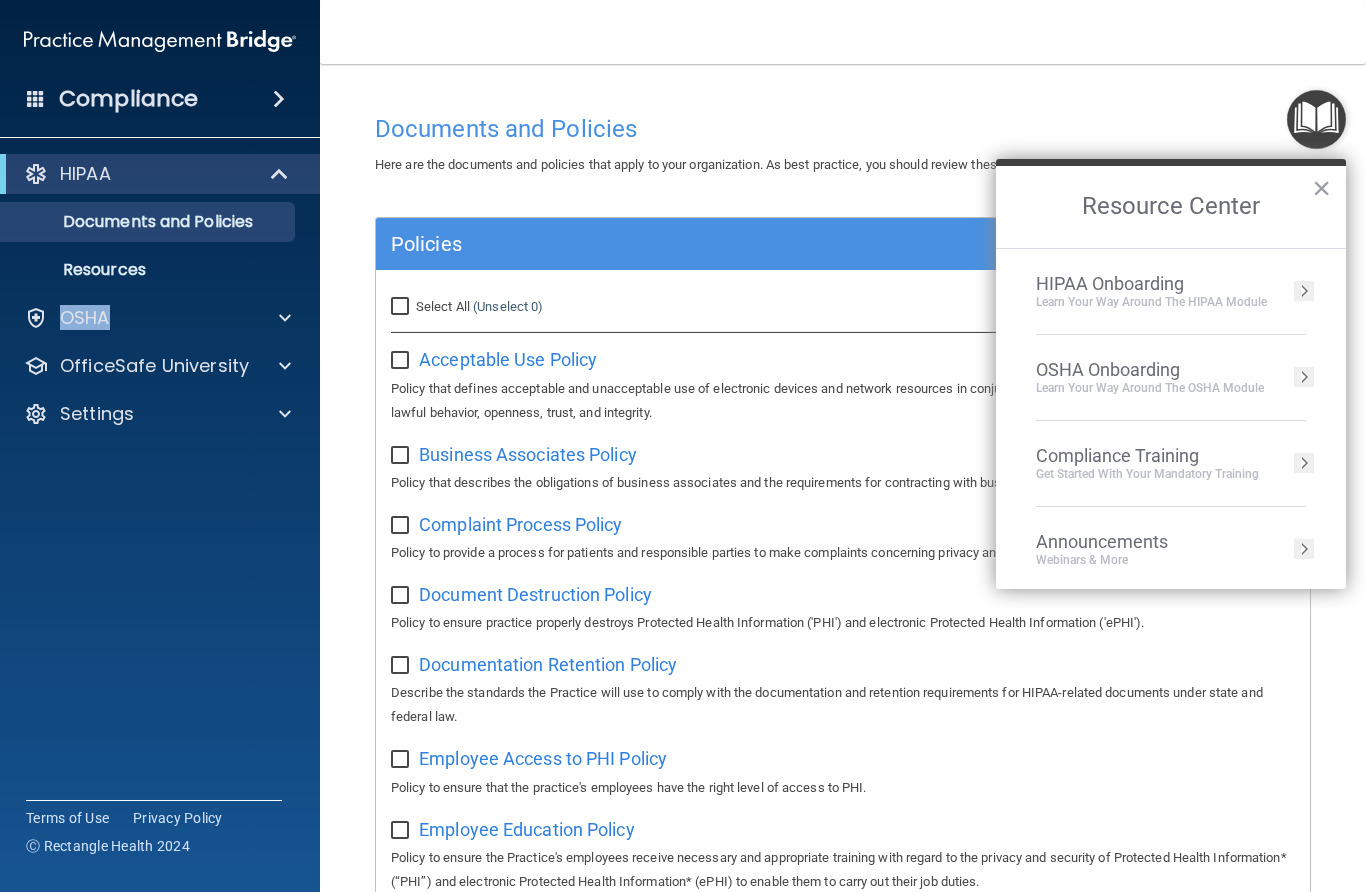 click at bounding box center (1304, 291) 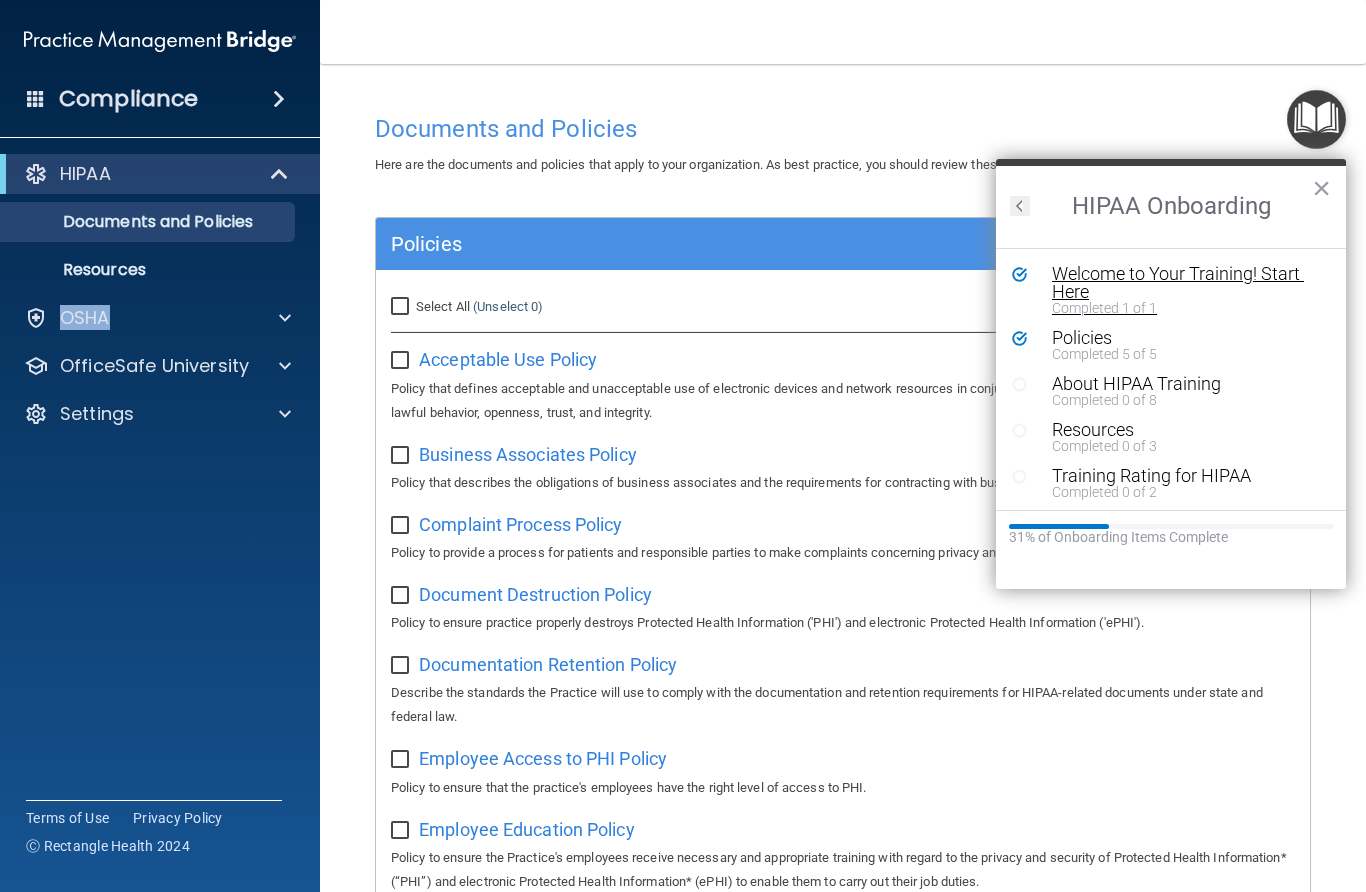 scroll, scrollTop: 0, scrollLeft: 0, axis: both 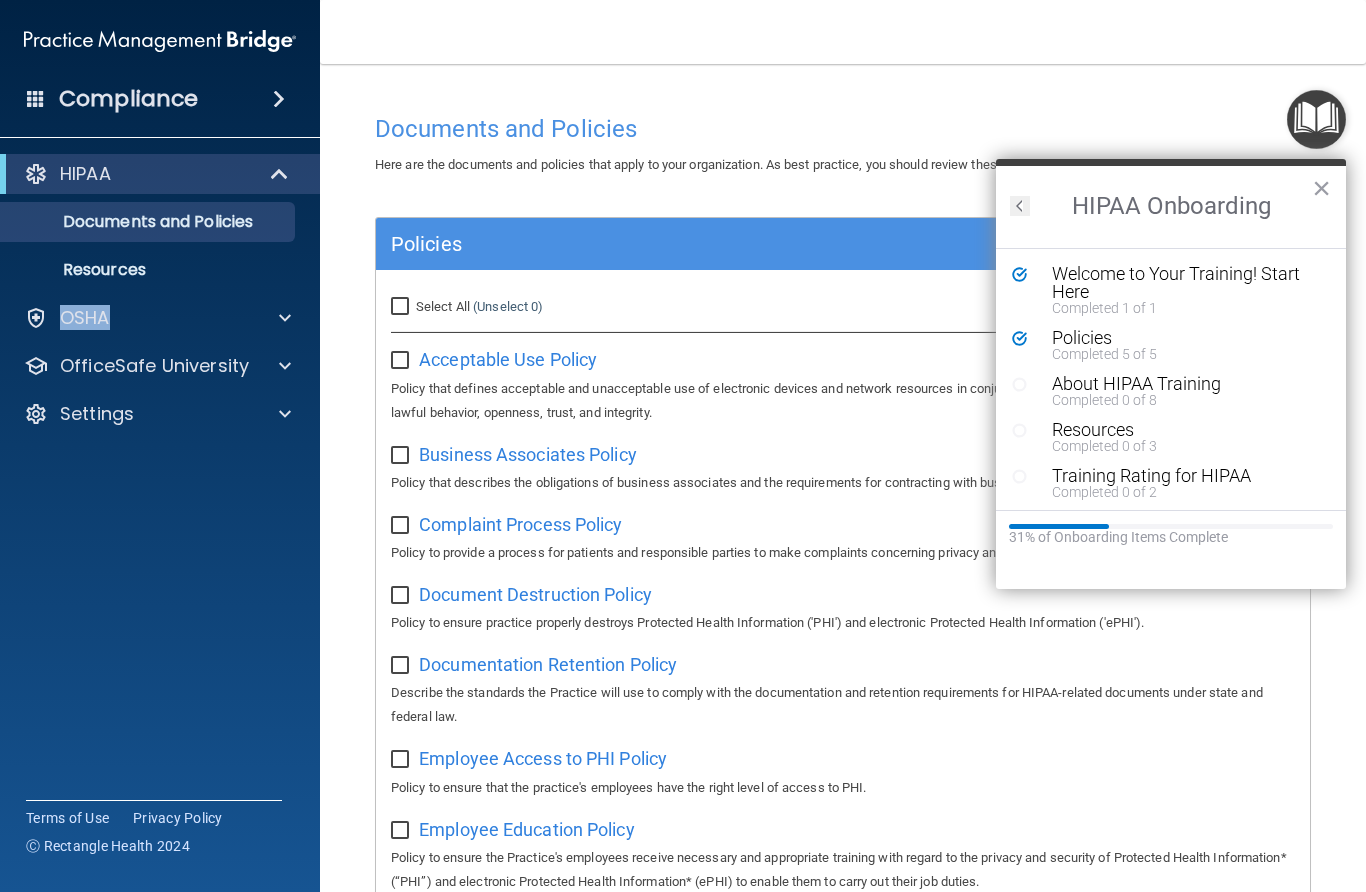 click on "Completed 0 of 8" at bounding box center [1186, 400] 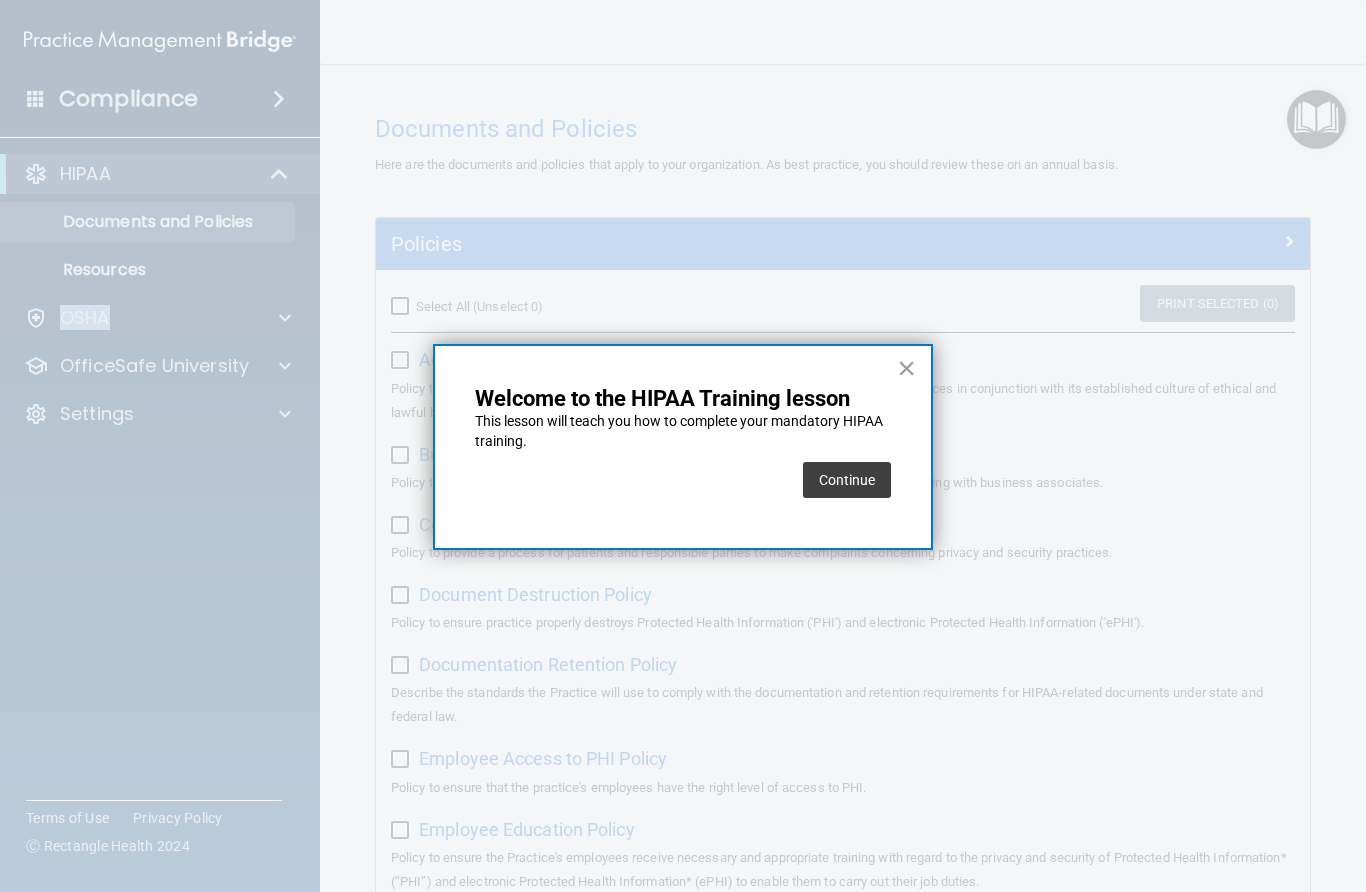 click on "Continue" at bounding box center (847, 480) 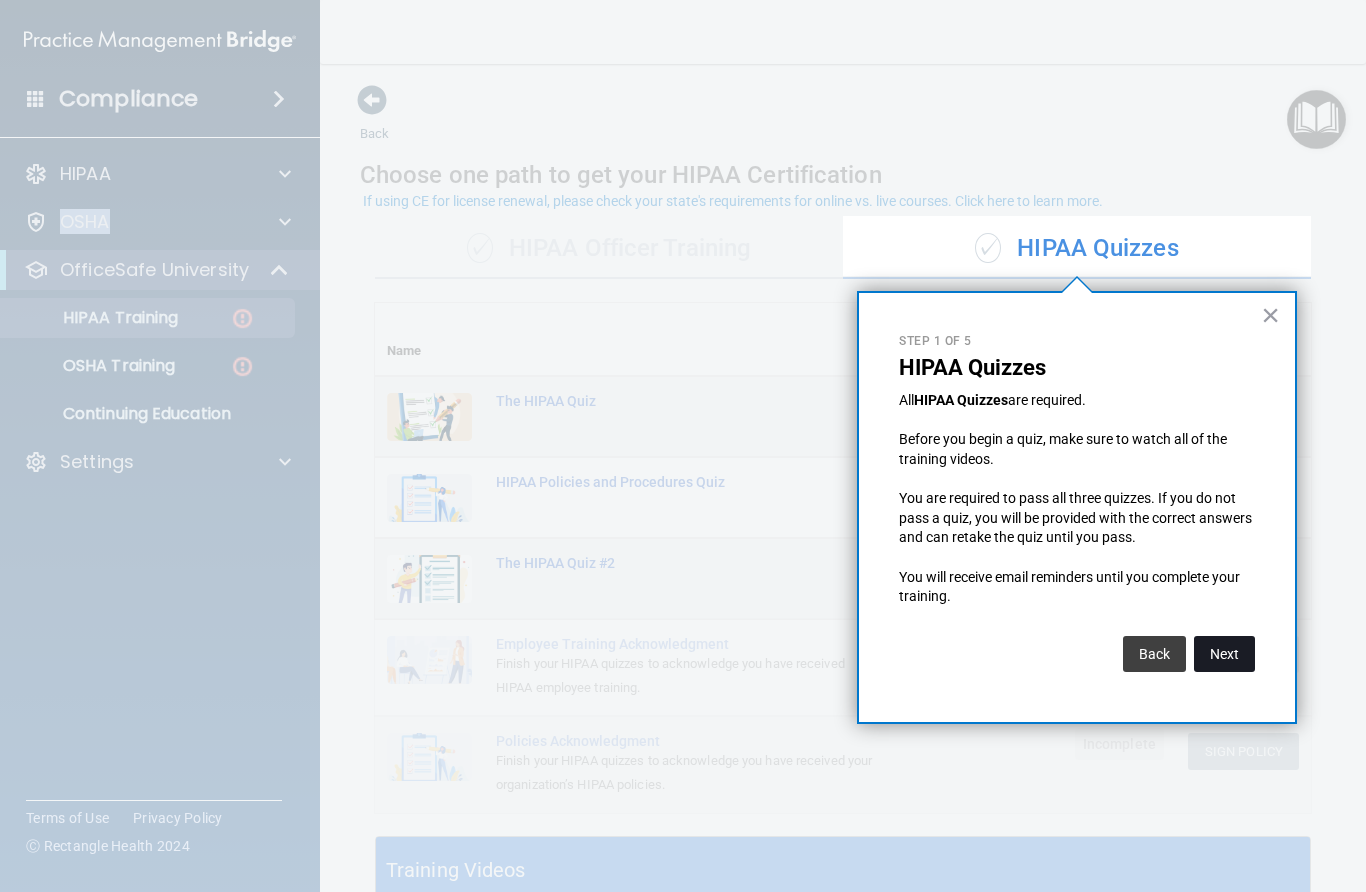 click on "Next" at bounding box center [1224, 654] 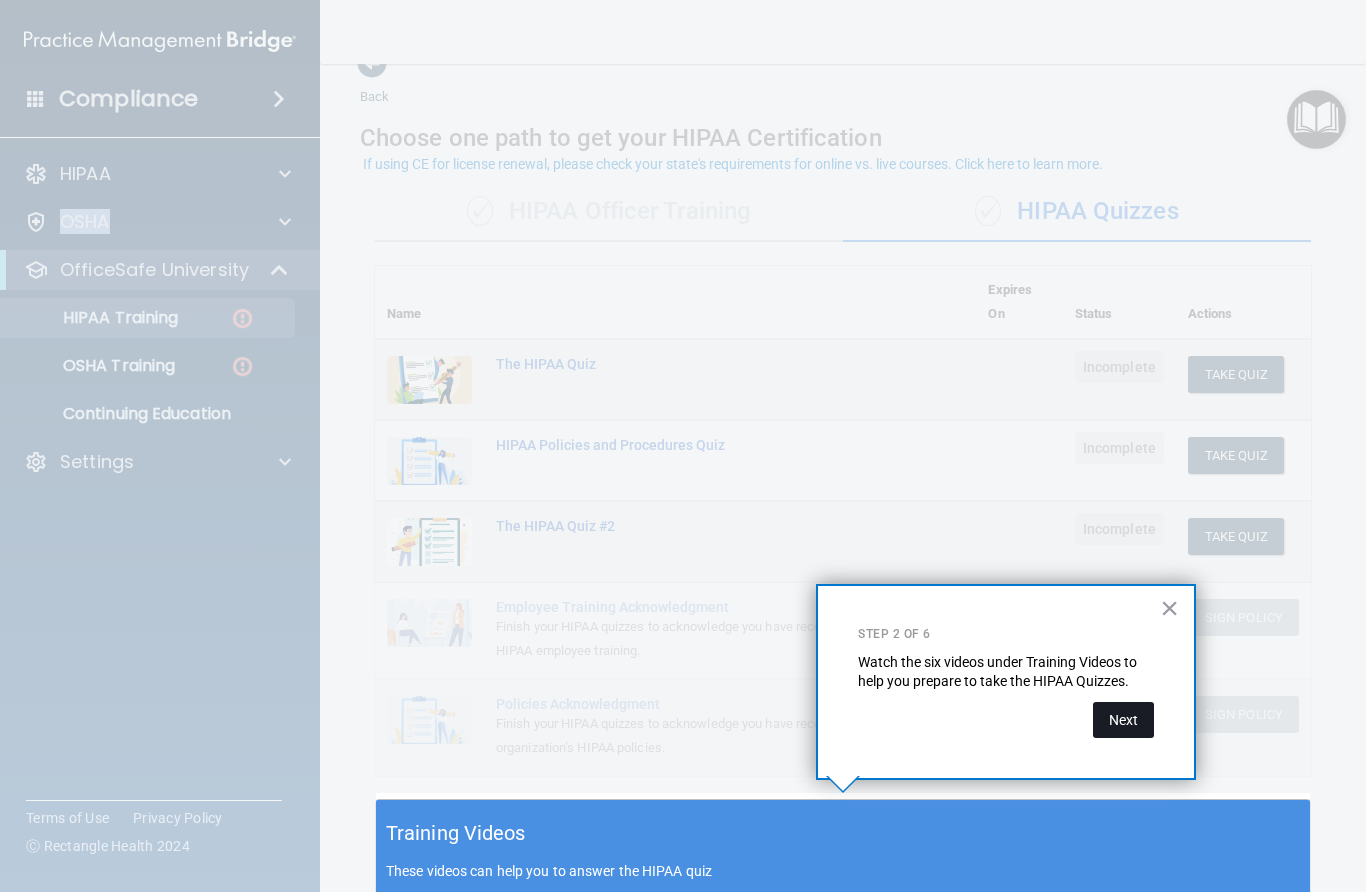 click on "Next" at bounding box center (1123, 720) 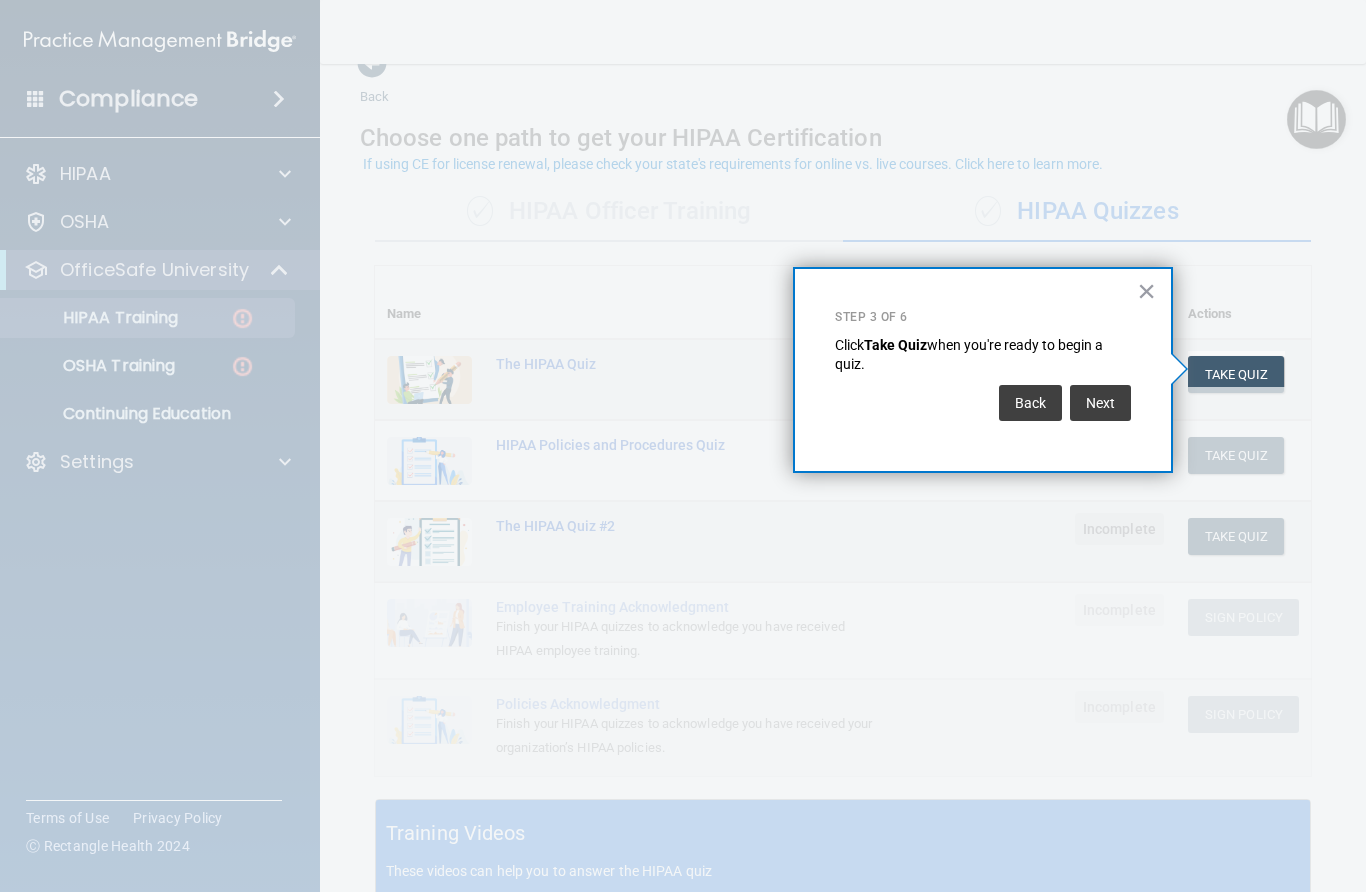 drag, startPoint x: 1003, startPoint y: 564, endPoint x: 1049, endPoint y: 497, distance: 81.27115 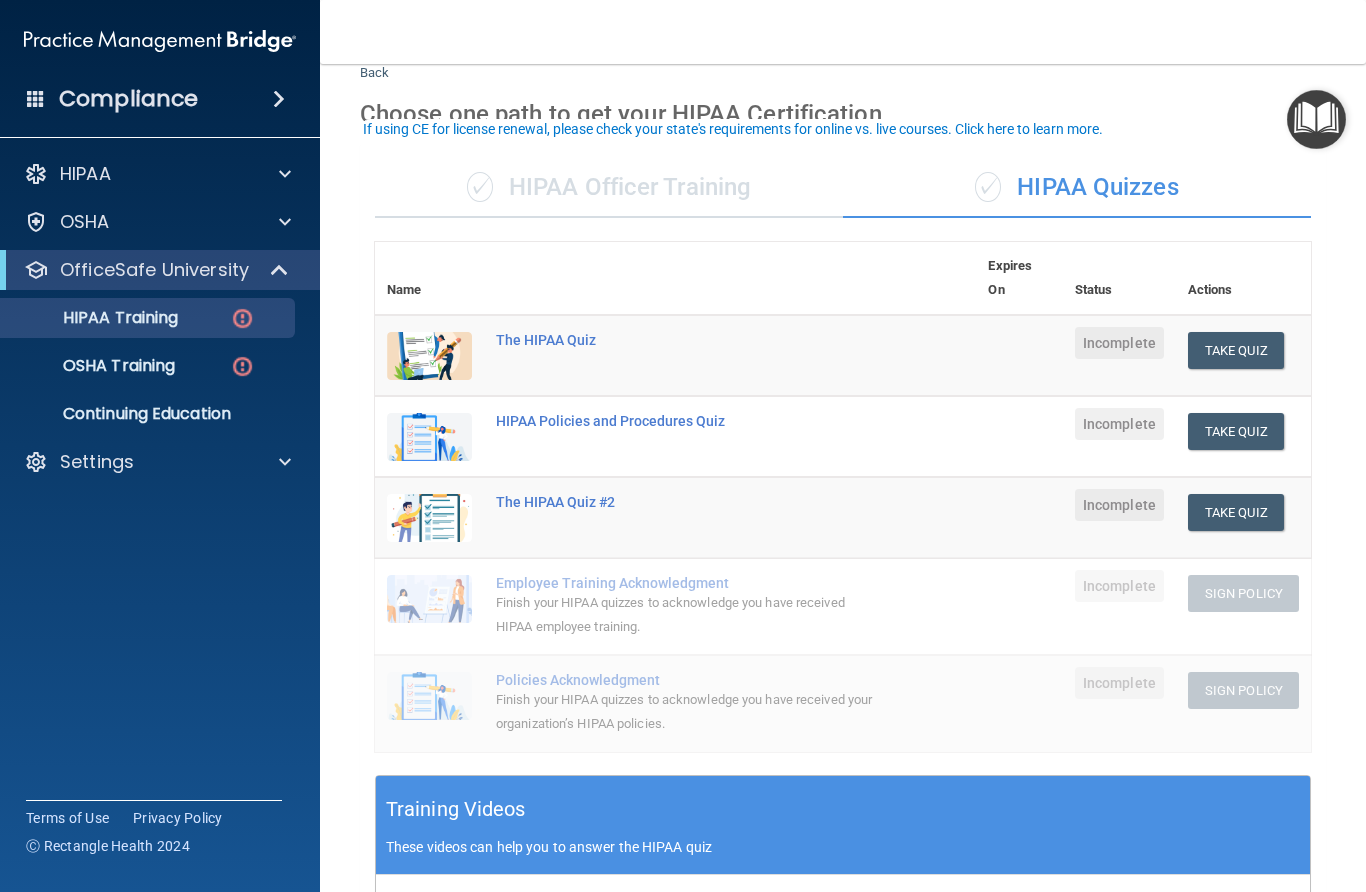 scroll, scrollTop: 126, scrollLeft: 0, axis: vertical 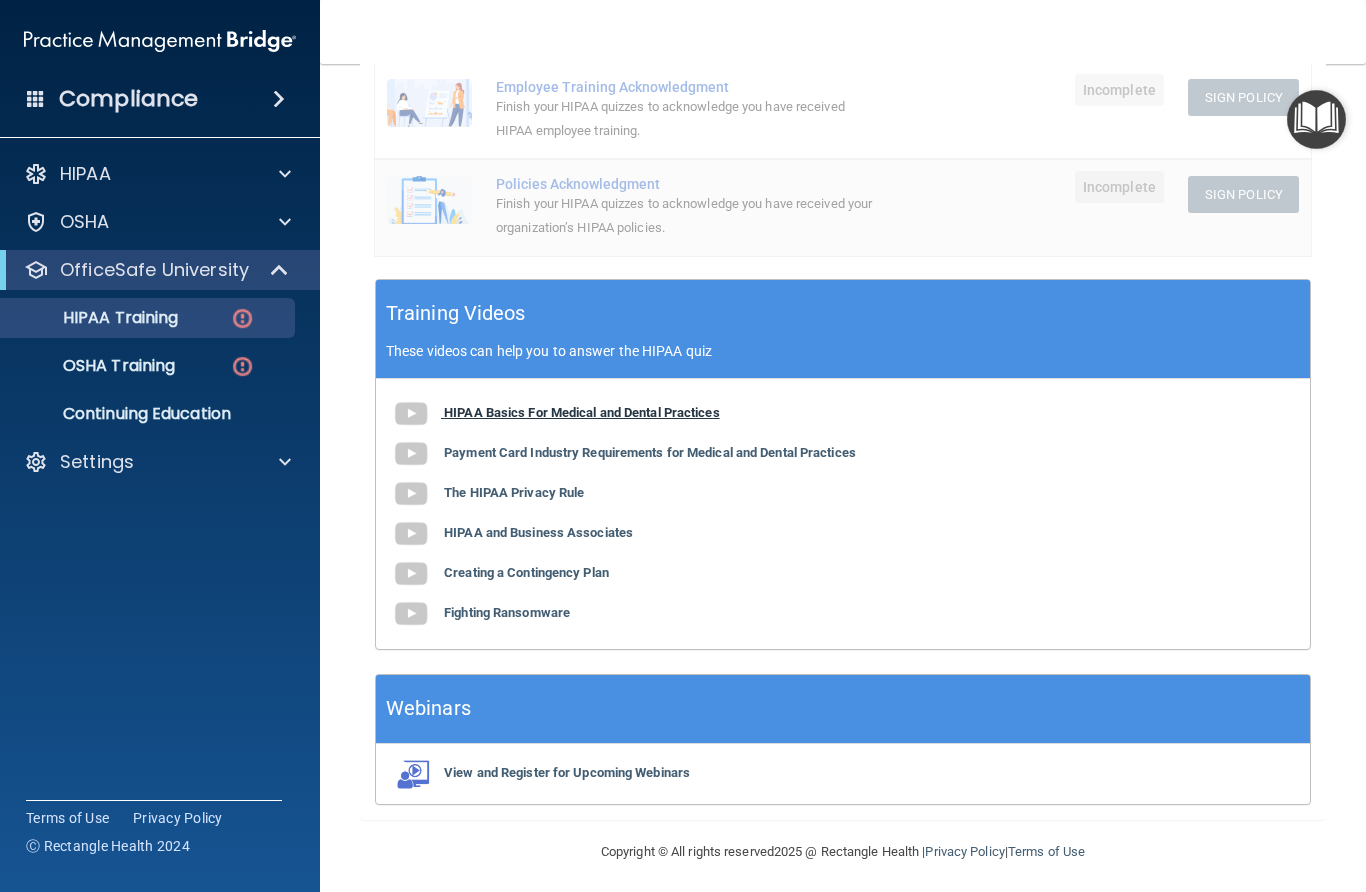 click on "HIPAA Basics For Medical and Dental Practices" at bounding box center (582, 412) 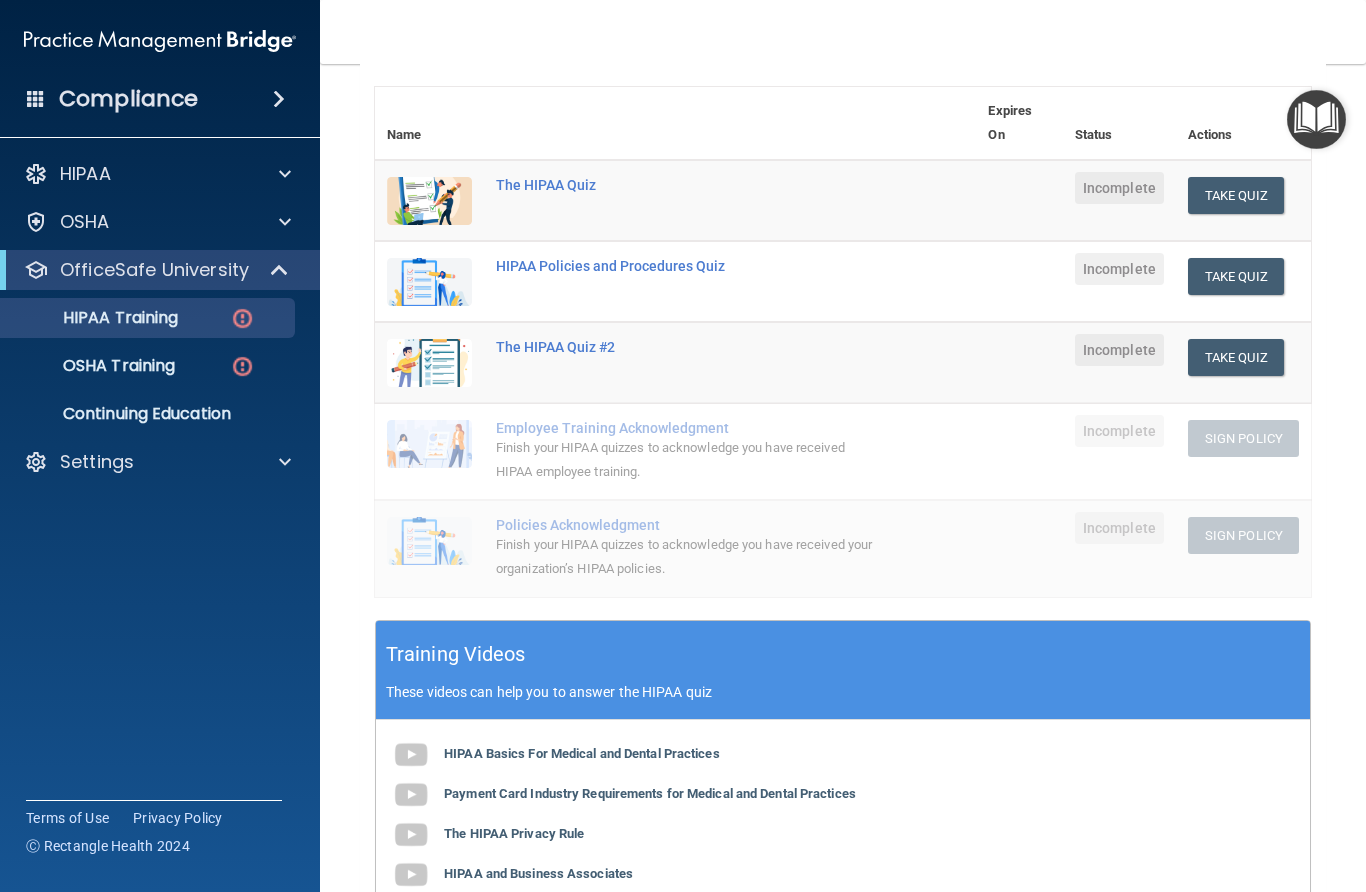 scroll, scrollTop: 229, scrollLeft: 0, axis: vertical 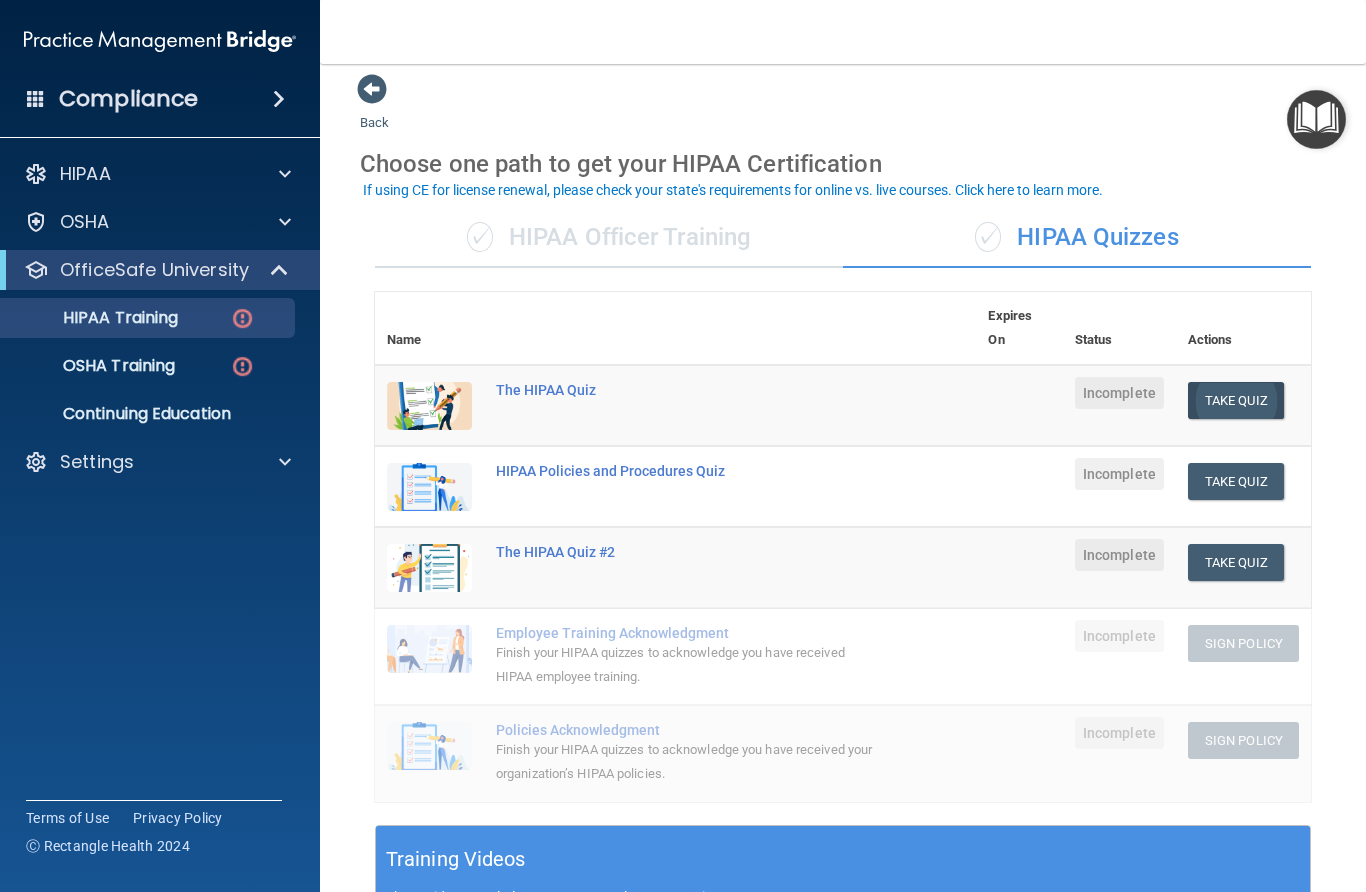 click on "Take Quiz" at bounding box center (1236, 400) 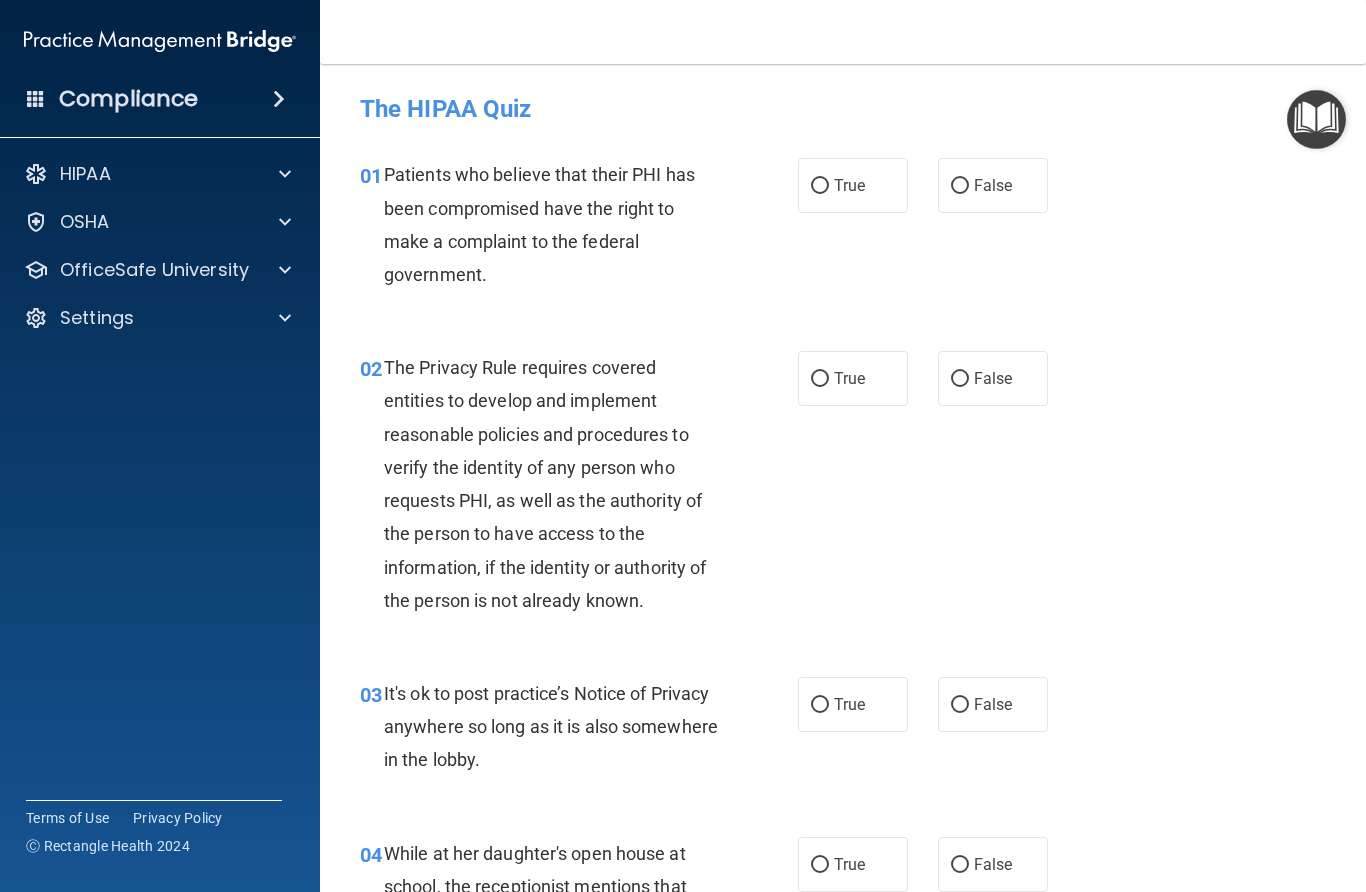 scroll, scrollTop: 0, scrollLeft: 0, axis: both 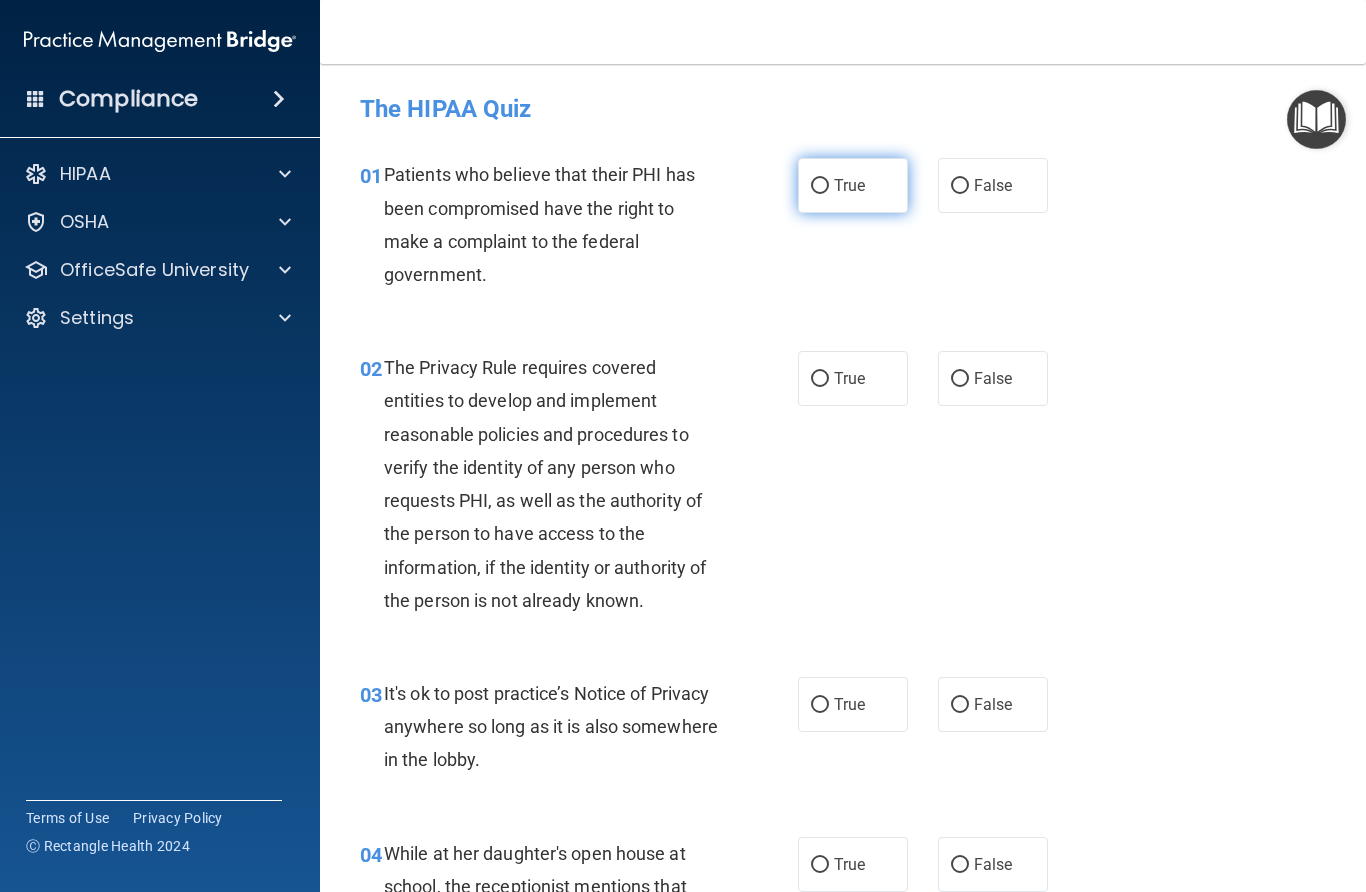 click on "True" at bounding box center [820, 186] 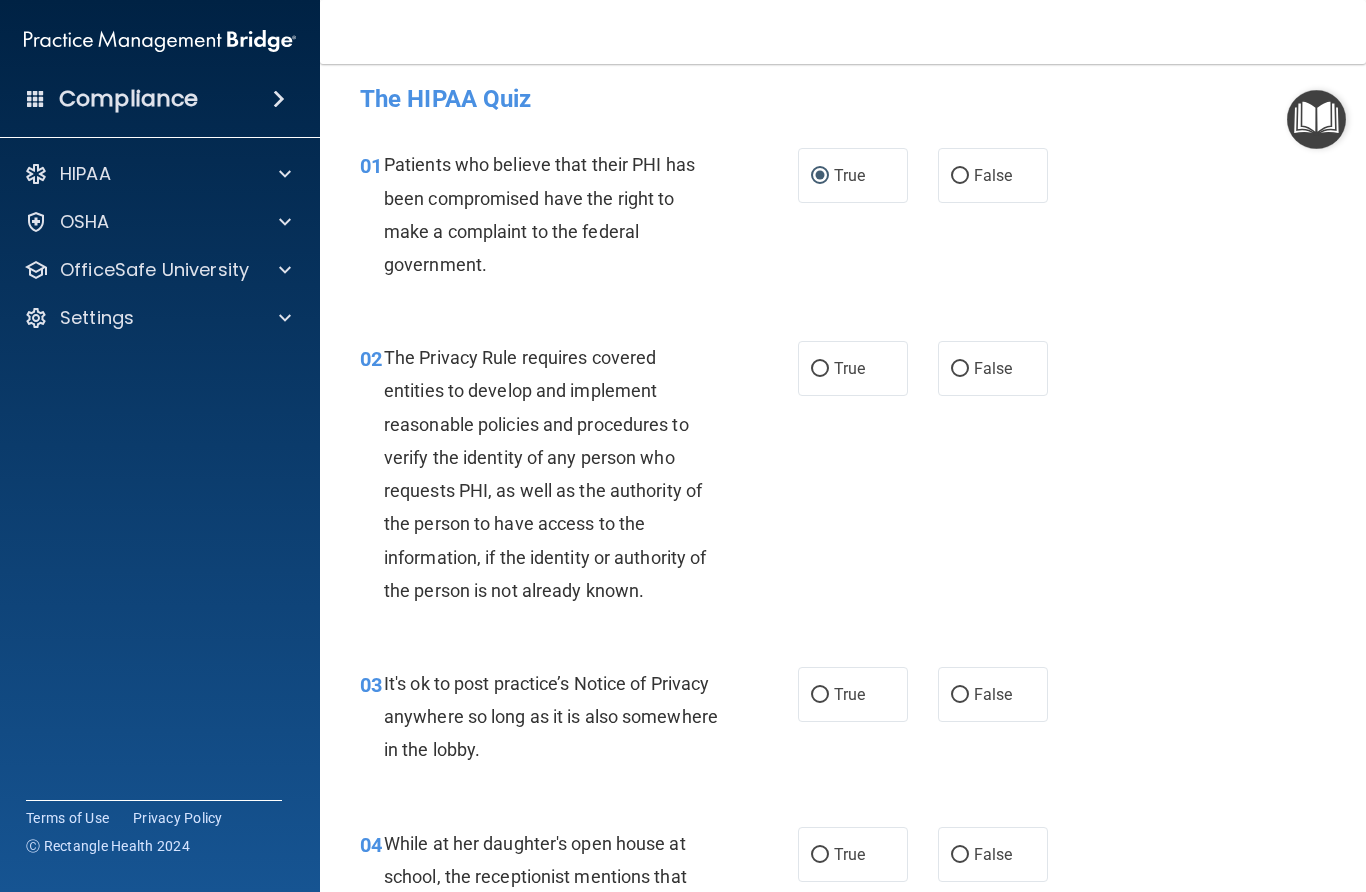 scroll, scrollTop: 14, scrollLeft: 0, axis: vertical 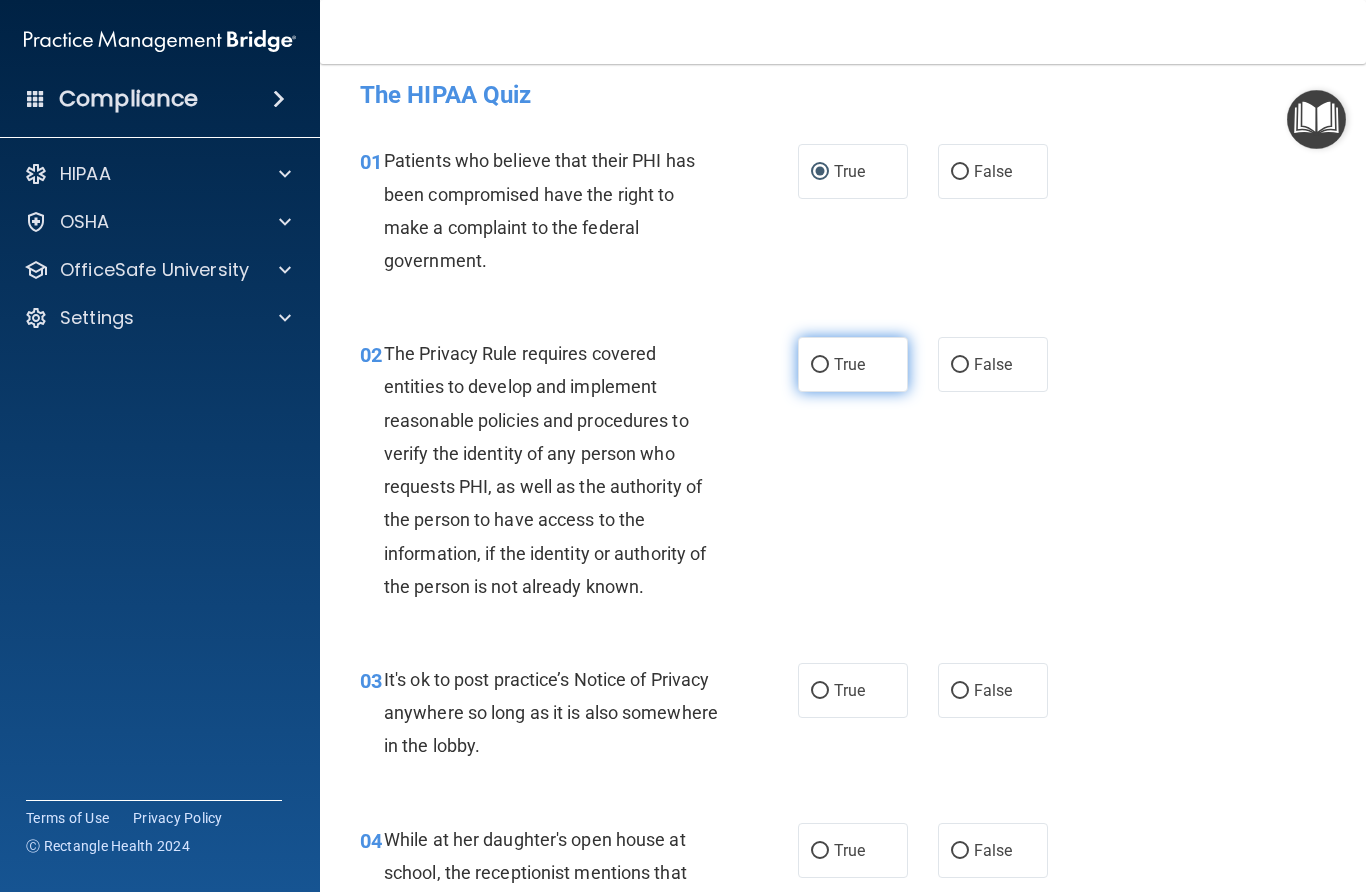 click on "True" at bounding box center (820, 365) 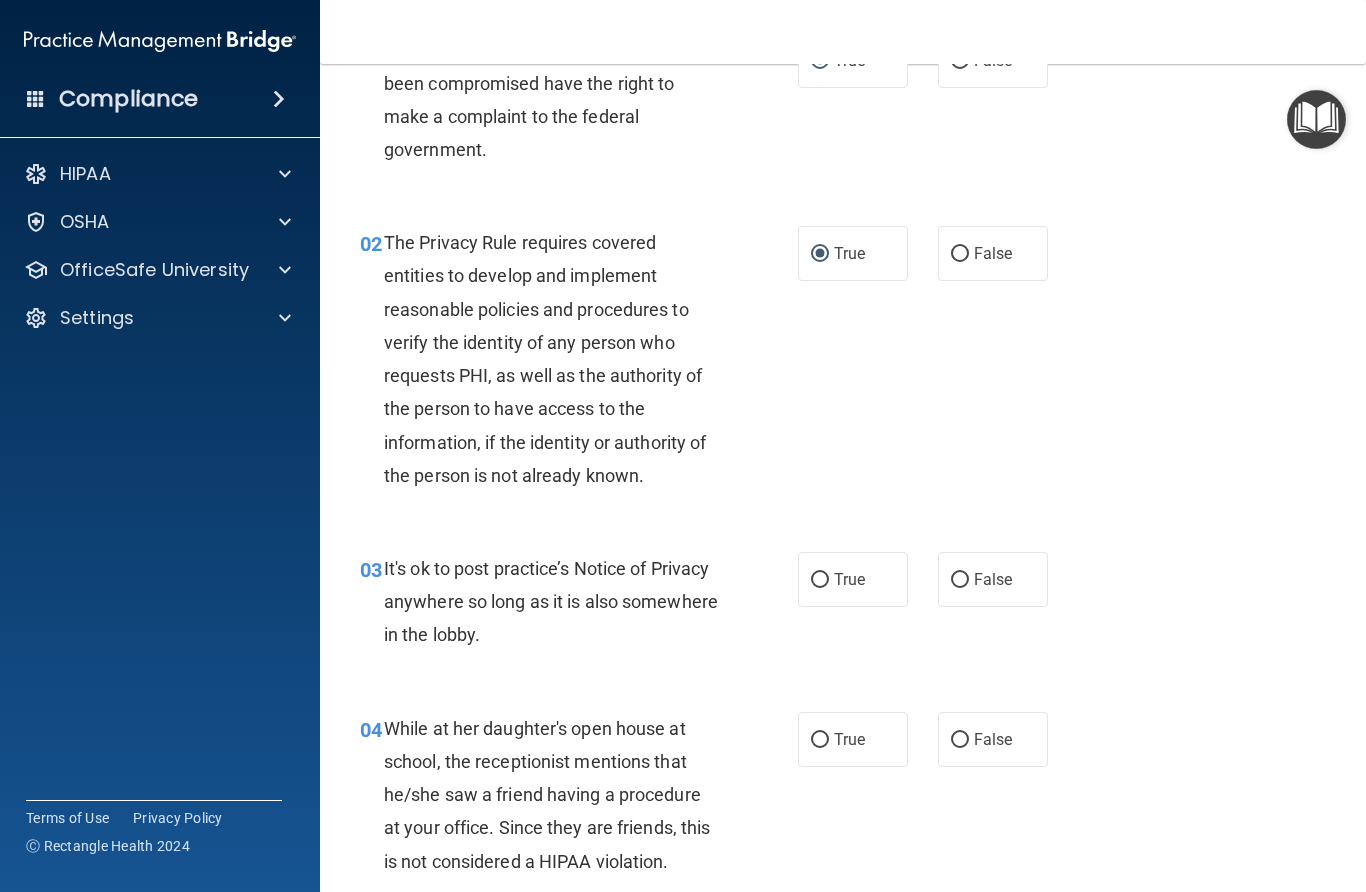 scroll, scrollTop: 126, scrollLeft: 0, axis: vertical 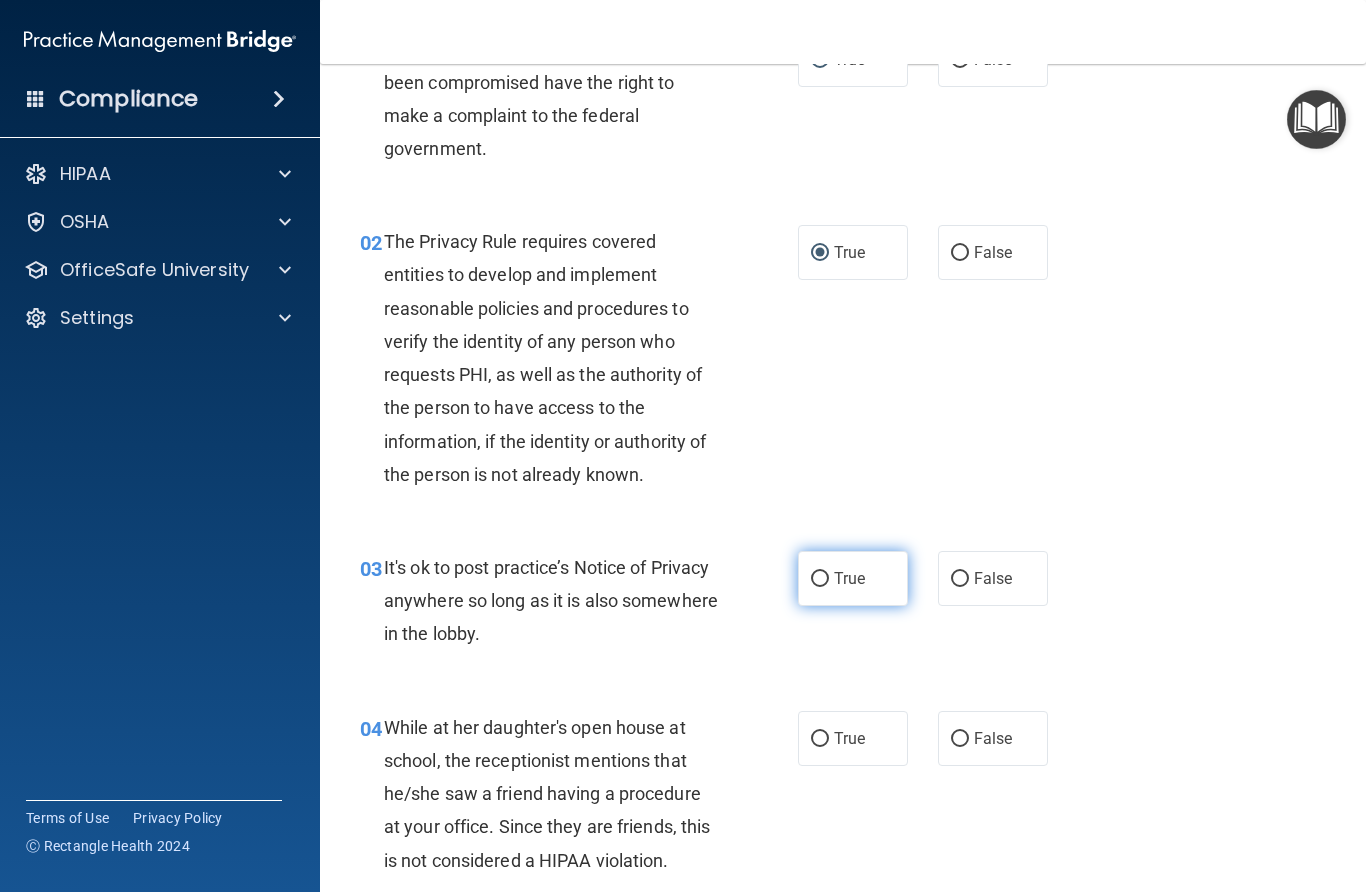 click on "True" at bounding box center (853, 578) 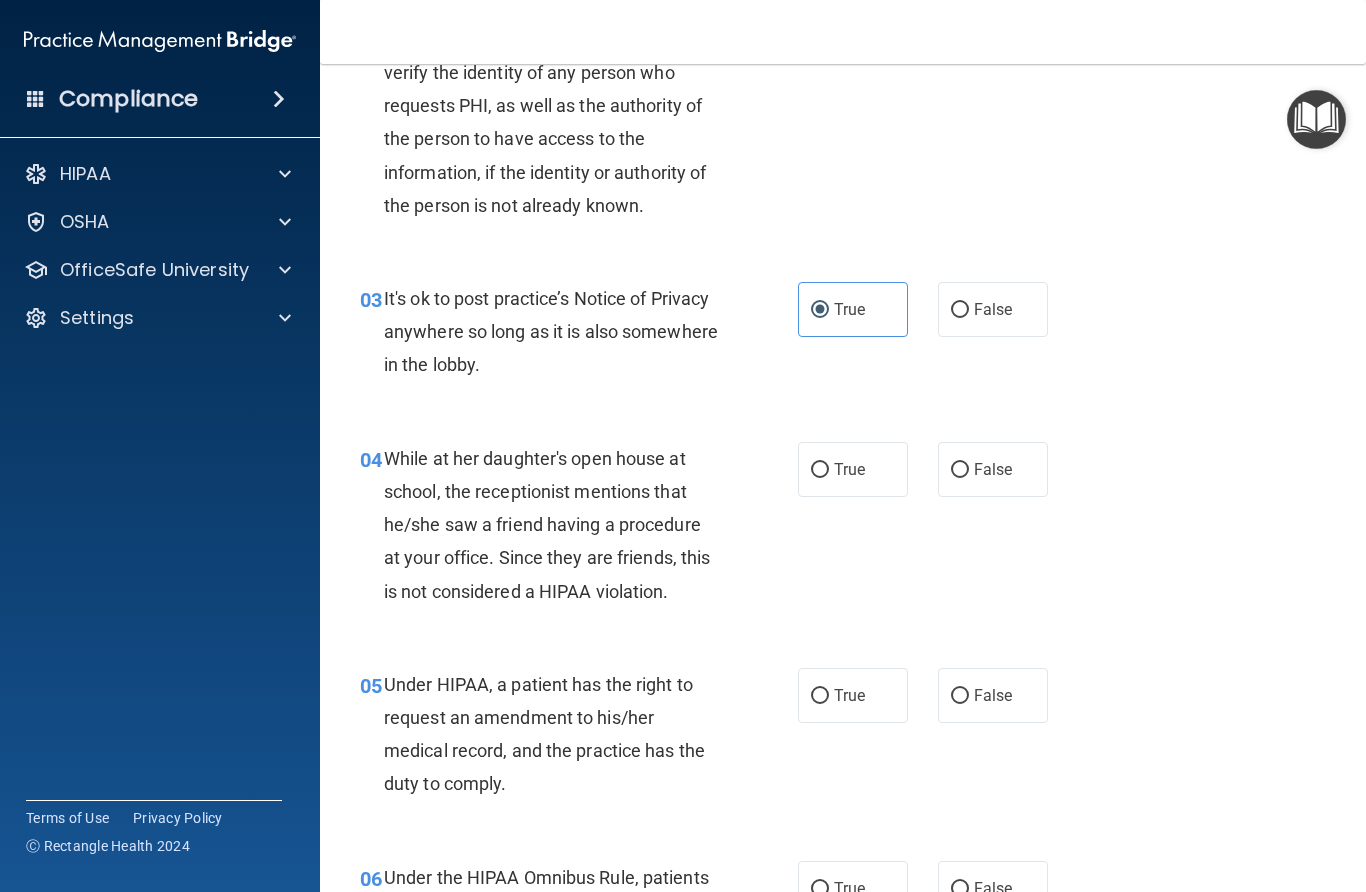 scroll, scrollTop: 397, scrollLeft: 0, axis: vertical 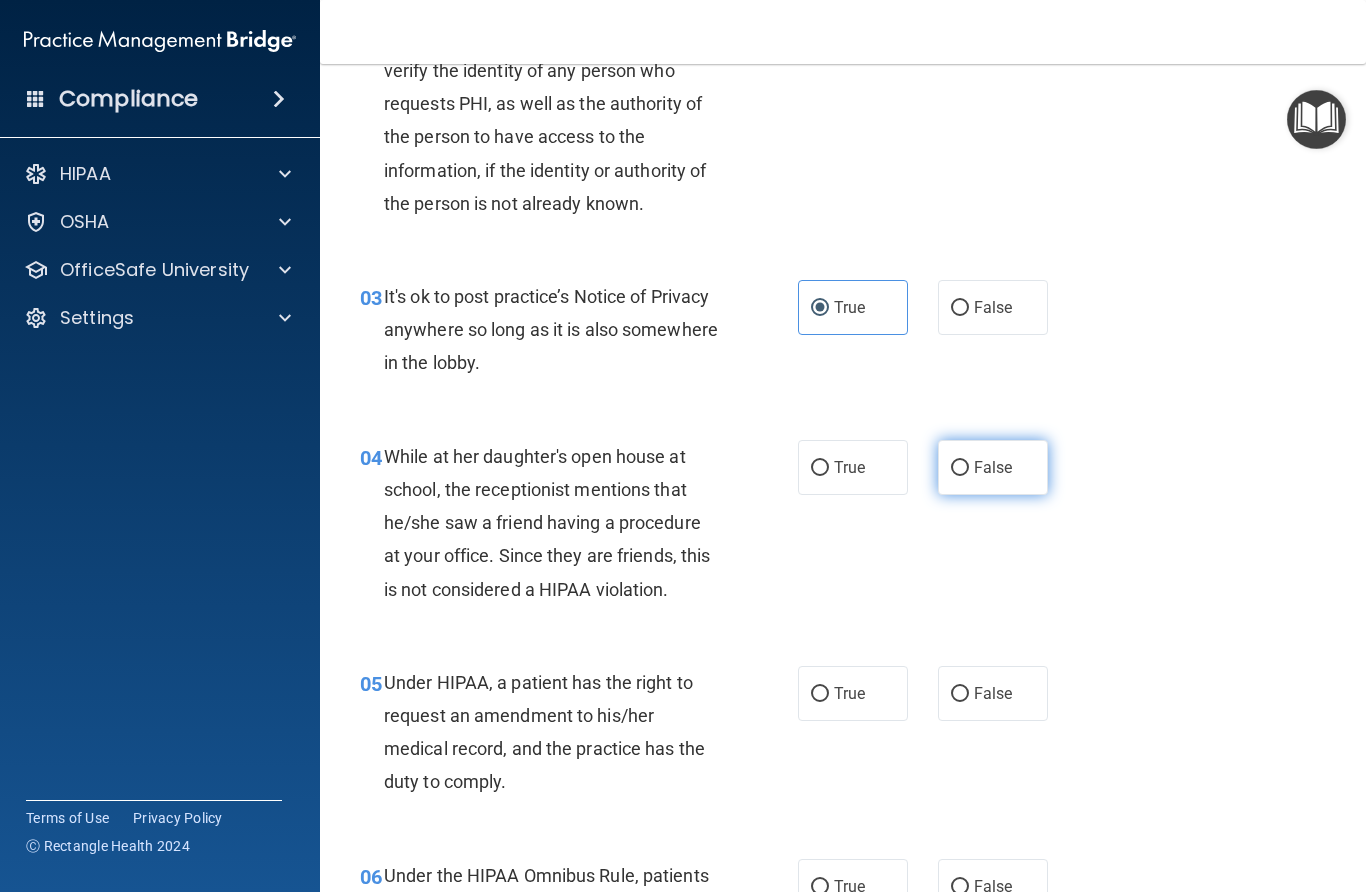 click on "False" at bounding box center (960, 468) 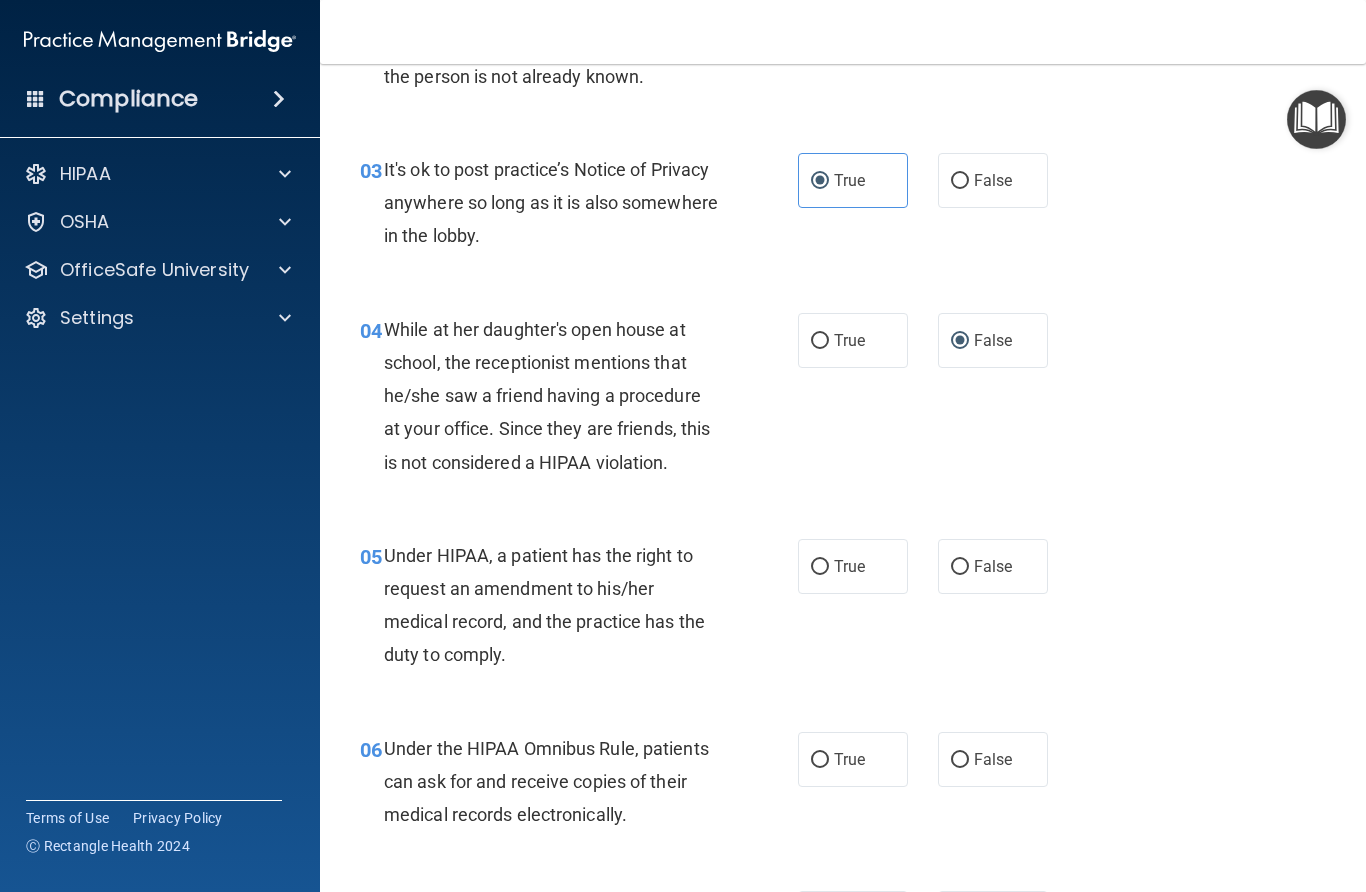 scroll, scrollTop: 560, scrollLeft: 0, axis: vertical 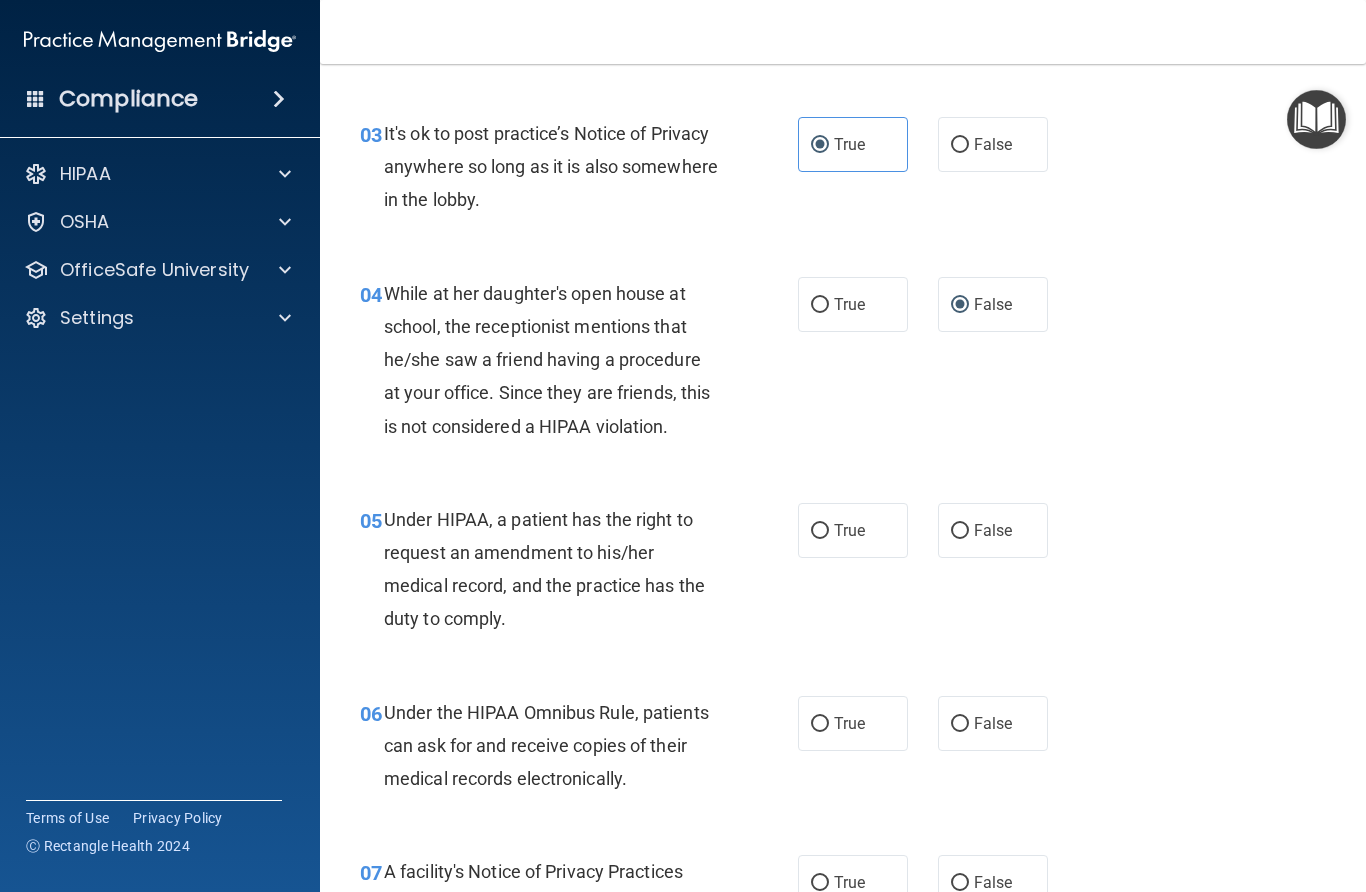 drag, startPoint x: 816, startPoint y: 528, endPoint x: 862, endPoint y: 558, distance: 54.91812 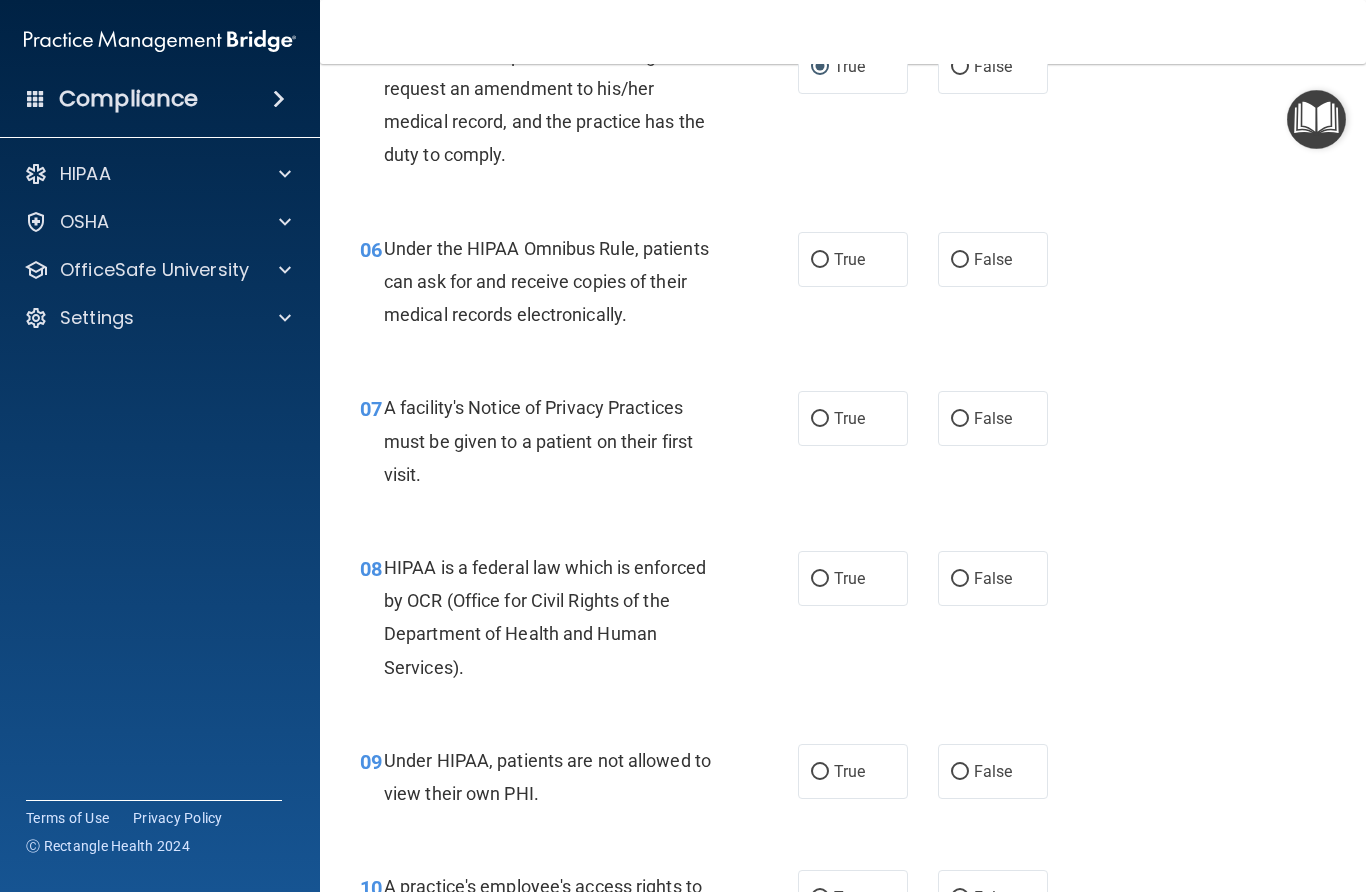 scroll, scrollTop: 1035, scrollLeft: 0, axis: vertical 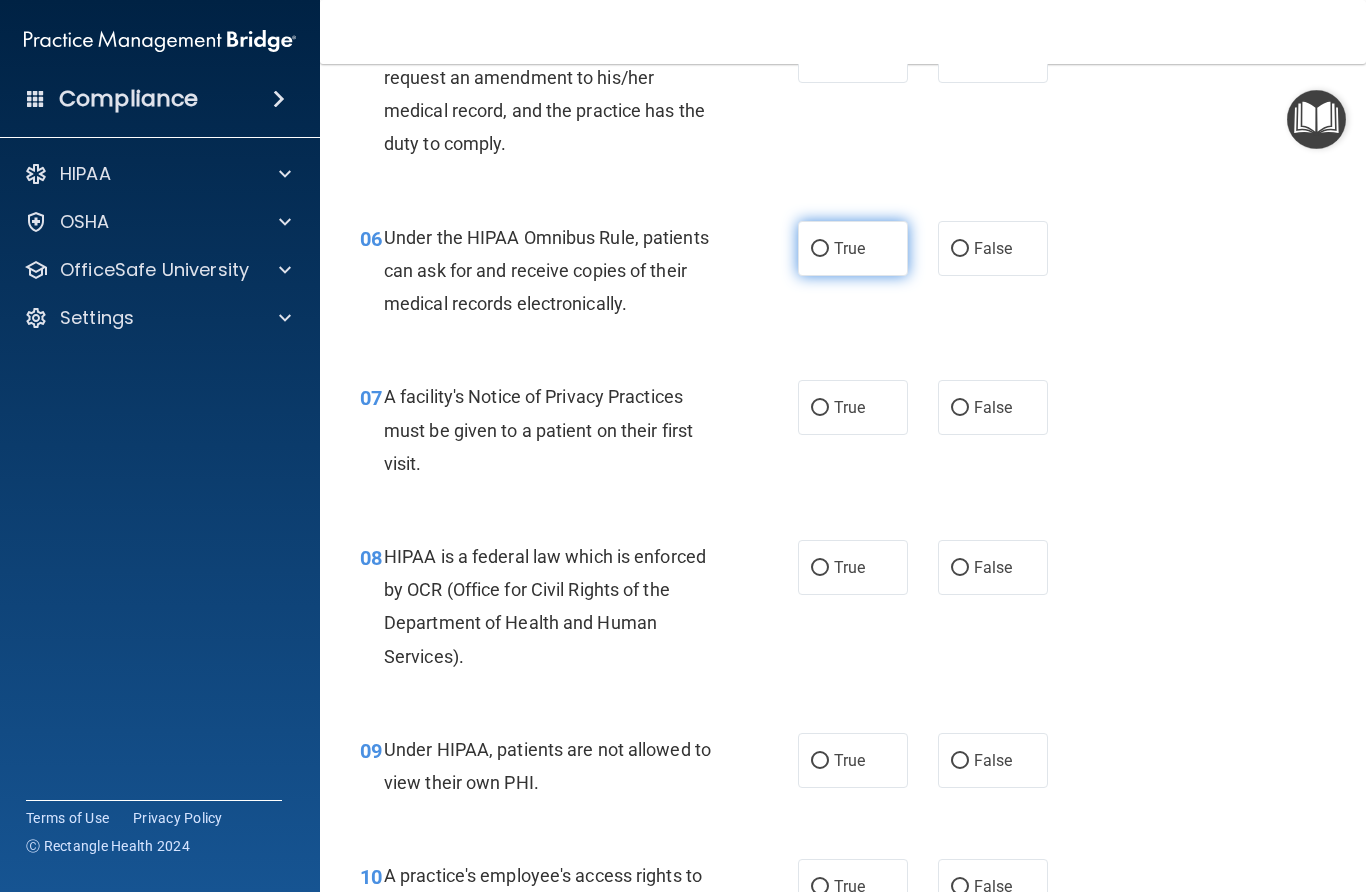 click on "True" at bounding box center [820, 249] 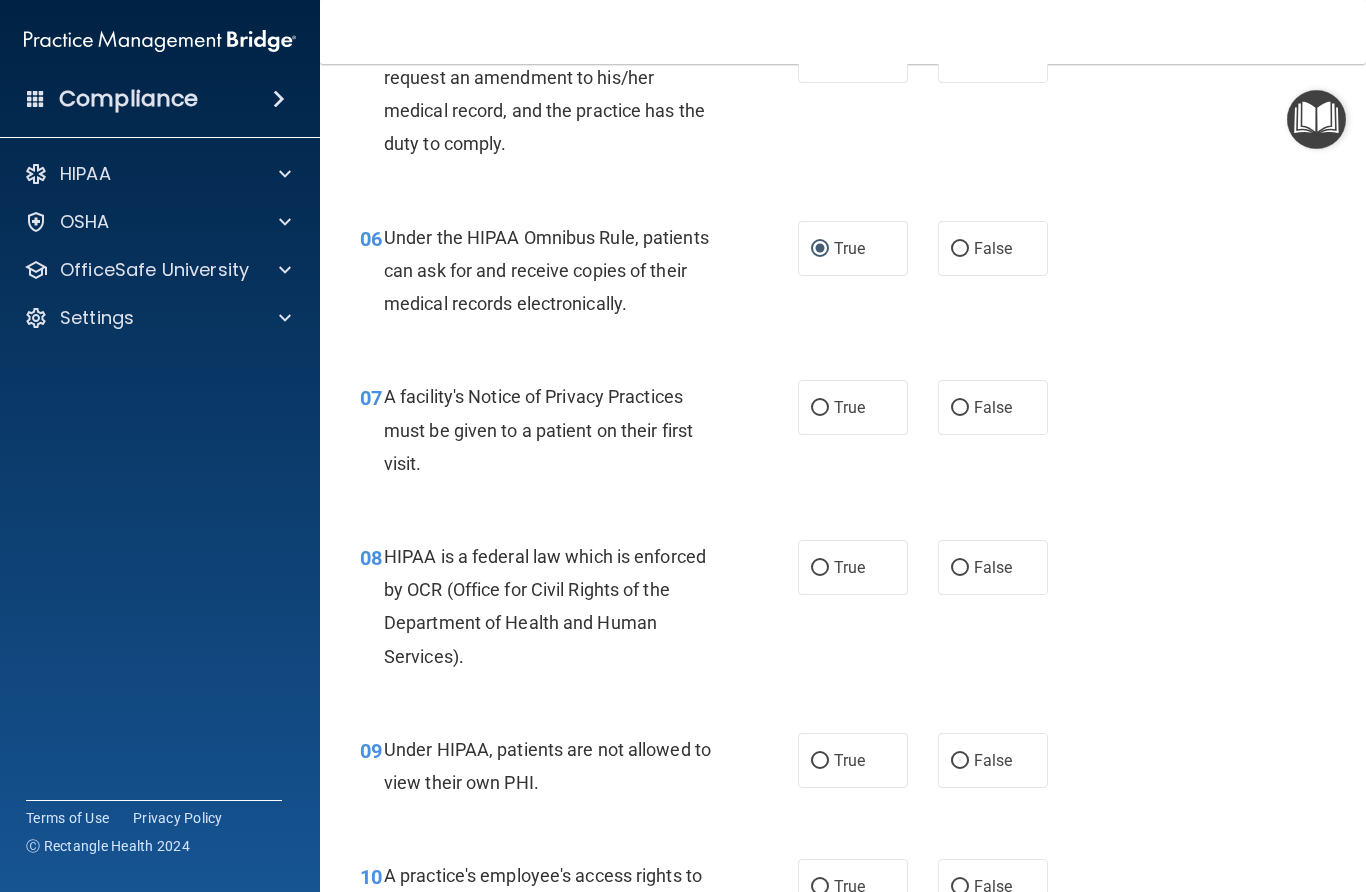 scroll, scrollTop: 1057, scrollLeft: 0, axis: vertical 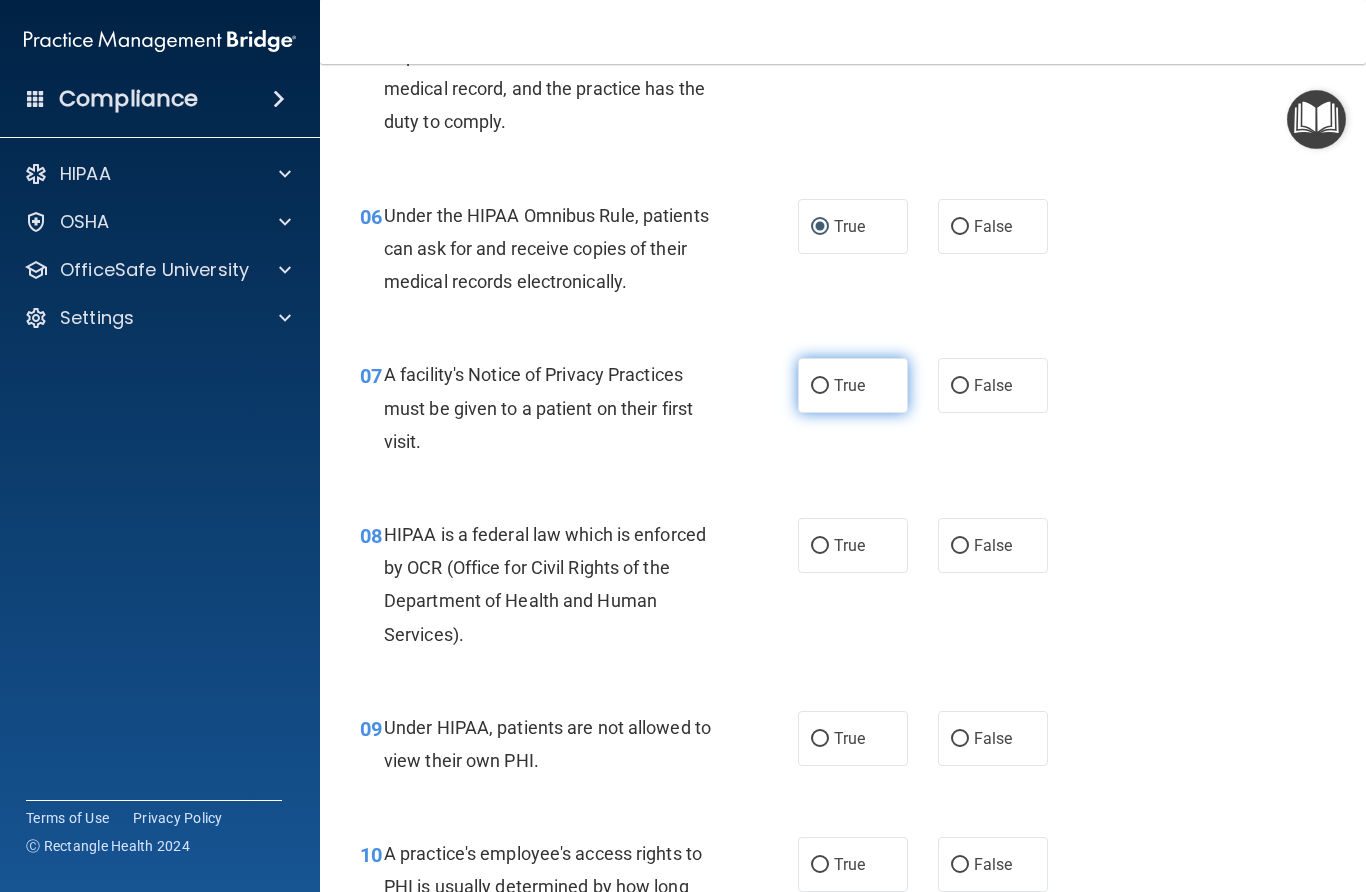 click on "True" at bounding box center [820, 386] 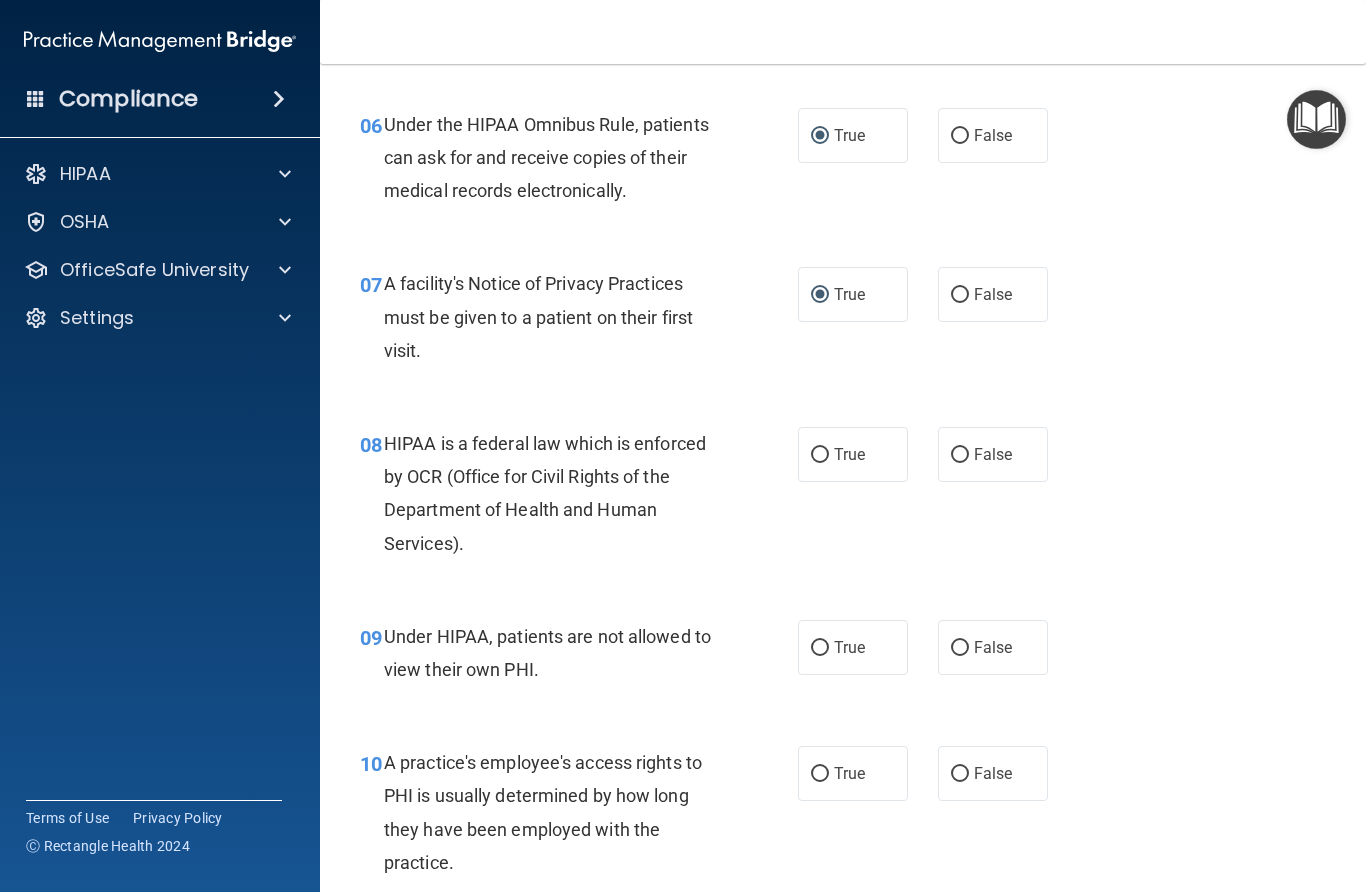 scroll, scrollTop: 1150, scrollLeft: 0, axis: vertical 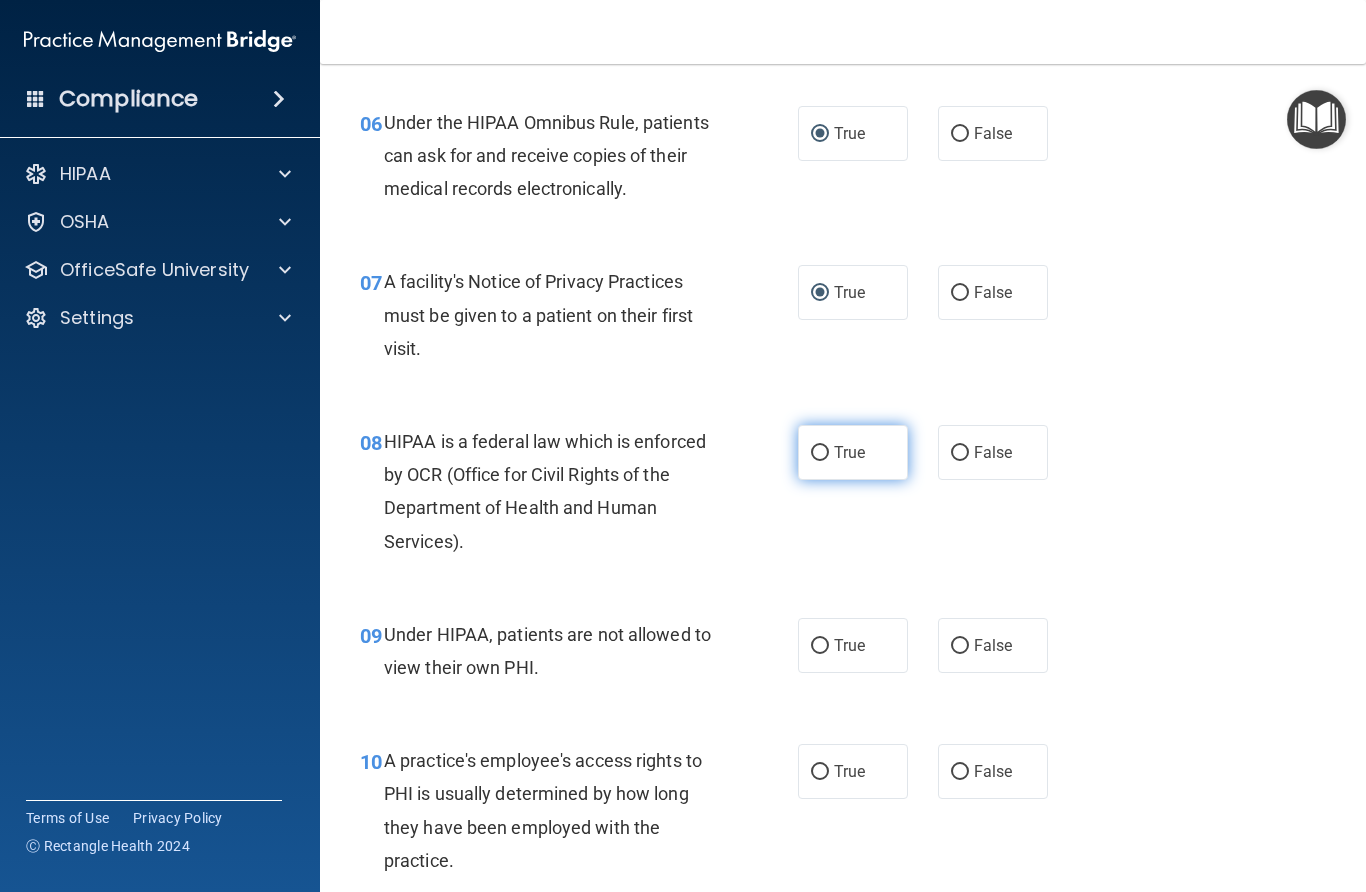 click on "True" at bounding box center (820, 453) 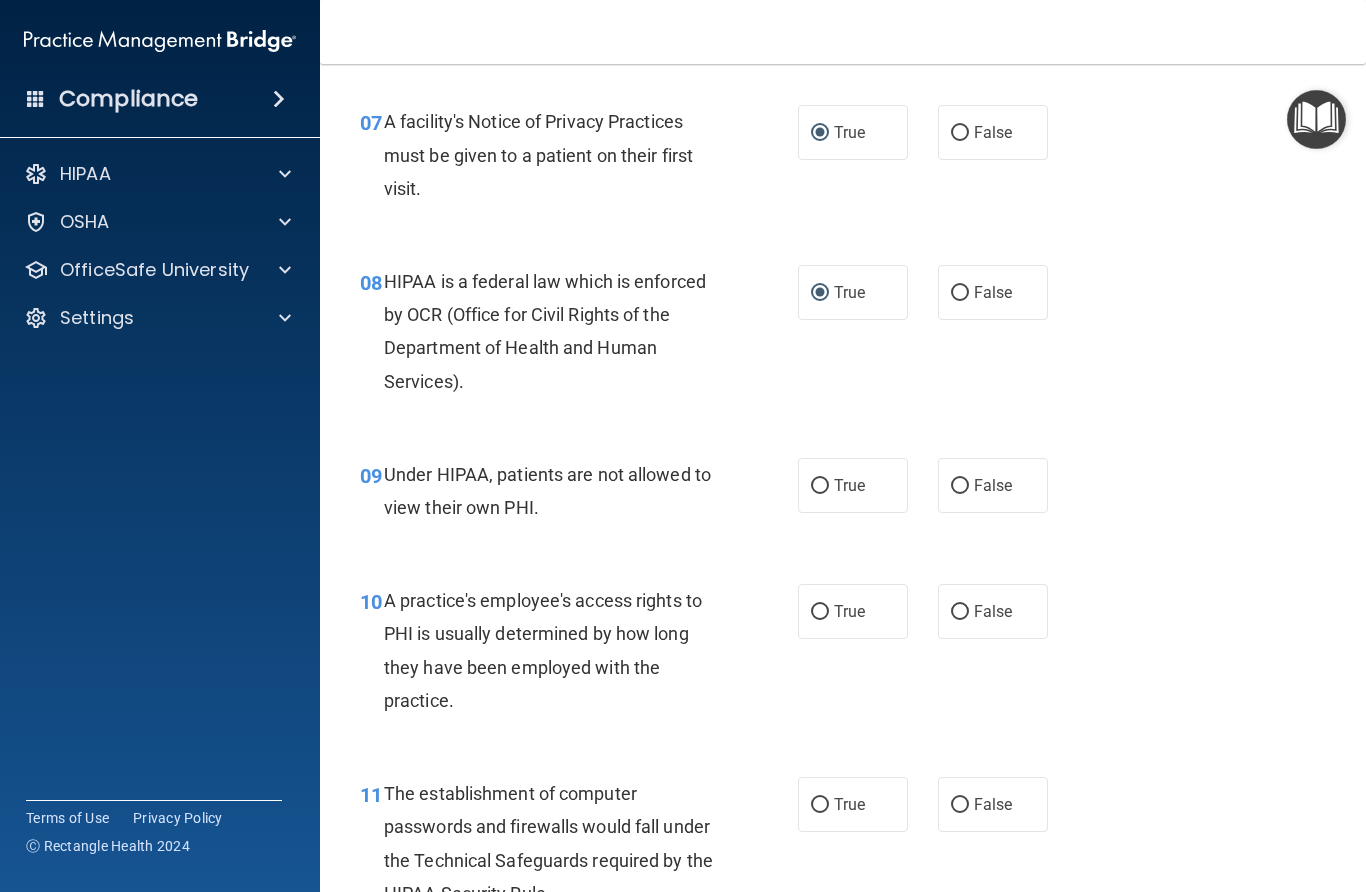 scroll, scrollTop: 1330, scrollLeft: 0, axis: vertical 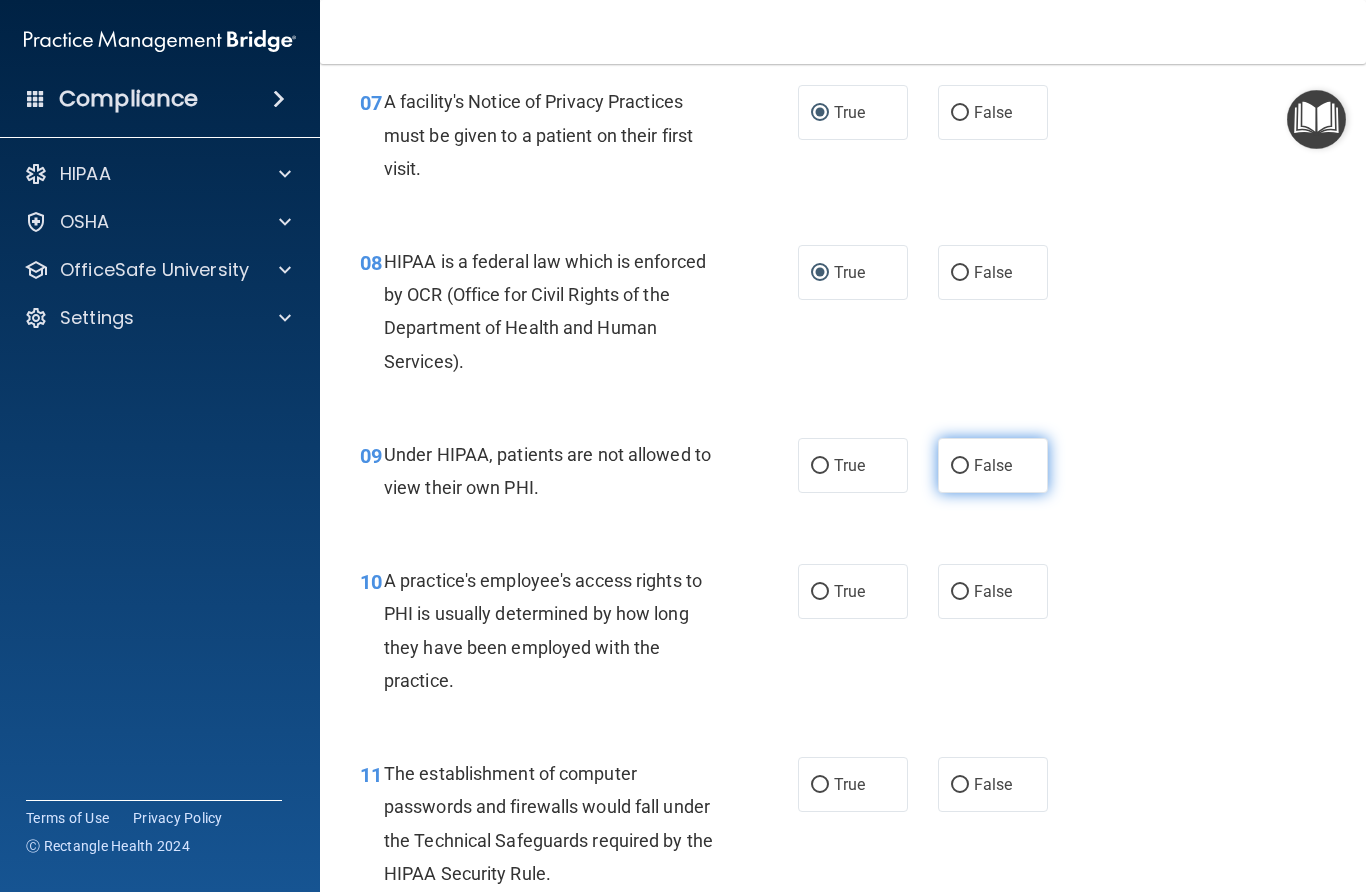 click on "False" at bounding box center [960, 466] 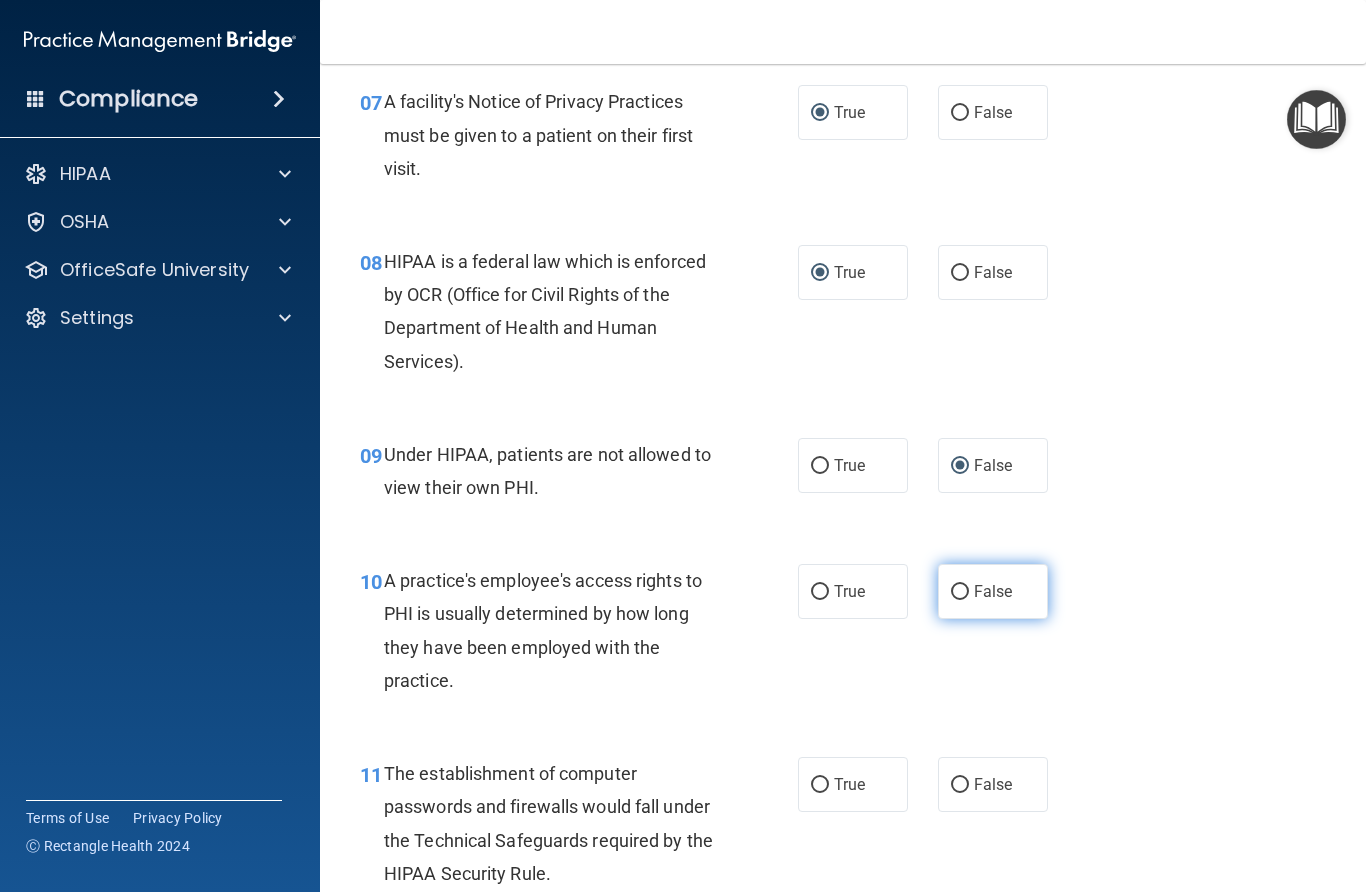 click on "False" at bounding box center (960, 592) 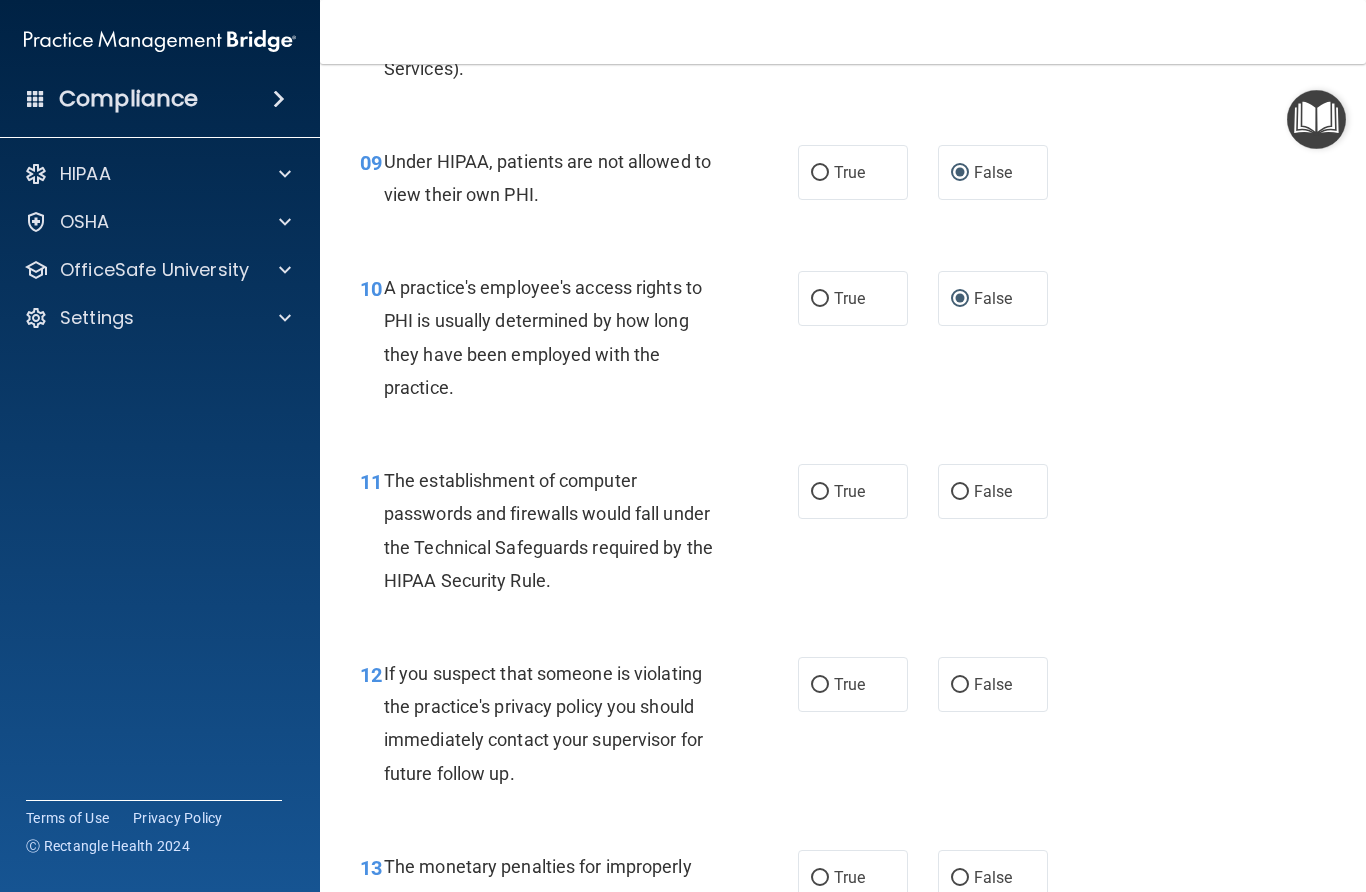 scroll, scrollTop: 1625, scrollLeft: 0, axis: vertical 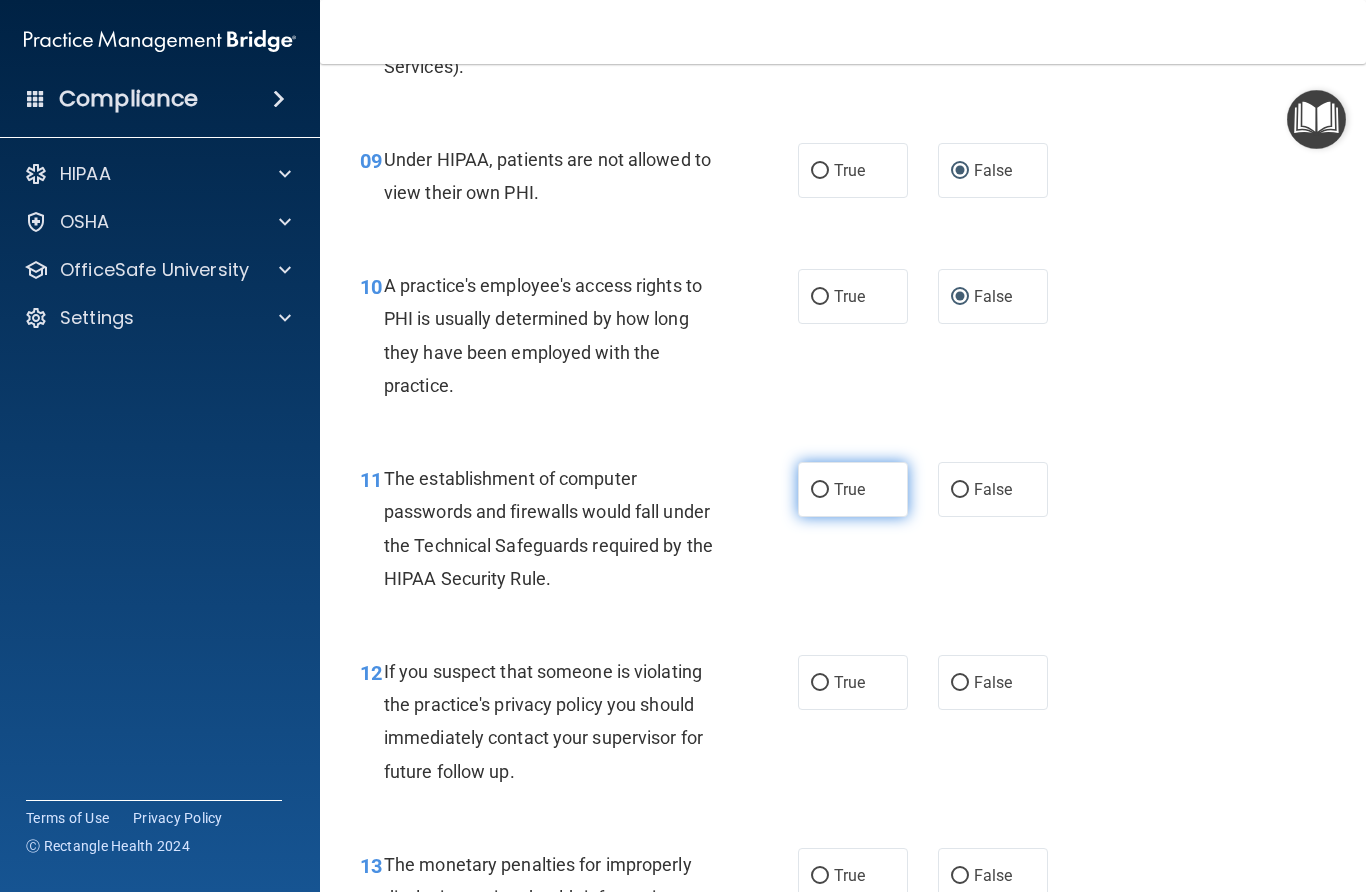 click on "True" at bounding box center [820, 490] 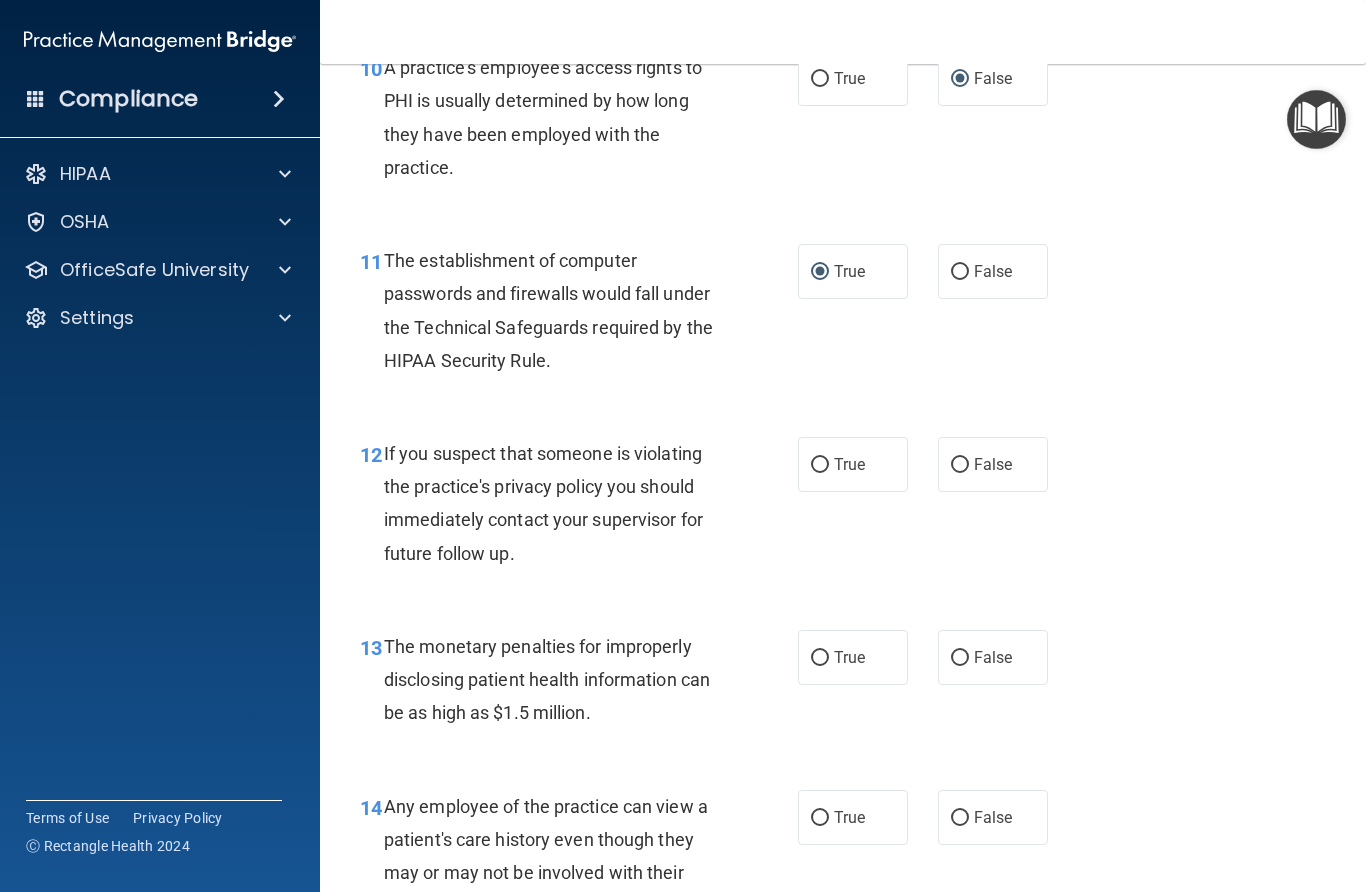 scroll, scrollTop: 1852, scrollLeft: 0, axis: vertical 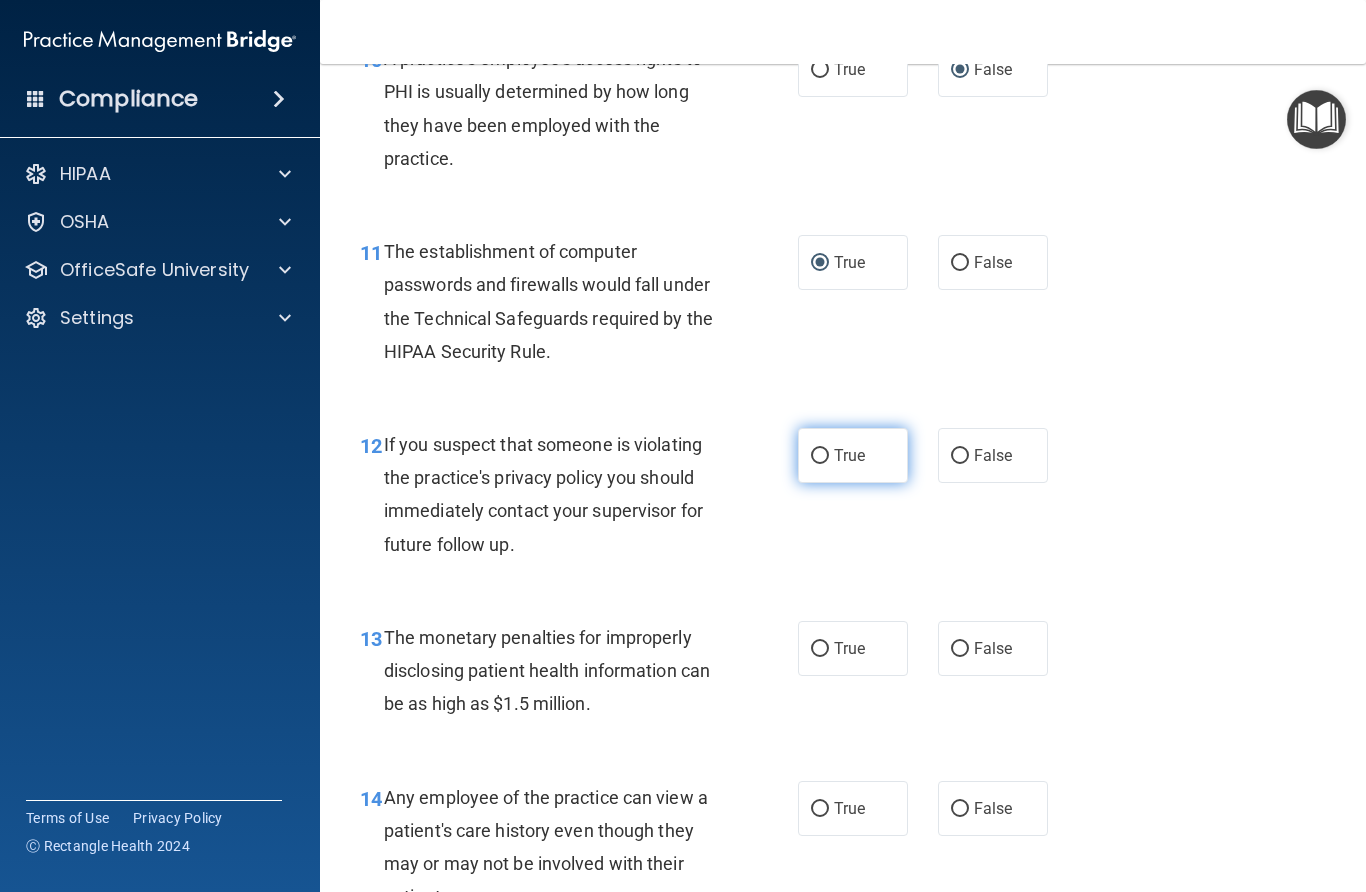 drag, startPoint x: 828, startPoint y: 449, endPoint x: 828, endPoint y: 467, distance: 18 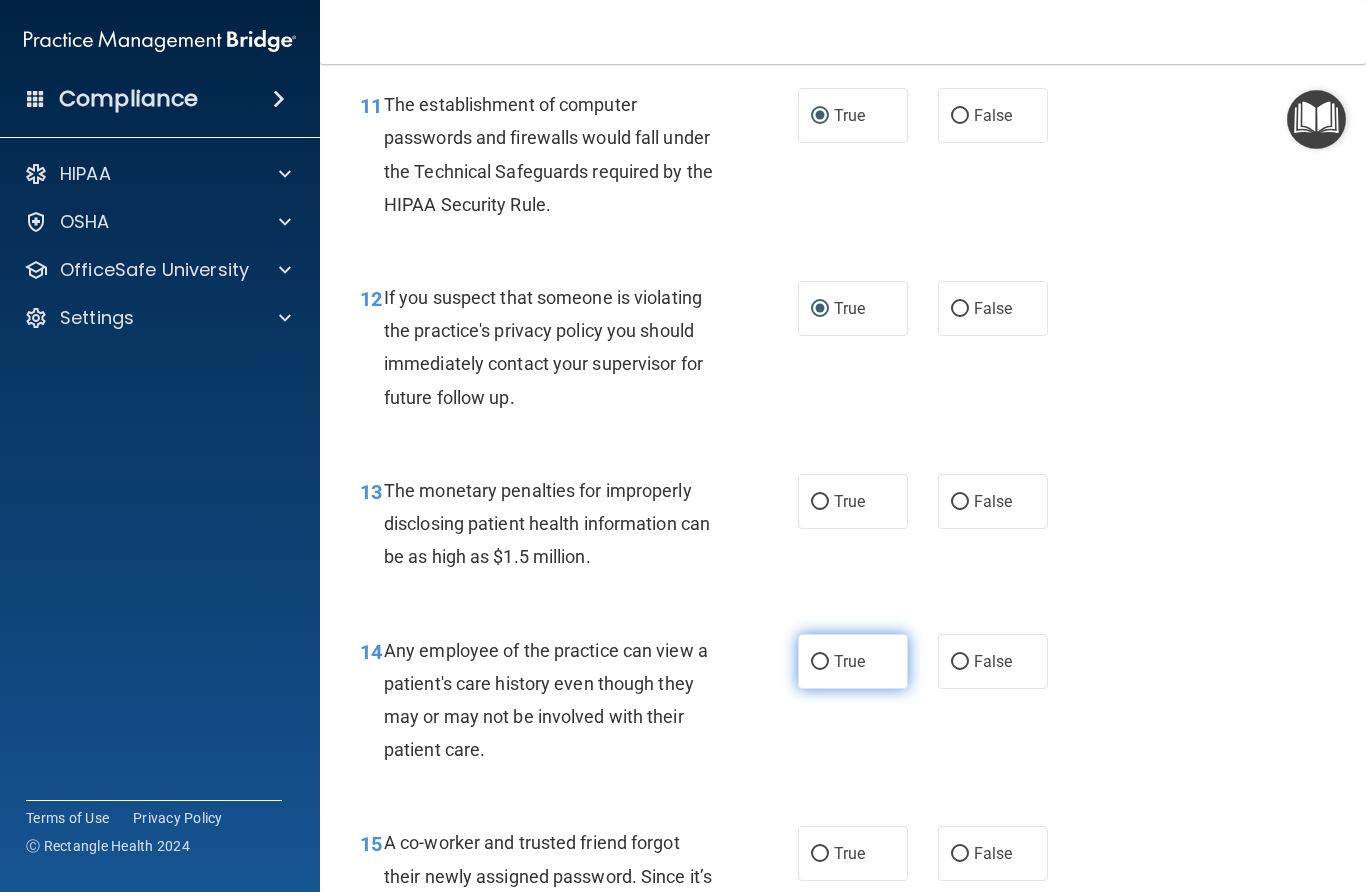 scroll, scrollTop: 2058, scrollLeft: 0, axis: vertical 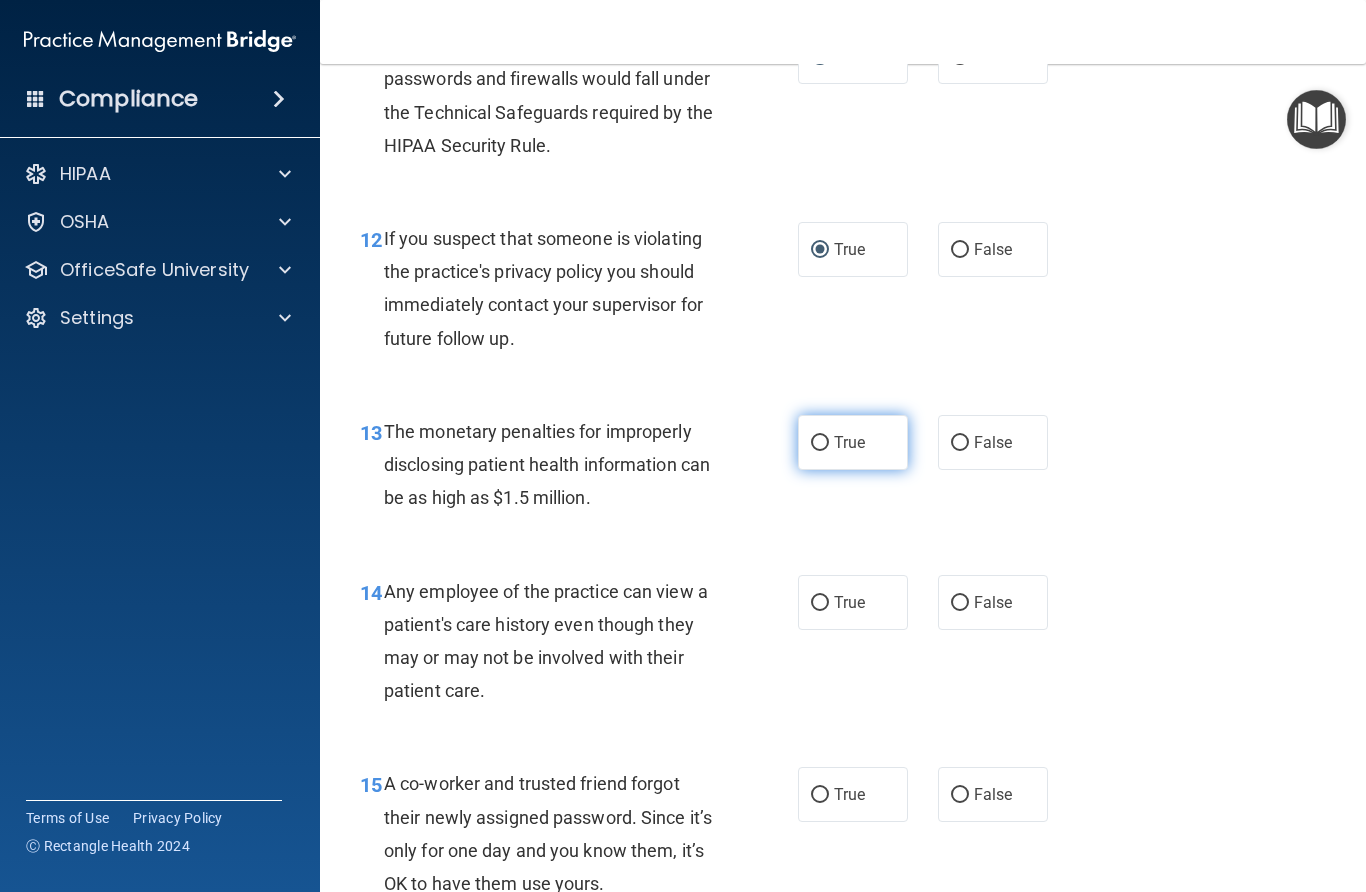 click on "True" at bounding box center [820, 443] 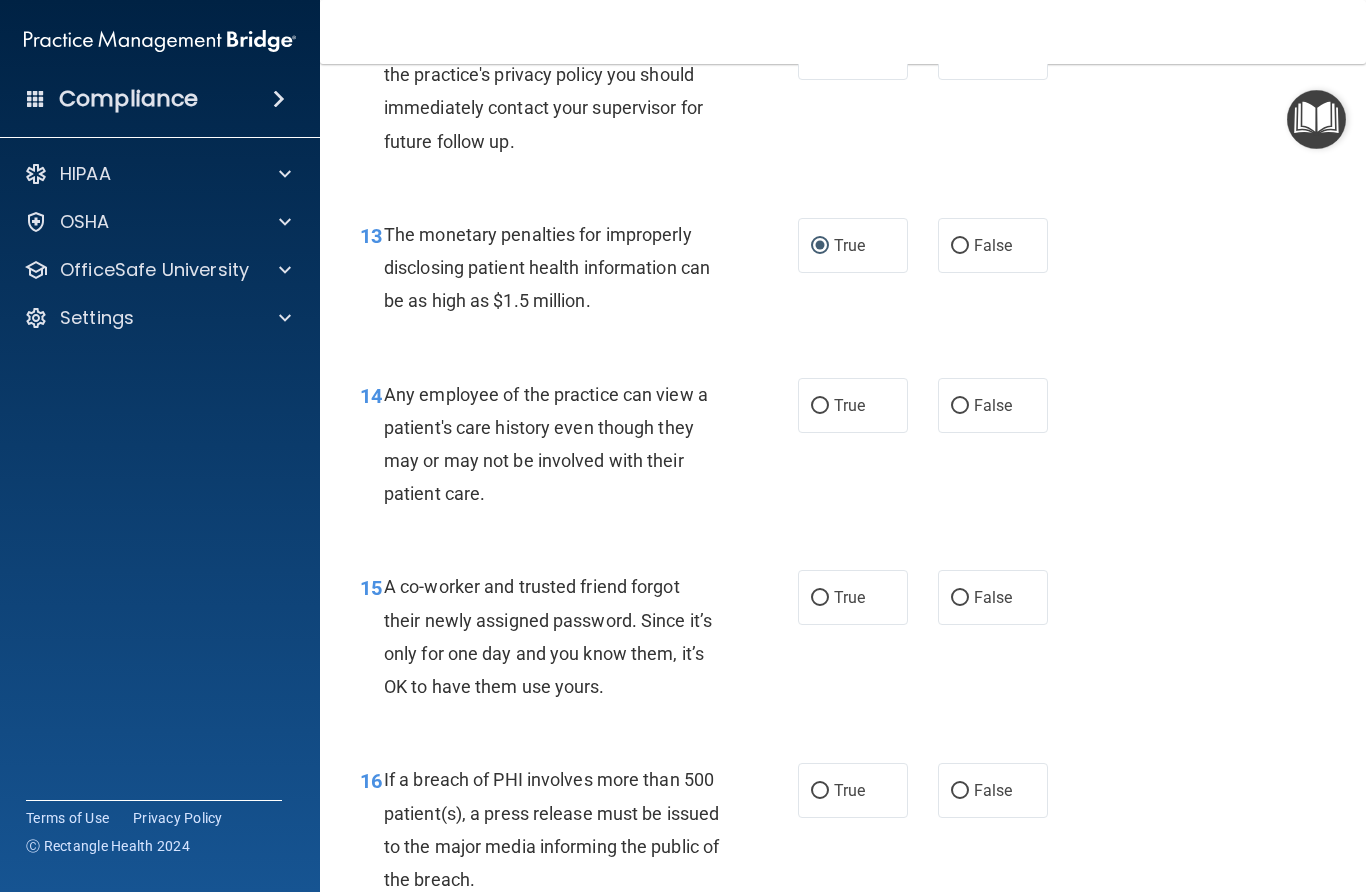 scroll, scrollTop: 2265, scrollLeft: 0, axis: vertical 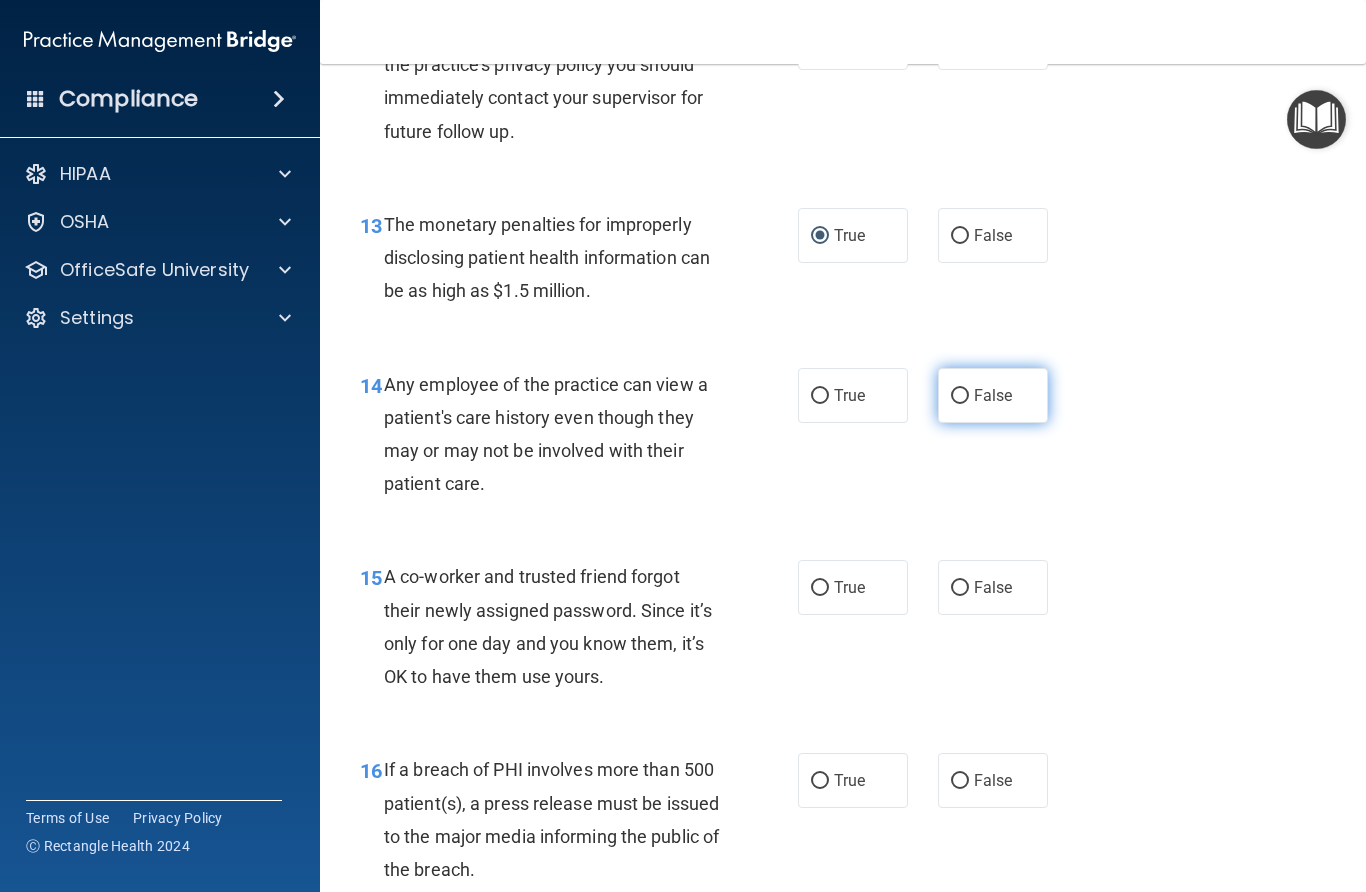 click on "False" at bounding box center (960, 396) 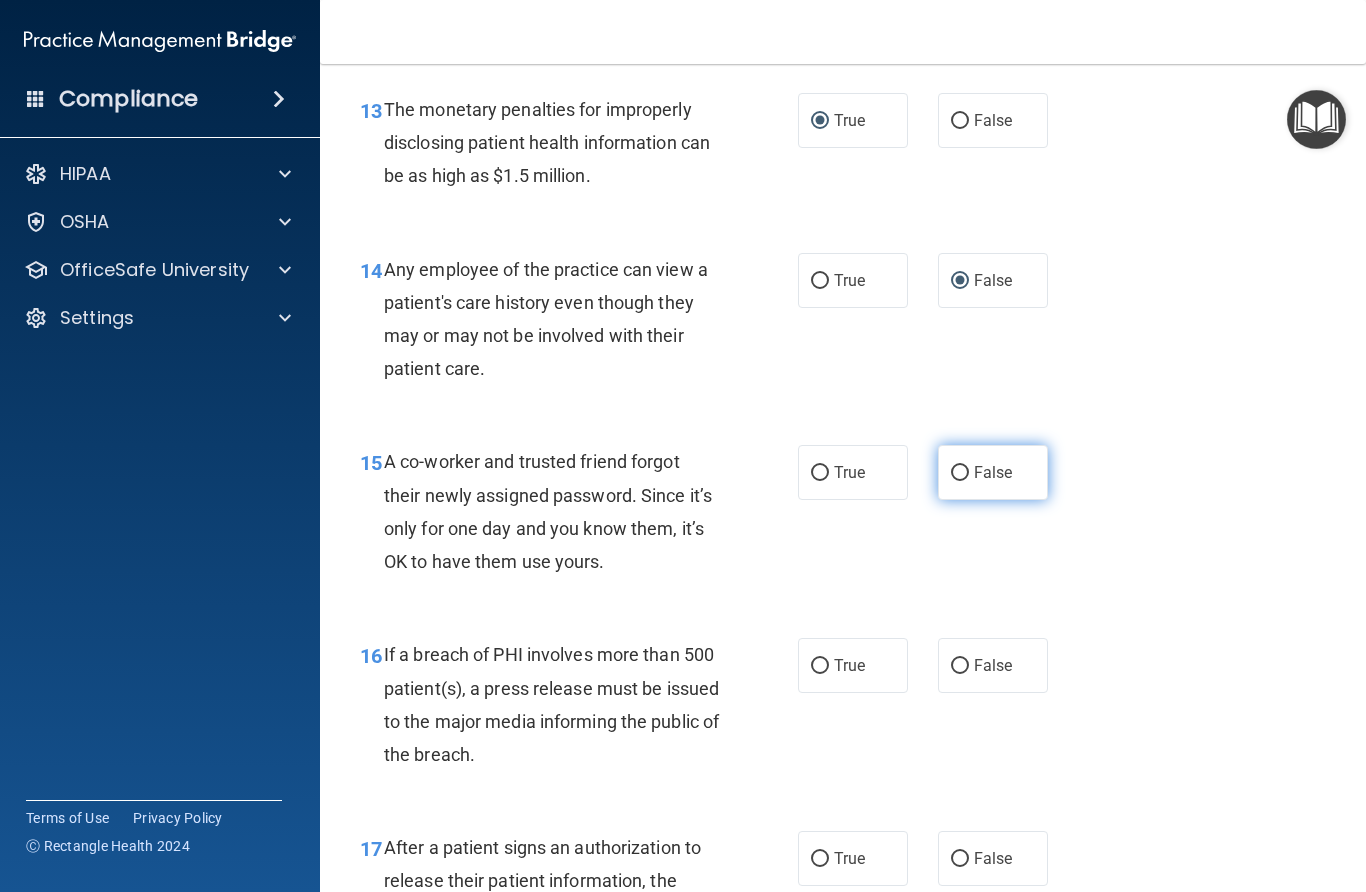 scroll, scrollTop: 2382, scrollLeft: 0, axis: vertical 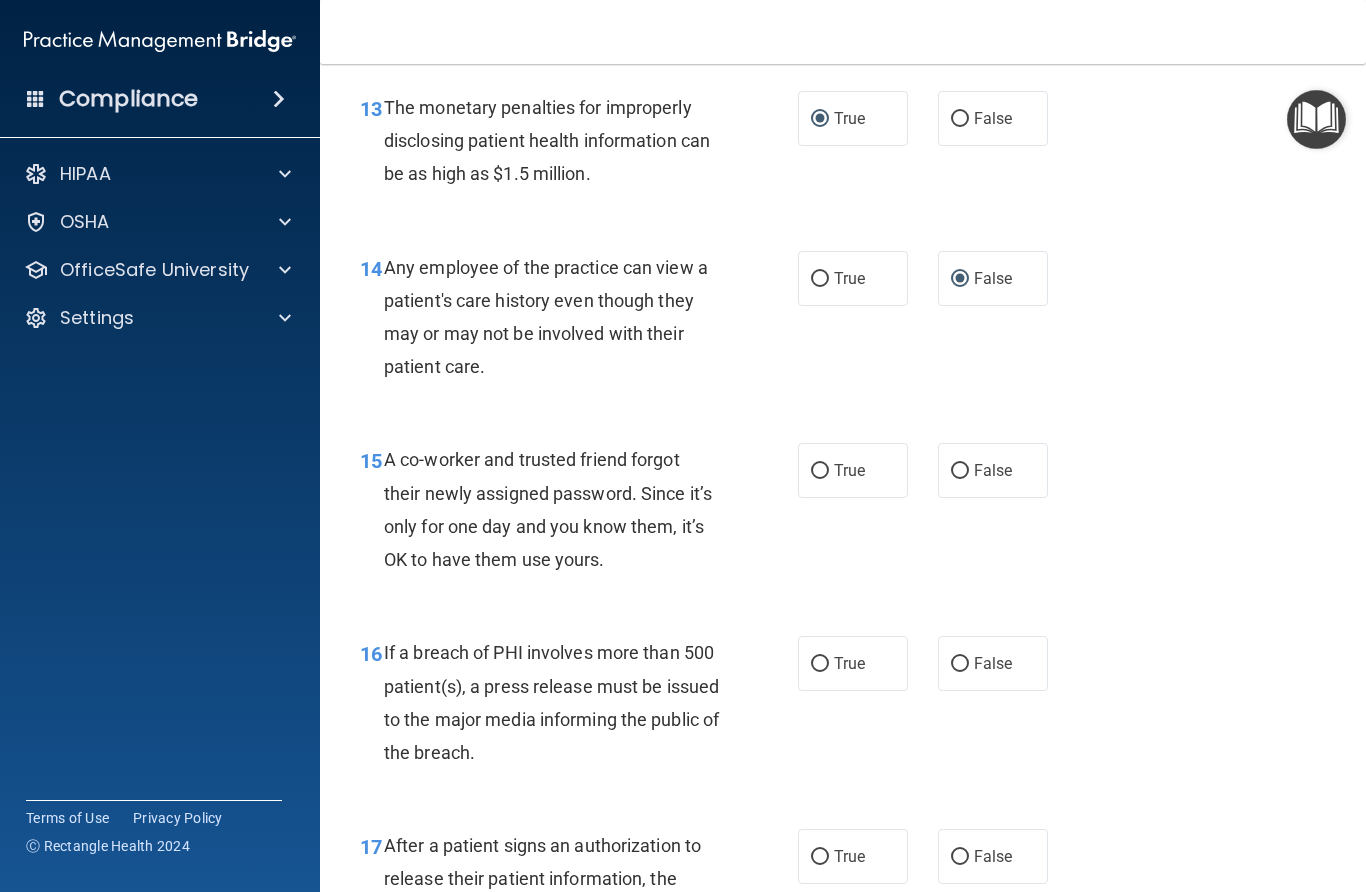 drag, startPoint x: 963, startPoint y: 462, endPoint x: 974, endPoint y: 507, distance: 46.32494 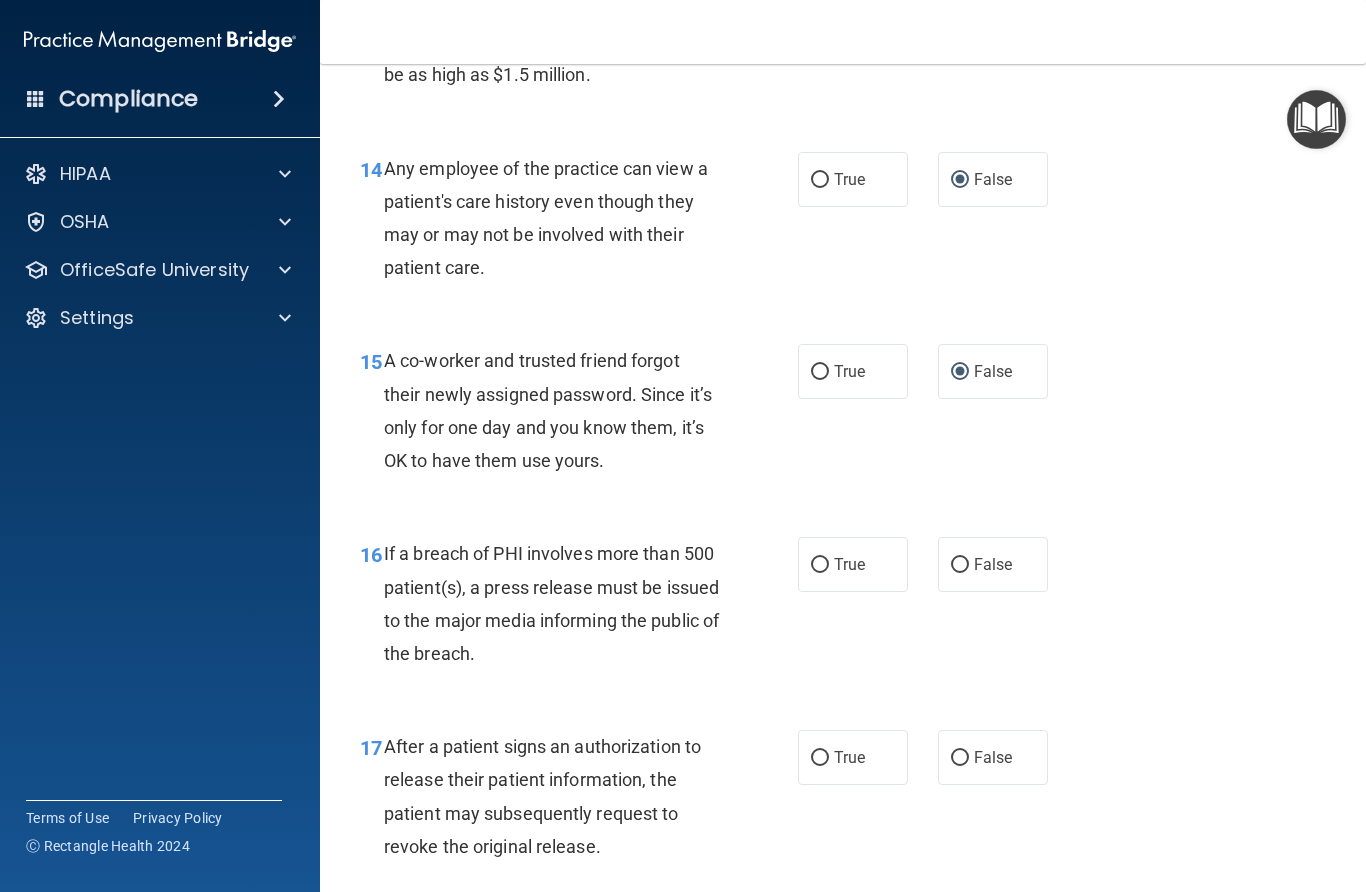 scroll, scrollTop: 2579, scrollLeft: 0, axis: vertical 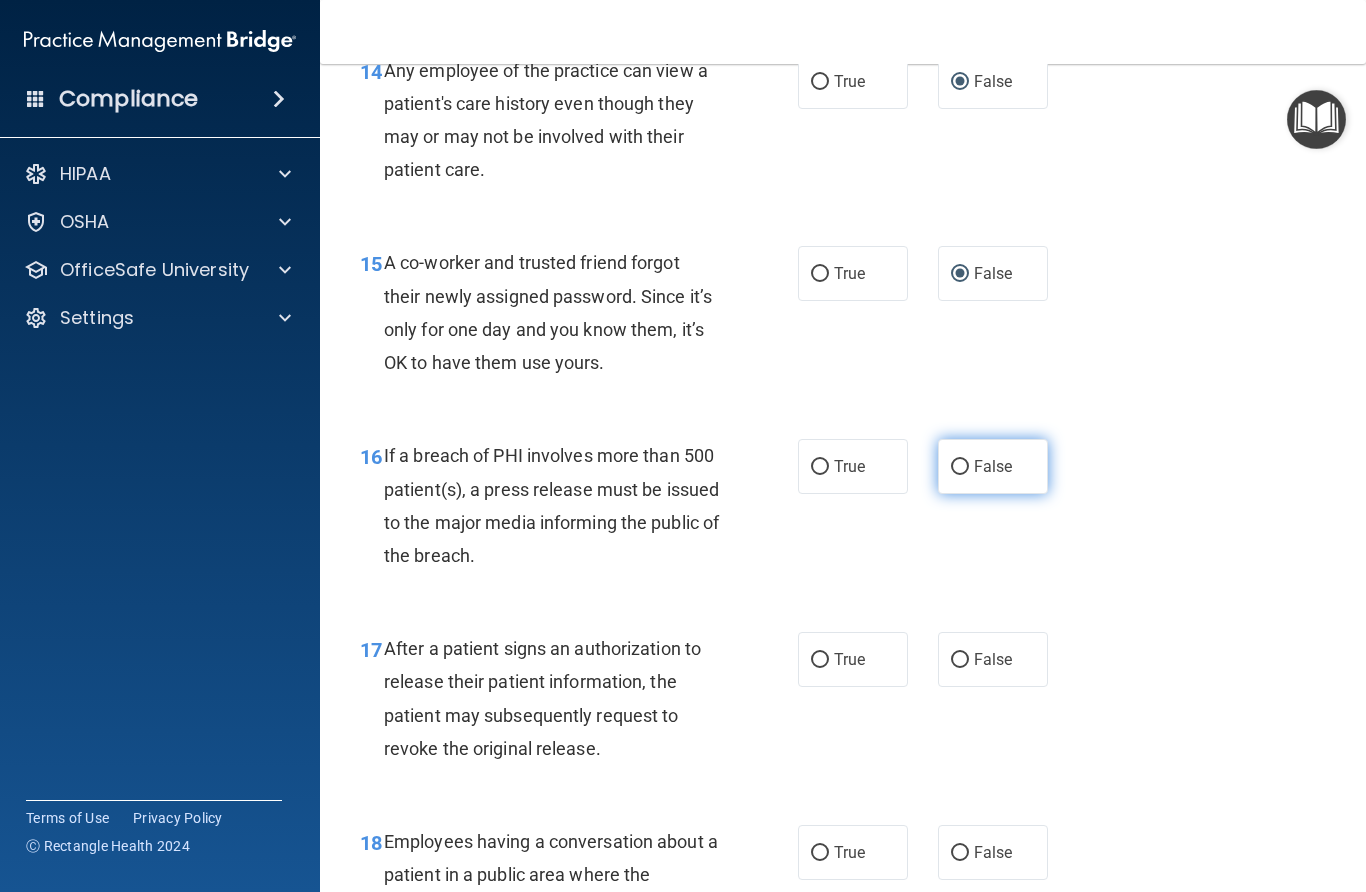 drag, startPoint x: 967, startPoint y: 459, endPoint x: 995, endPoint y: 466, distance: 28.86174 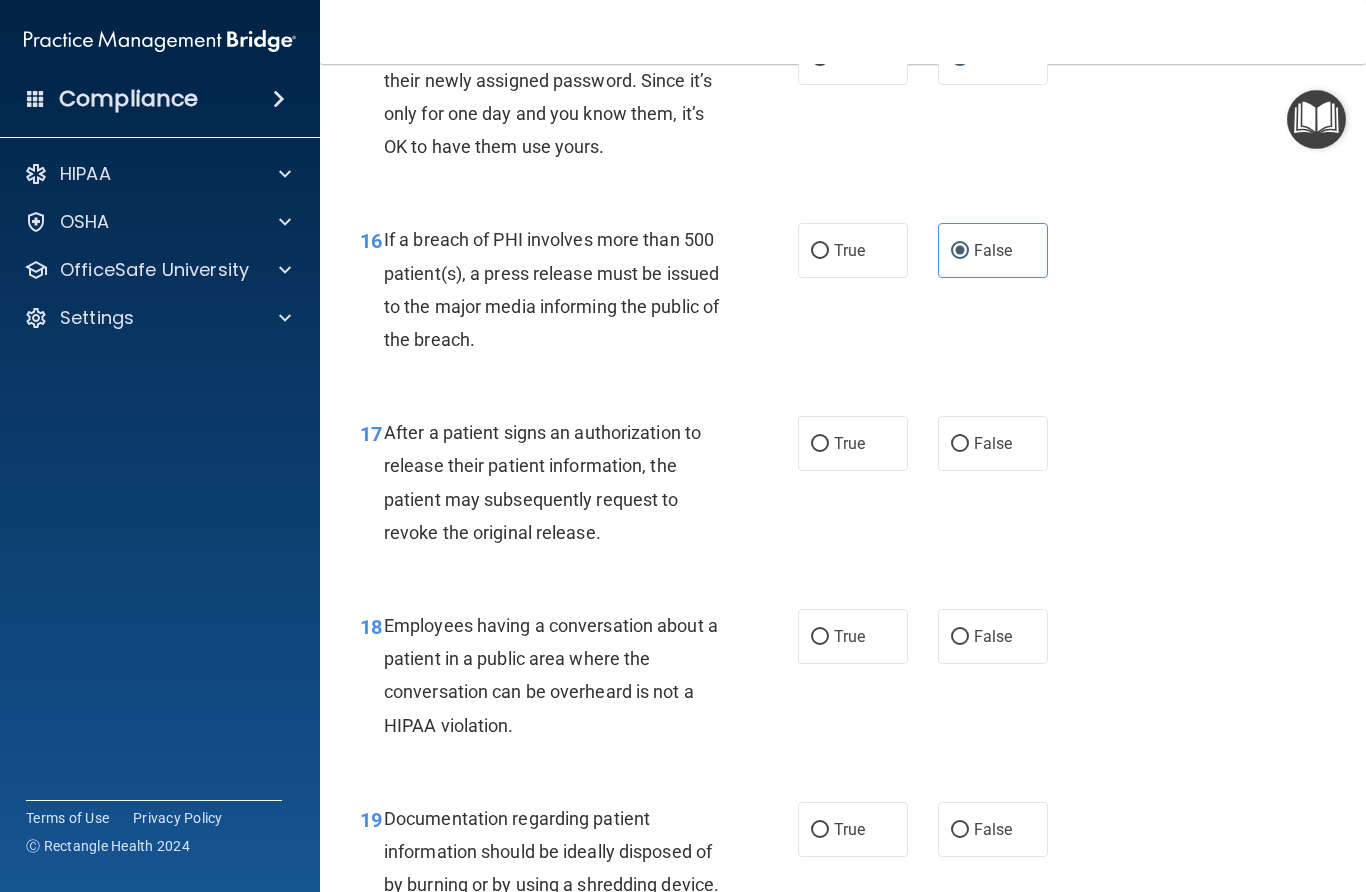 scroll, scrollTop: 2796, scrollLeft: 0, axis: vertical 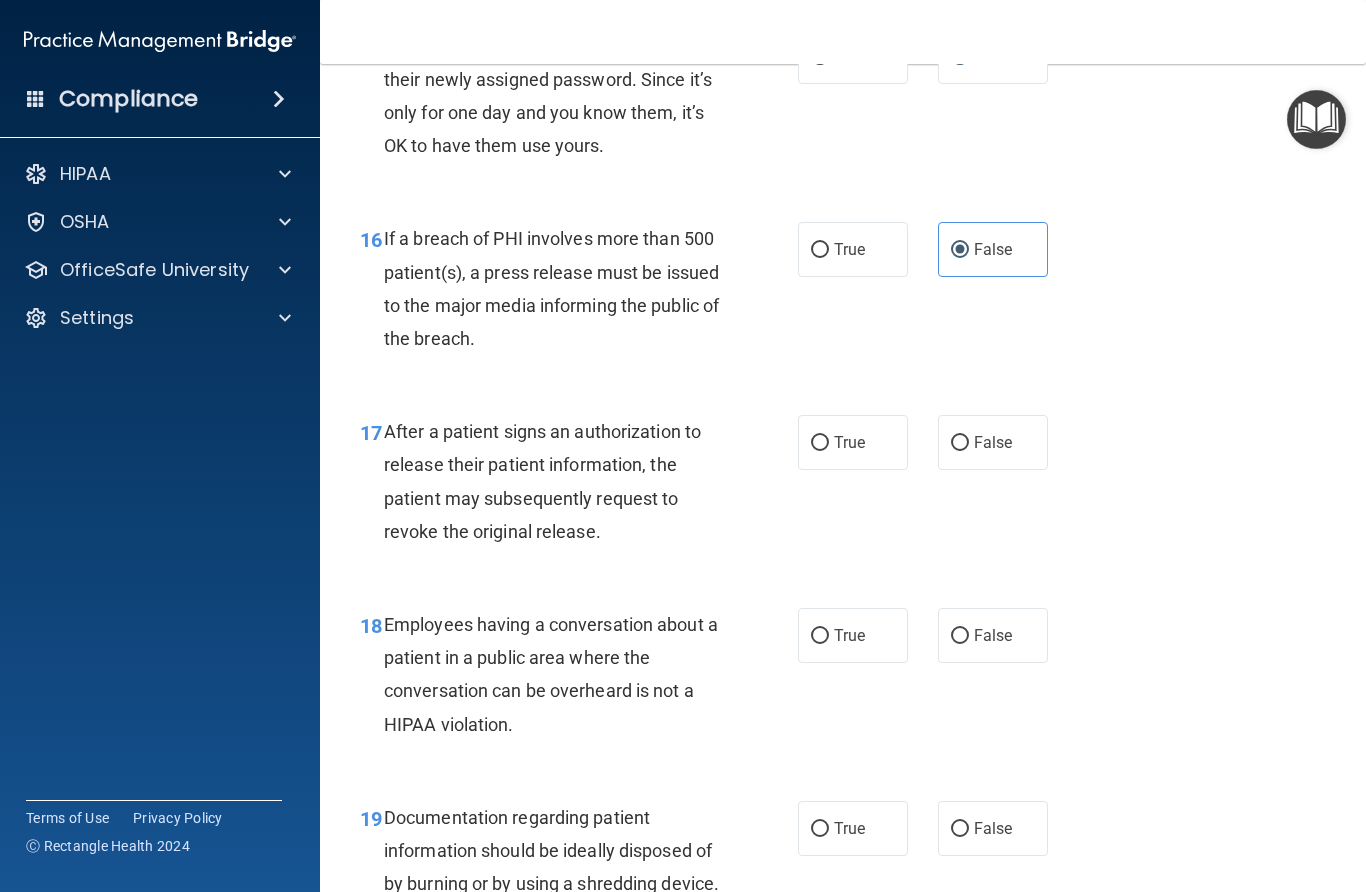 drag, startPoint x: 964, startPoint y: 431, endPoint x: 1046, endPoint y: 492, distance: 102.20078 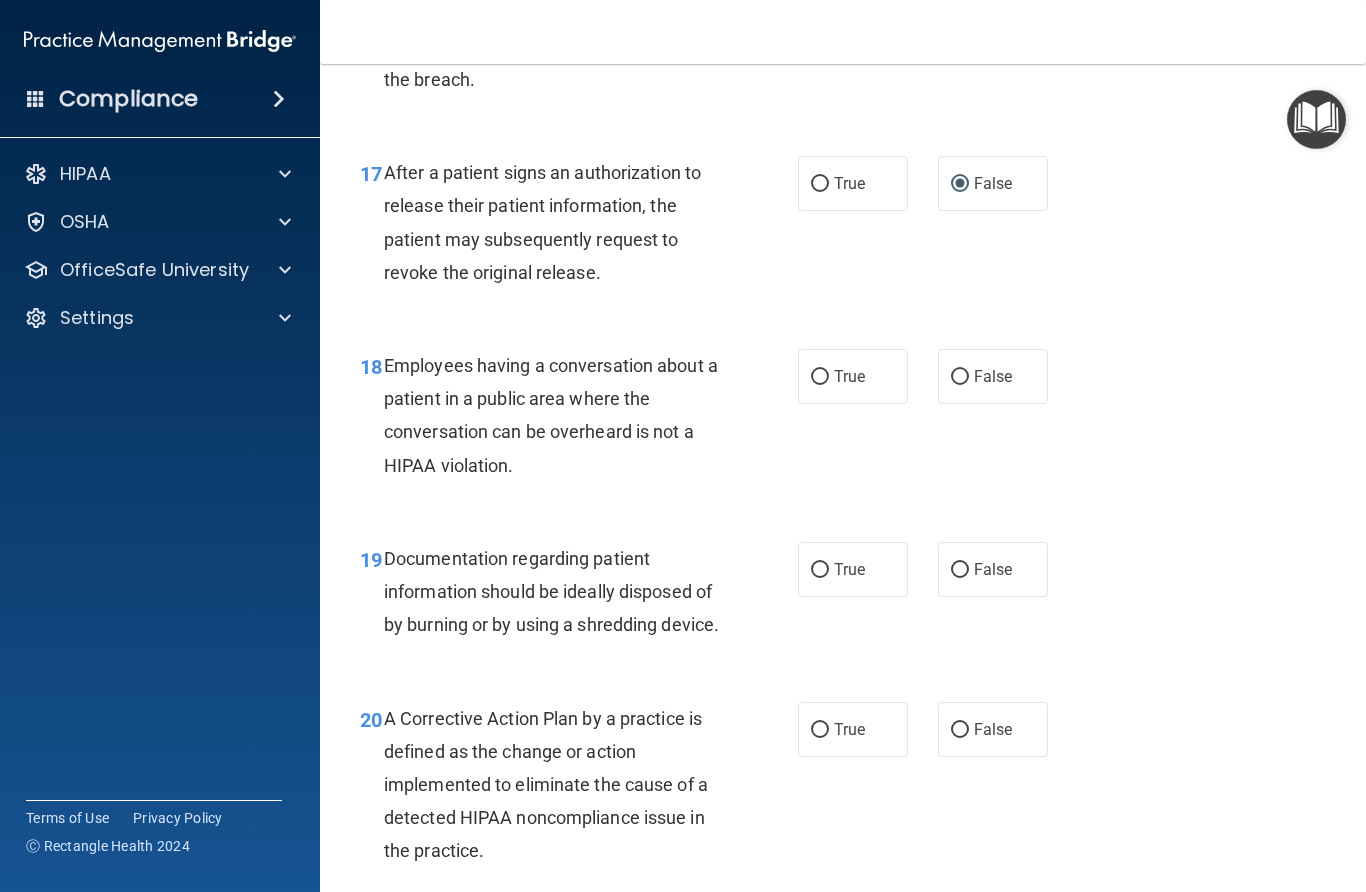 scroll, scrollTop: 3056, scrollLeft: 0, axis: vertical 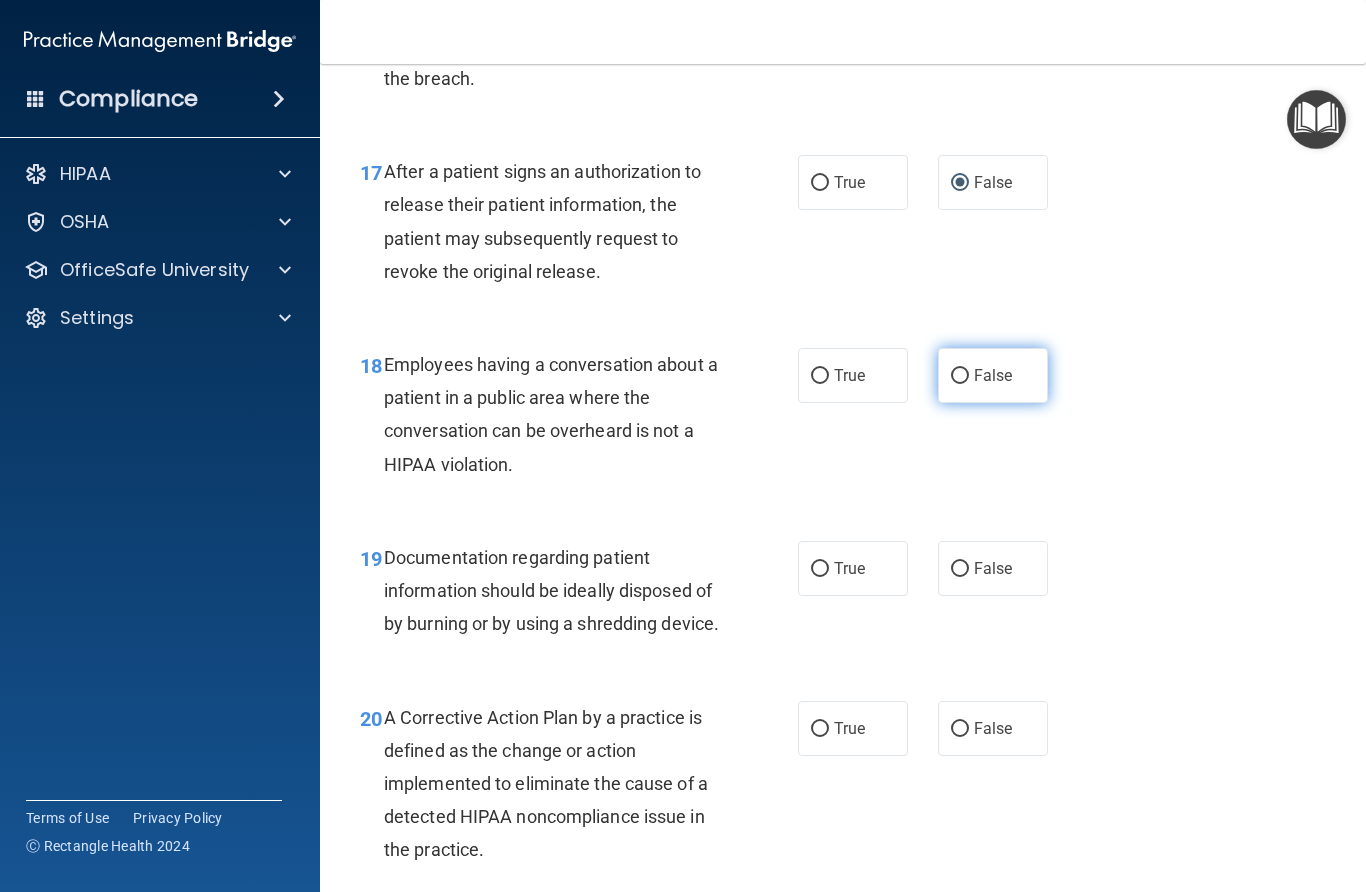 click on "False" at bounding box center (960, 376) 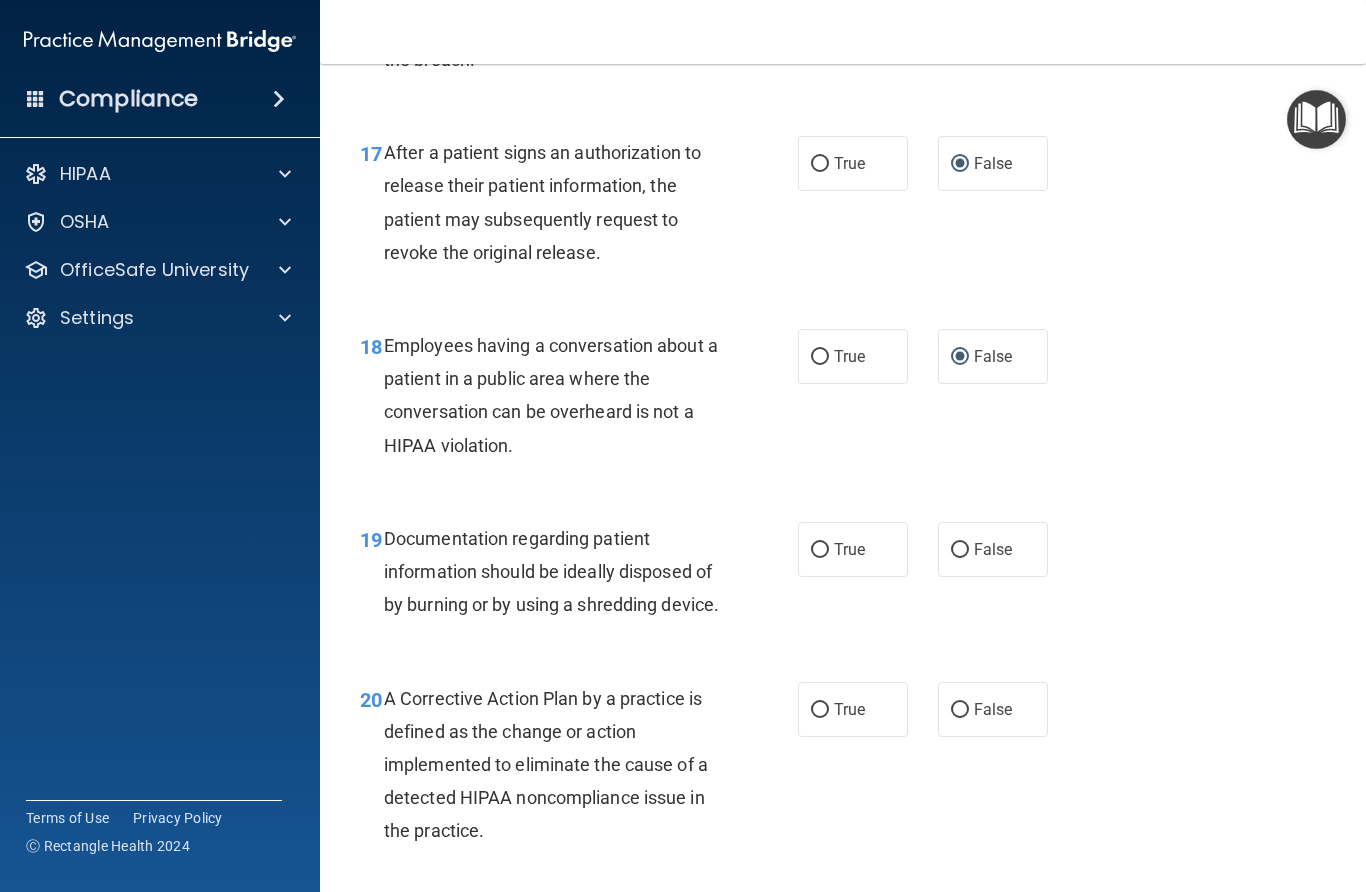 scroll, scrollTop: 3172, scrollLeft: 0, axis: vertical 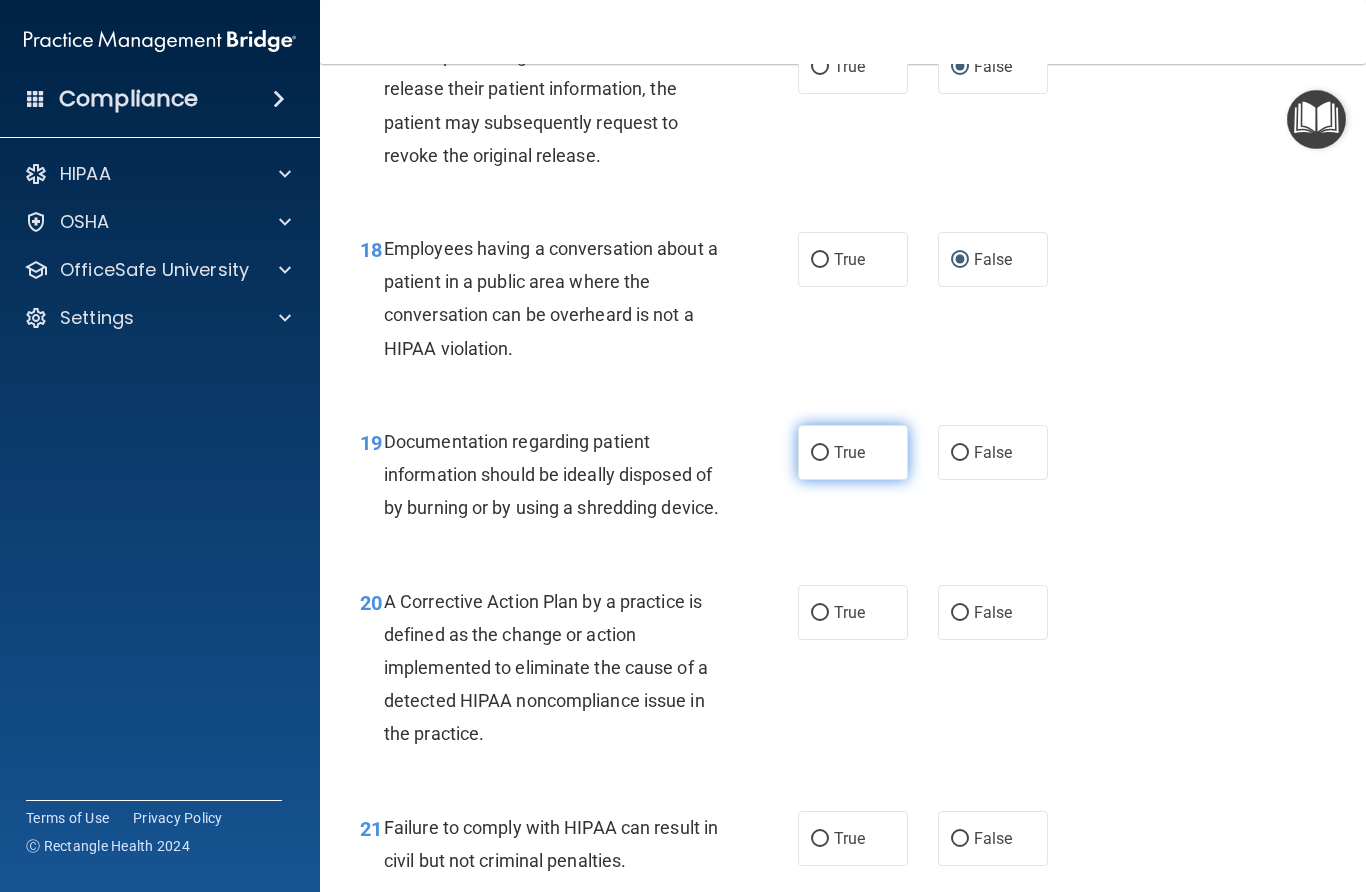 click on "True" at bounding box center [820, 453] 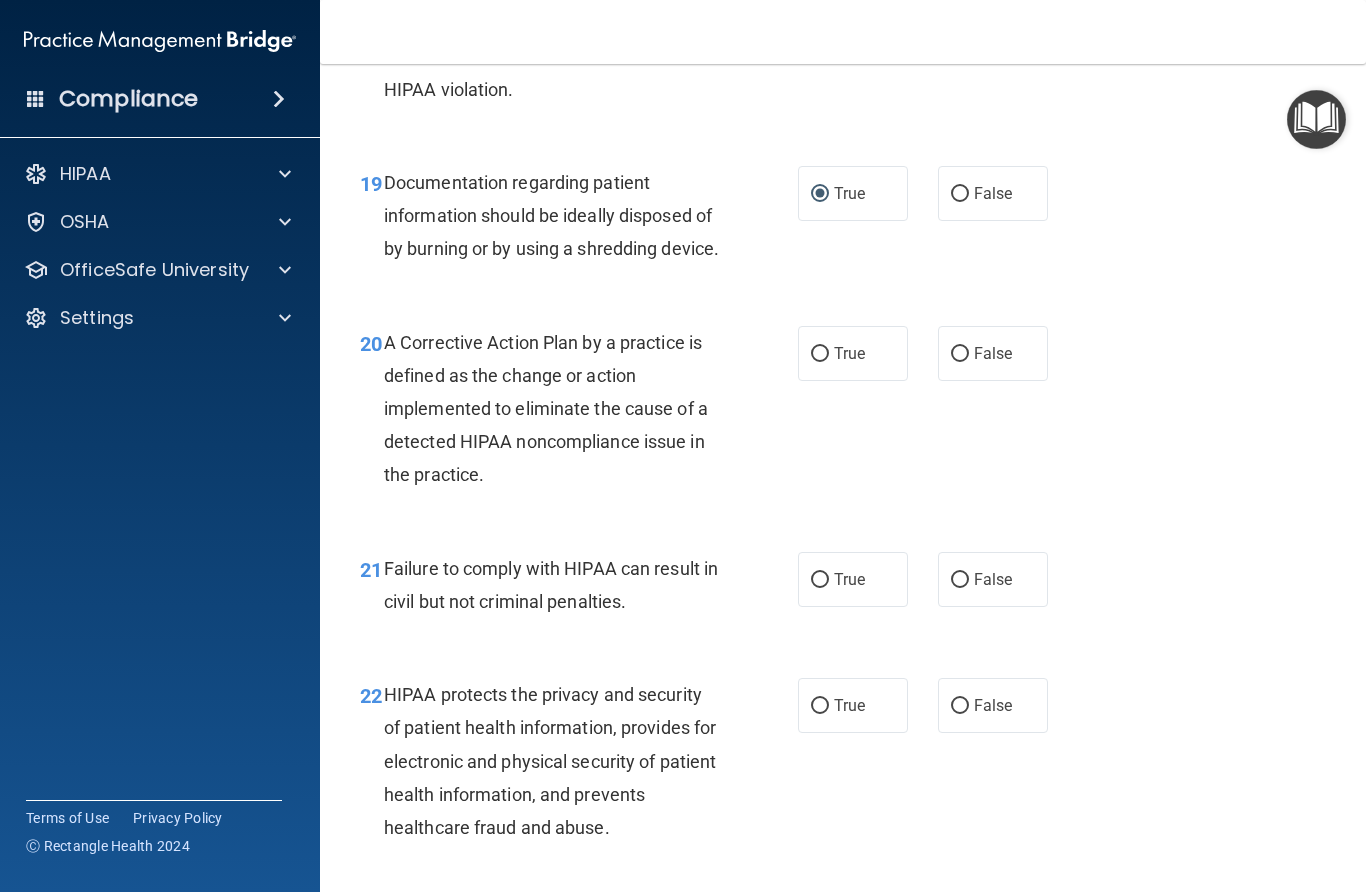 scroll, scrollTop: 3432, scrollLeft: 0, axis: vertical 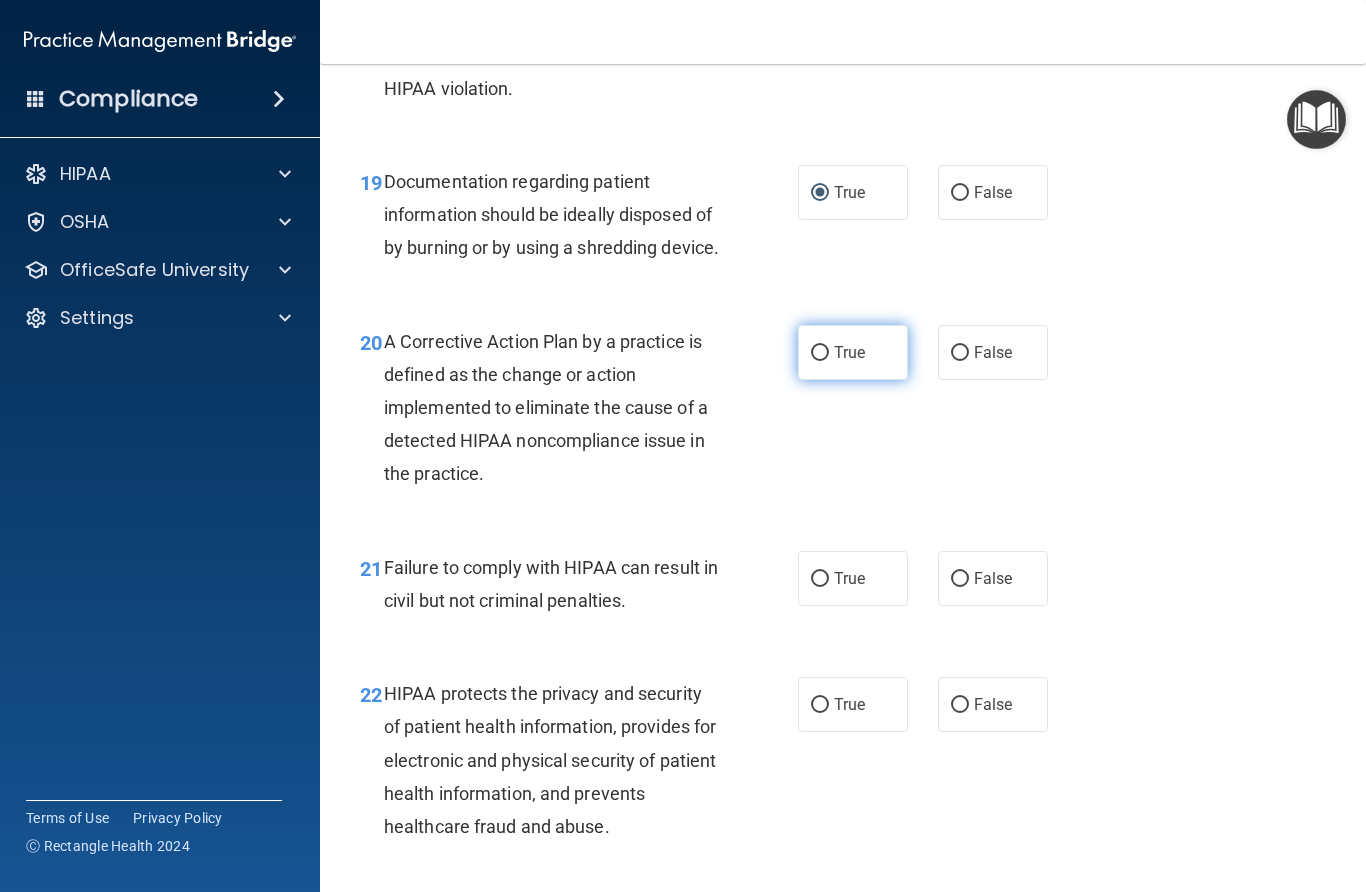 click on "True" at bounding box center (853, 352) 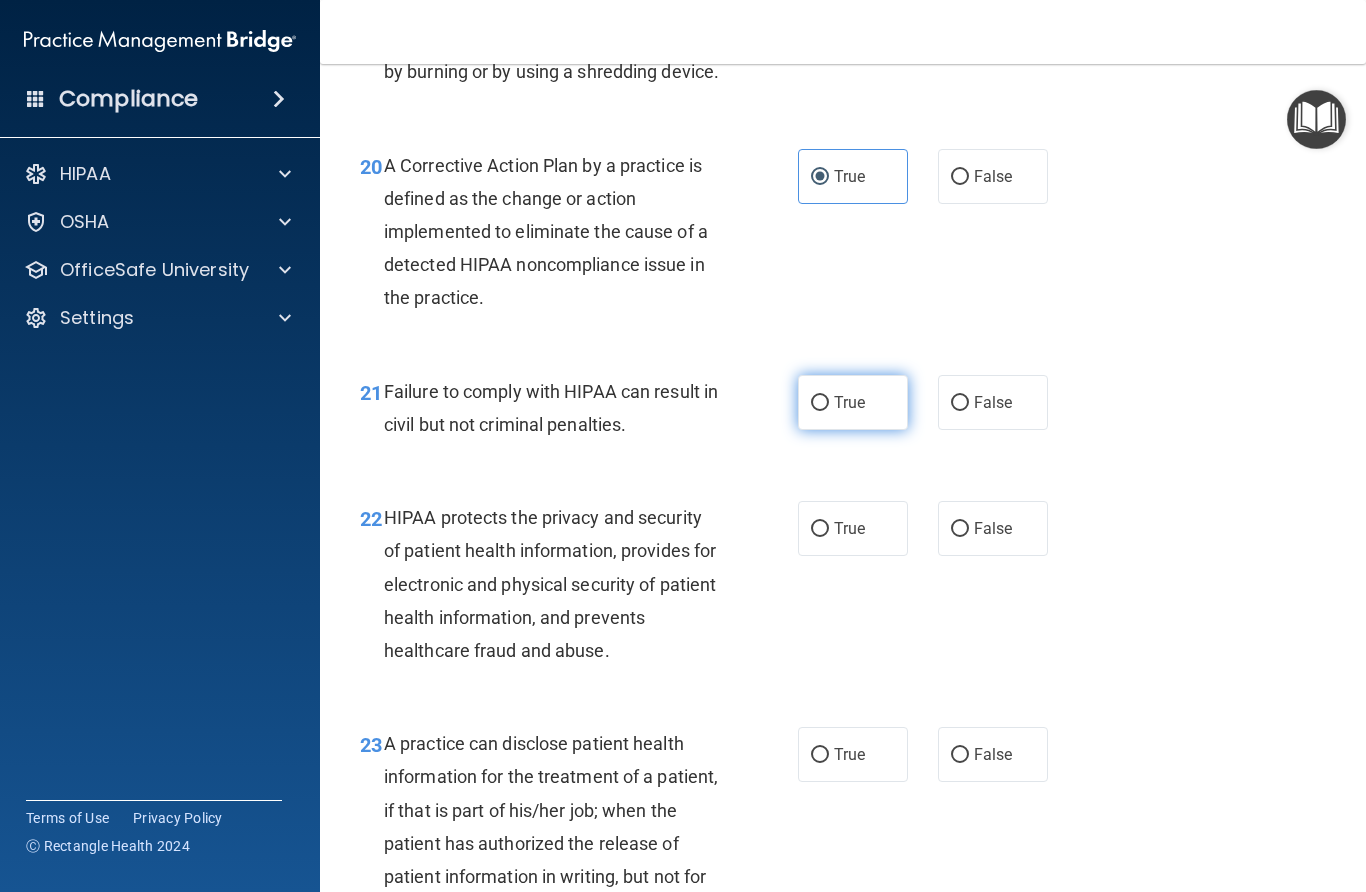 scroll, scrollTop: 3610, scrollLeft: 0, axis: vertical 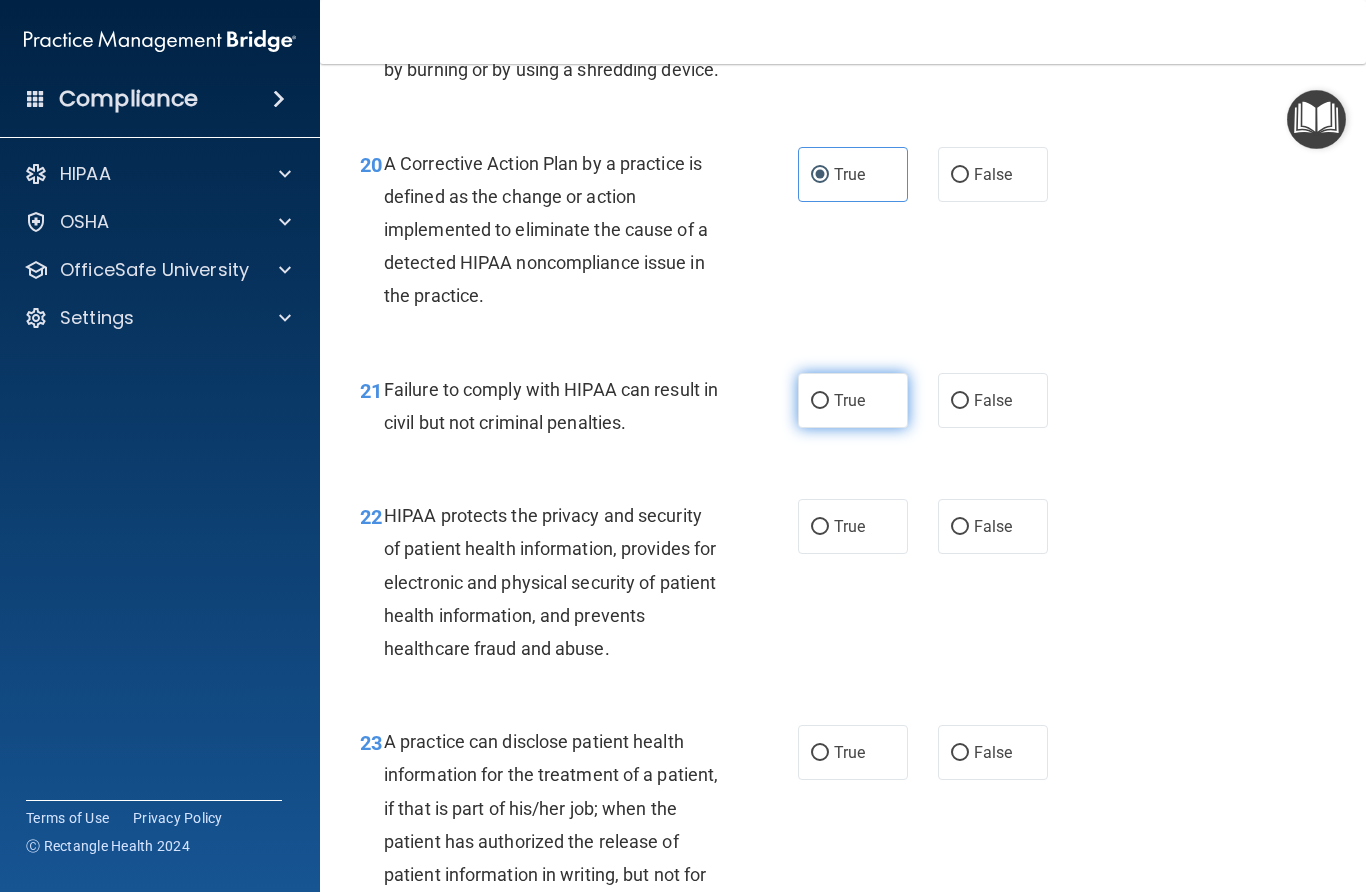 click on "True" at bounding box center (820, 401) 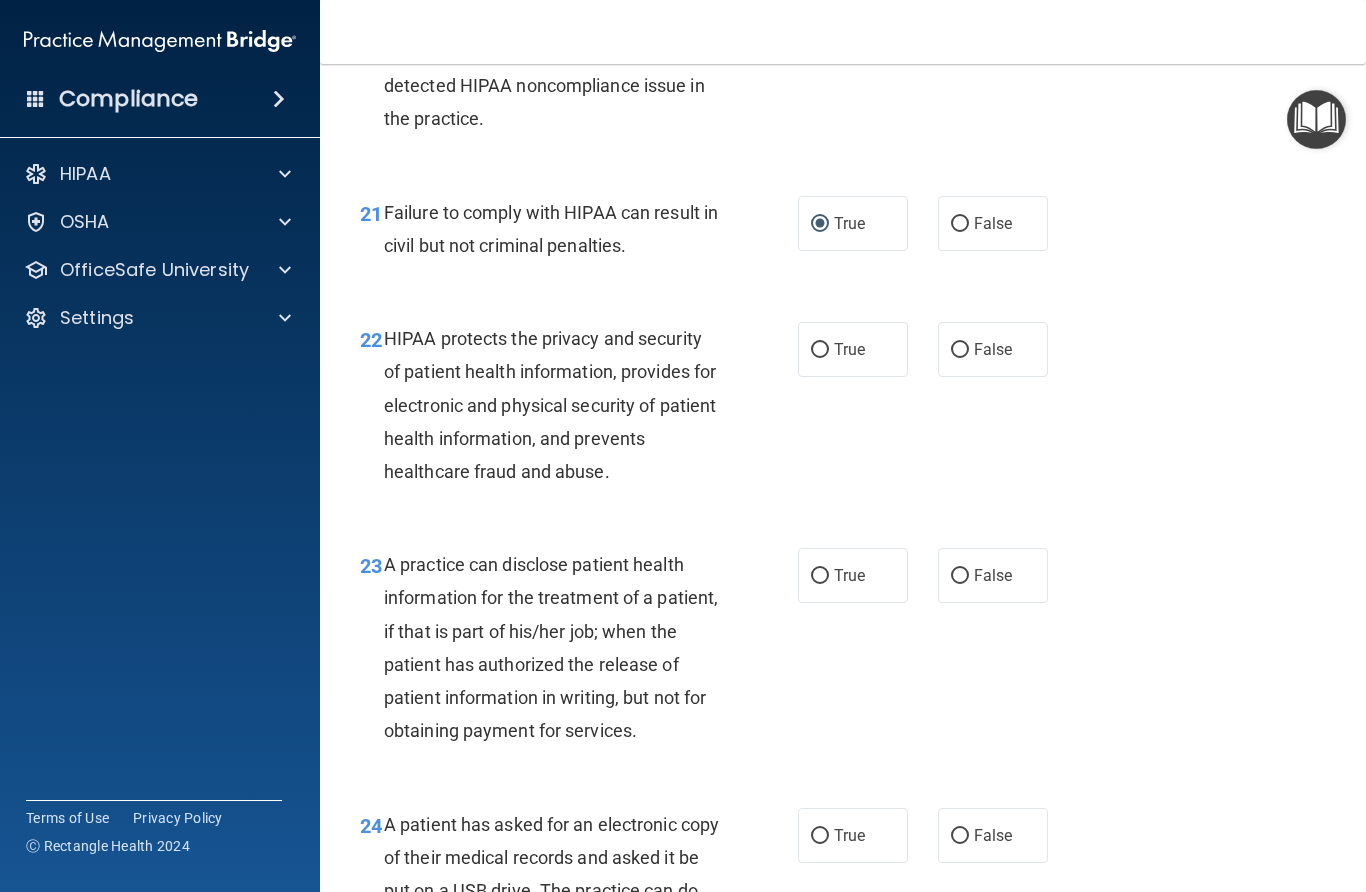 scroll, scrollTop: 3798, scrollLeft: 0, axis: vertical 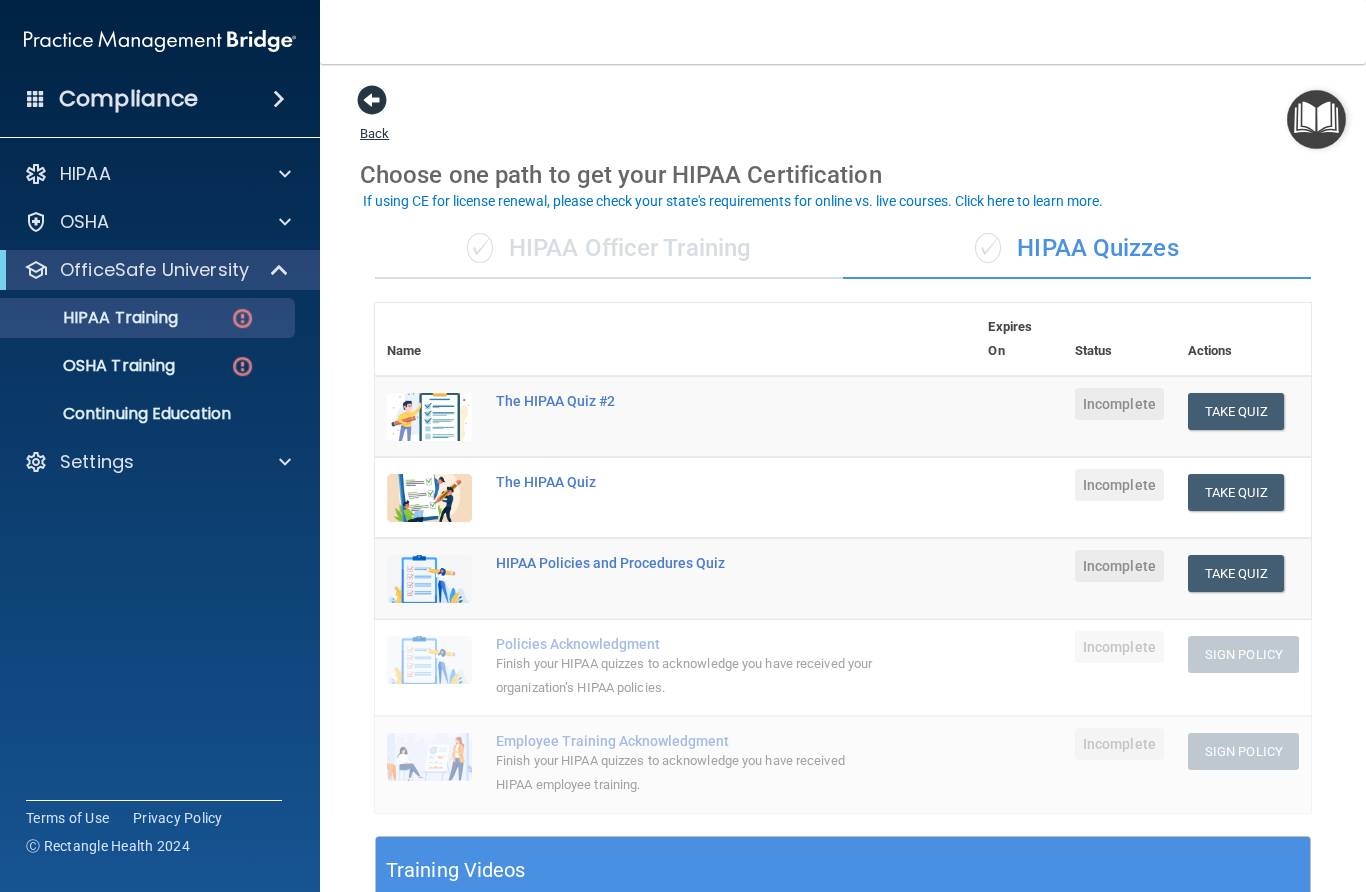 click at bounding box center (372, 100) 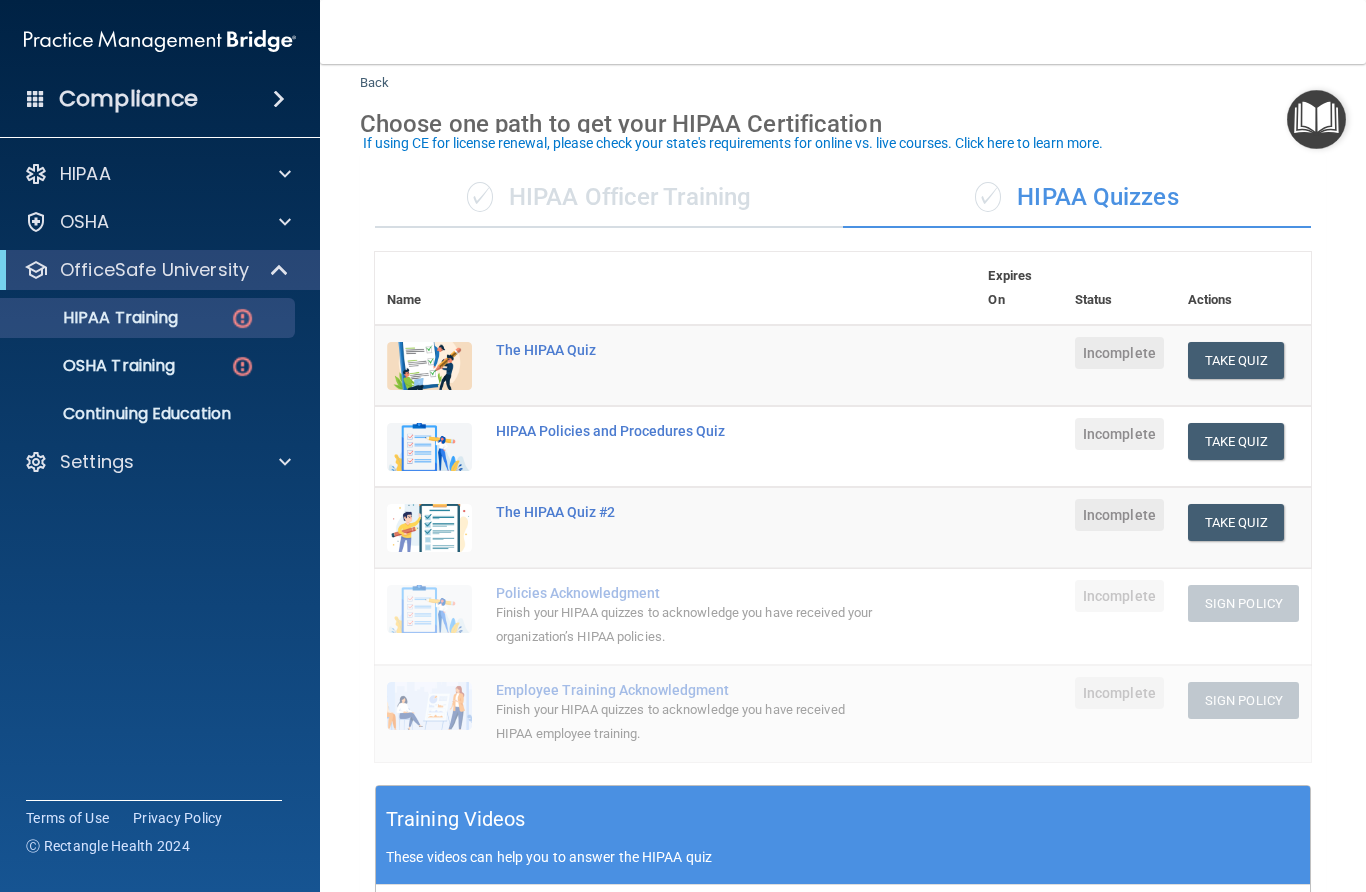 scroll, scrollTop: 58, scrollLeft: 0, axis: vertical 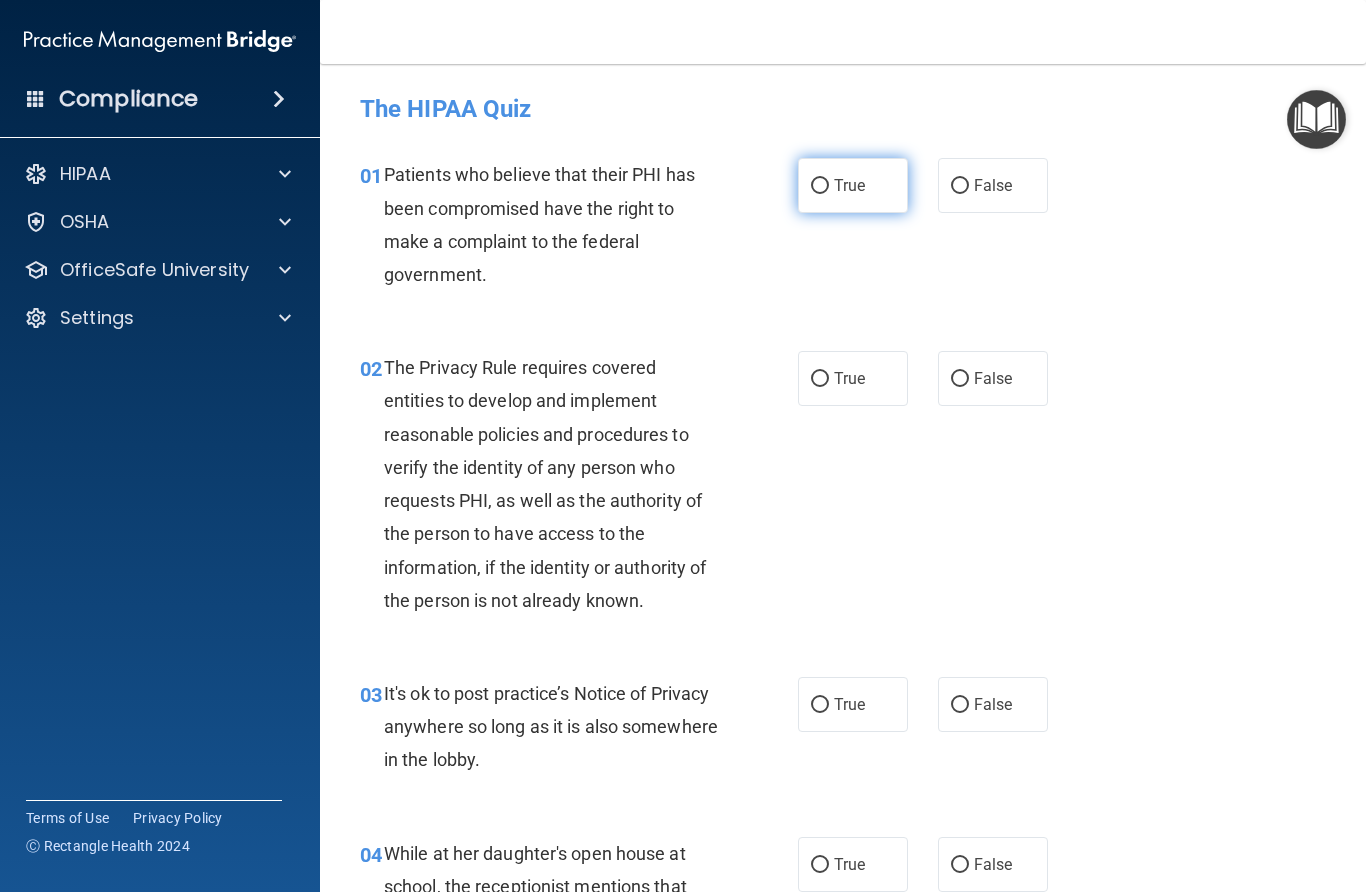 click on "True" at bounding box center [820, 186] 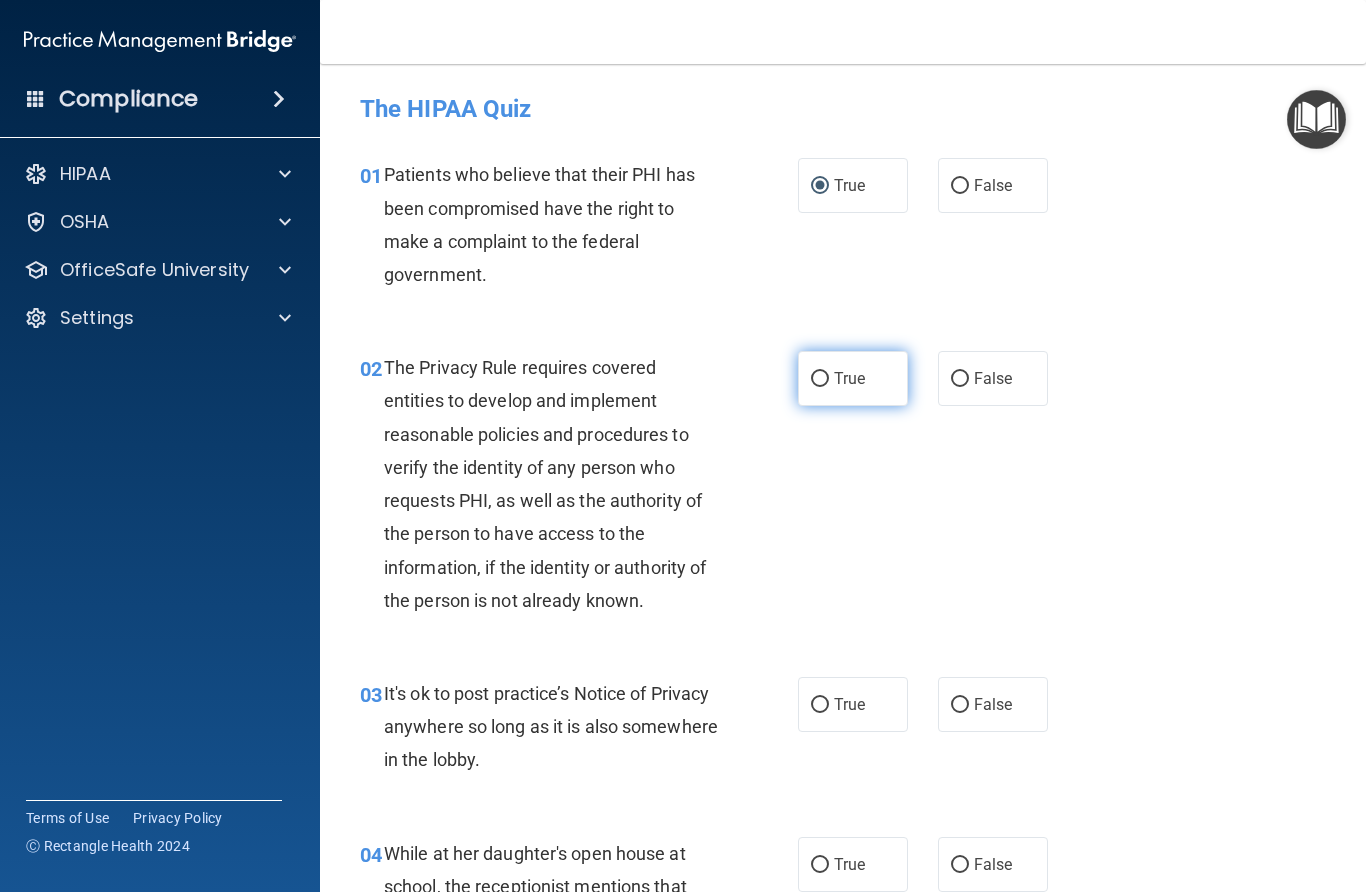 drag, startPoint x: 826, startPoint y: 381, endPoint x: 837, endPoint y: 396, distance: 18.601076 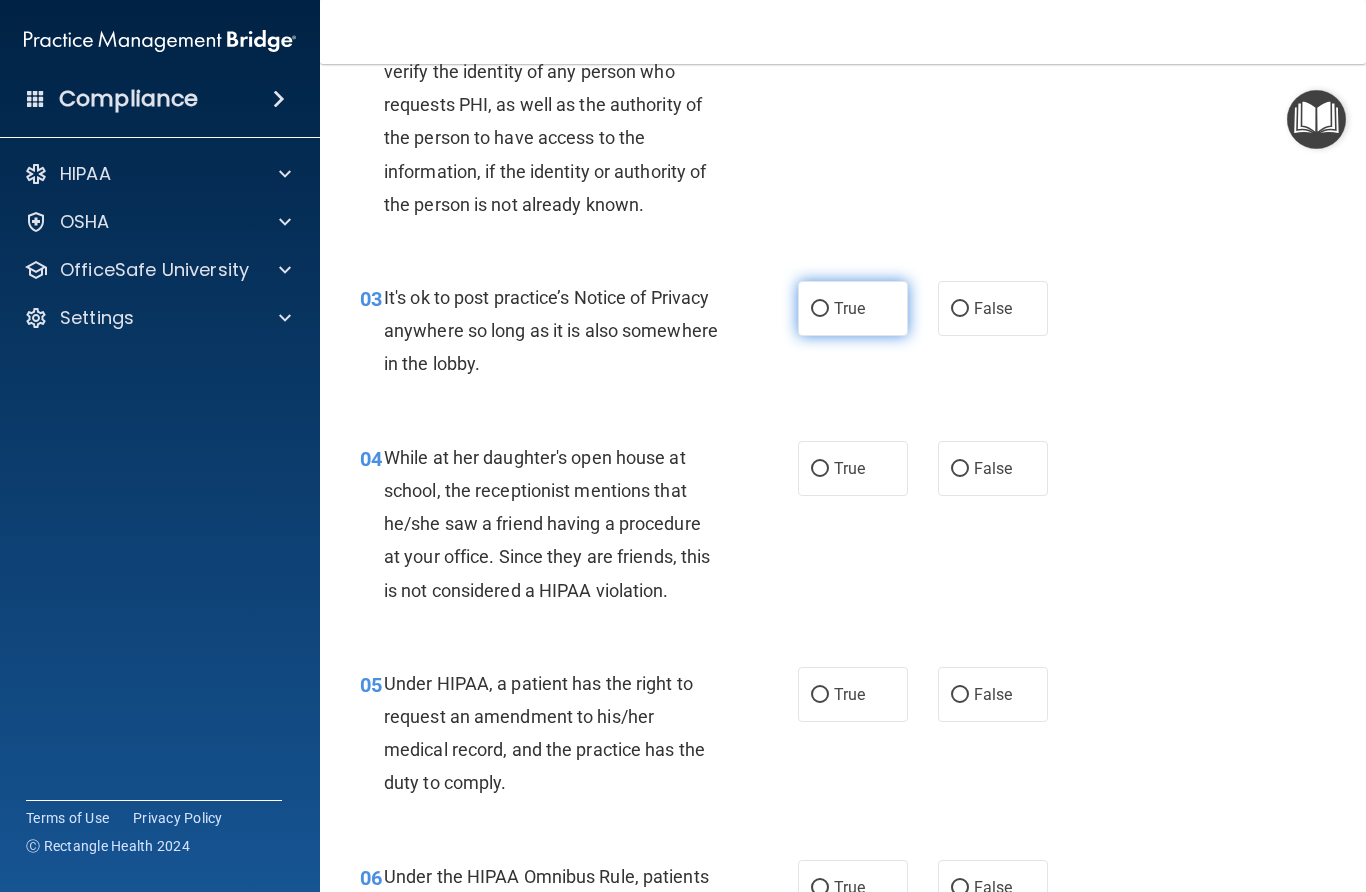 scroll, scrollTop: 397, scrollLeft: 0, axis: vertical 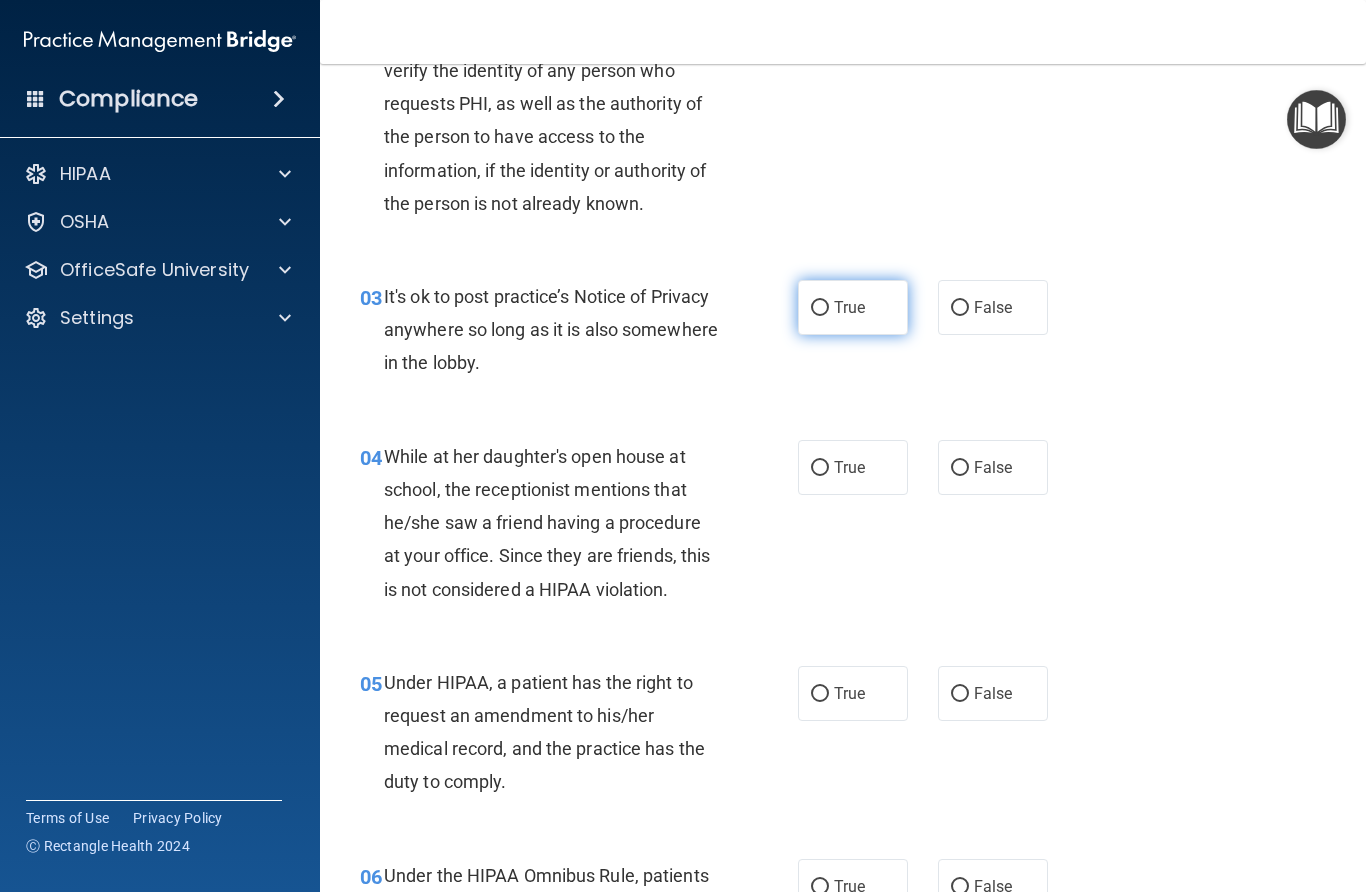 click on "True" at bounding box center (820, 308) 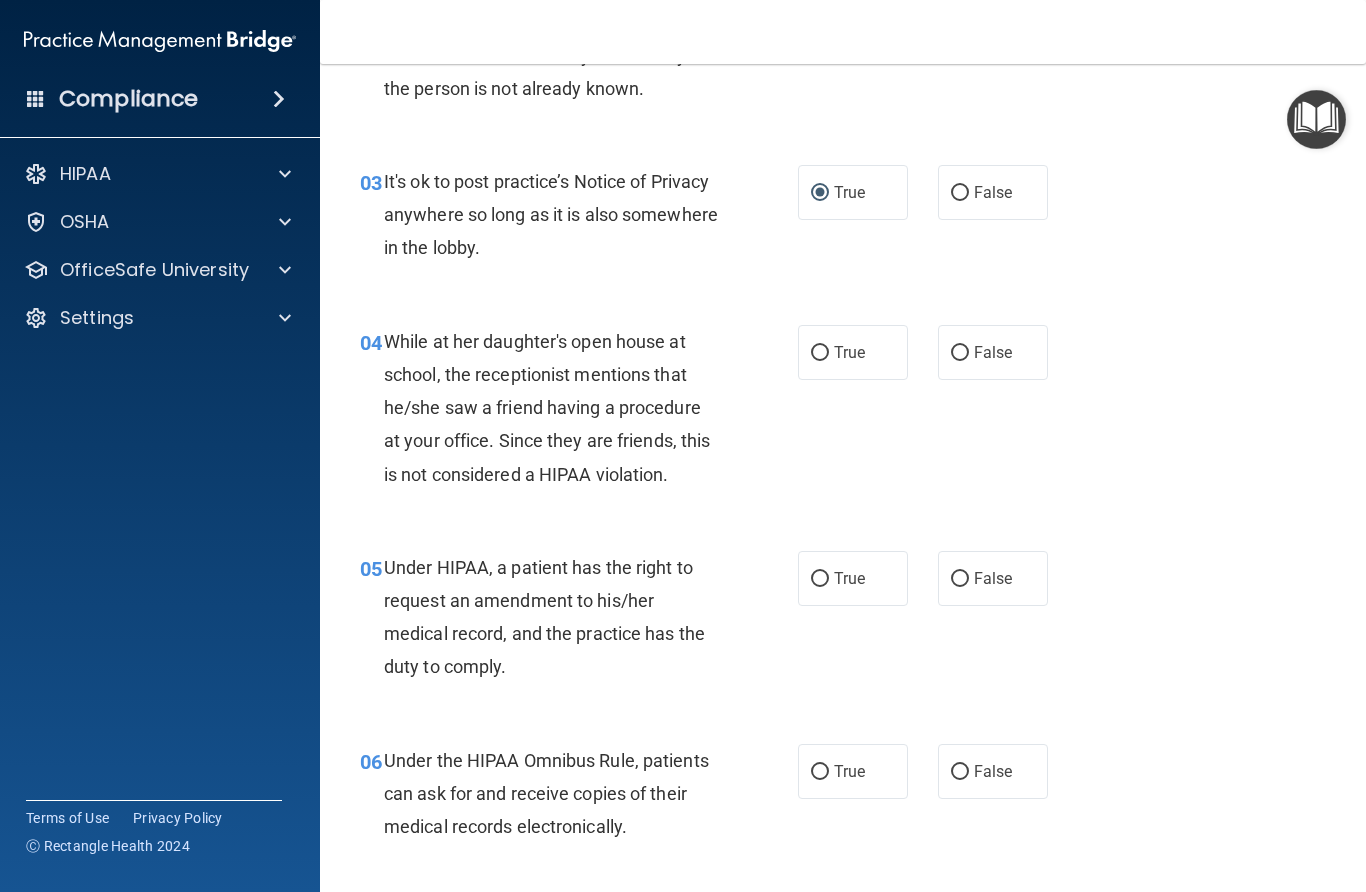 scroll, scrollTop: 514, scrollLeft: 0, axis: vertical 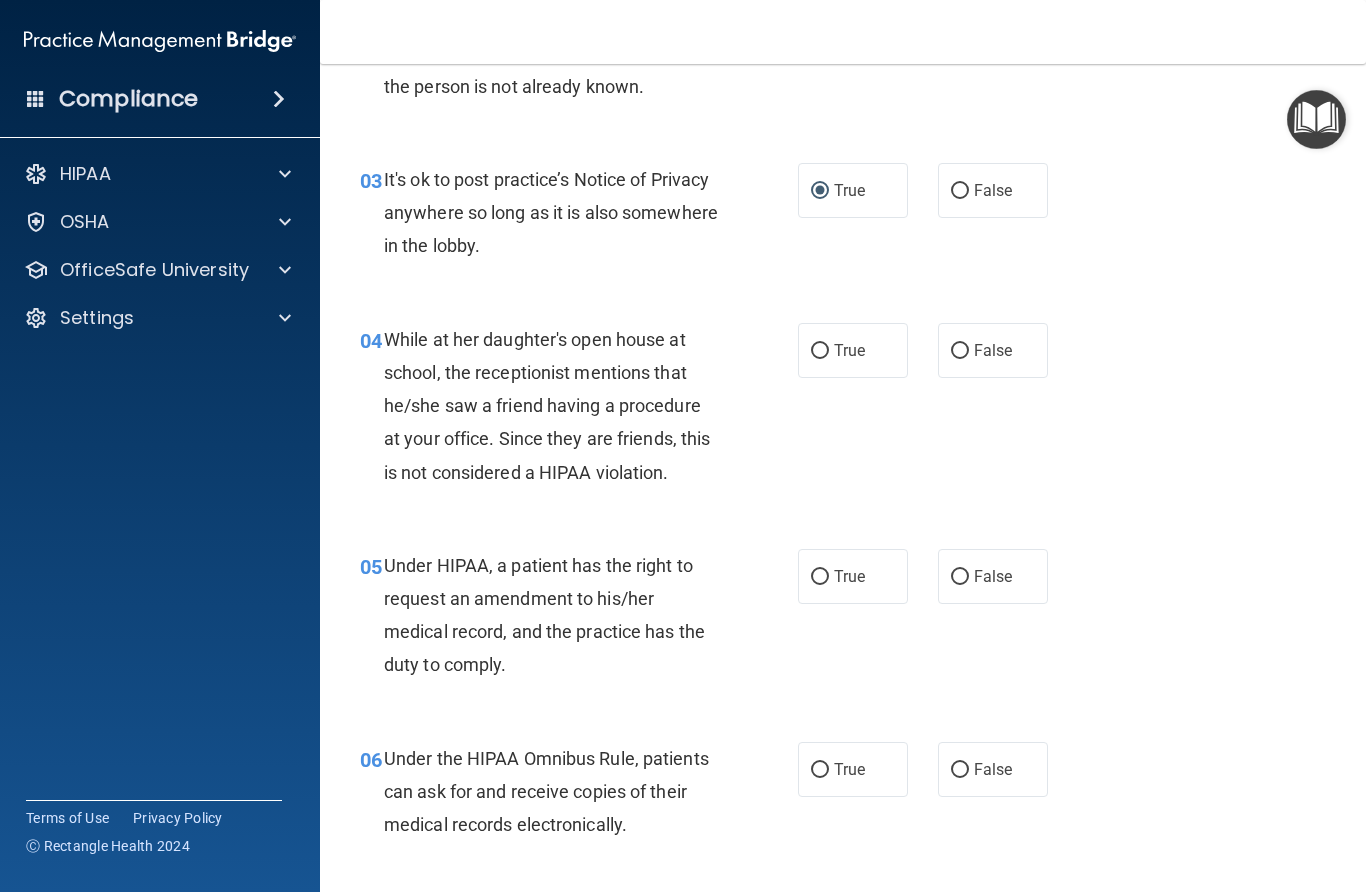 drag, startPoint x: 819, startPoint y: 348, endPoint x: 852, endPoint y: 388, distance: 51.855568 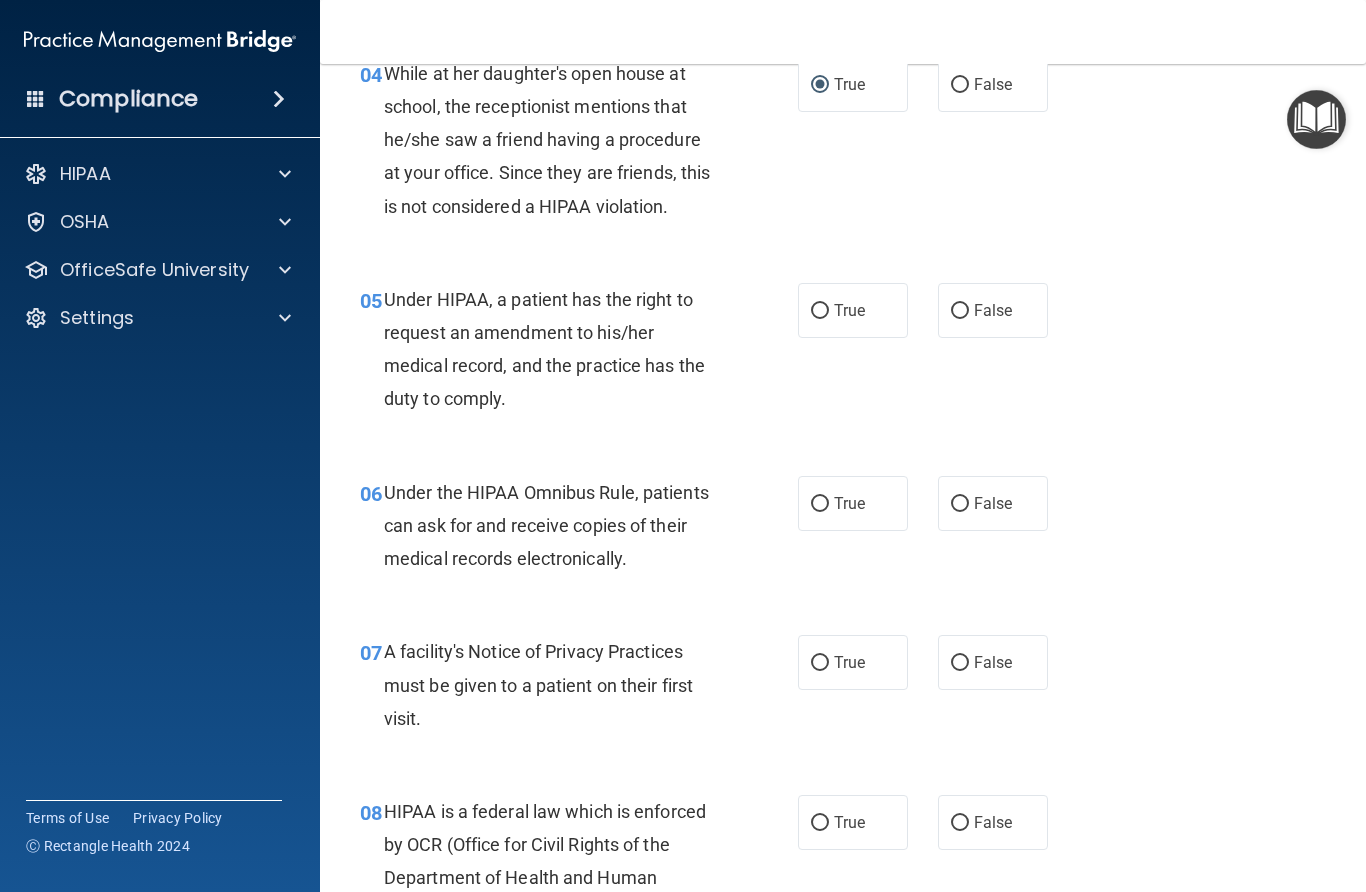 scroll, scrollTop: 781, scrollLeft: 0, axis: vertical 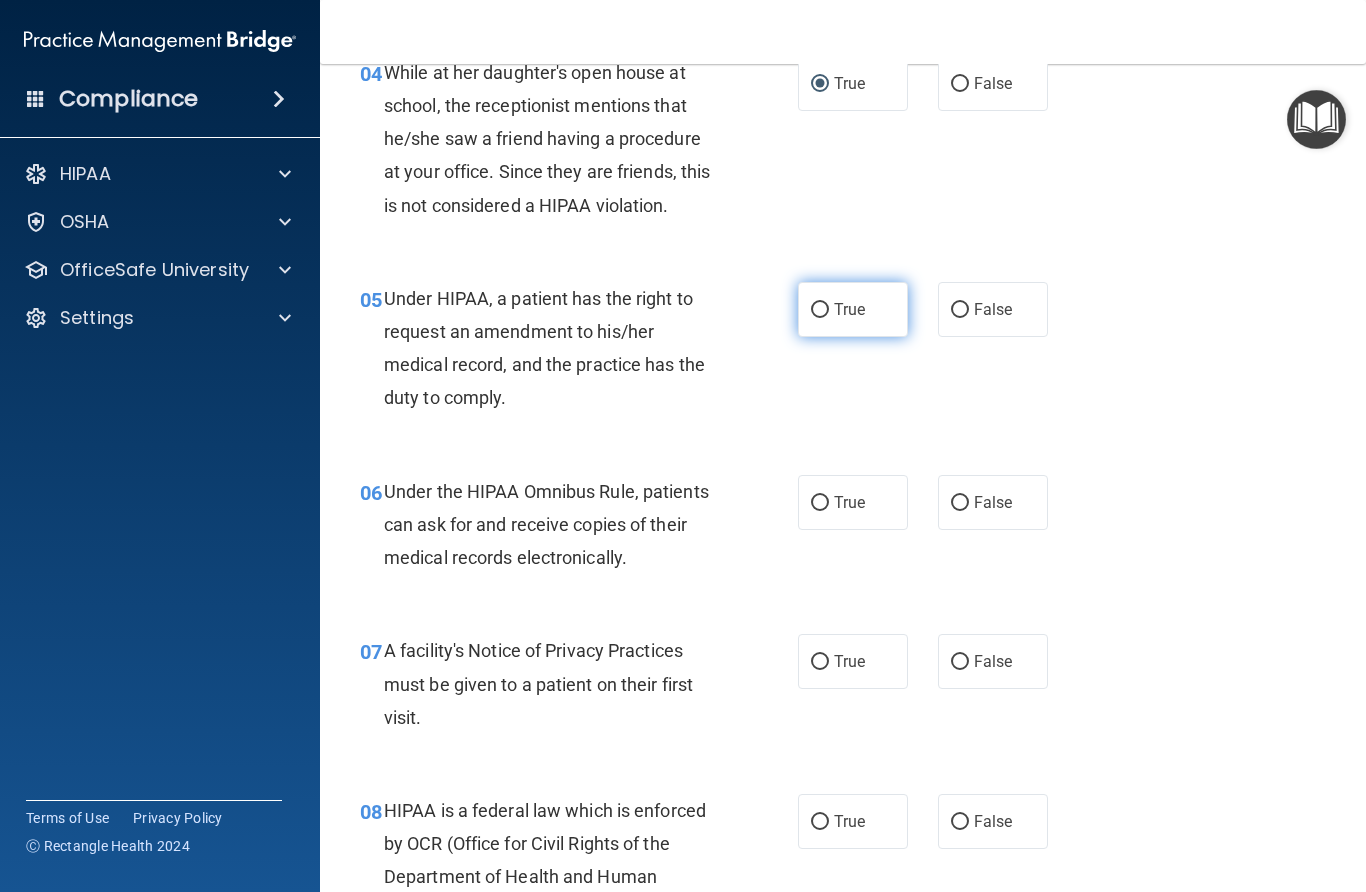 click on "True" at bounding box center [820, 310] 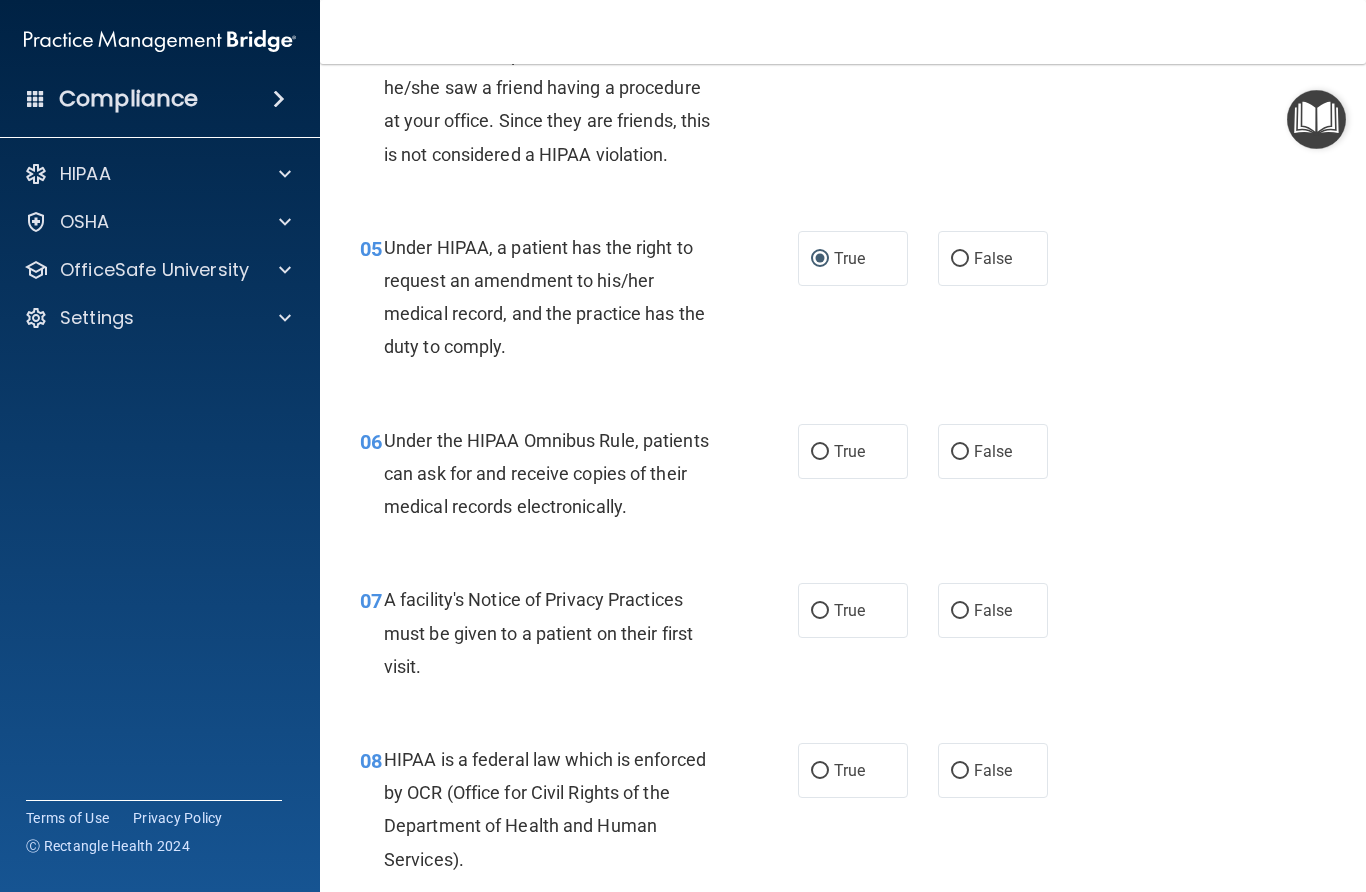 scroll, scrollTop: 870, scrollLeft: 0, axis: vertical 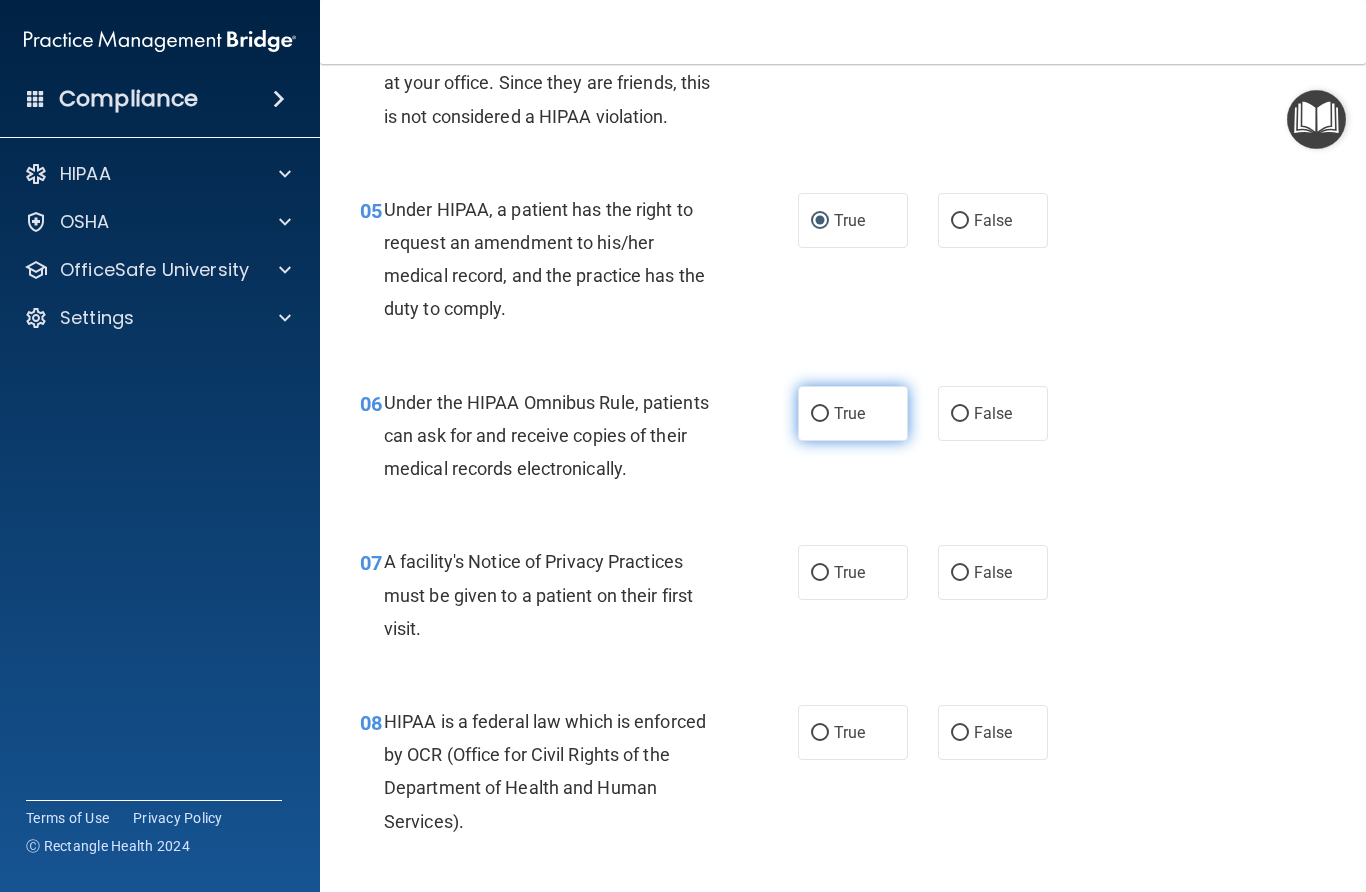 click on "True" at bounding box center [820, 414] 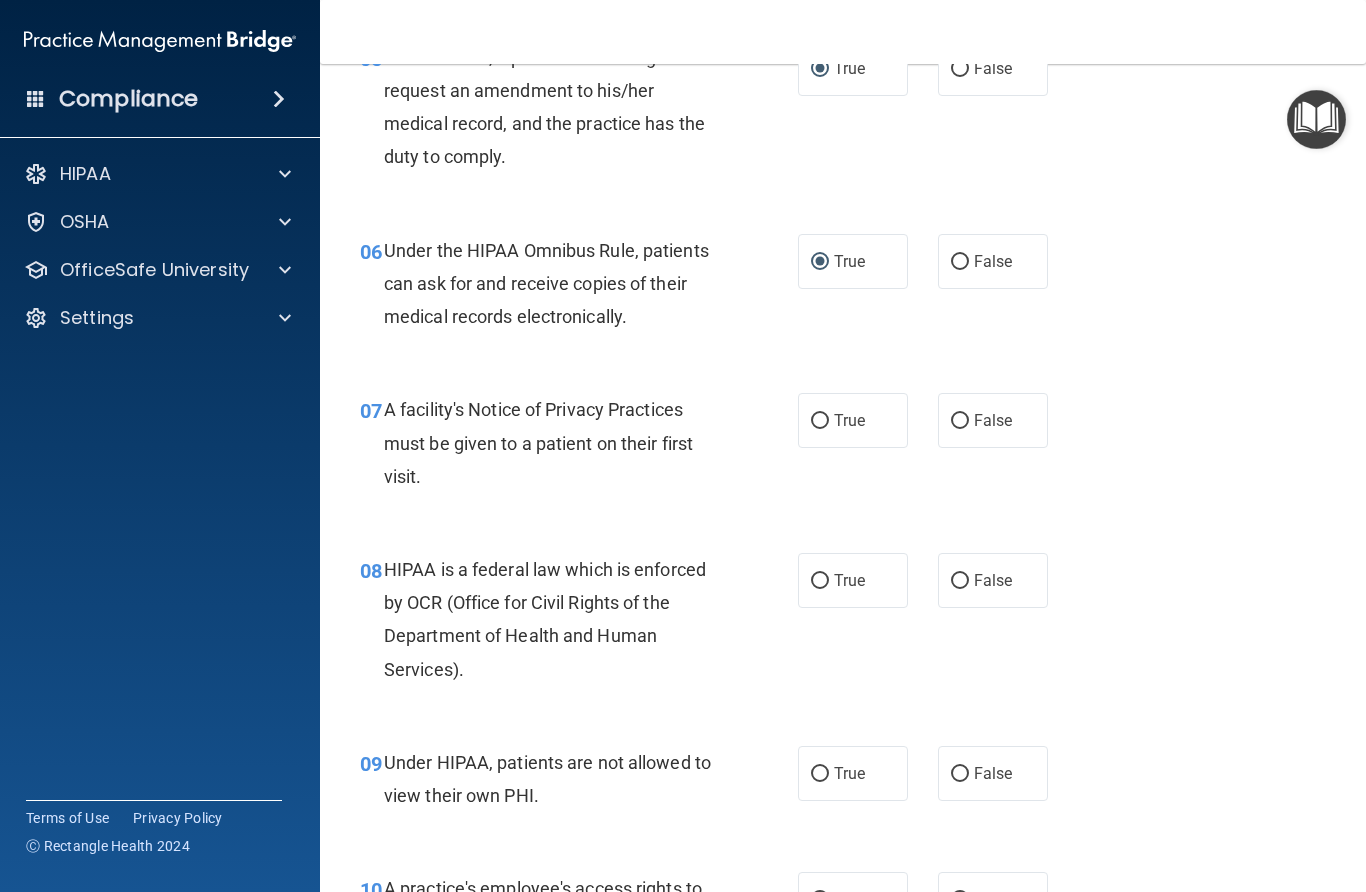 scroll, scrollTop: 1027, scrollLeft: 0, axis: vertical 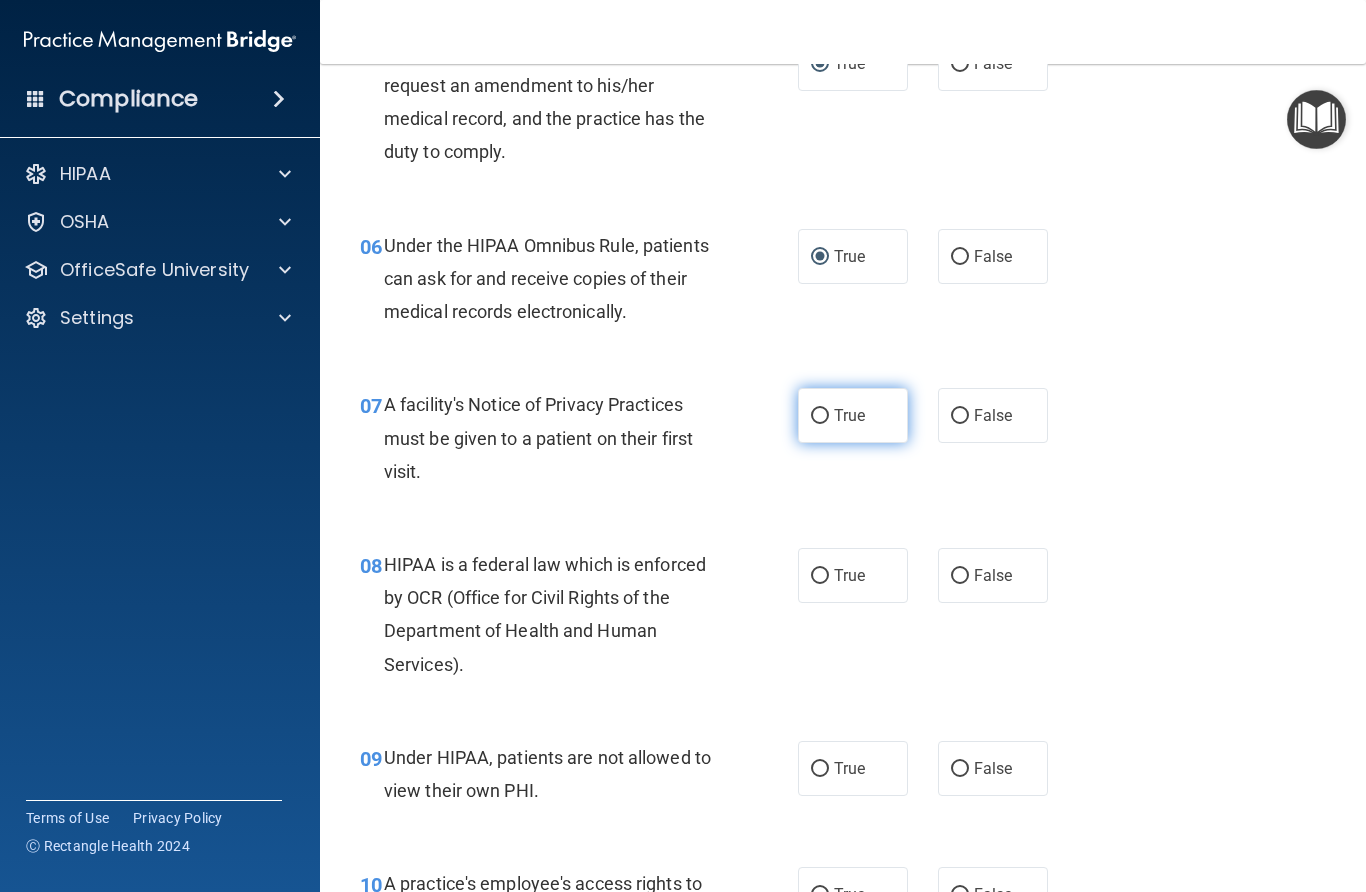 drag, startPoint x: 818, startPoint y: 408, endPoint x: 812, endPoint y: 422, distance: 15.231546 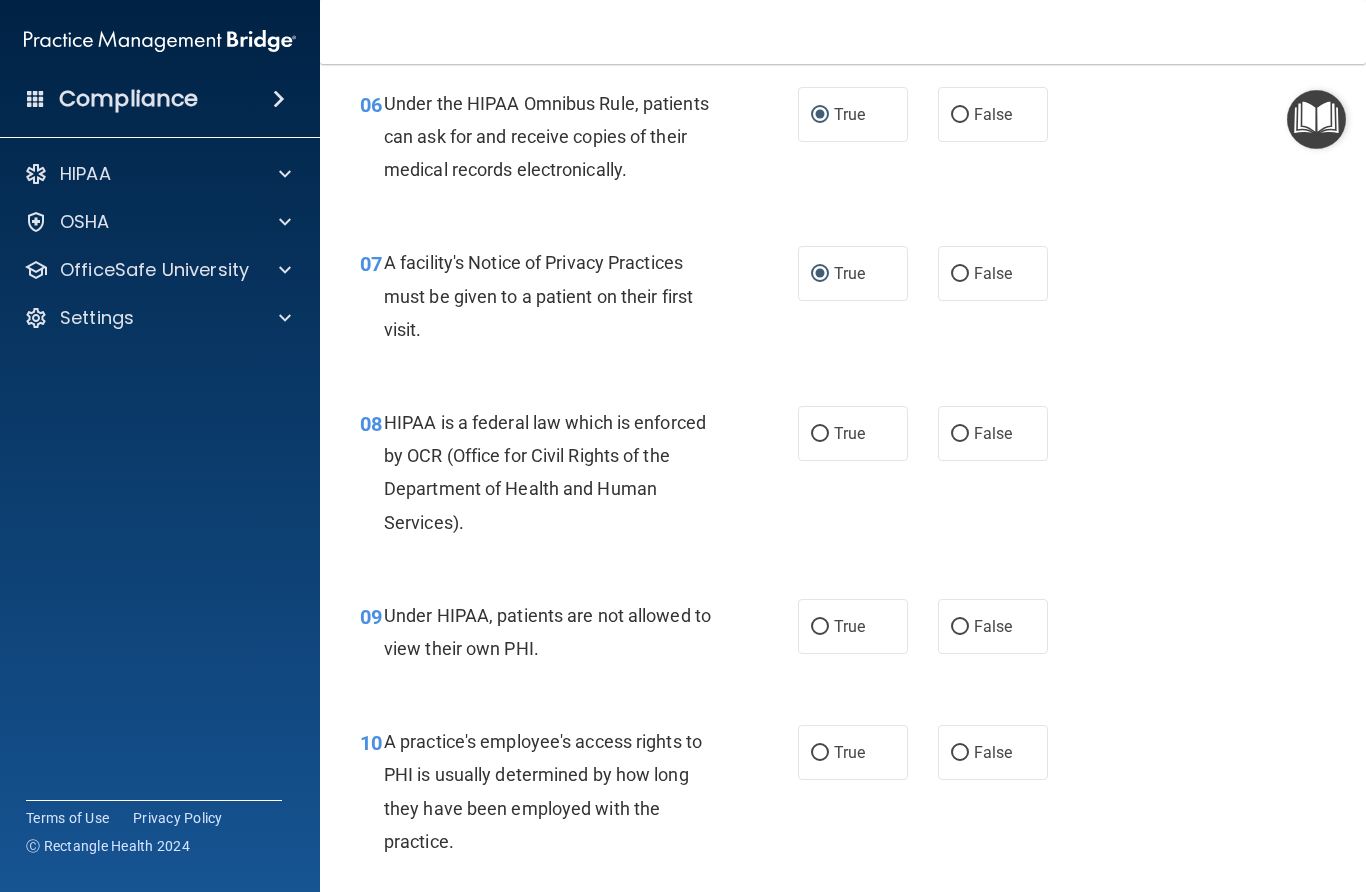scroll, scrollTop: 1179, scrollLeft: 0, axis: vertical 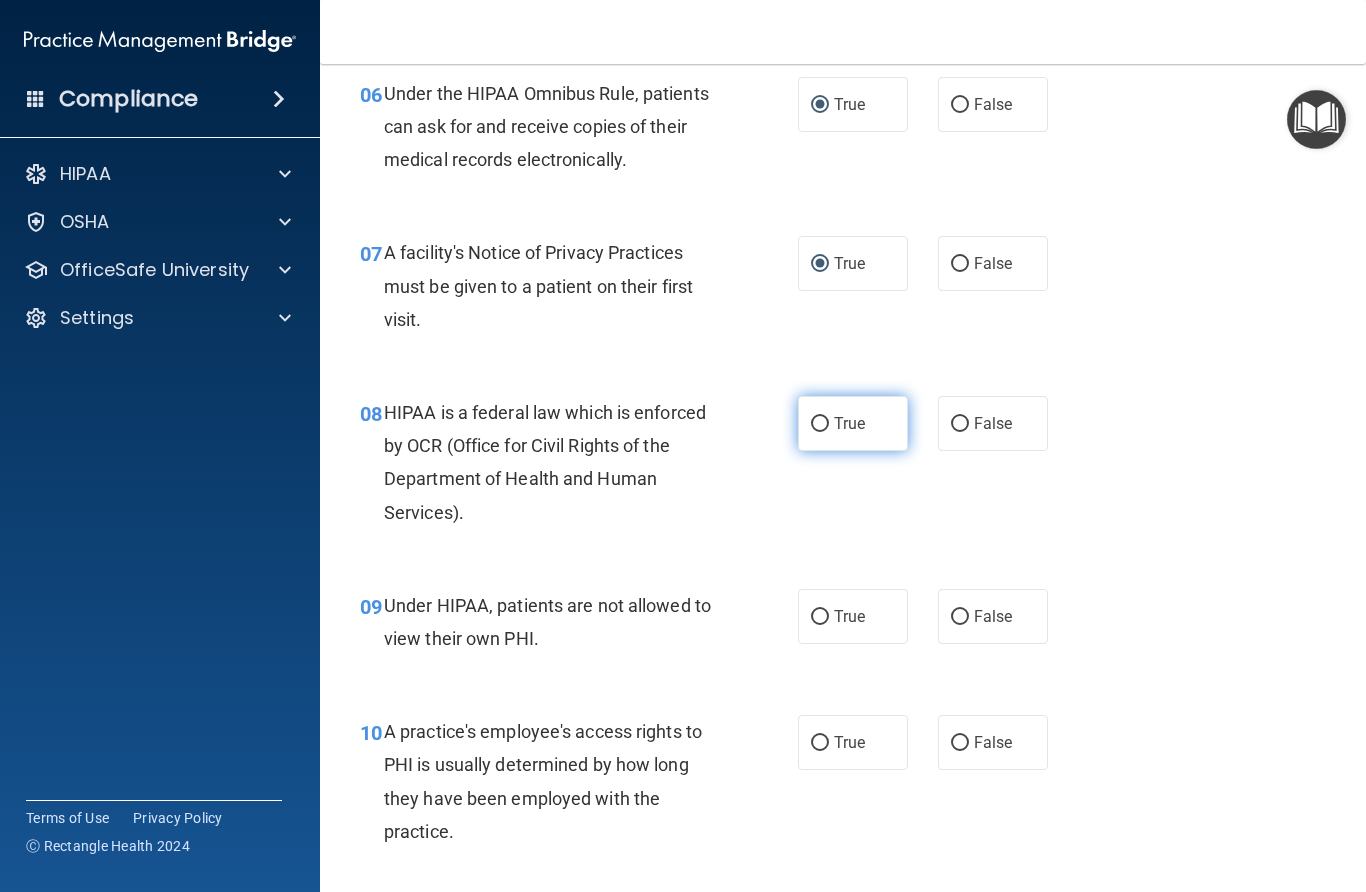 click on "True" at bounding box center [820, 424] 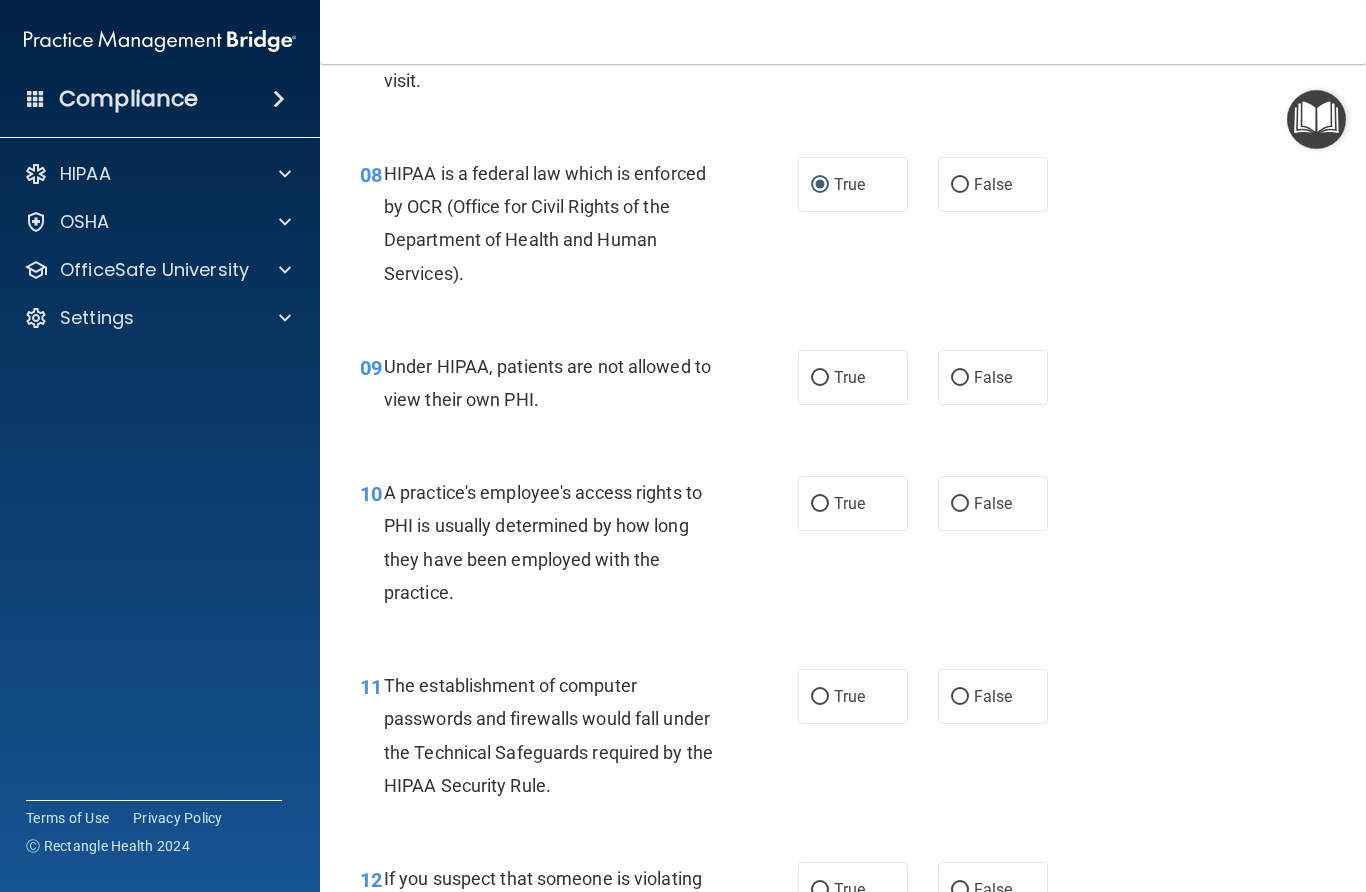 scroll, scrollTop: 1419, scrollLeft: 0, axis: vertical 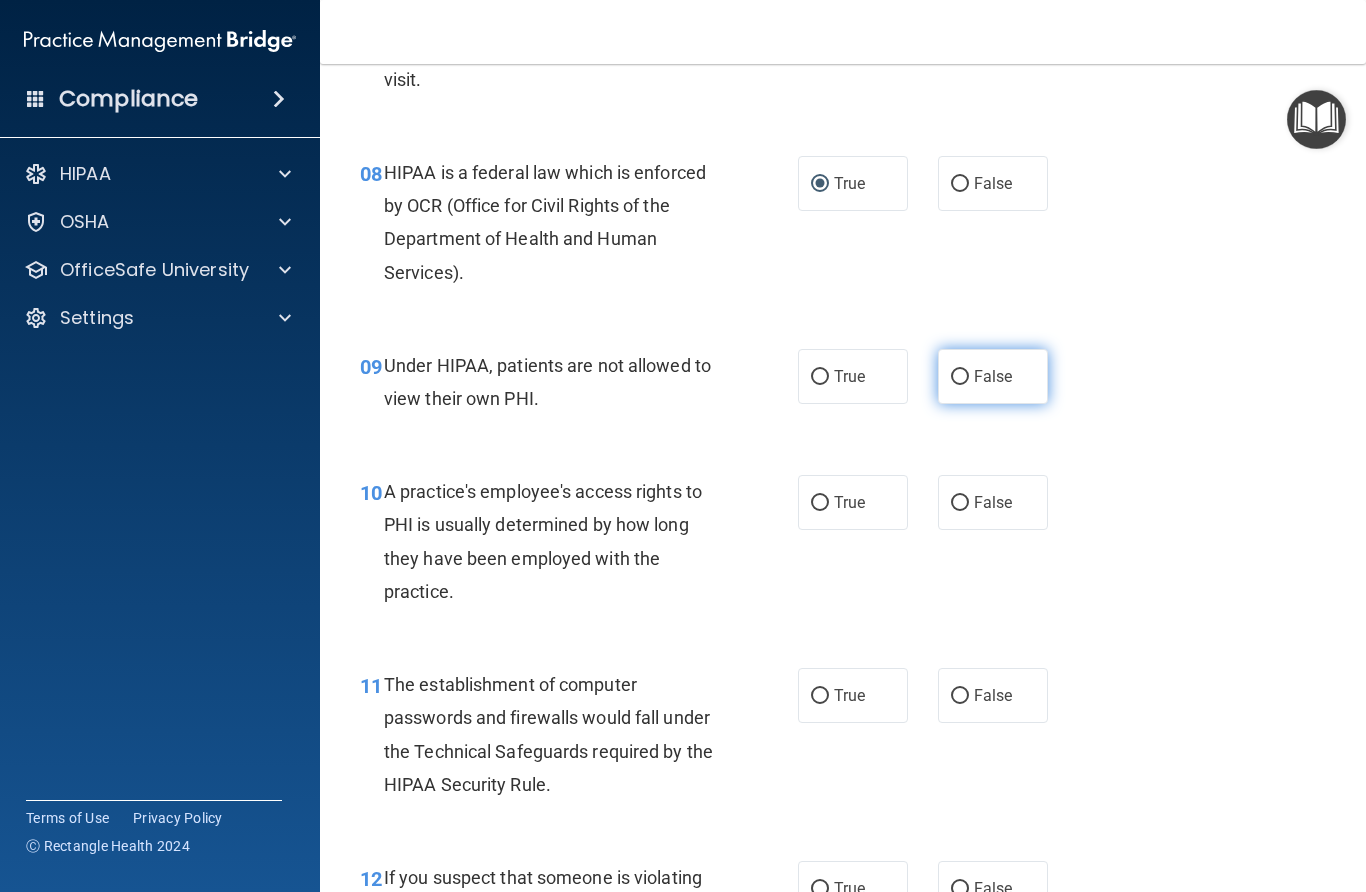 drag, startPoint x: 961, startPoint y: 368, endPoint x: 952, endPoint y: 381, distance: 15.811388 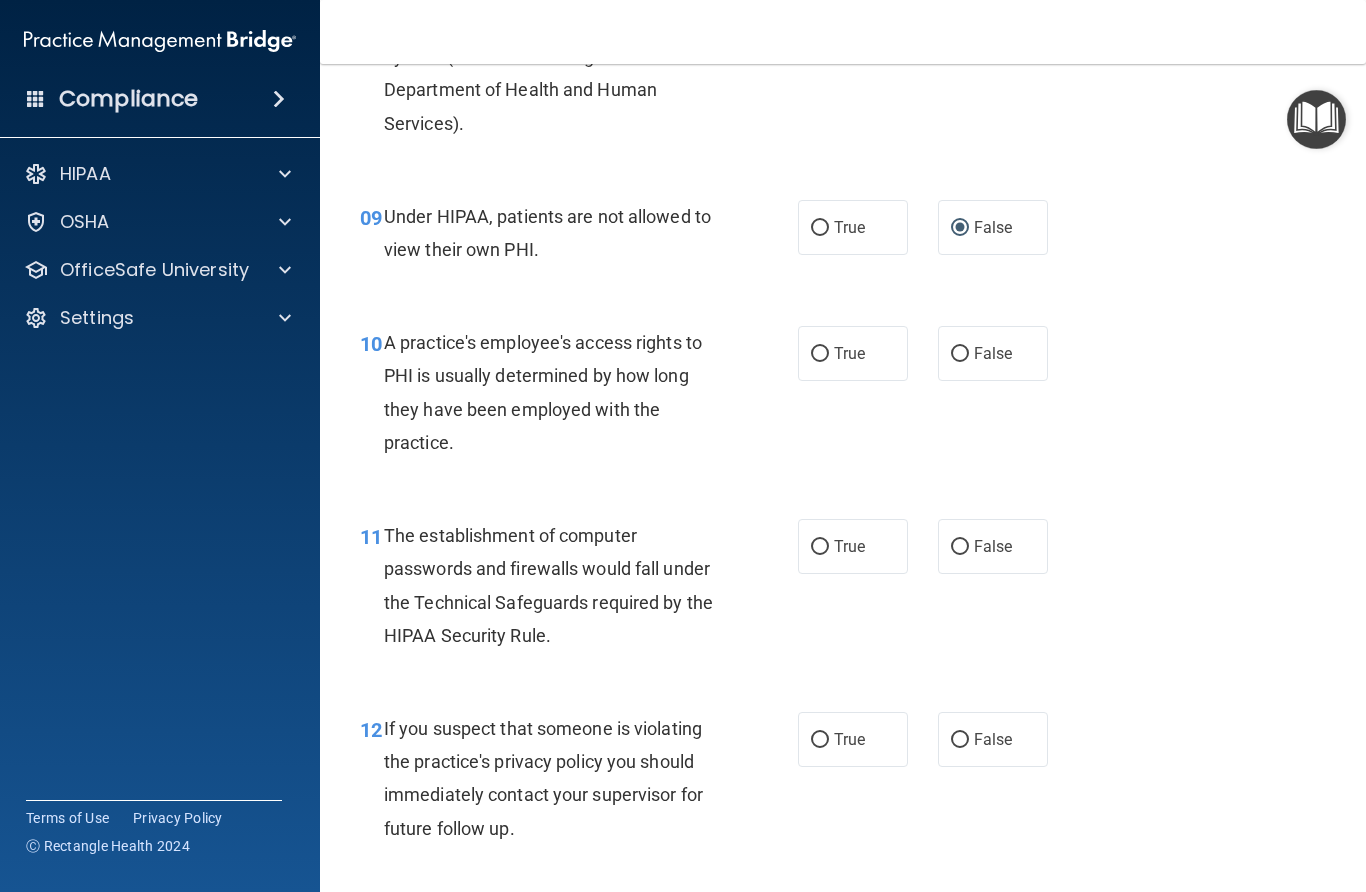 scroll, scrollTop: 1569, scrollLeft: 0, axis: vertical 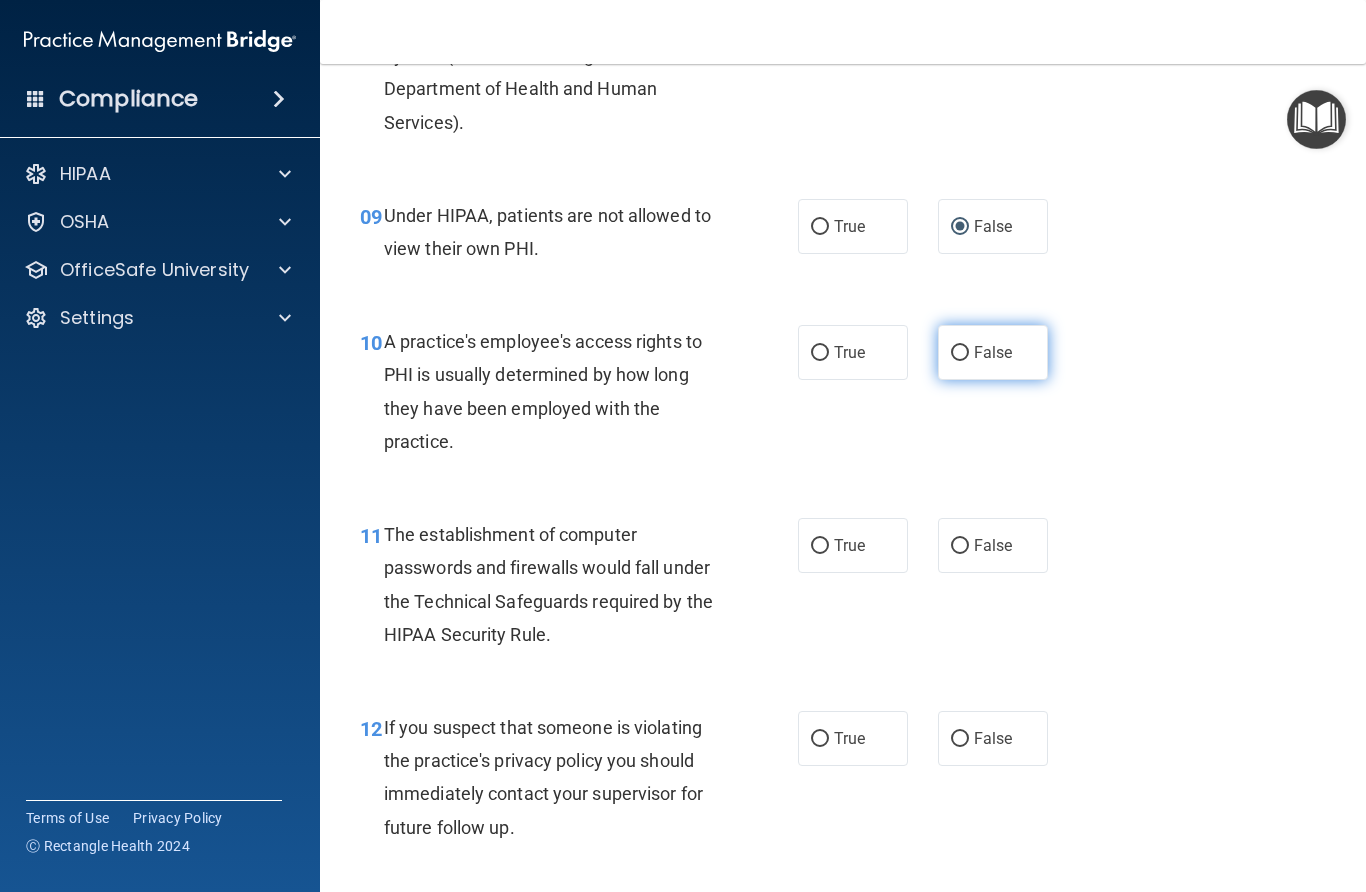 click on "False" at bounding box center [960, 353] 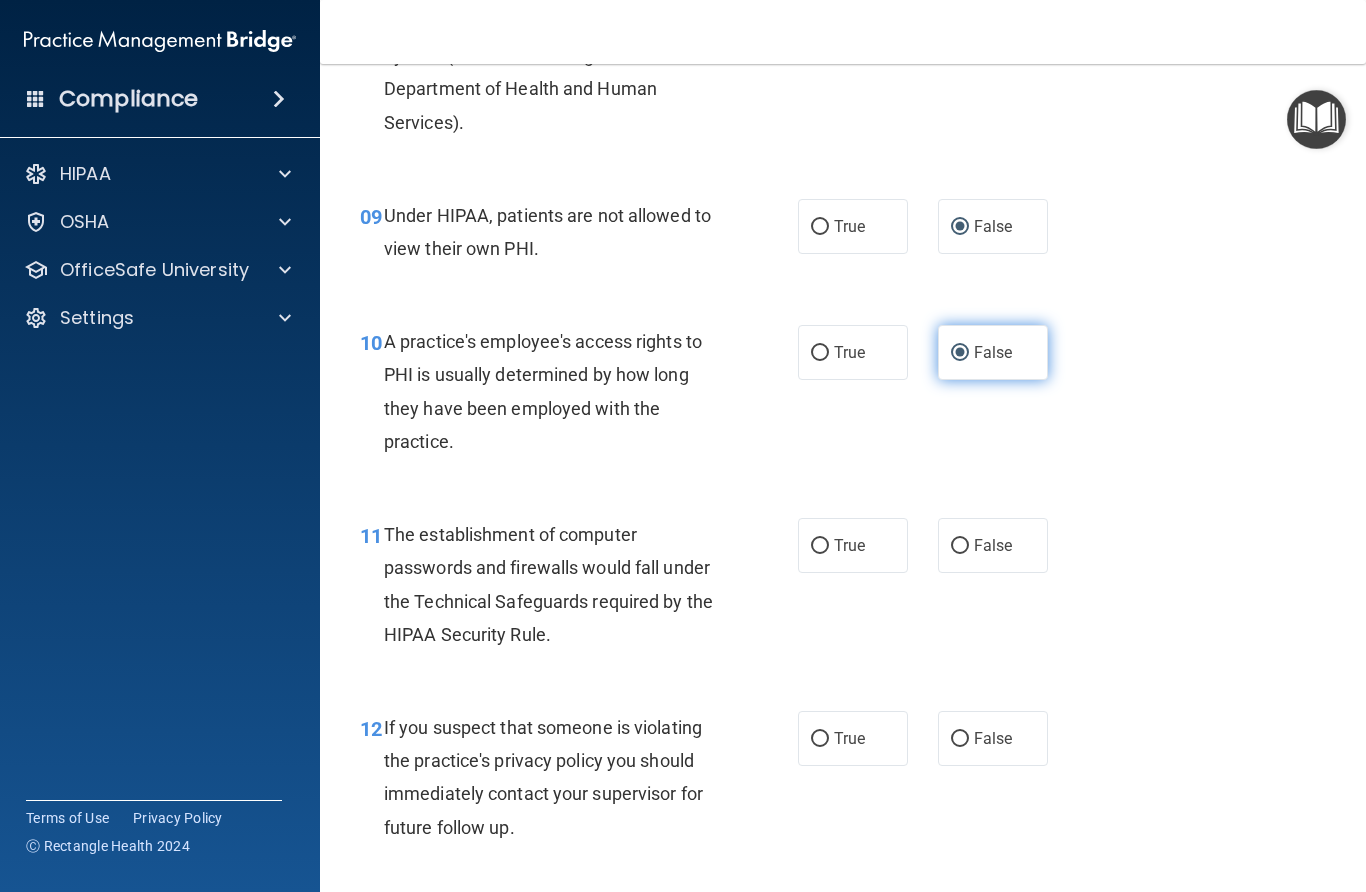 click on "False" at bounding box center (960, 353) 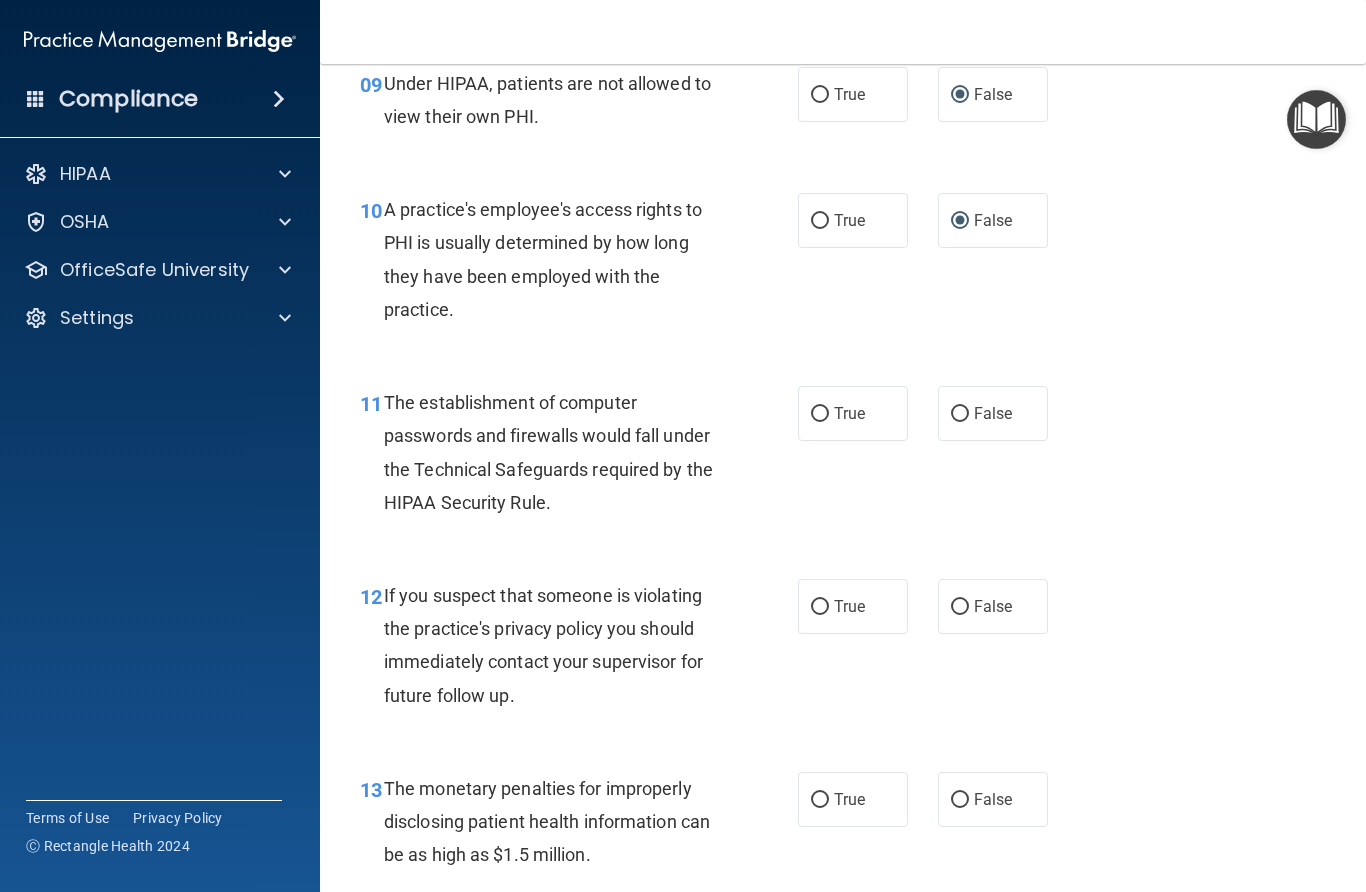 scroll, scrollTop: 1740, scrollLeft: 0, axis: vertical 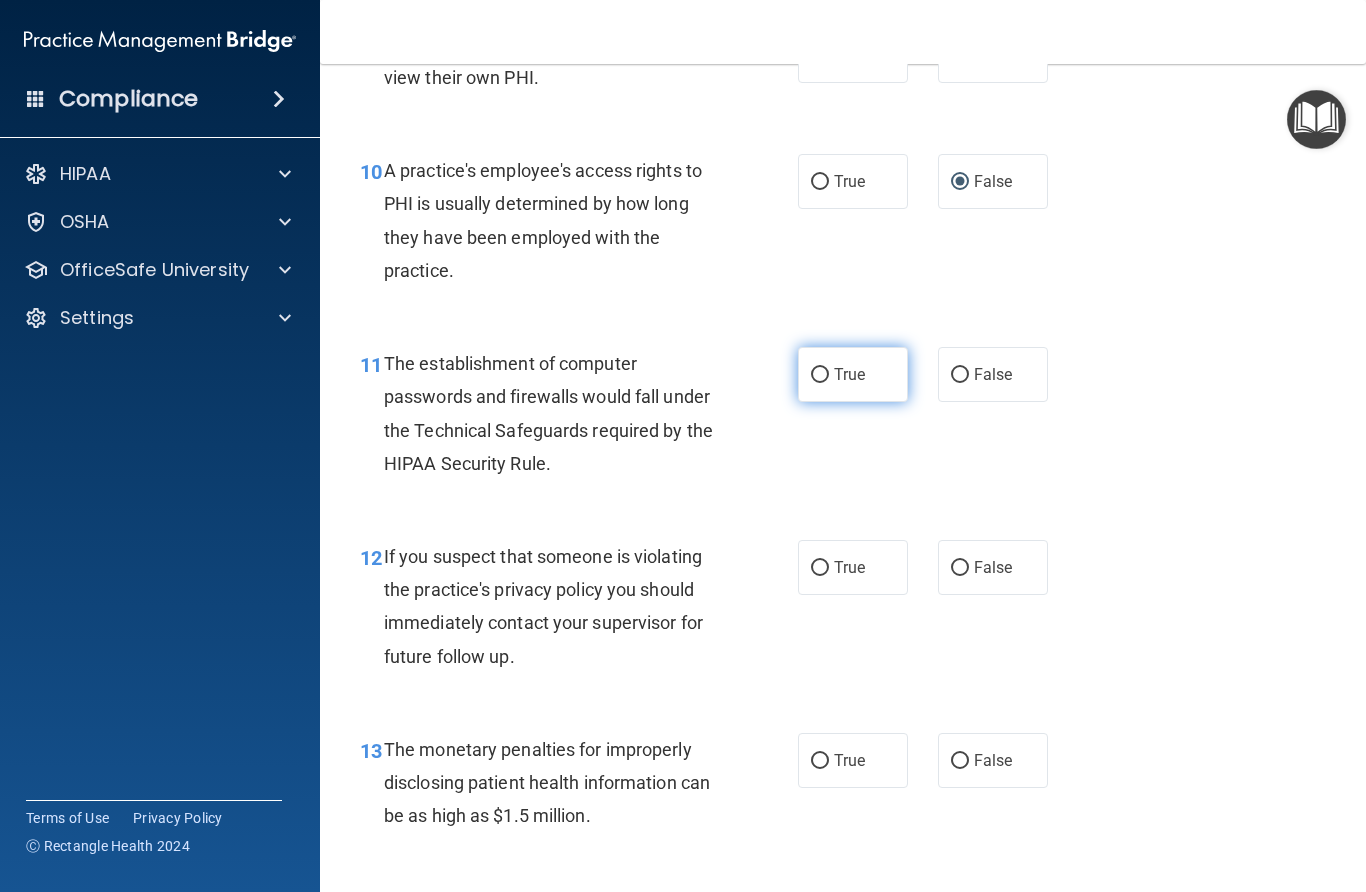 click on "True" at bounding box center (820, 375) 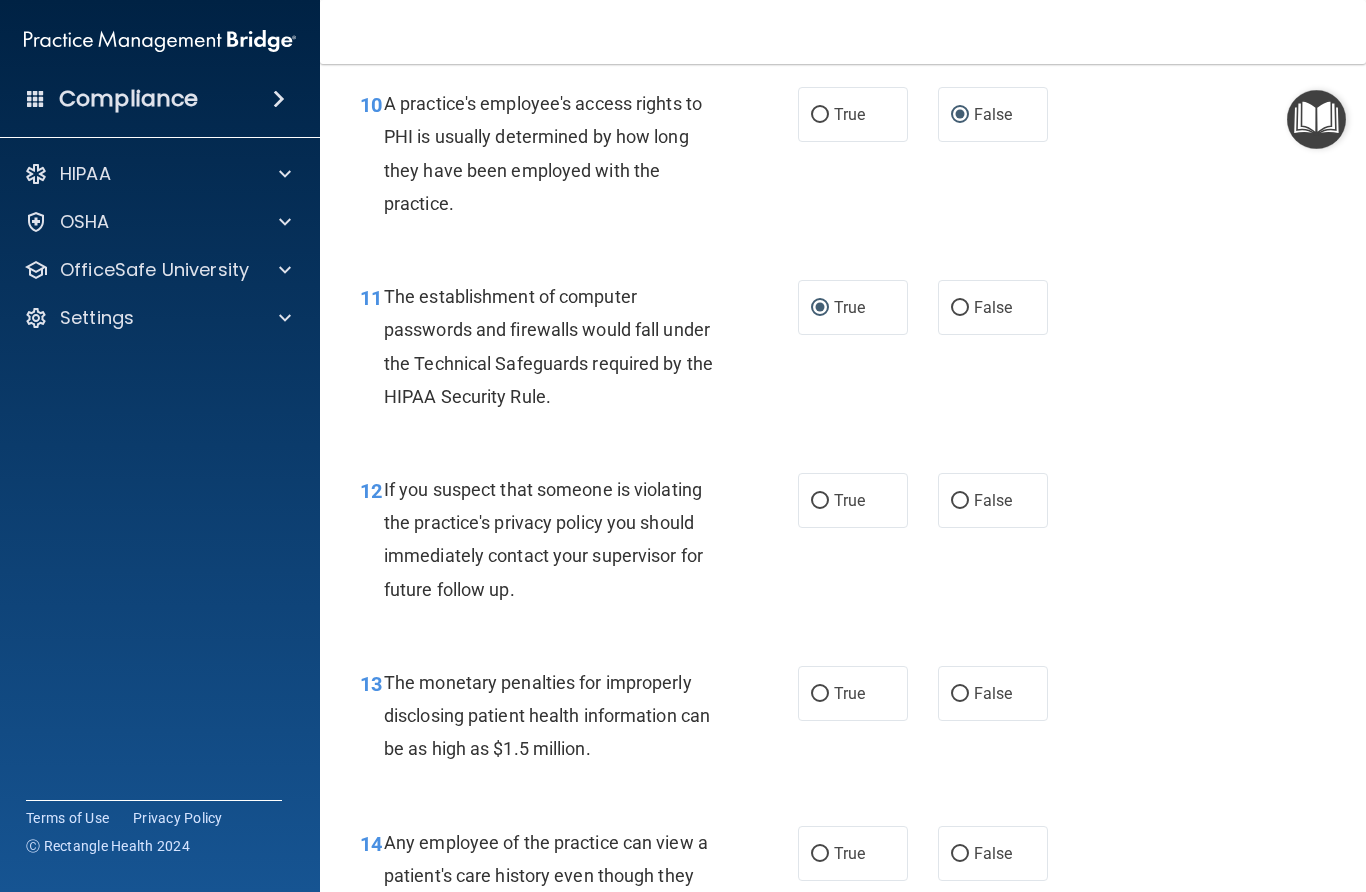 scroll, scrollTop: 1813, scrollLeft: 0, axis: vertical 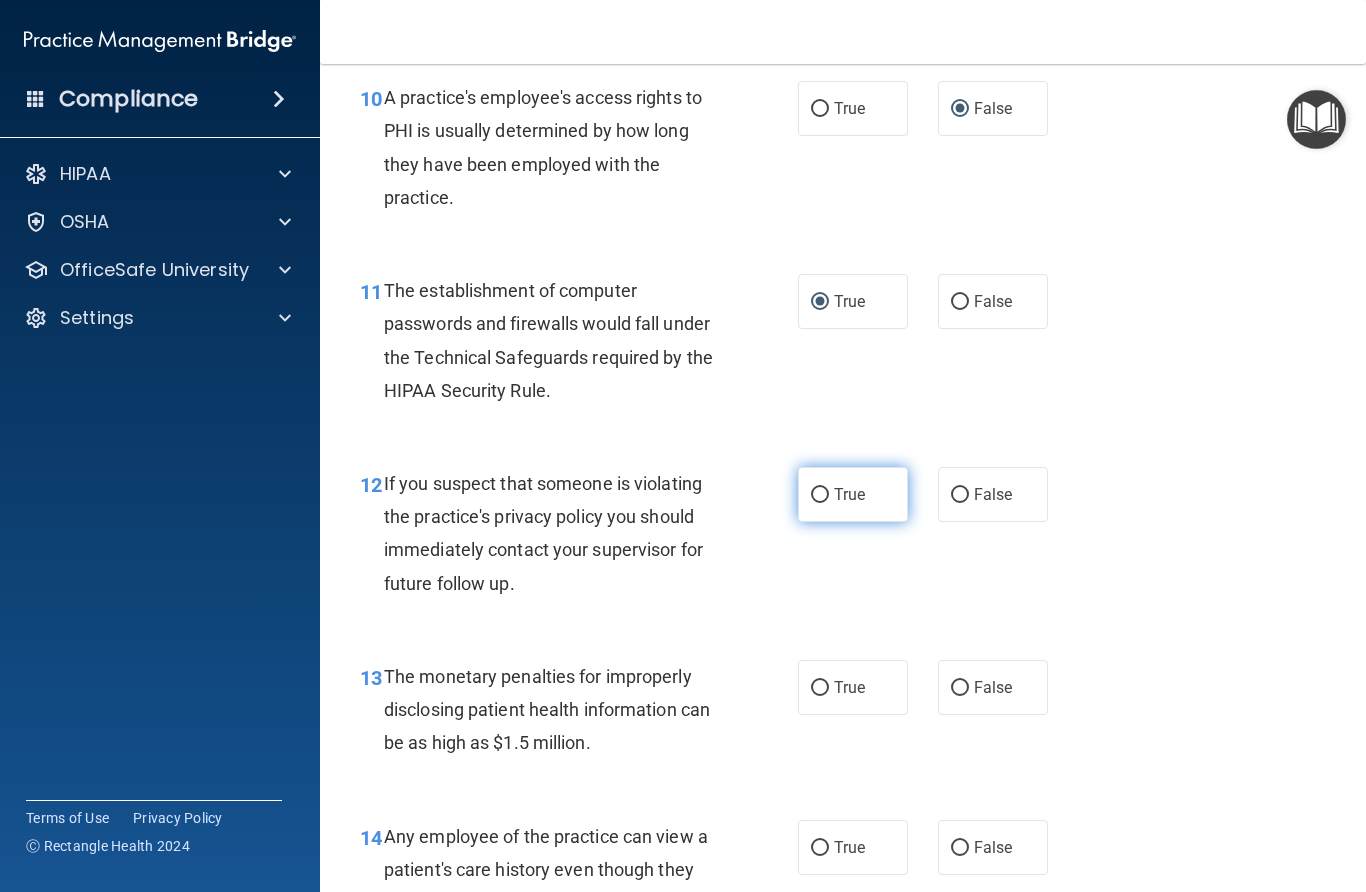 click on "True" at bounding box center (820, 495) 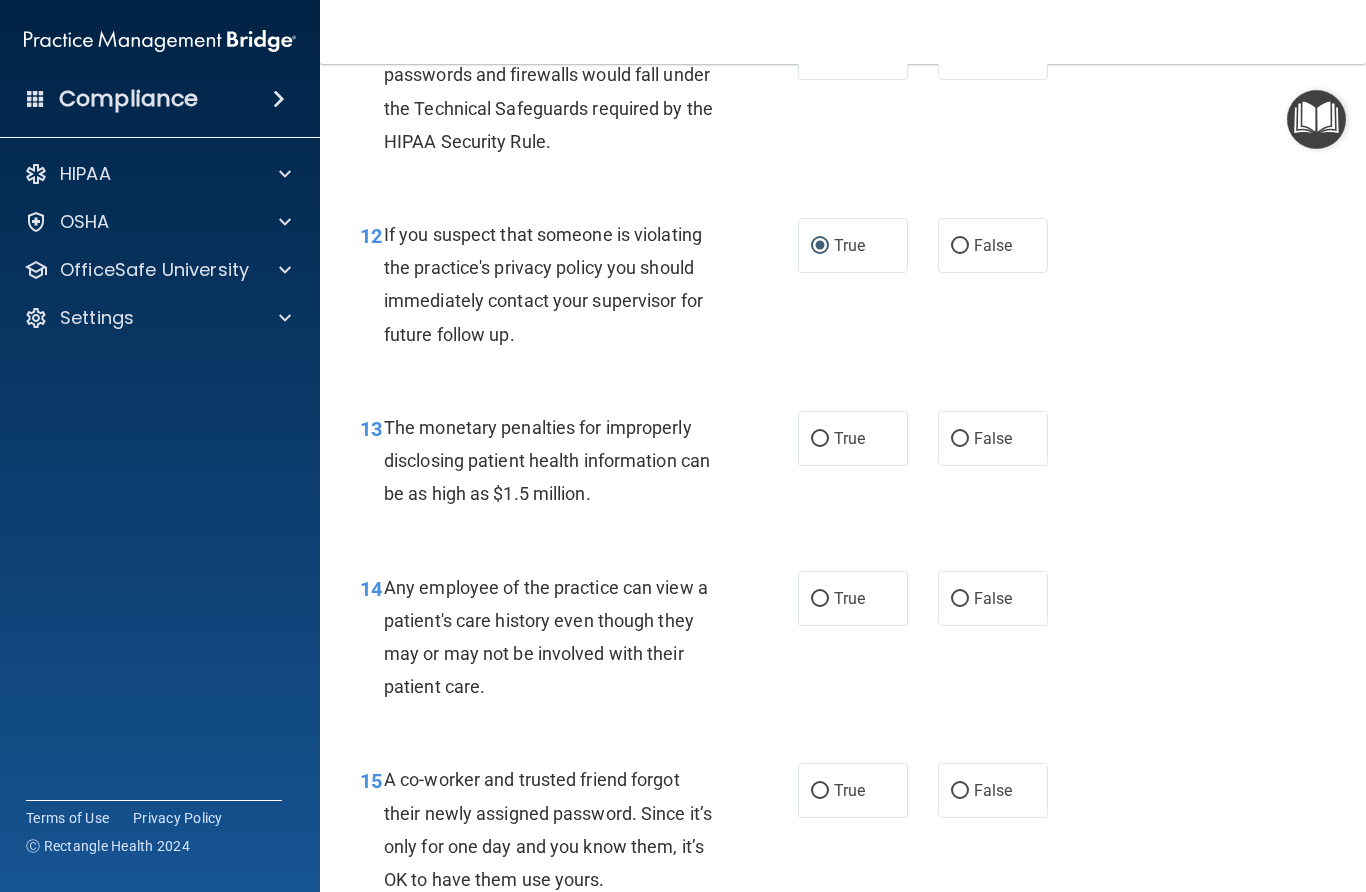 scroll, scrollTop: 2068, scrollLeft: 0, axis: vertical 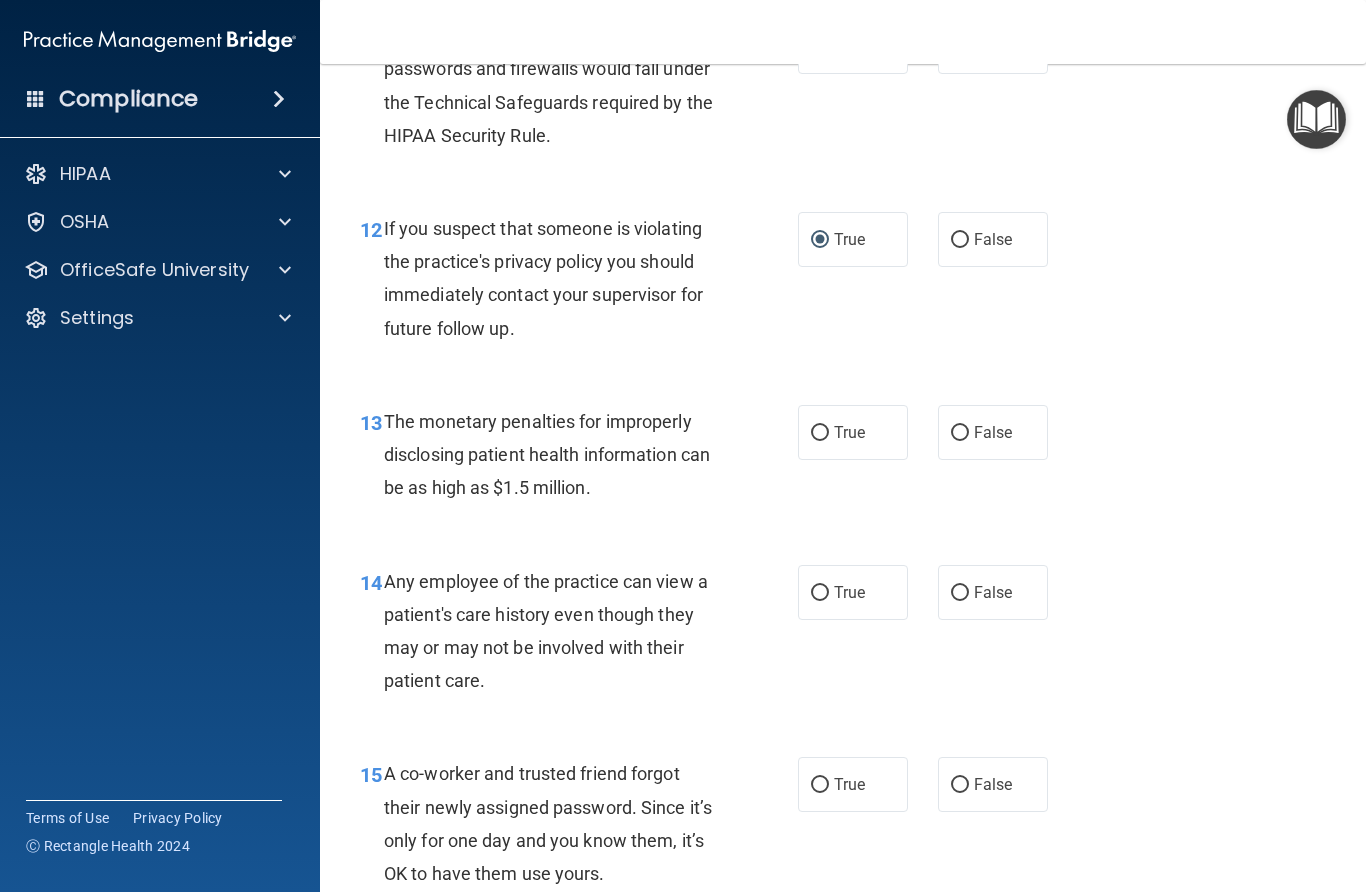 drag, startPoint x: 821, startPoint y: 425, endPoint x: 812, endPoint y: 463, distance: 39.051247 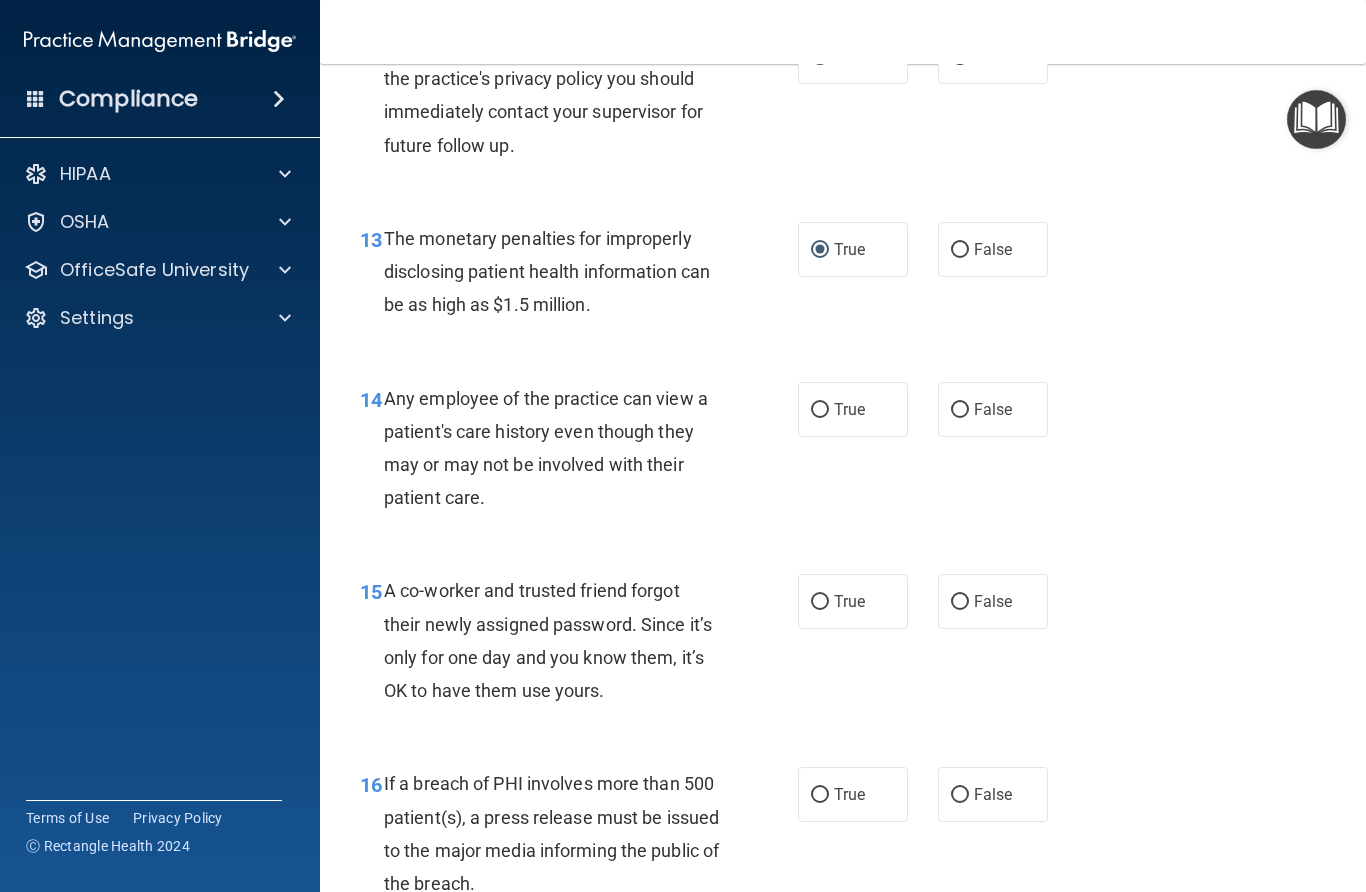 scroll, scrollTop: 2255, scrollLeft: 0, axis: vertical 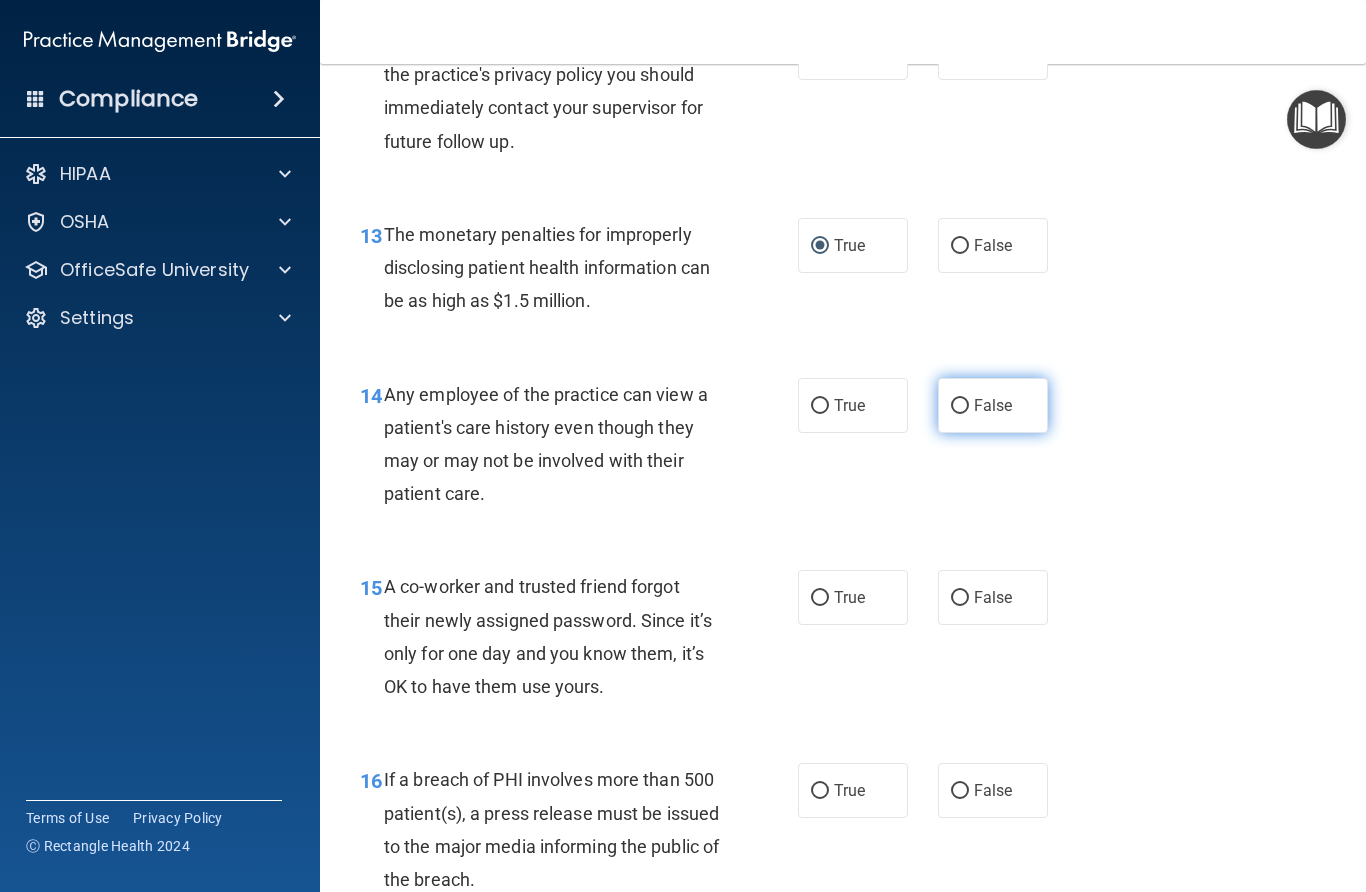 click on "False" at bounding box center [960, 406] 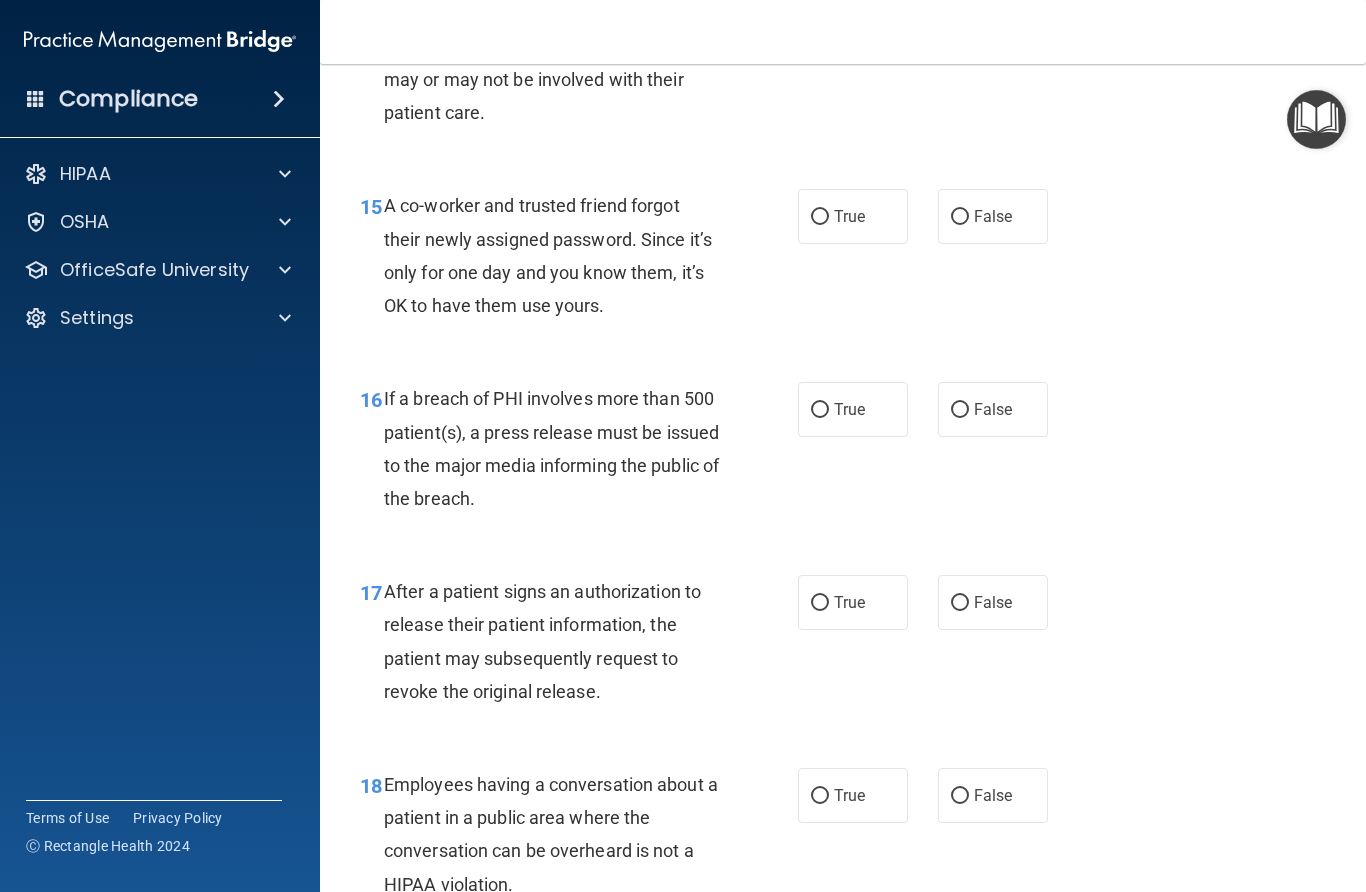 scroll, scrollTop: 2637, scrollLeft: 0, axis: vertical 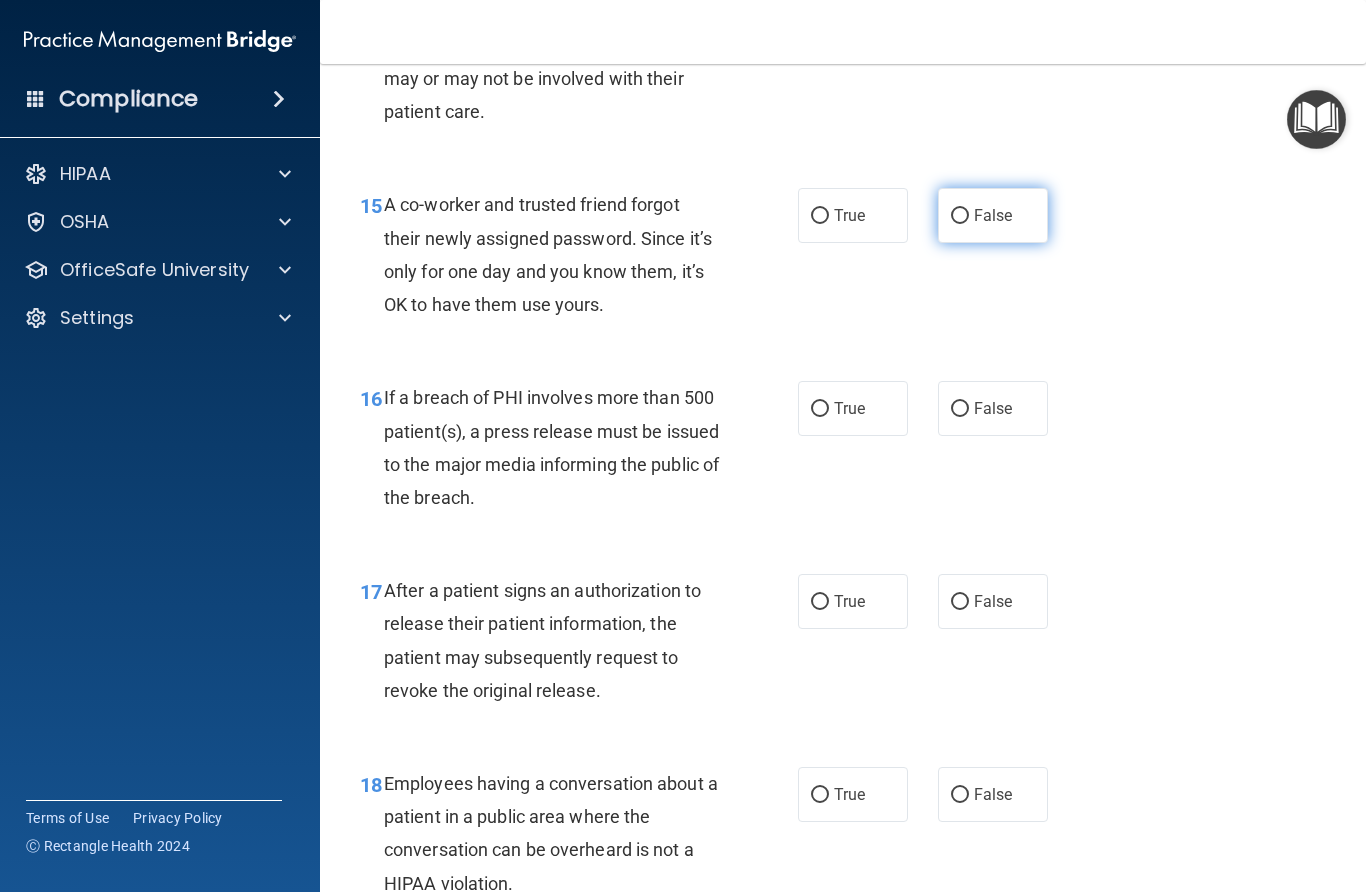 click on "False" at bounding box center (960, 216) 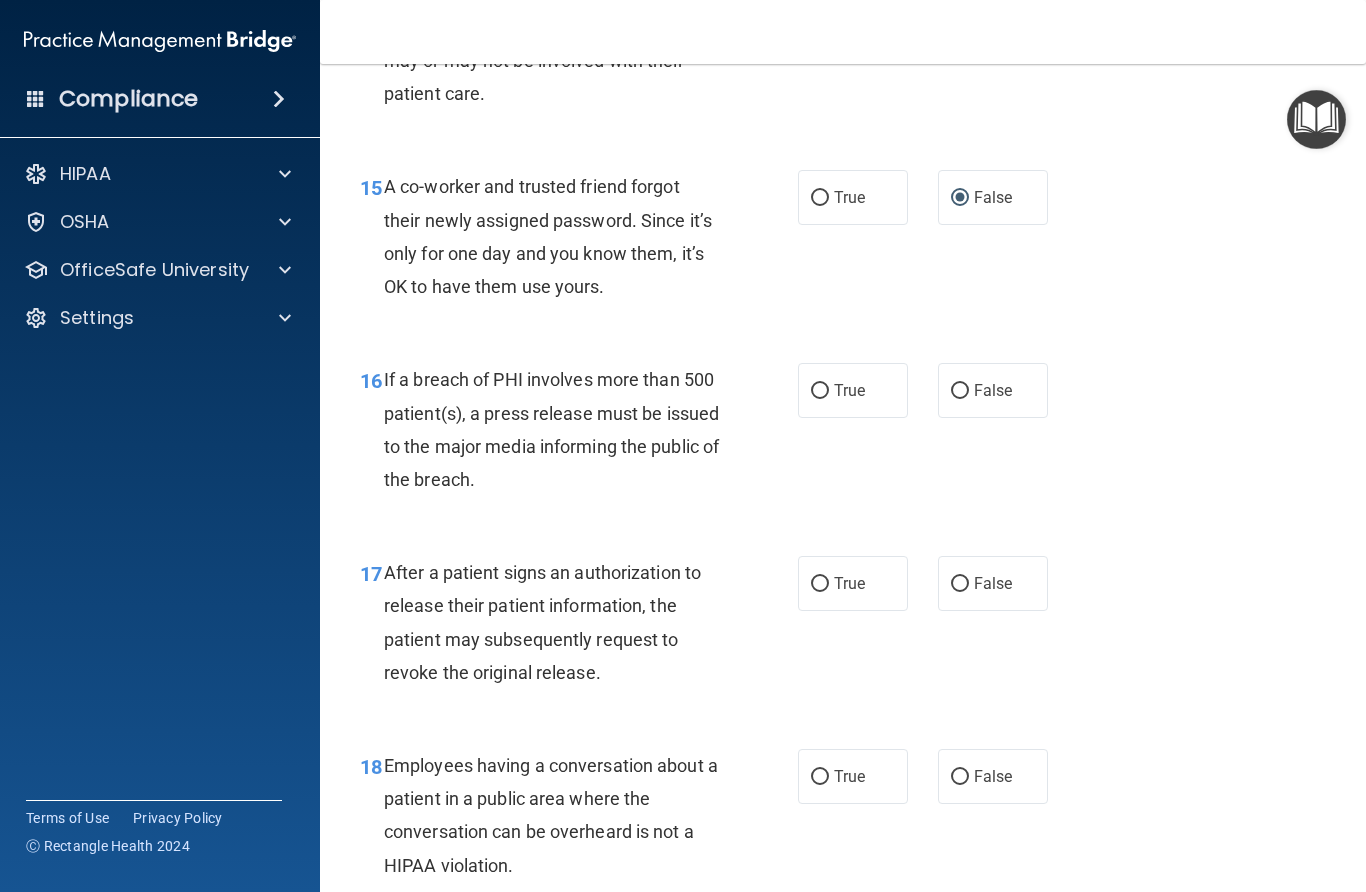 scroll, scrollTop: 2657, scrollLeft: 0, axis: vertical 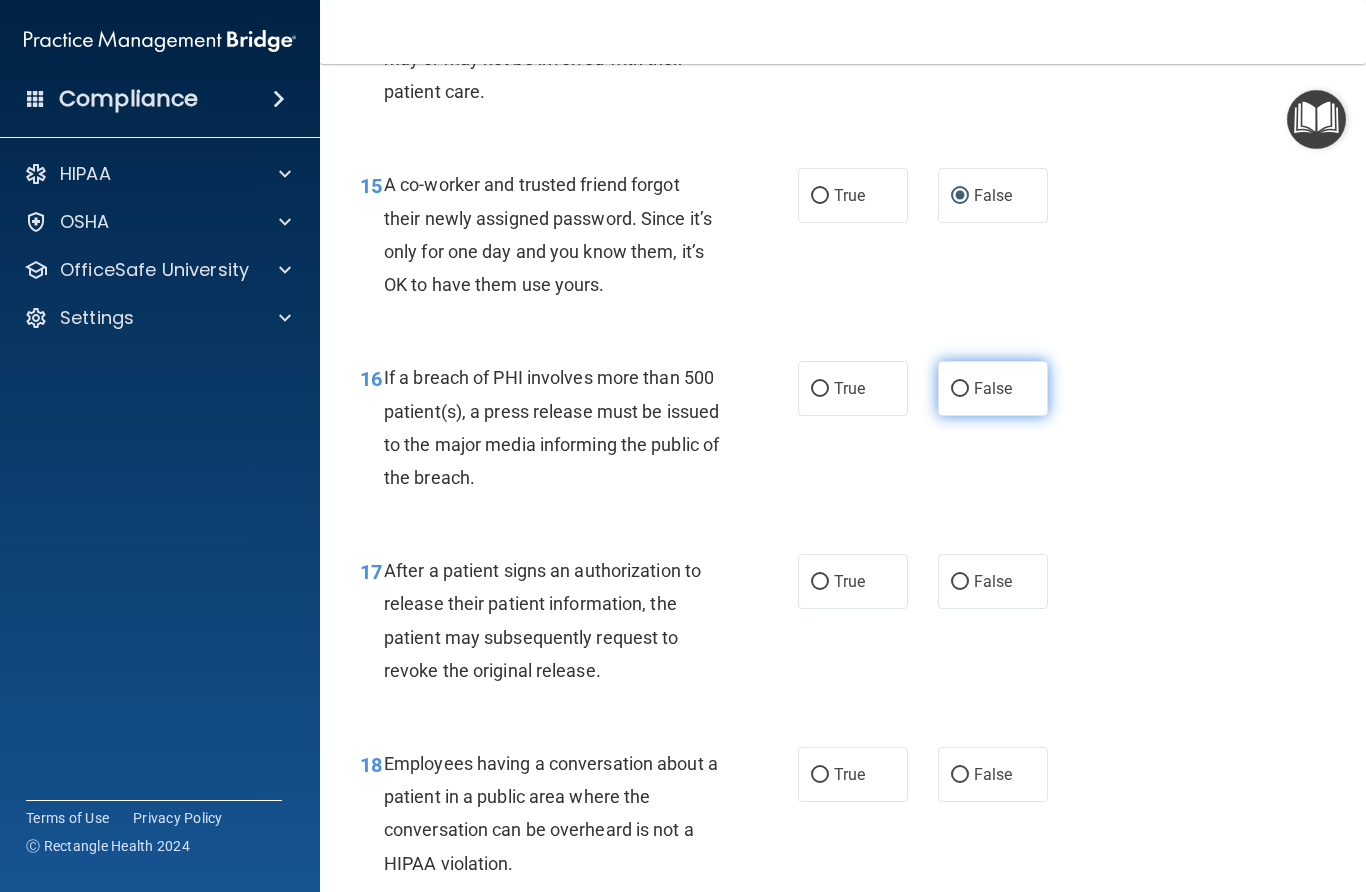 click on "False" at bounding box center (960, 389) 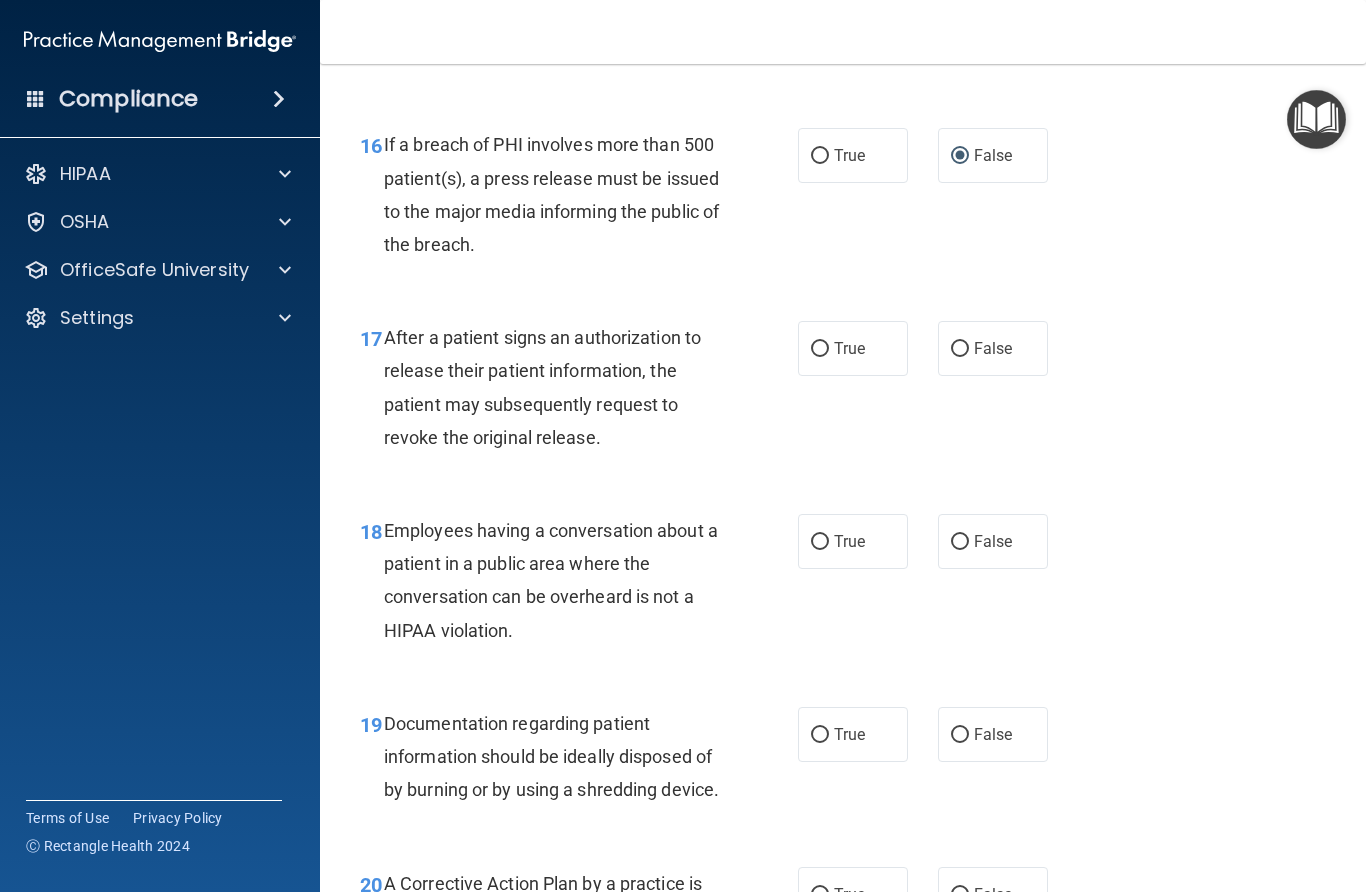 scroll, scrollTop: 2898, scrollLeft: 0, axis: vertical 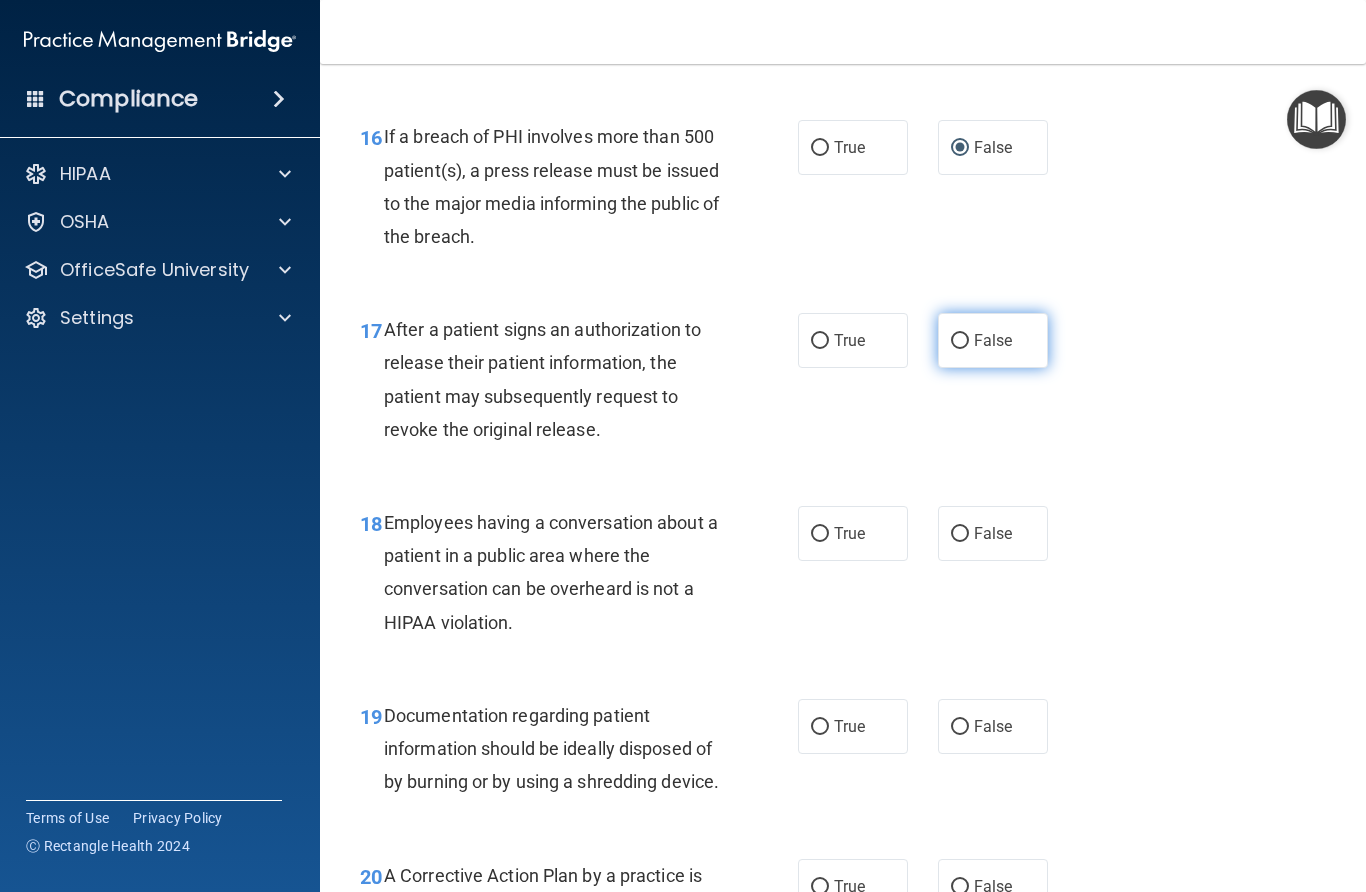 click on "False" at bounding box center (960, 341) 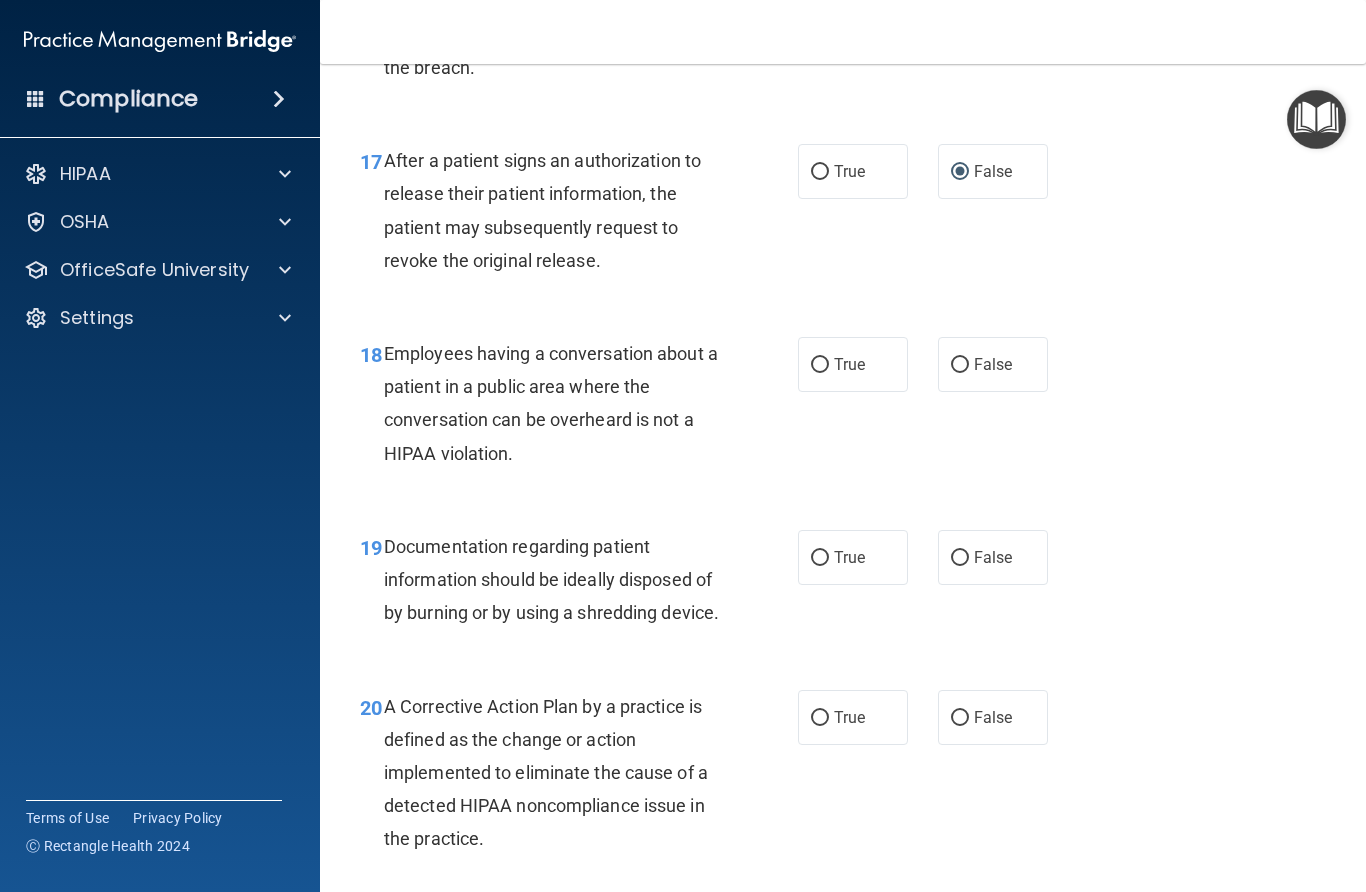 scroll, scrollTop: 3072, scrollLeft: 0, axis: vertical 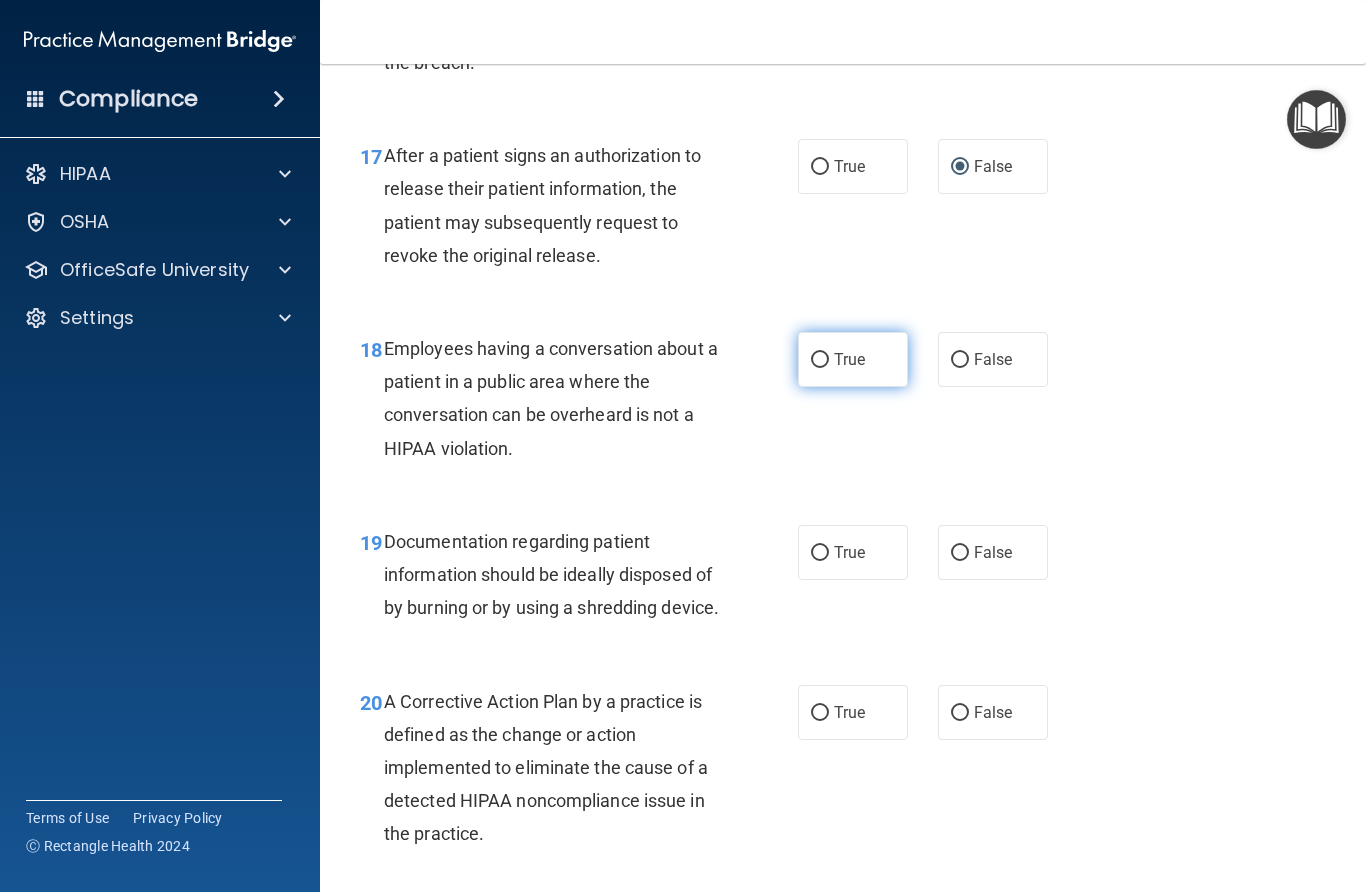 click on "True" at bounding box center (820, 360) 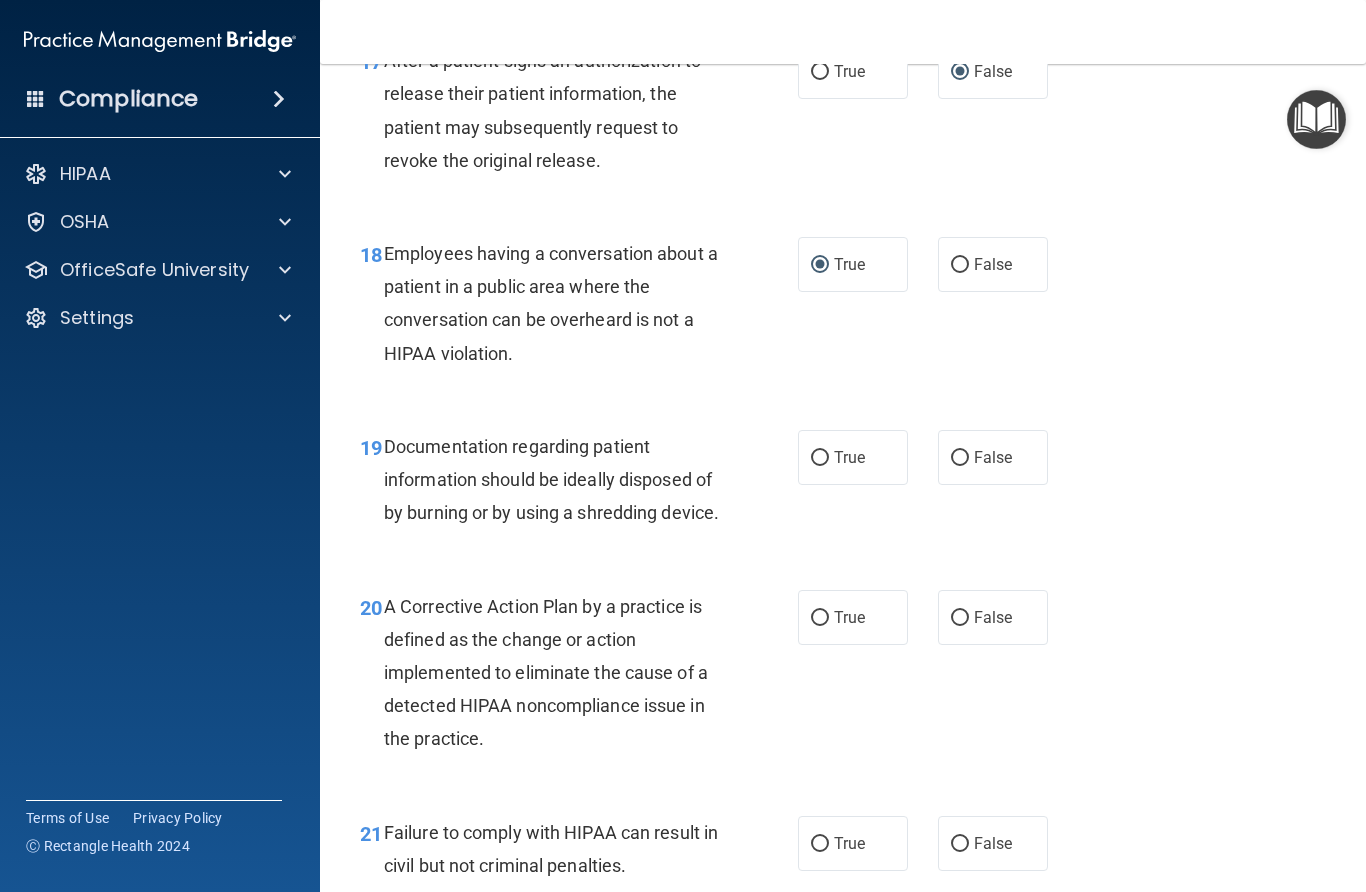 scroll, scrollTop: 3245, scrollLeft: 0, axis: vertical 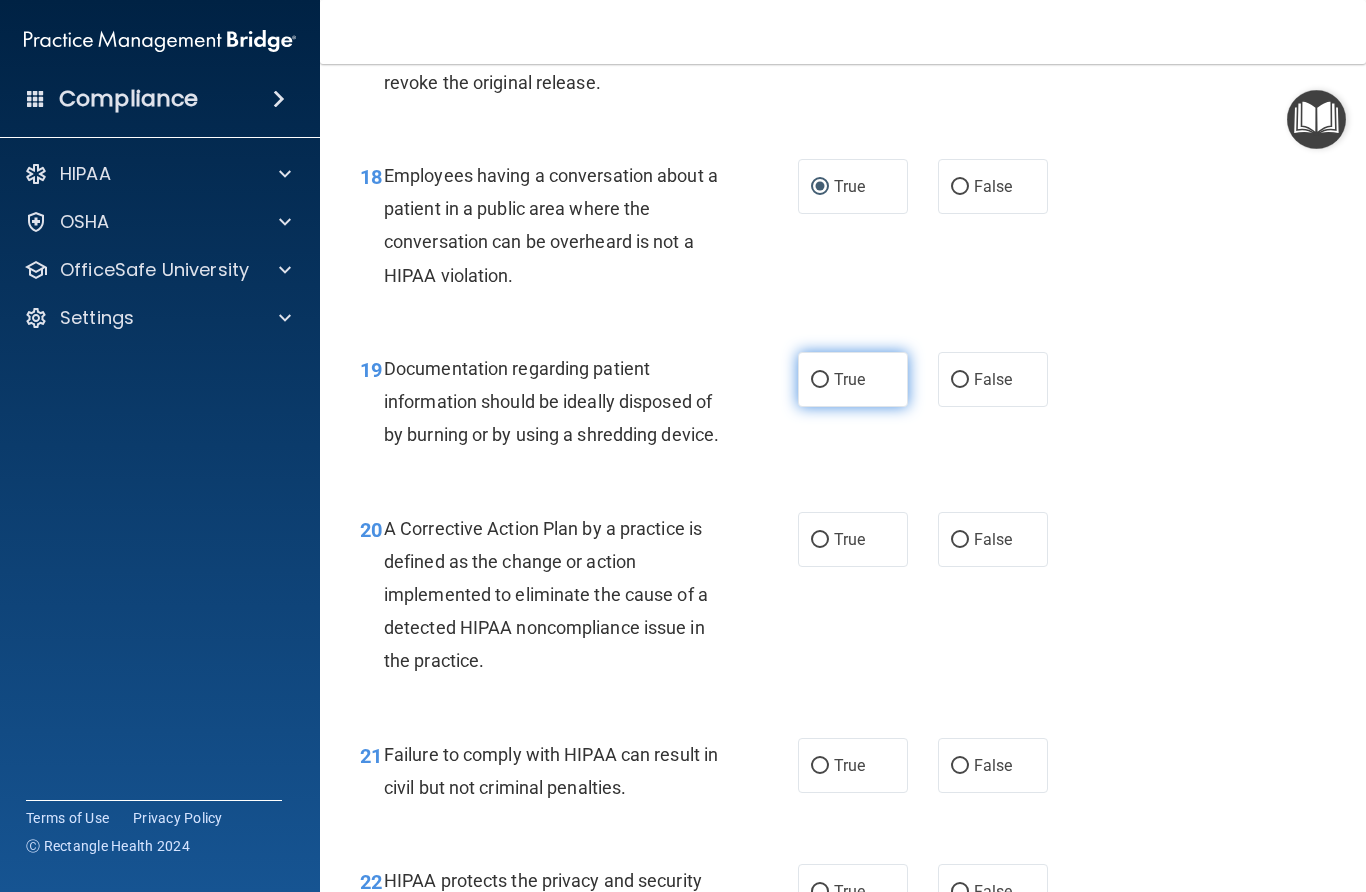 drag, startPoint x: 825, startPoint y: 364, endPoint x: 855, endPoint y: 374, distance: 31.622776 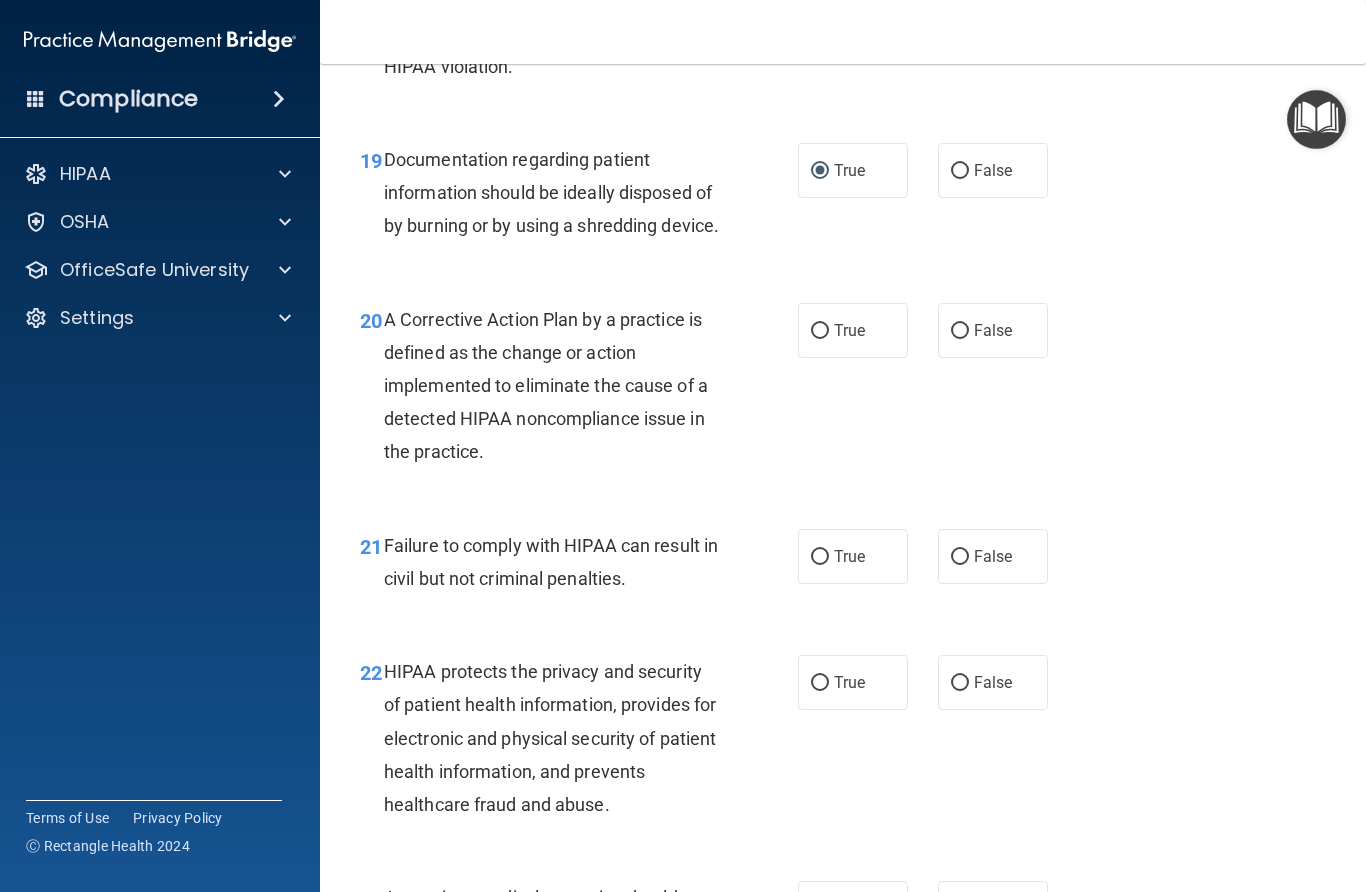 scroll, scrollTop: 3453, scrollLeft: 0, axis: vertical 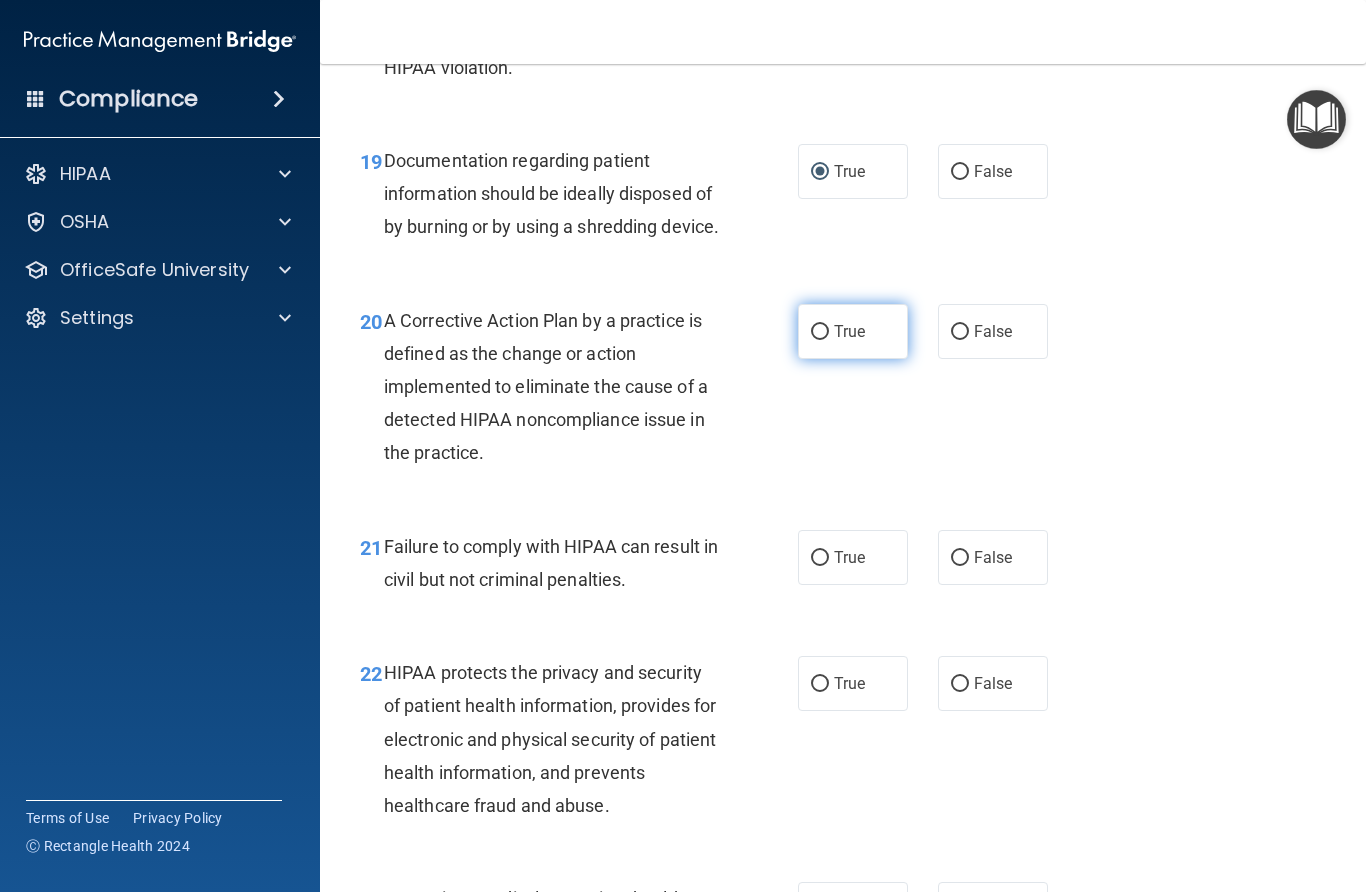 click on "True" at bounding box center [820, 332] 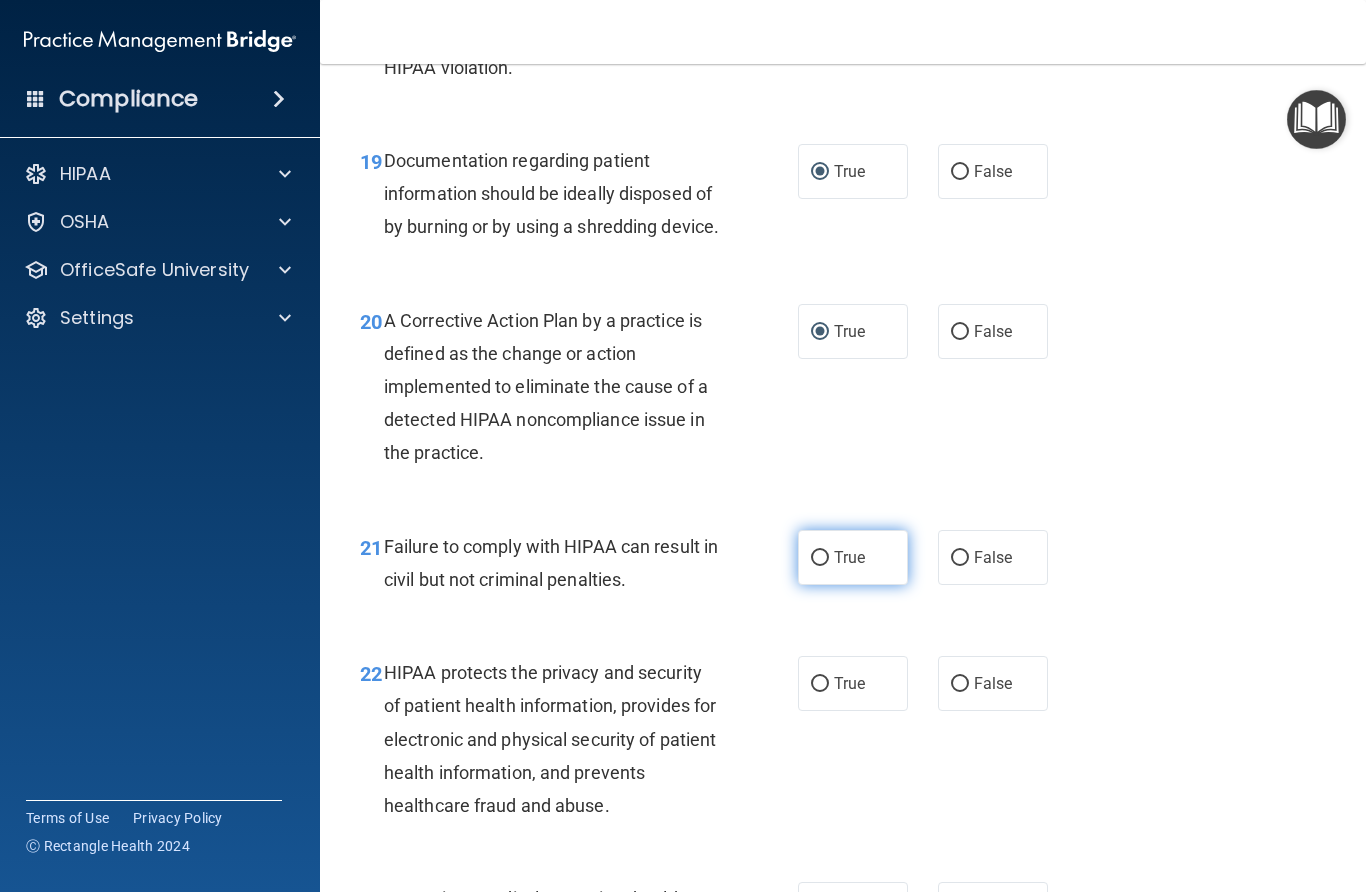 click on "True" at bounding box center [820, 558] 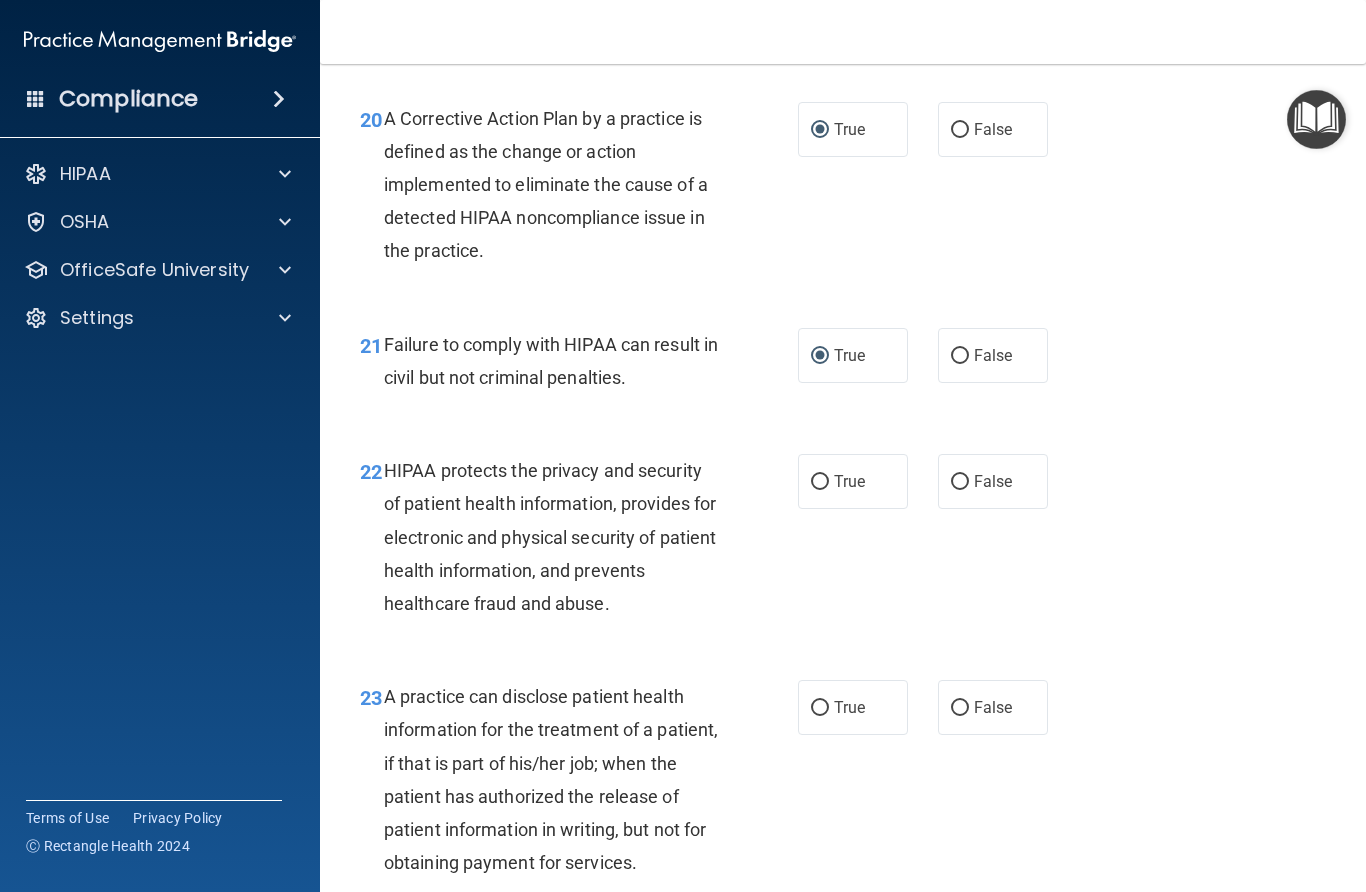 scroll, scrollTop: 3651, scrollLeft: 0, axis: vertical 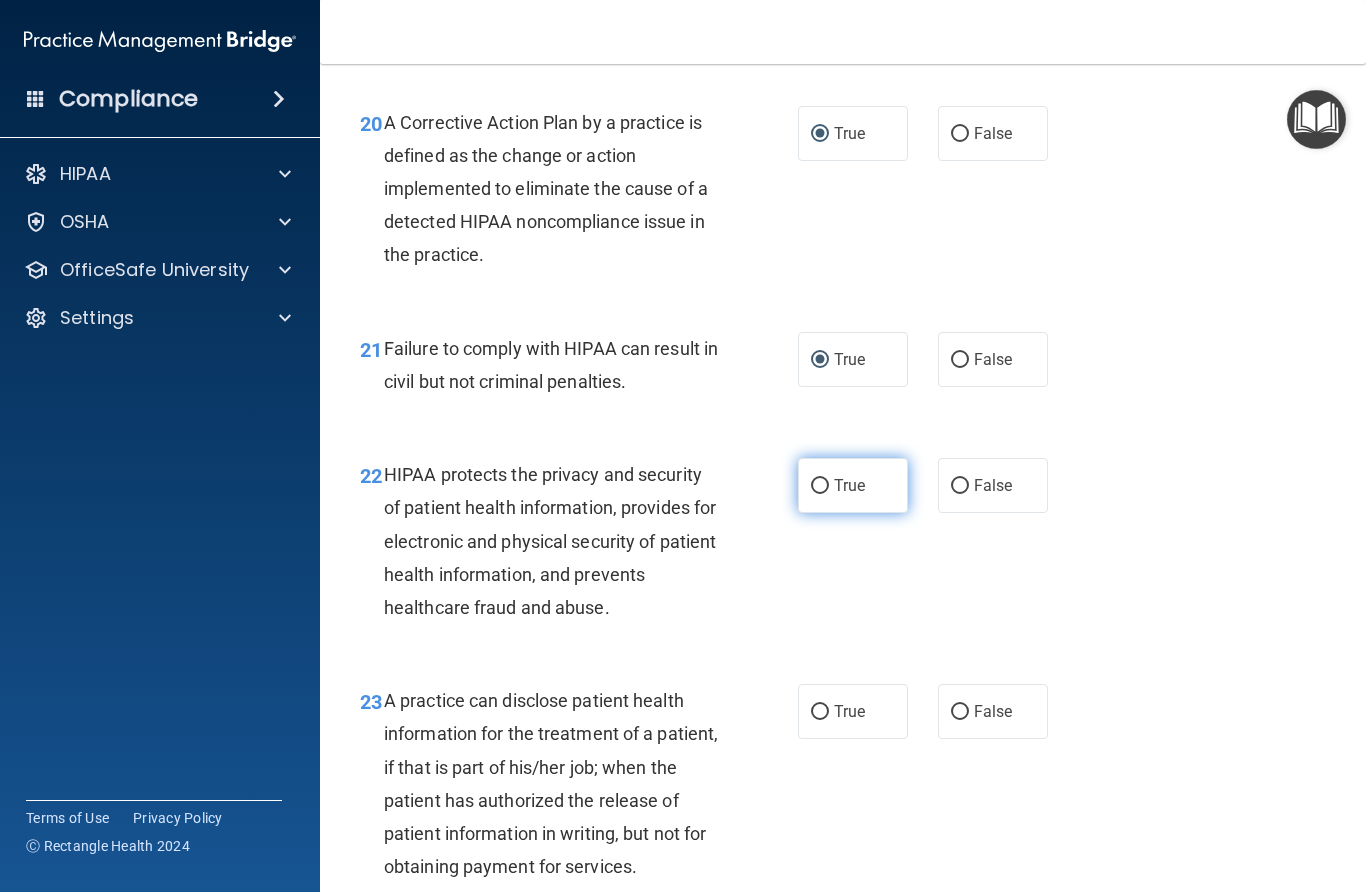 click on "True" at bounding box center [820, 486] 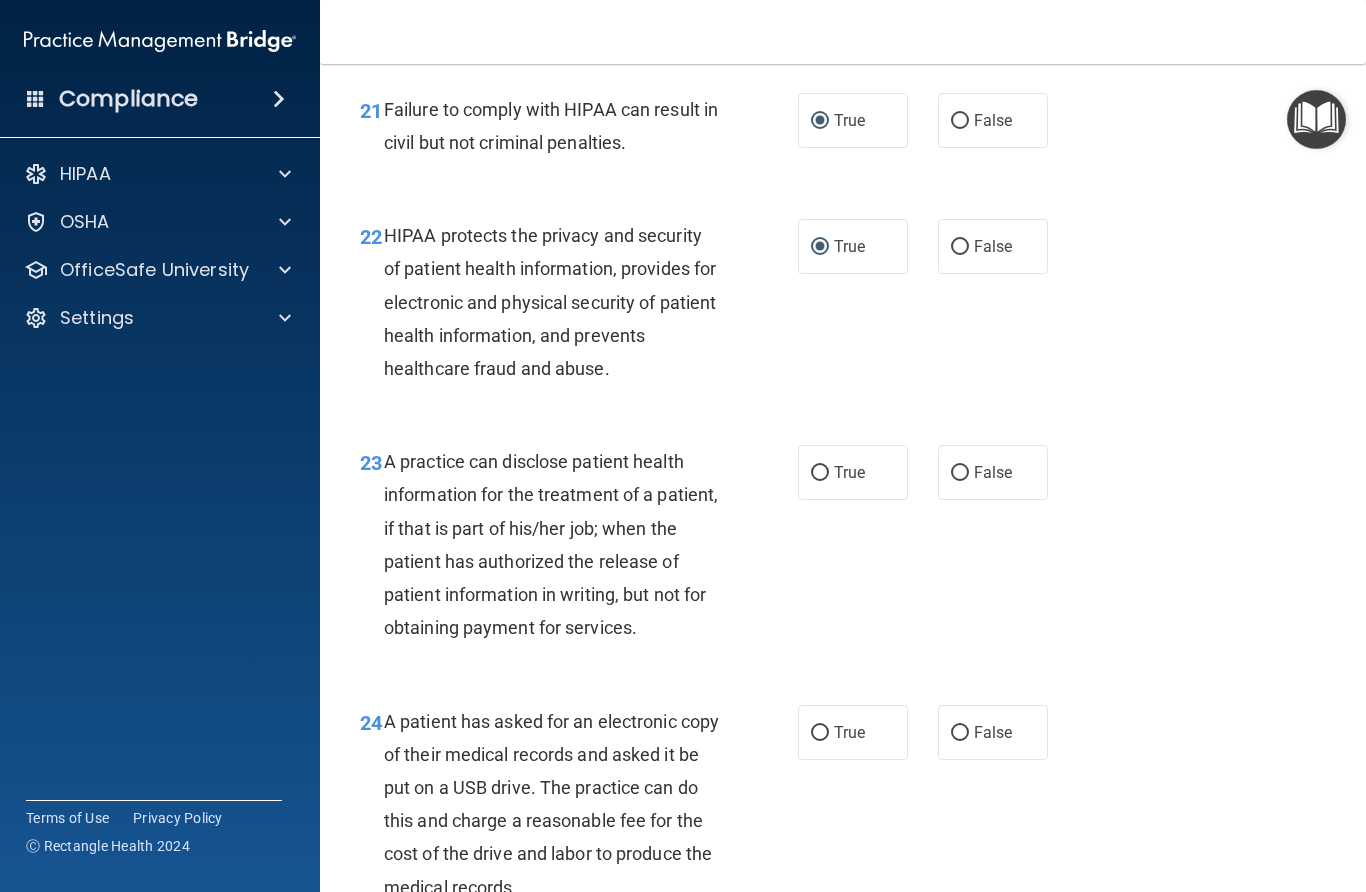 scroll, scrollTop: 3898, scrollLeft: 0, axis: vertical 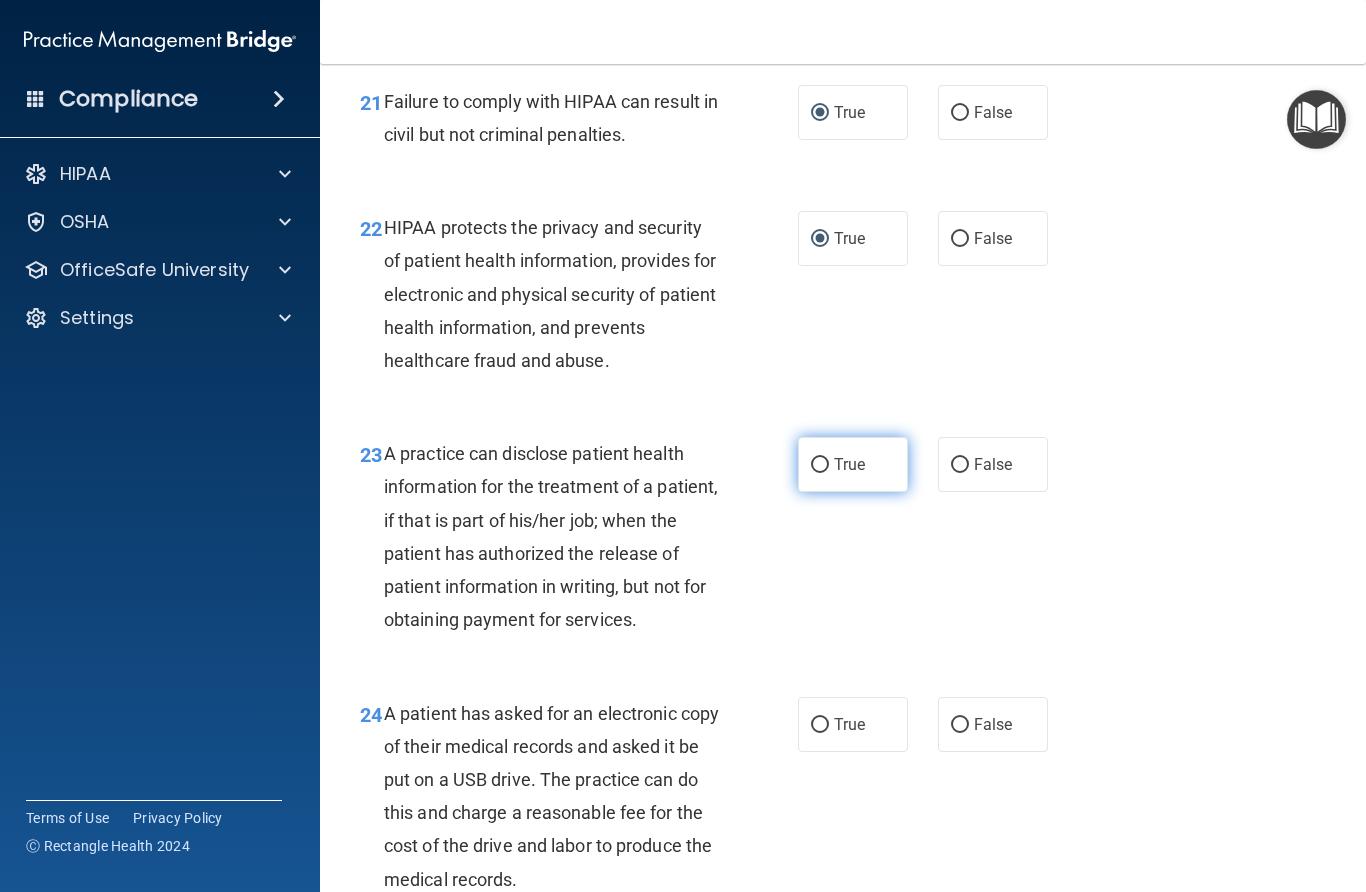 click on "True" at bounding box center (820, 465) 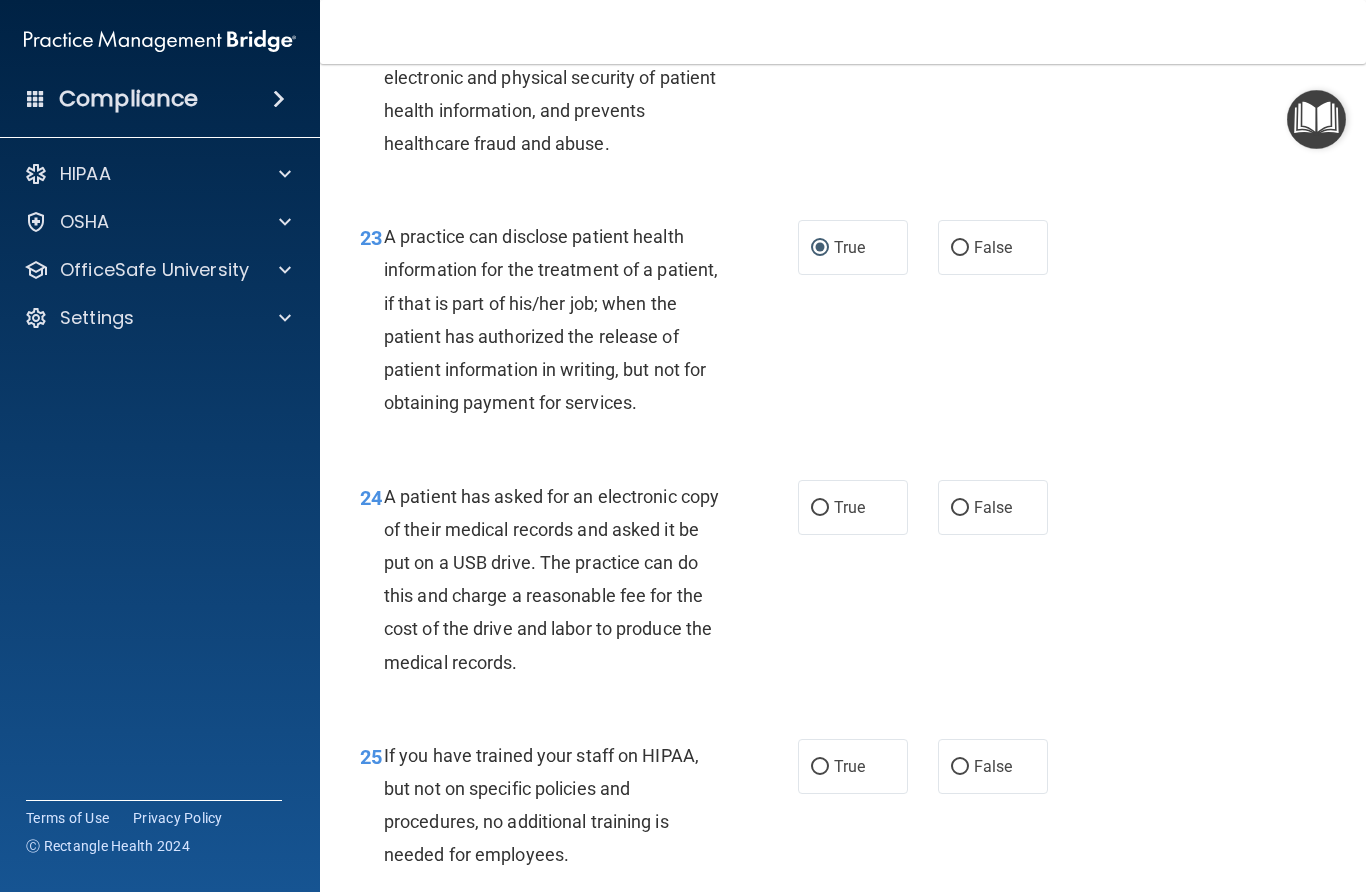 scroll, scrollTop: 4116, scrollLeft: 0, axis: vertical 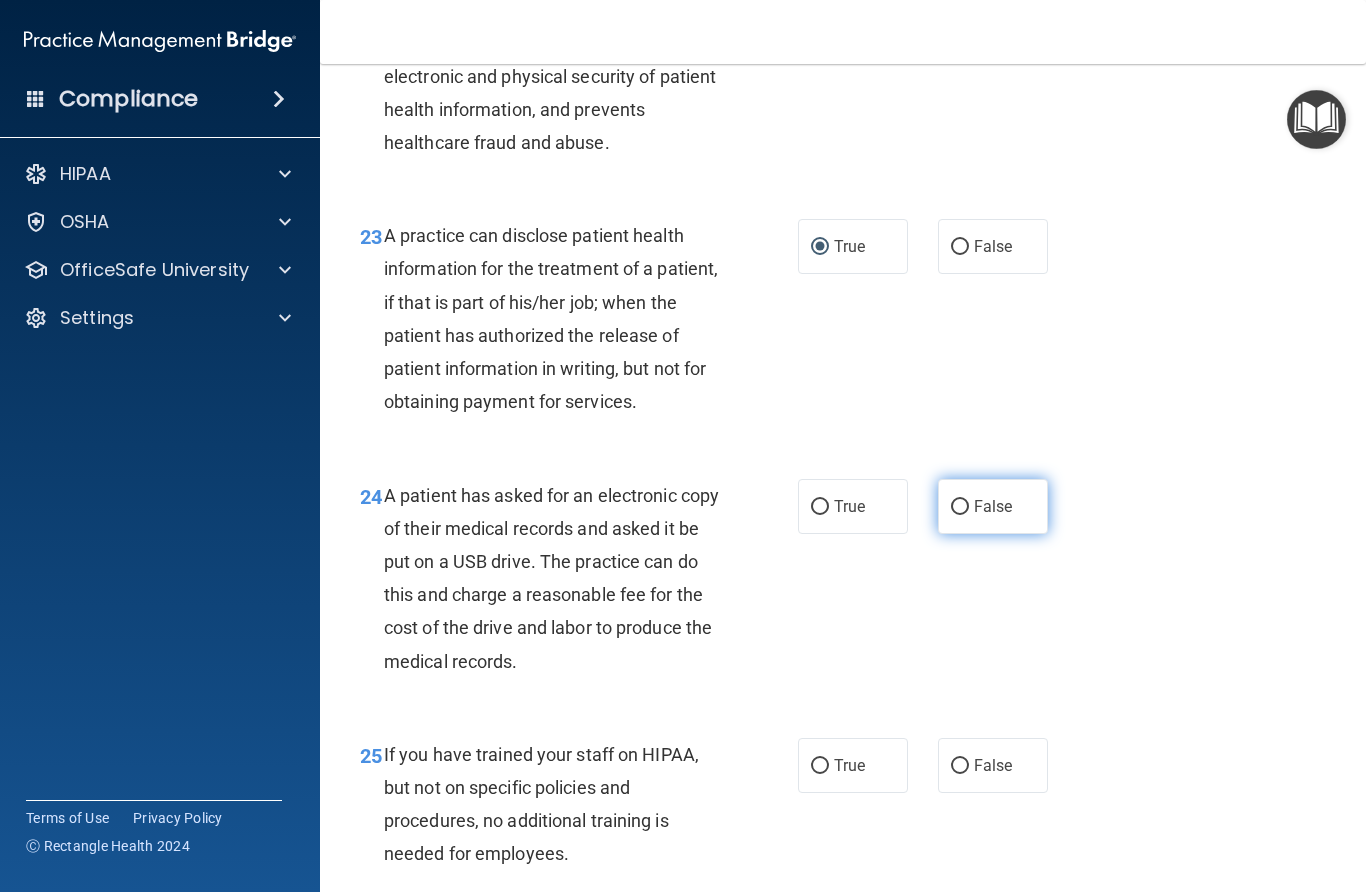 click on "False" at bounding box center [960, 507] 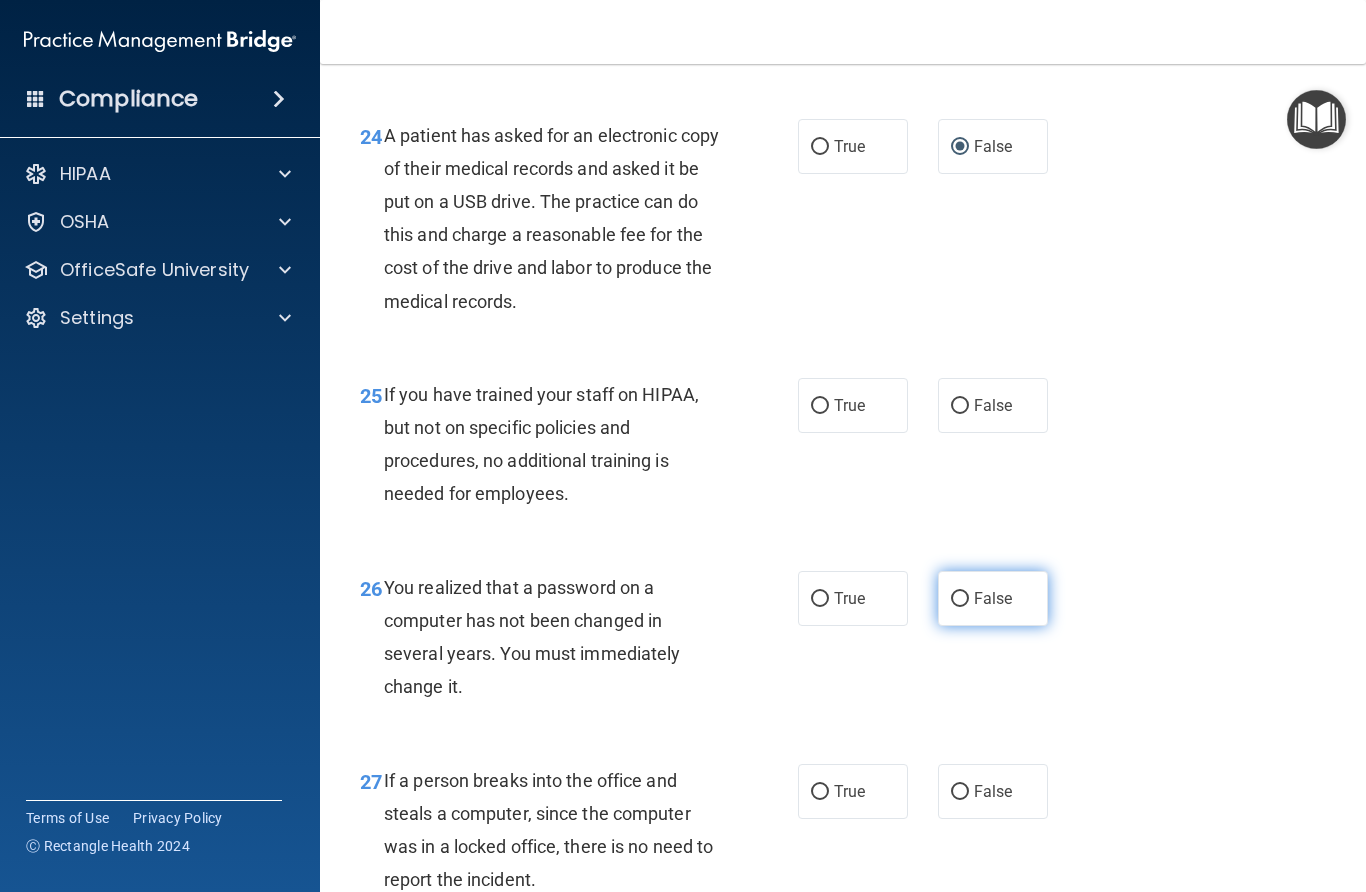 scroll, scrollTop: 4477, scrollLeft: 0, axis: vertical 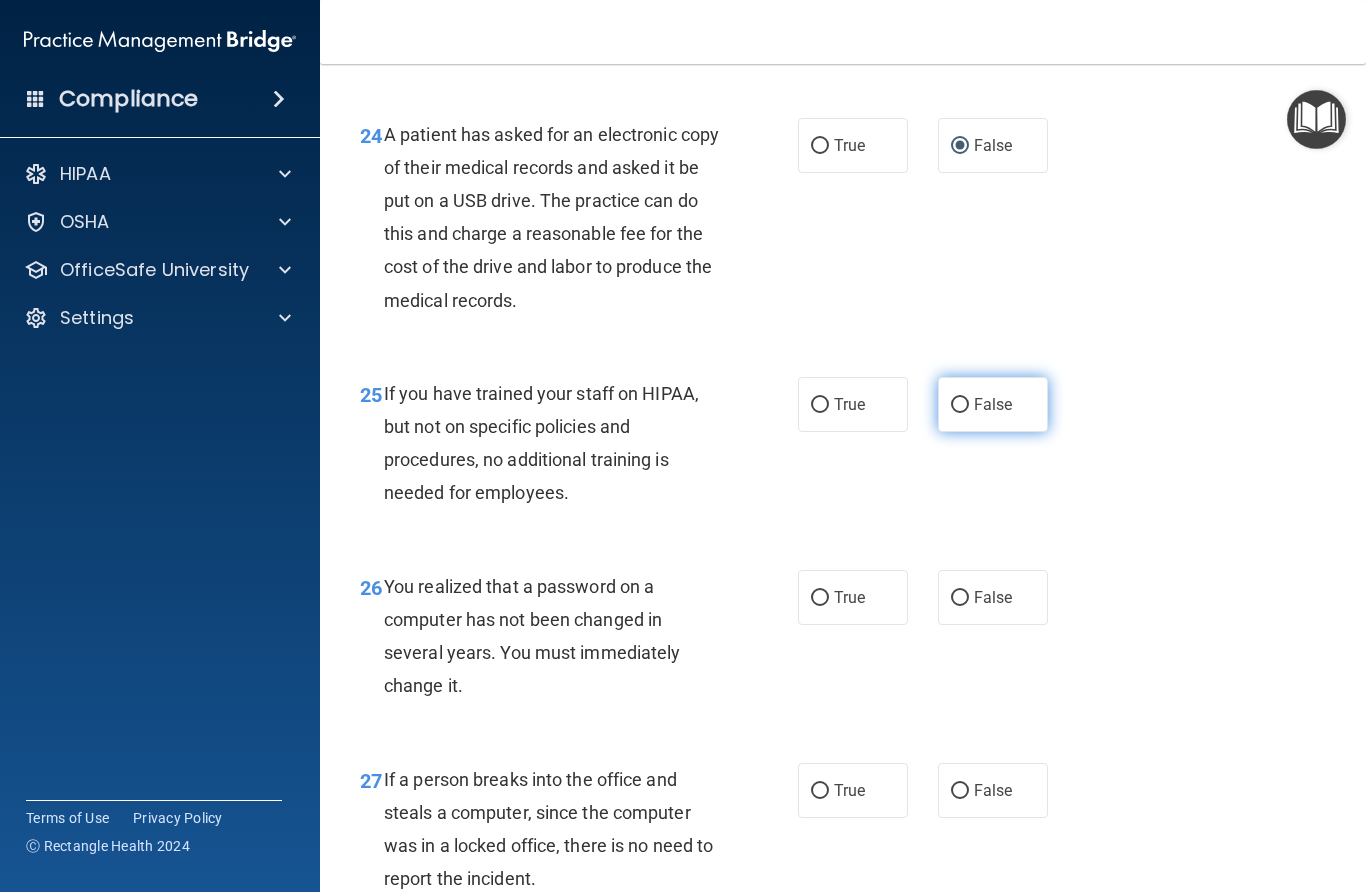 drag, startPoint x: 961, startPoint y: 417, endPoint x: 953, endPoint y: 428, distance: 13.601471 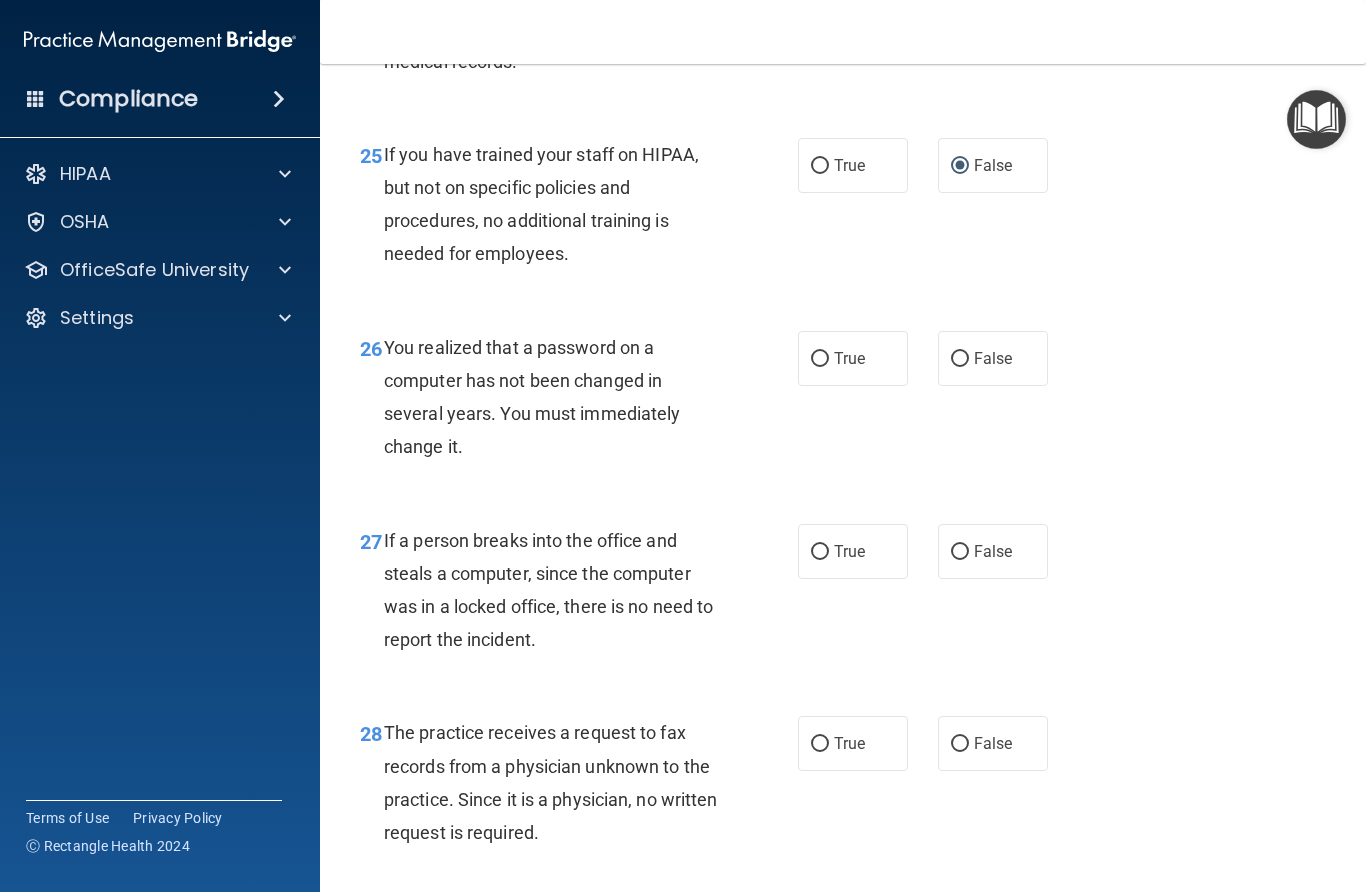 scroll, scrollTop: 4717, scrollLeft: 0, axis: vertical 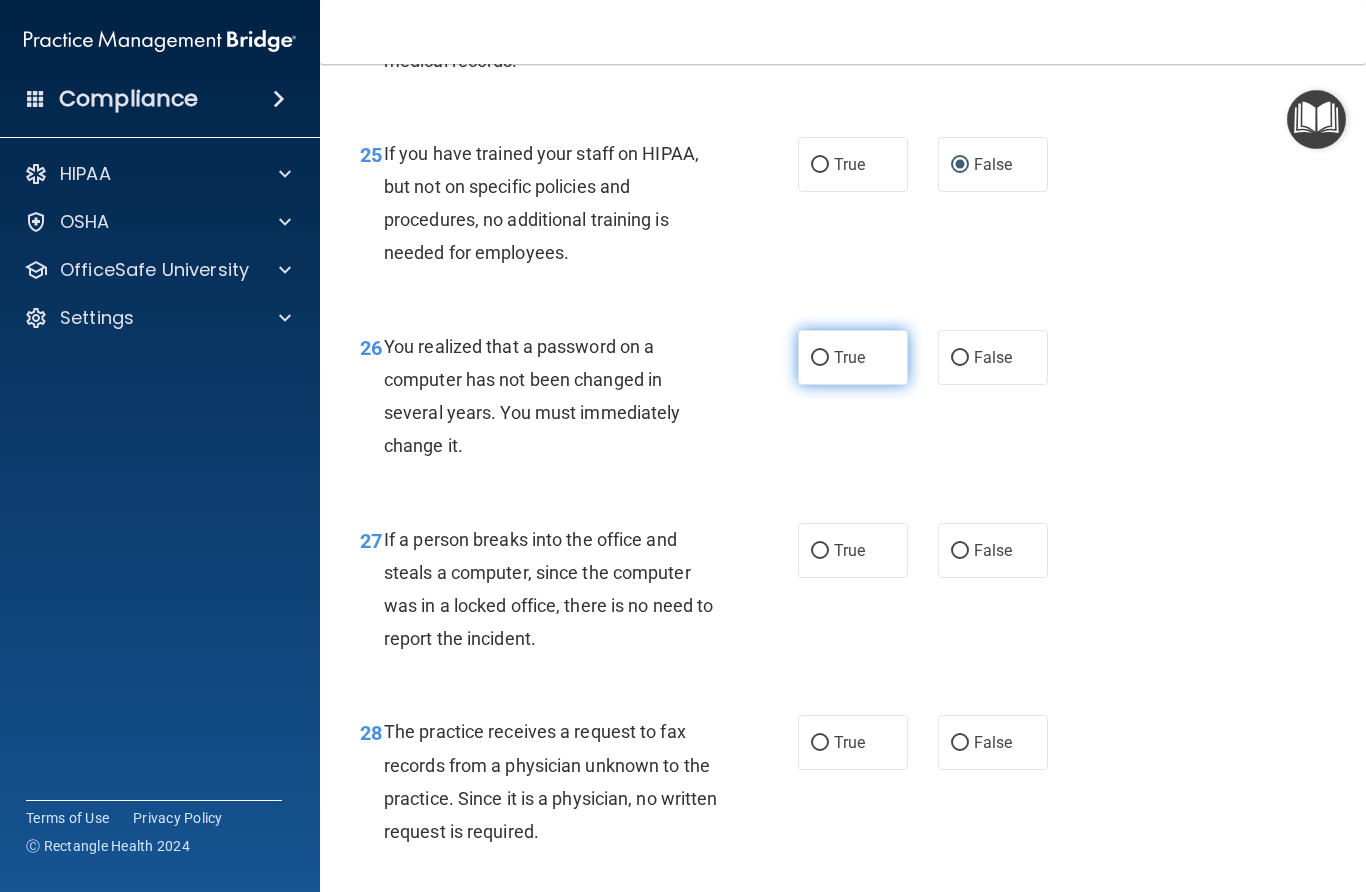 click on "True" at bounding box center [820, 358] 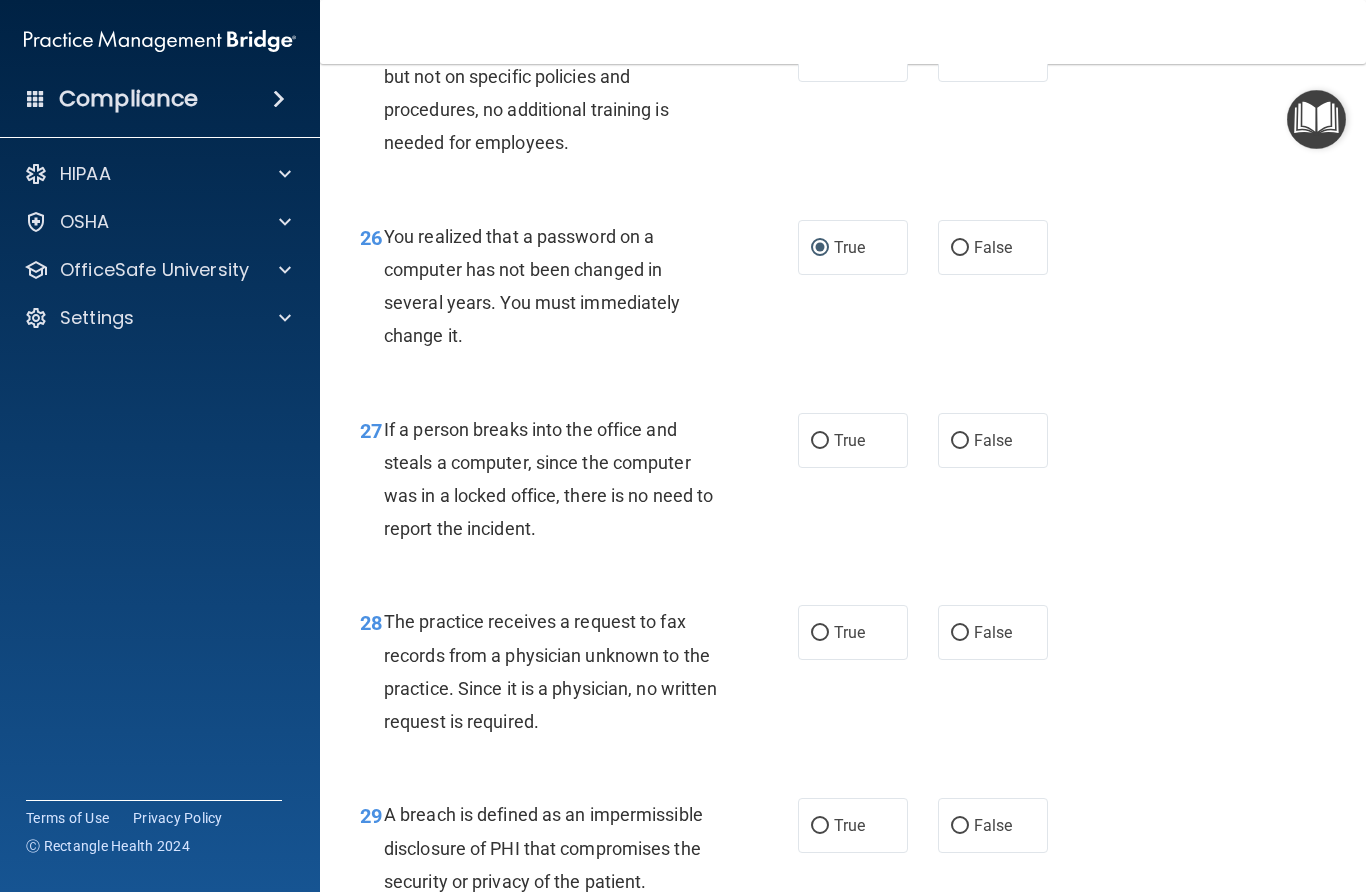 scroll, scrollTop: 4836, scrollLeft: 0, axis: vertical 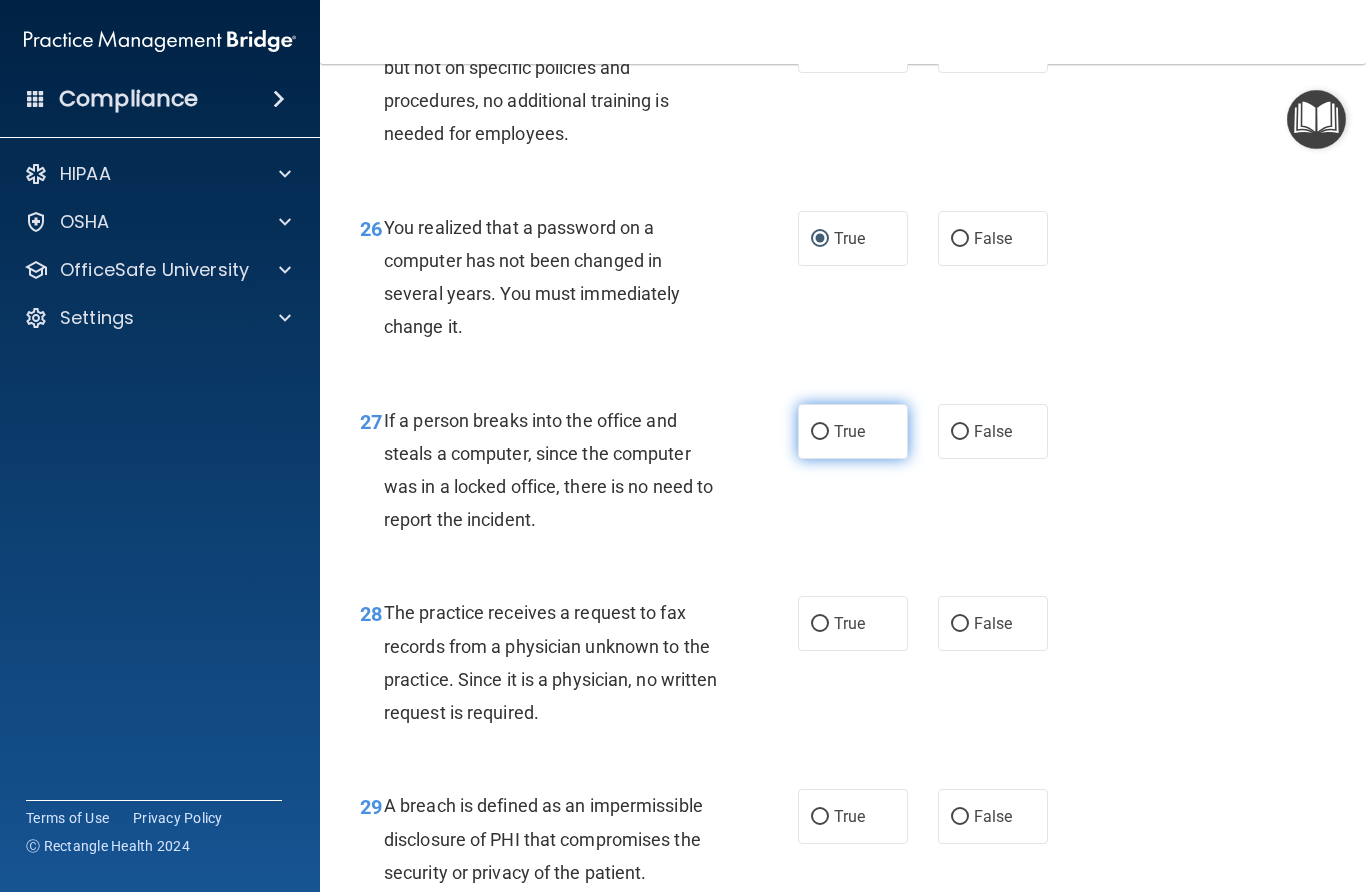 click on "True" at bounding box center (820, 432) 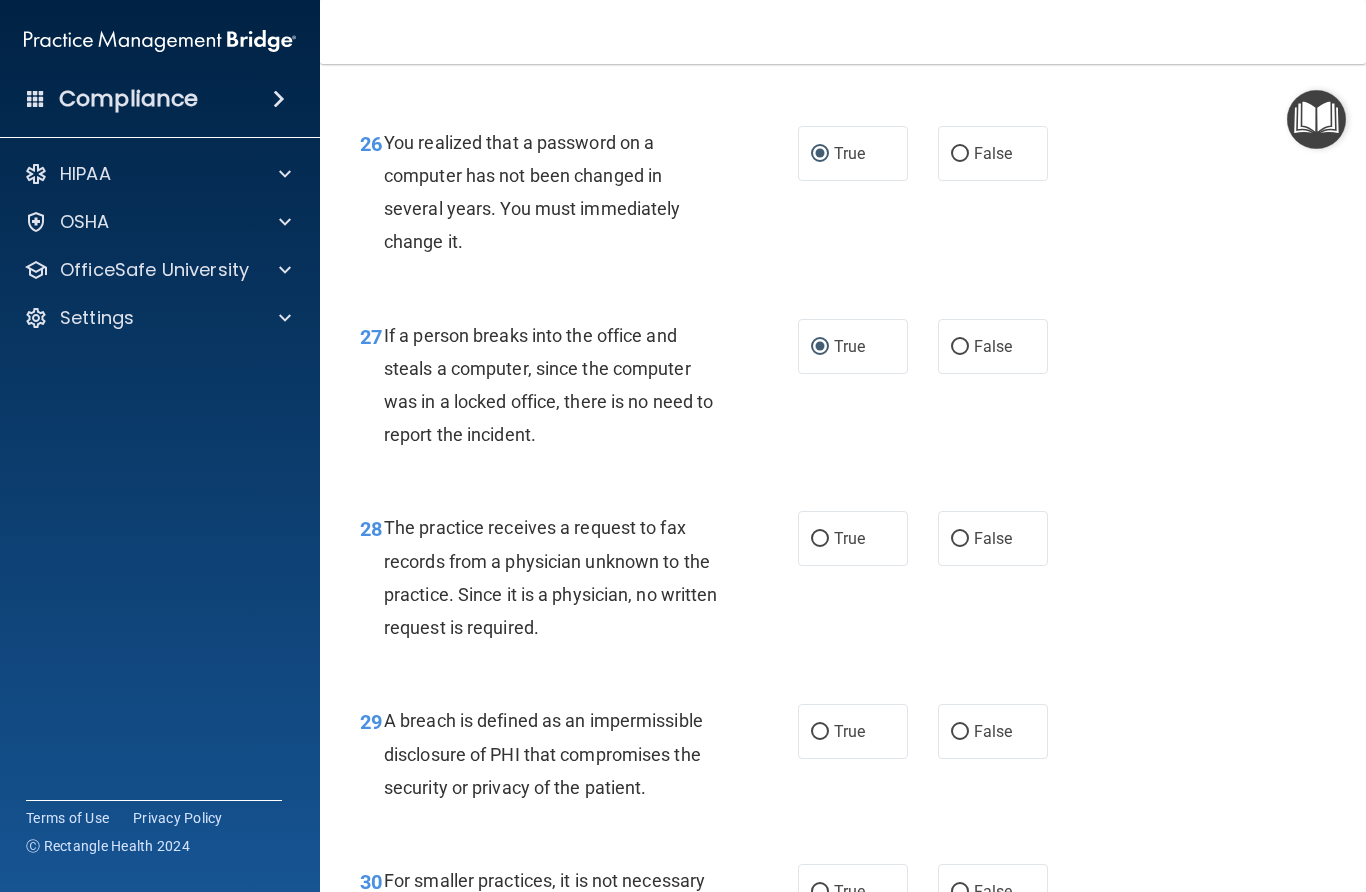 scroll, scrollTop: 4931, scrollLeft: 0, axis: vertical 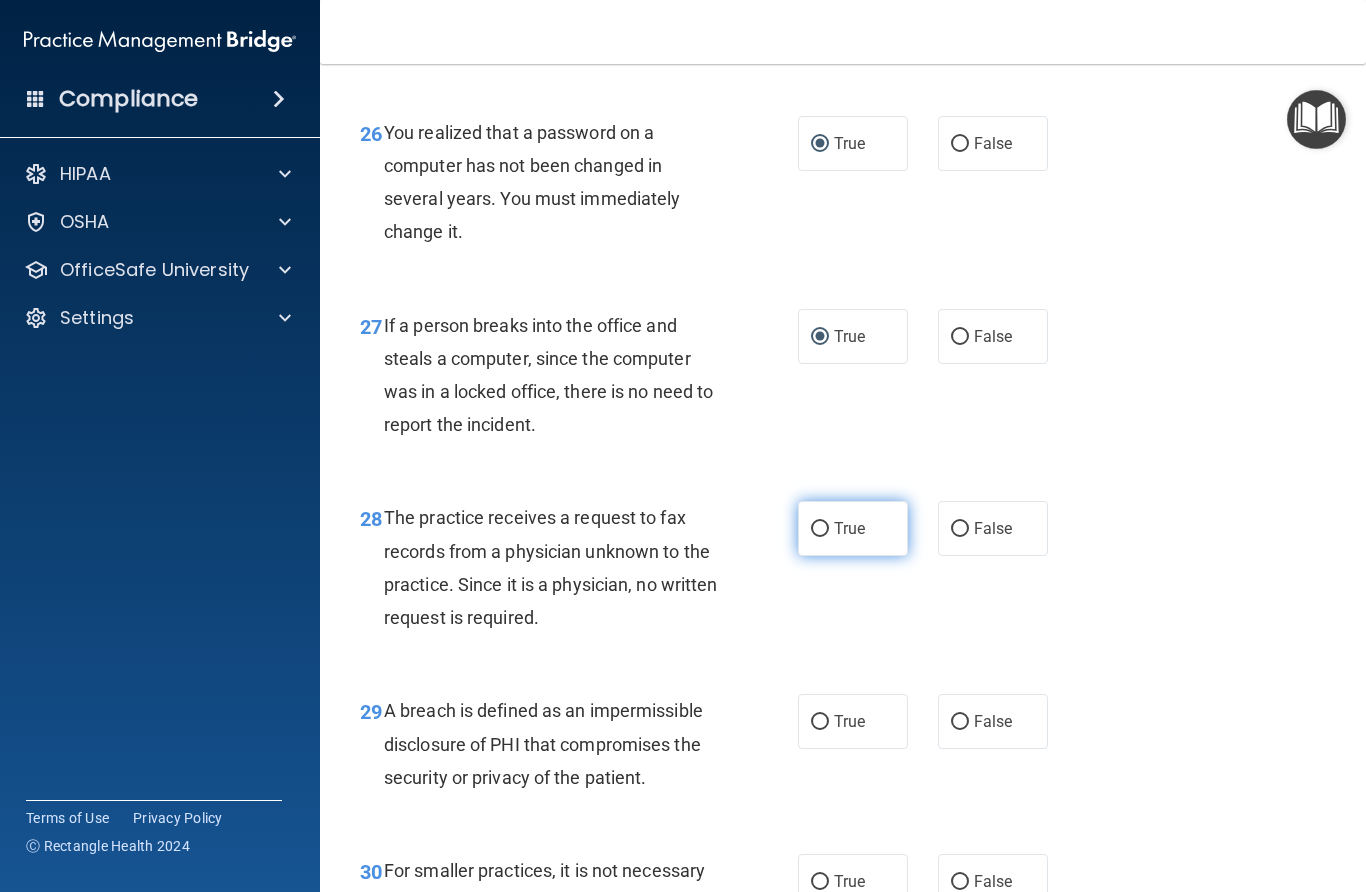 click on "True" at bounding box center [820, 529] 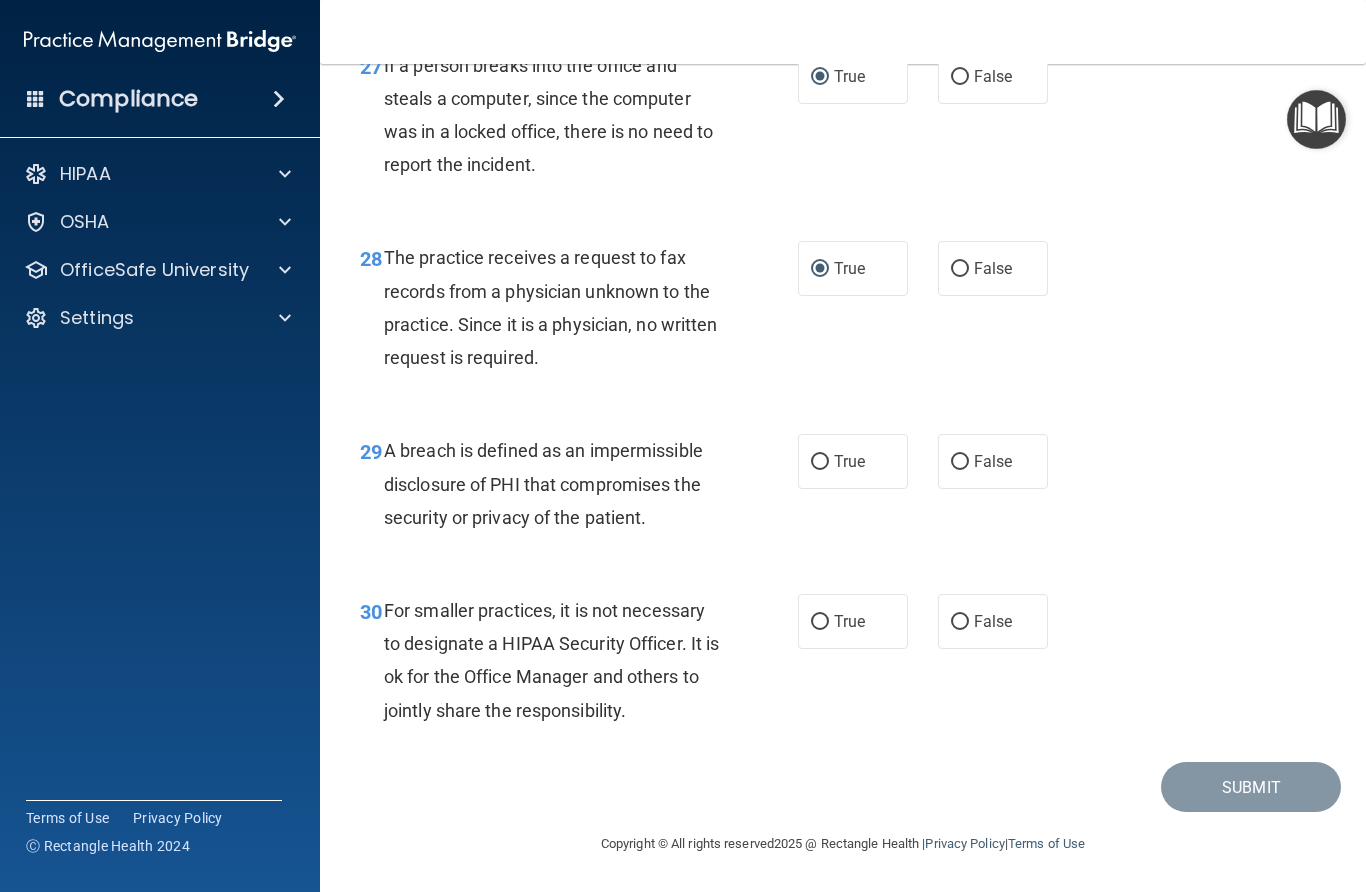 scroll, scrollTop: 5197, scrollLeft: 0, axis: vertical 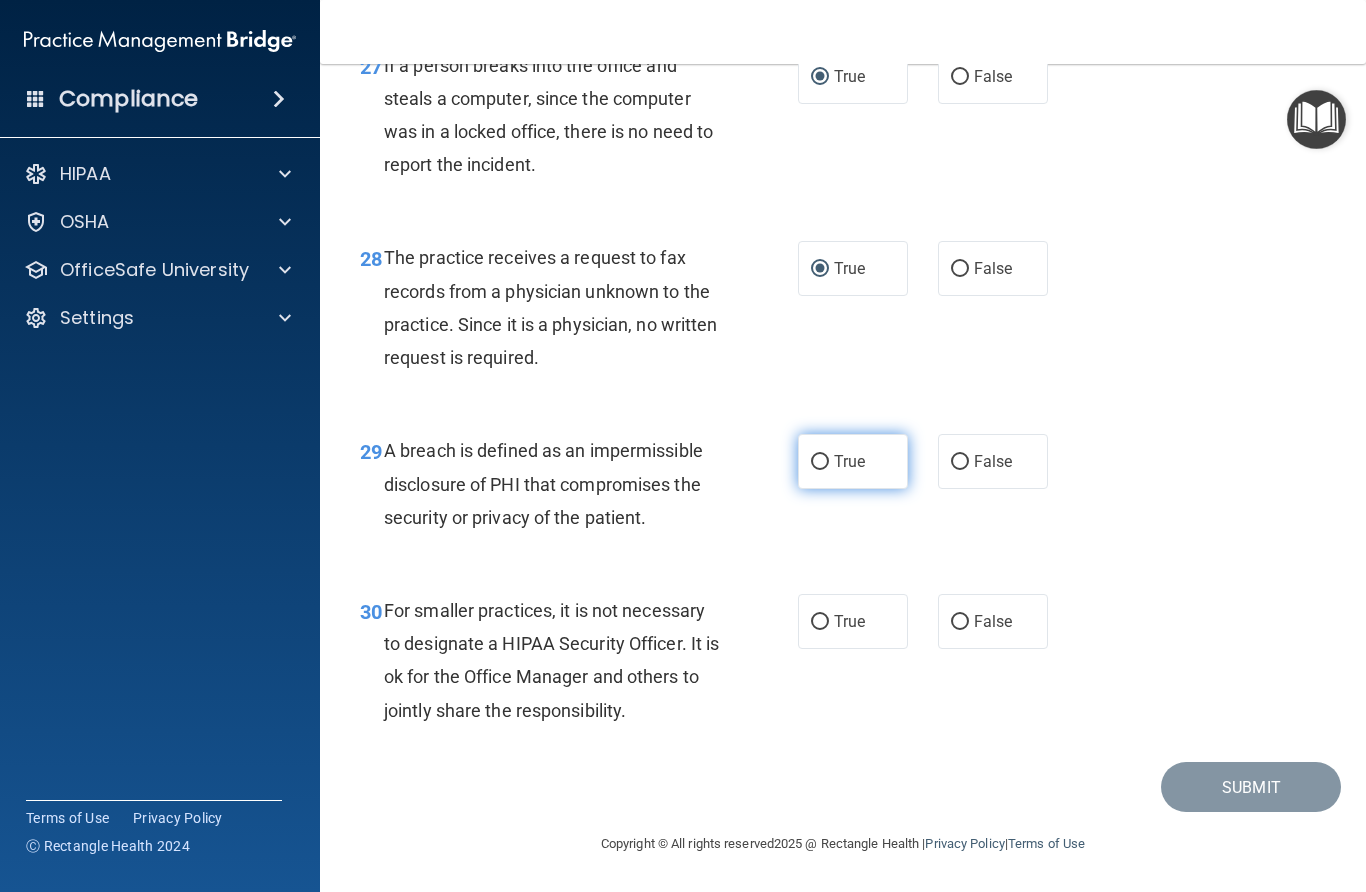 click on "True" at bounding box center [820, 462] 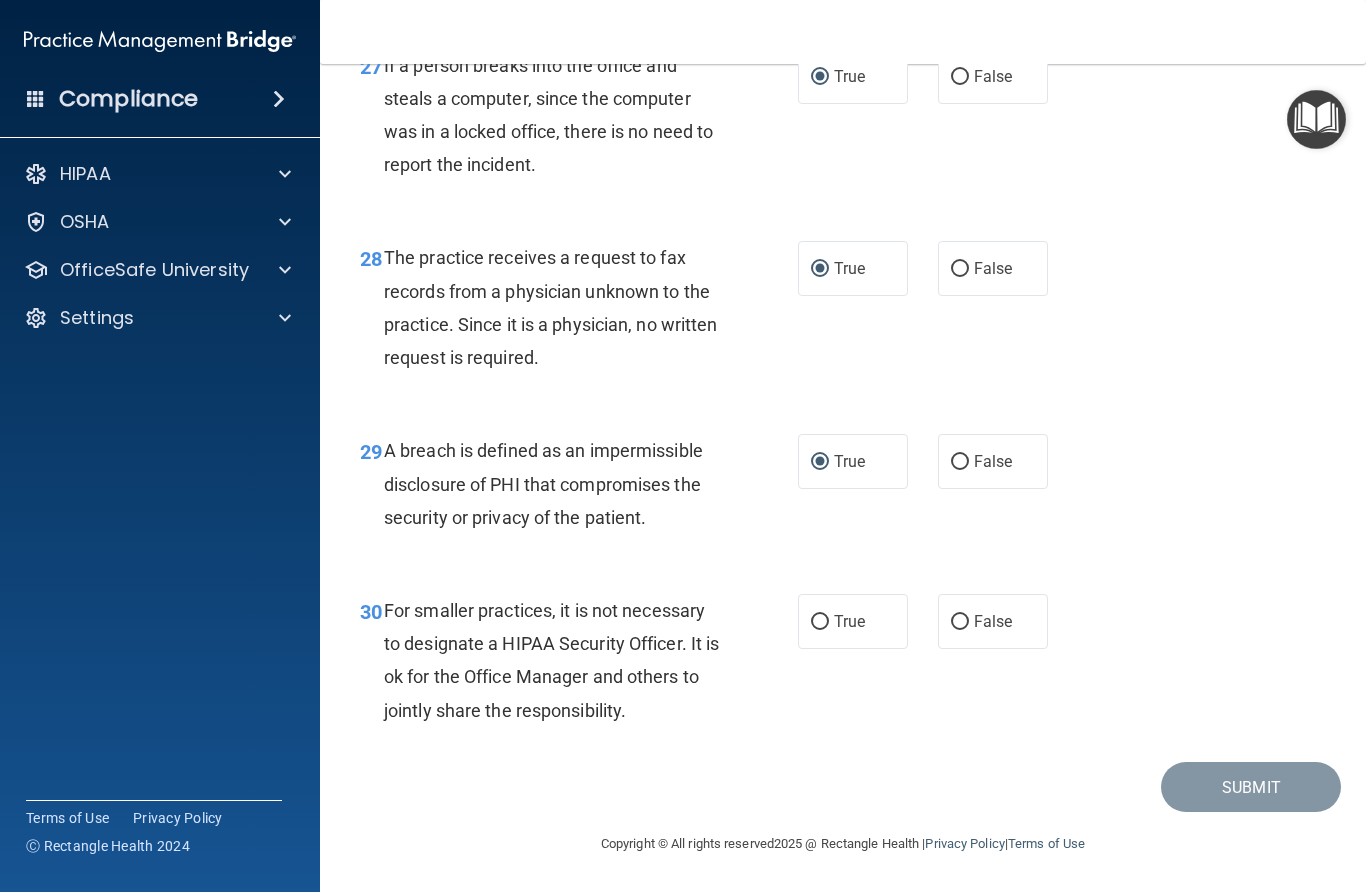 scroll, scrollTop: 5197, scrollLeft: 0, axis: vertical 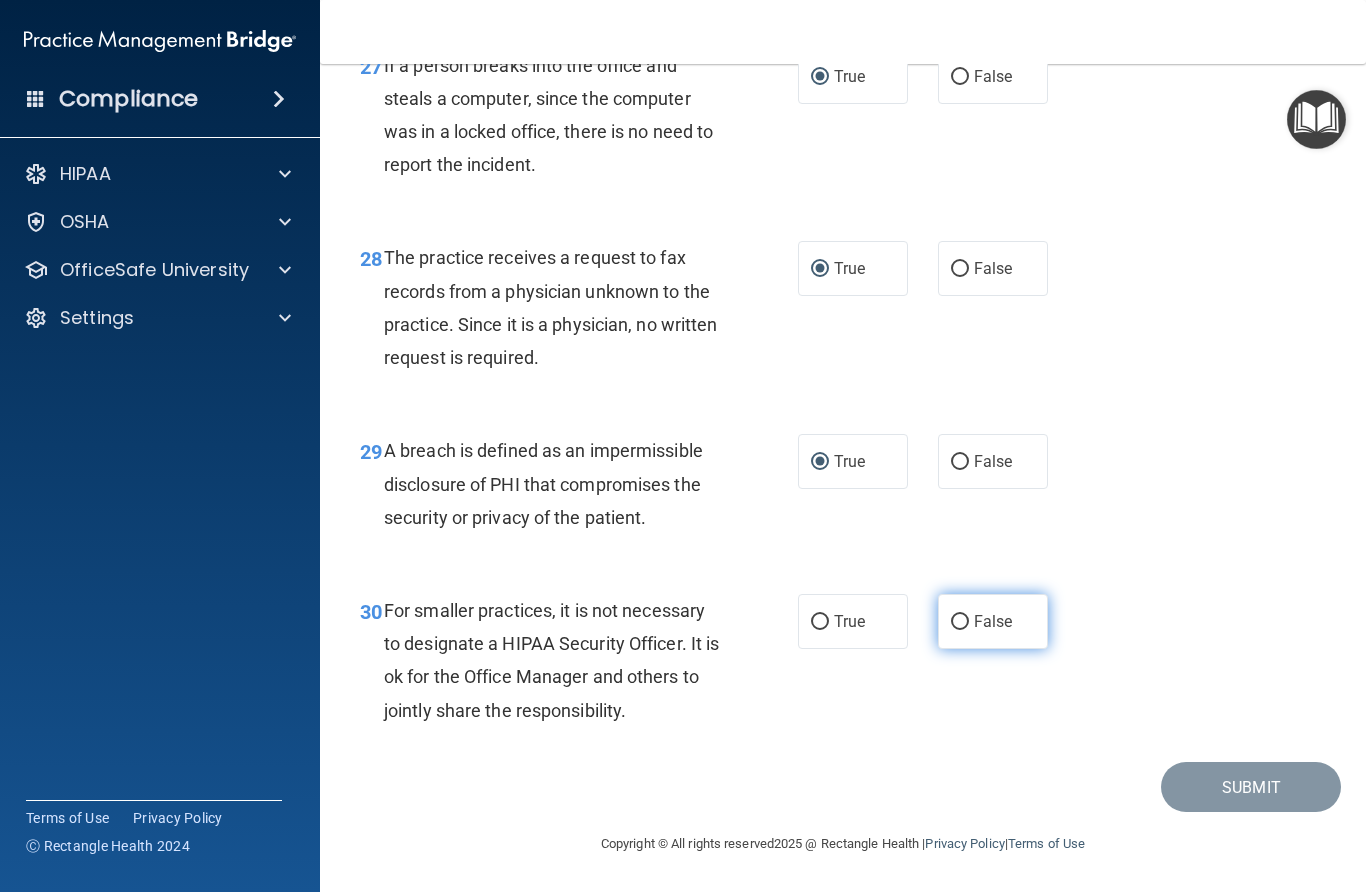 click on "False" at bounding box center [960, 622] 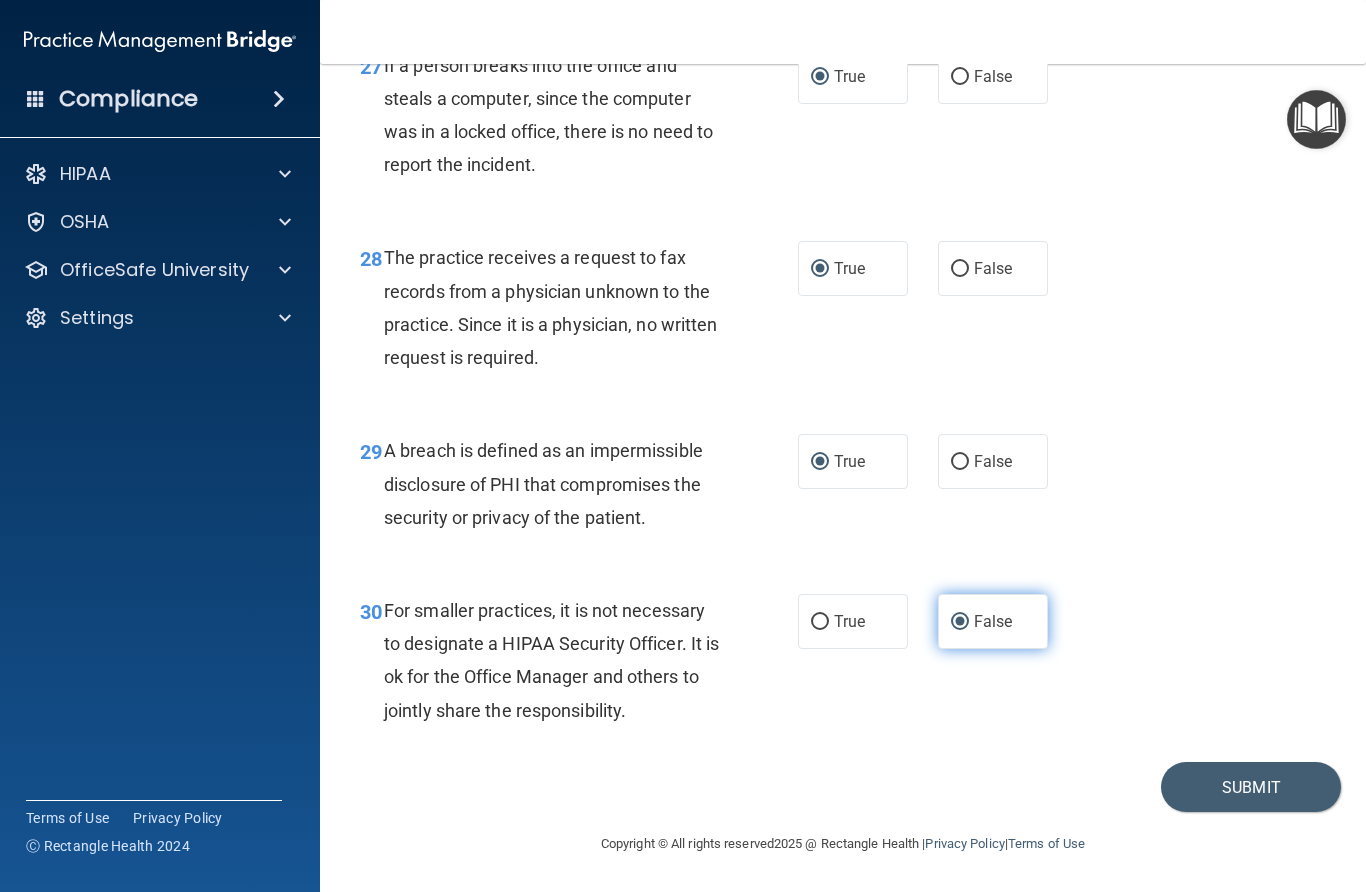 scroll, scrollTop: 5197, scrollLeft: 0, axis: vertical 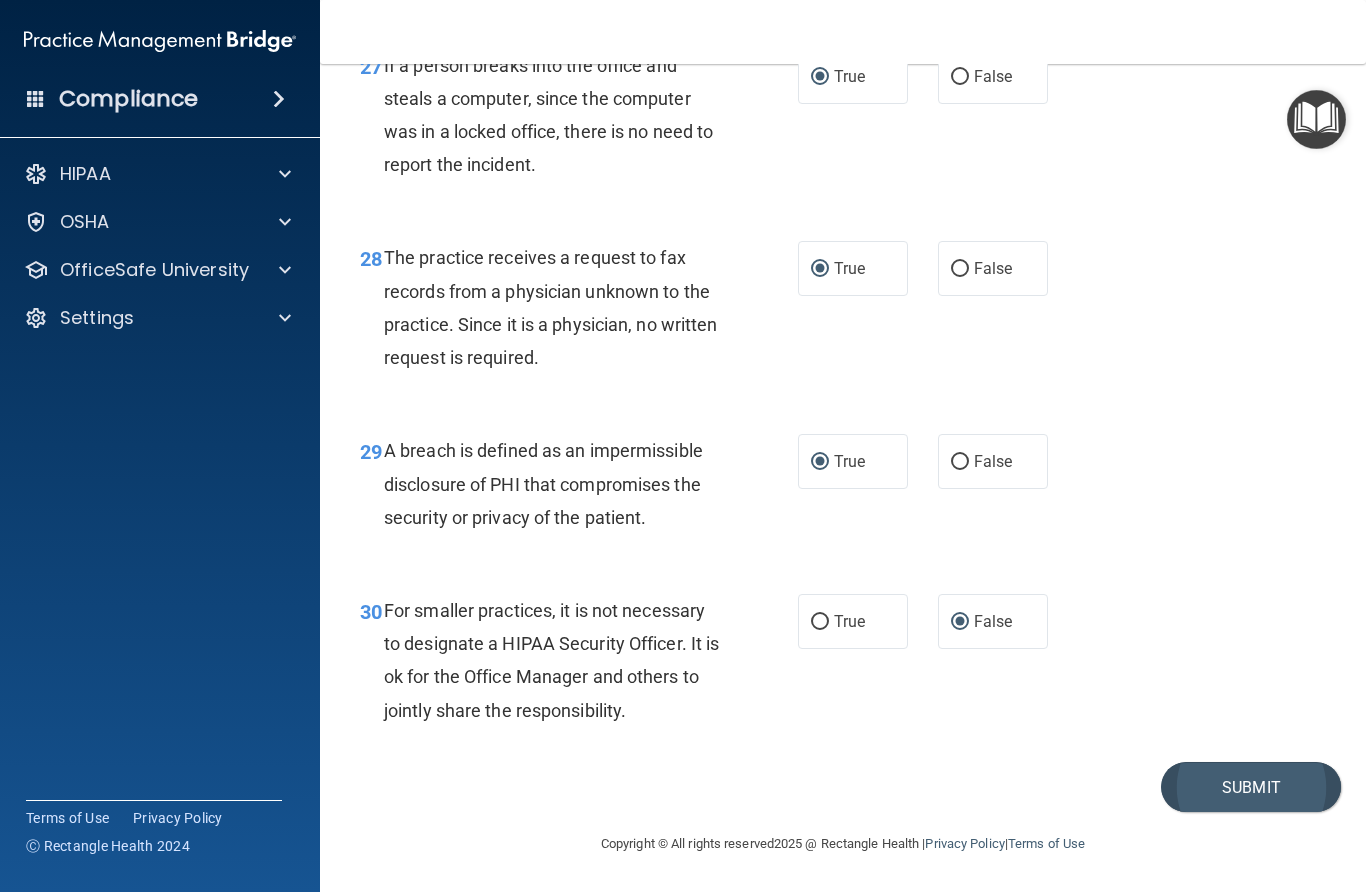 click on "Submit" at bounding box center [1251, 787] 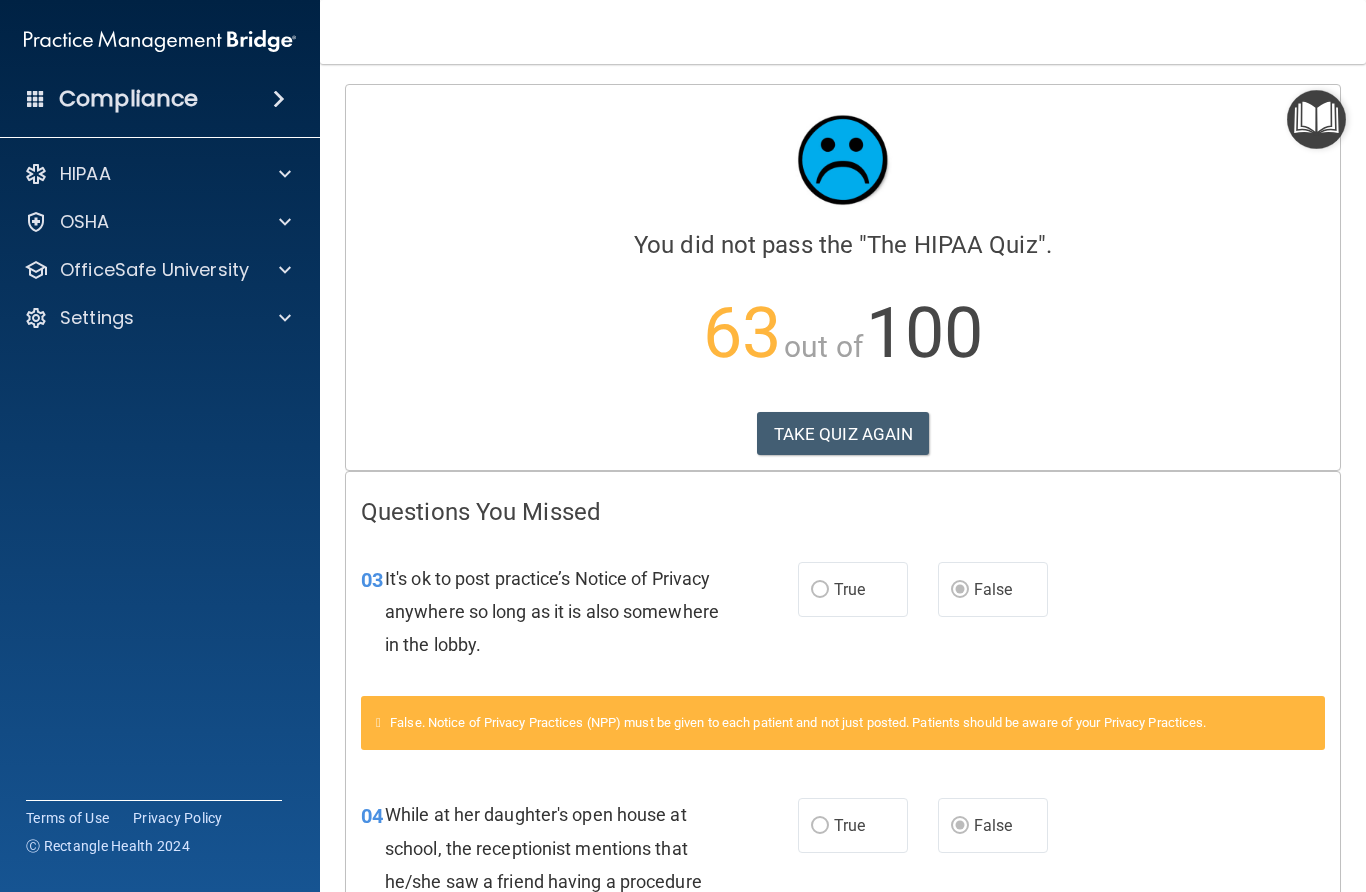 scroll, scrollTop: 0, scrollLeft: 0, axis: both 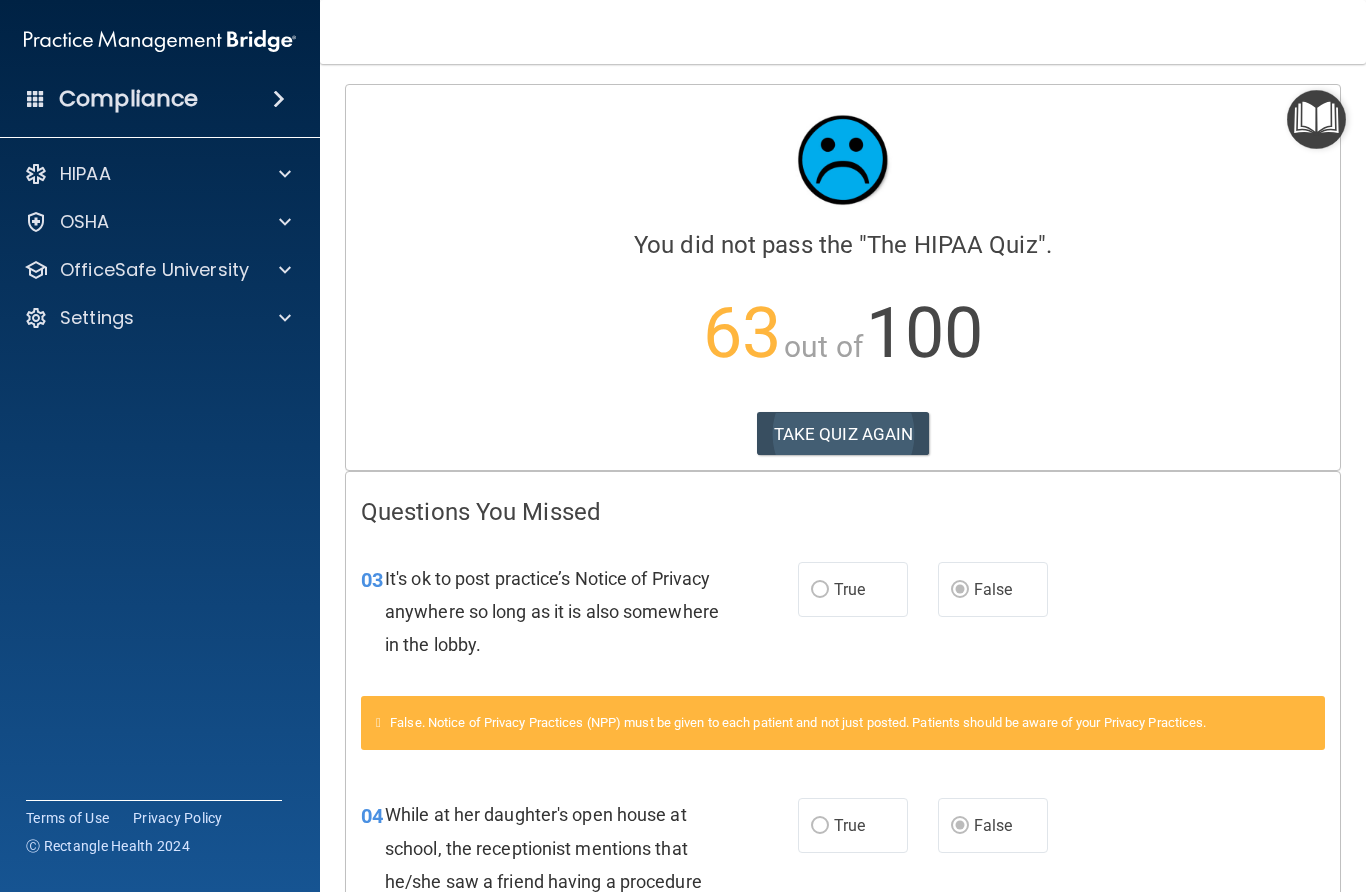 click on "TAKE QUIZ AGAIN" at bounding box center (843, 434) 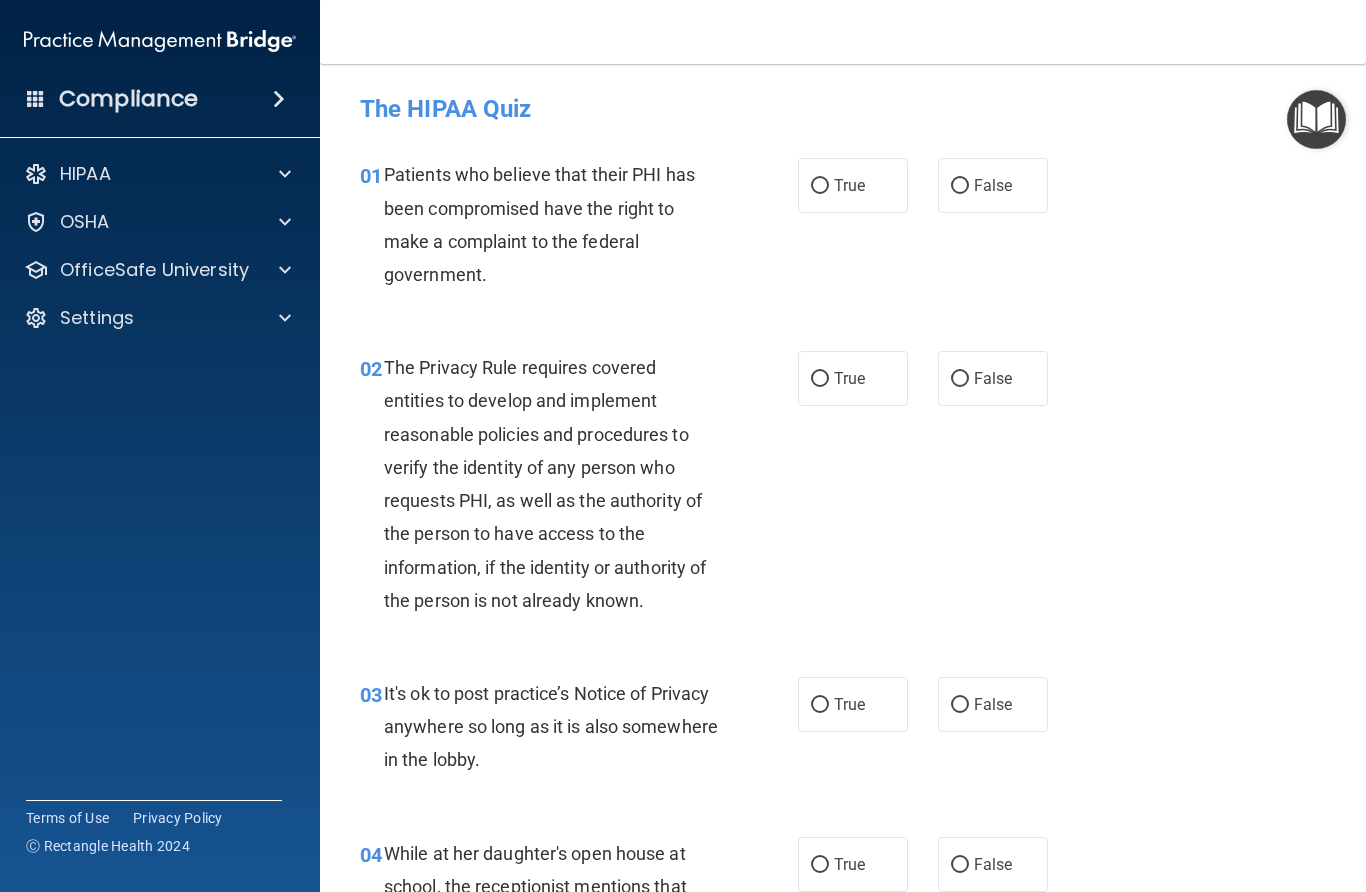scroll, scrollTop: 0, scrollLeft: 0, axis: both 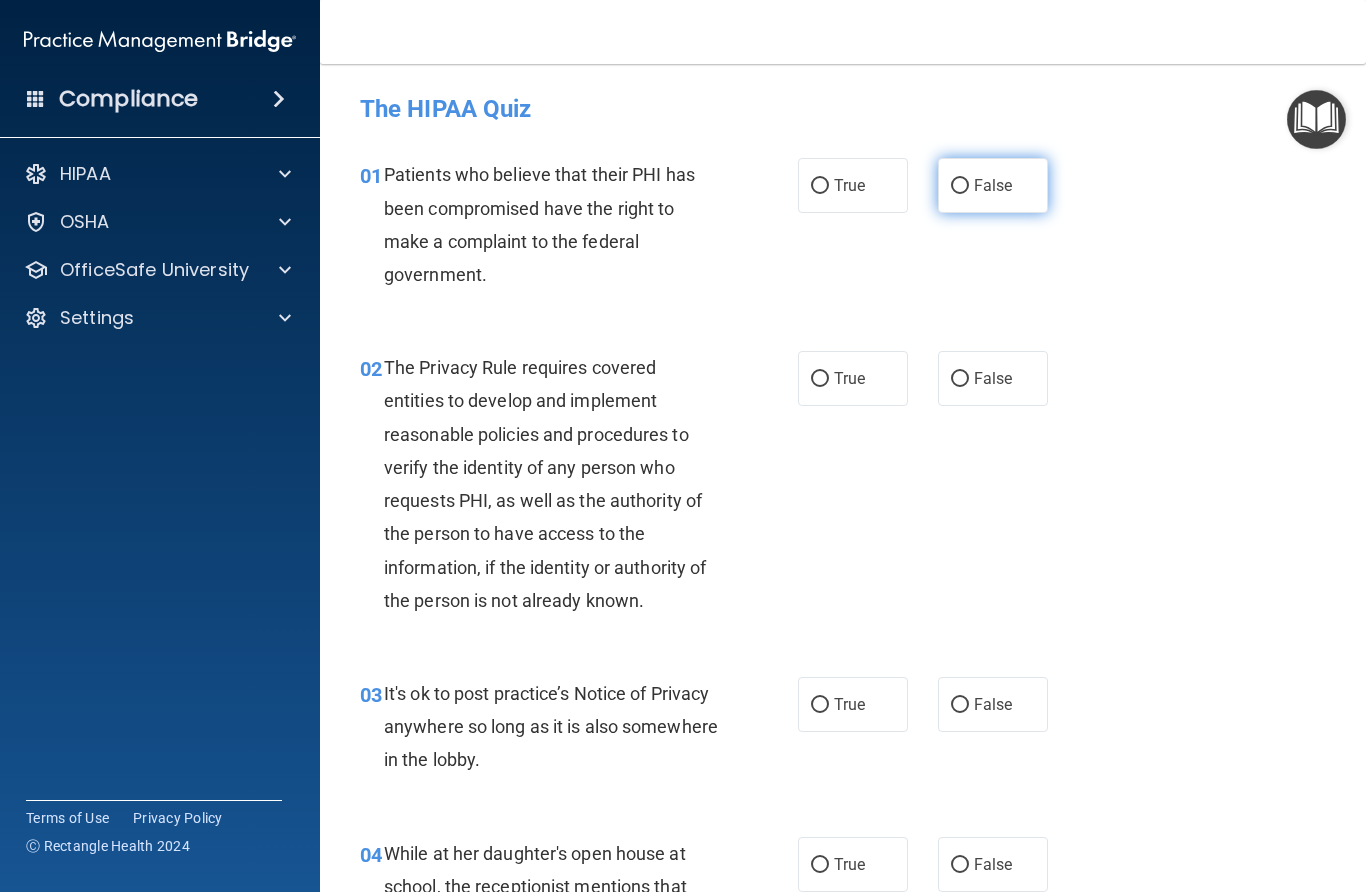 click on "False" at bounding box center (960, 186) 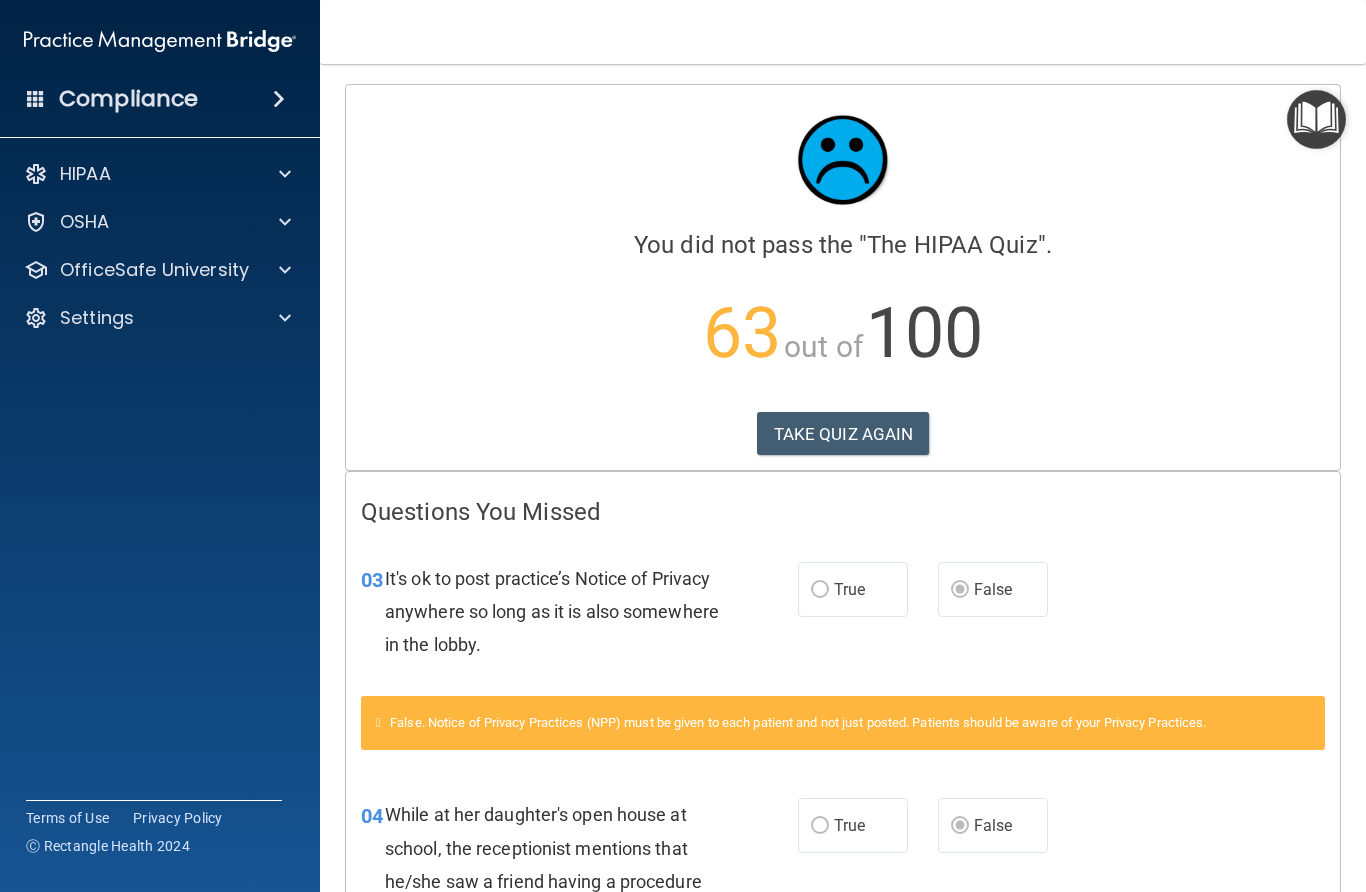 scroll, scrollTop: 0, scrollLeft: 0, axis: both 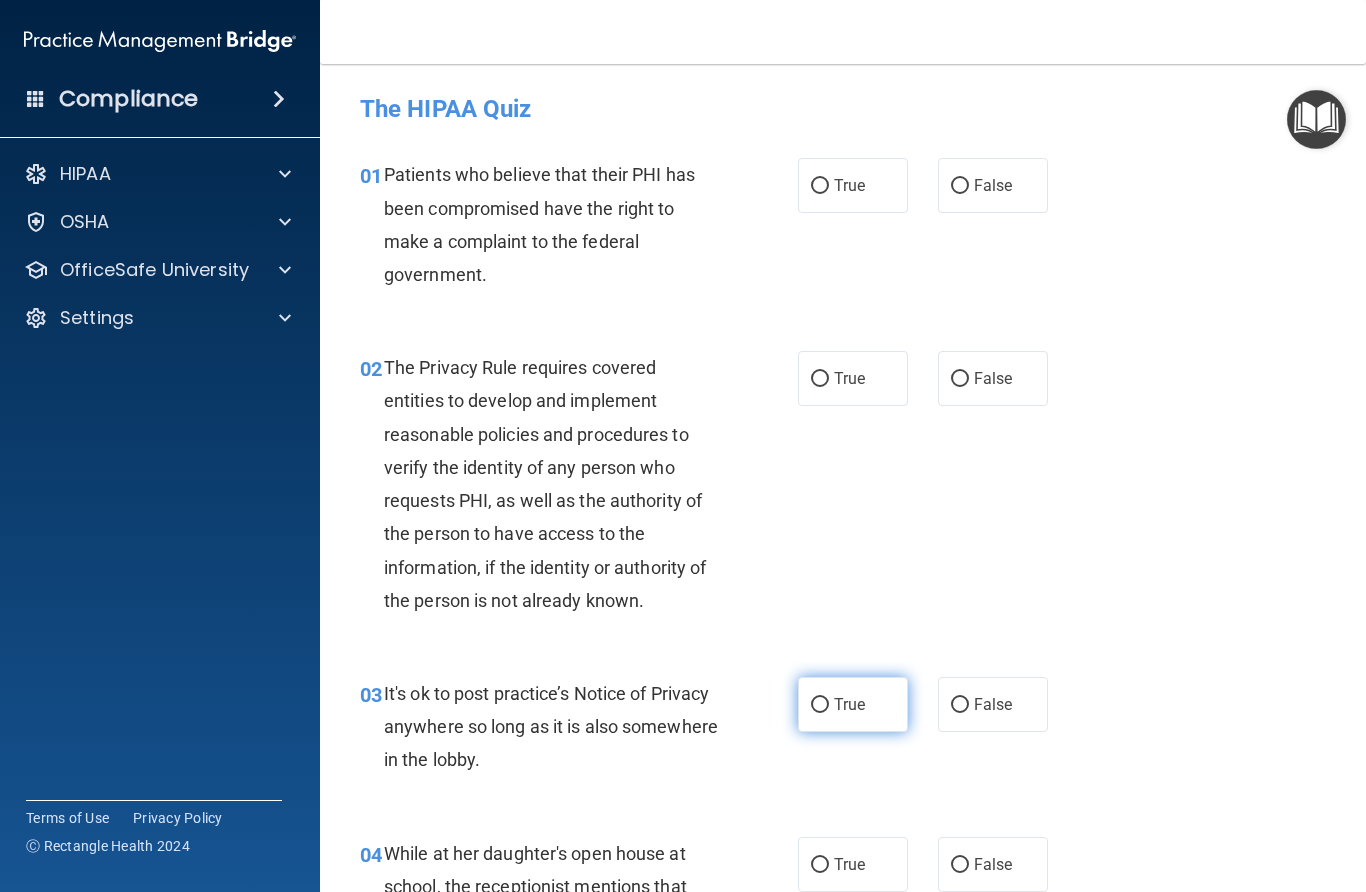 click on "True" at bounding box center (820, 705) 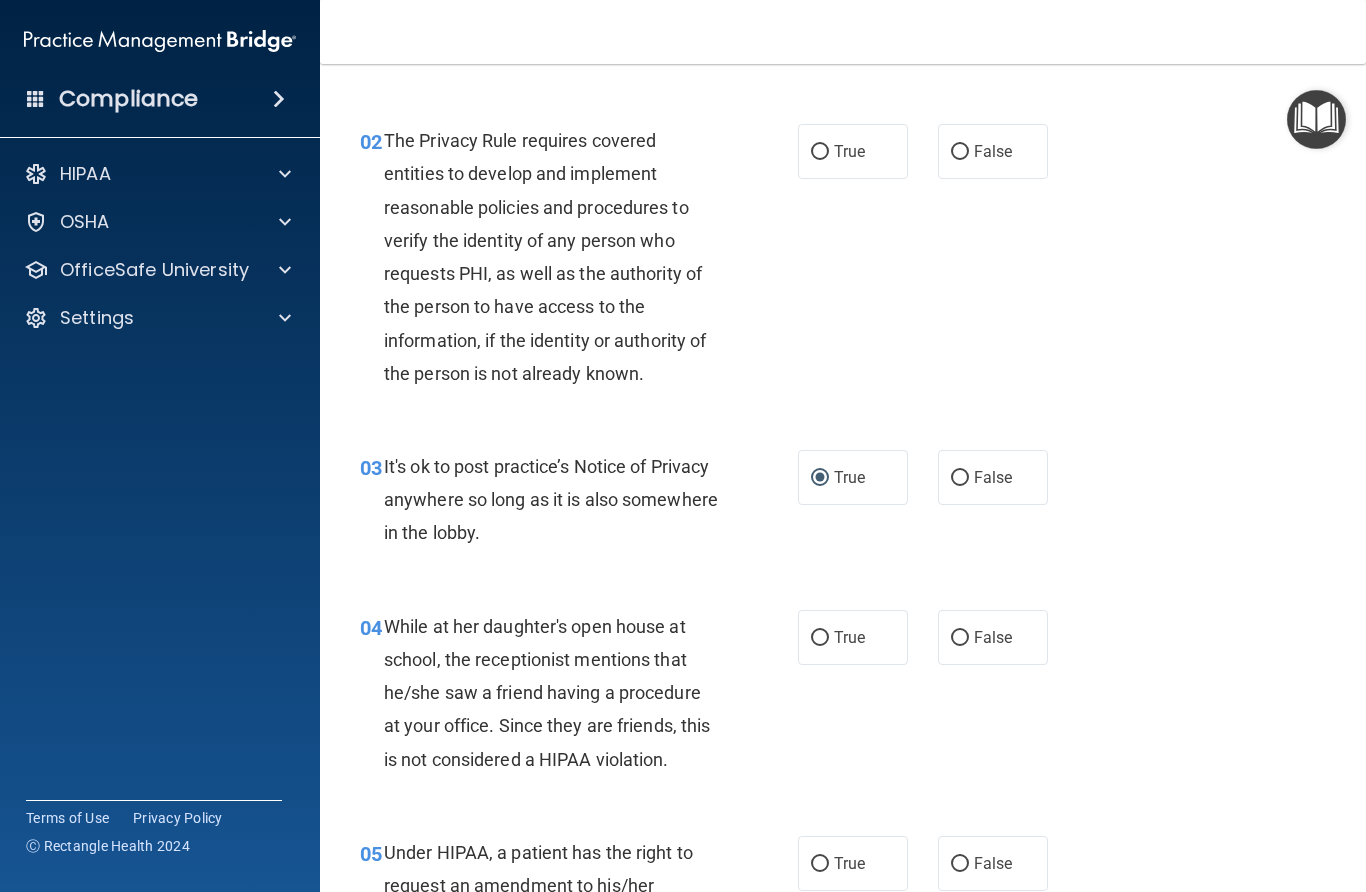 scroll, scrollTop: 249, scrollLeft: 0, axis: vertical 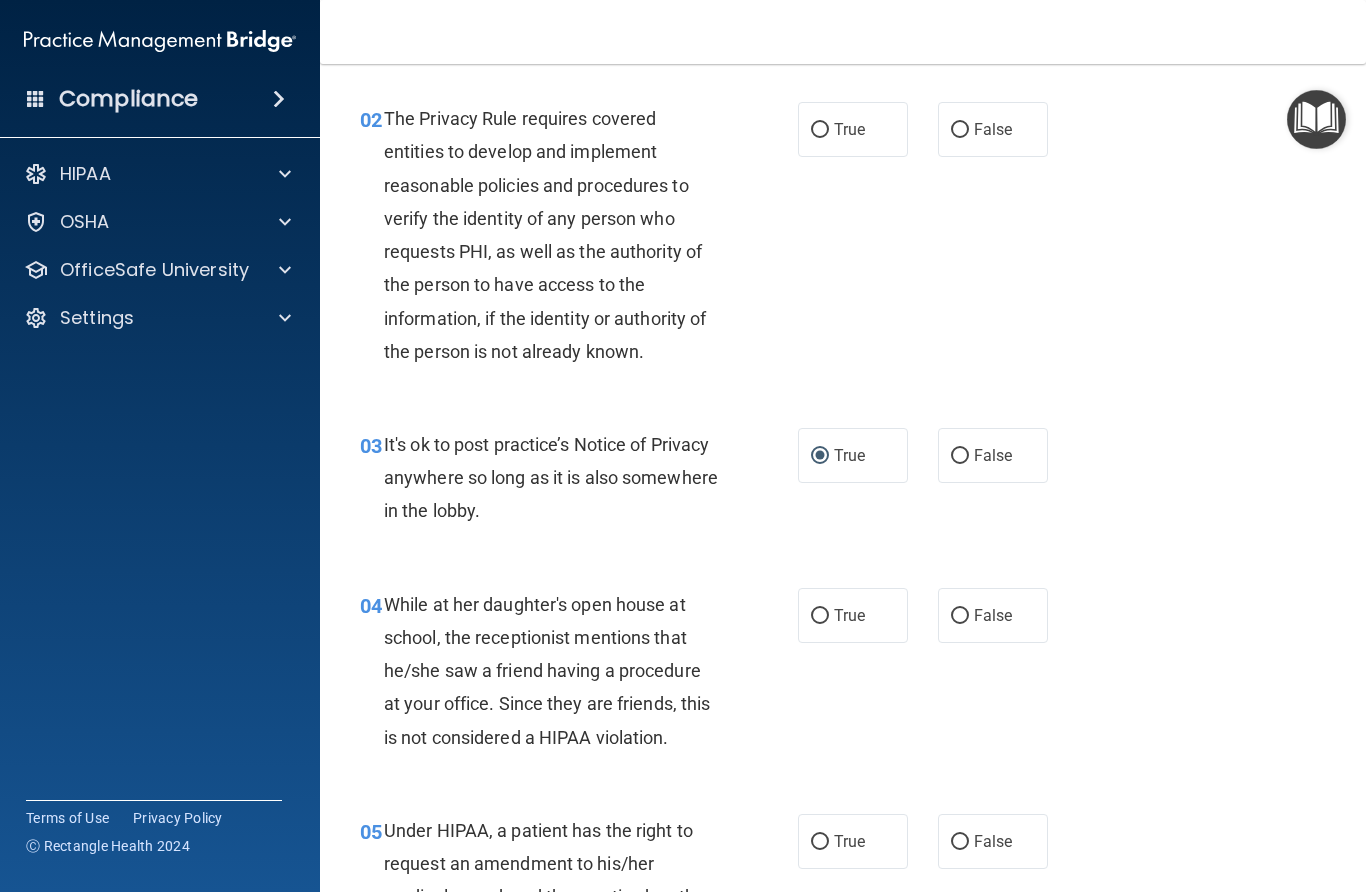click on "04       While at her daughter's open house at school, the receptionist mentions that he/she saw a friend having a procedure at your office.  Since they are friends, this is not considered a HIPAA violation." at bounding box center (579, 676) 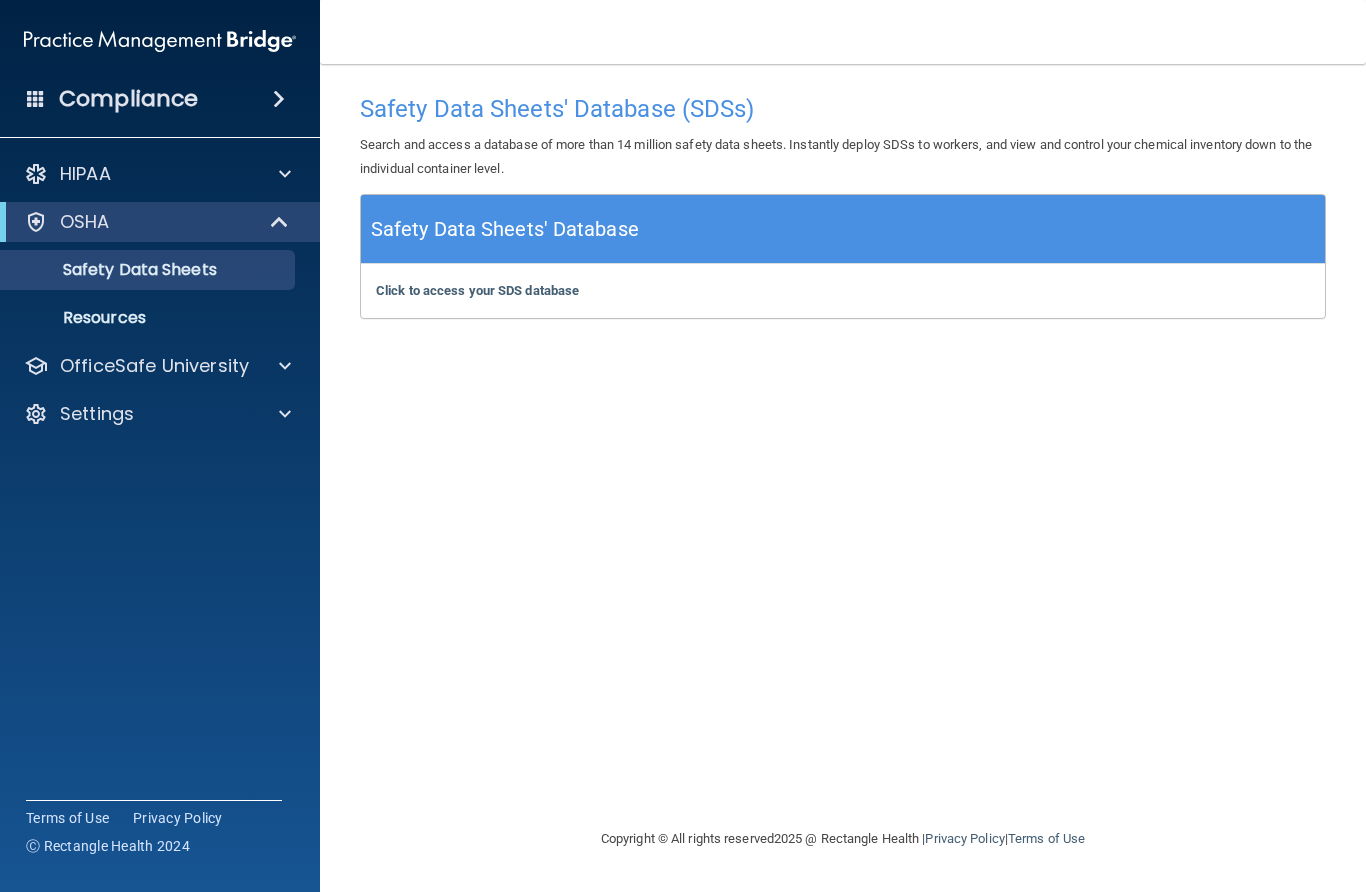 scroll, scrollTop: 0, scrollLeft: 0, axis: both 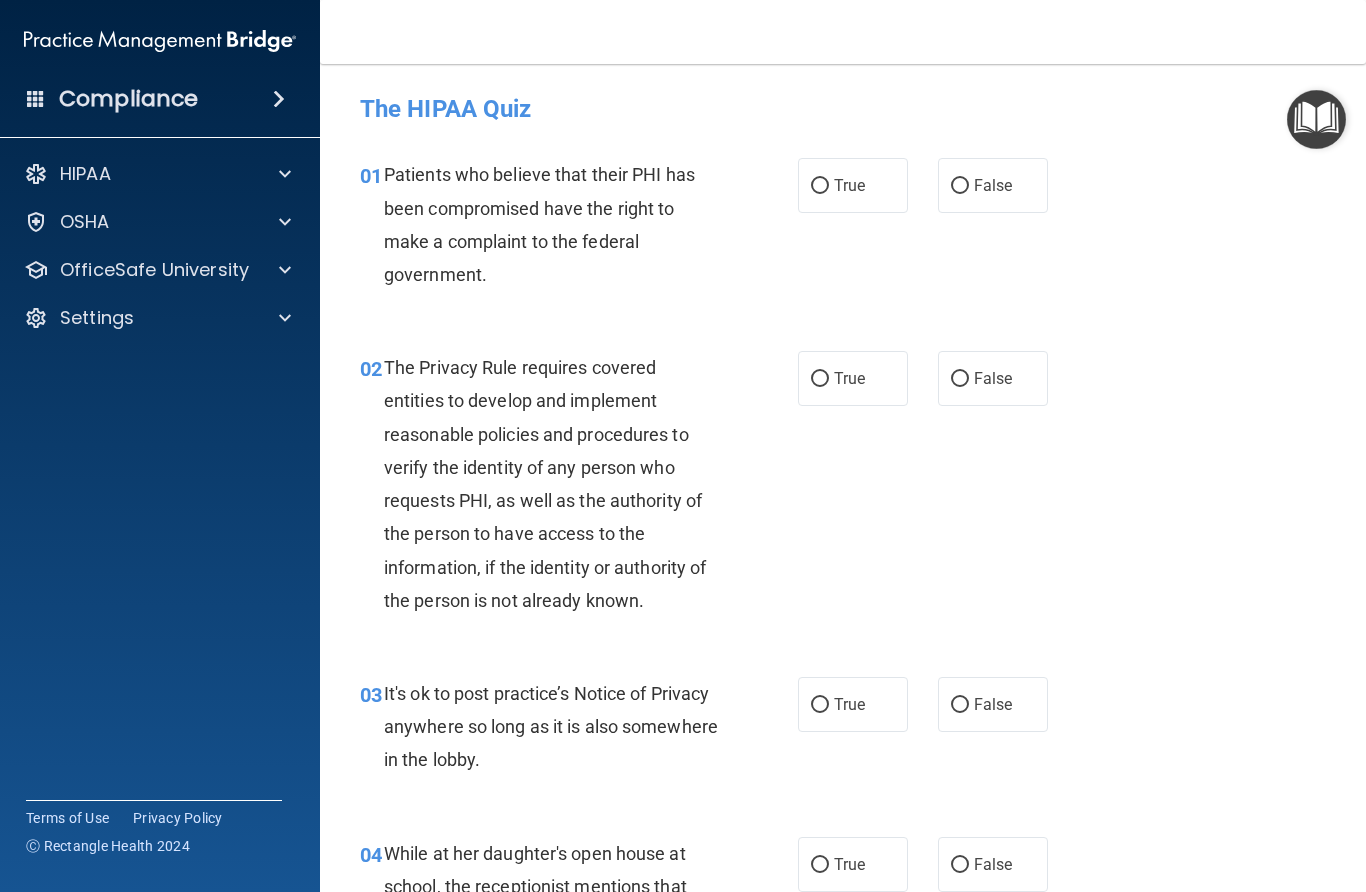click on "02       The Privacy Rule requires covered entities to develop and implement reasonable policies and procedures to verify the identity of any person who requests PHI, as well as the authority of the person to have access to the information, if the identity or authority of the person is not already known.                 True           False" at bounding box center (843, 489) 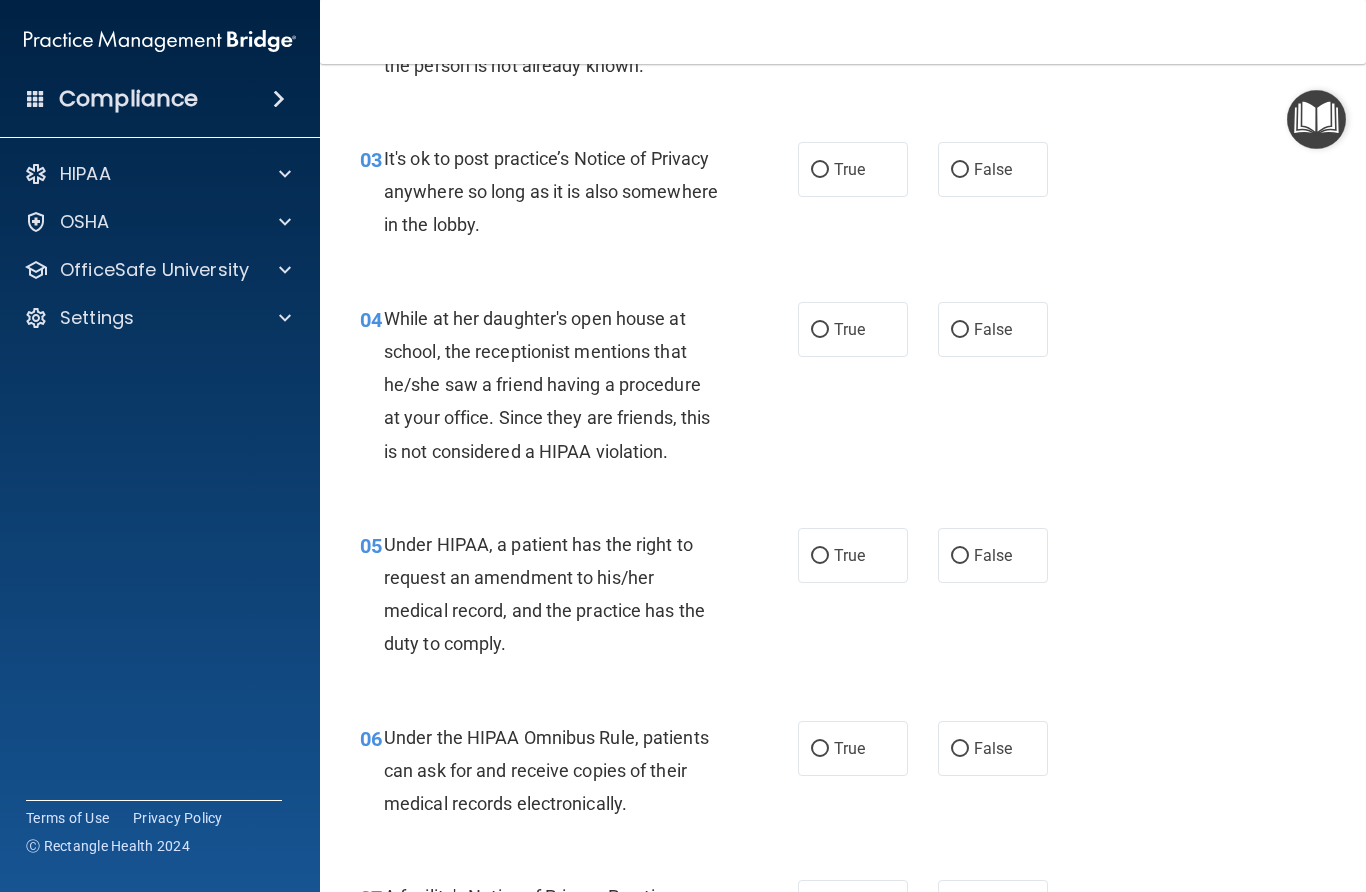 scroll, scrollTop: 501, scrollLeft: 0, axis: vertical 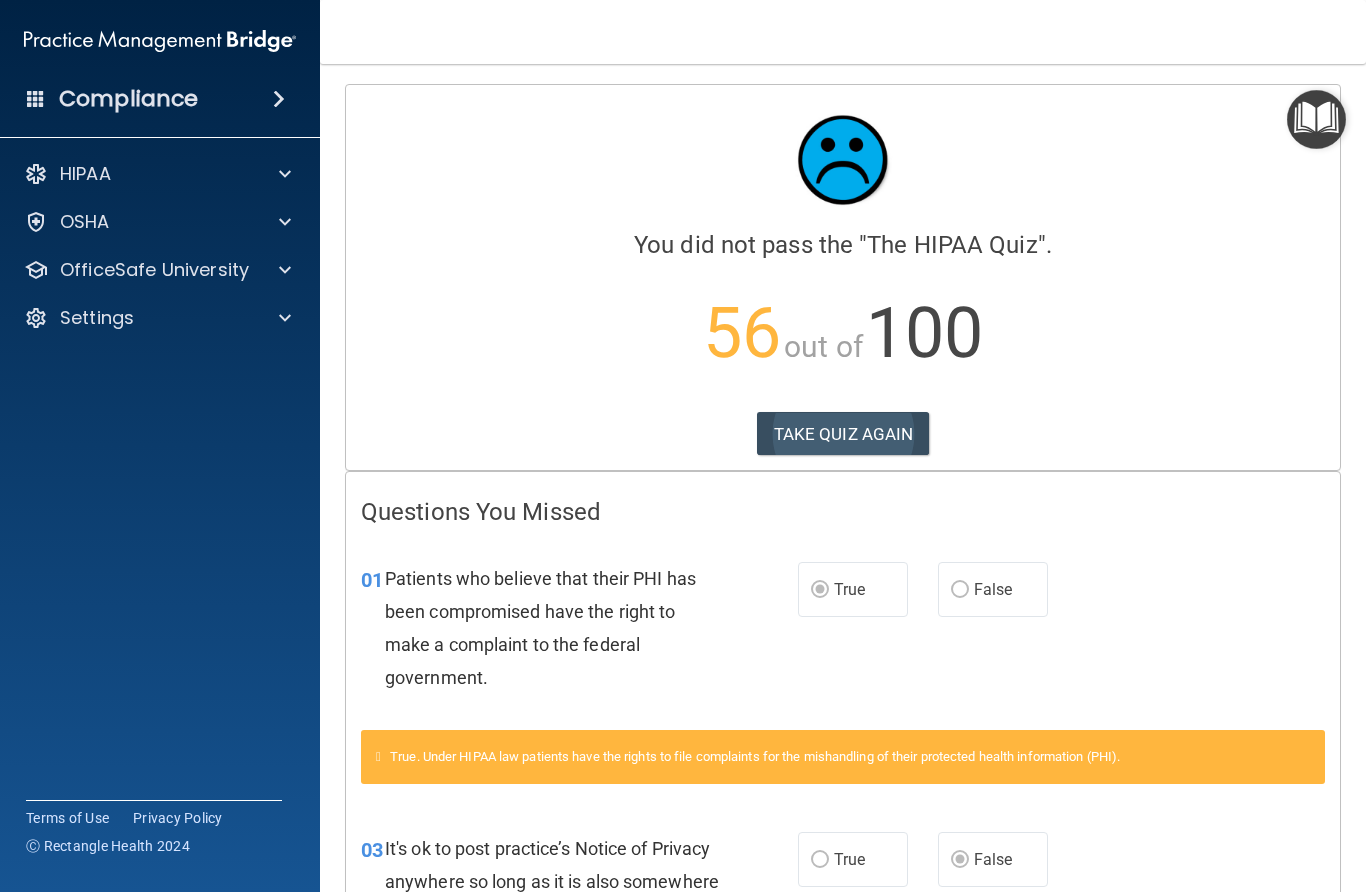 click on "TAKE QUIZ AGAIN" at bounding box center [843, 434] 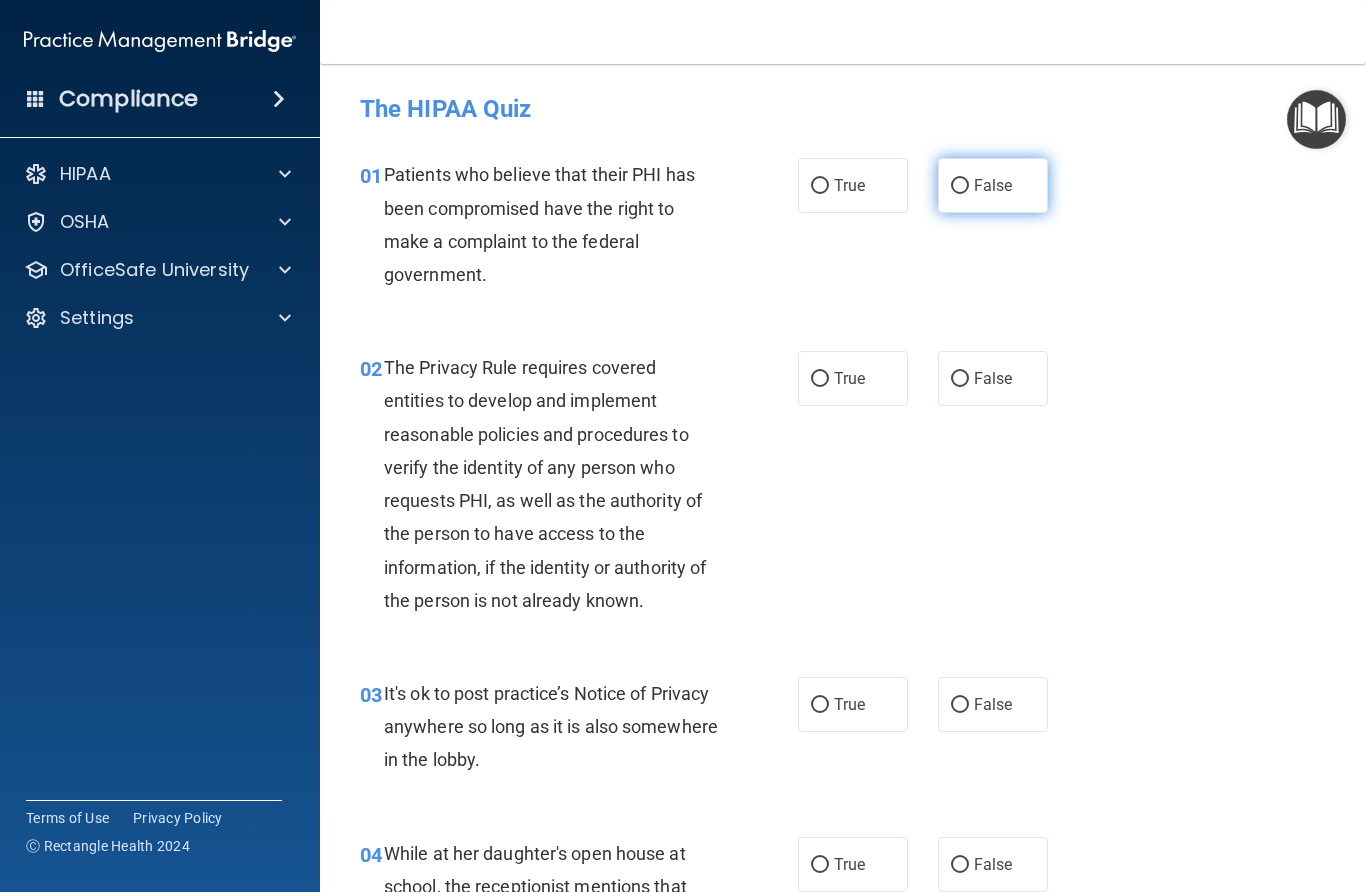 click on "False" at bounding box center (960, 186) 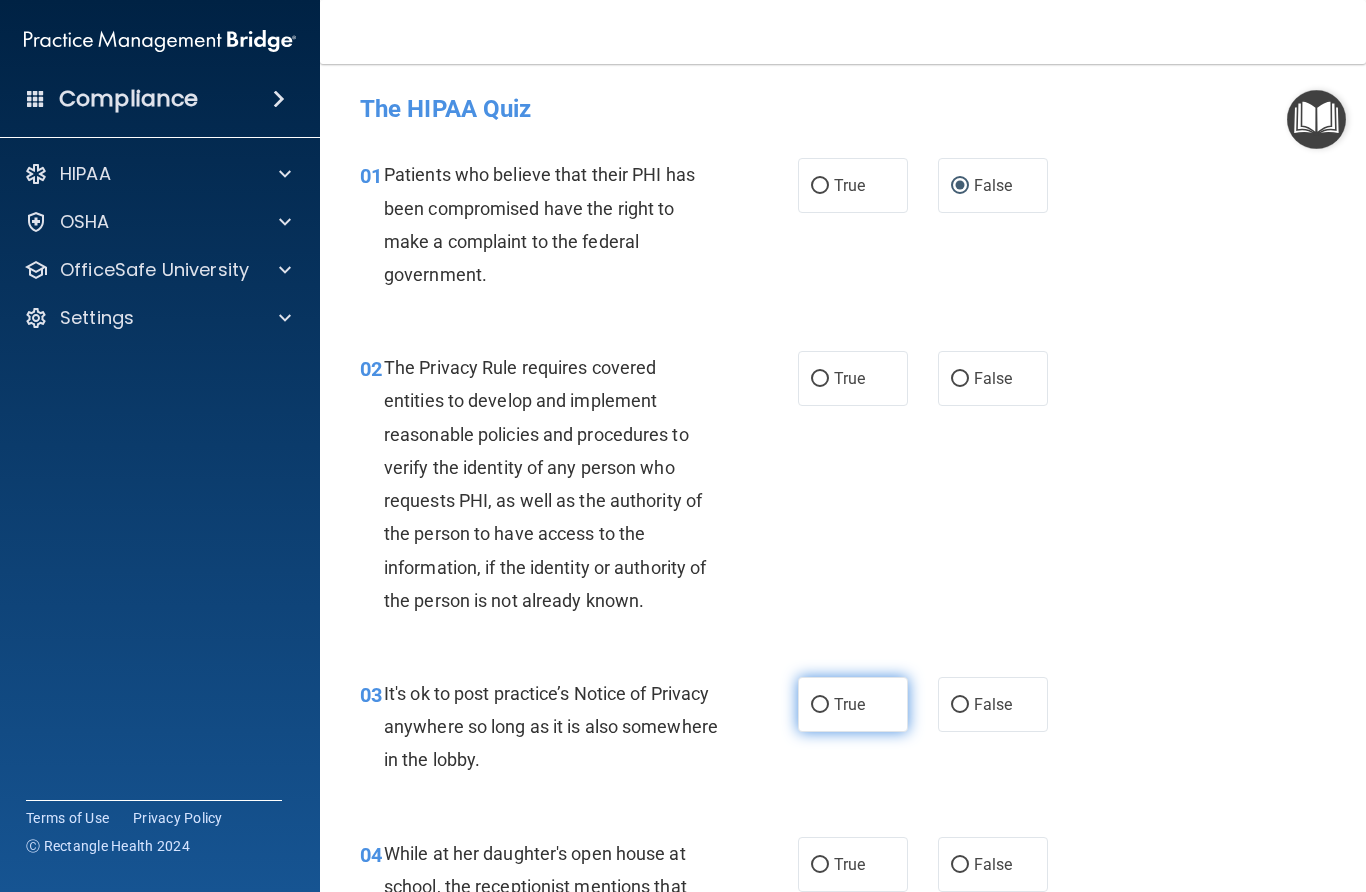 drag, startPoint x: 816, startPoint y: 701, endPoint x: 854, endPoint y: 693, distance: 38.832977 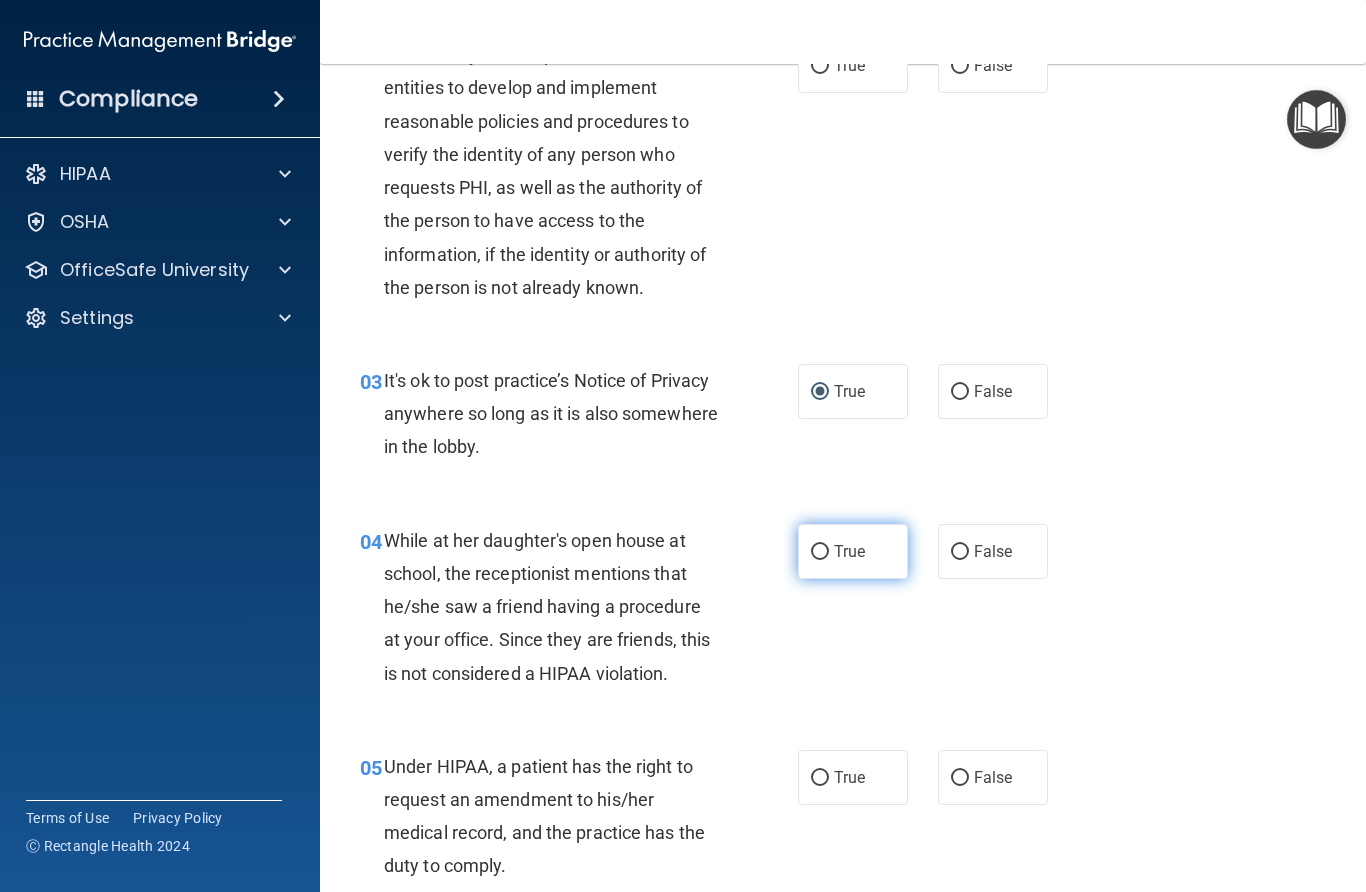scroll, scrollTop: 315, scrollLeft: 0, axis: vertical 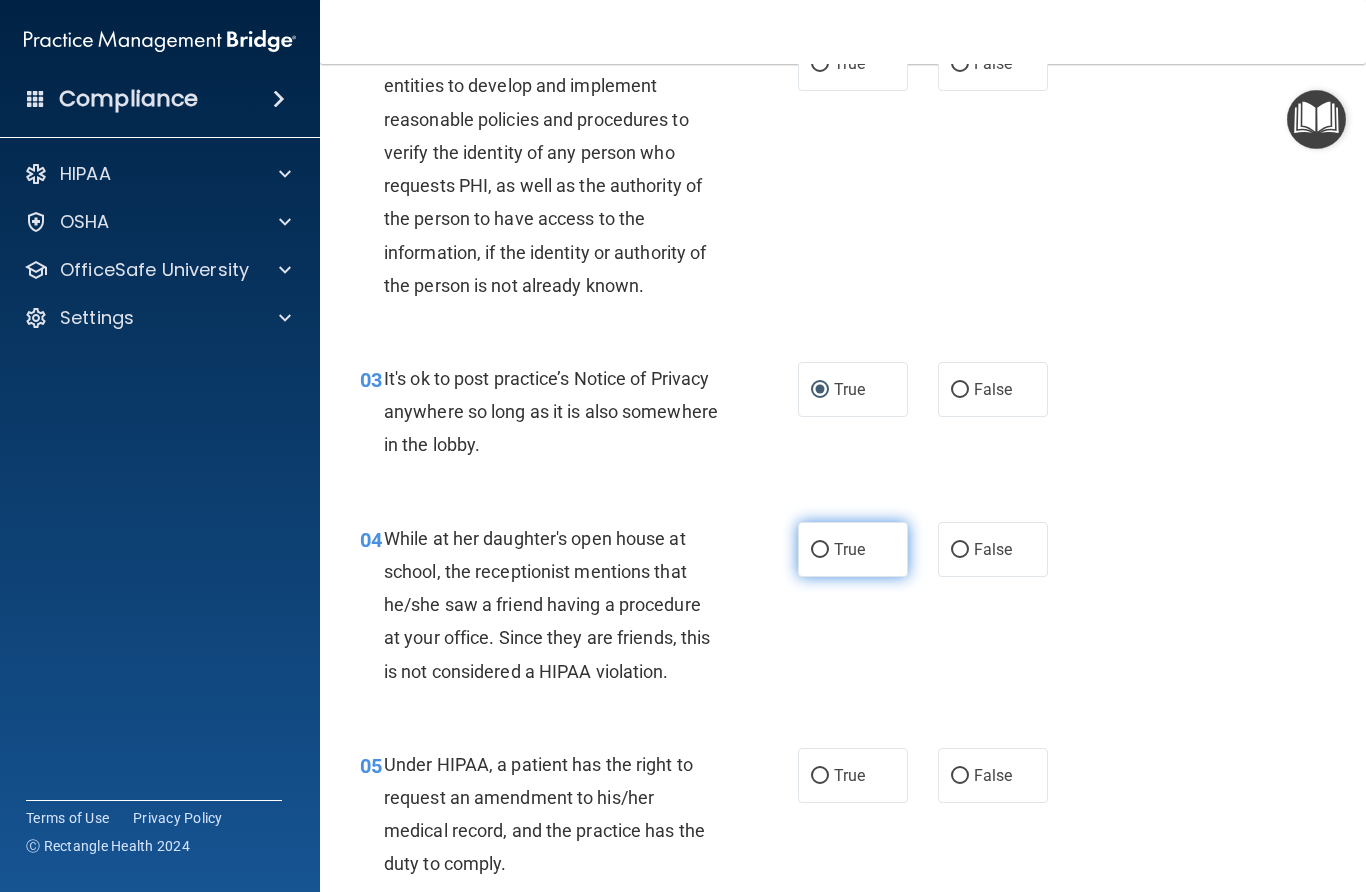 click on "True" at bounding box center [820, 550] 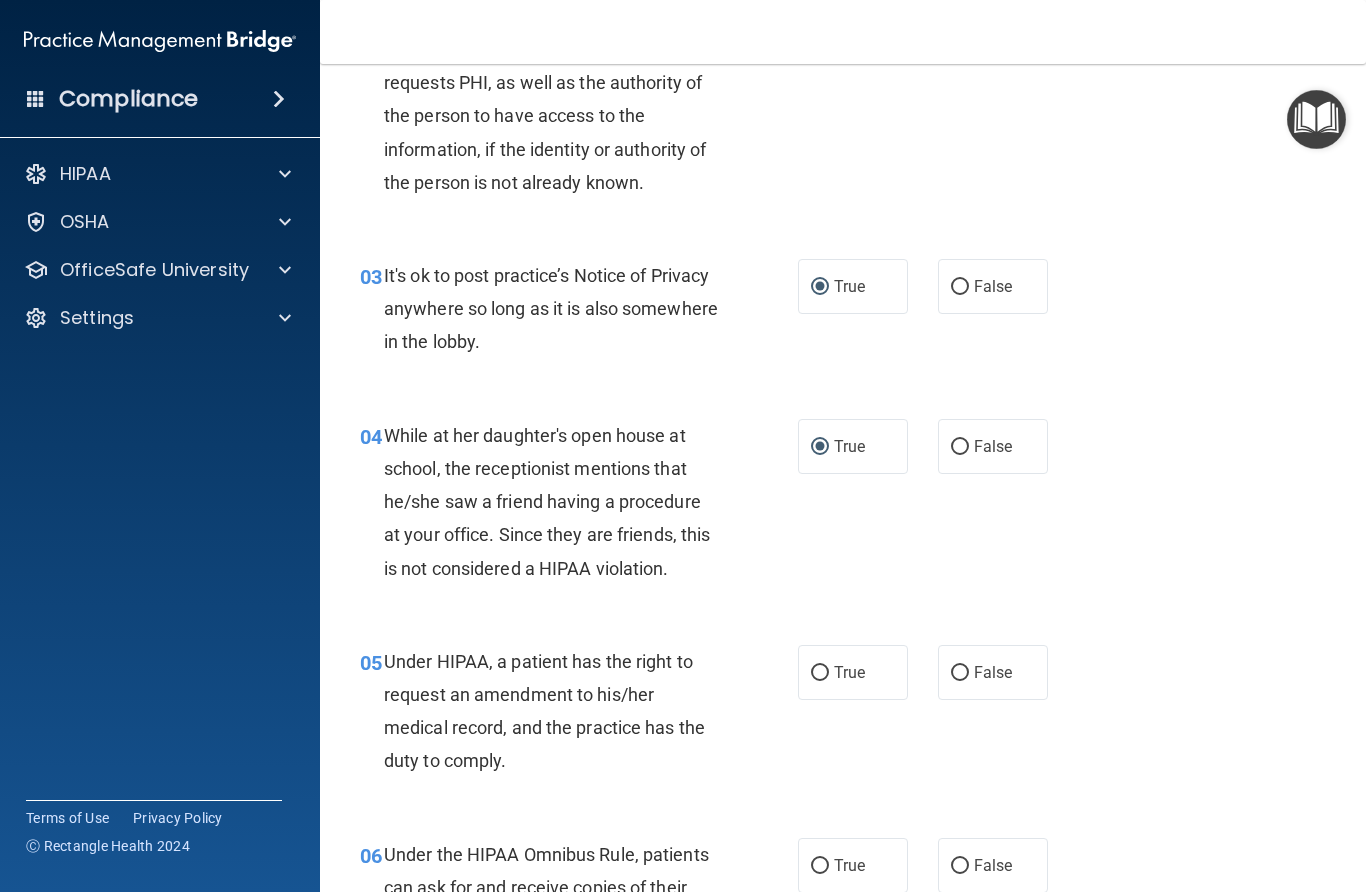 scroll, scrollTop: 419, scrollLeft: 0, axis: vertical 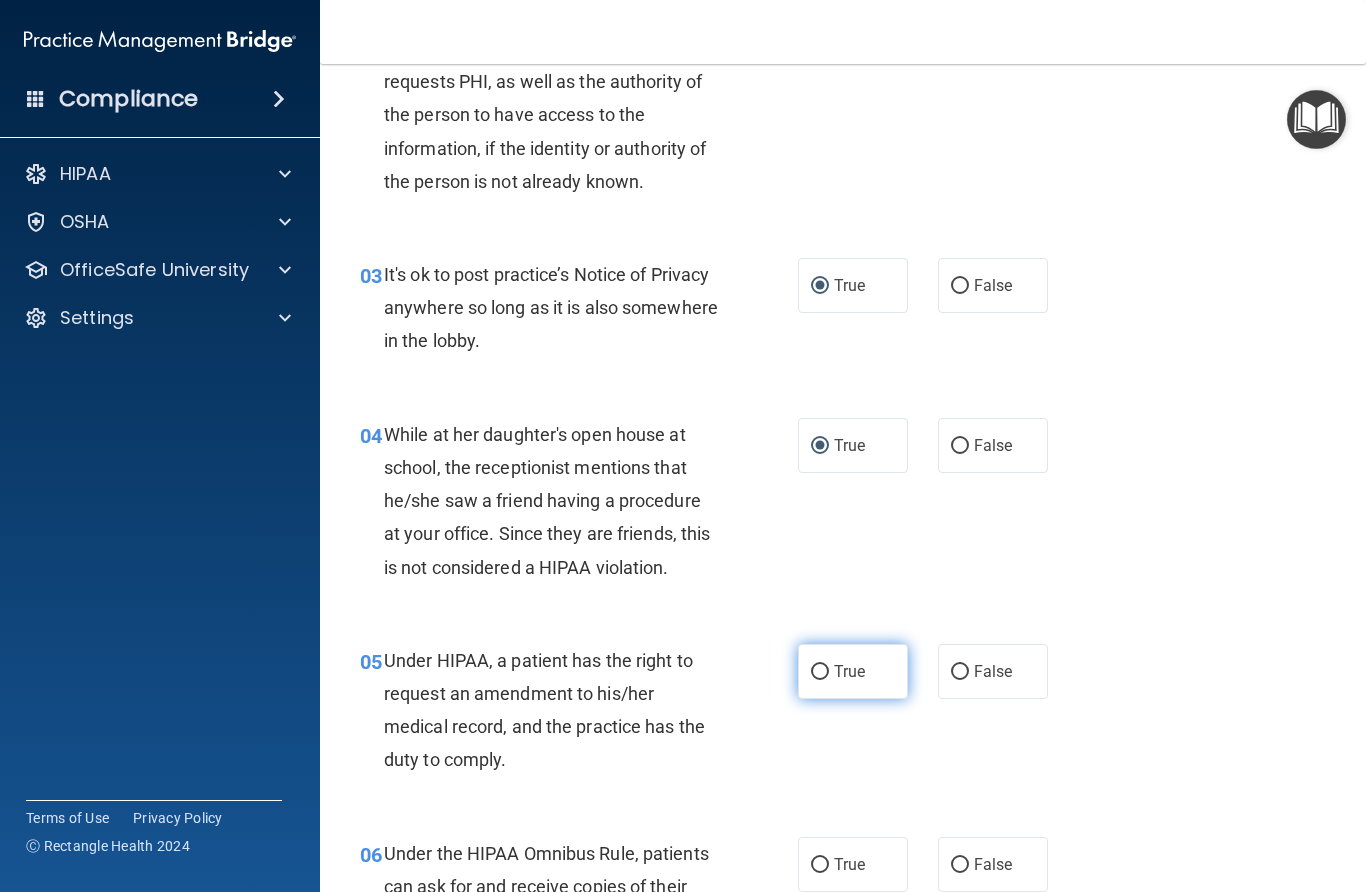 drag, startPoint x: 825, startPoint y: 669, endPoint x: 867, endPoint y: 660, distance: 42.953465 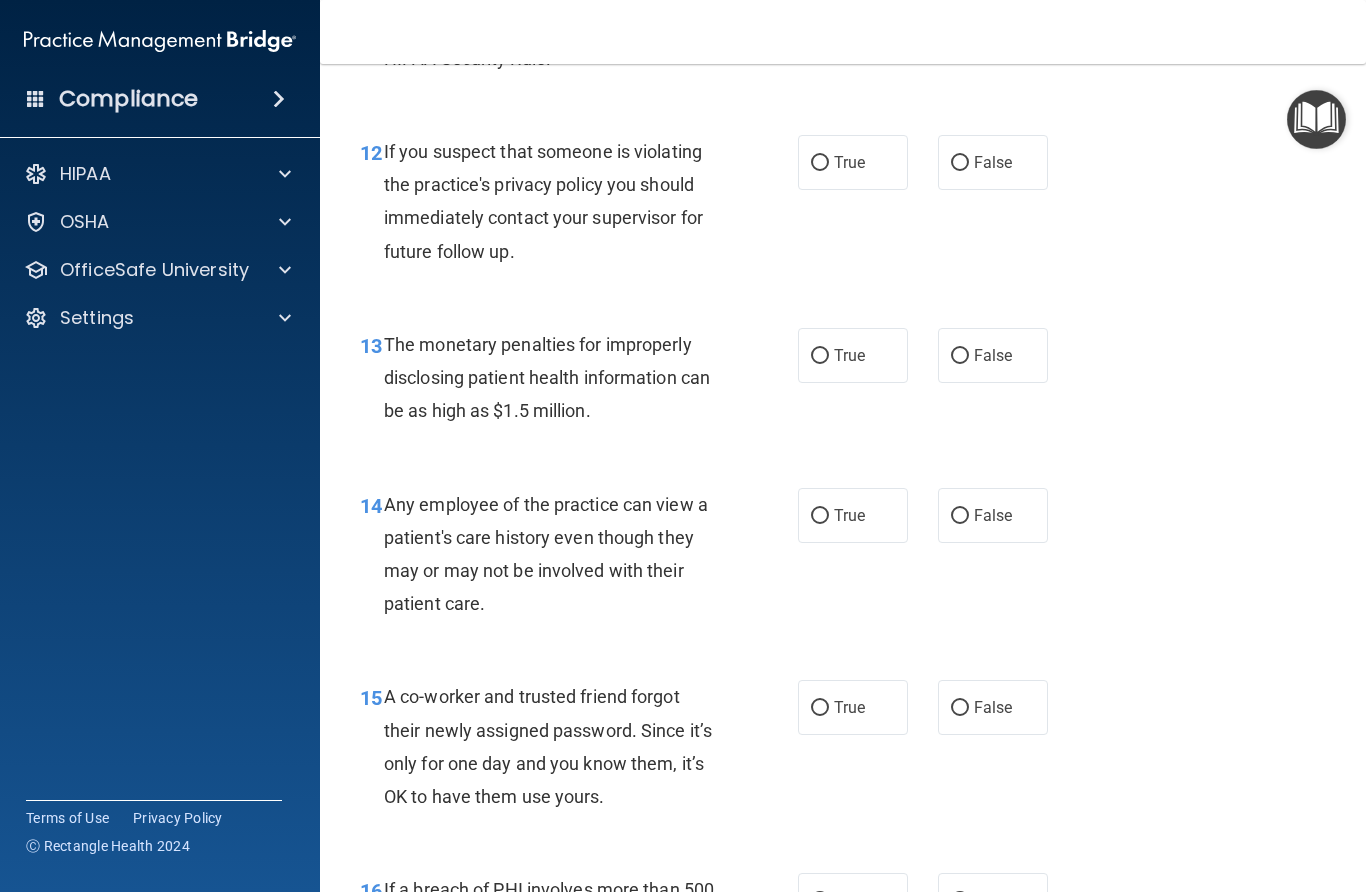 scroll, scrollTop: 2161, scrollLeft: 0, axis: vertical 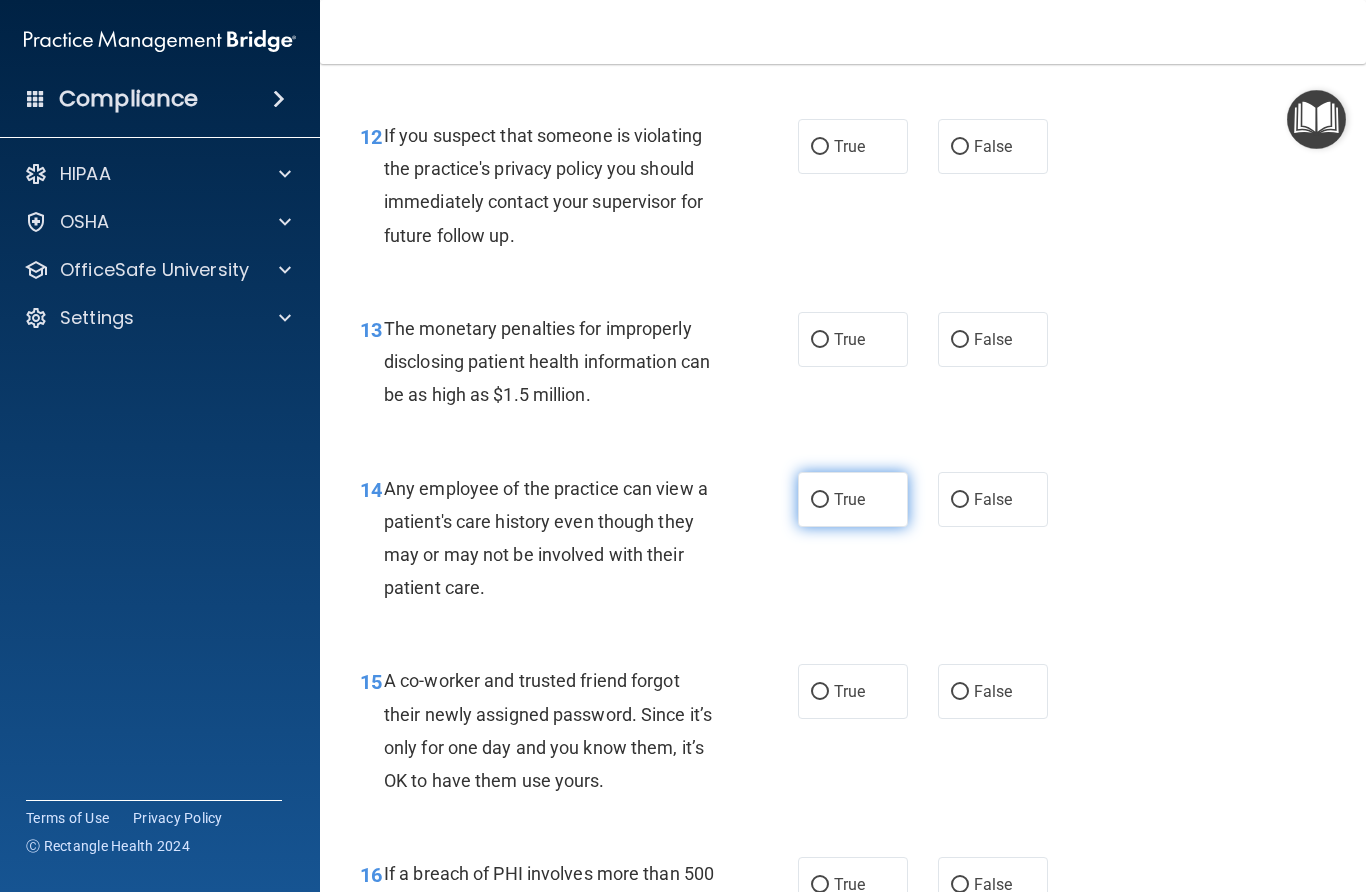 click on "True" at bounding box center (820, 500) 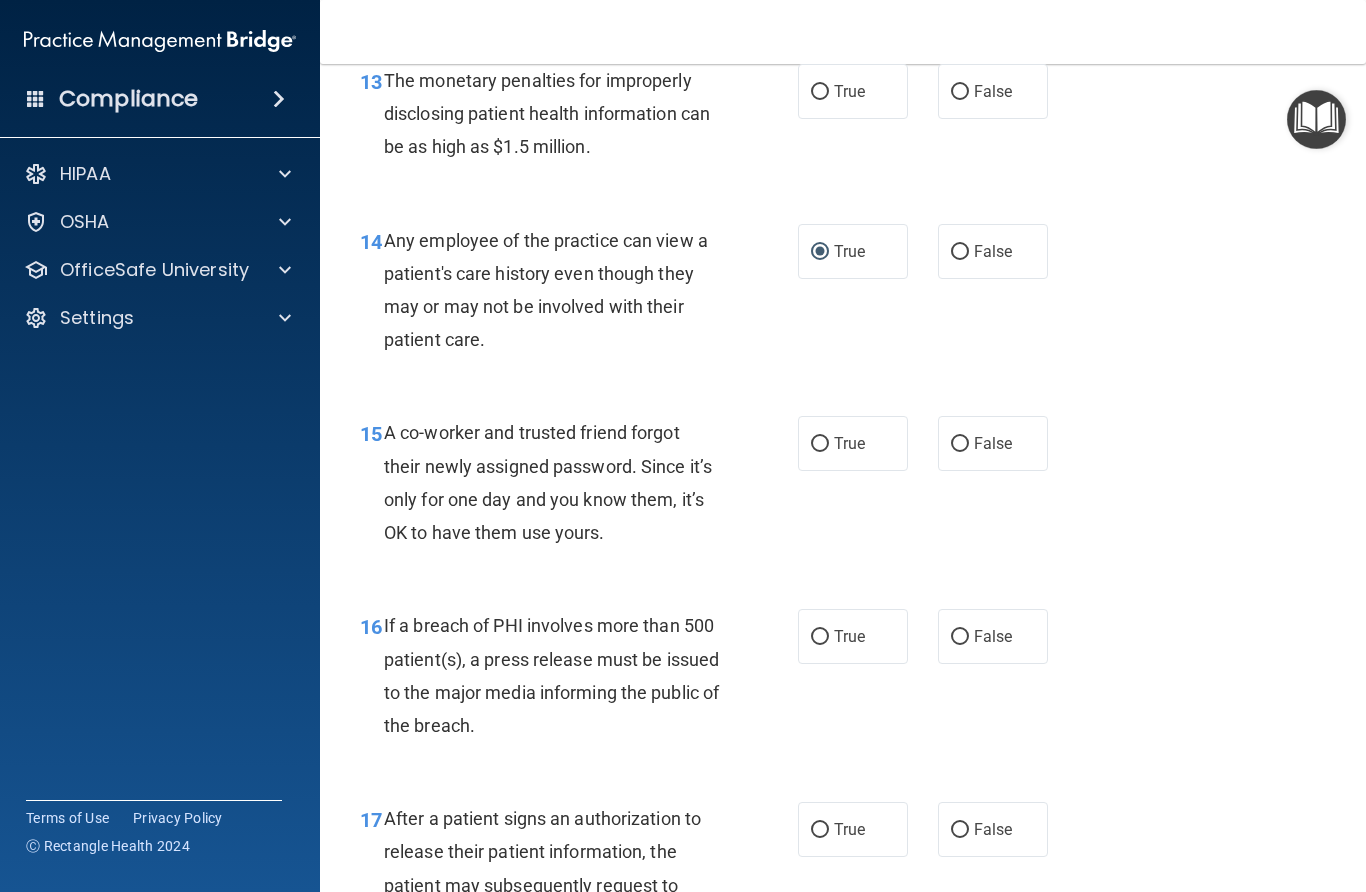 scroll, scrollTop: 2411, scrollLeft: 0, axis: vertical 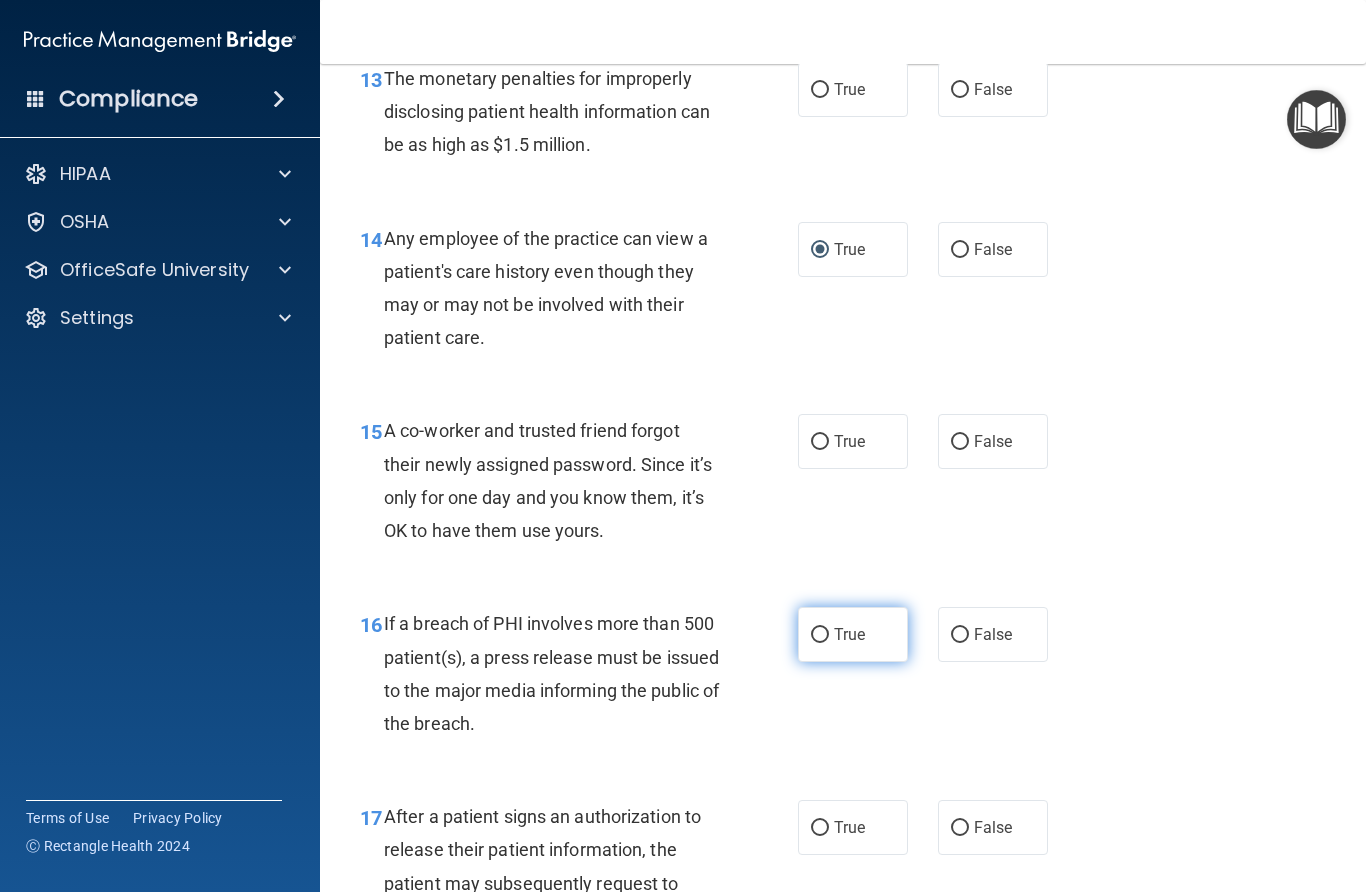 click on "True" at bounding box center [820, 635] 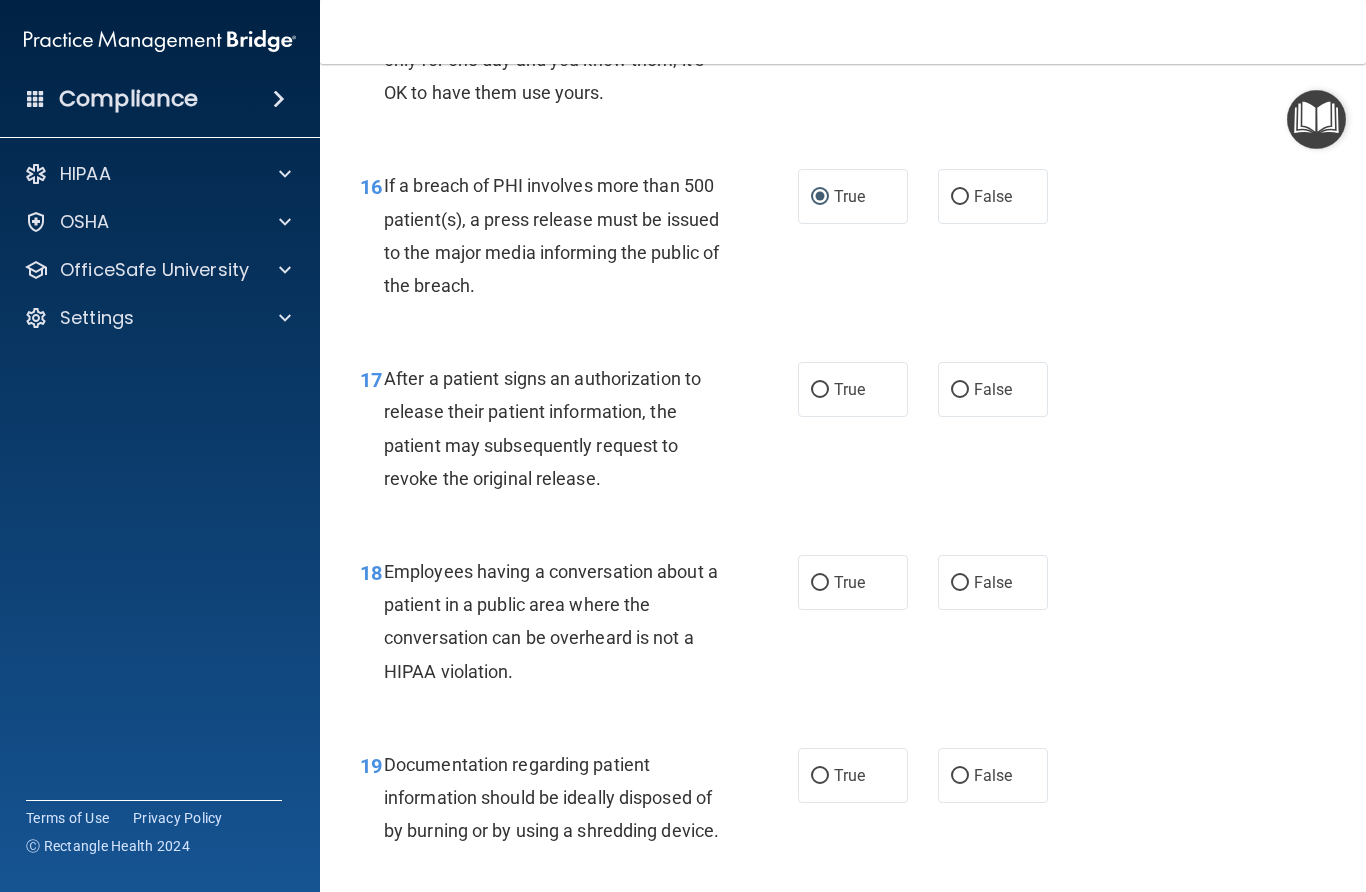 scroll, scrollTop: 2862, scrollLeft: 0, axis: vertical 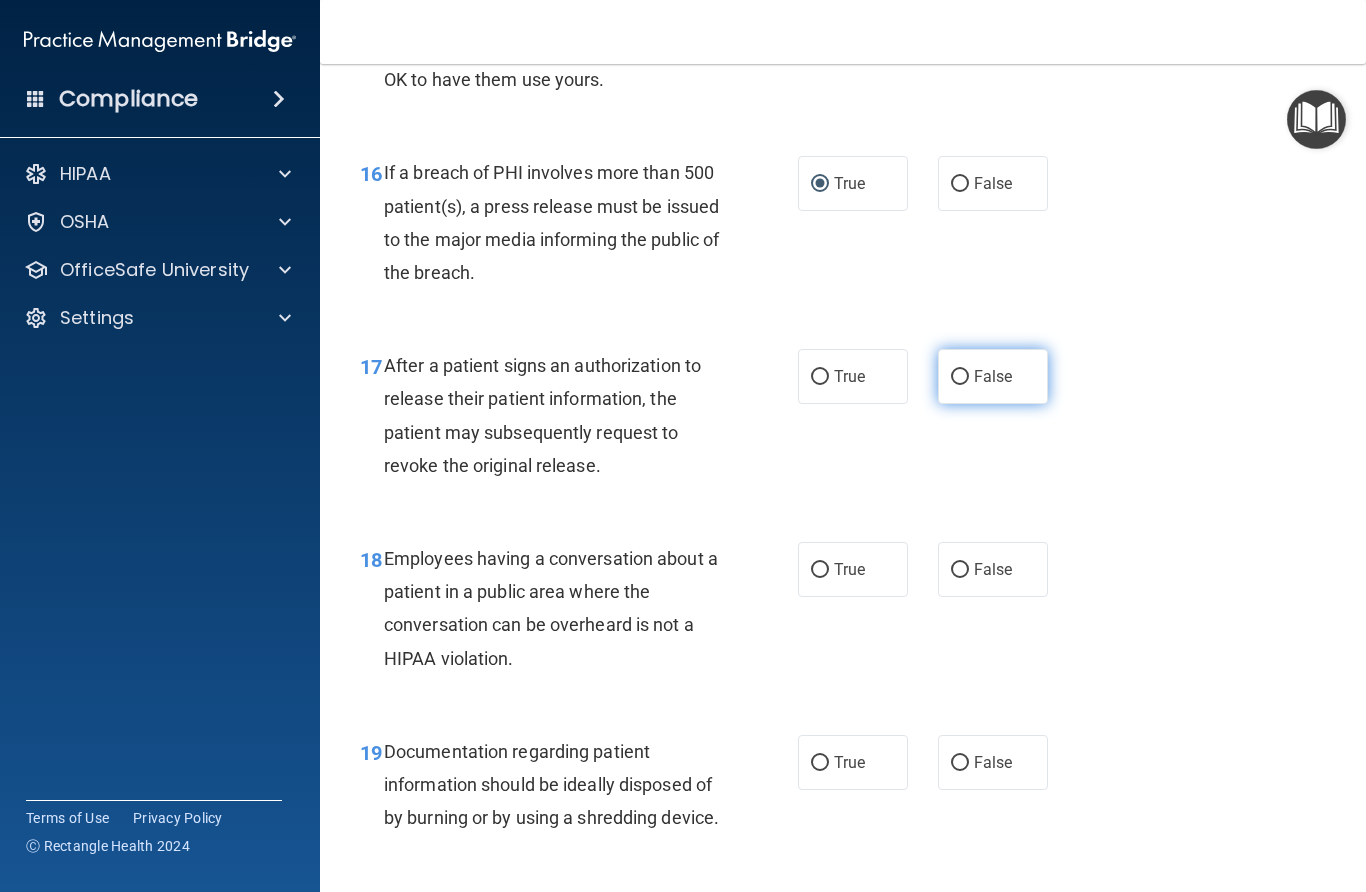 click on "False" at bounding box center (960, 377) 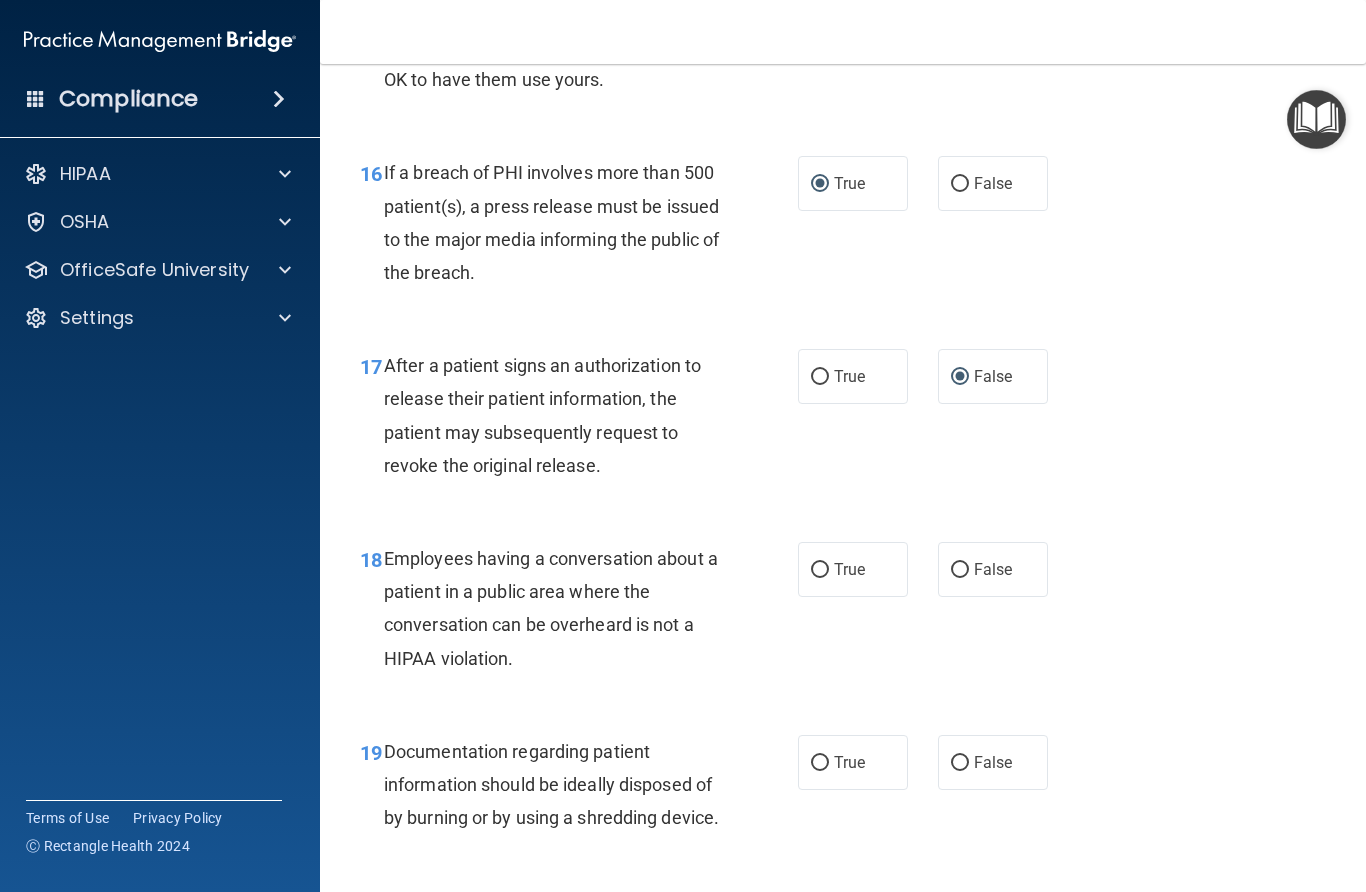scroll, scrollTop: 2873, scrollLeft: 0, axis: vertical 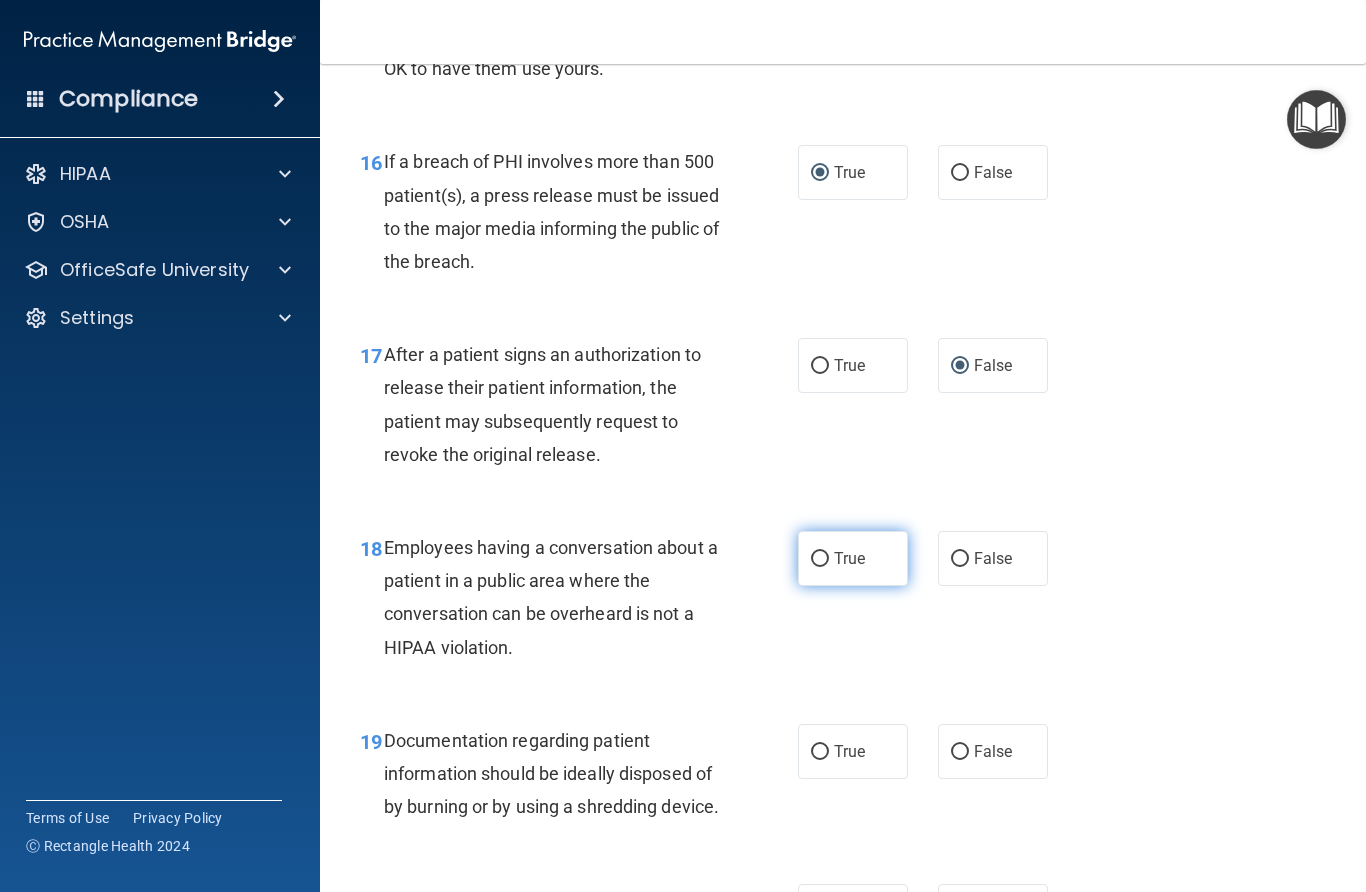 drag, startPoint x: 820, startPoint y: 546, endPoint x: 877, endPoint y: 542, distance: 57.14018 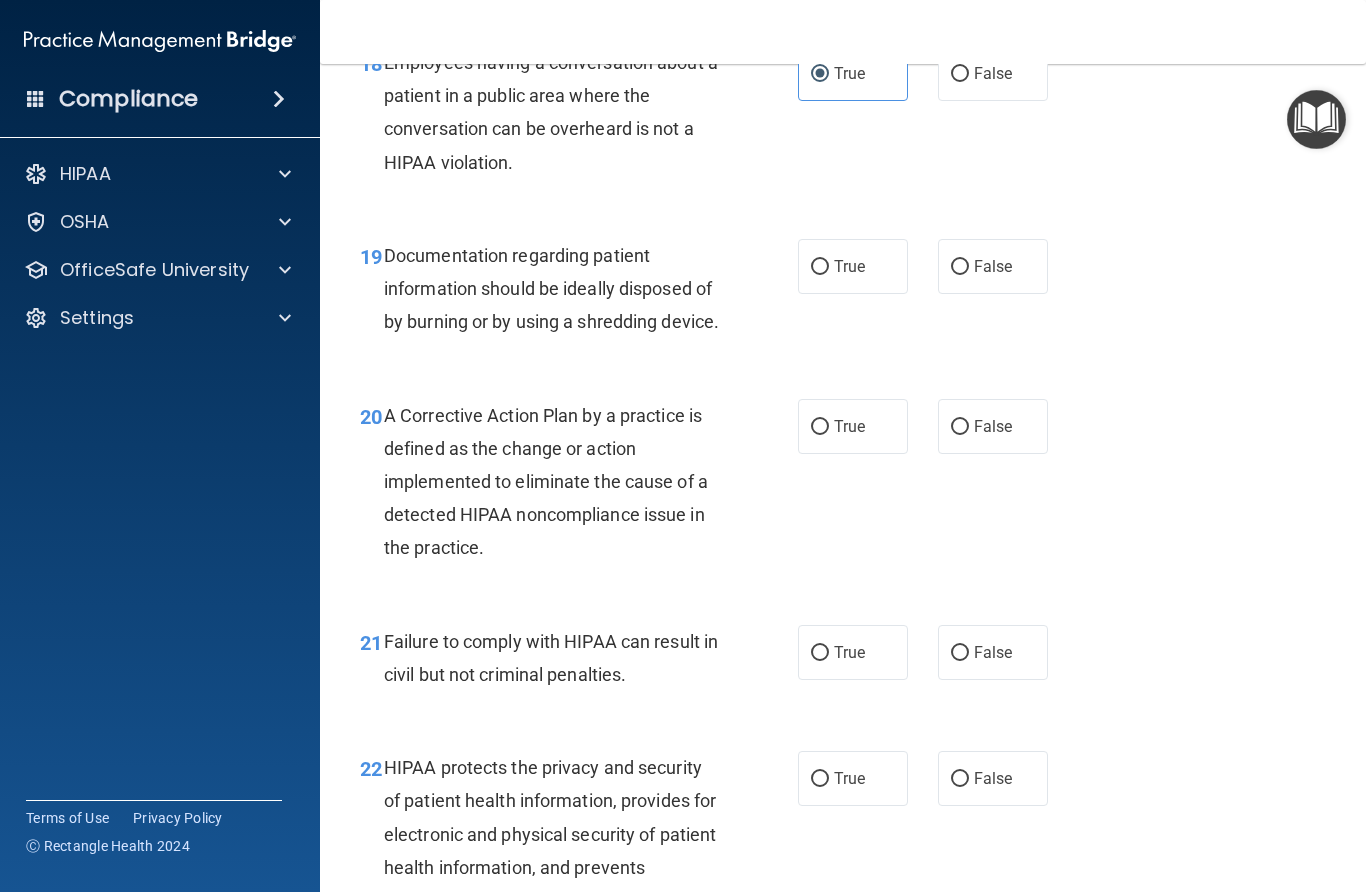 scroll, scrollTop: 3353, scrollLeft: 0, axis: vertical 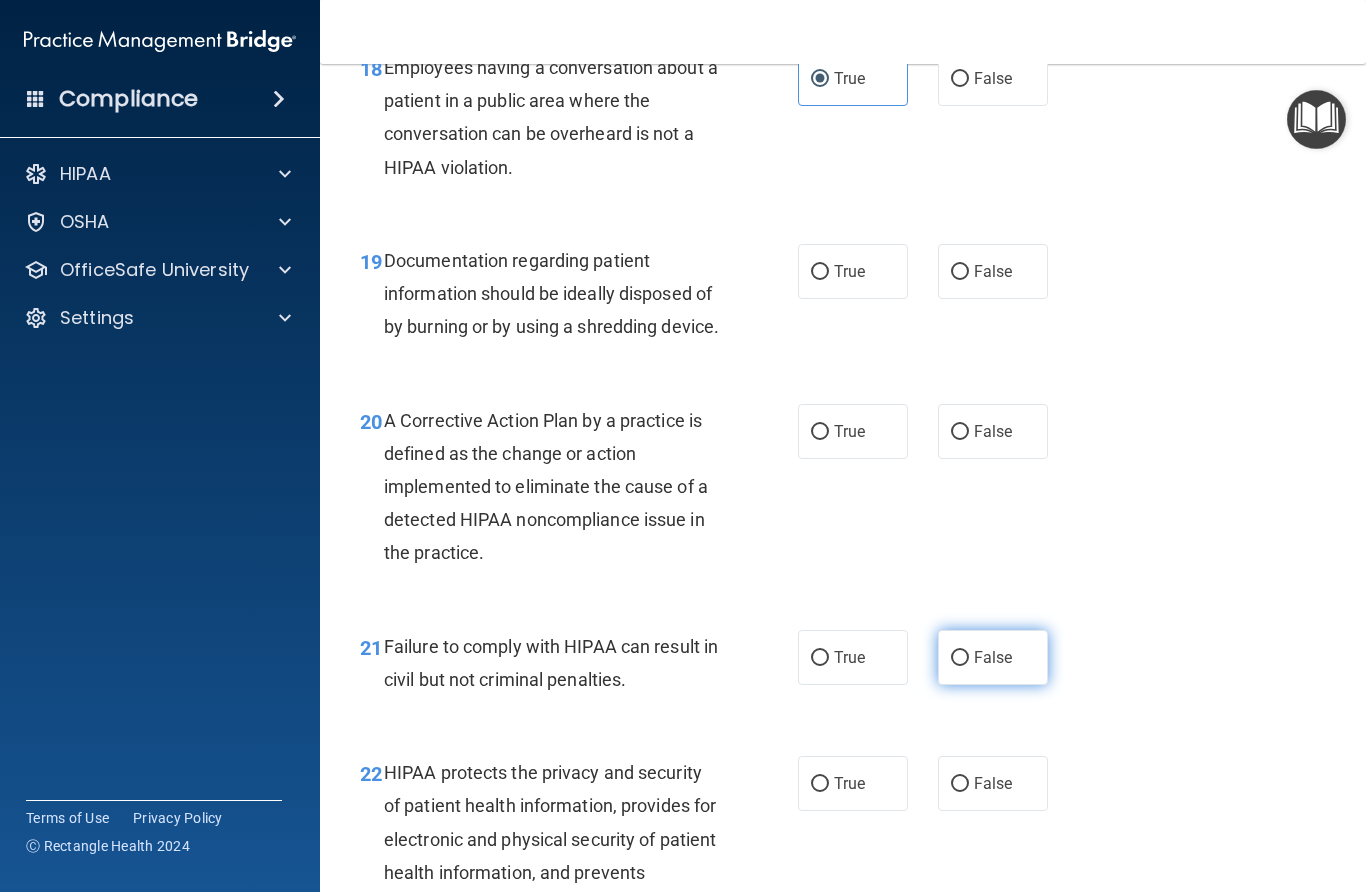 click on "False" at bounding box center (960, 658) 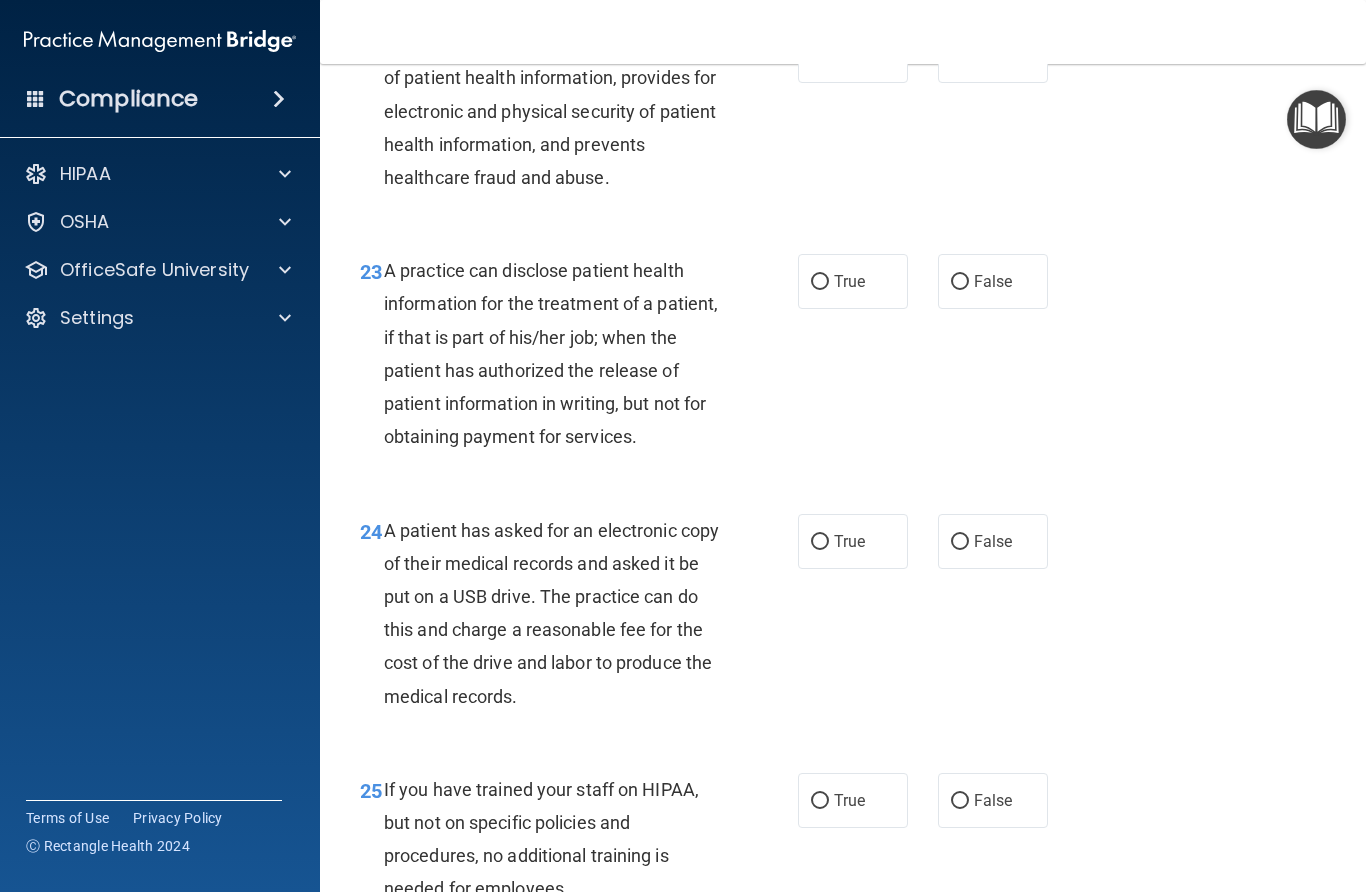 scroll, scrollTop: 4107, scrollLeft: 0, axis: vertical 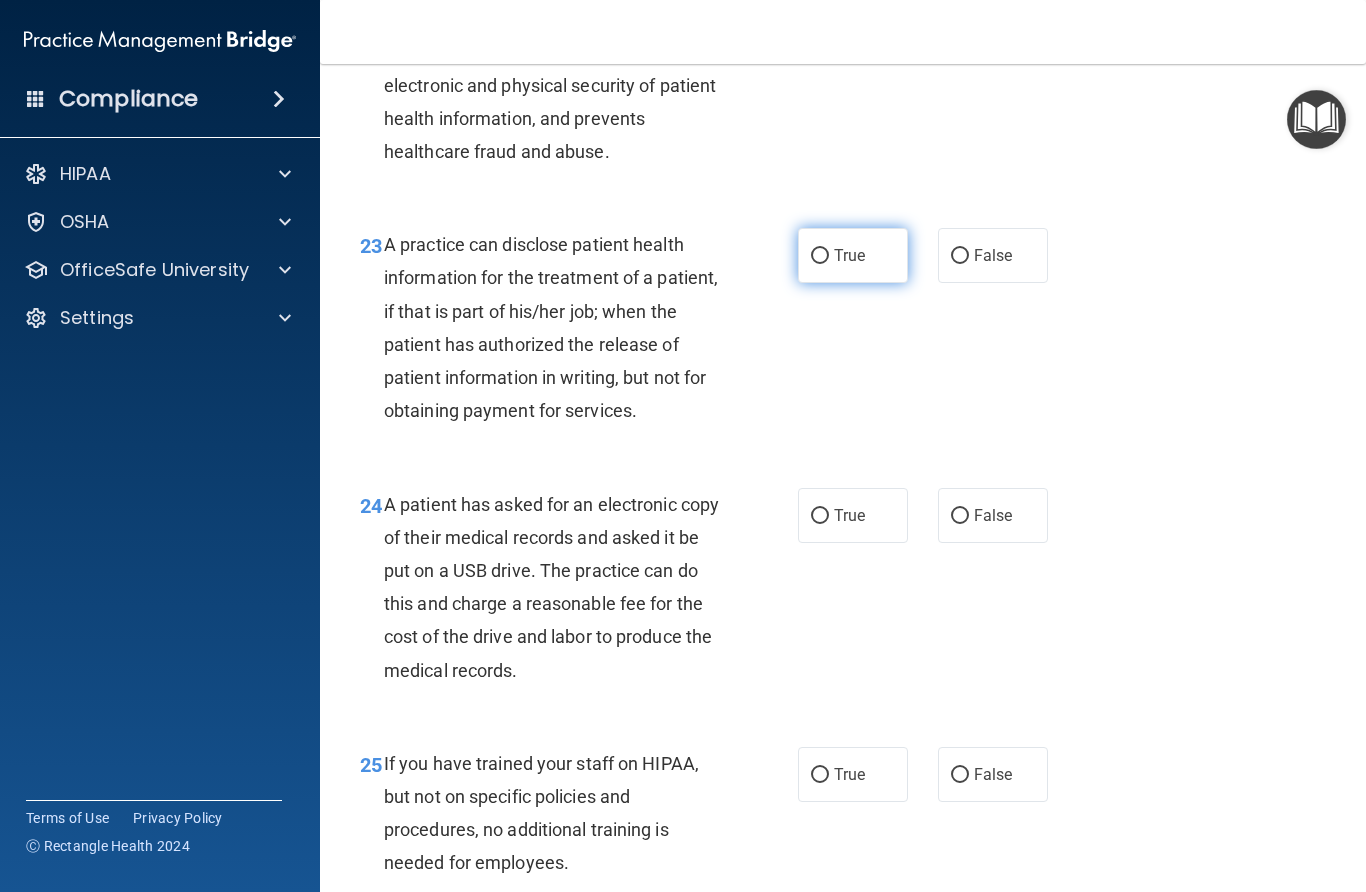 click on "True" at bounding box center (820, 256) 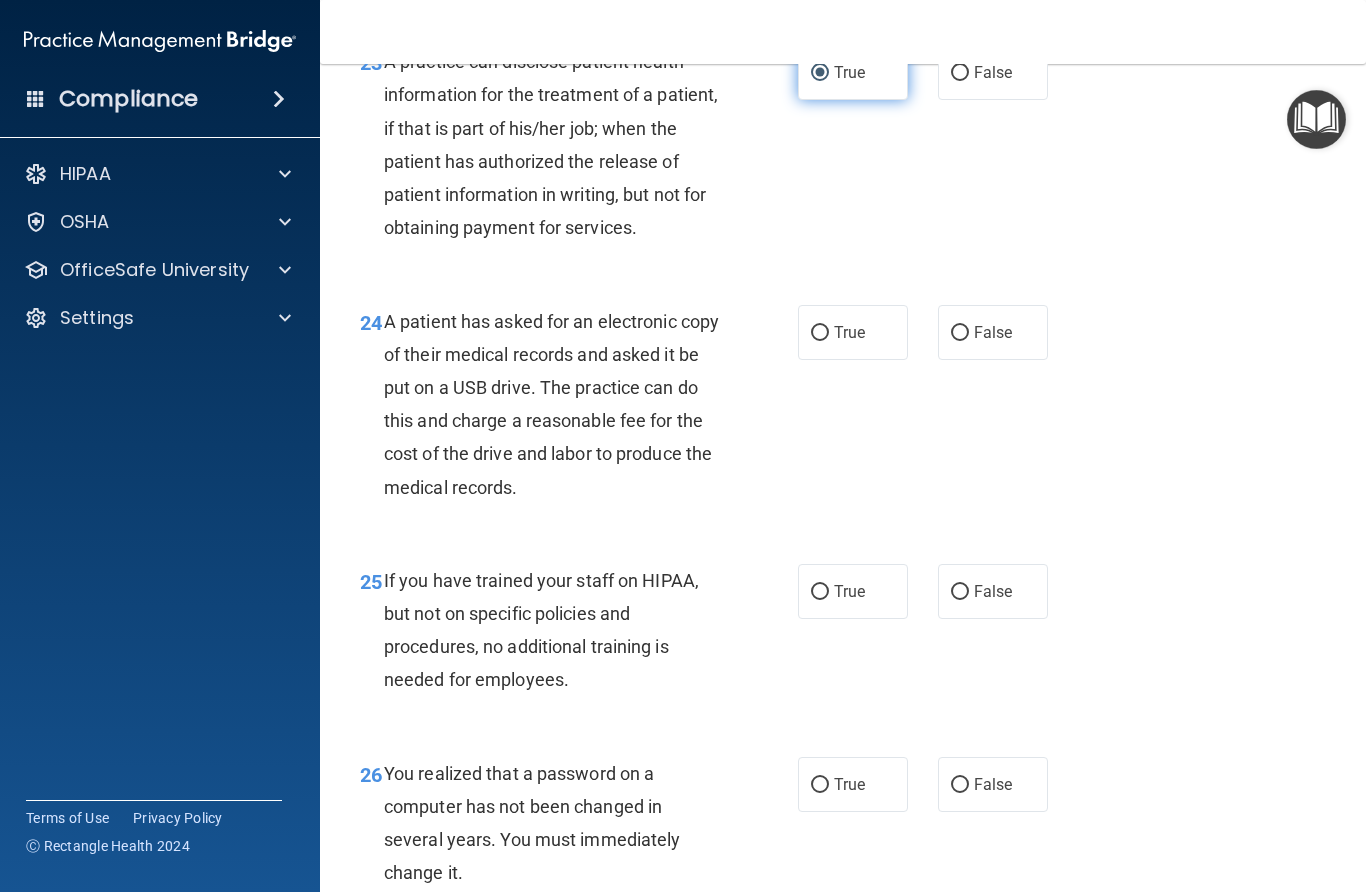 scroll, scrollTop: 4291, scrollLeft: 0, axis: vertical 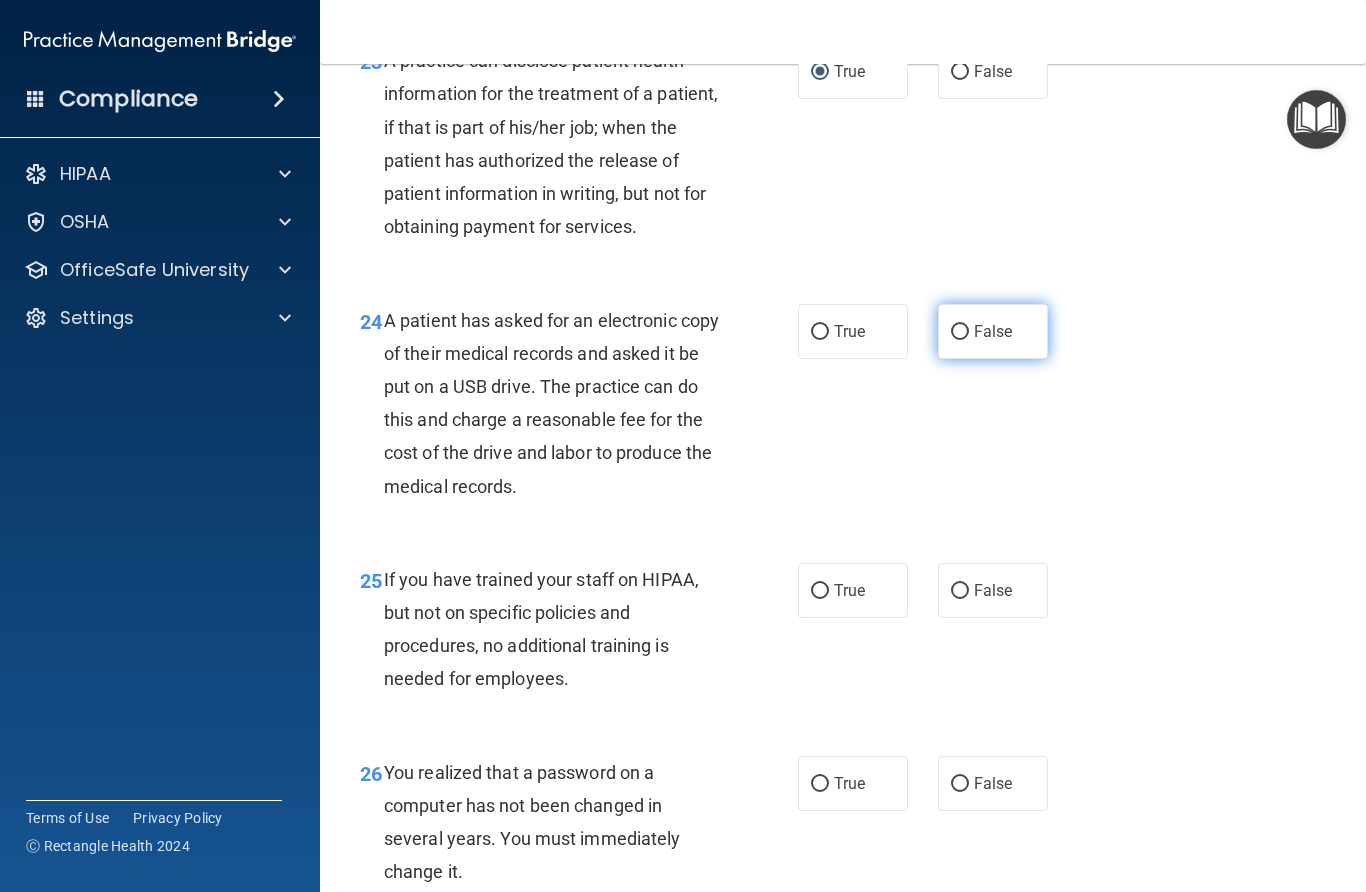 click on "False" at bounding box center [960, 332] 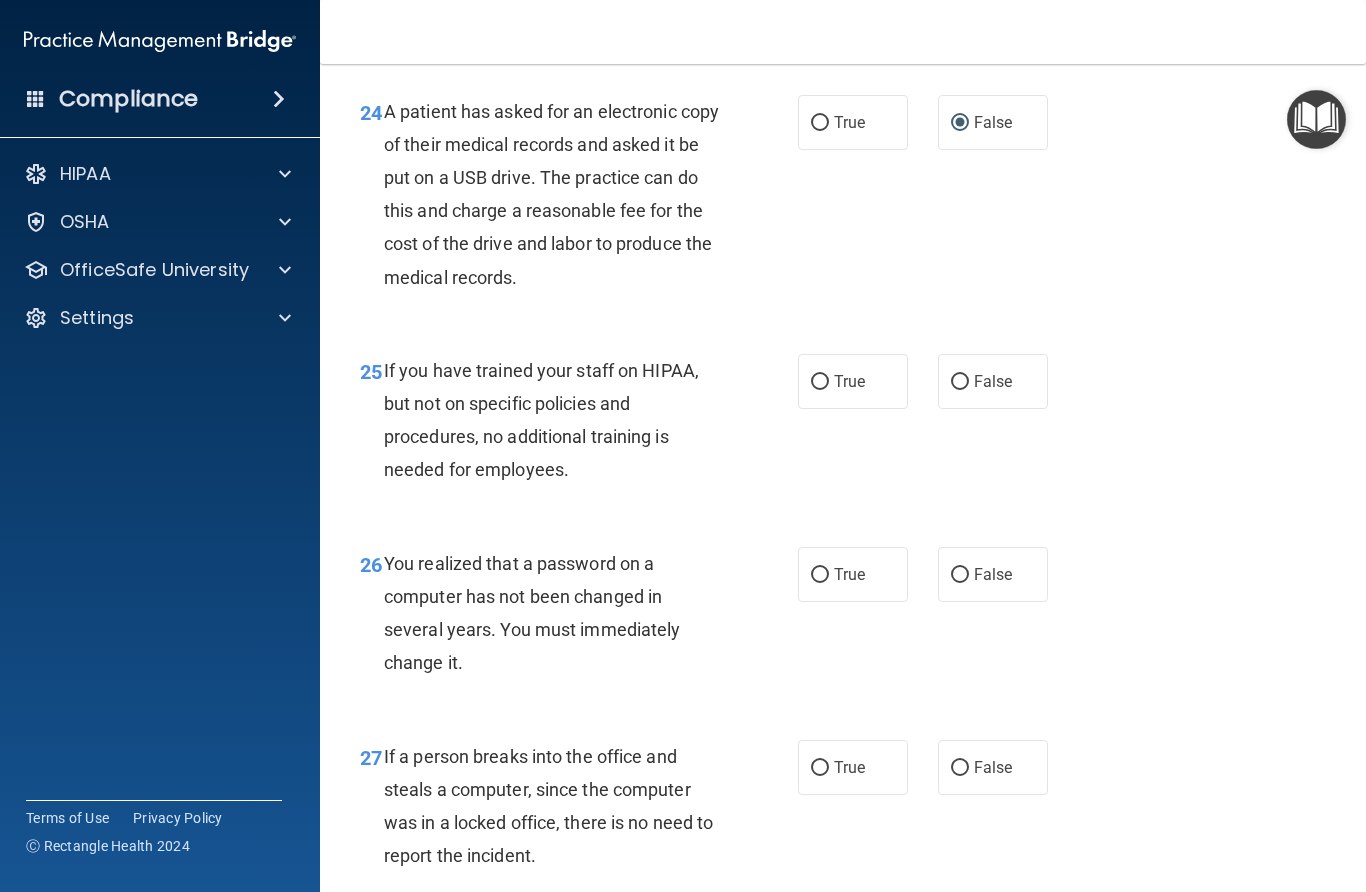 scroll, scrollTop: 4515, scrollLeft: 0, axis: vertical 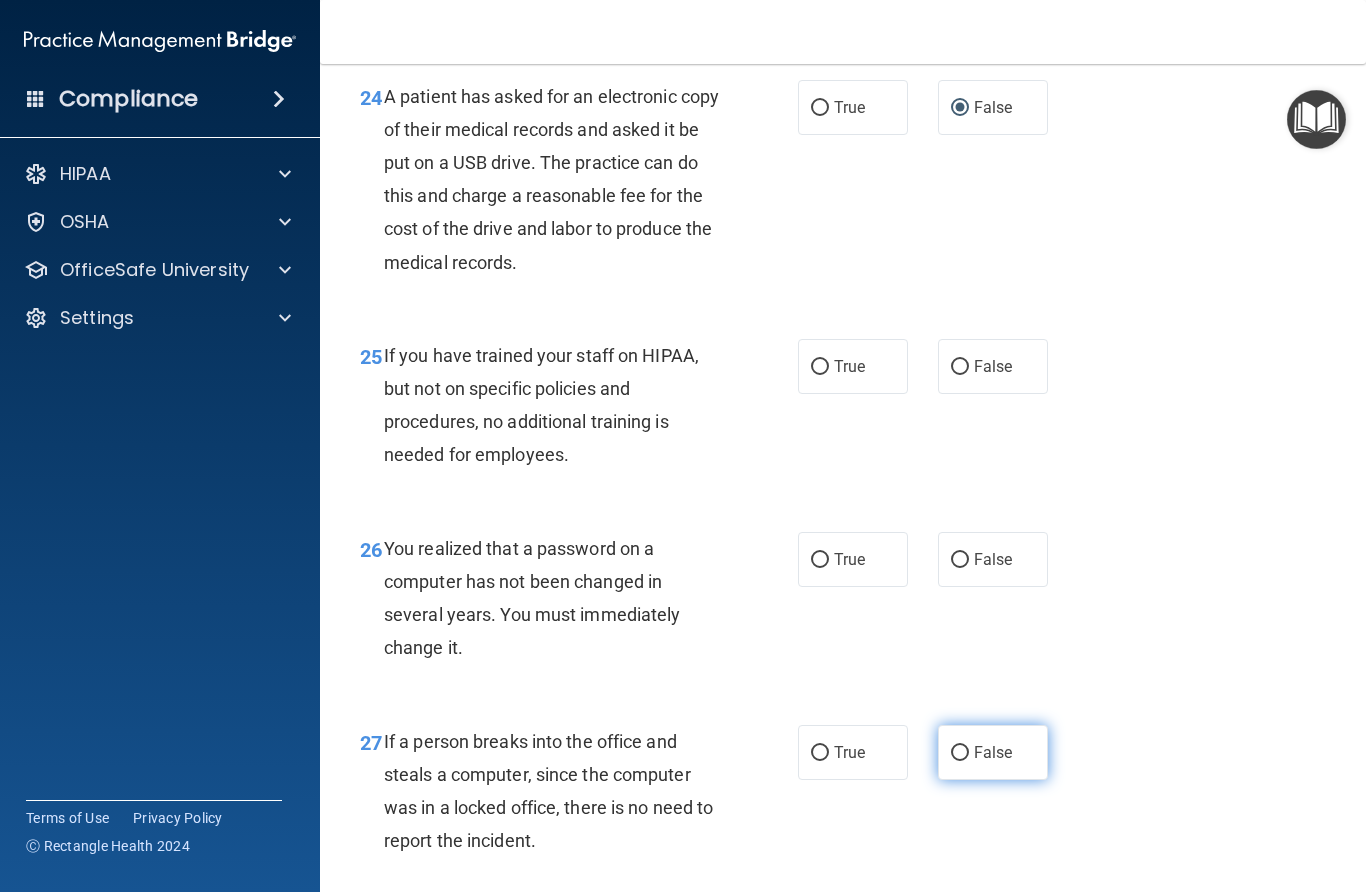 click on "False" at bounding box center (960, 753) 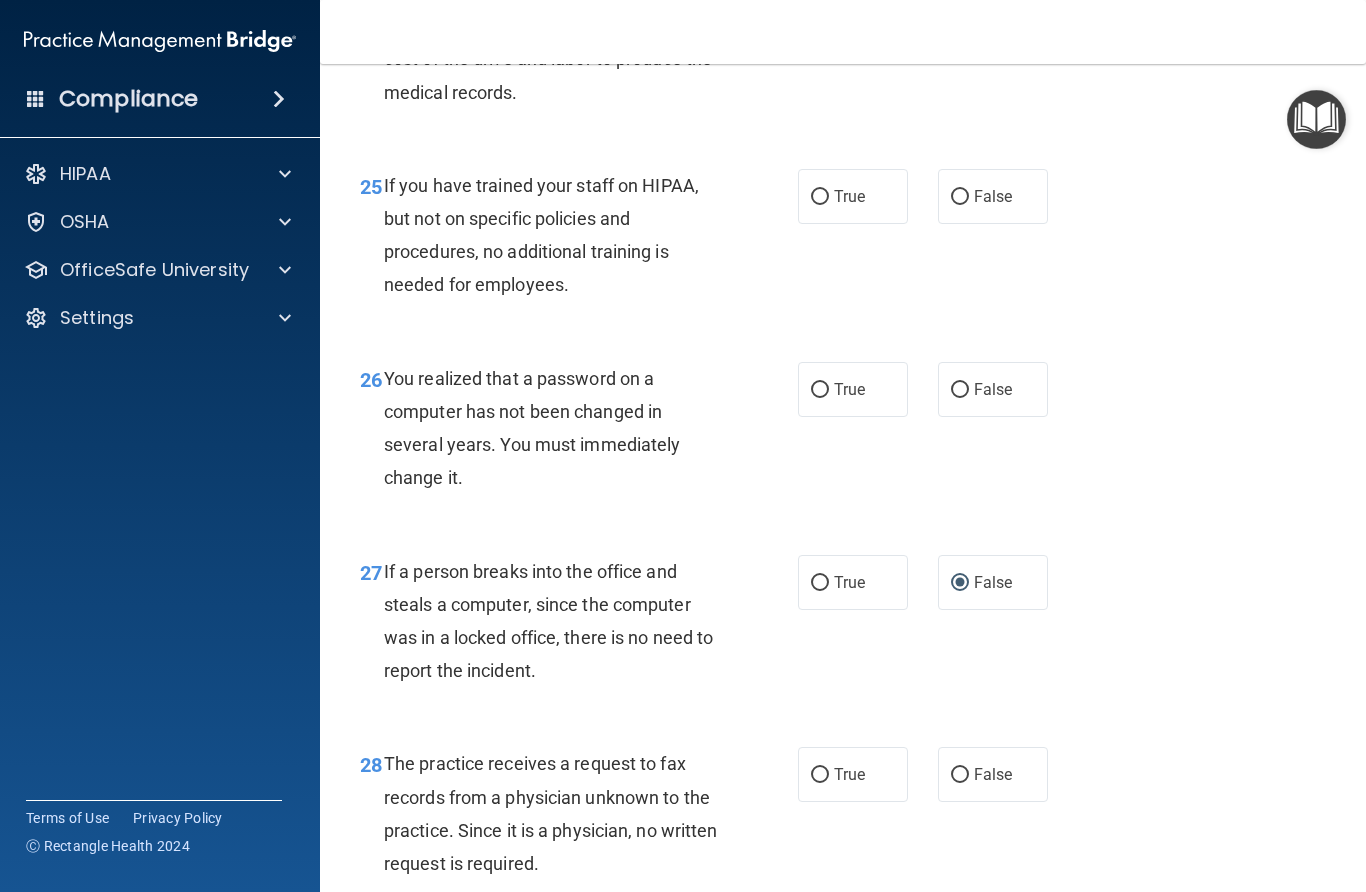 scroll, scrollTop: 4688, scrollLeft: 0, axis: vertical 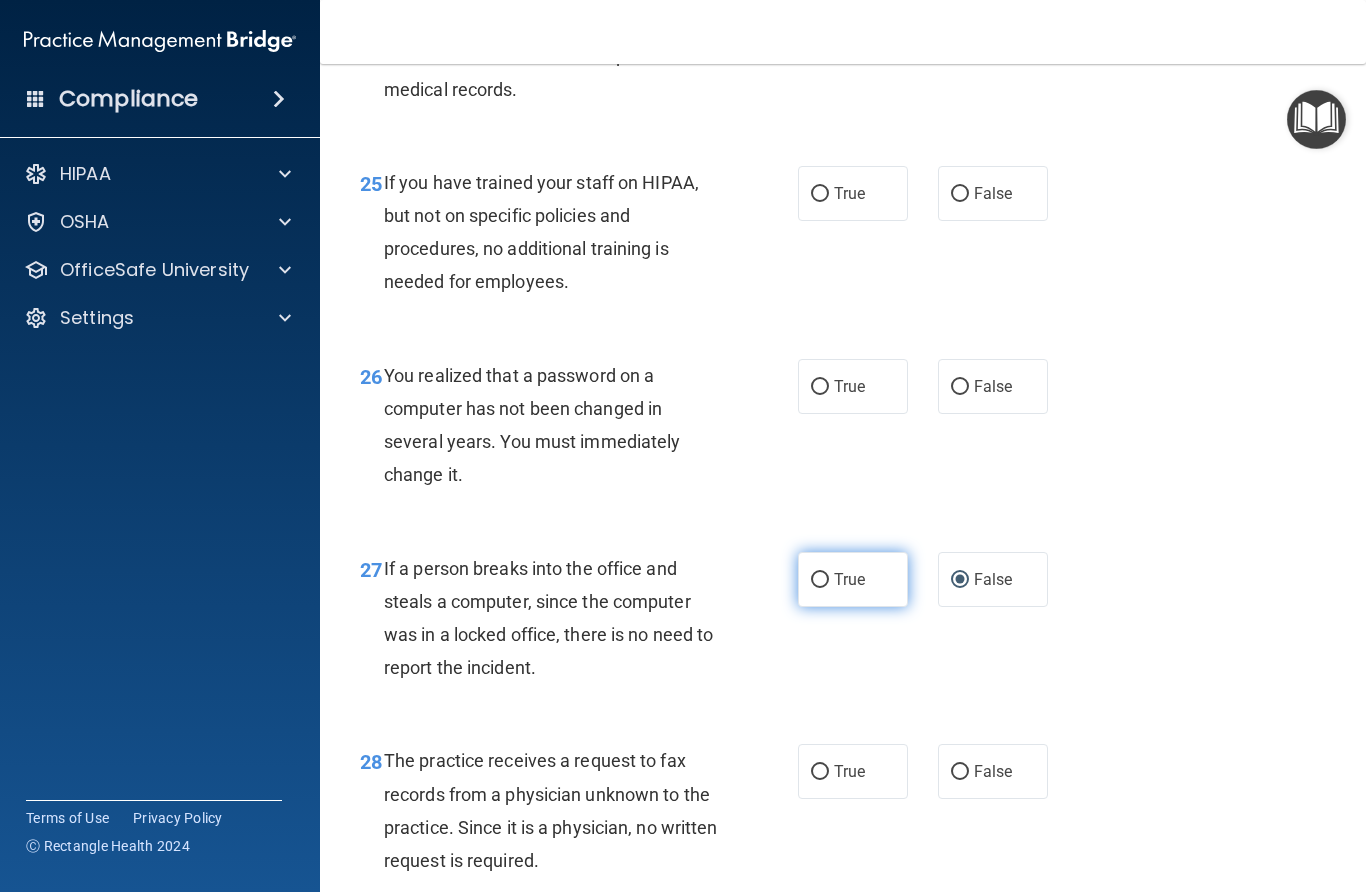 click on "True" at bounding box center (820, 580) 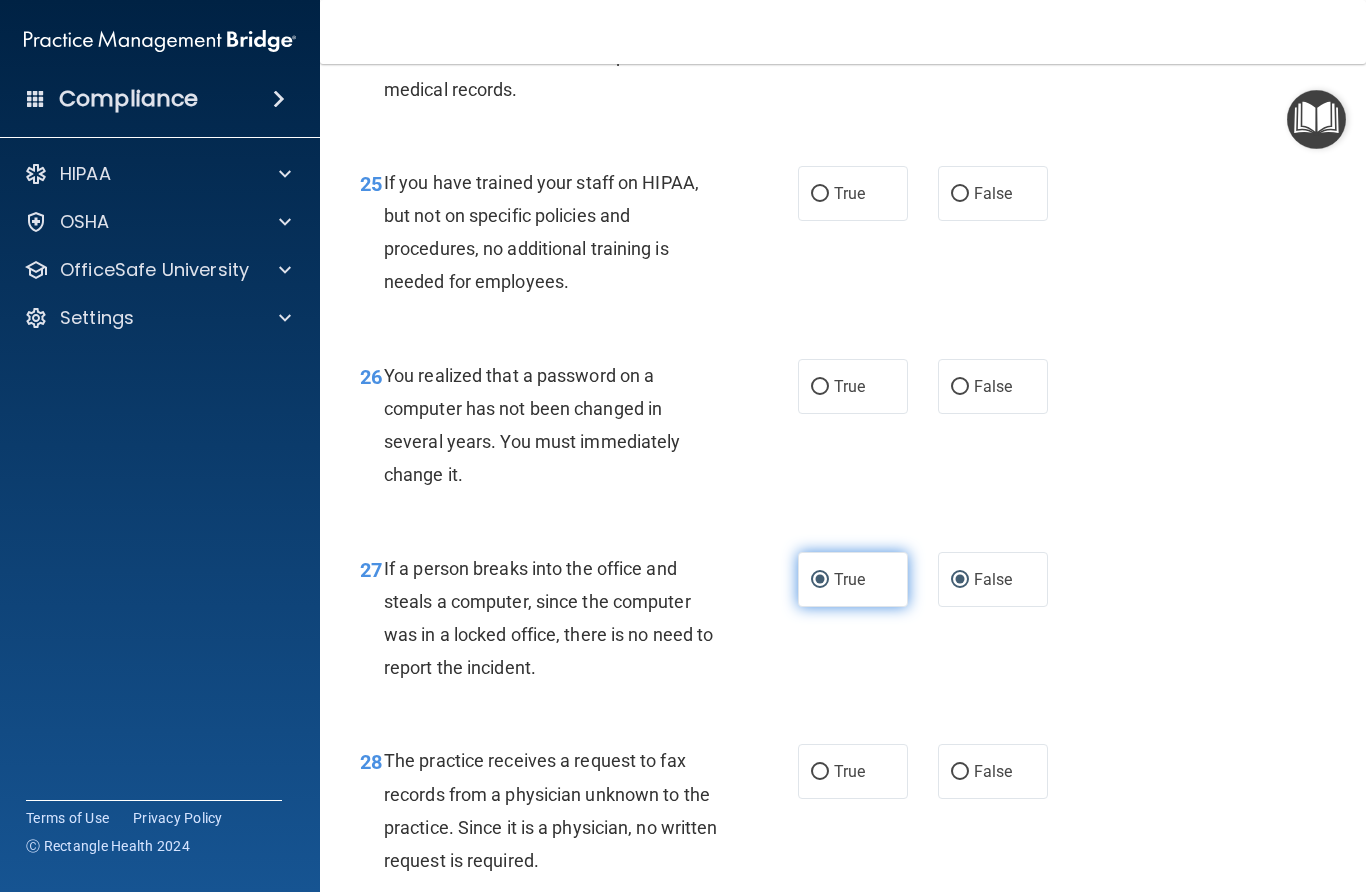 radio on "false" 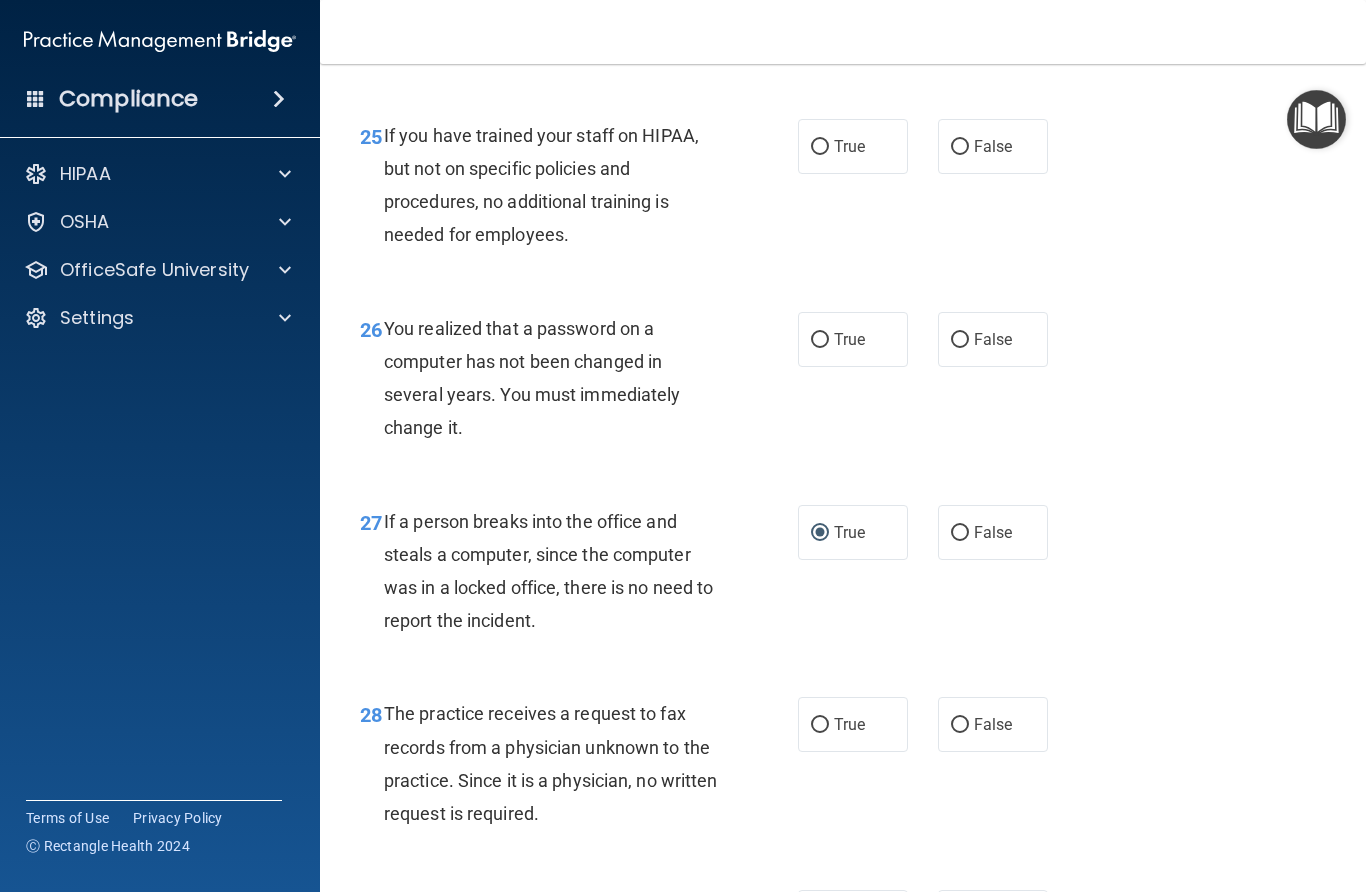 scroll, scrollTop: 4754, scrollLeft: 0, axis: vertical 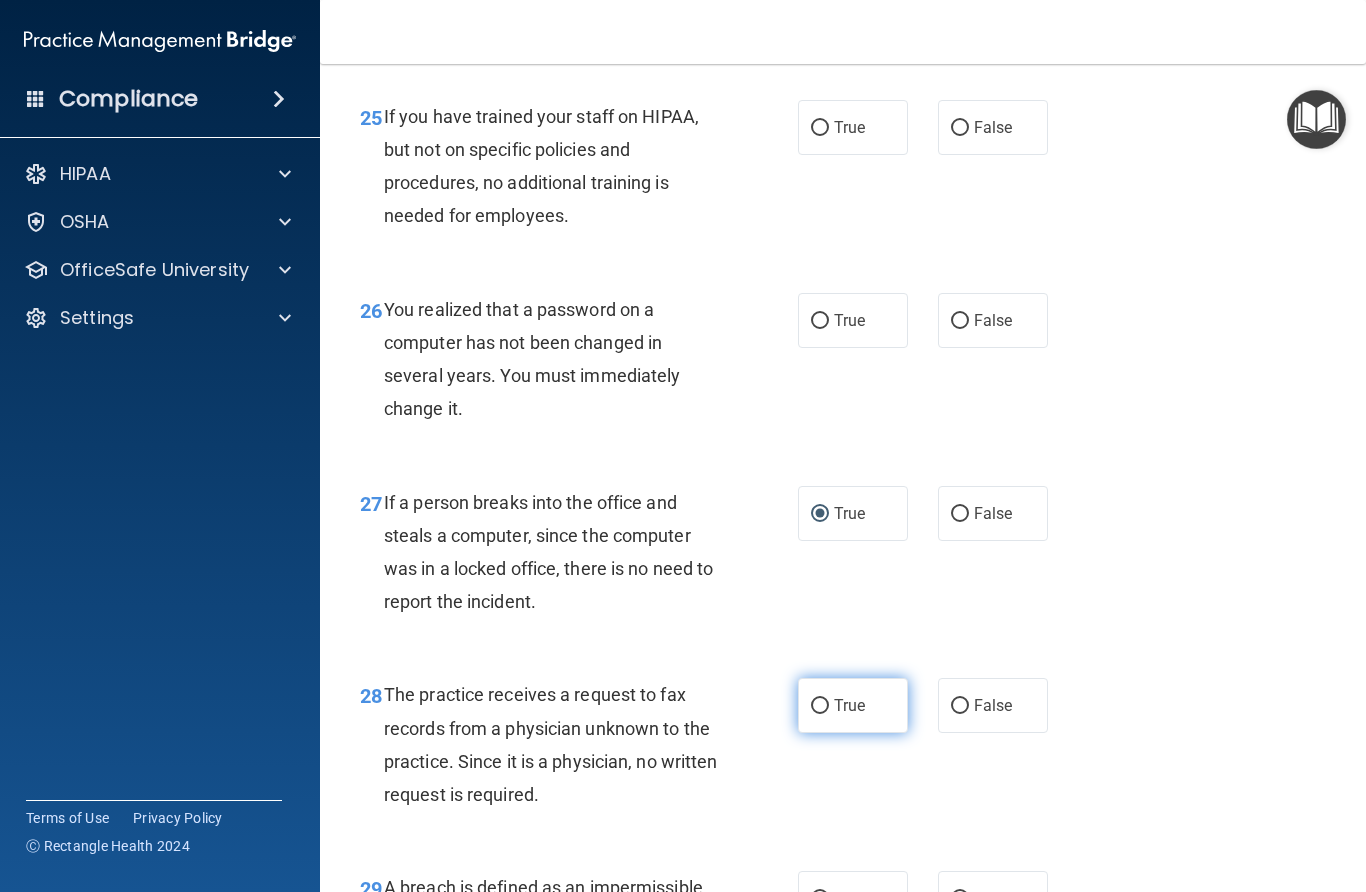 click on "True" at bounding box center (820, 706) 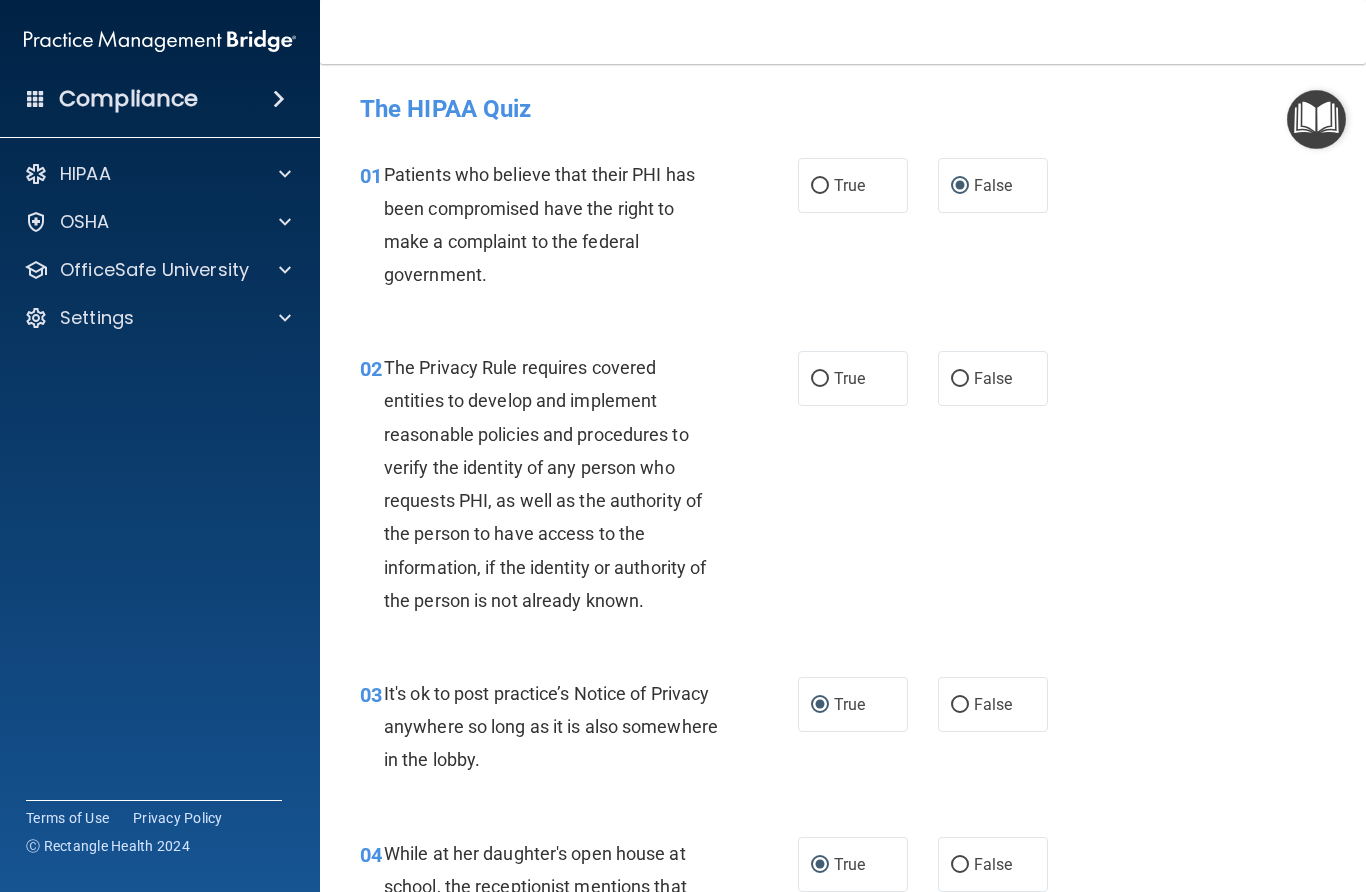 scroll, scrollTop: 0, scrollLeft: 0, axis: both 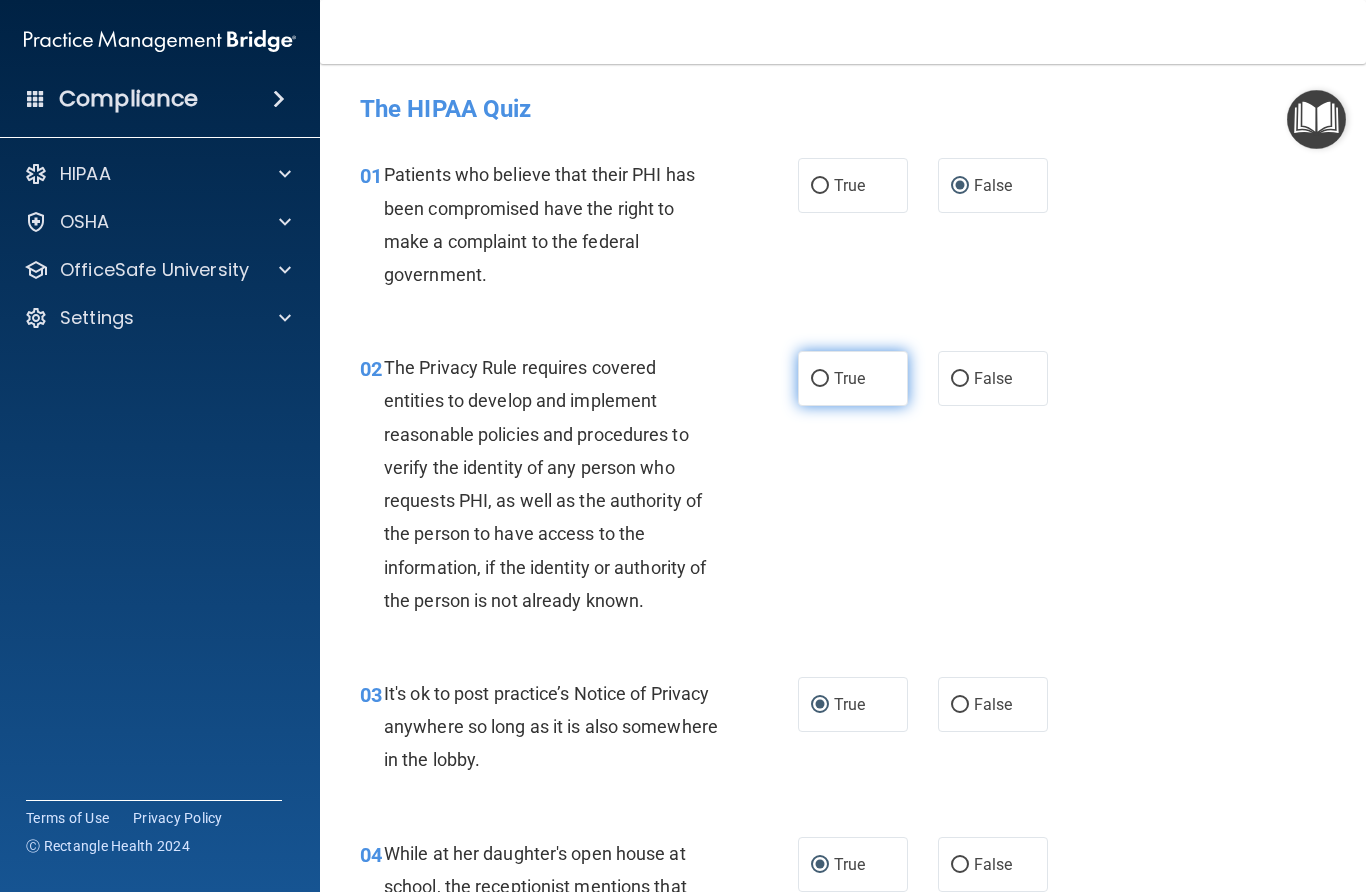 click on "True" at bounding box center (853, 378) 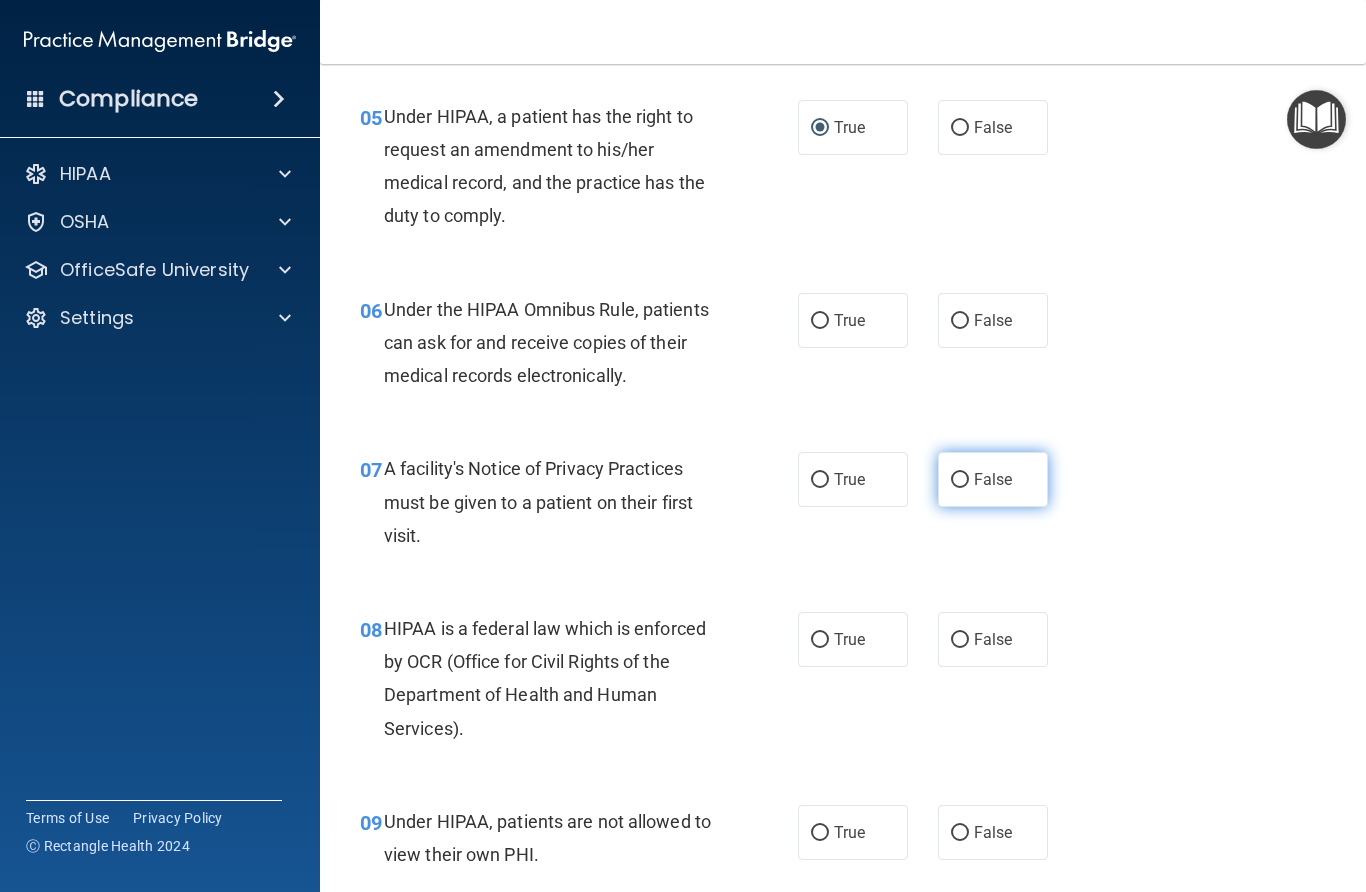 scroll, scrollTop: 964, scrollLeft: 0, axis: vertical 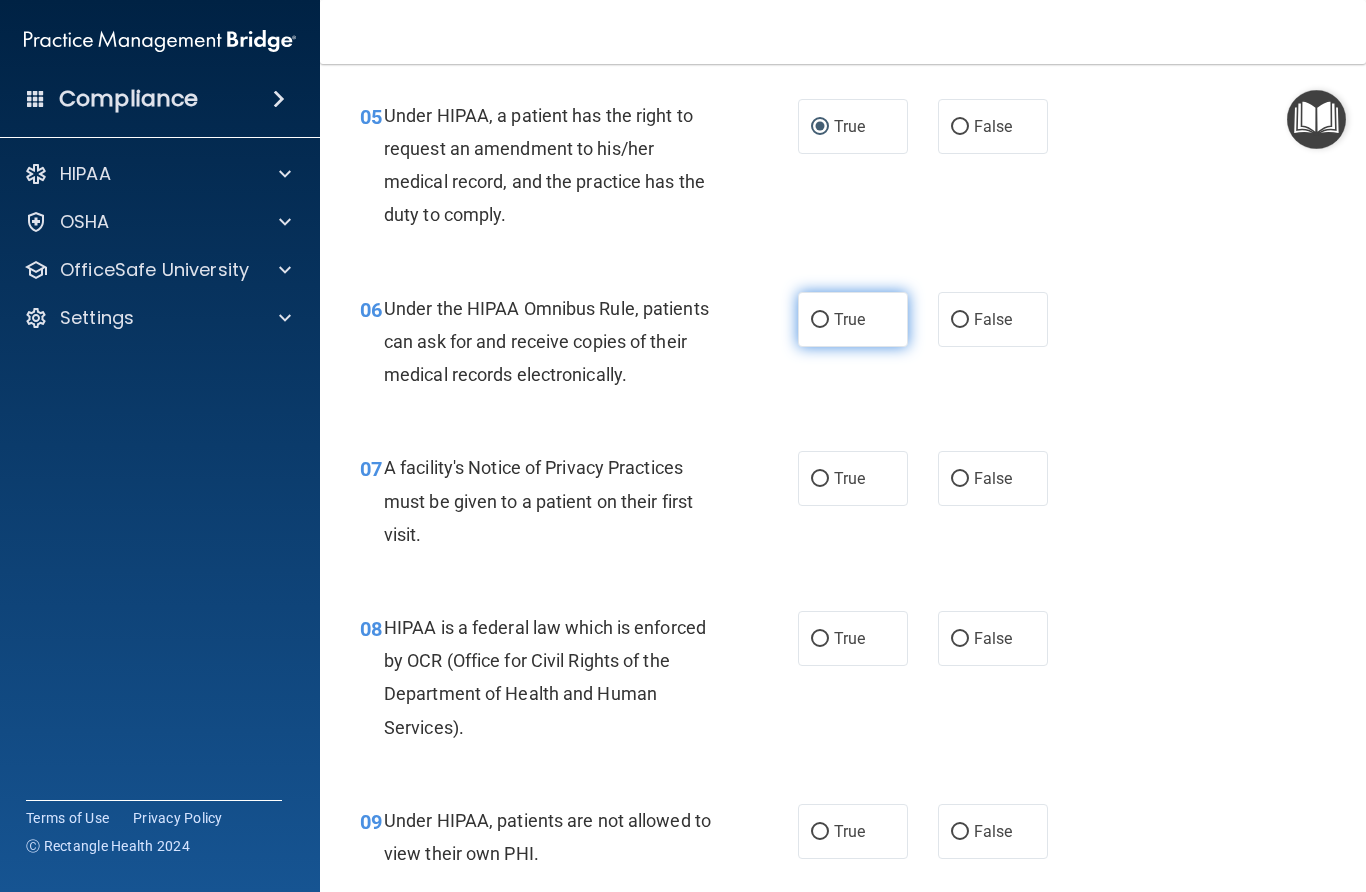 click on "True" at bounding box center (820, 320) 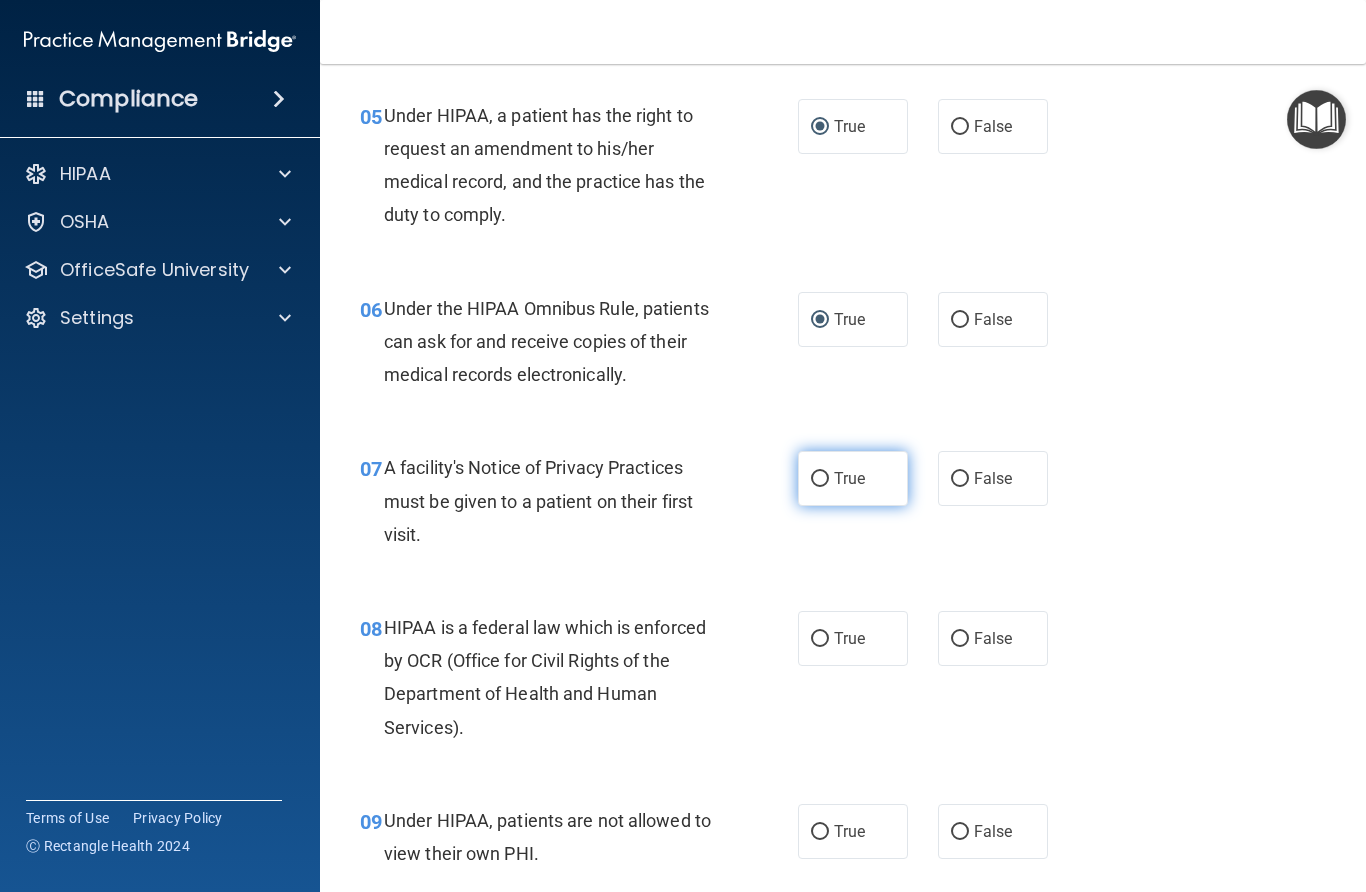 click on "True" at bounding box center [820, 479] 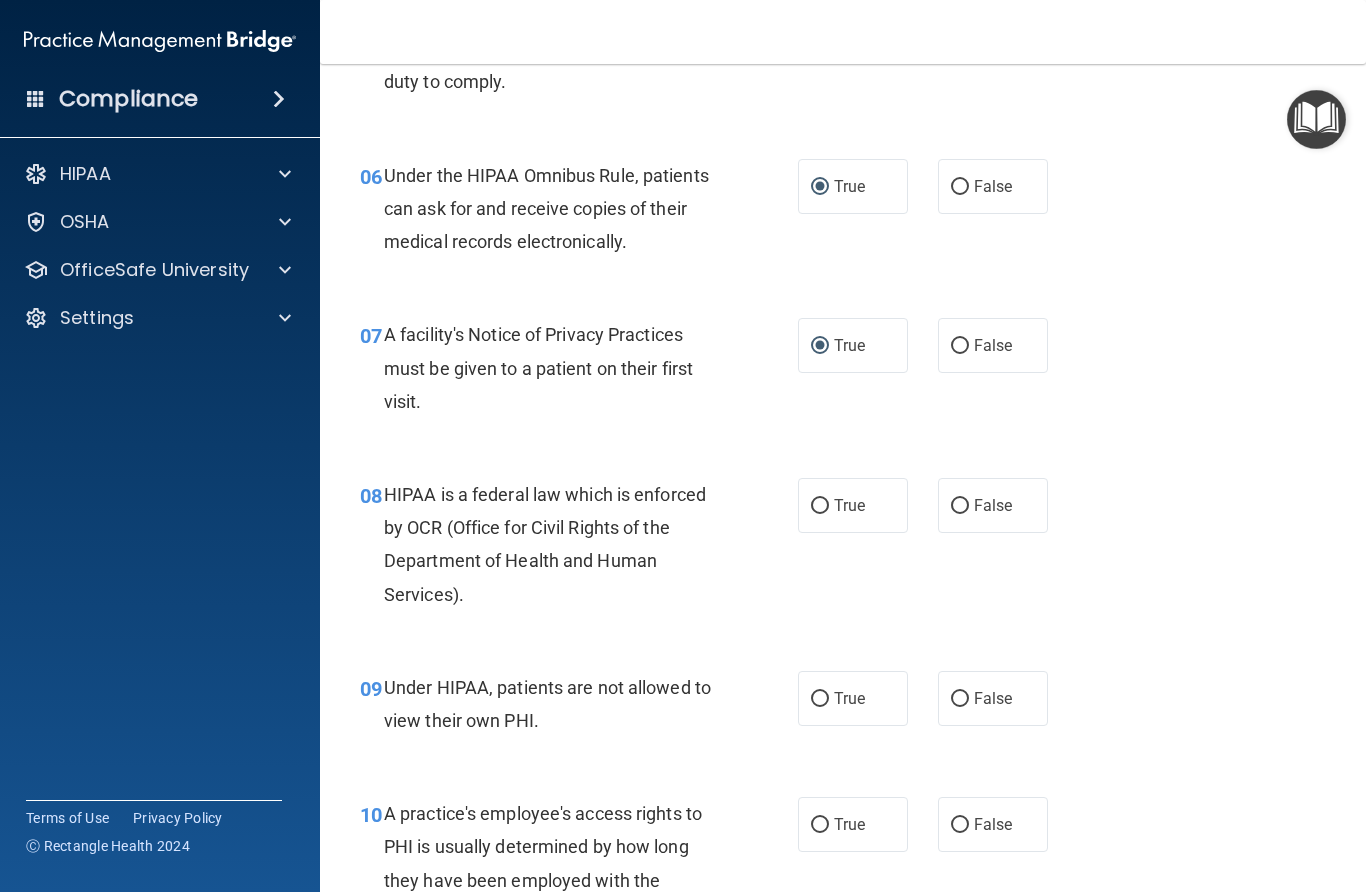 scroll, scrollTop: 1111, scrollLeft: 0, axis: vertical 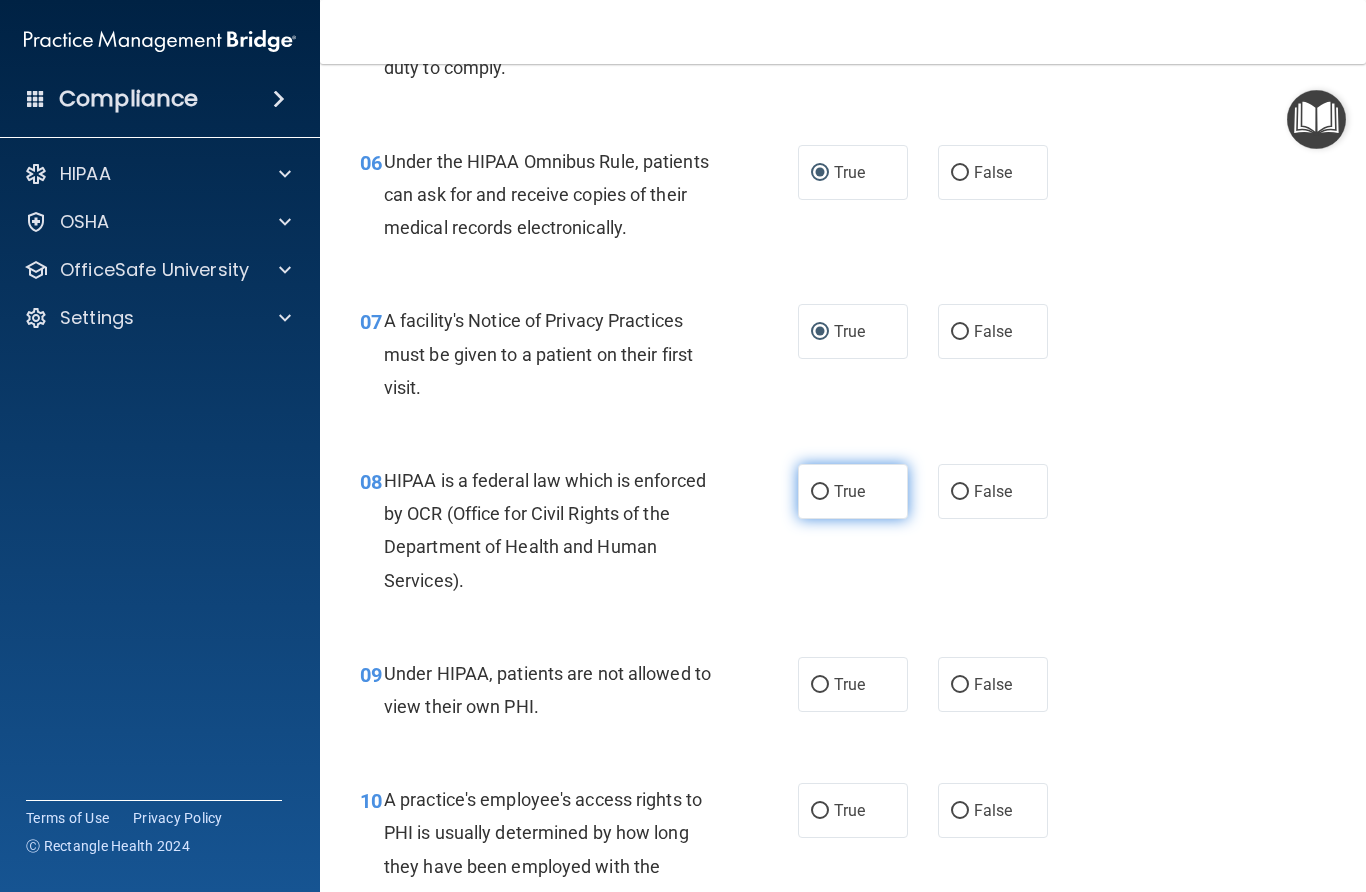 click on "True" at bounding box center [820, 492] 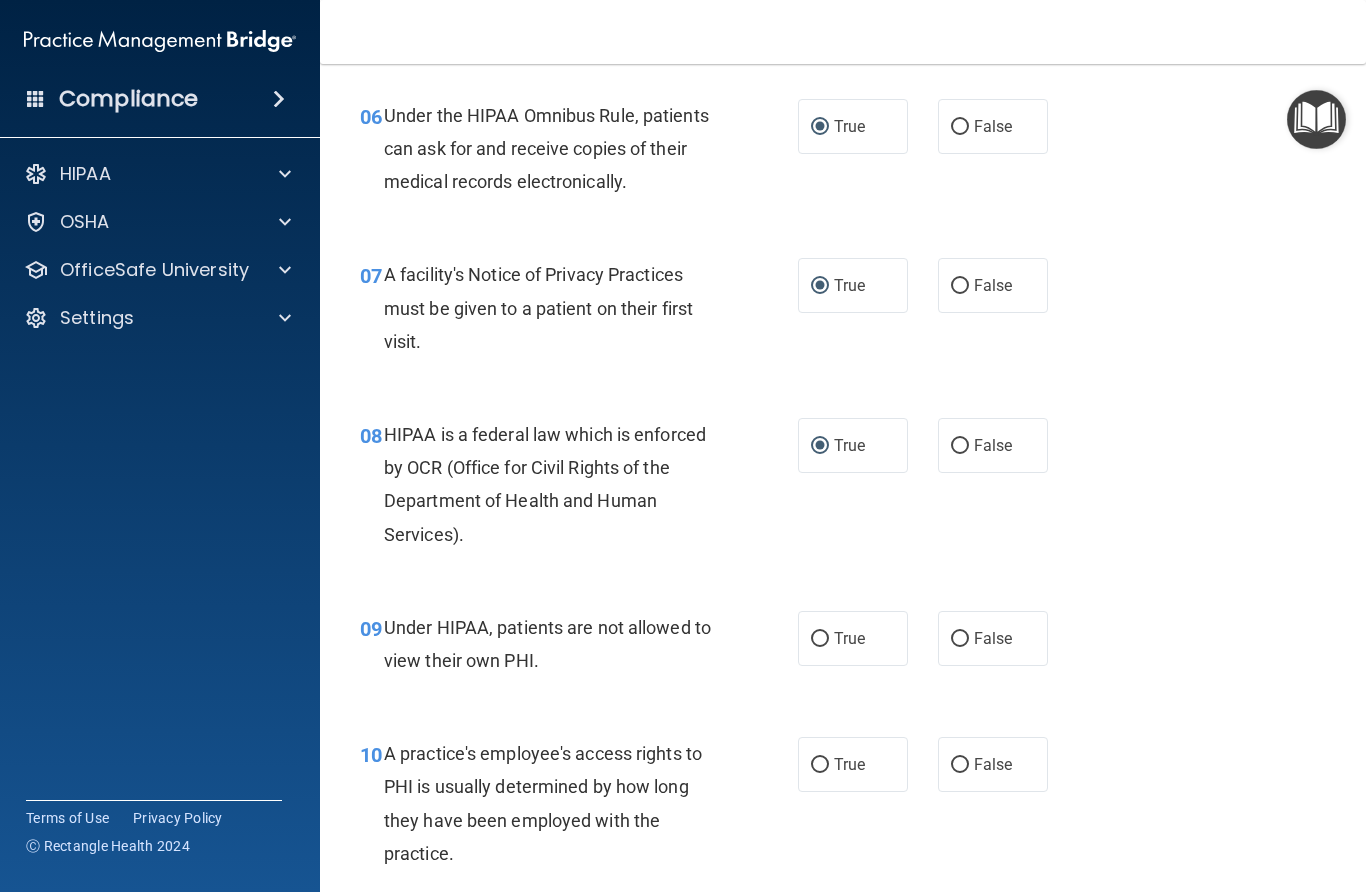 scroll, scrollTop: 1162, scrollLeft: 0, axis: vertical 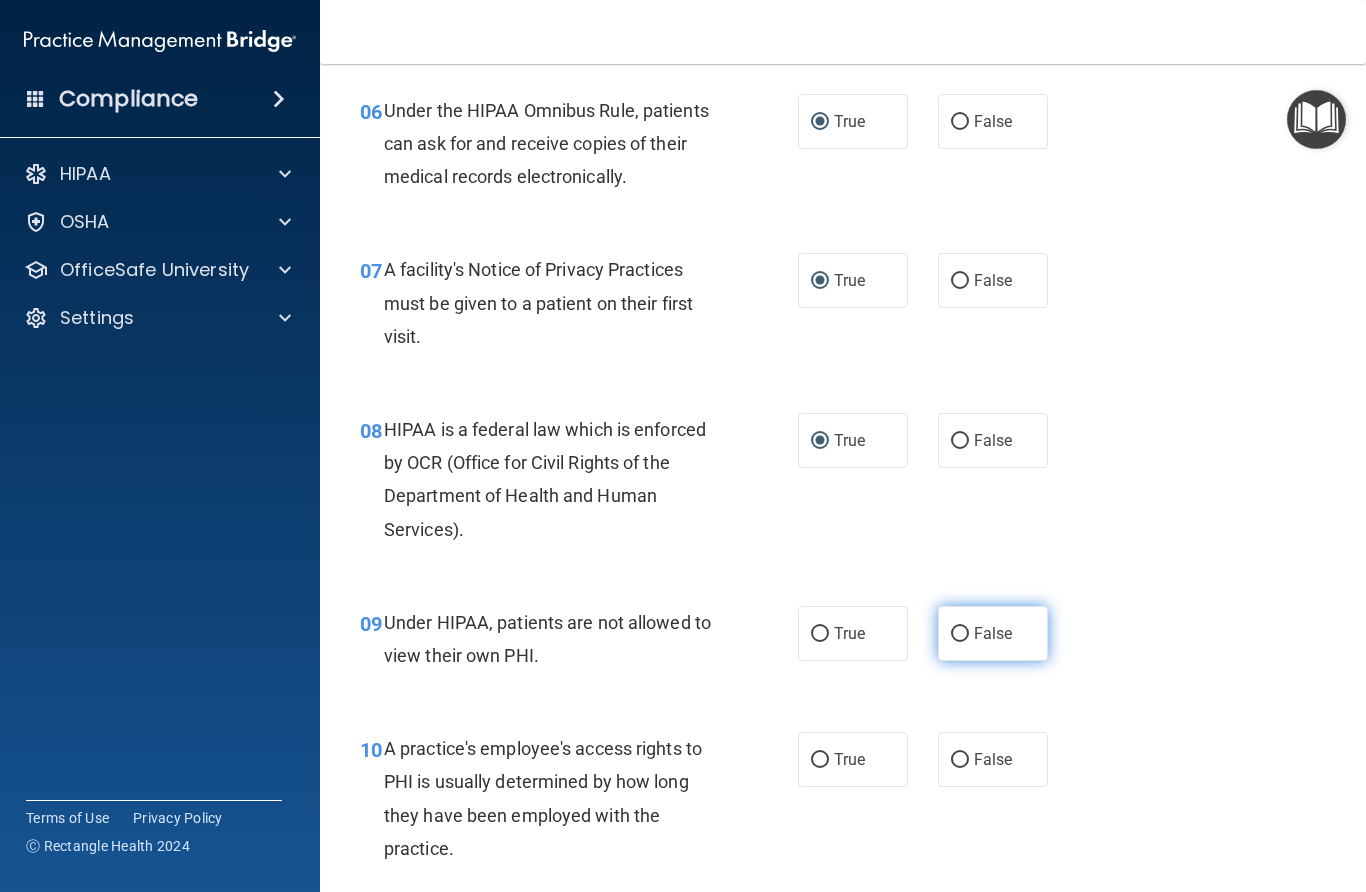 click on "False" at bounding box center (993, 633) 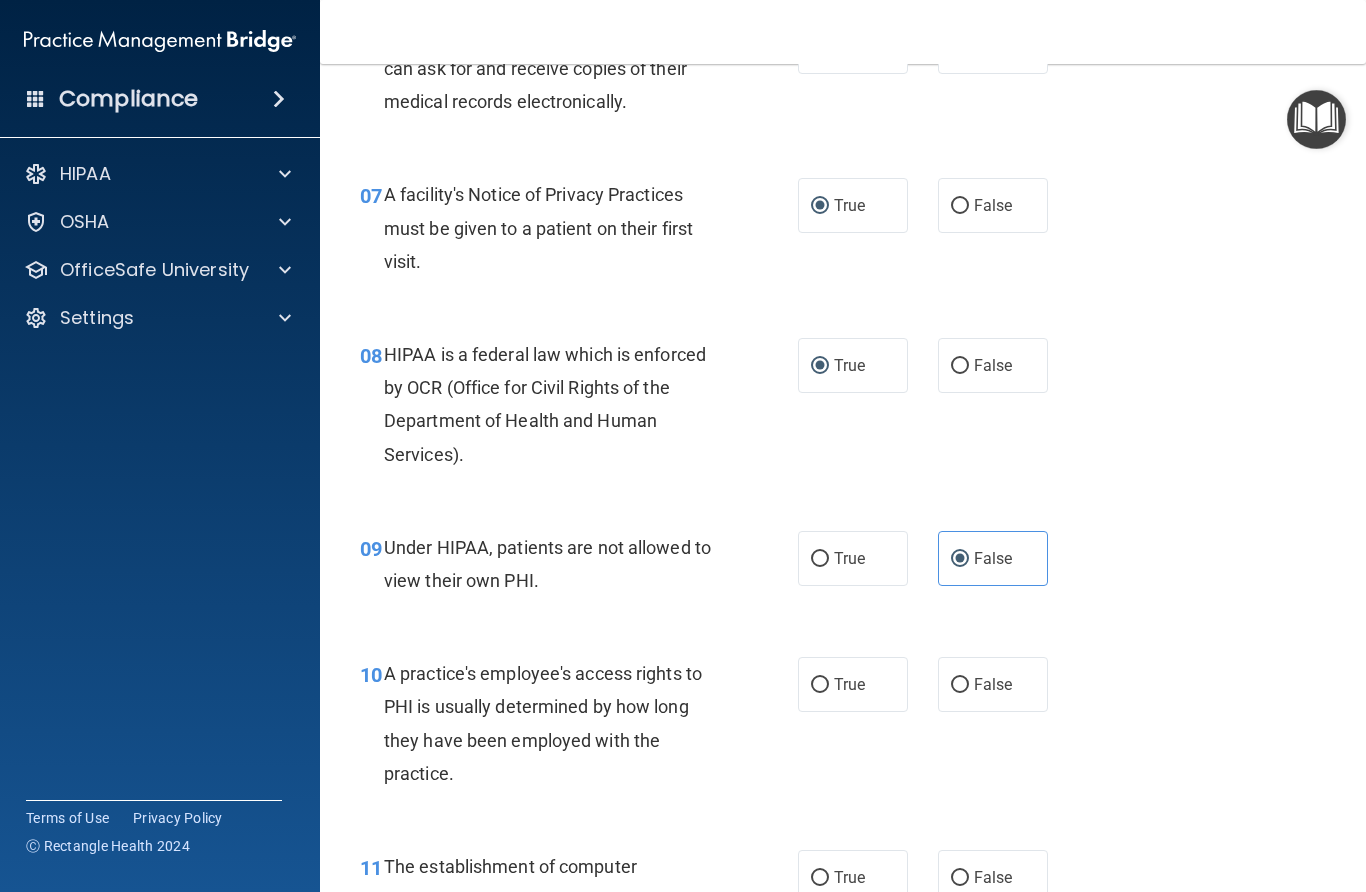 scroll, scrollTop: 1239, scrollLeft: 0, axis: vertical 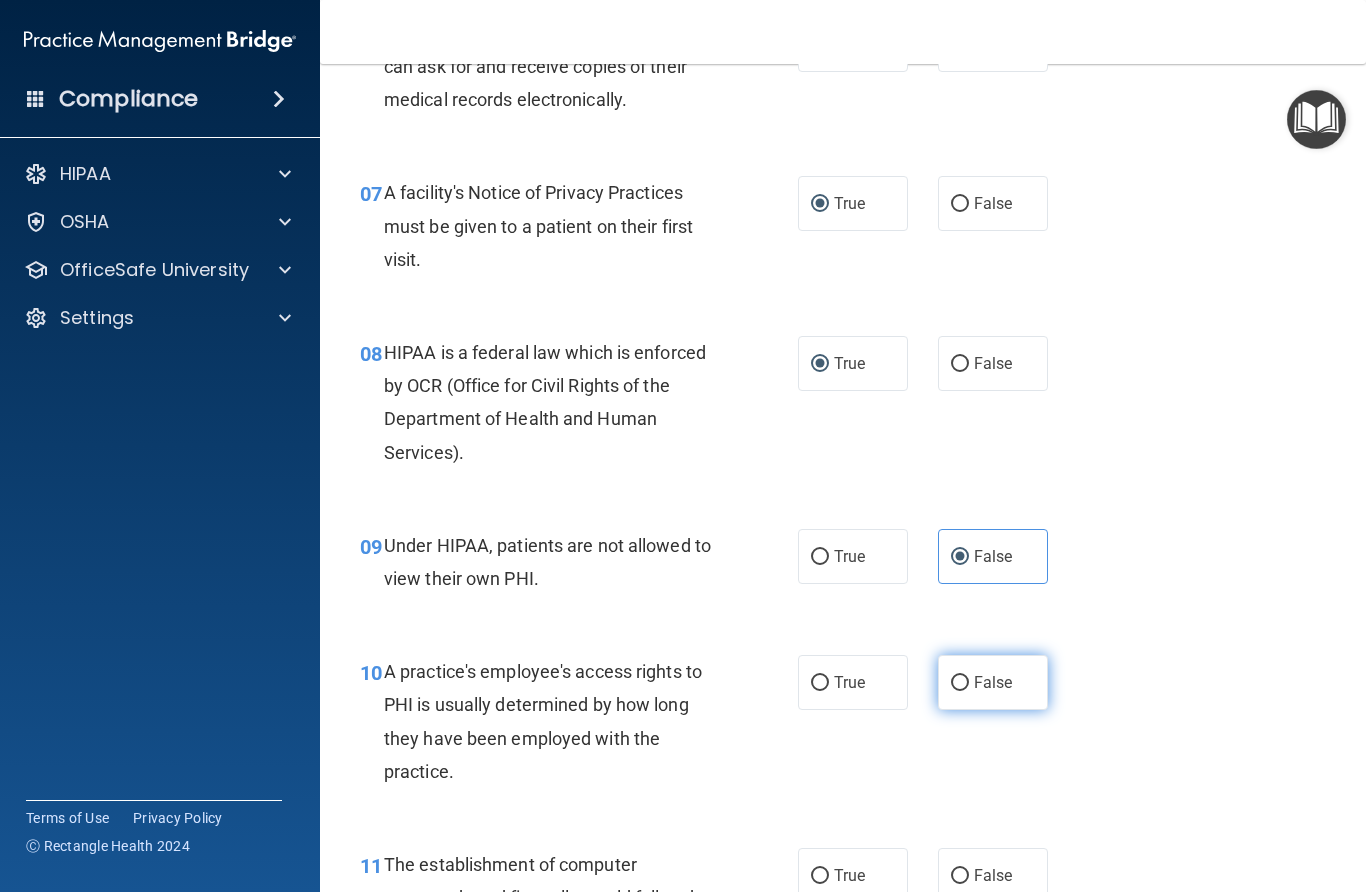 click on "False" at bounding box center (960, 683) 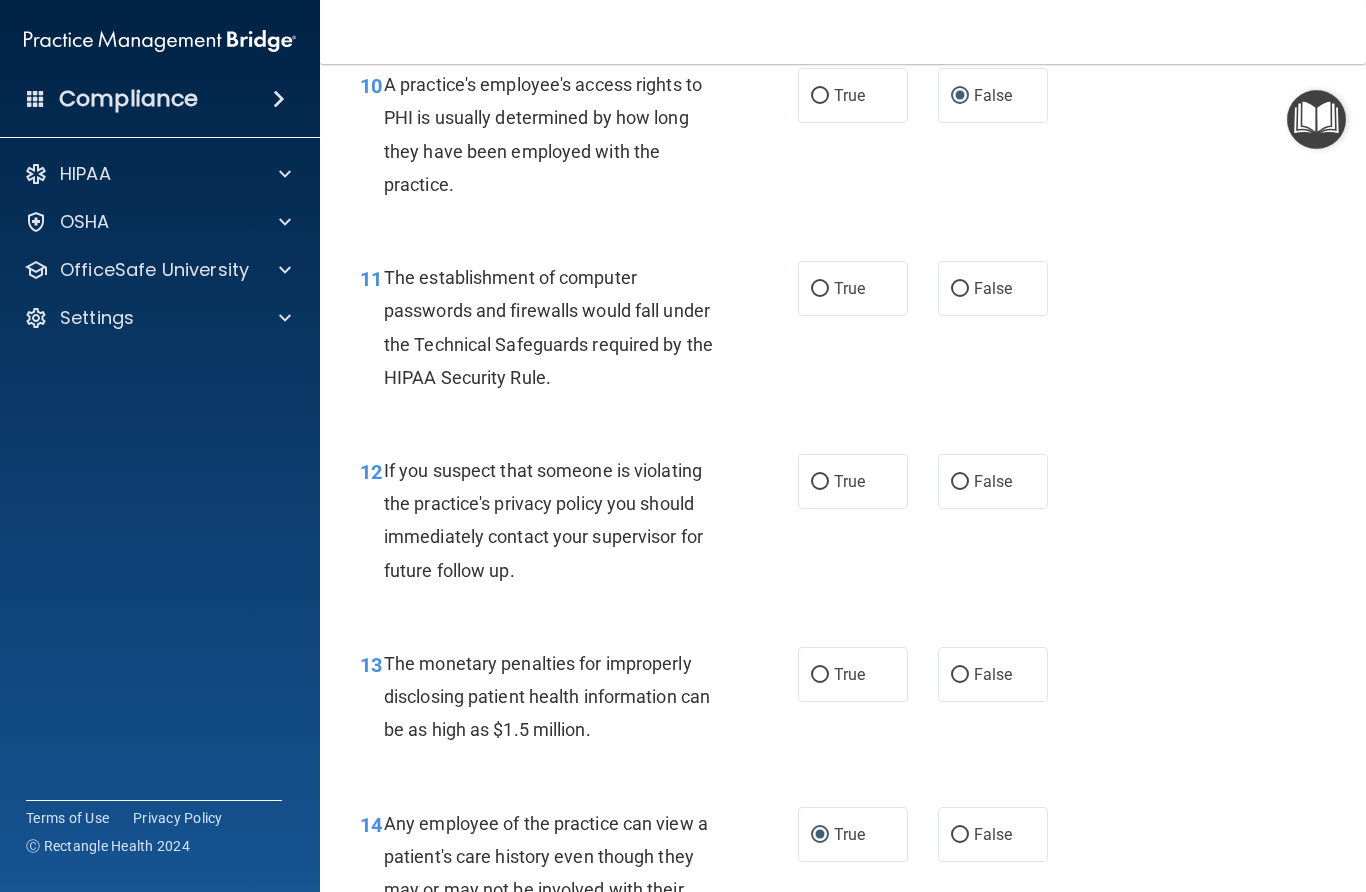 scroll, scrollTop: 1827, scrollLeft: 0, axis: vertical 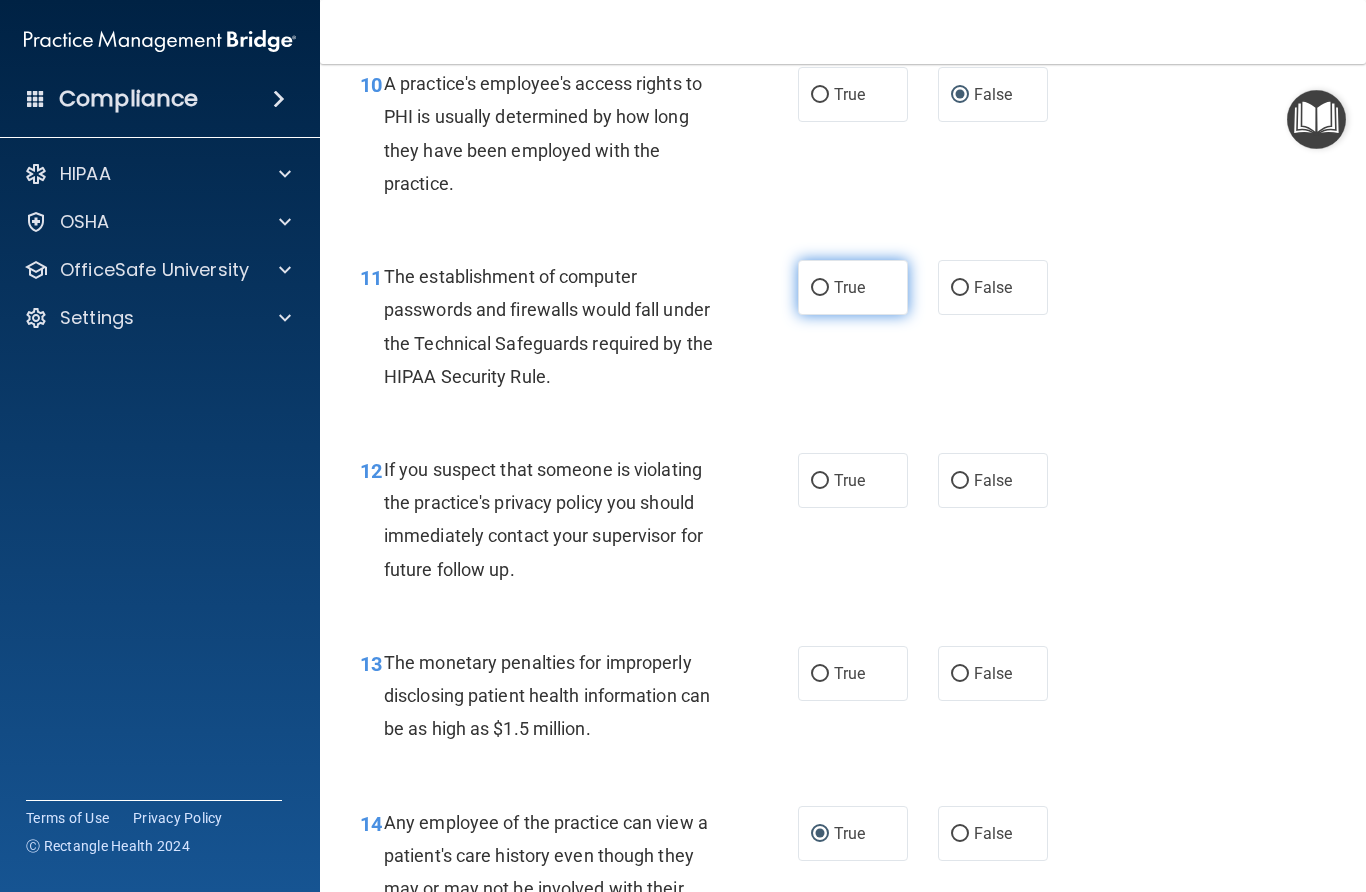 click on "True" at bounding box center [820, 288] 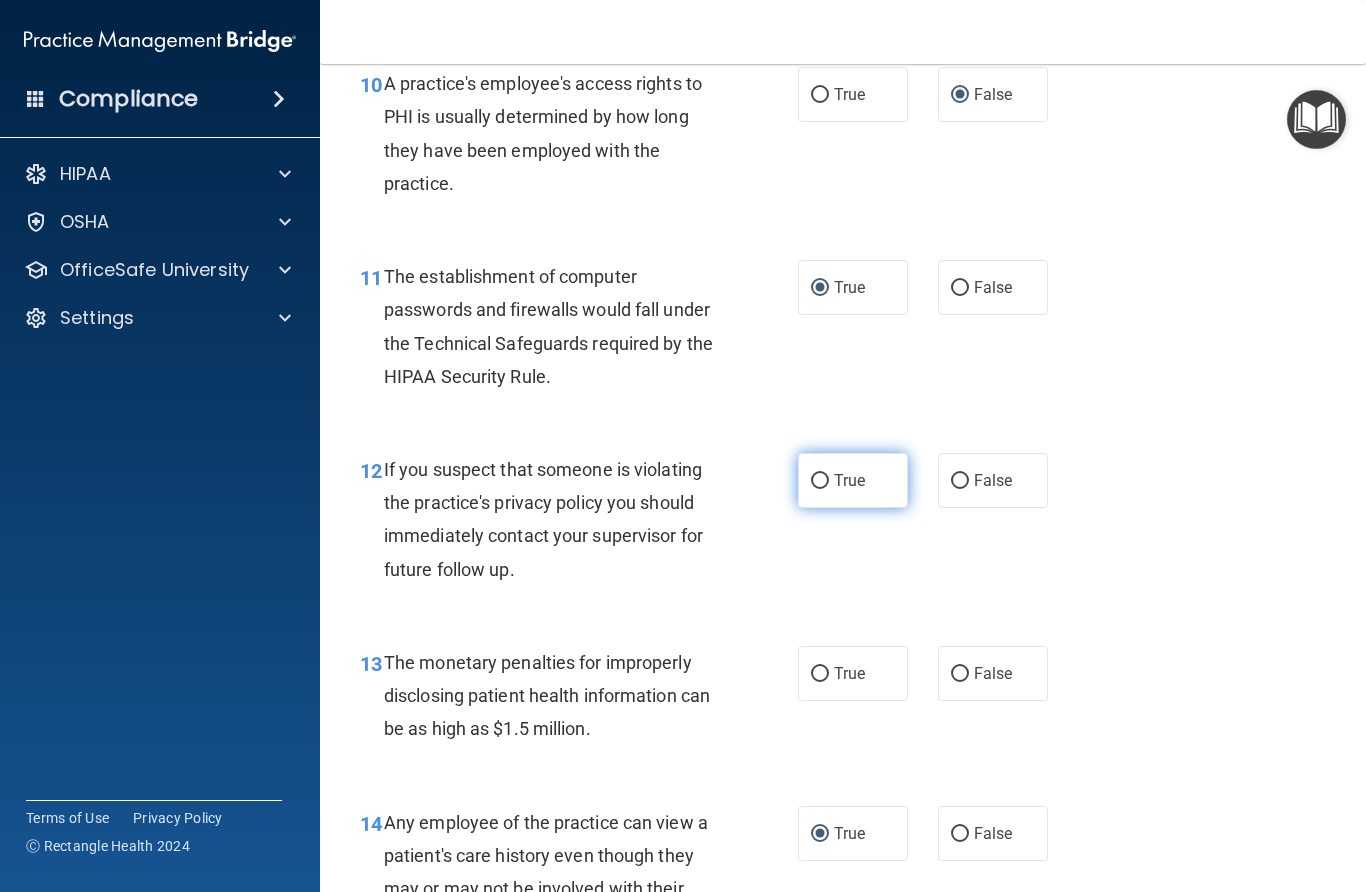 click on "True" at bounding box center [820, 481] 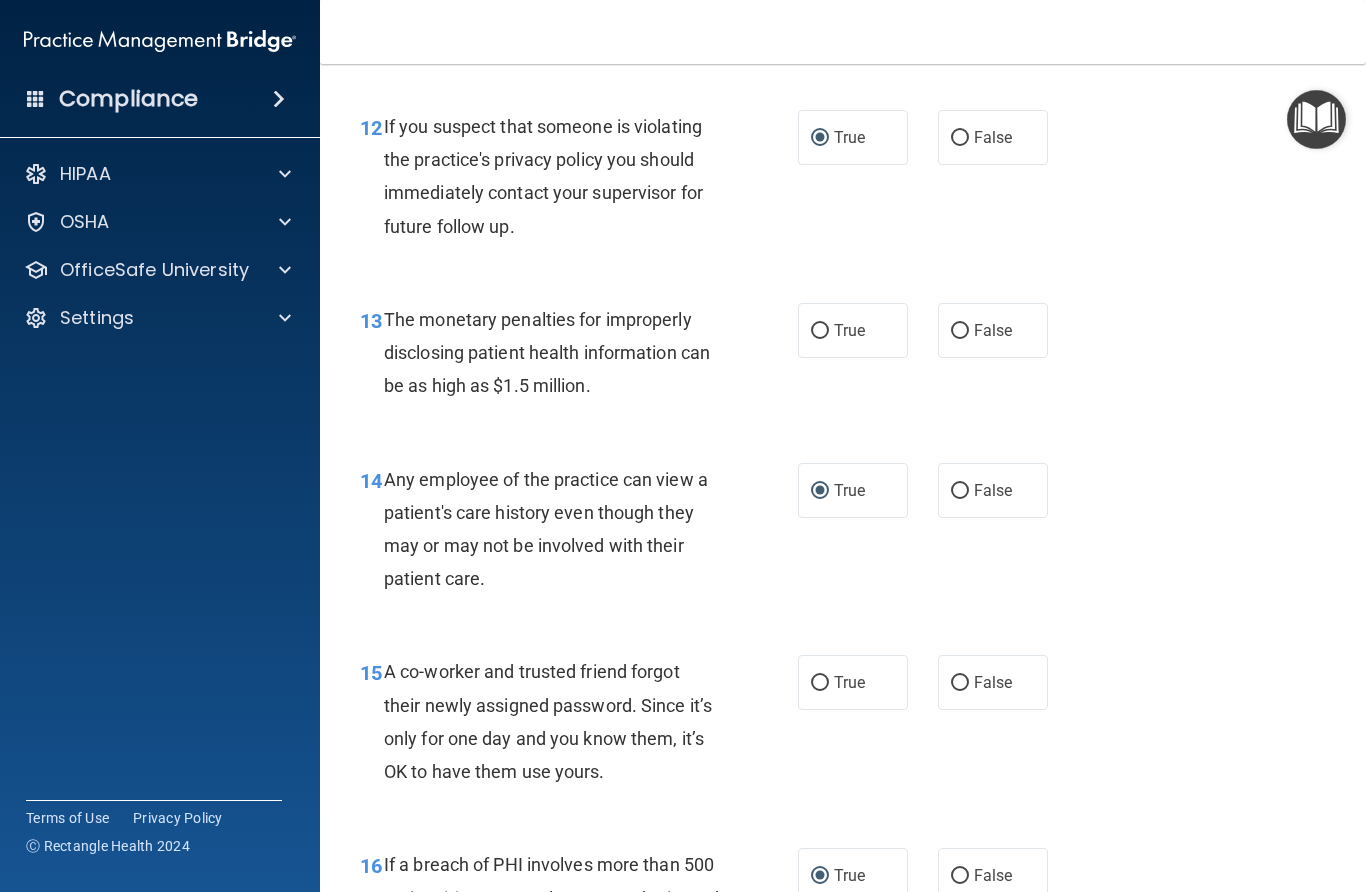 scroll, scrollTop: 2189, scrollLeft: 0, axis: vertical 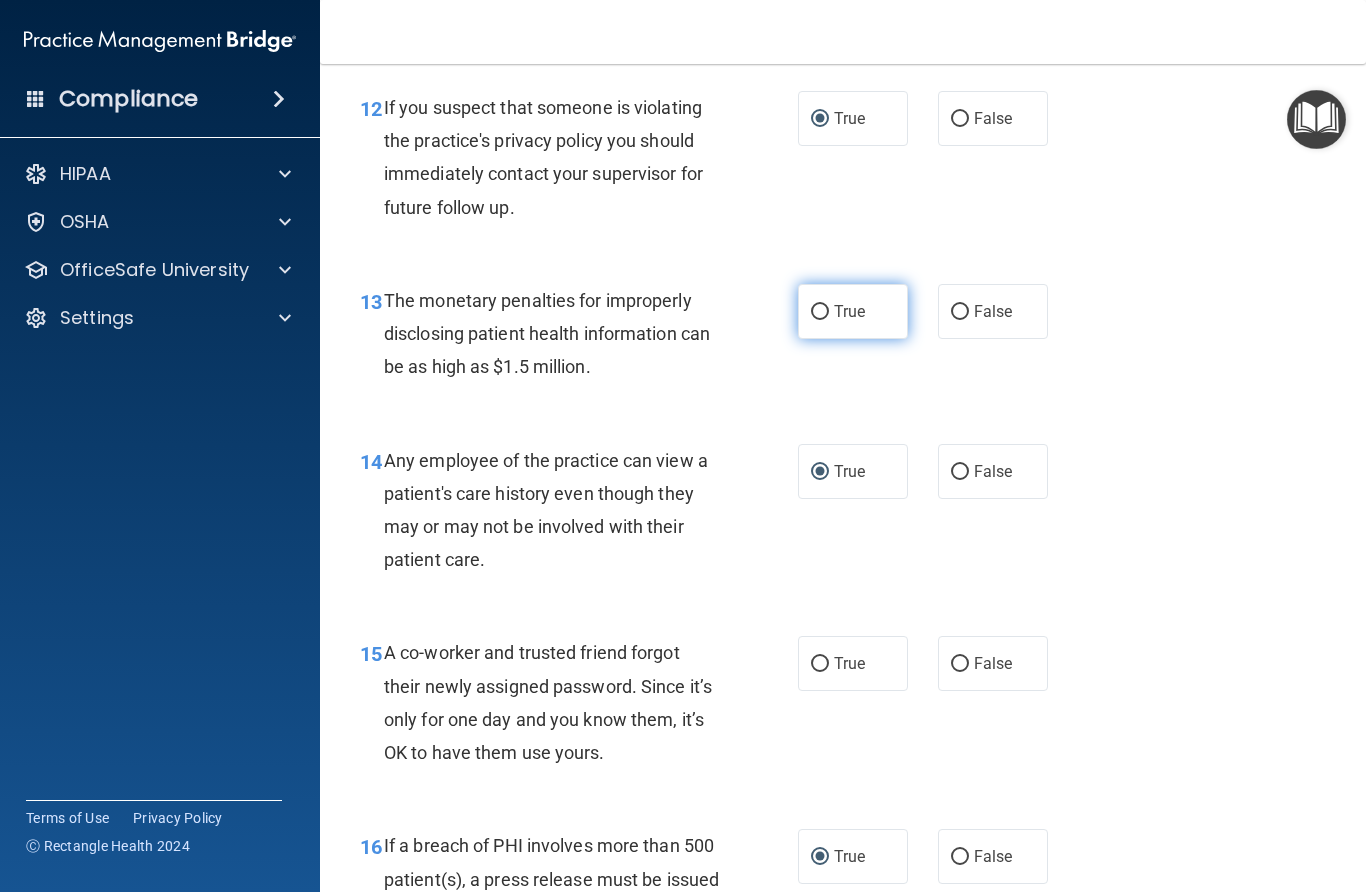 click on "True" at bounding box center (820, 312) 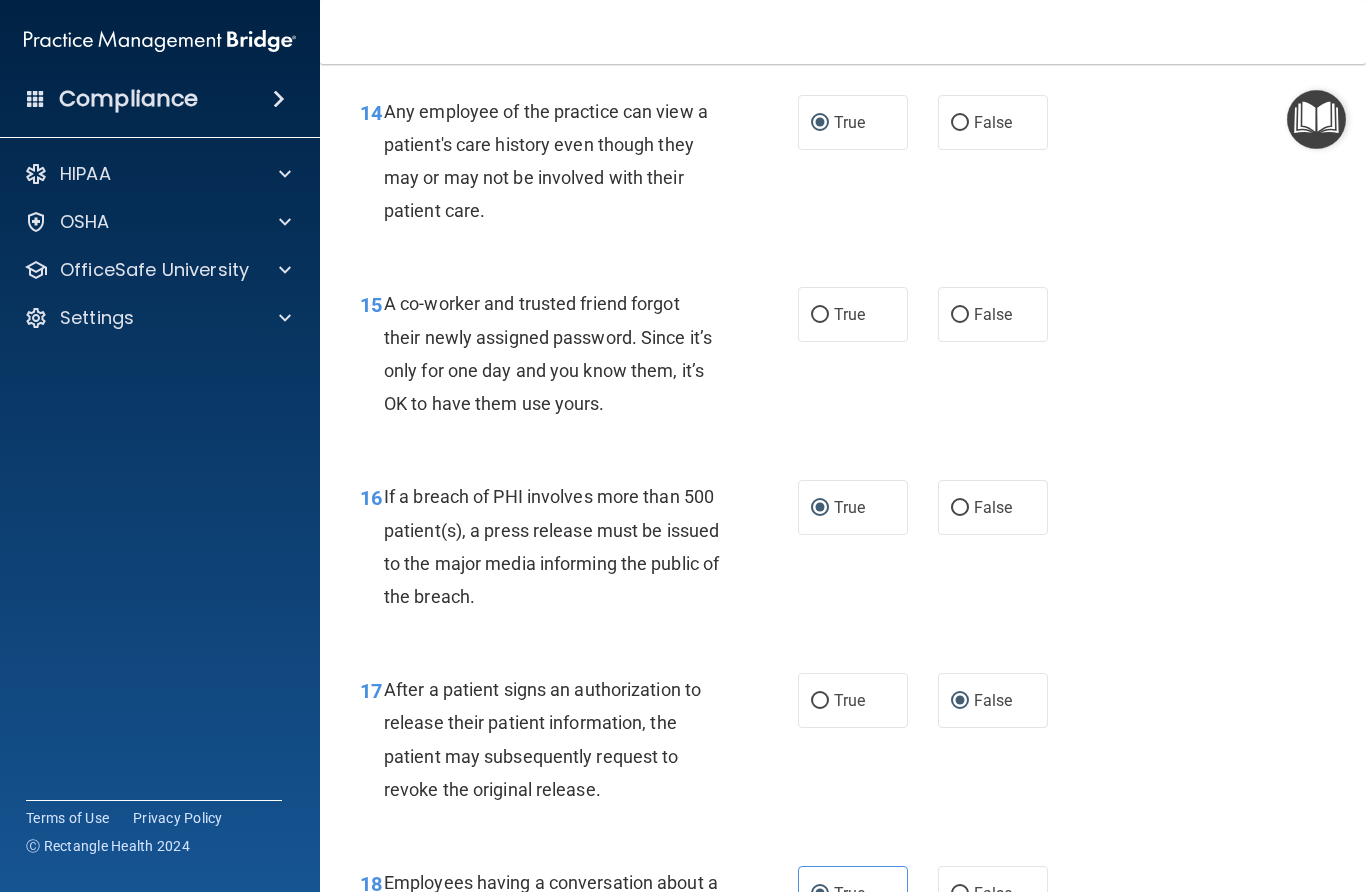 scroll, scrollTop: 2540, scrollLeft: 0, axis: vertical 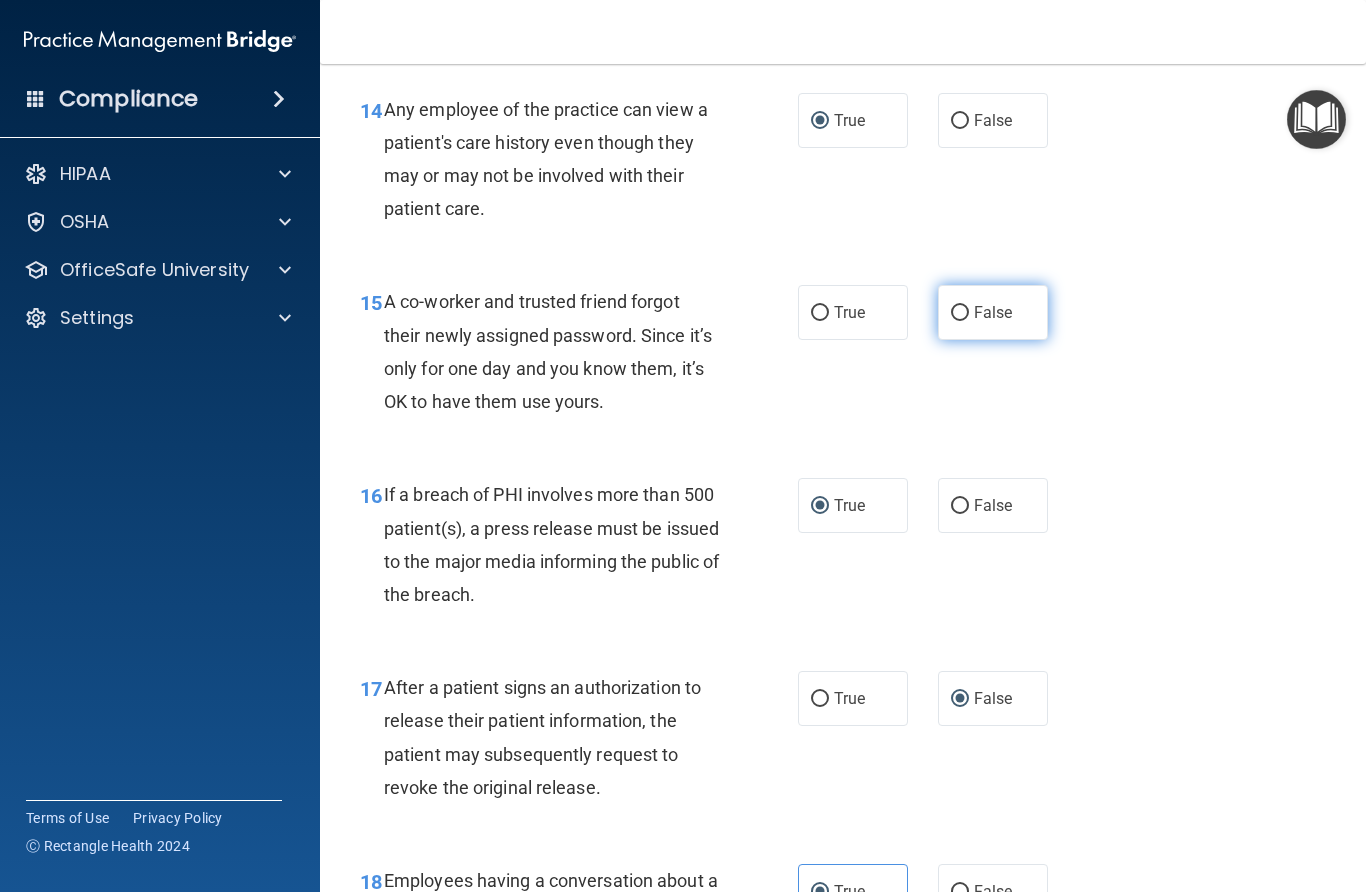 click on "False" at bounding box center [960, 313] 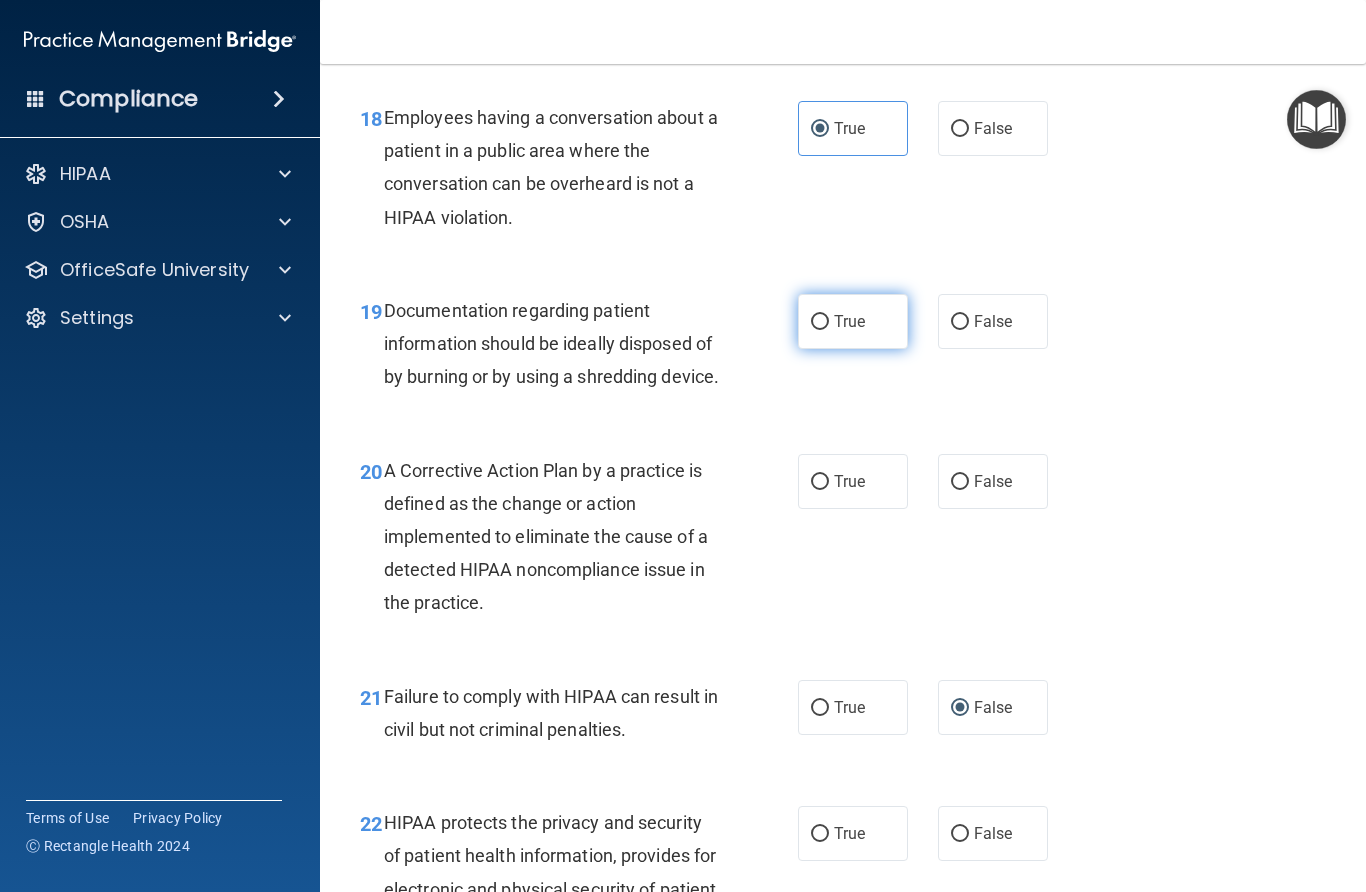 scroll, scrollTop: 3279, scrollLeft: 0, axis: vertical 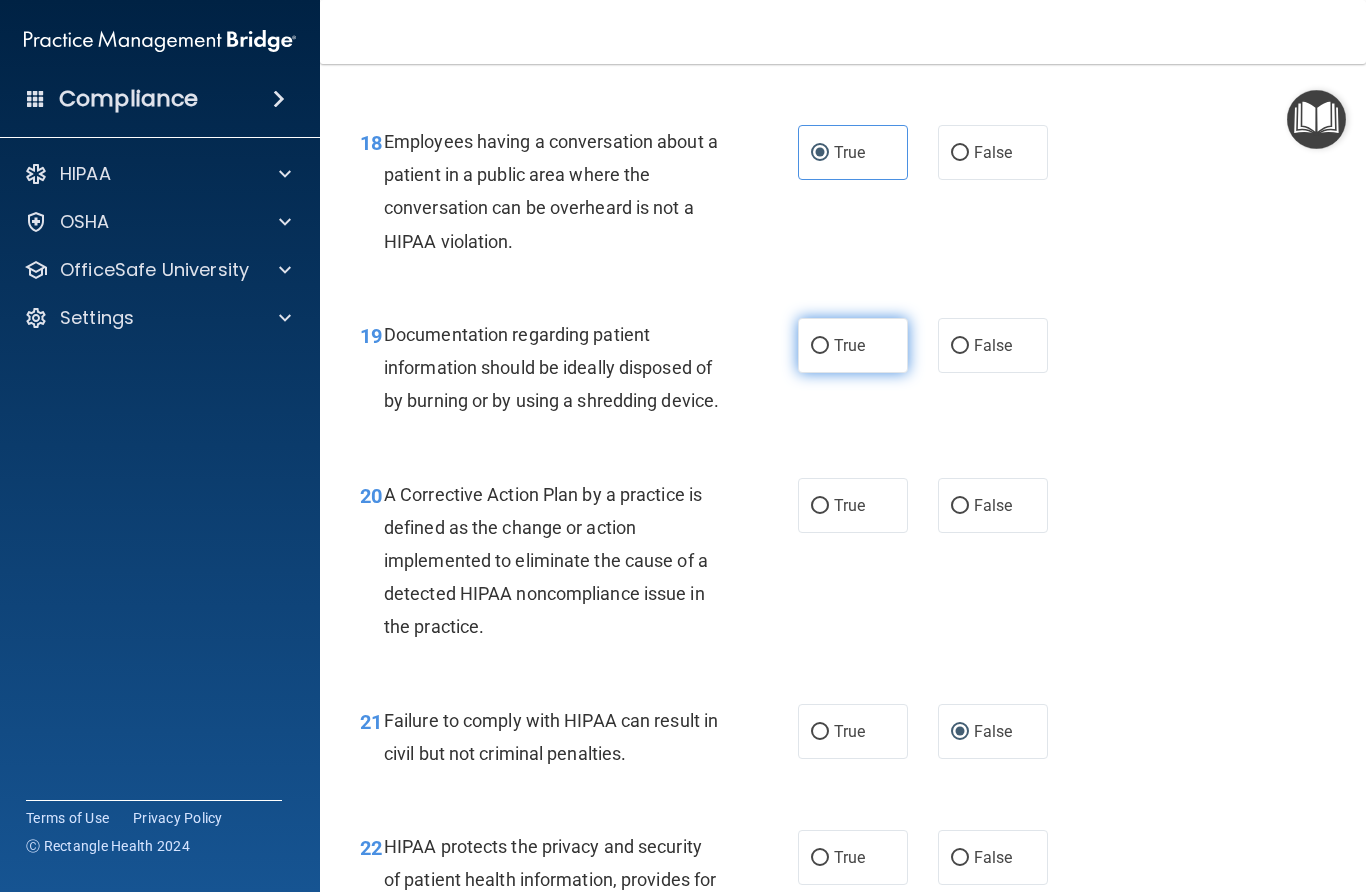 click on "True" at bounding box center (820, 346) 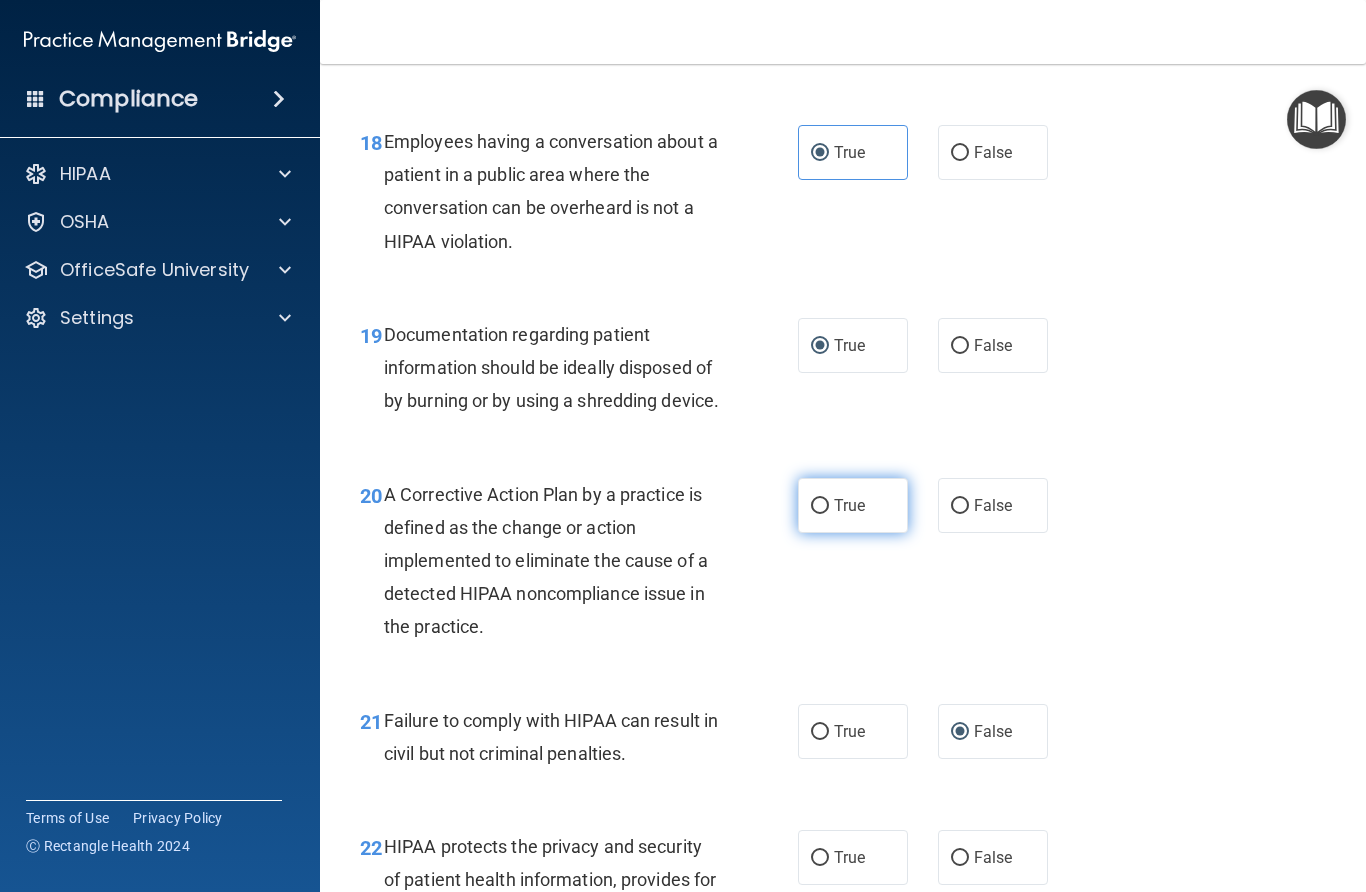 drag, startPoint x: 821, startPoint y: 521, endPoint x: 837, endPoint y: 521, distance: 16 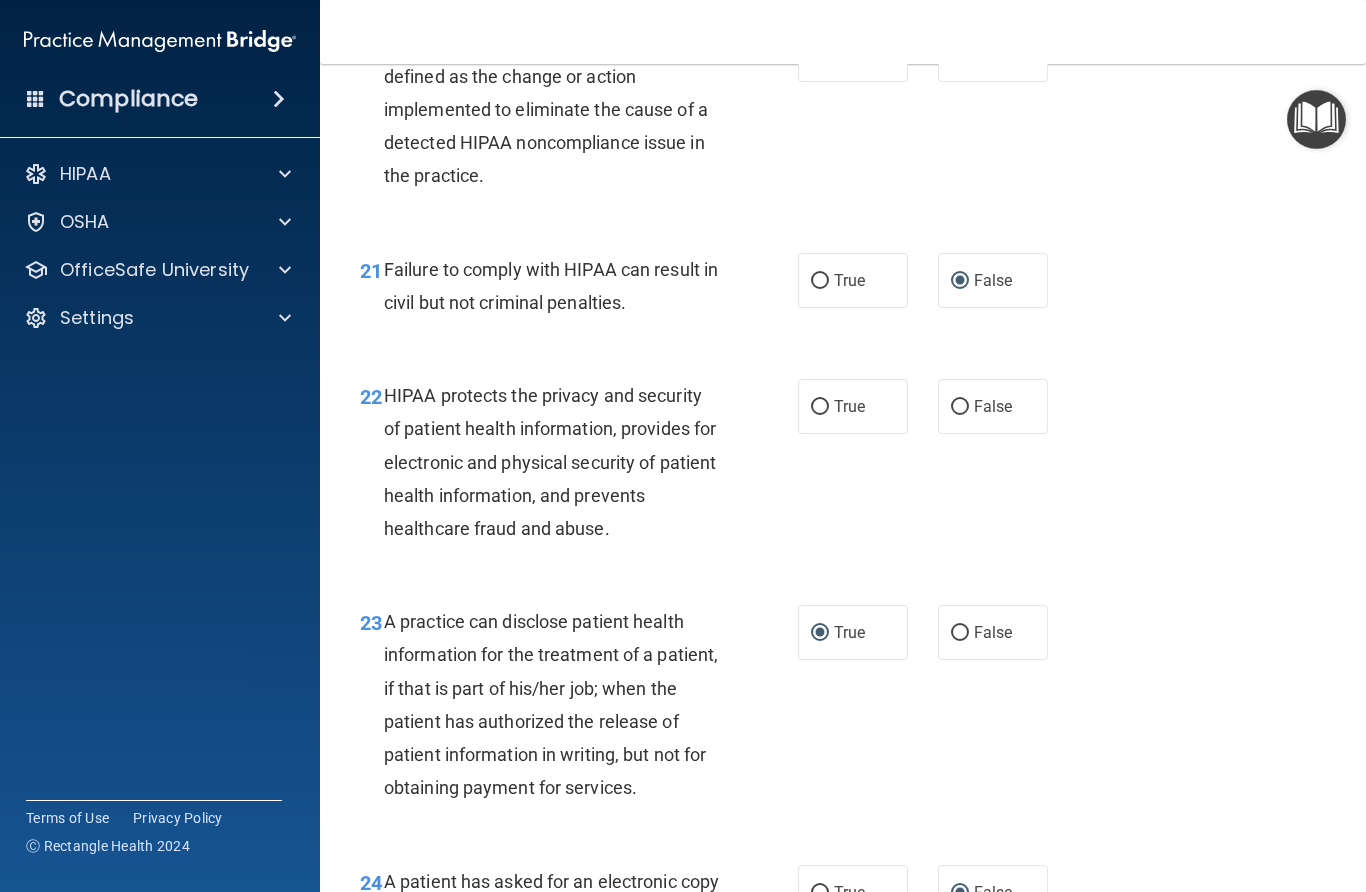 scroll, scrollTop: 3737, scrollLeft: 0, axis: vertical 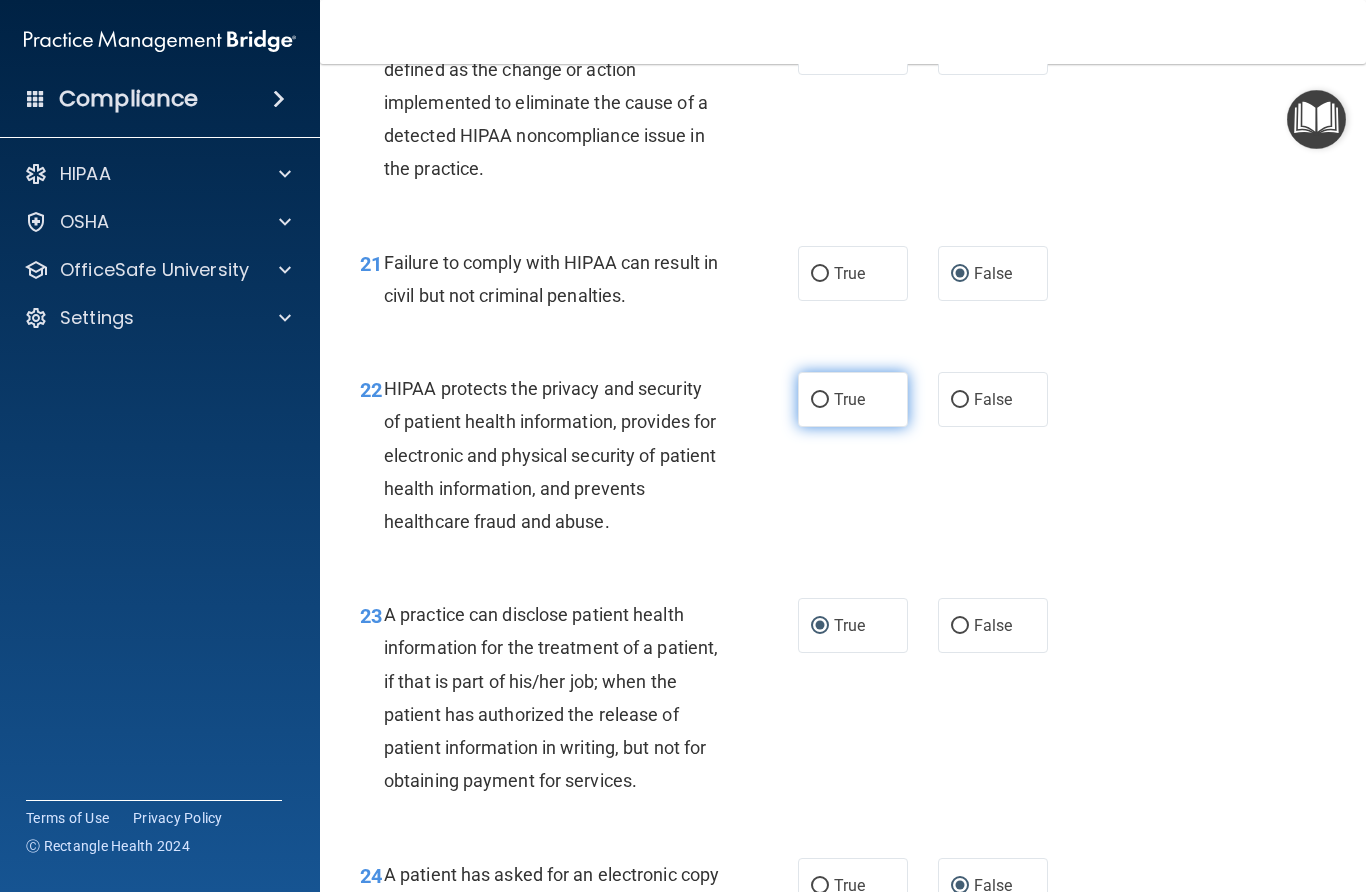 drag, startPoint x: 818, startPoint y: 415, endPoint x: 838, endPoint y: 425, distance: 22.36068 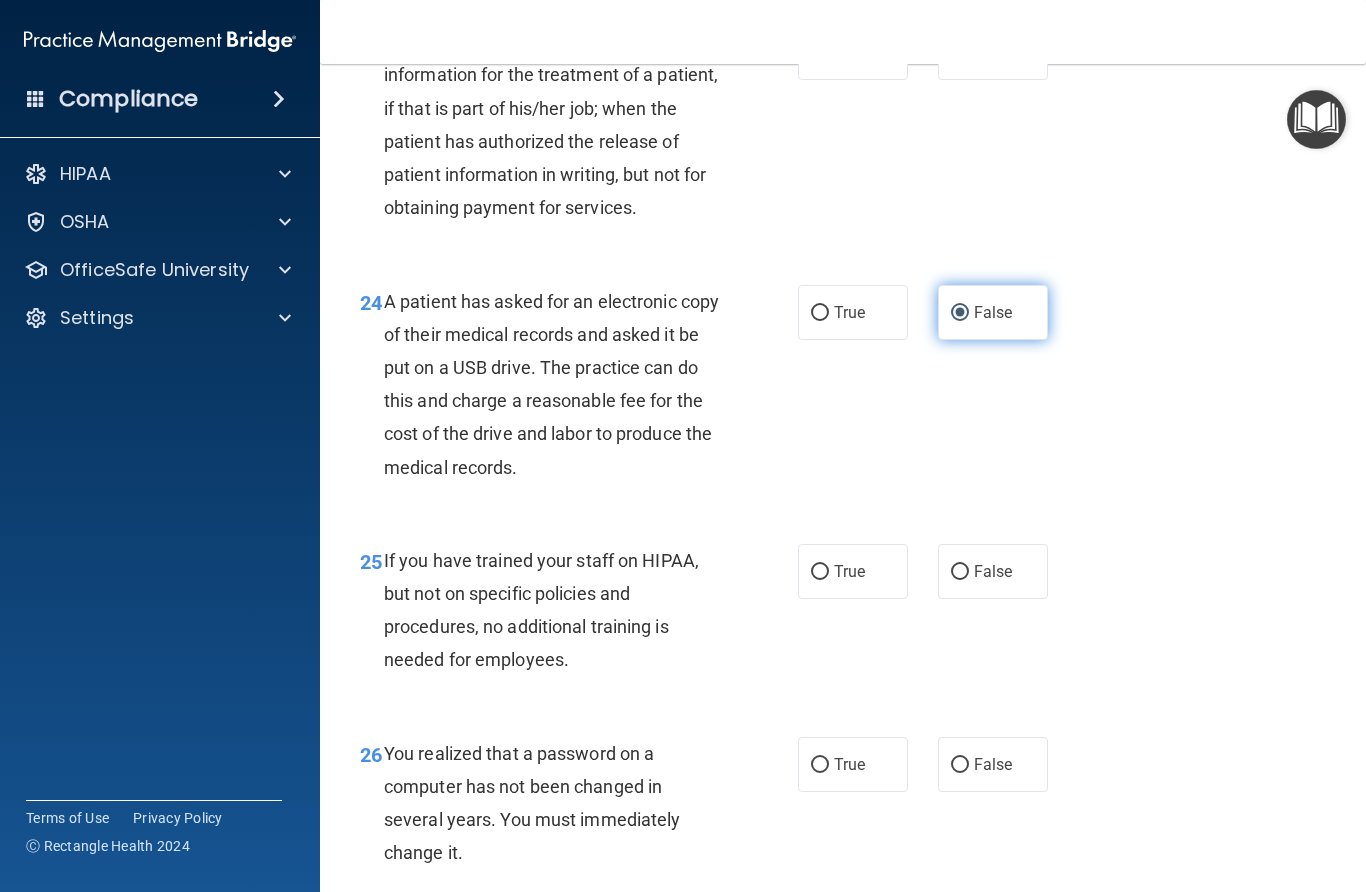 scroll, scrollTop: 4326, scrollLeft: 0, axis: vertical 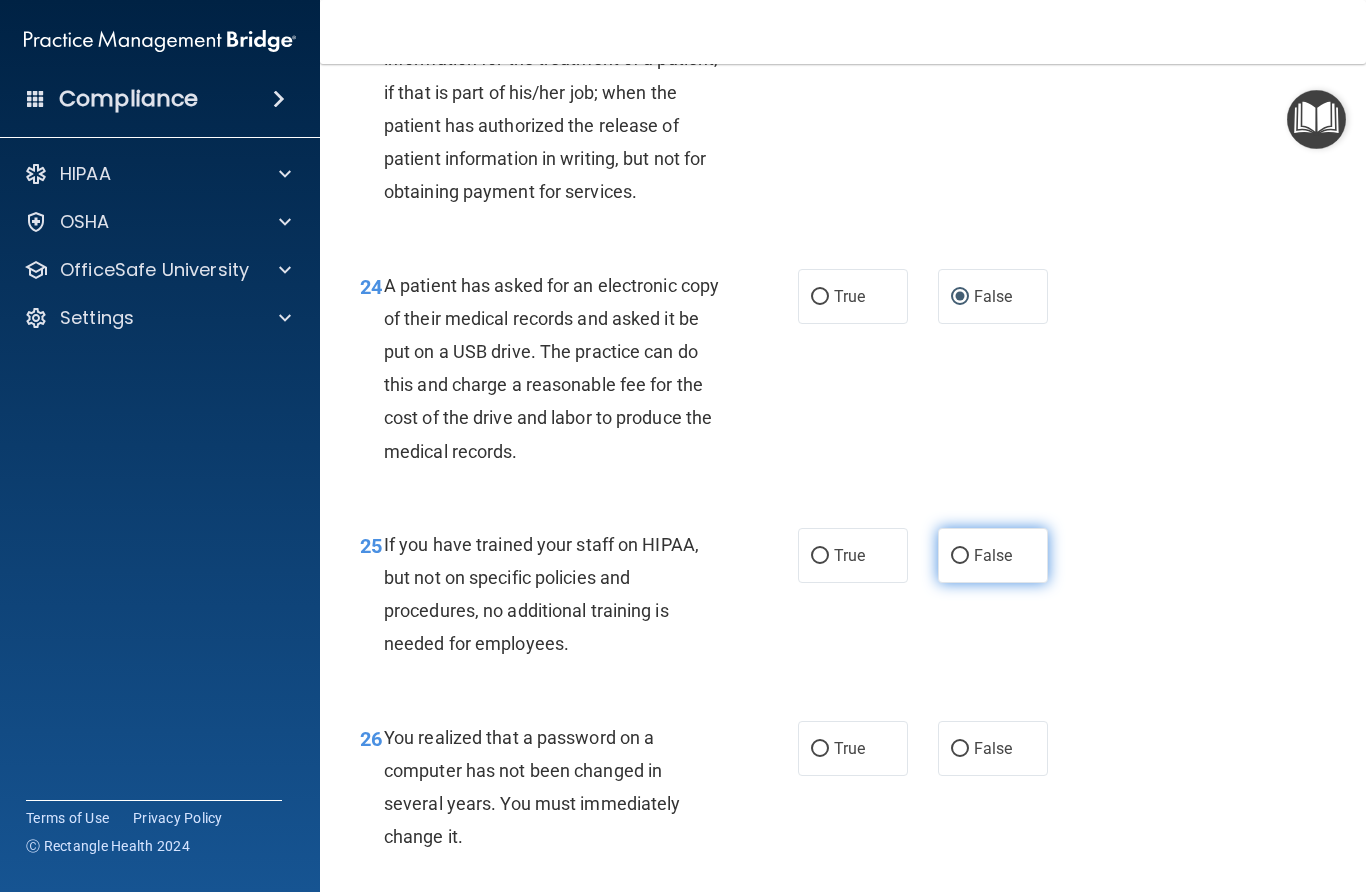 drag, startPoint x: 958, startPoint y: 566, endPoint x: 986, endPoint y: 568, distance: 28.071337 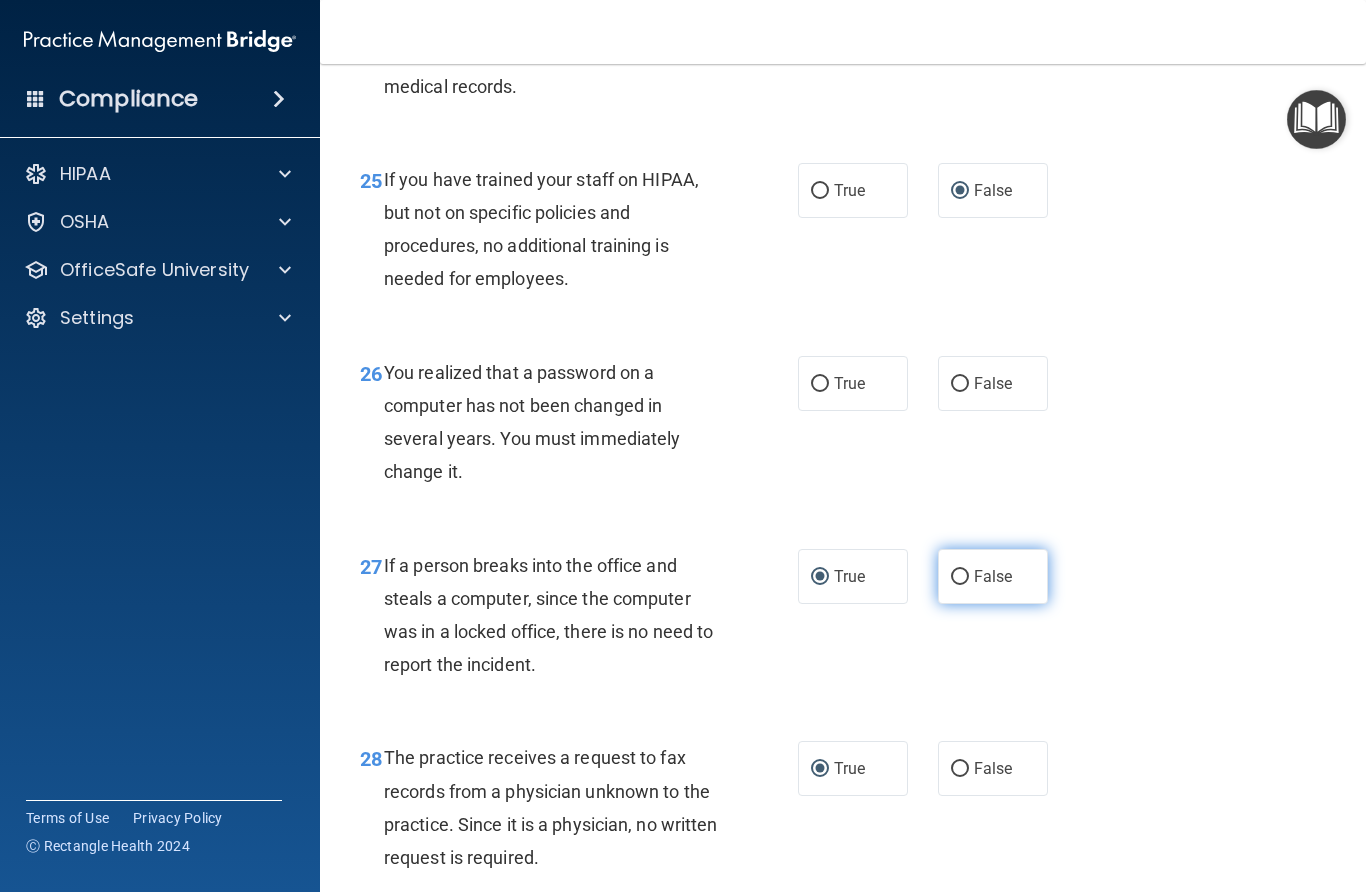 scroll, scrollTop: 4692, scrollLeft: 0, axis: vertical 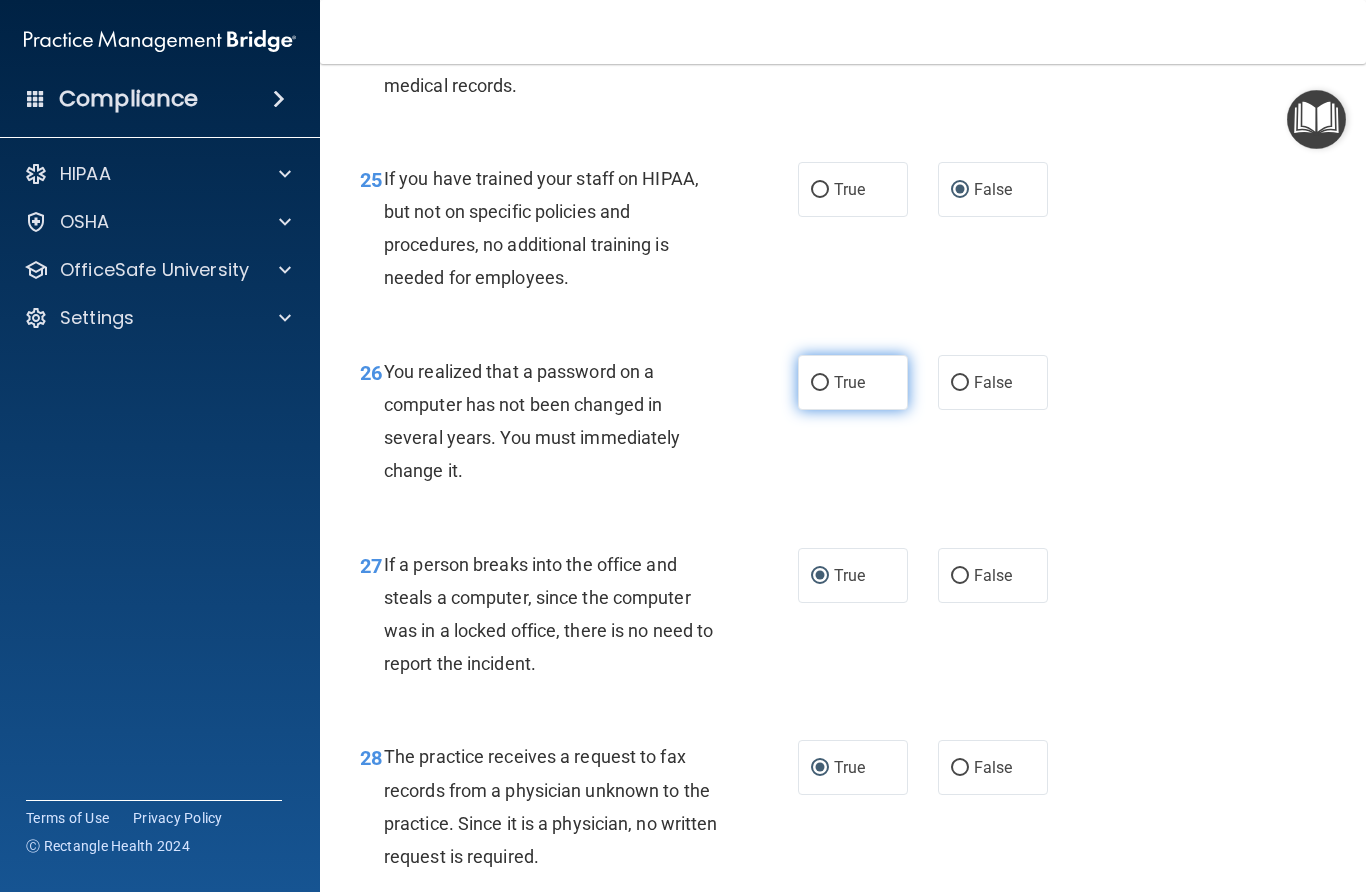 drag, startPoint x: 818, startPoint y: 391, endPoint x: 891, endPoint y: 407, distance: 74.73286 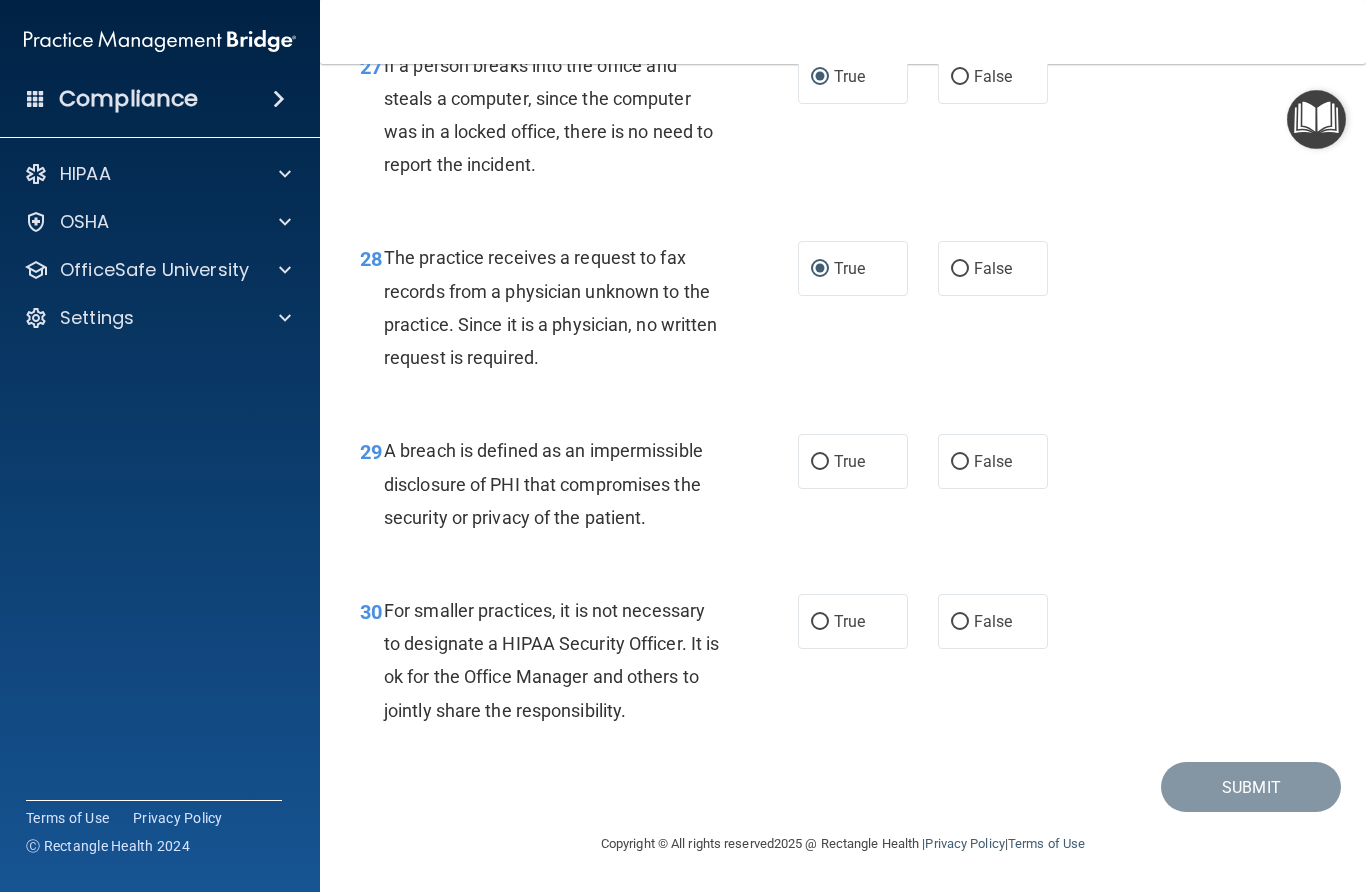 scroll, scrollTop: 5197, scrollLeft: 0, axis: vertical 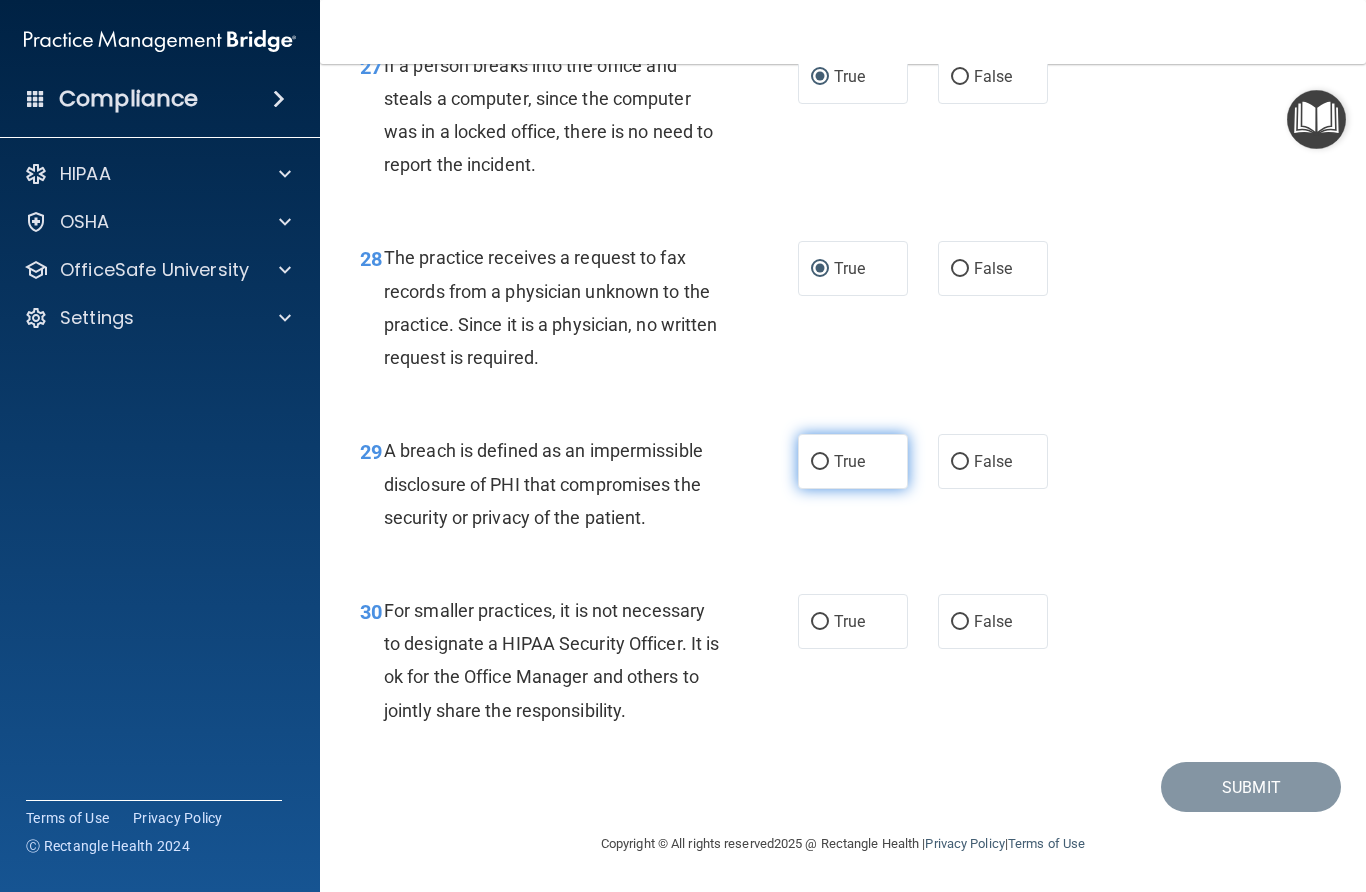 click on "True" at bounding box center (820, 462) 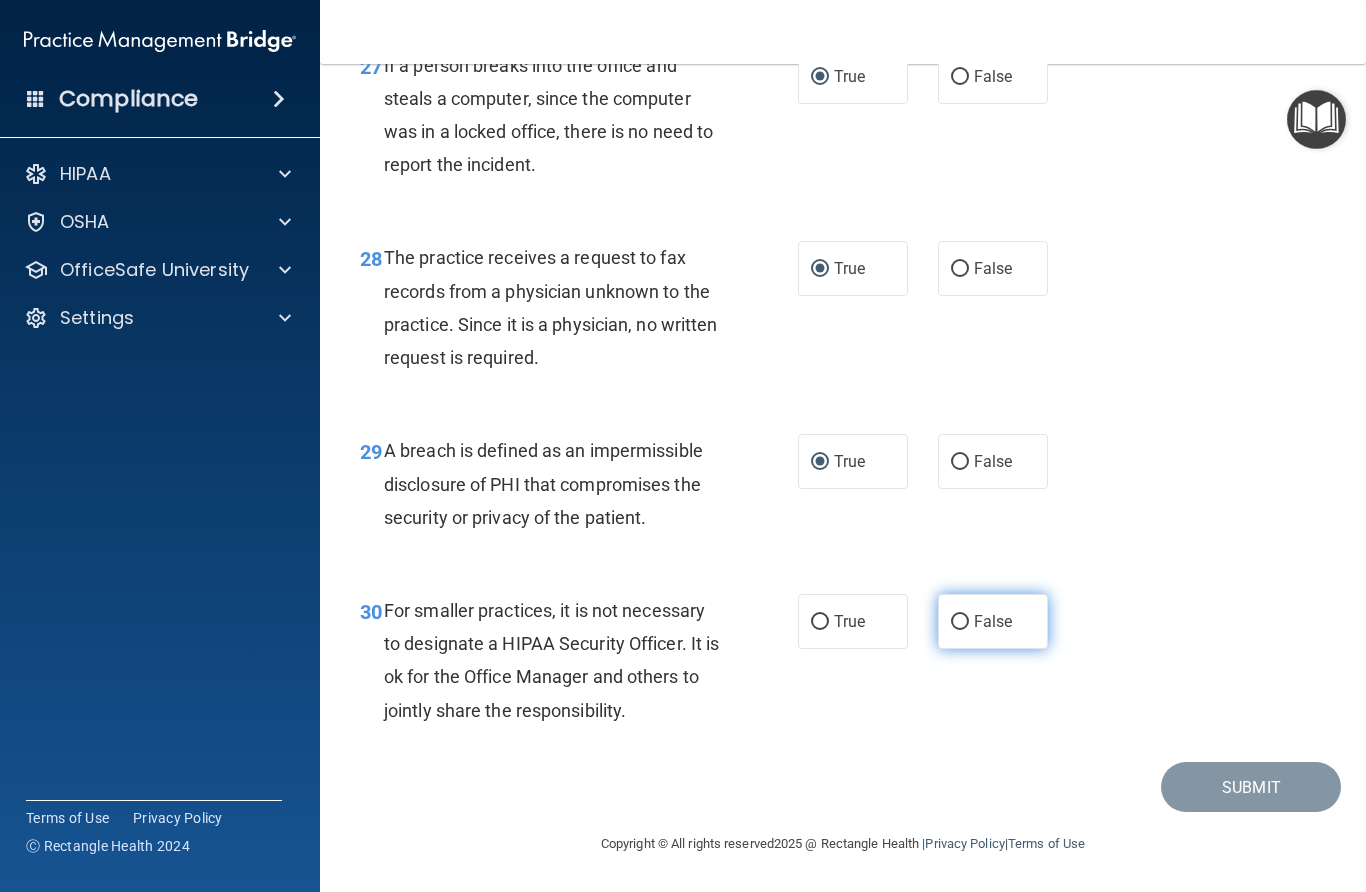 click on "False" at bounding box center (960, 622) 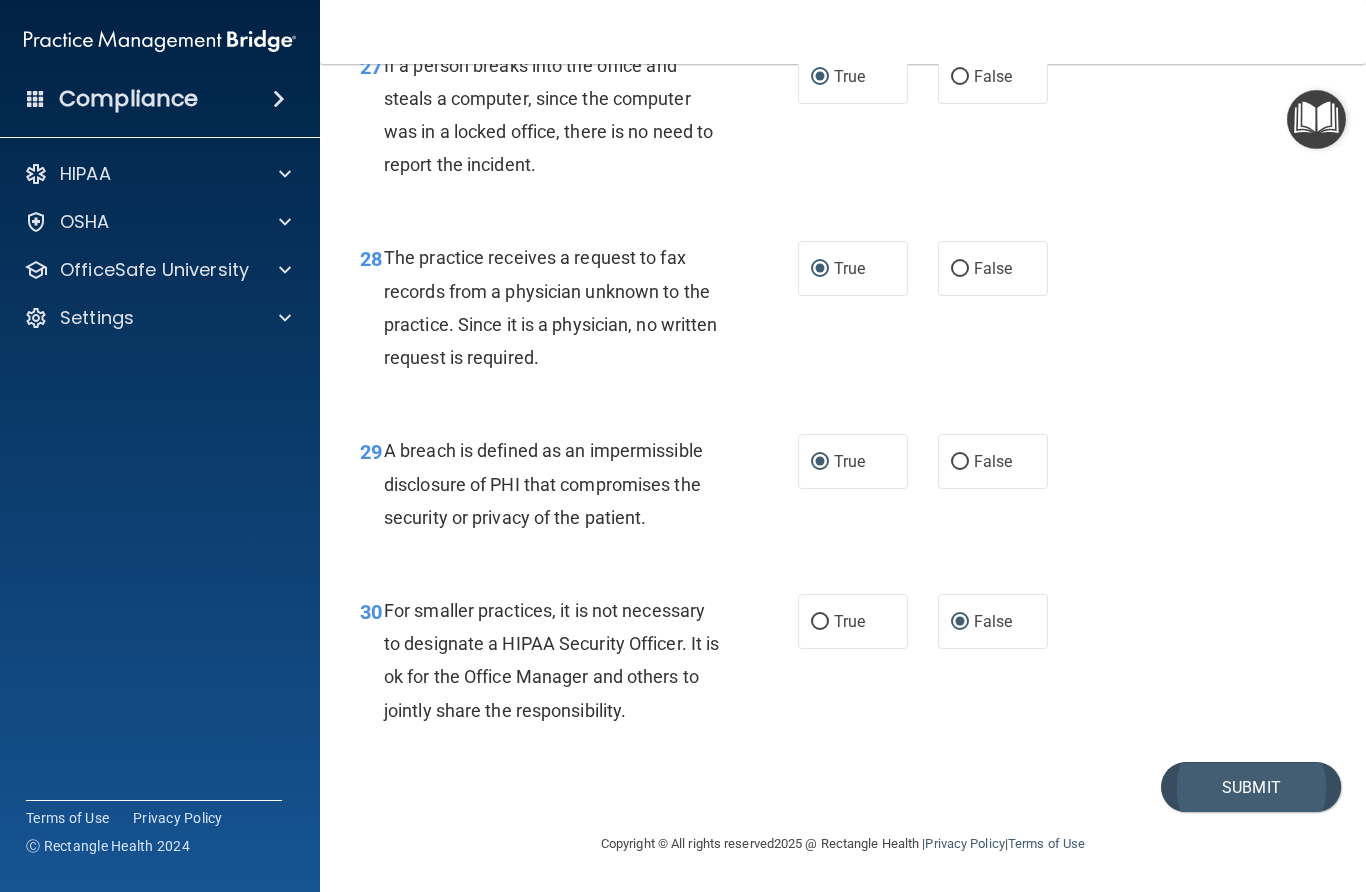 click on "Submit" at bounding box center [1251, 787] 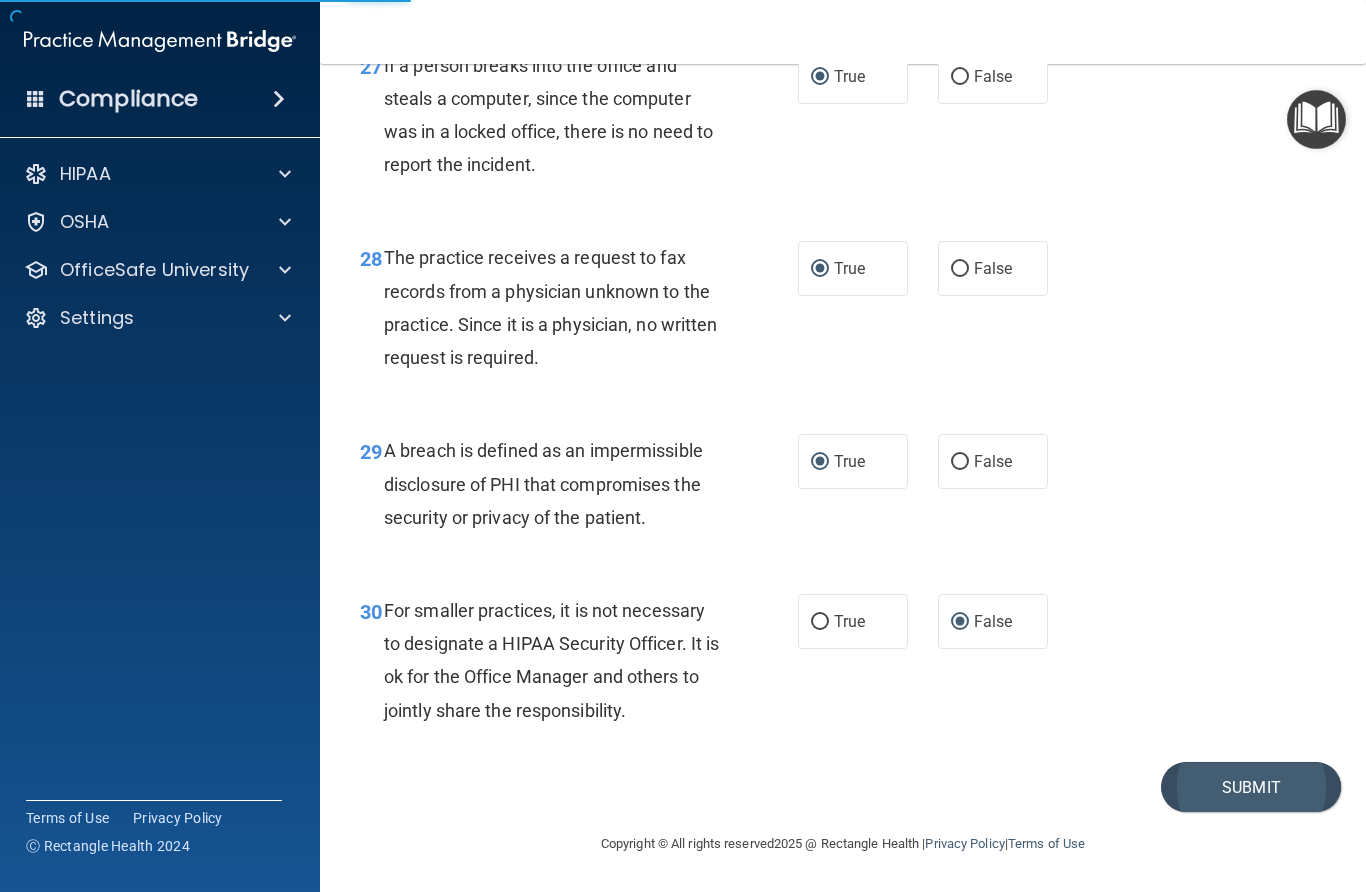 click on "Submit" at bounding box center (1251, 787) 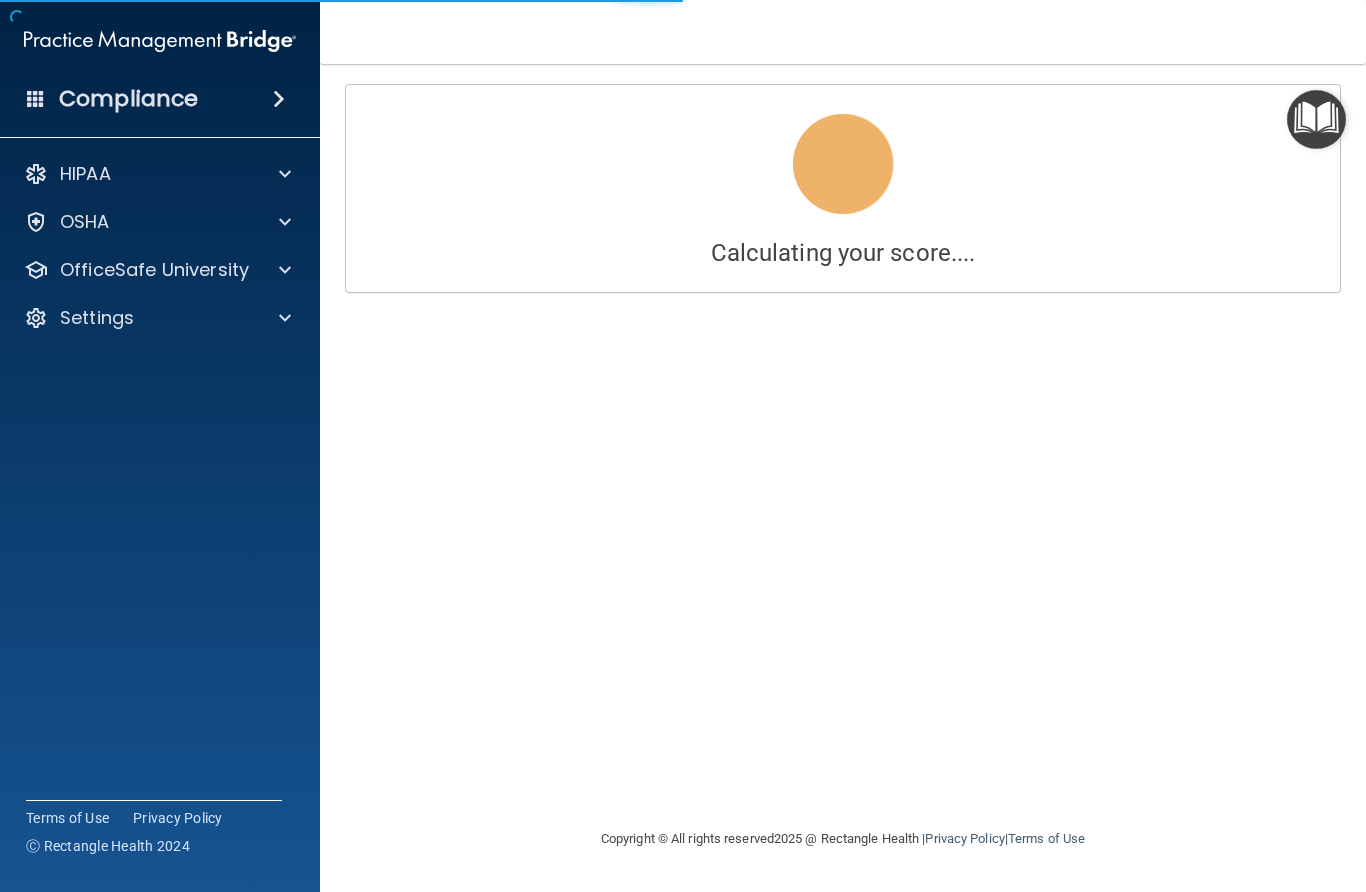 scroll, scrollTop: 0, scrollLeft: 0, axis: both 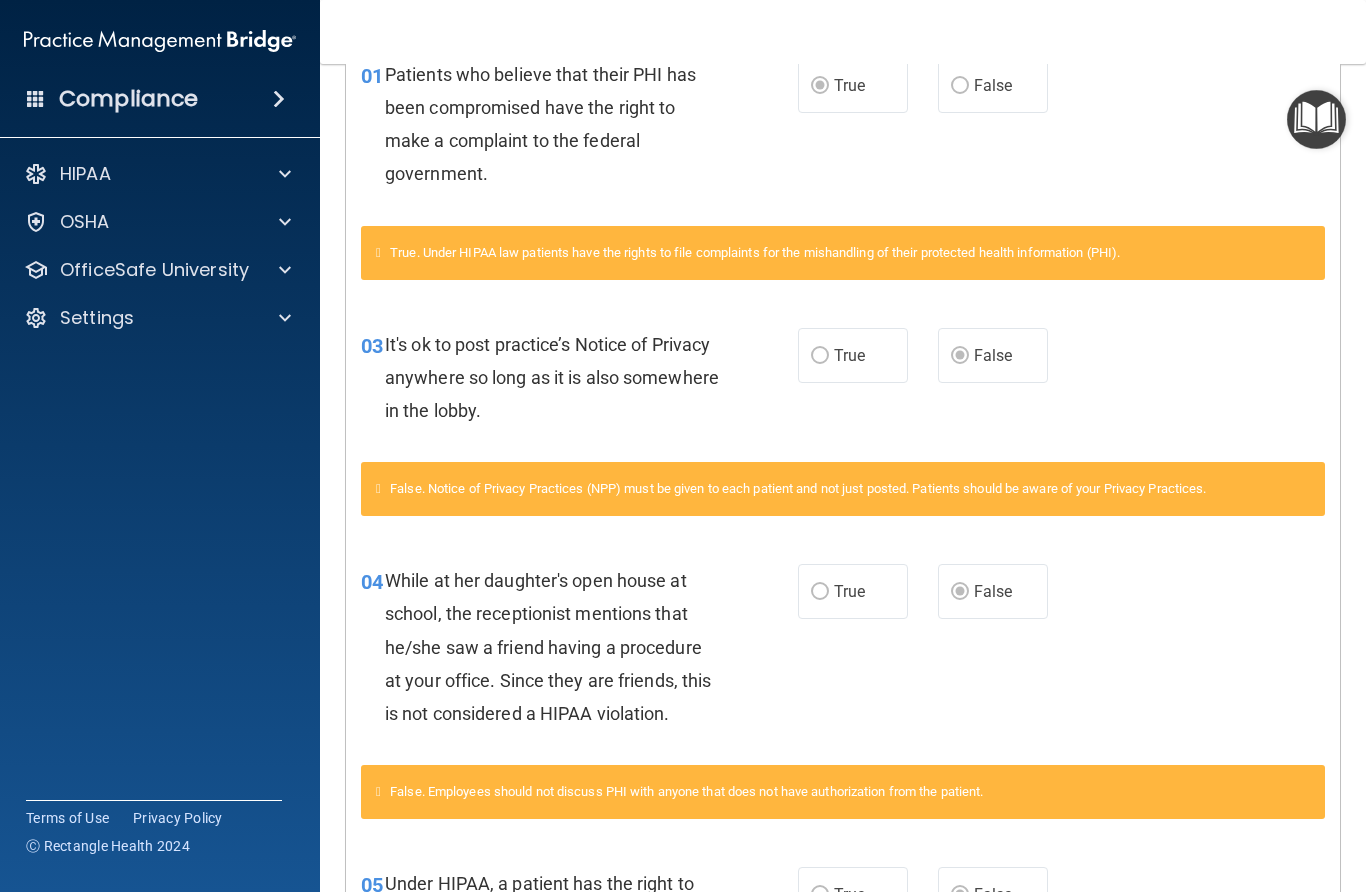 click on "False" at bounding box center (993, 591) 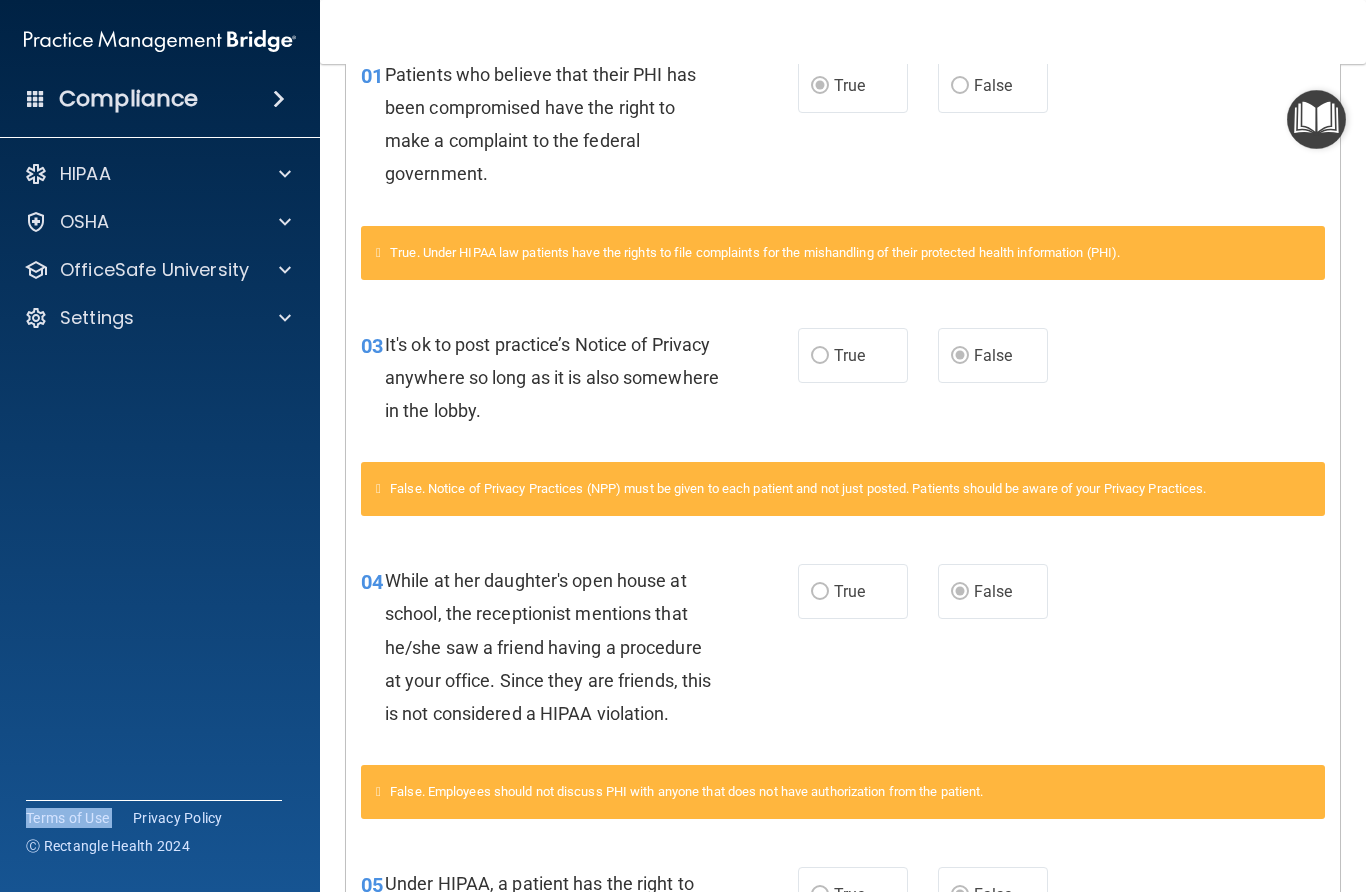 scroll, scrollTop: 511, scrollLeft: 0, axis: vertical 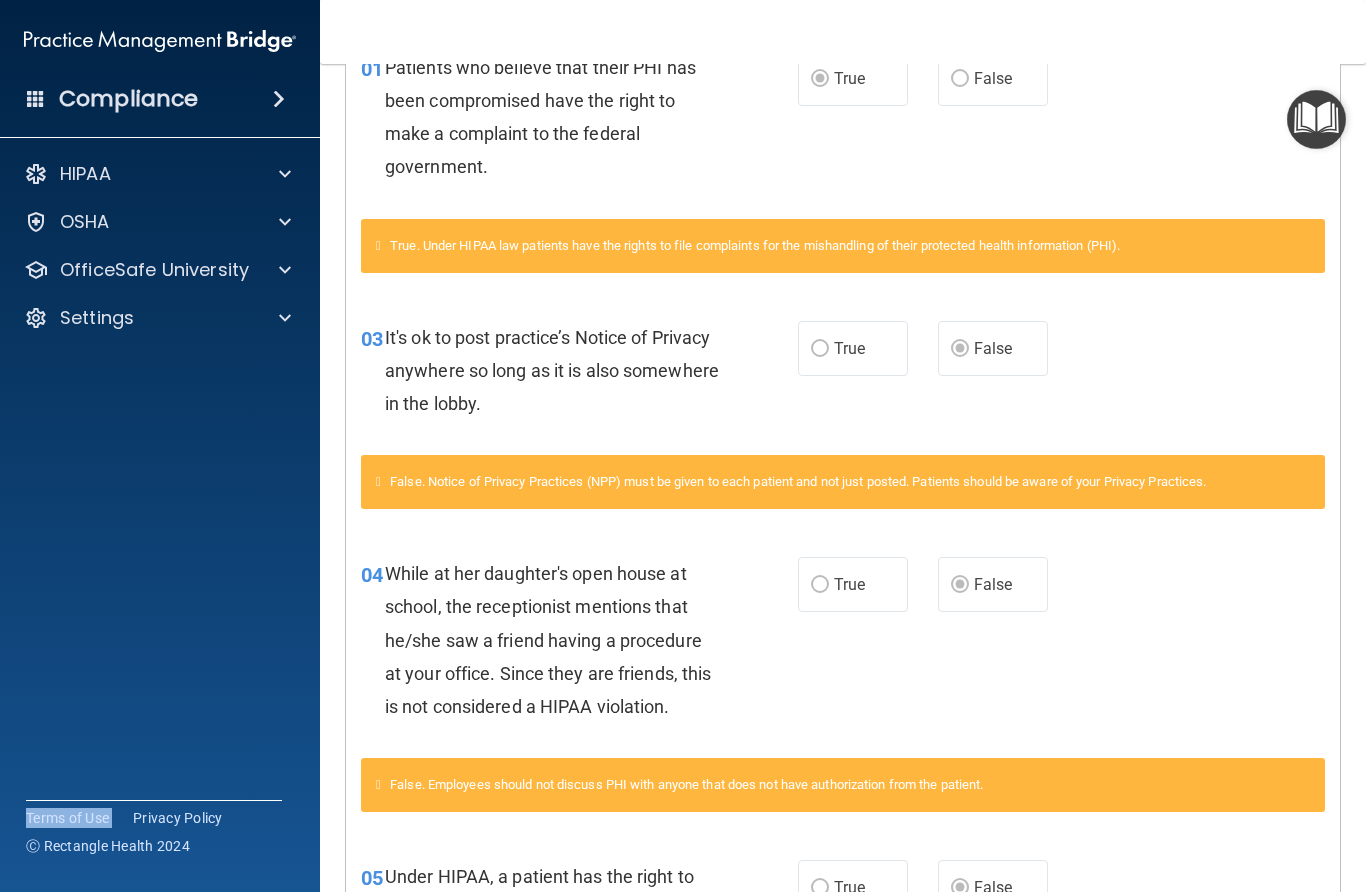 drag, startPoint x: 179, startPoint y: 647, endPoint x: 224, endPoint y: 790, distance: 149.91331 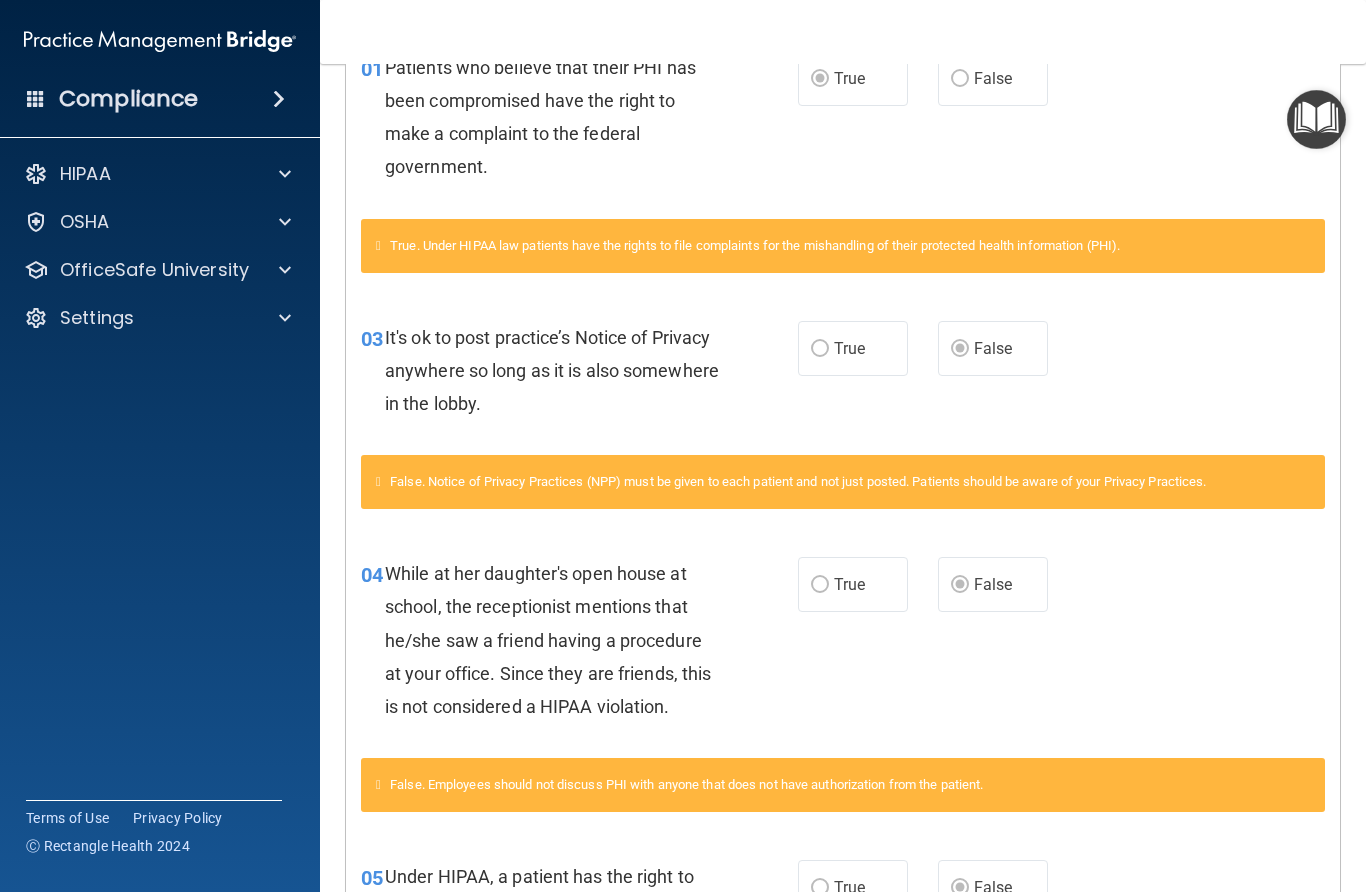 click on "False" at bounding box center [993, 78] 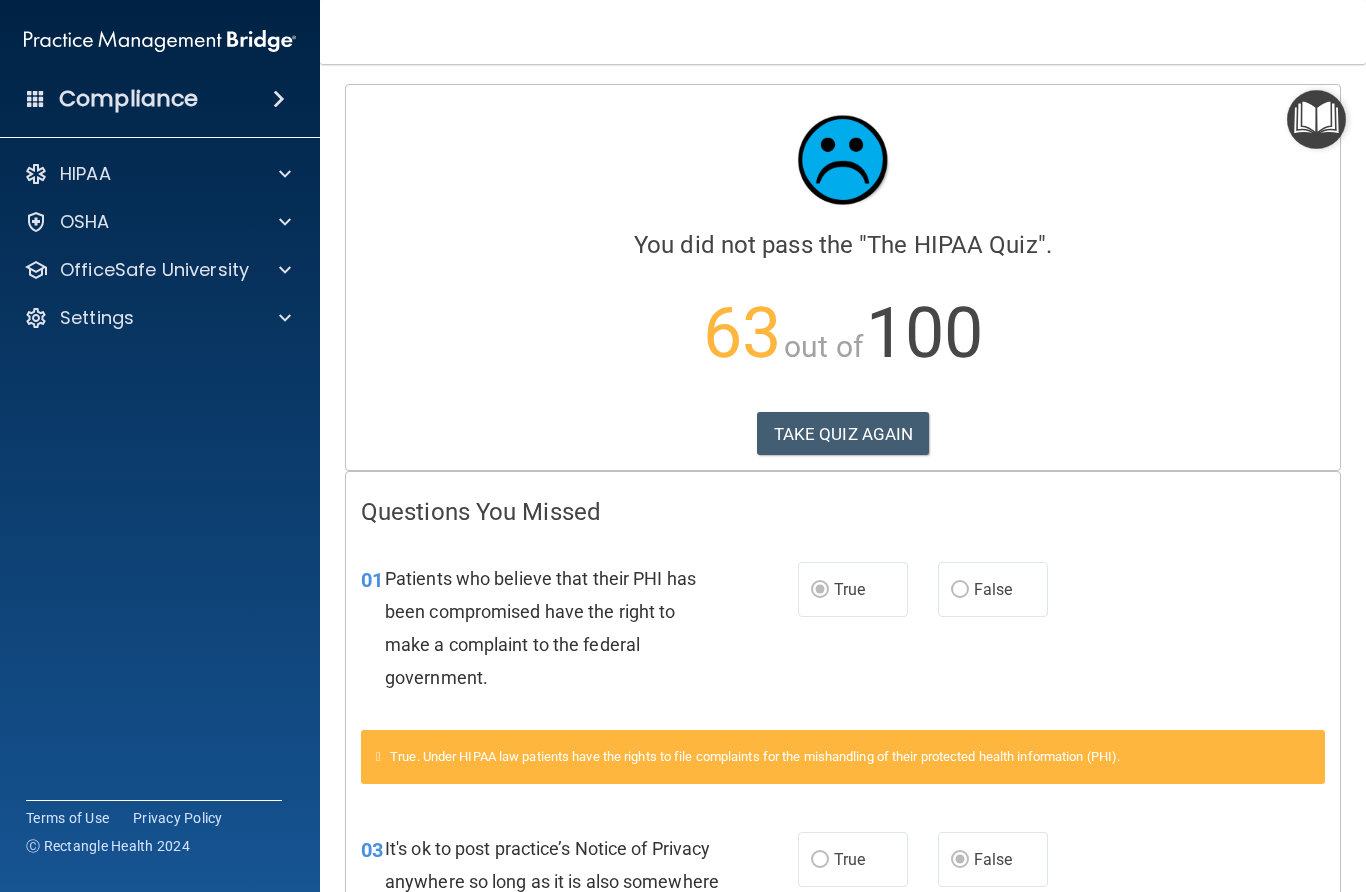 scroll, scrollTop: 0, scrollLeft: 0, axis: both 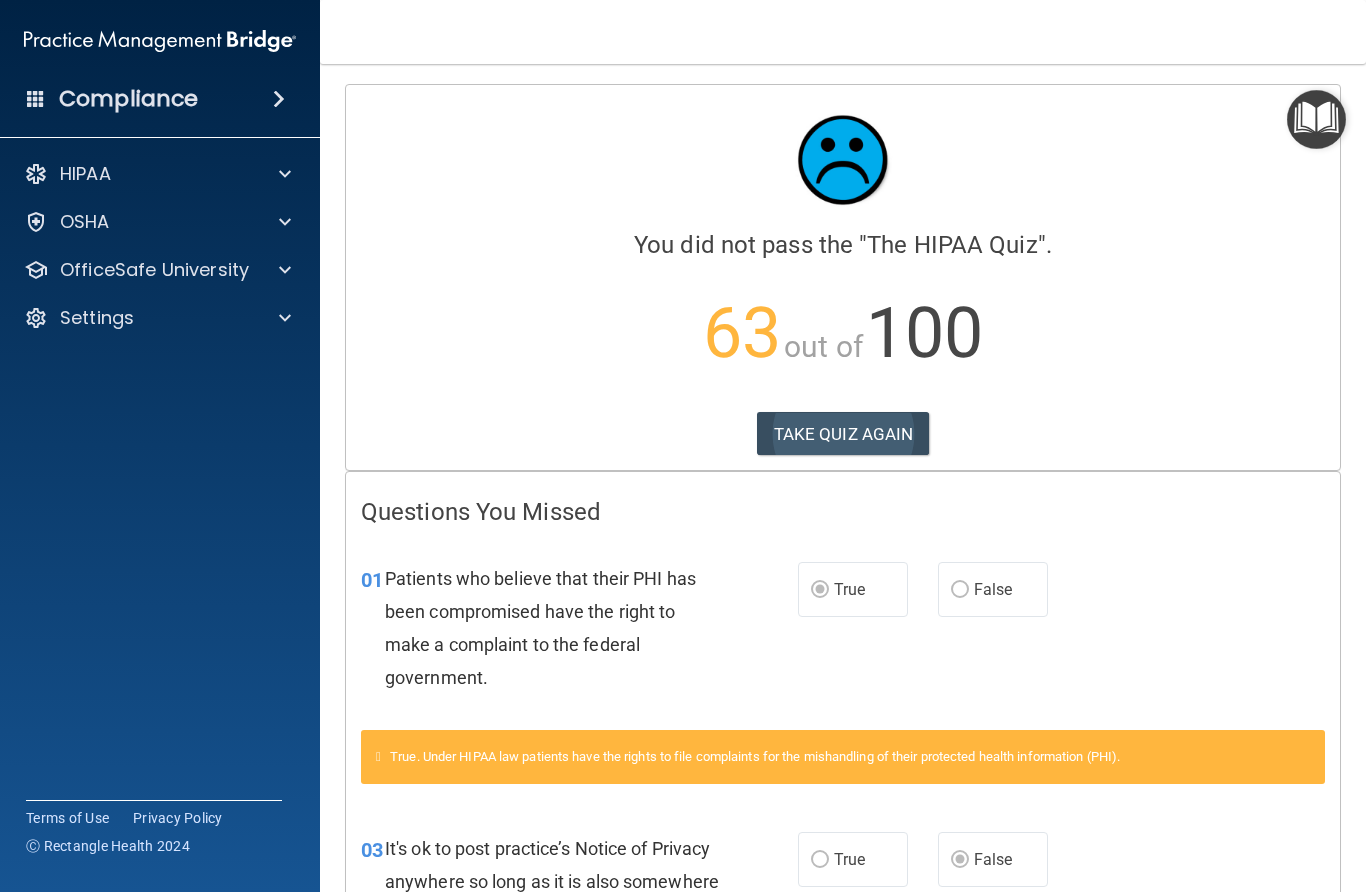 click on "TAKE QUIZ AGAIN" at bounding box center (843, 434) 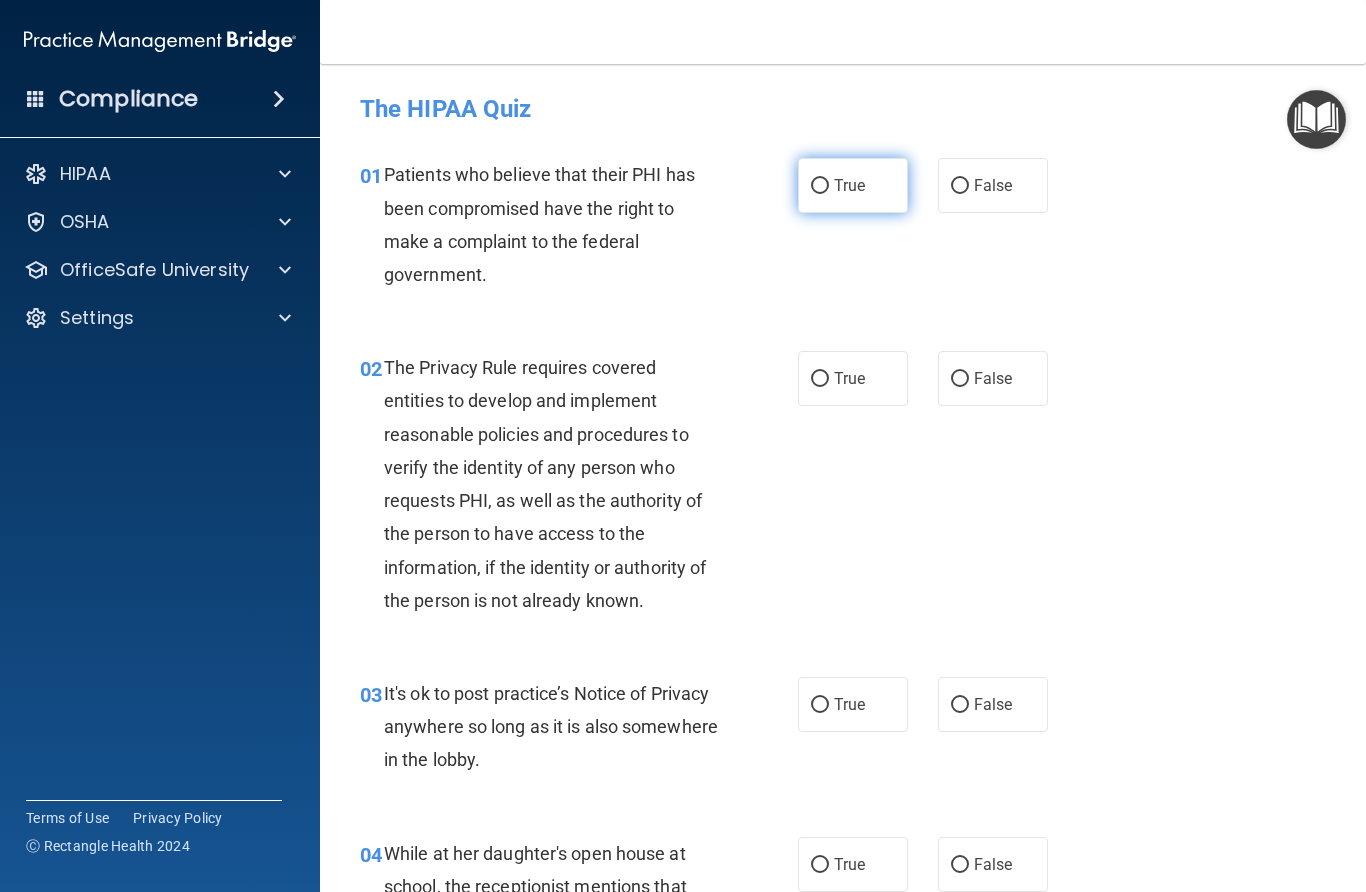 click on "True" at bounding box center (853, 185) 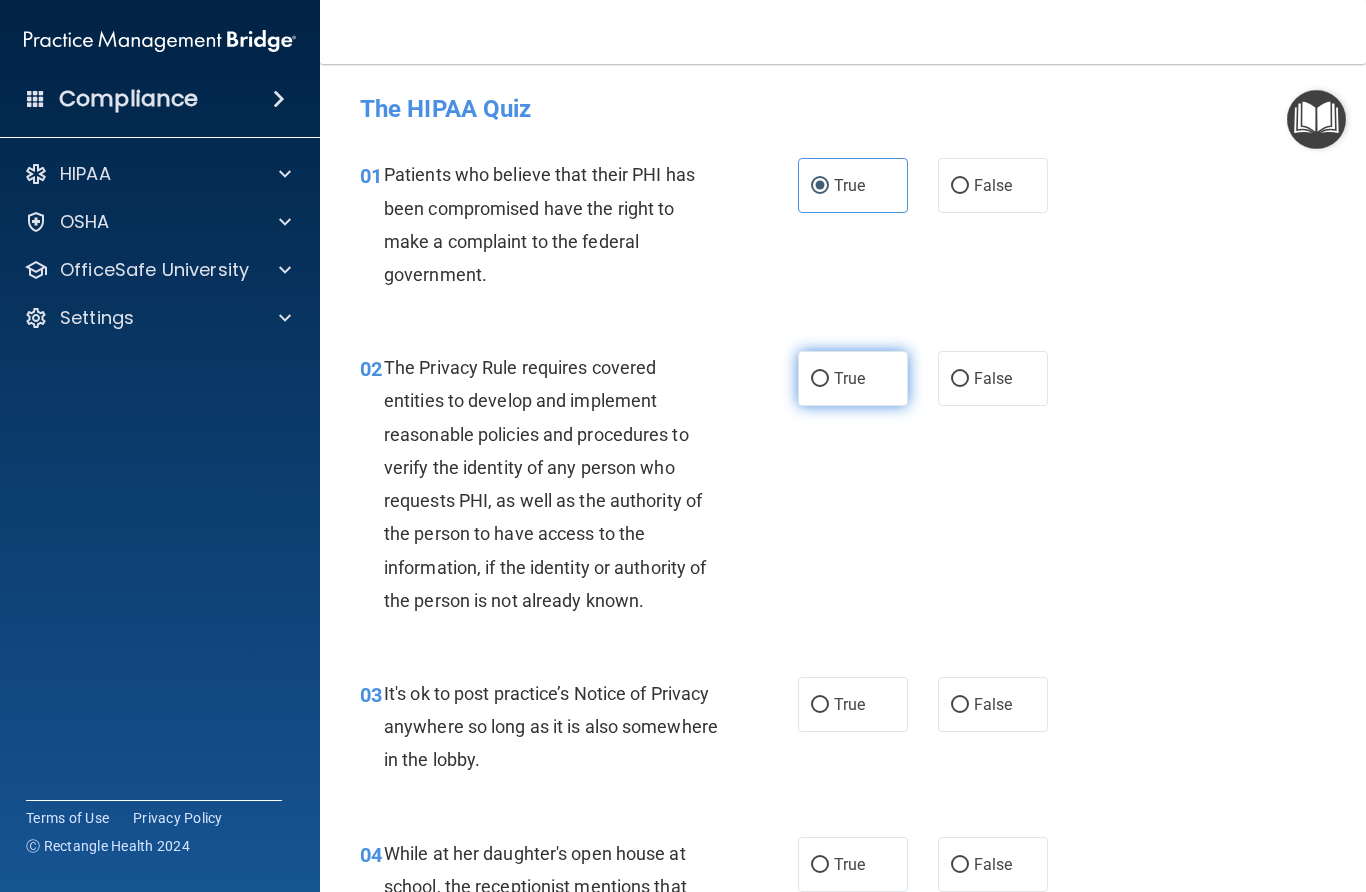 click on "True" at bounding box center [853, 378] 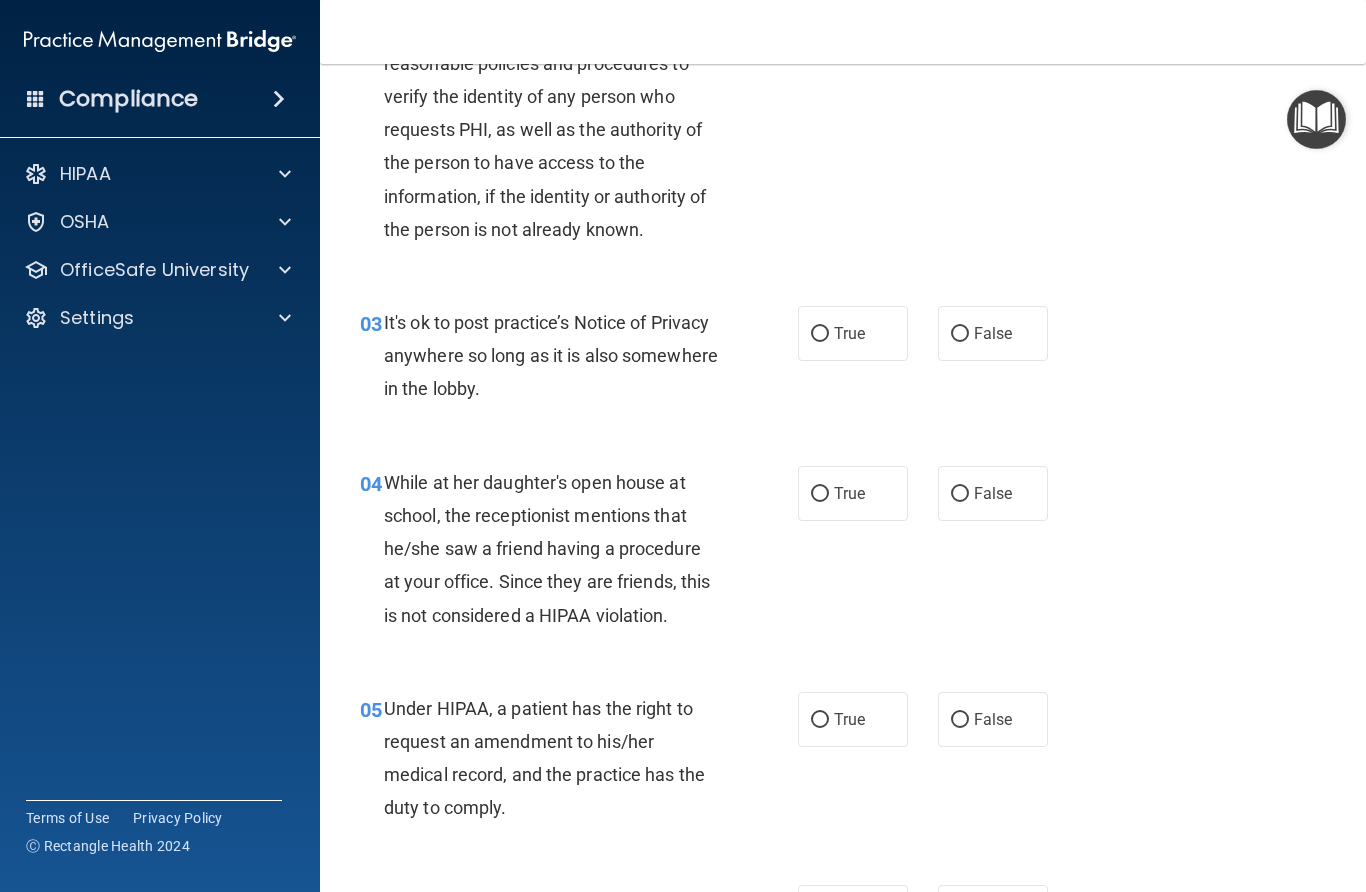 scroll, scrollTop: 421, scrollLeft: 0, axis: vertical 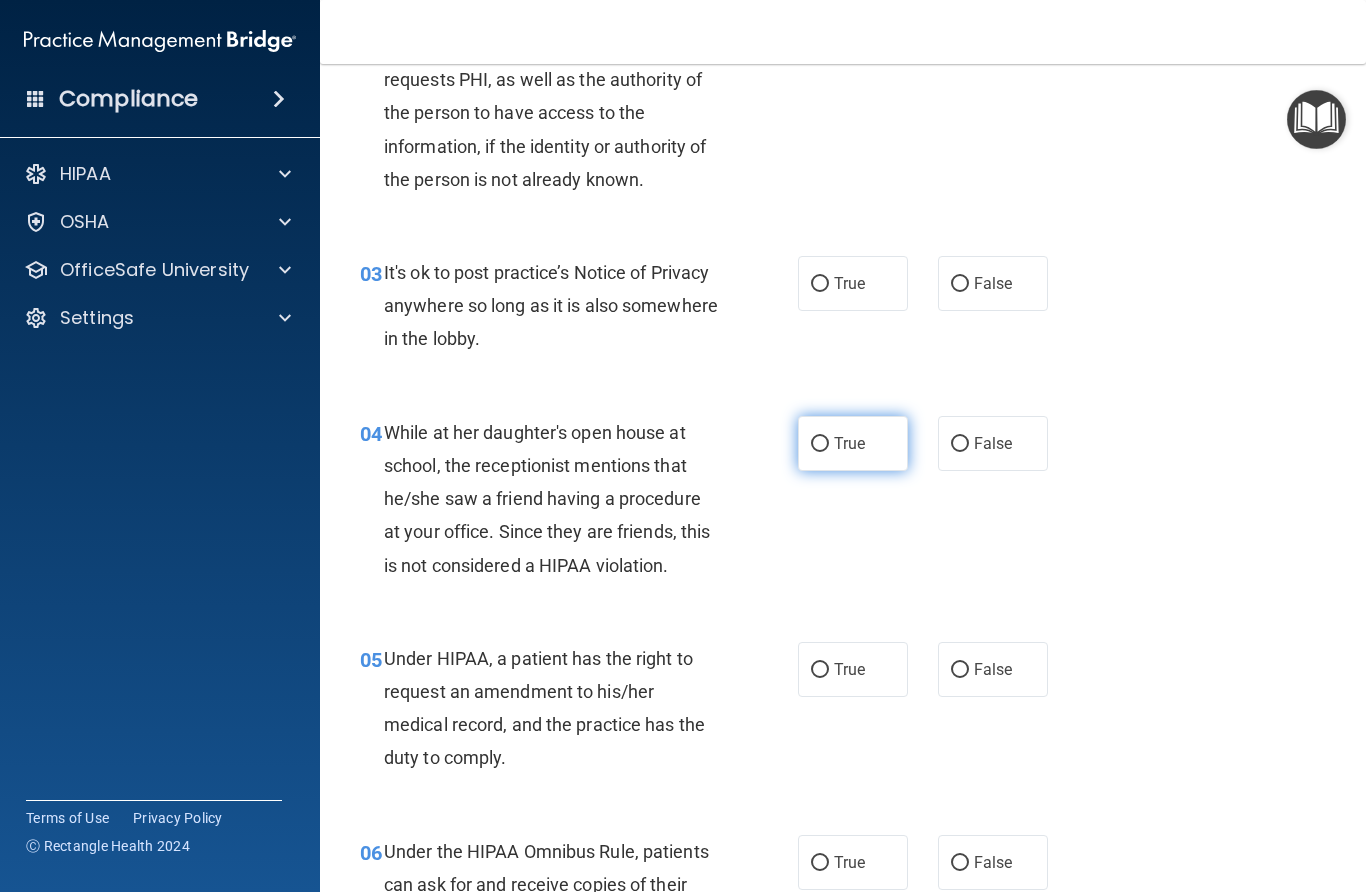 click on "True" at bounding box center (820, 444) 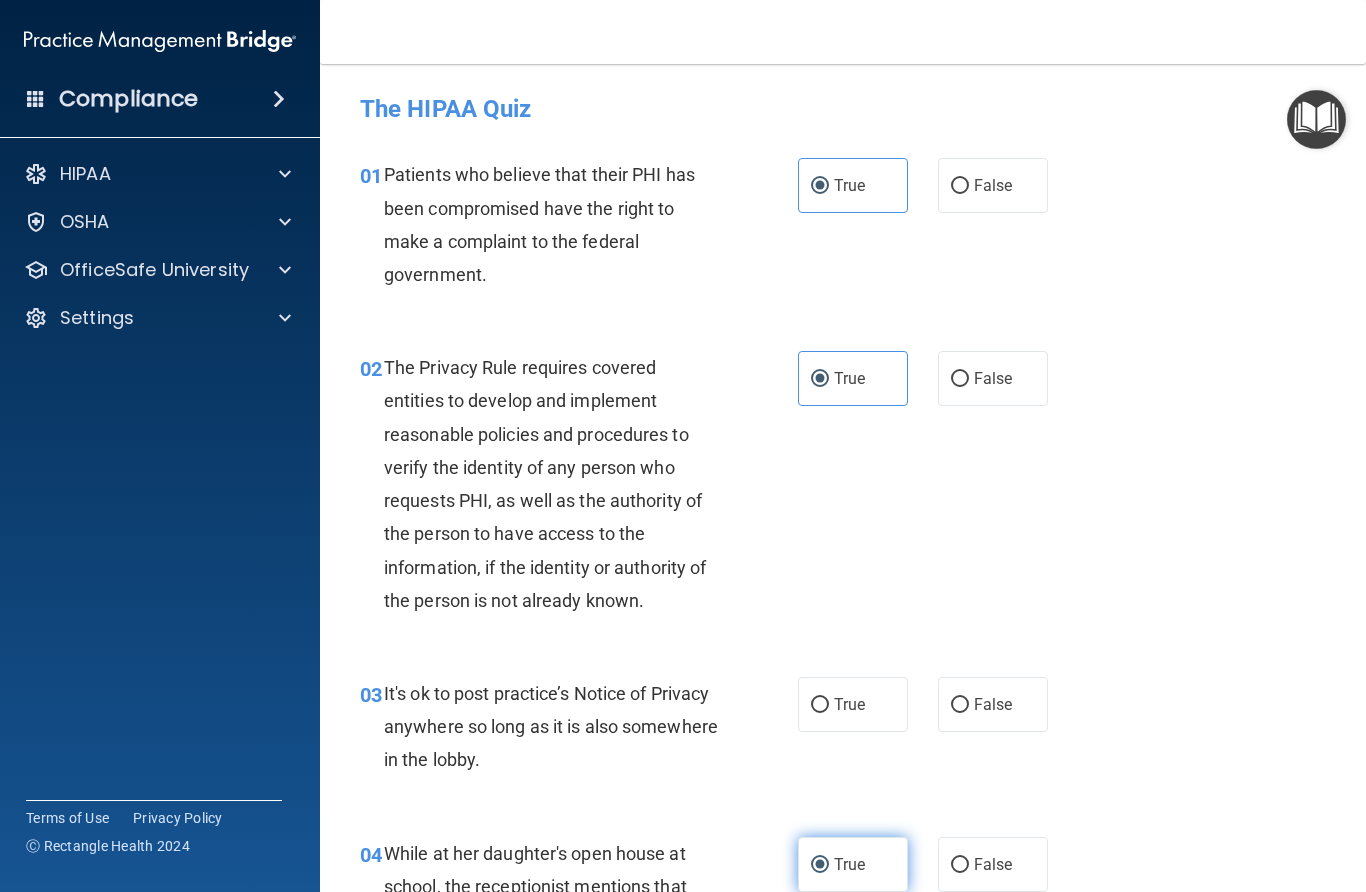 scroll, scrollTop: 0, scrollLeft: 0, axis: both 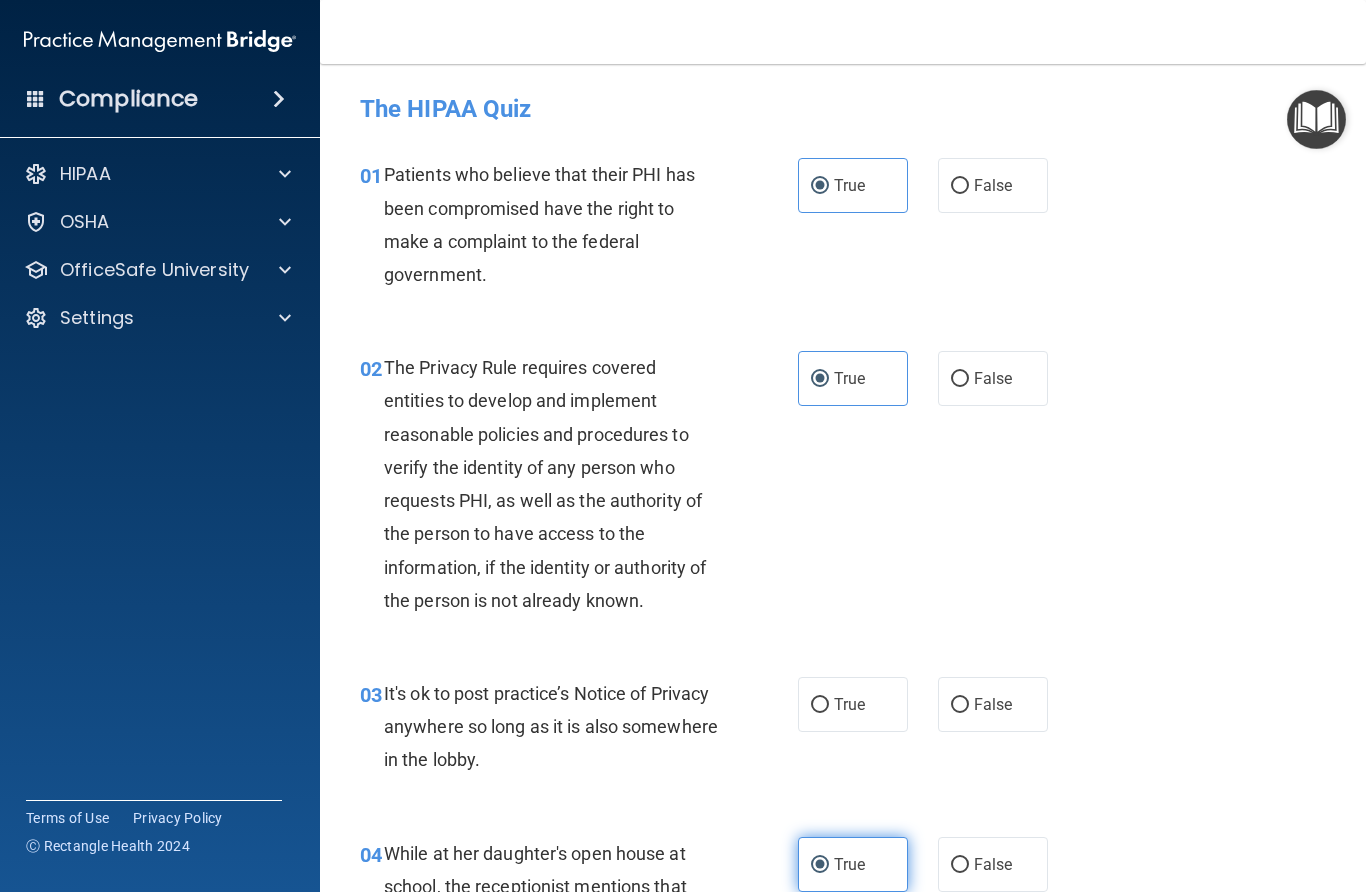 click on "True" at bounding box center [820, 865] 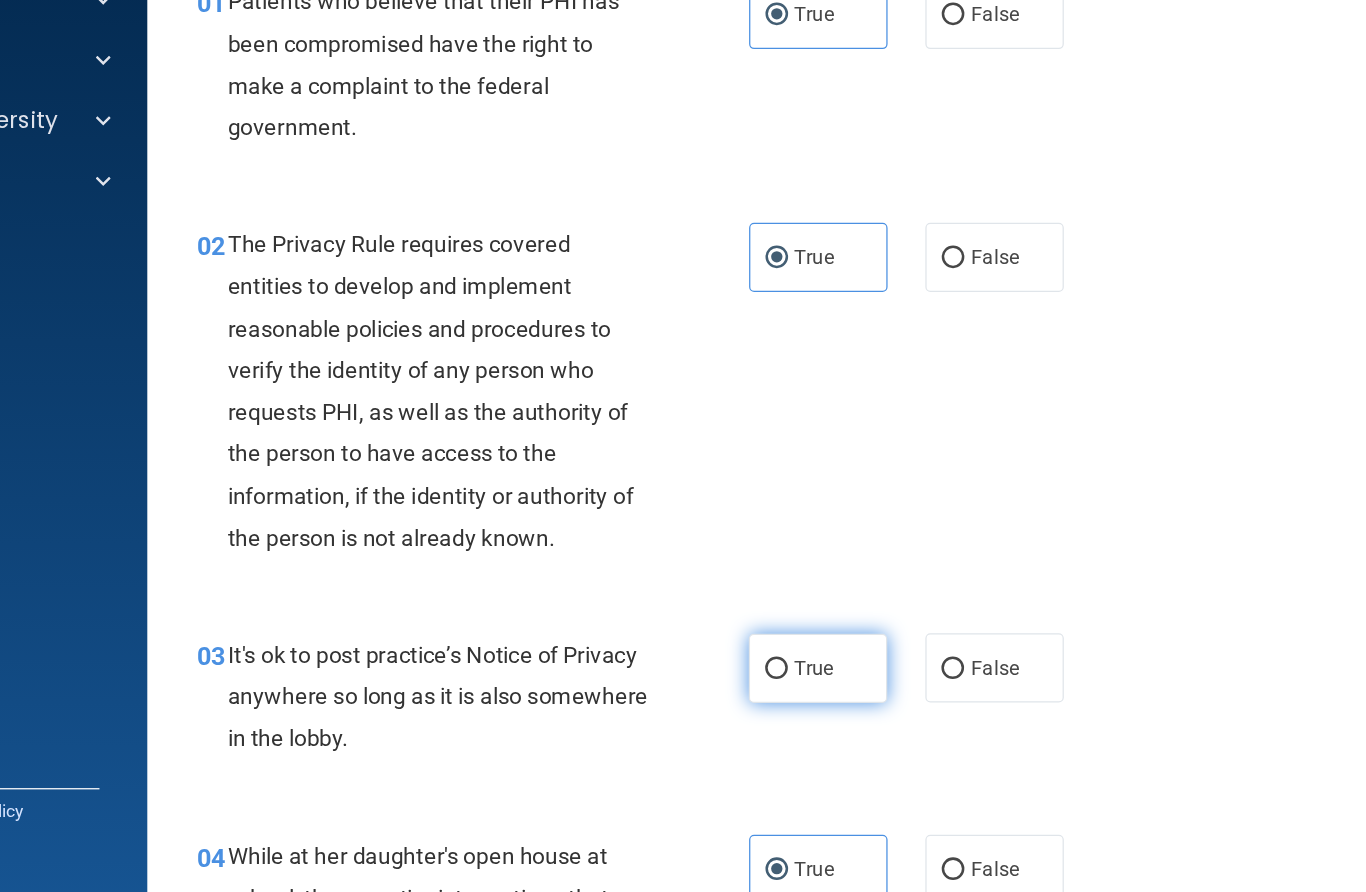 click on "True" at bounding box center [820, 705] 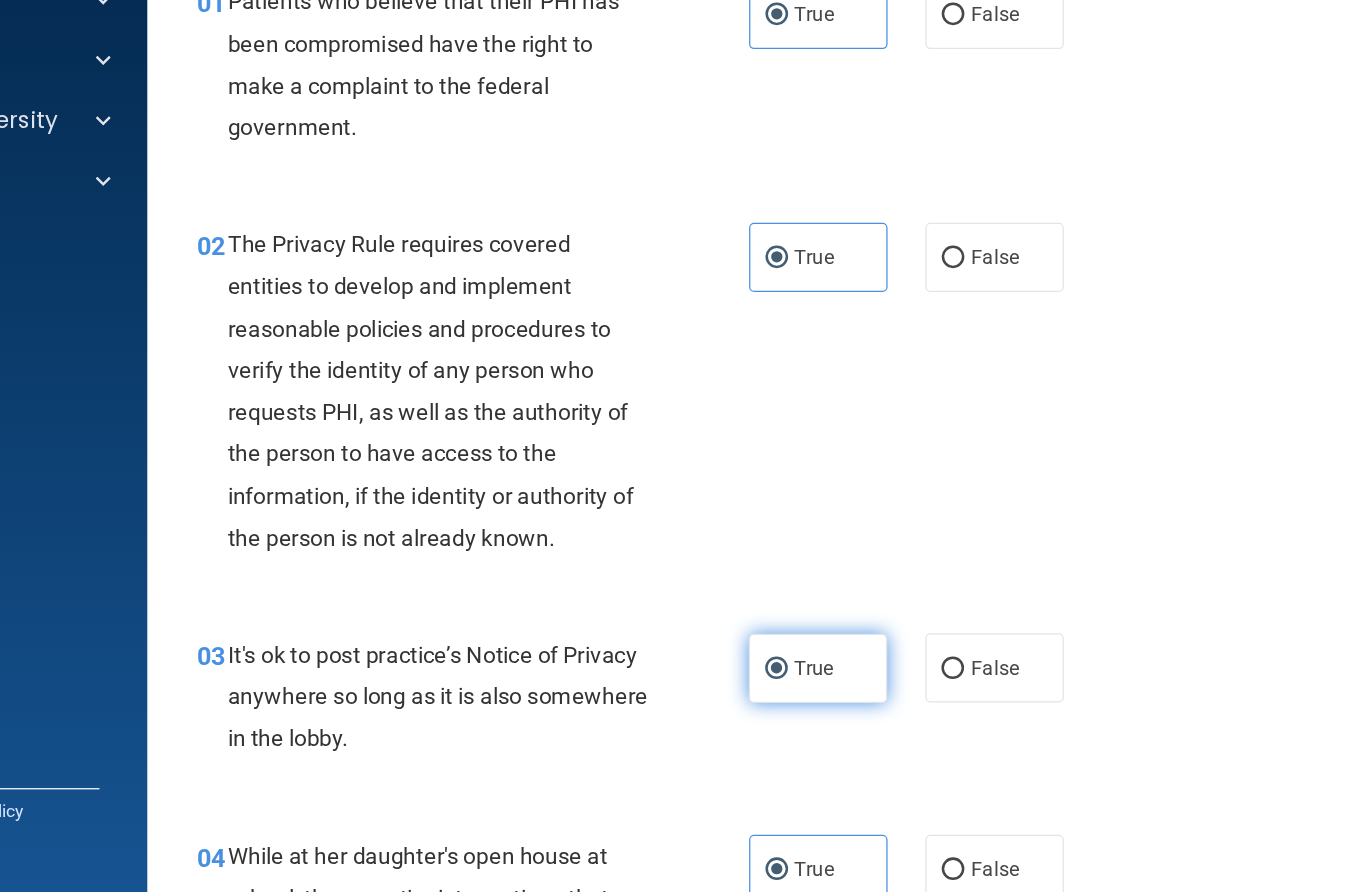 click on "True" at bounding box center (820, 705) 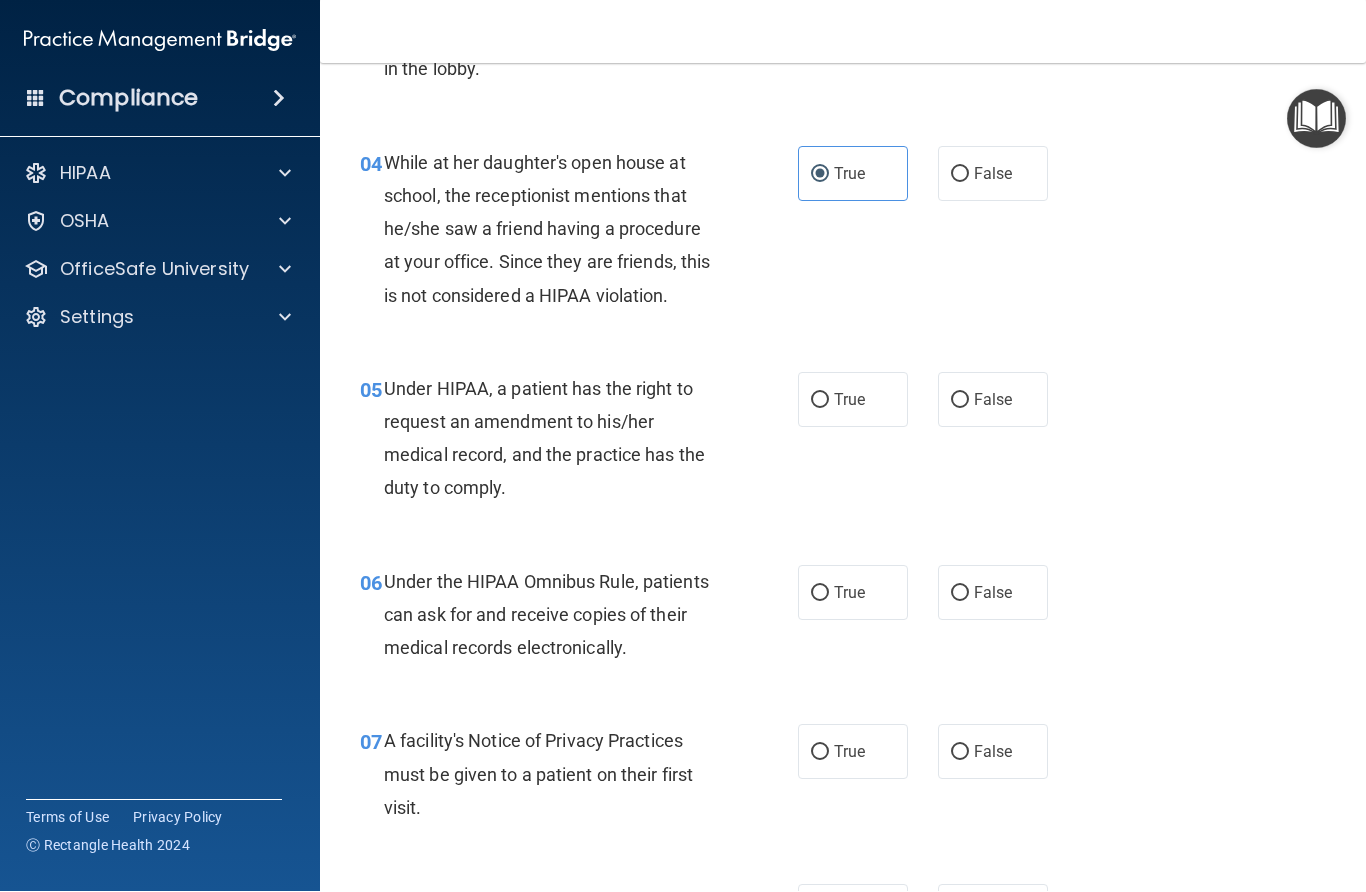 scroll, scrollTop: 705, scrollLeft: 0, axis: vertical 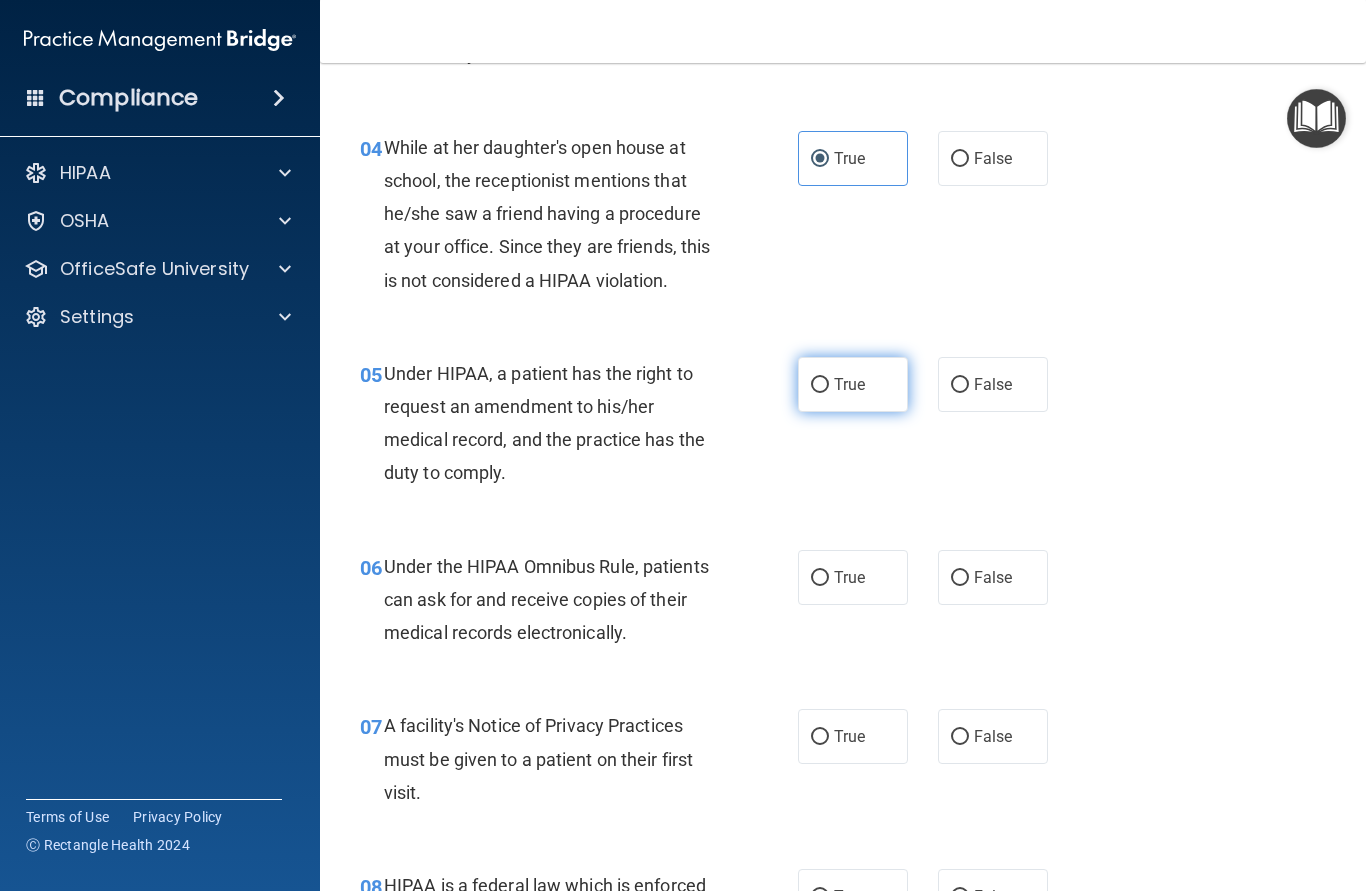 click on "True" at bounding box center (820, 386) 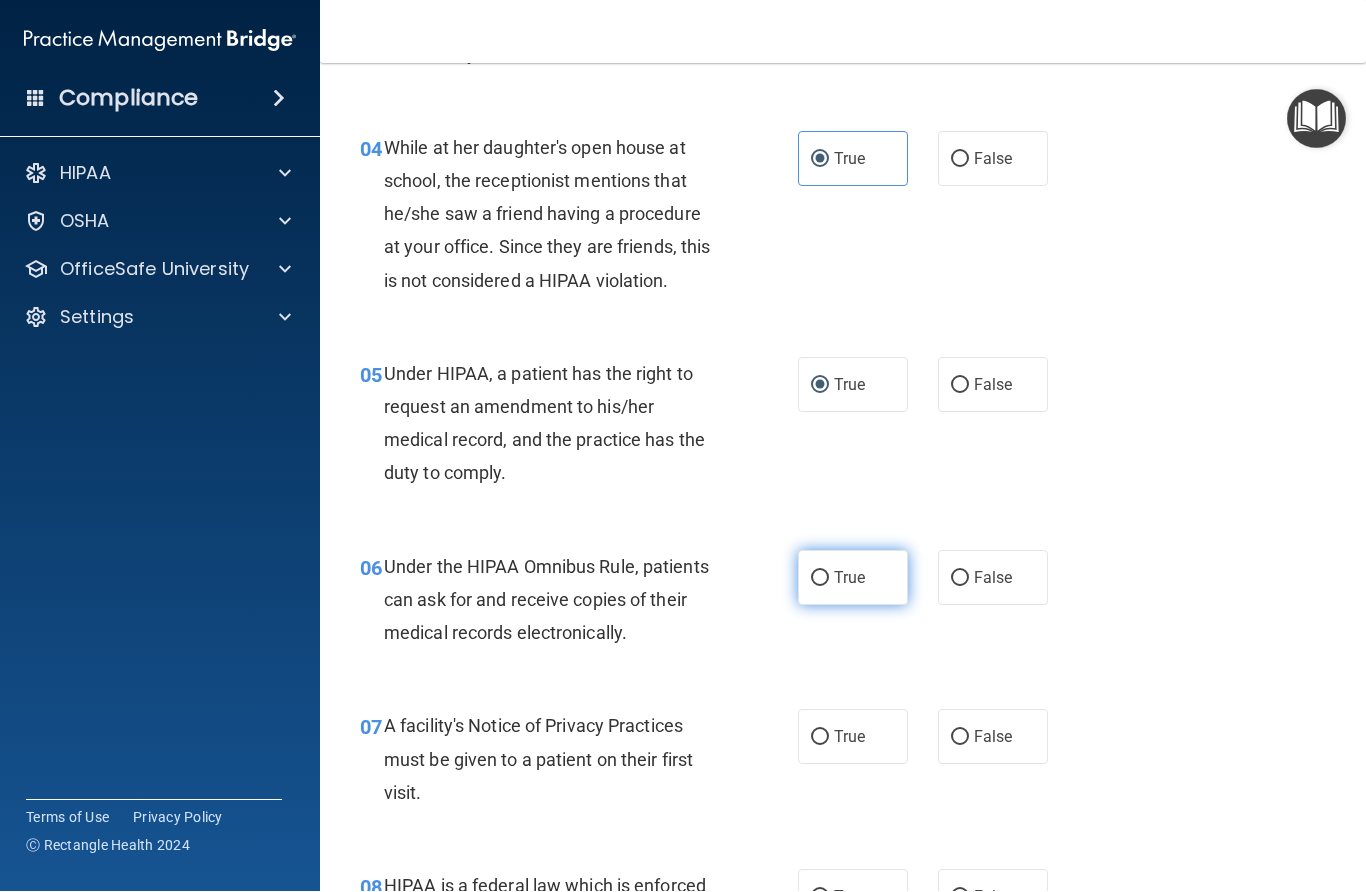 click on "True" at bounding box center [820, 579] 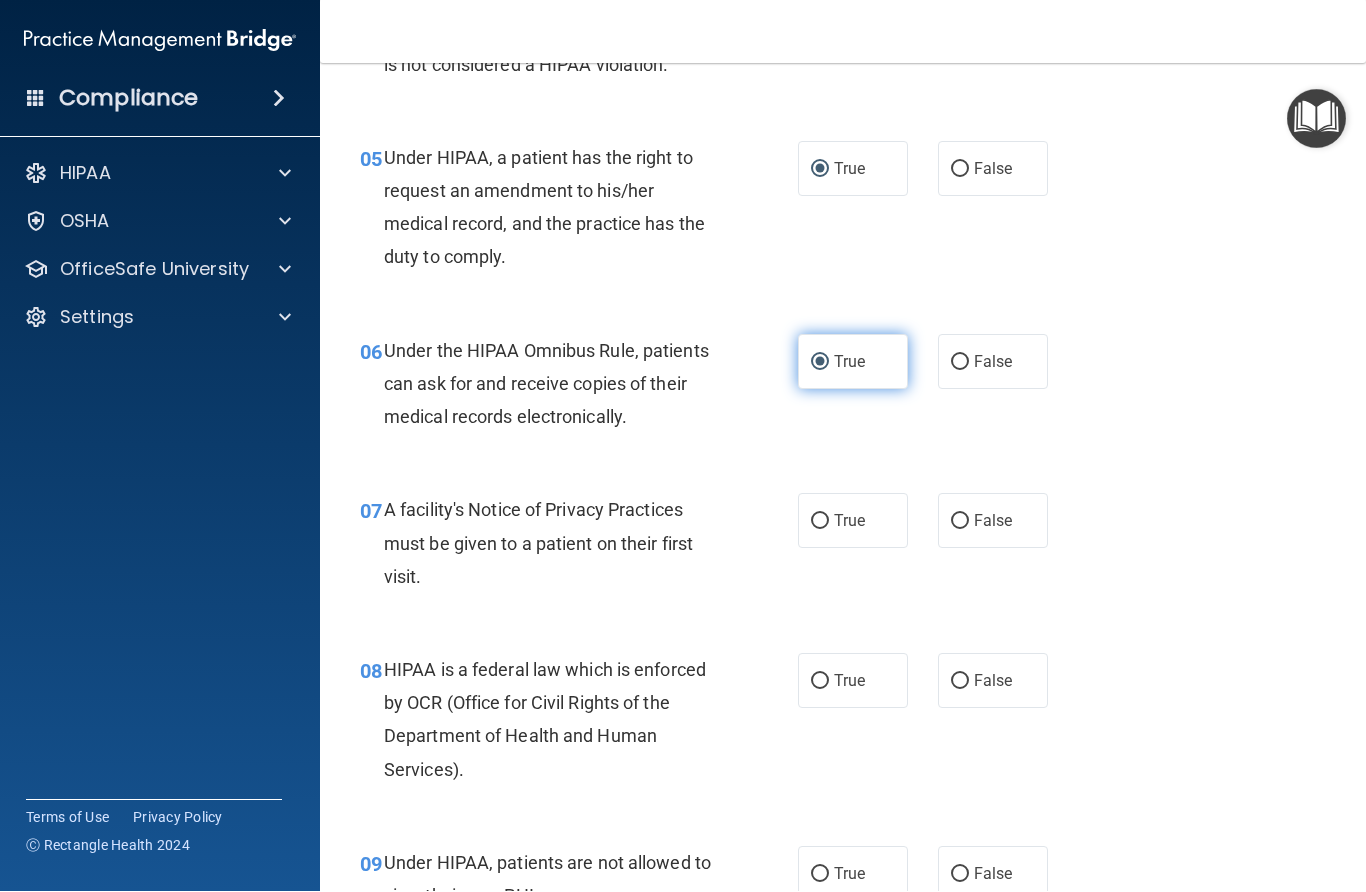 scroll, scrollTop: 934, scrollLeft: 0, axis: vertical 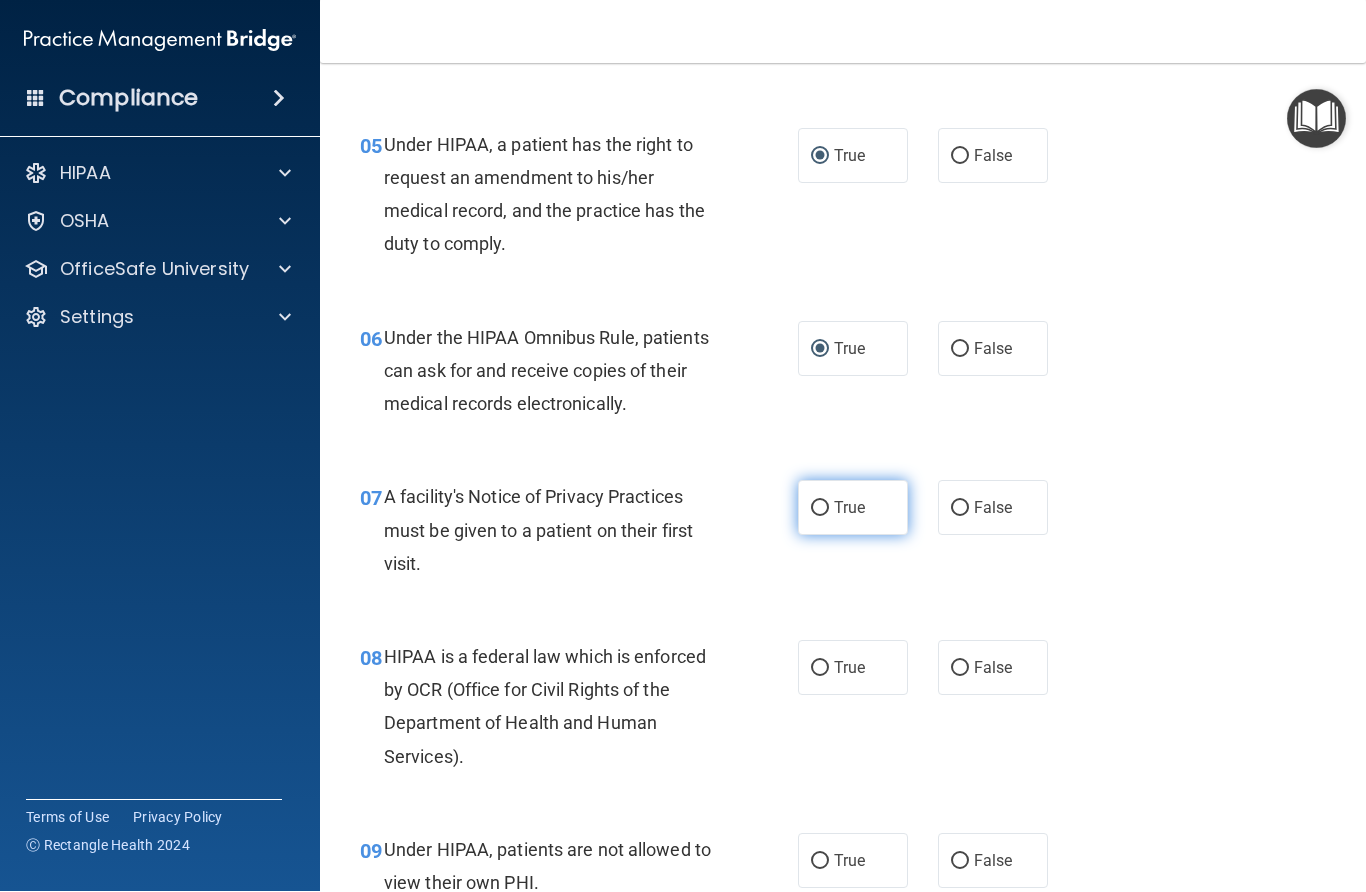 click on "True" at bounding box center [820, 509] 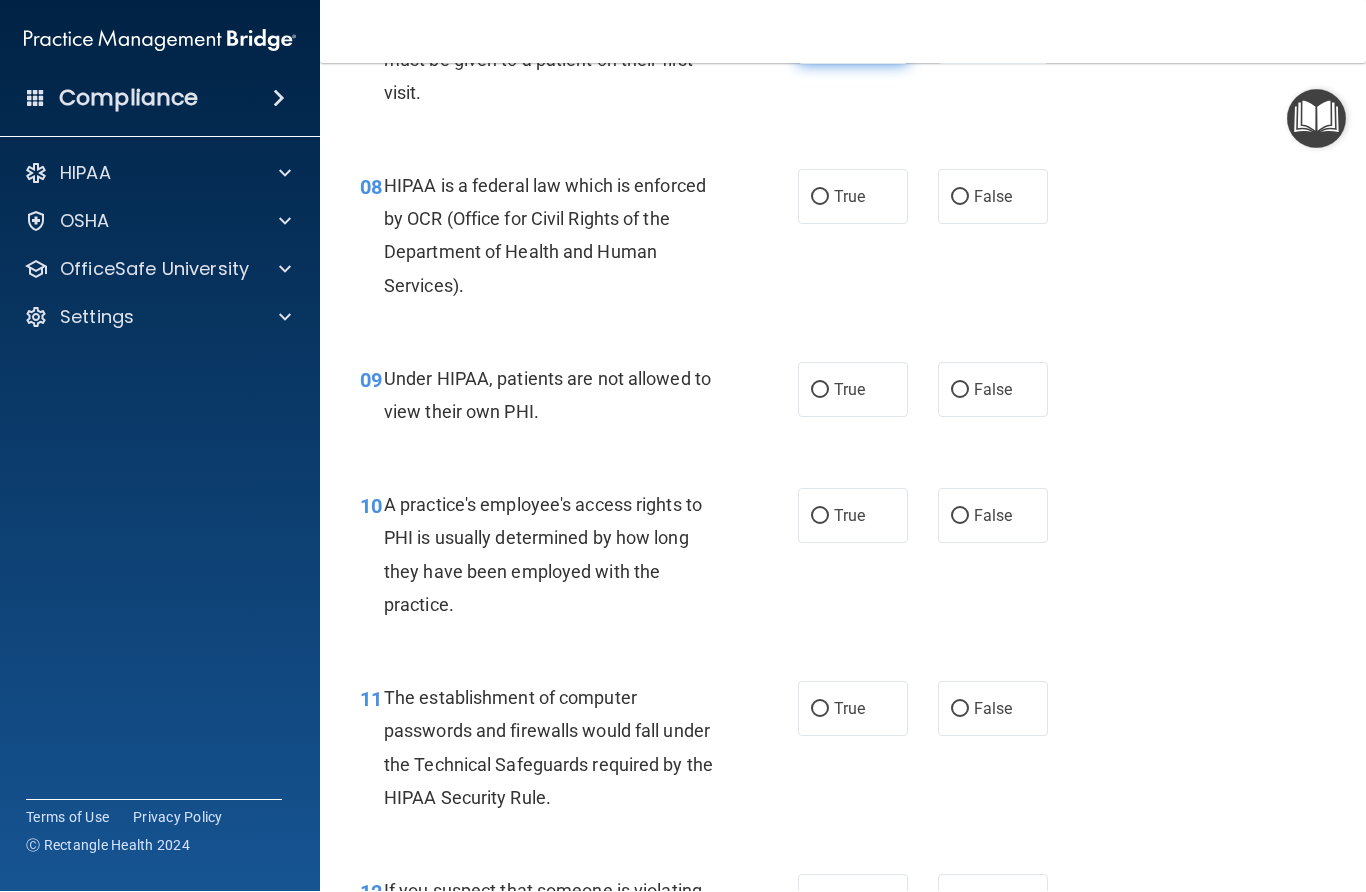 scroll, scrollTop: 1413, scrollLeft: 0, axis: vertical 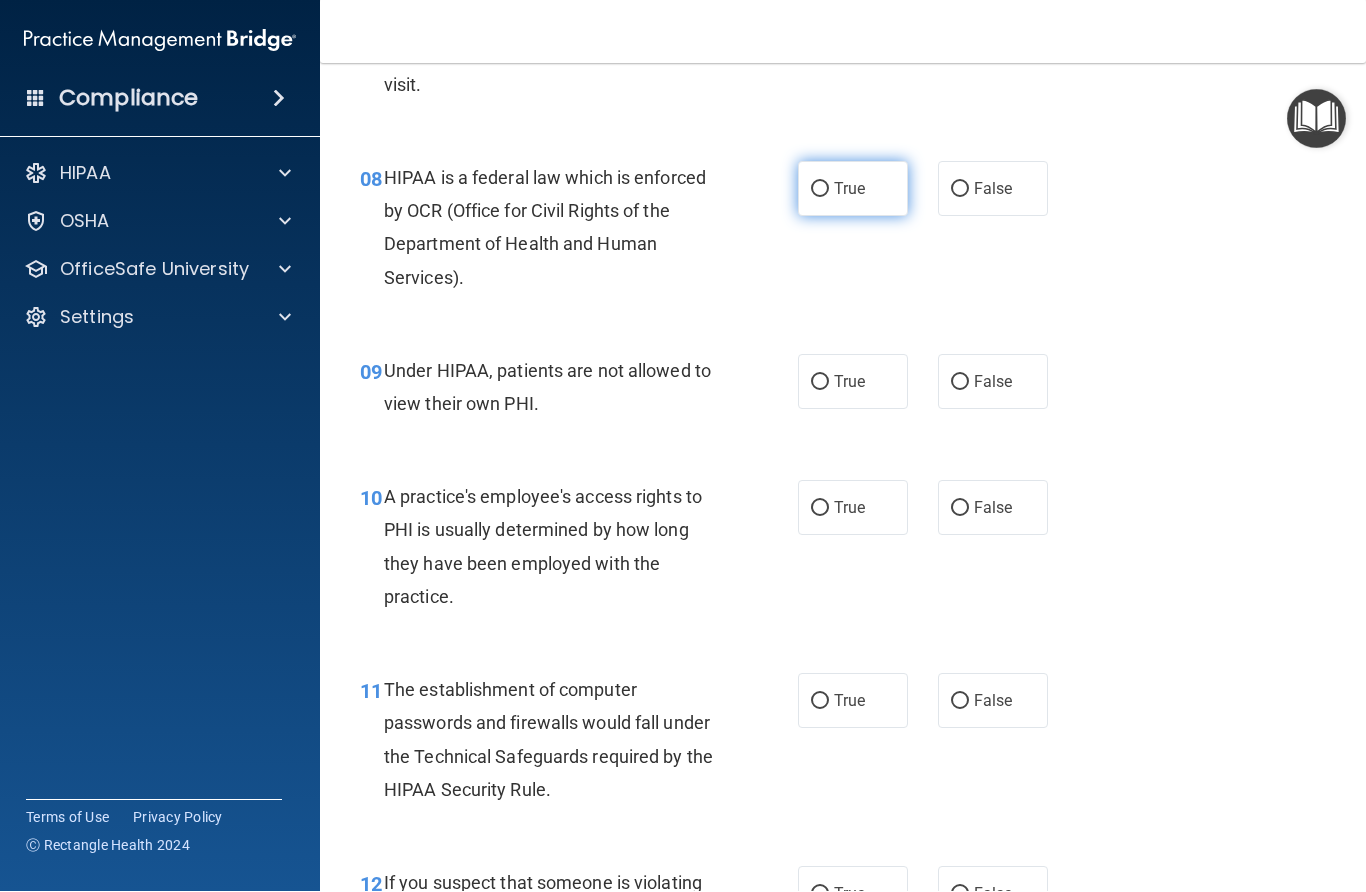 click on "True" at bounding box center [820, 190] 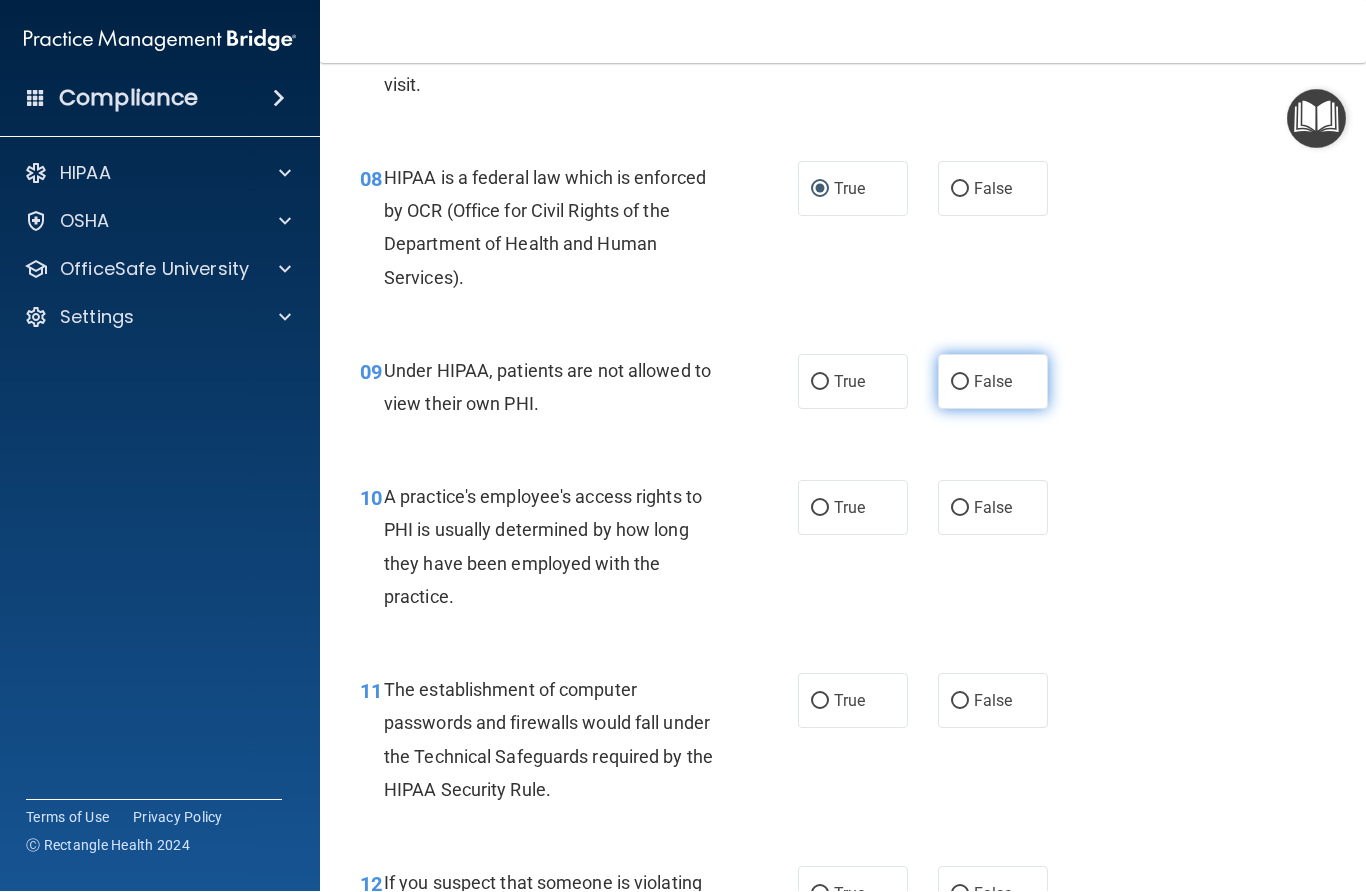 click on "False" at bounding box center (960, 383) 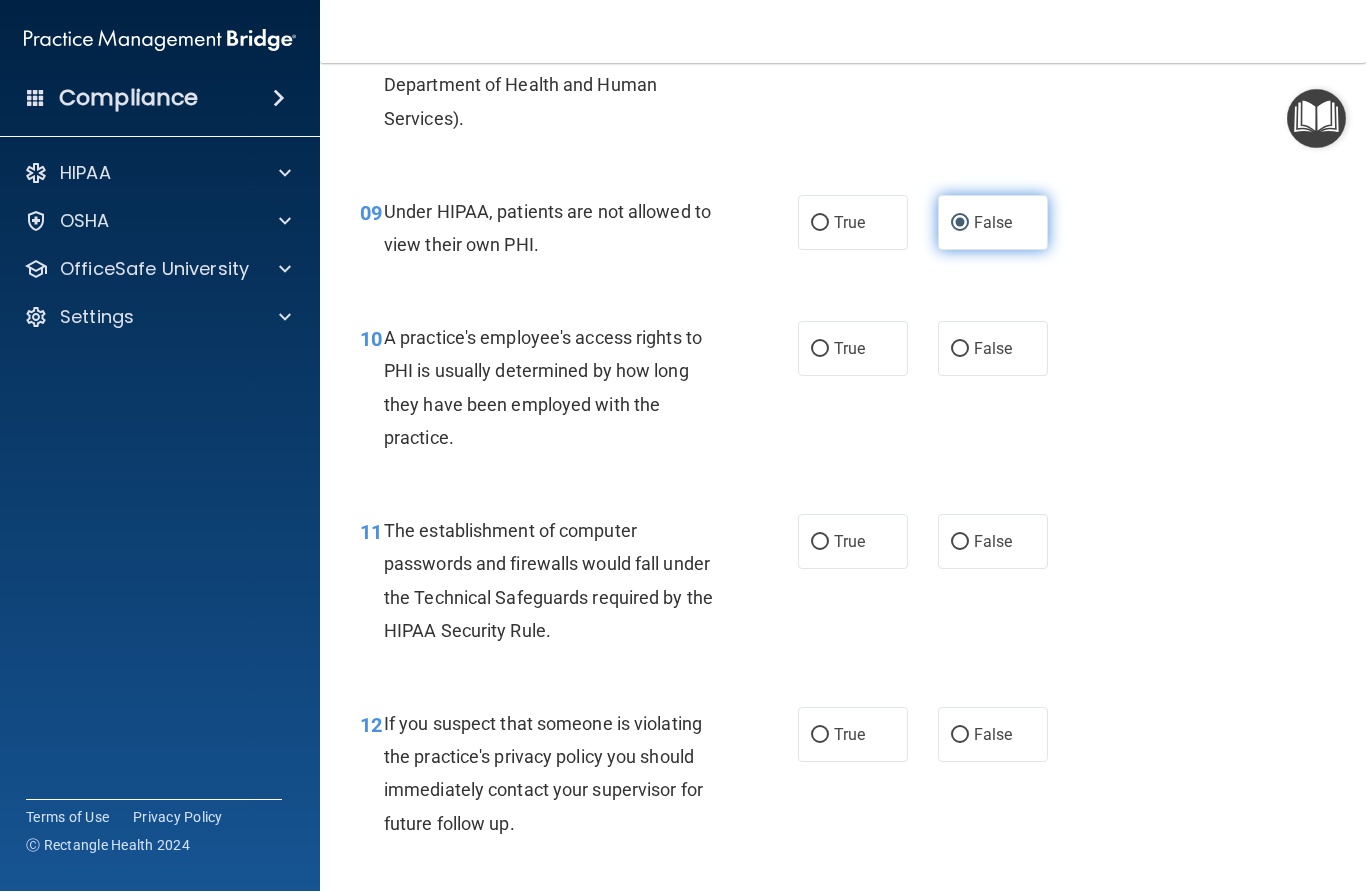 scroll, scrollTop: 1584, scrollLeft: 0, axis: vertical 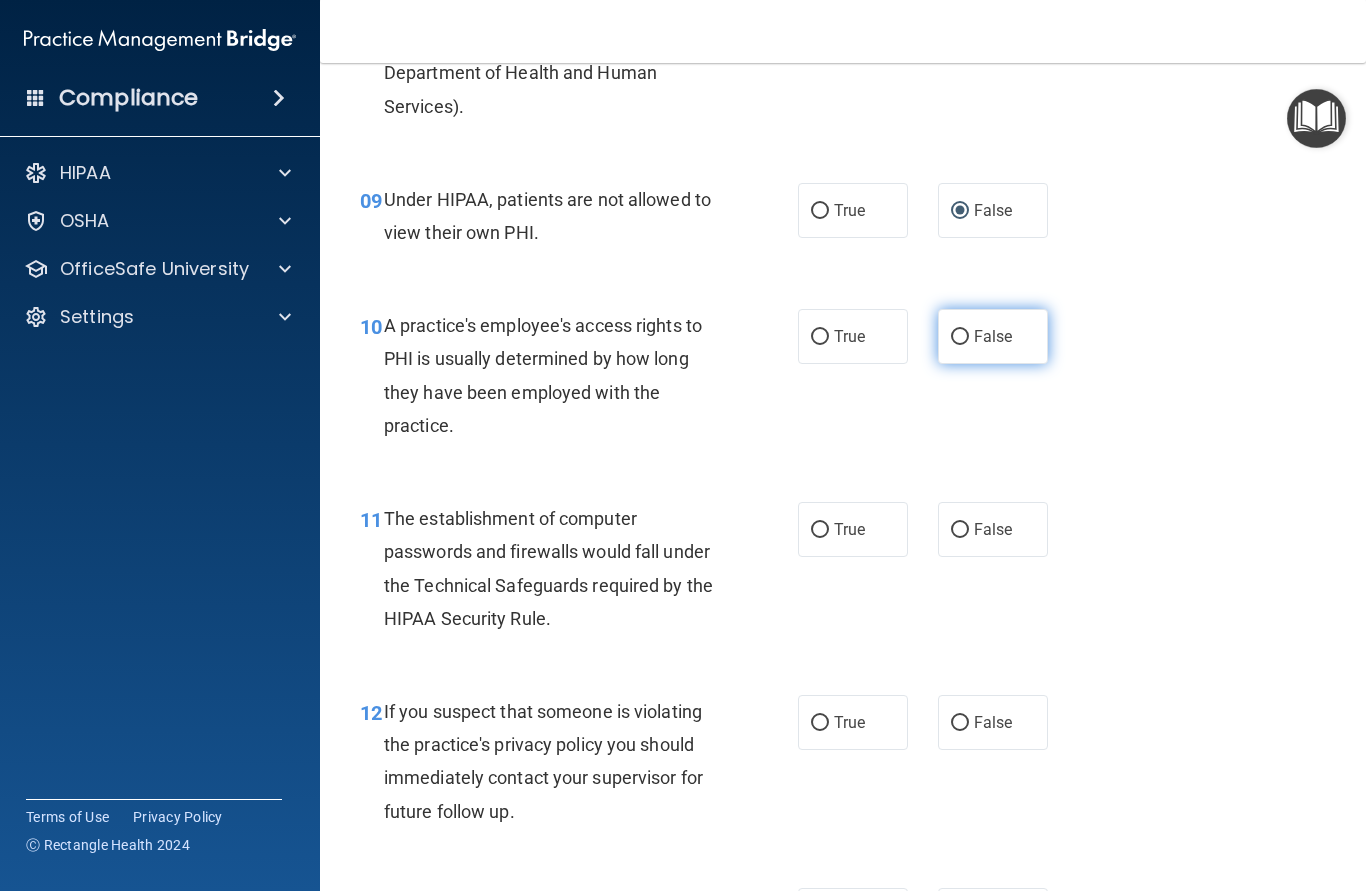 click on "False" at bounding box center [960, 338] 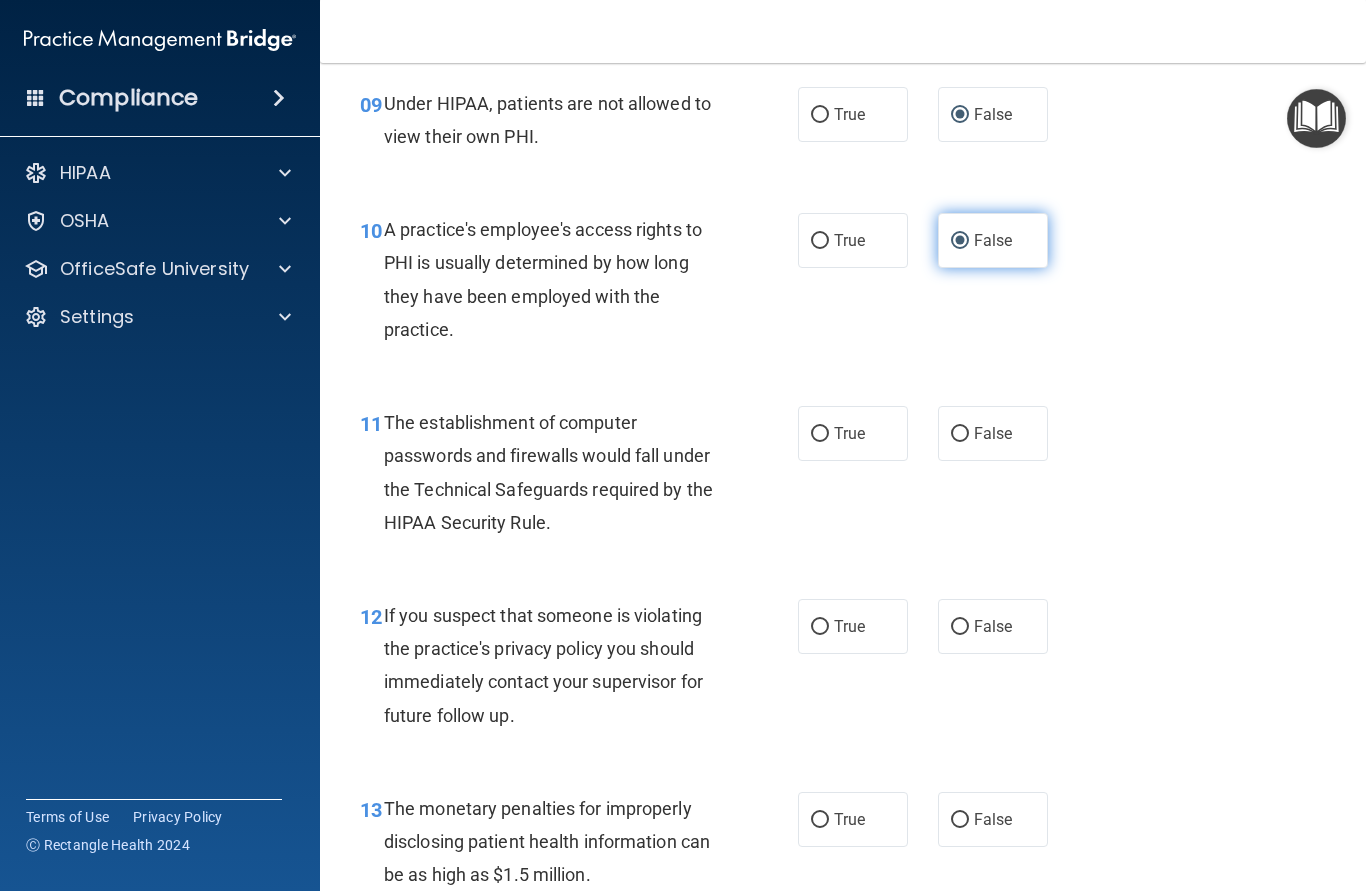 scroll, scrollTop: 1720, scrollLeft: 0, axis: vertical 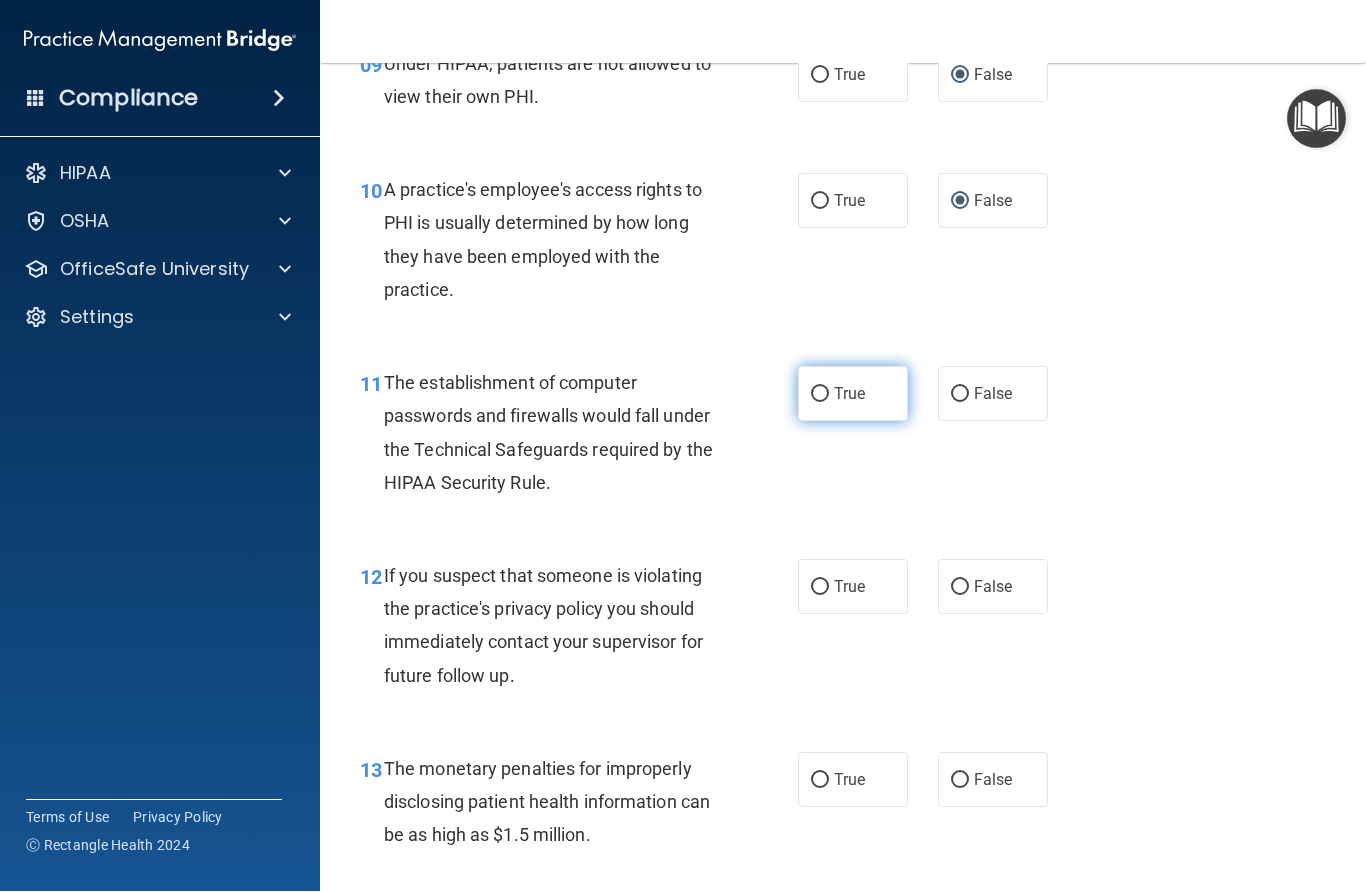 click on "True" at bounding box center (820, 395) 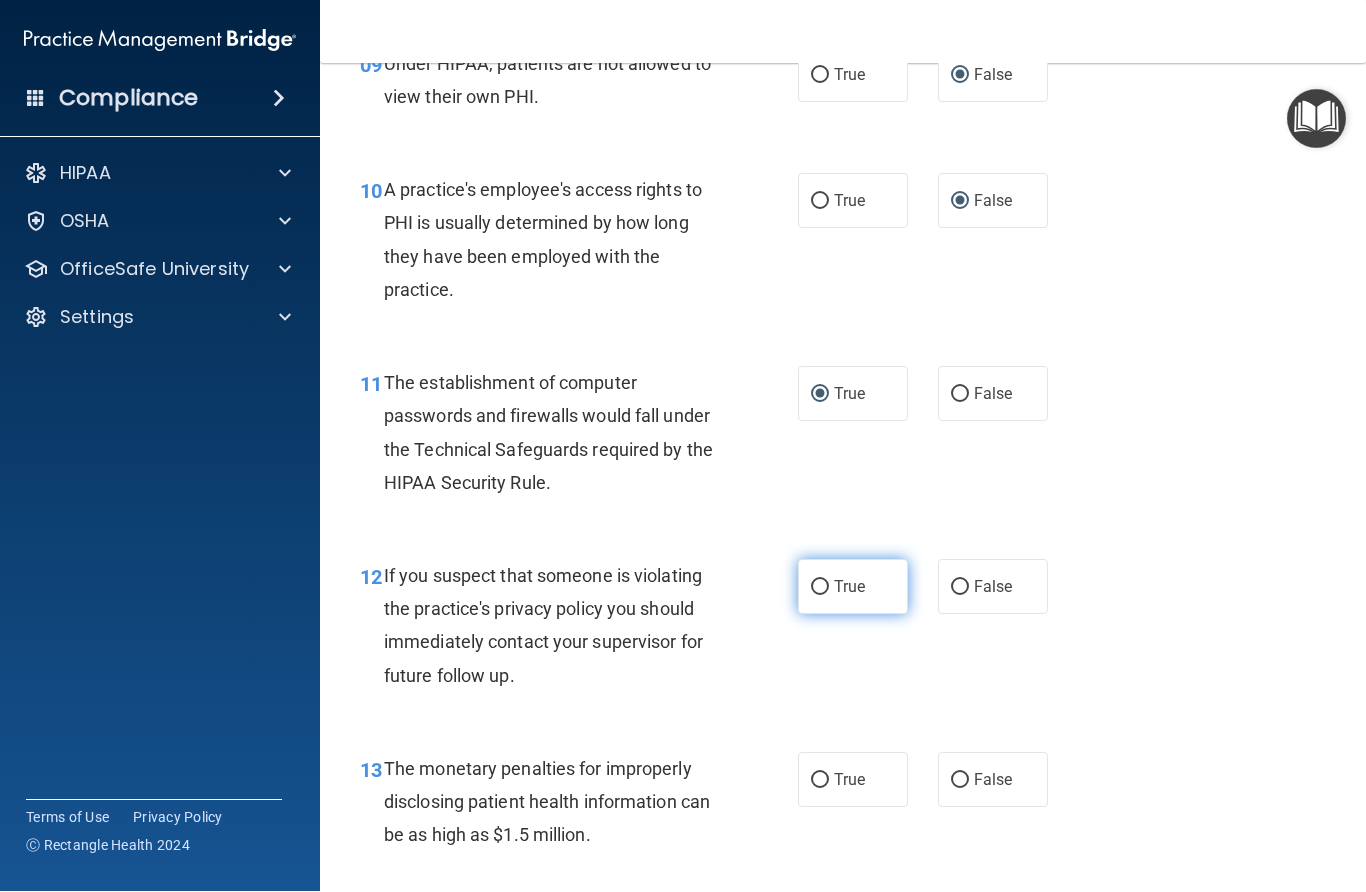 click on "True" at bounding box center (820, 588) 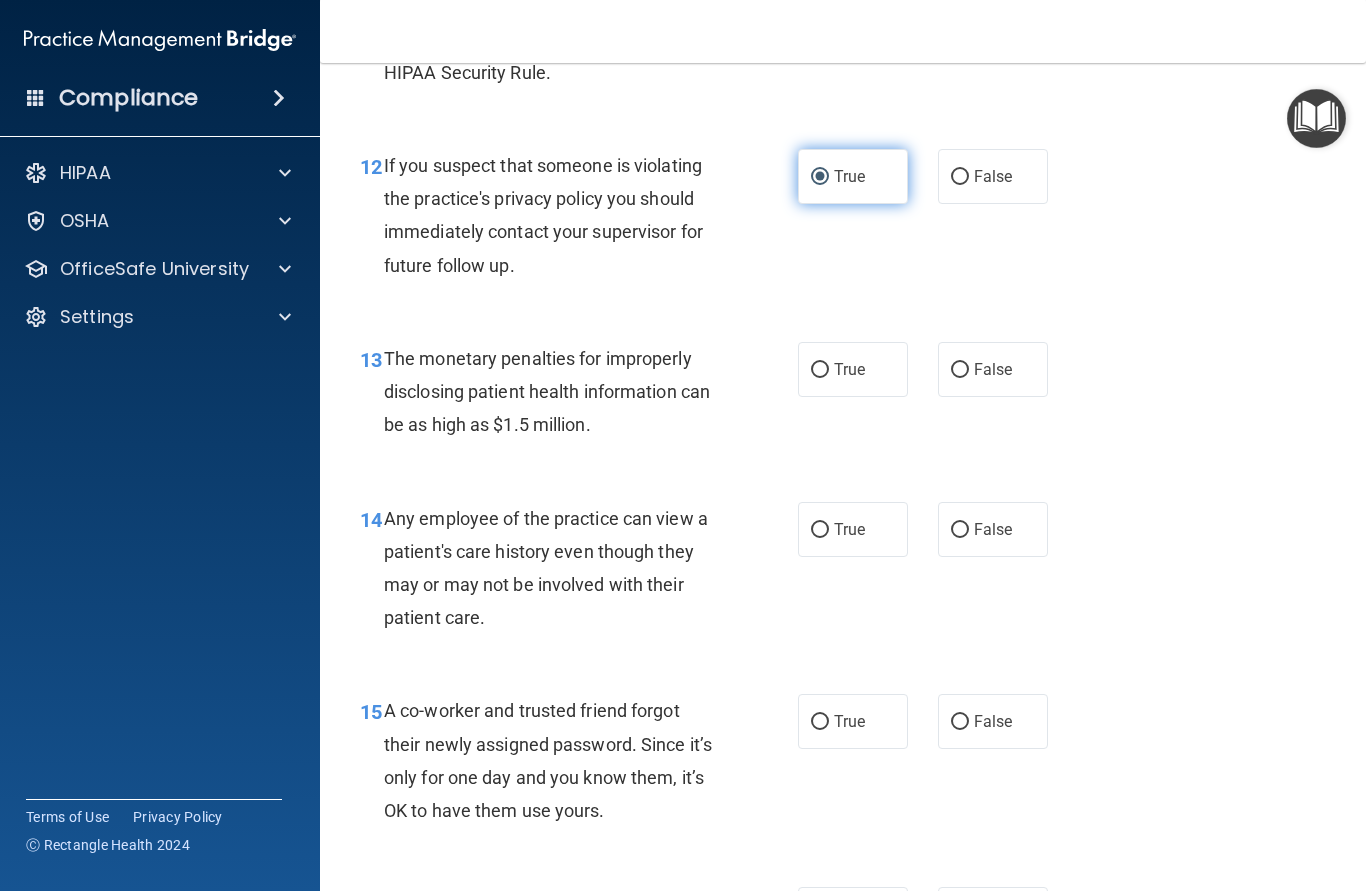 scroll, scrollTop: 2133, scrollLeft: 0, axis: vertical 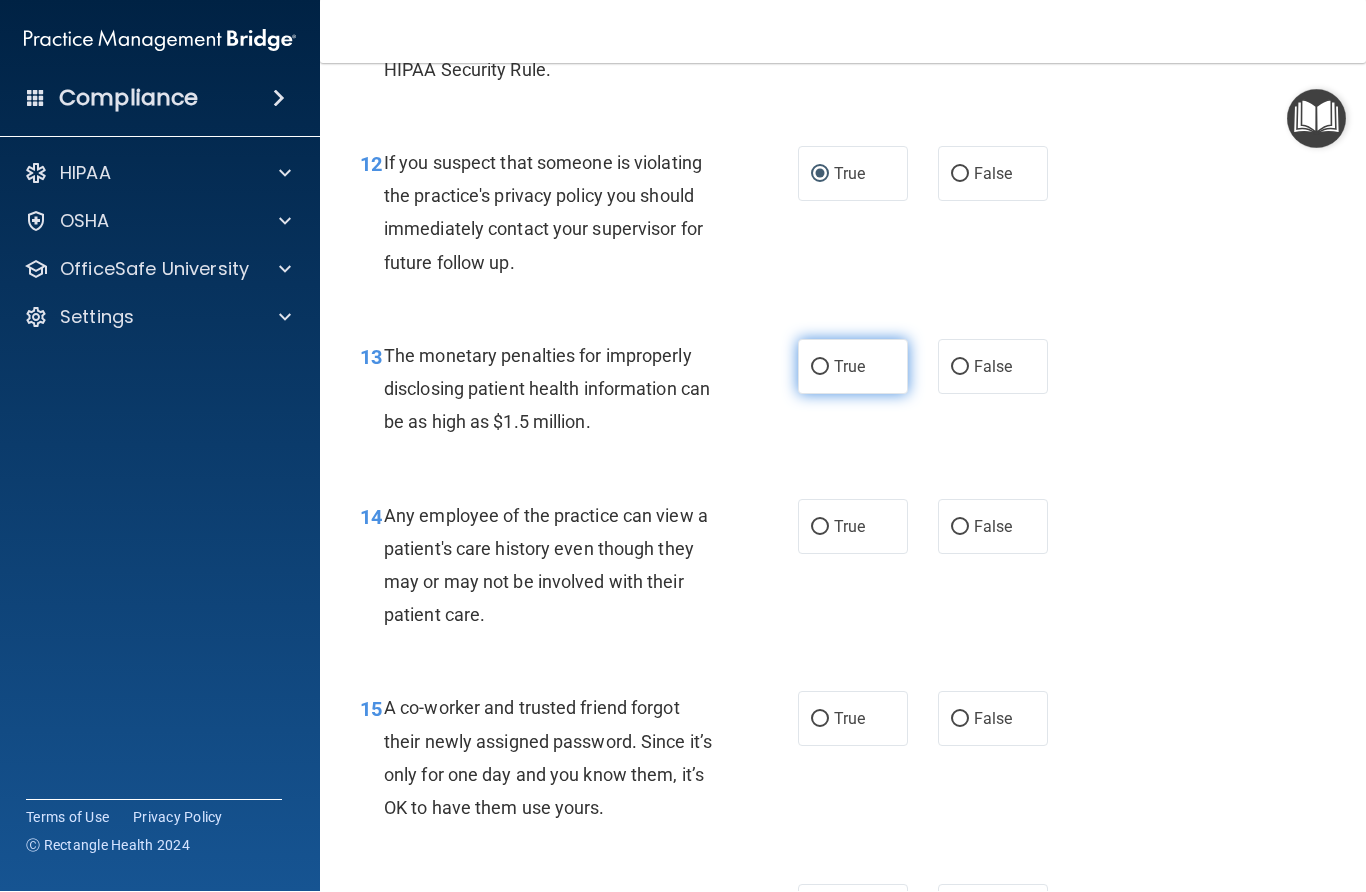 click on "True" at bounding box center [820, 368] 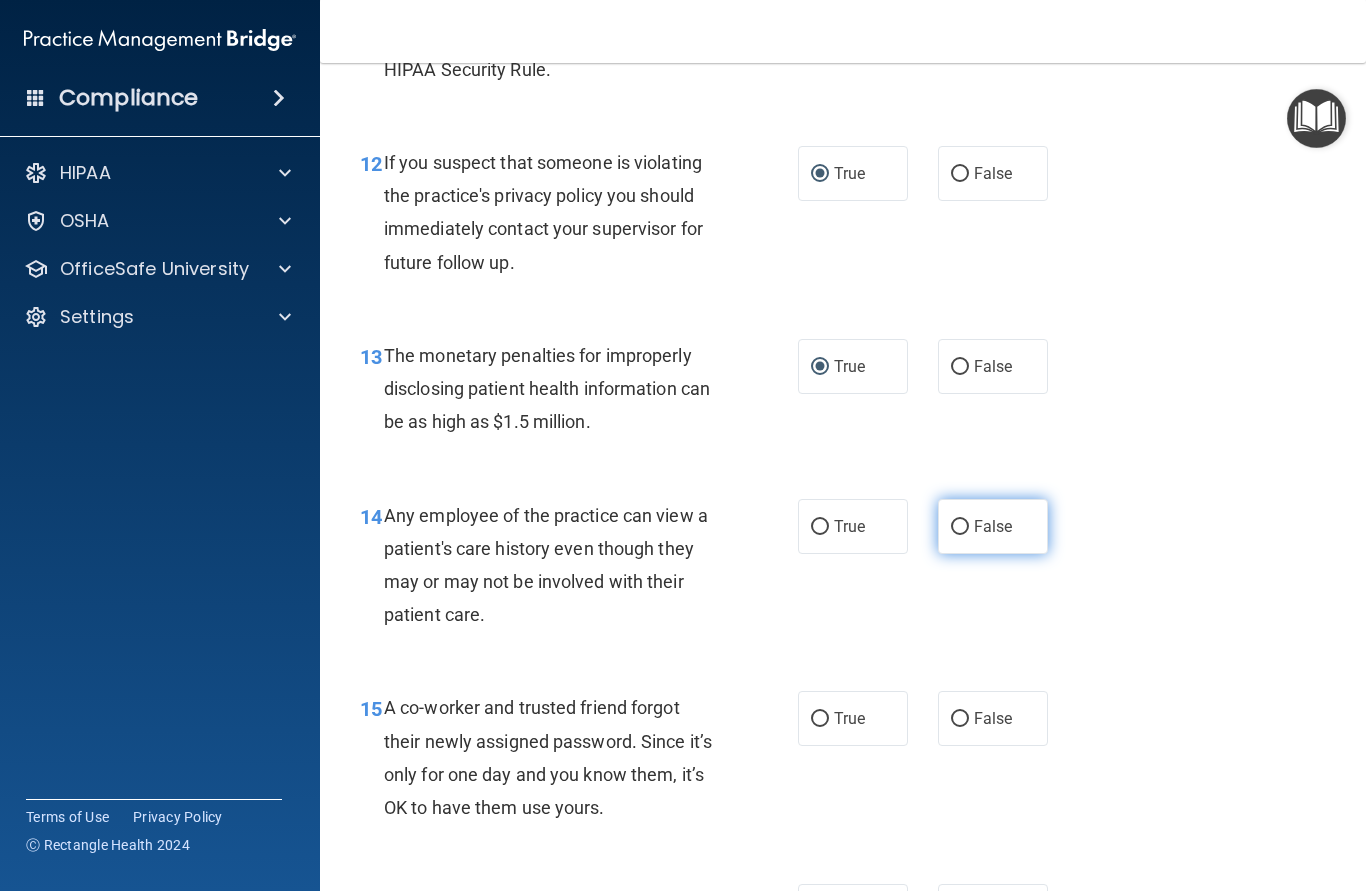 click on "False" at bounding box center (993, 527) 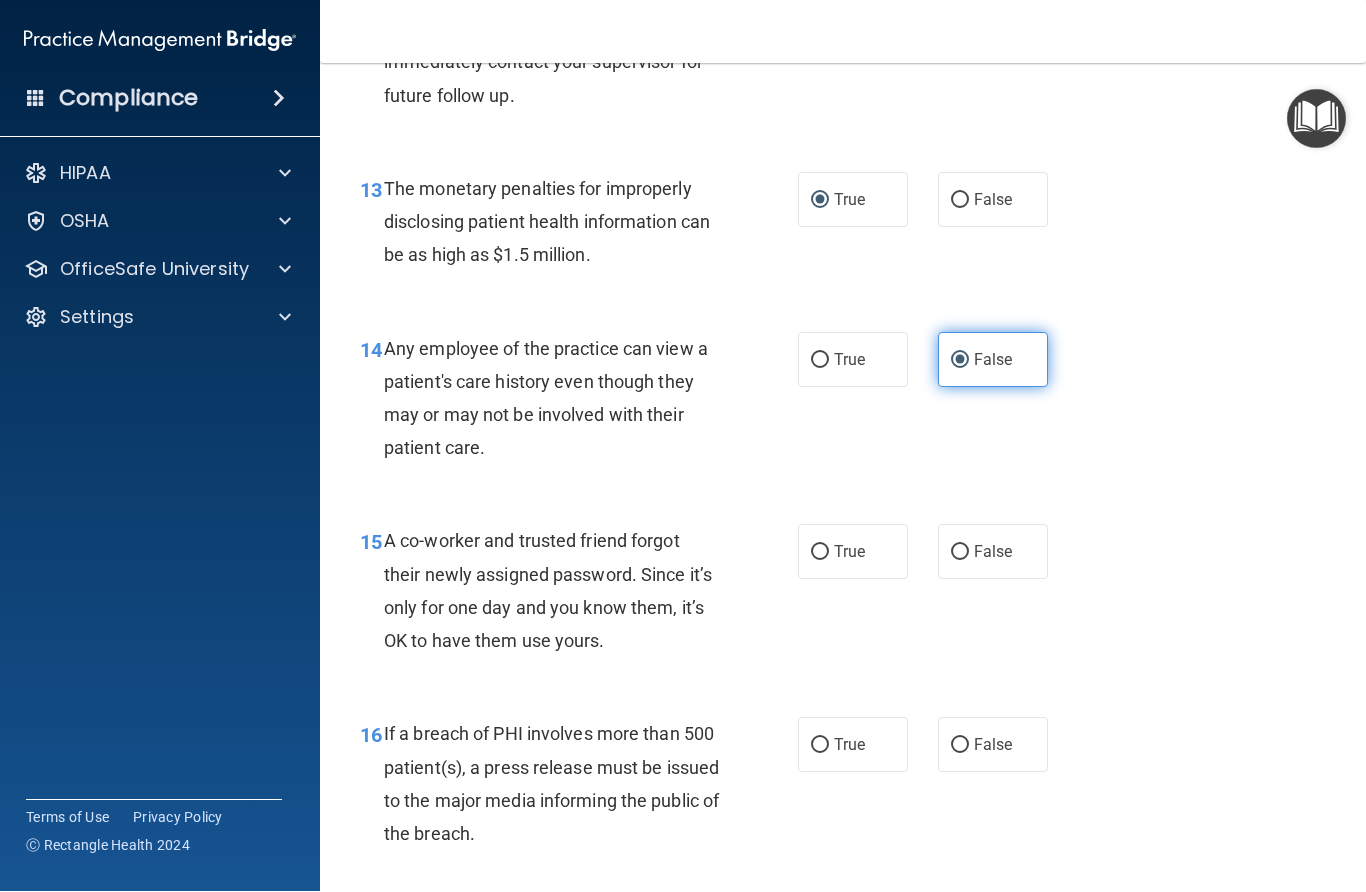 scroll, scrollTop: 2301, scrollLeft: 0, axis: vertical 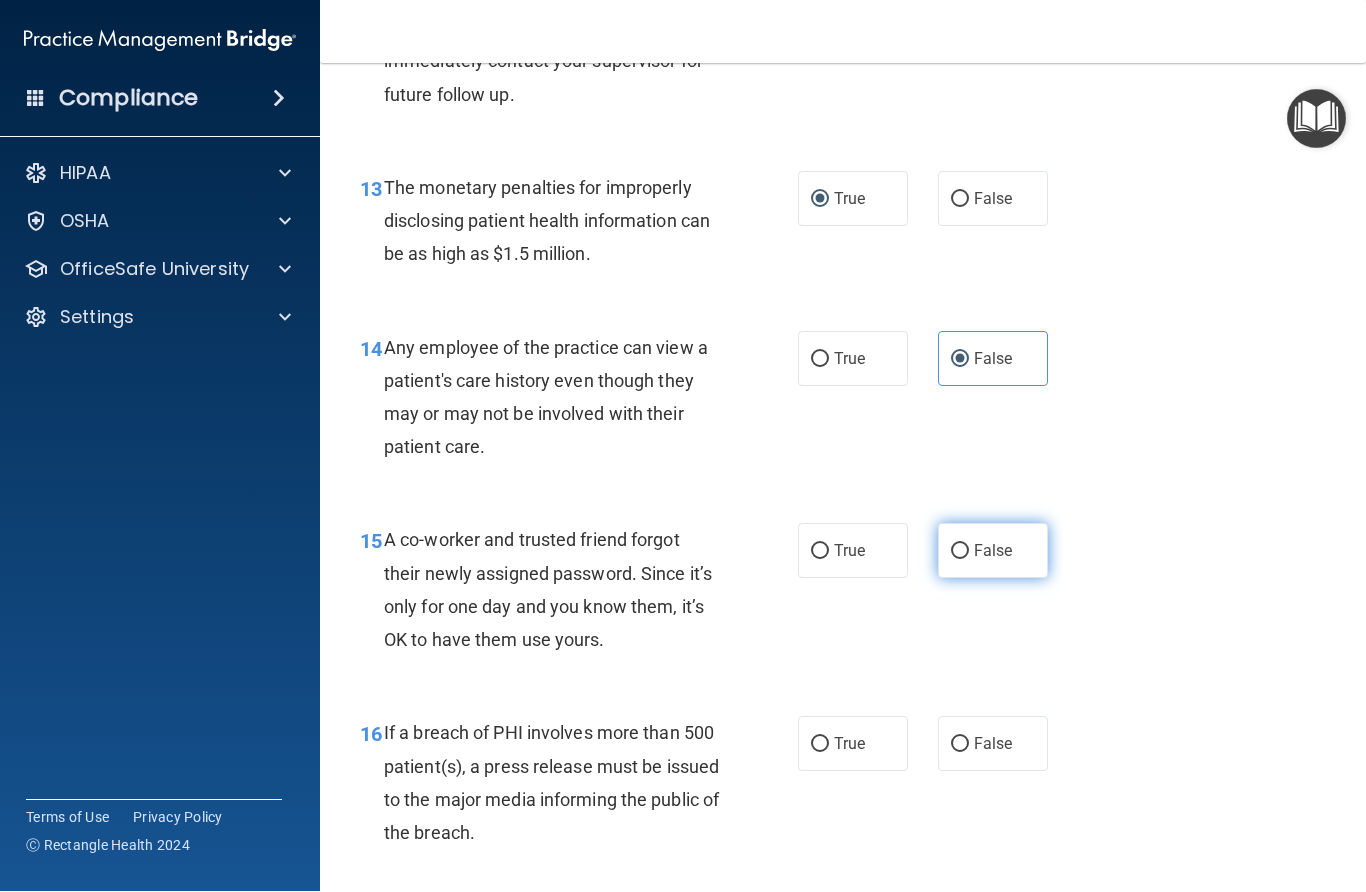 click on "False" at bounding box center [993, 551] 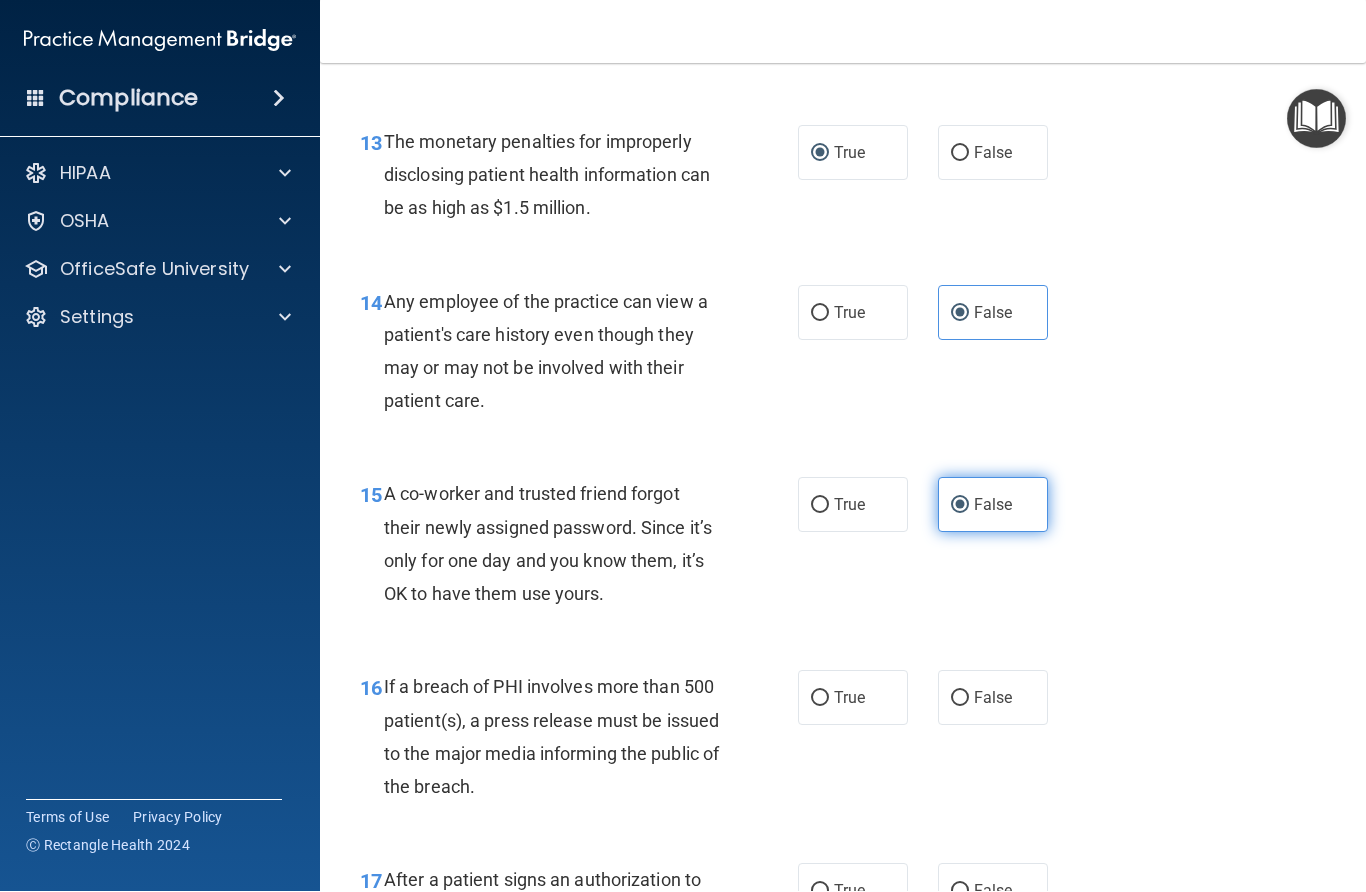 scroll, scrollTop: 2439, scrollLeft: 0, axis: vertical 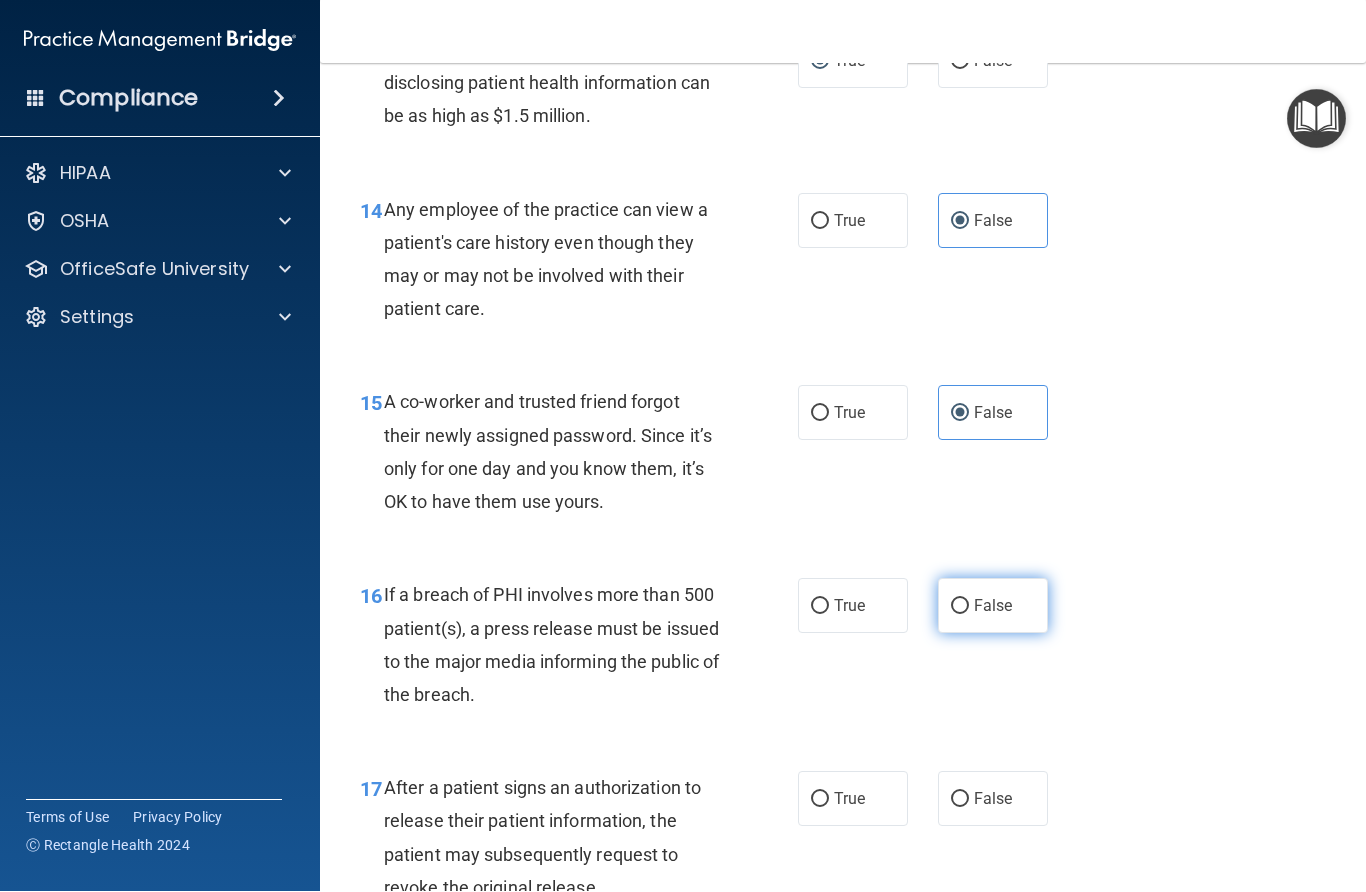 click on "False" at bounding box center (960, 607) 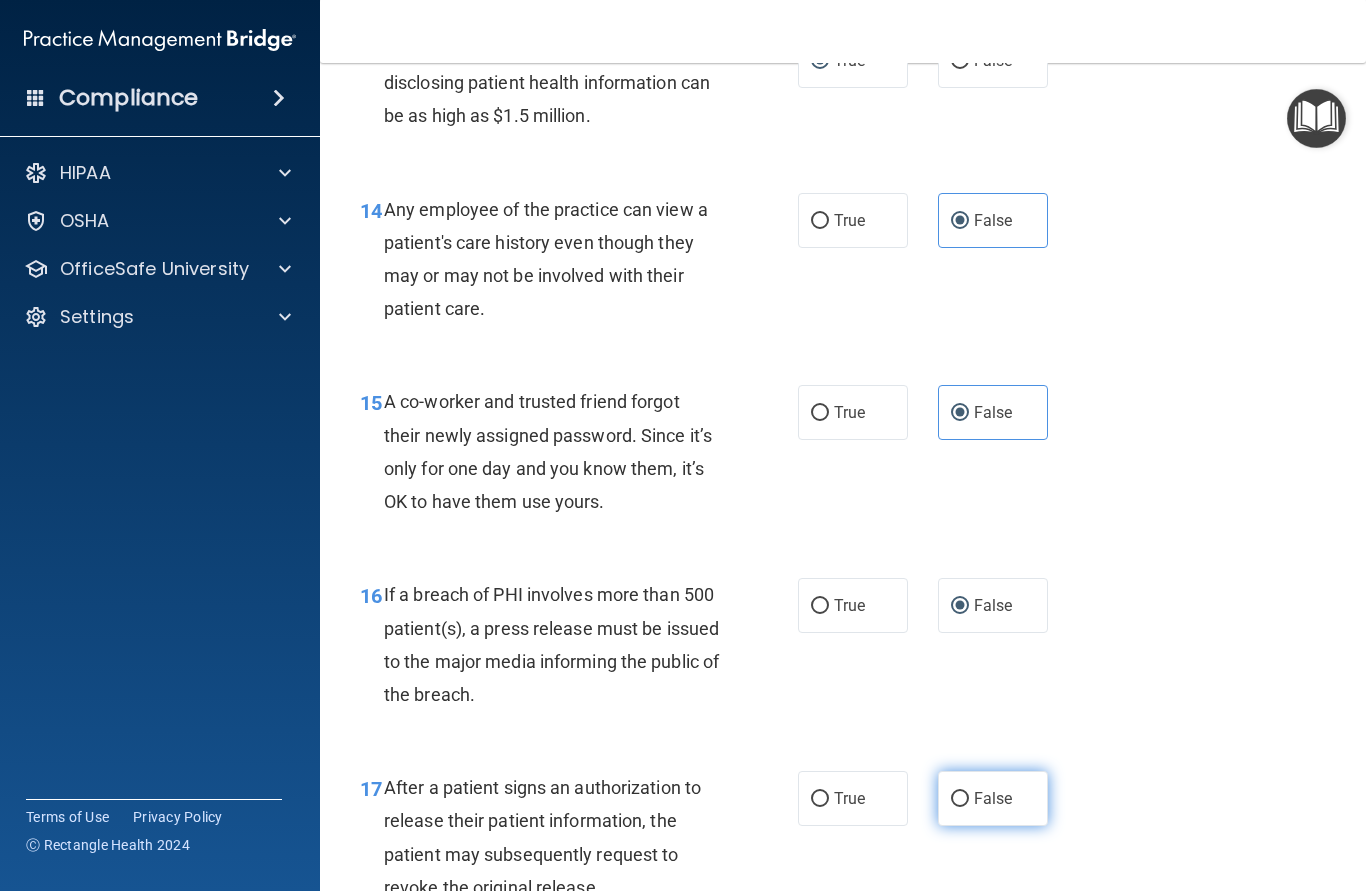 click on "False" at bounding box center [960, 800] 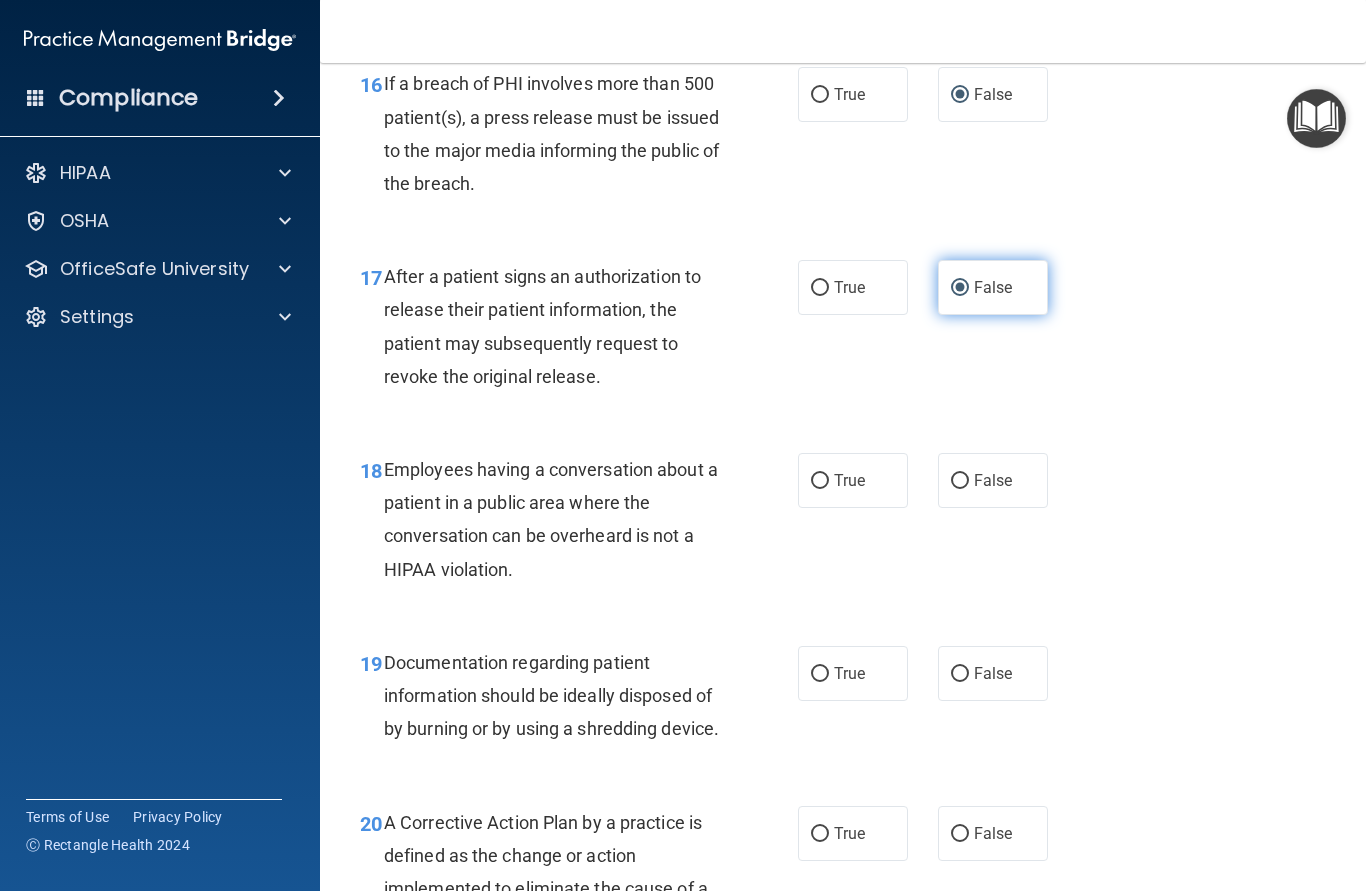 scroll, scrollTop: 2951, scrollLeft: 0, axis: vertical 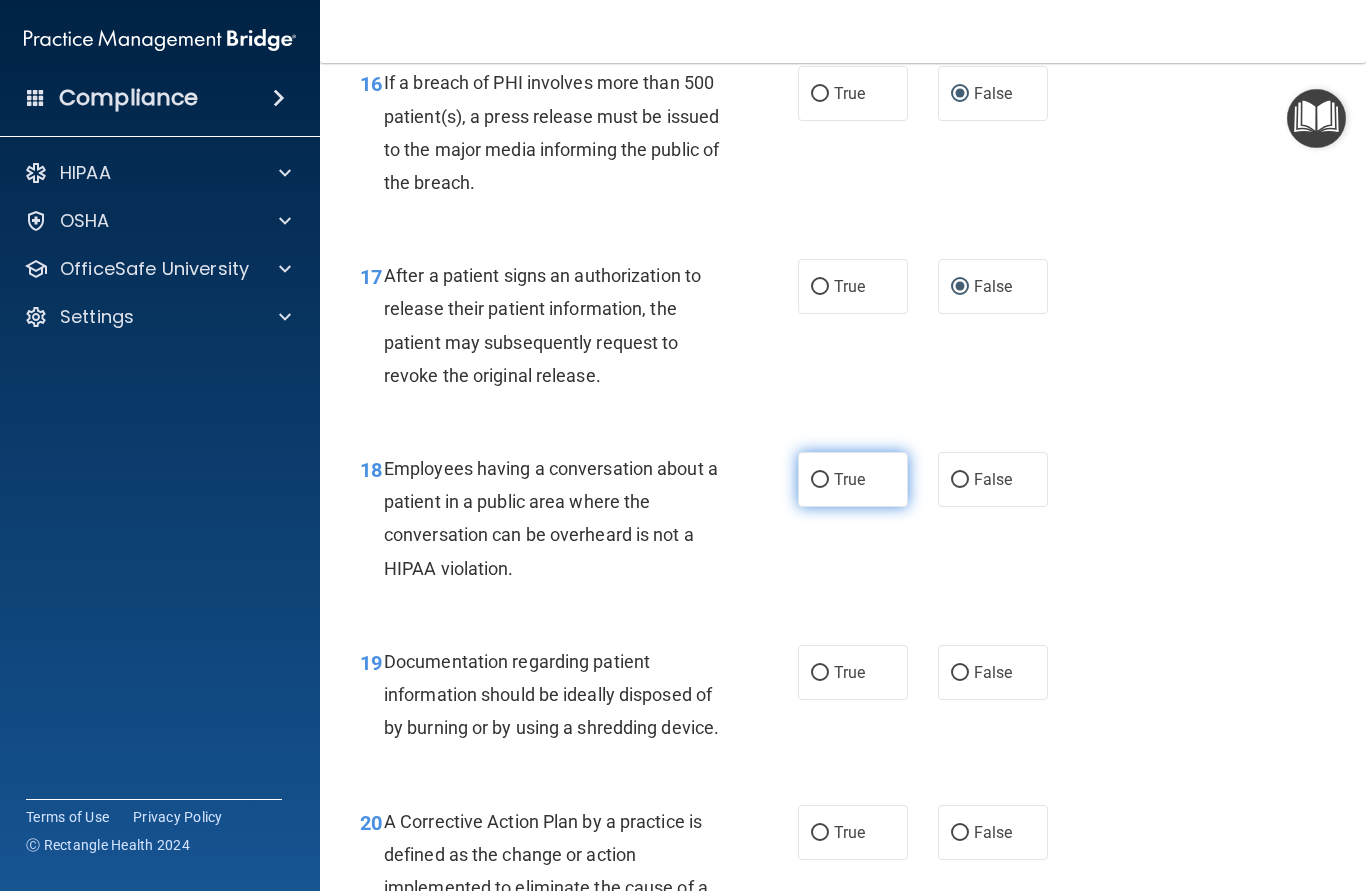 click on "True" at bounding box center (853, 480) 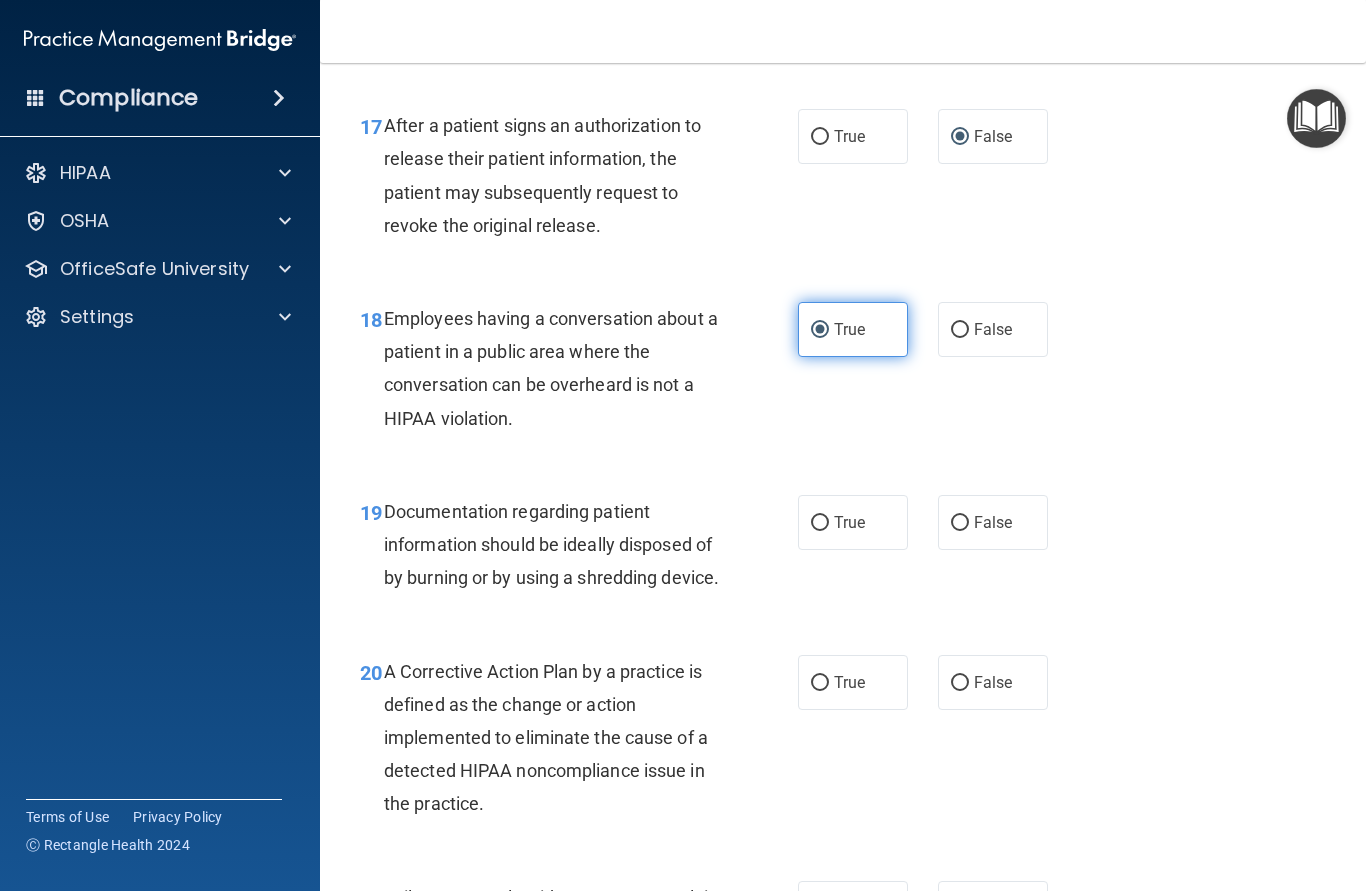 scroll, scrollTop: 3102, scrollLeft: 0, axis: vertical 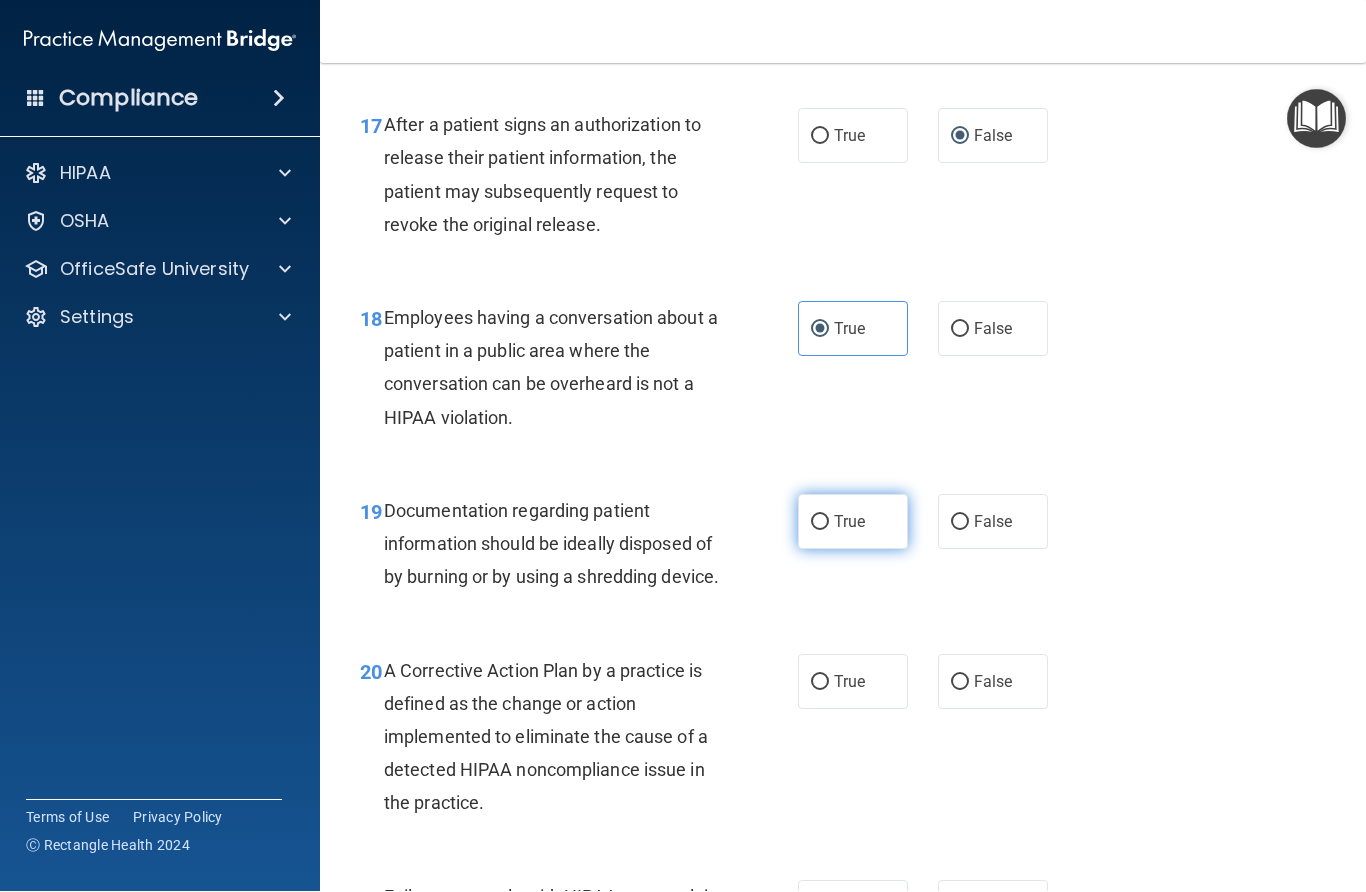 click on "True" at bounding box center (820, 523) 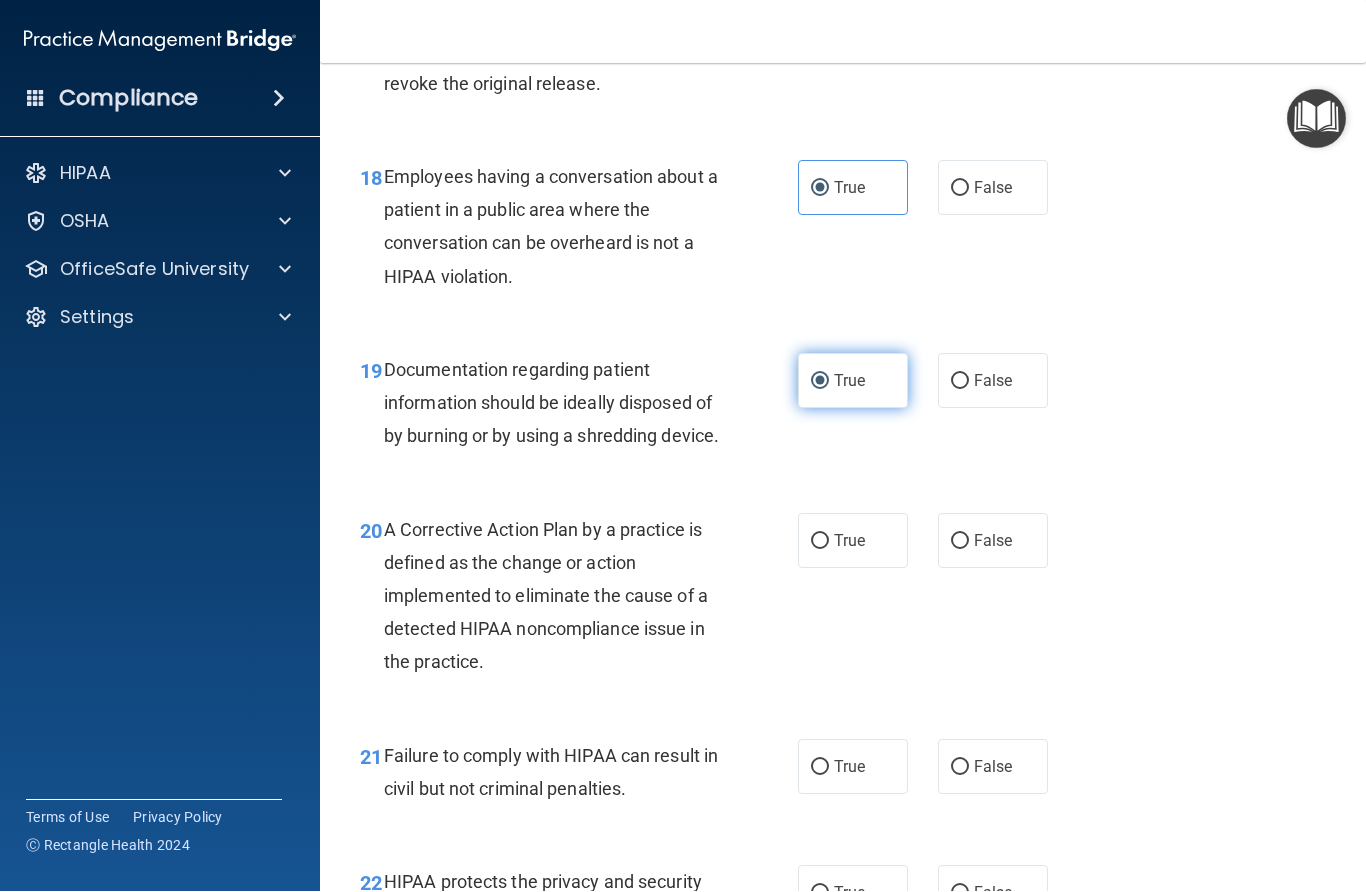 scroll, scrollTop: 3247, scrollLeft: 0, axis: vertical 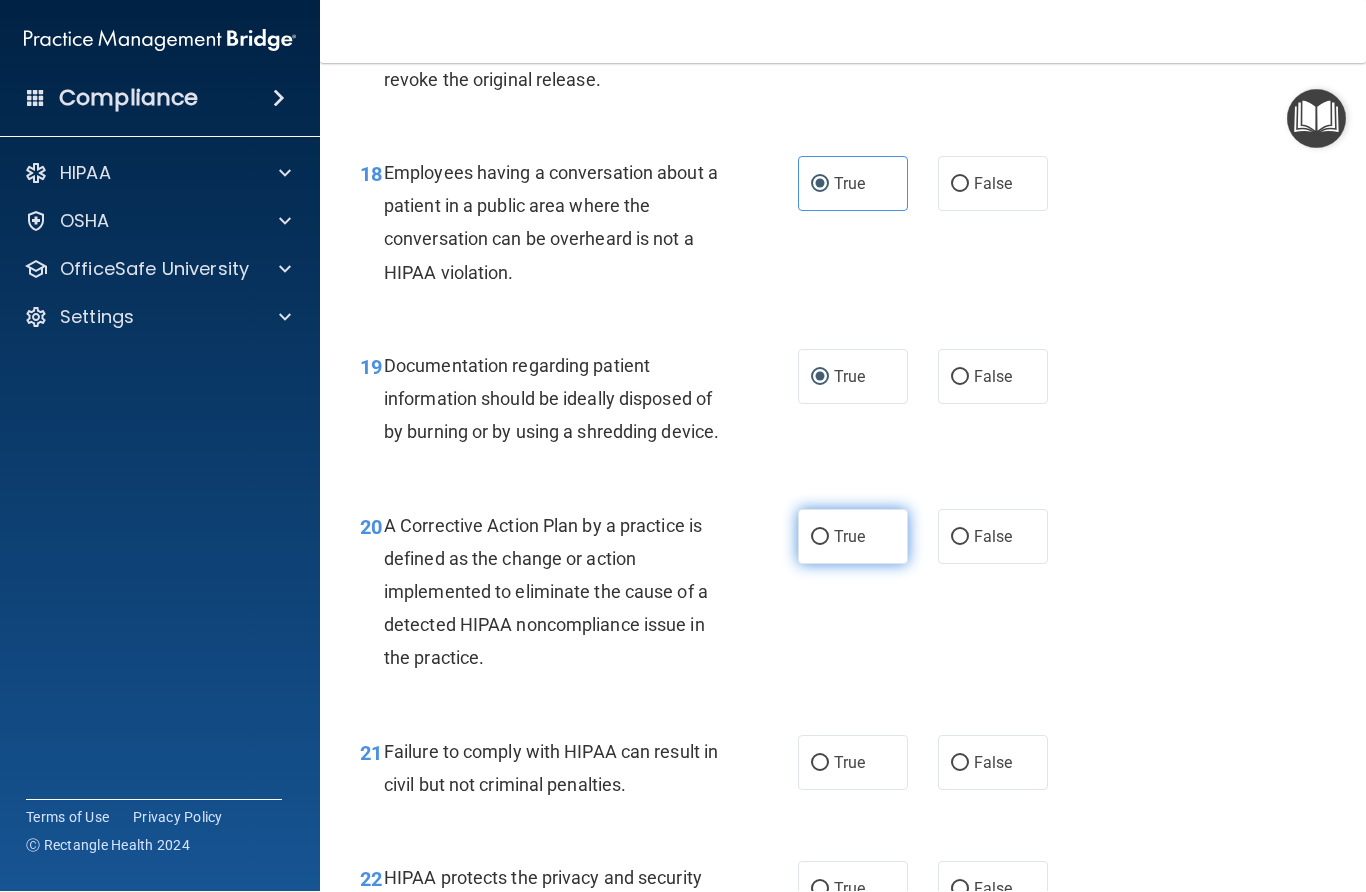 click on "True" at bounding box center (820, 538) 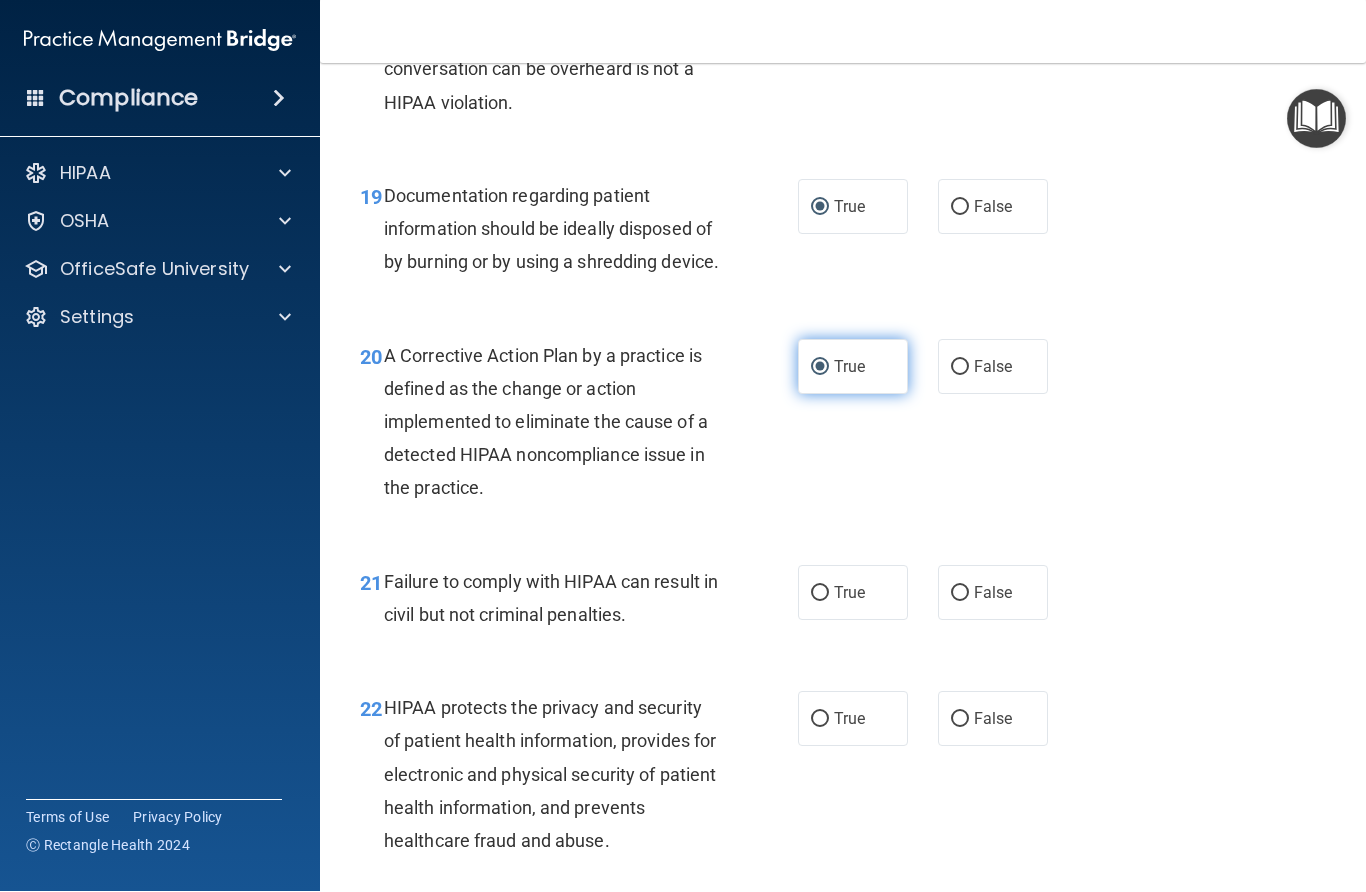 scroll, scrollTop: 3420, scrollLeft: 0, axis: vertical 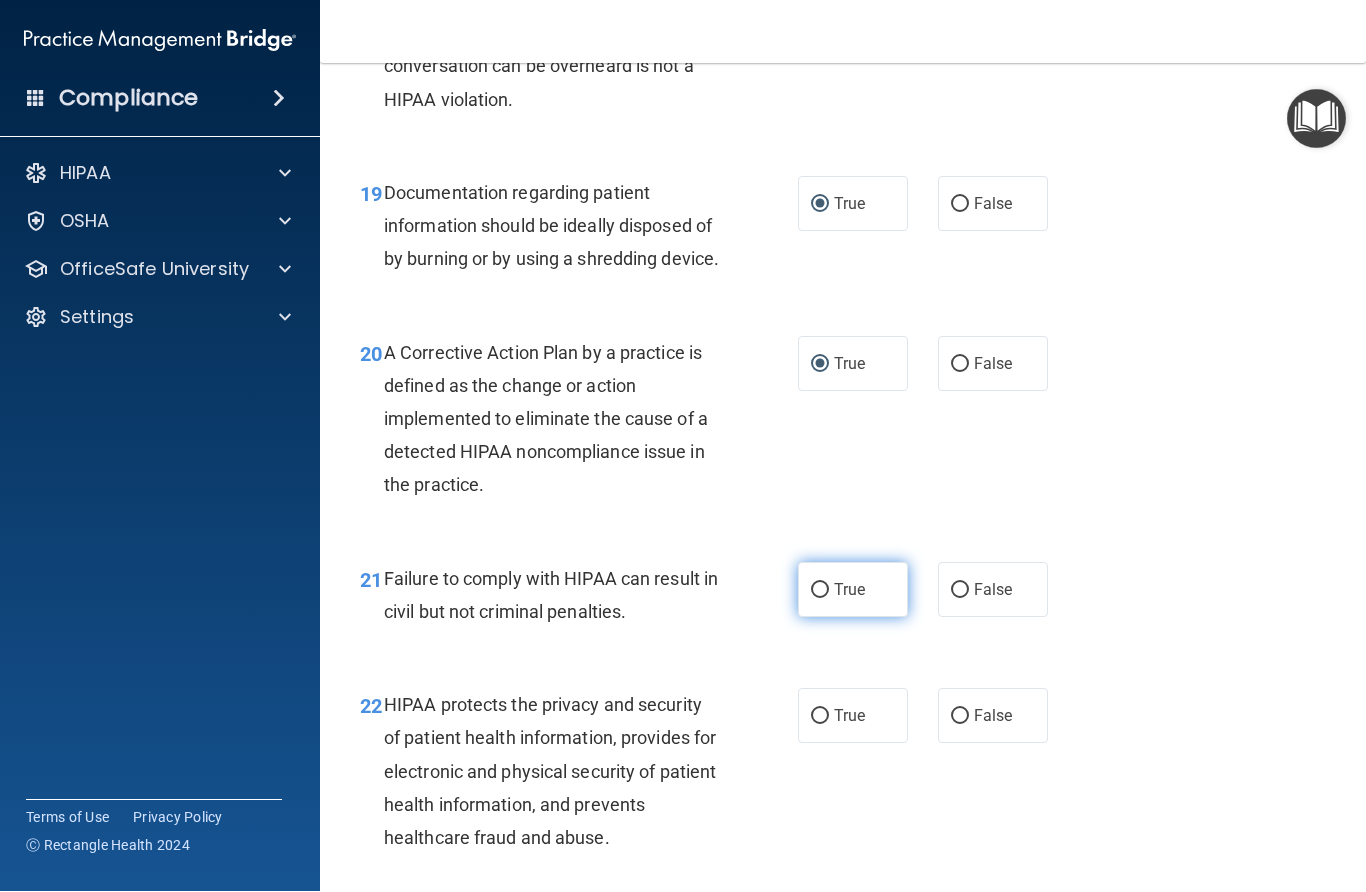 click on "True" at bounding box center (820, 591) 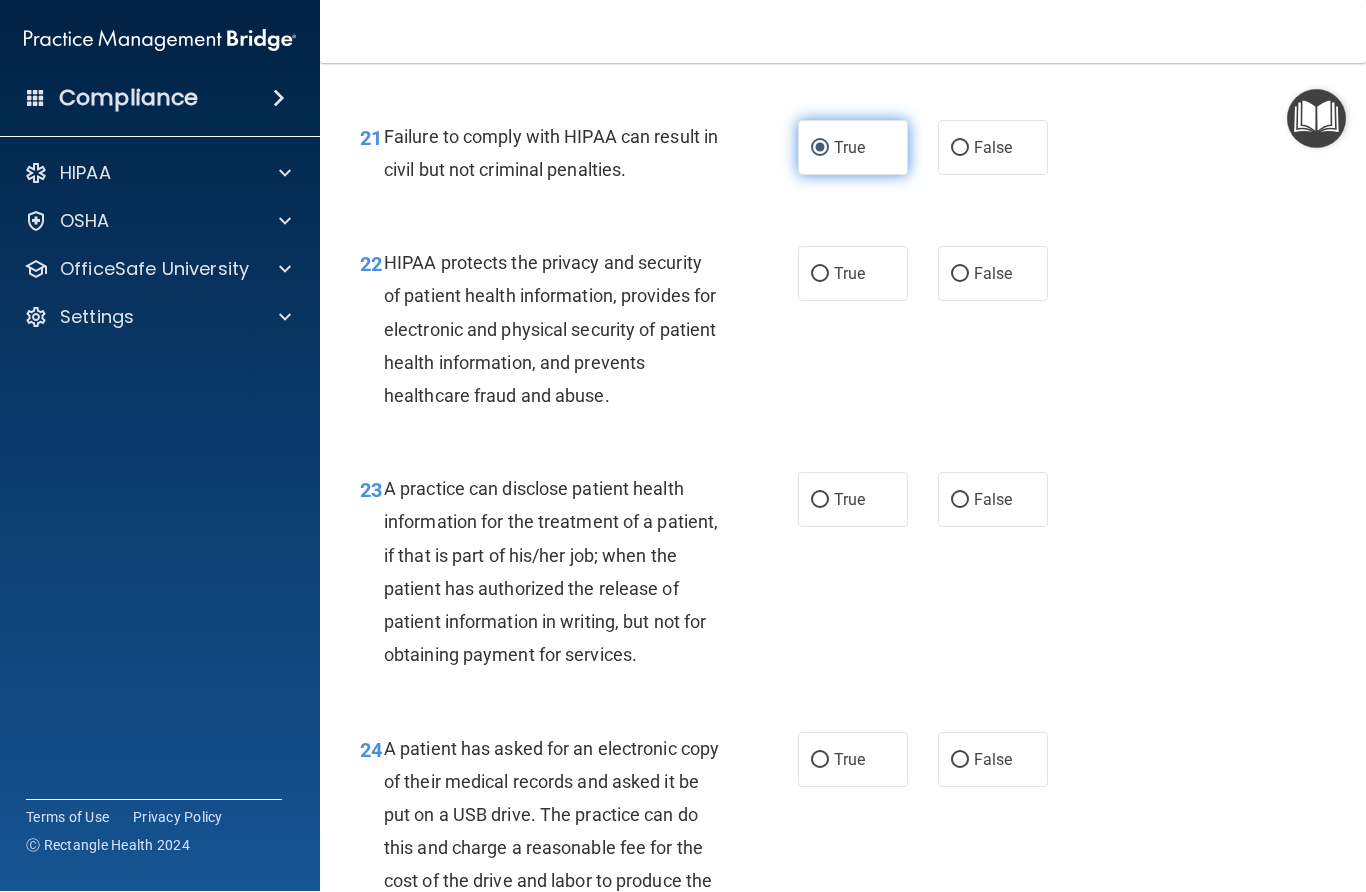 scroll, scrollTop: 3863, scrollLeft: 0, axis: vertical 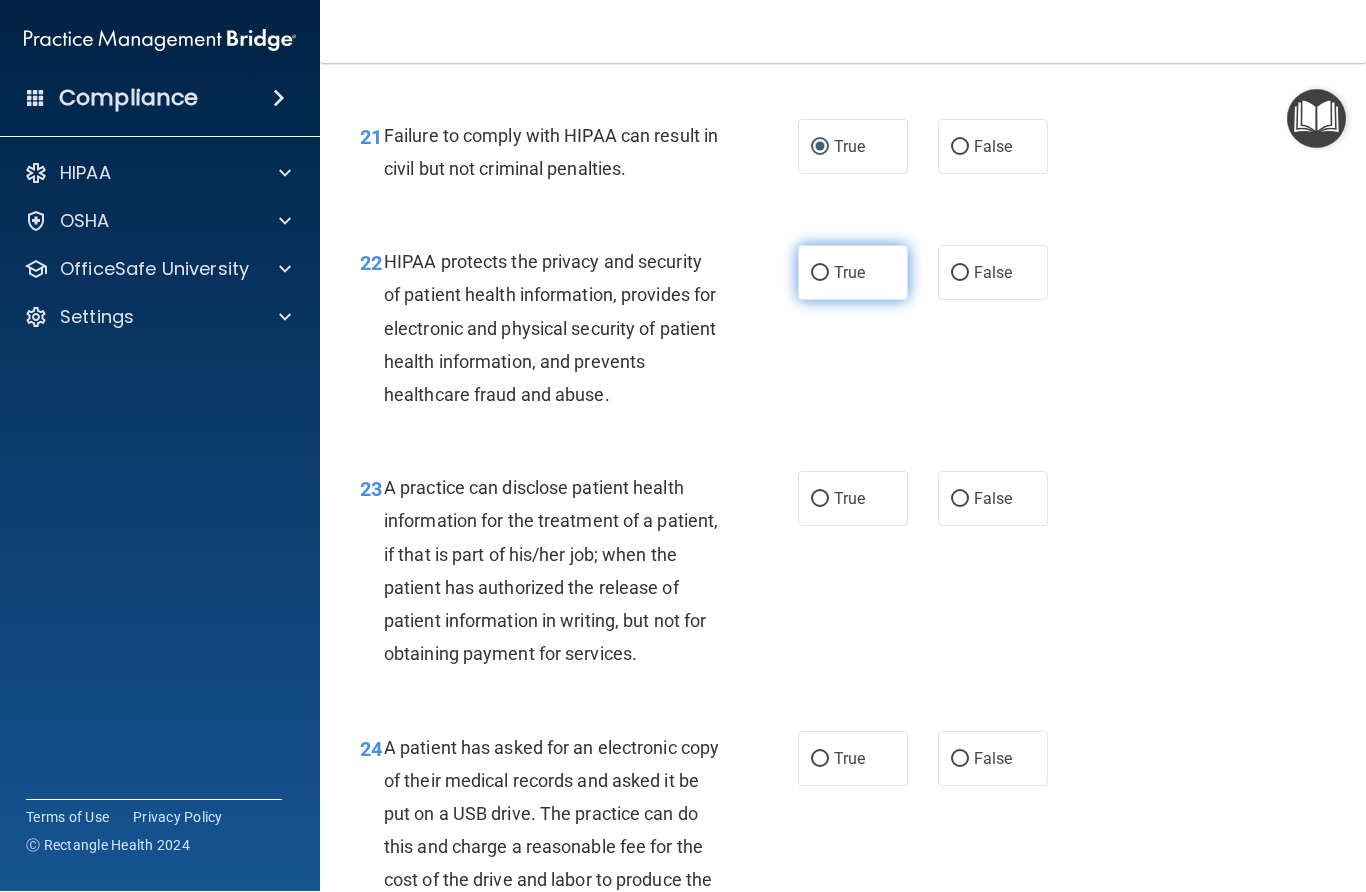 click on "True" at bounding box center (853, 273) 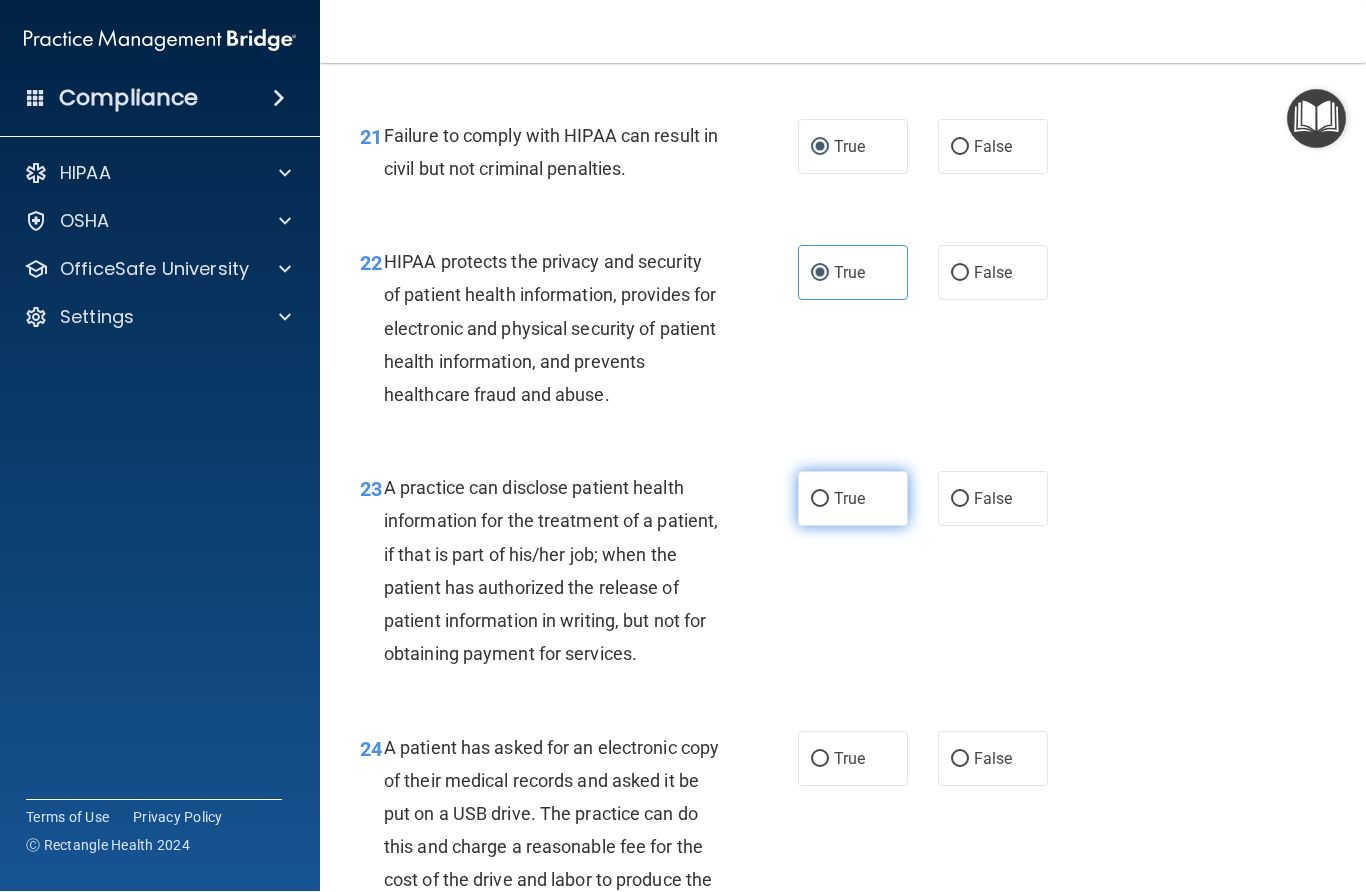click on "True" at bounding box center (820, 500) 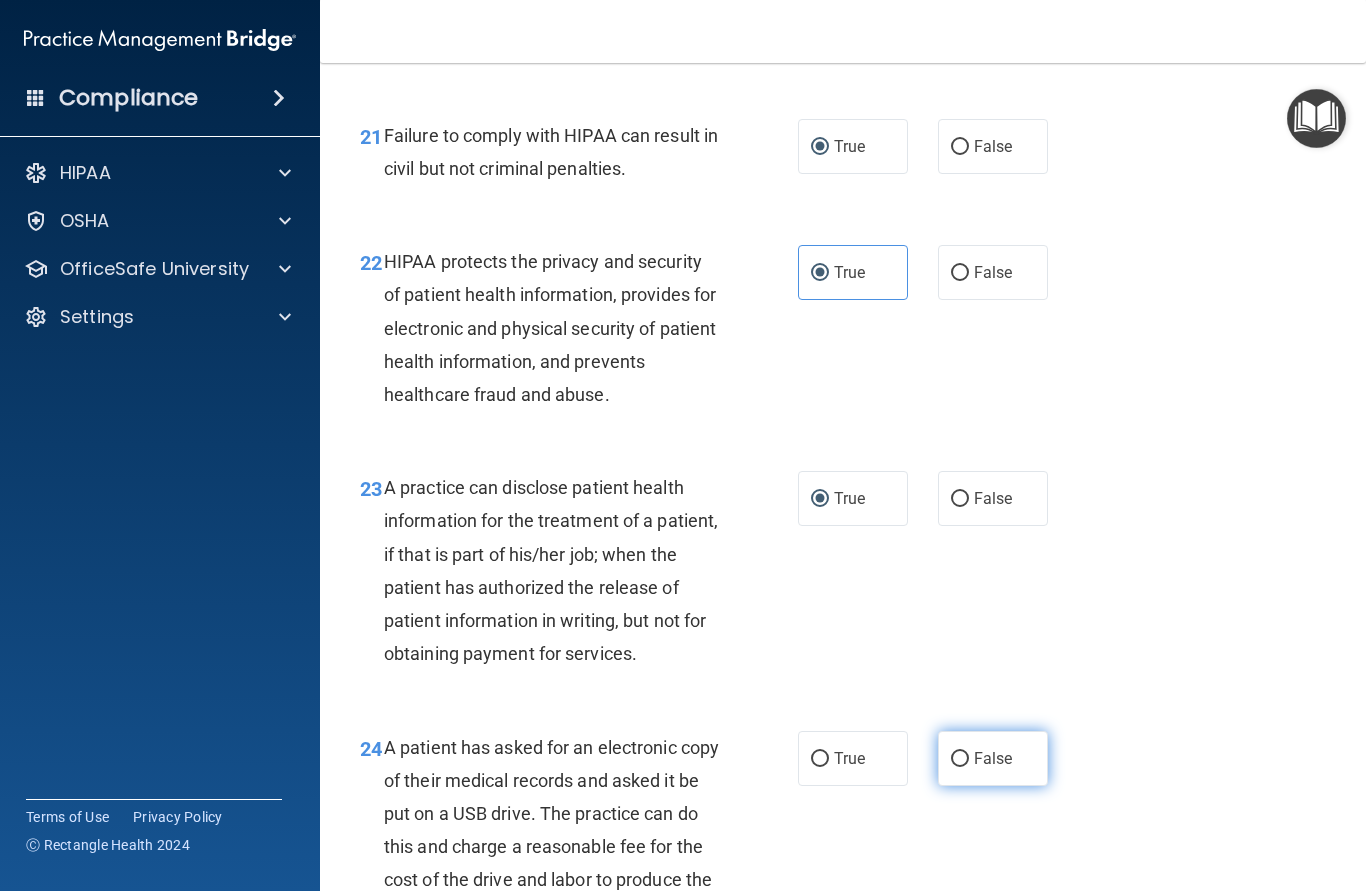 click on "False" at bounding box center (960, 760) 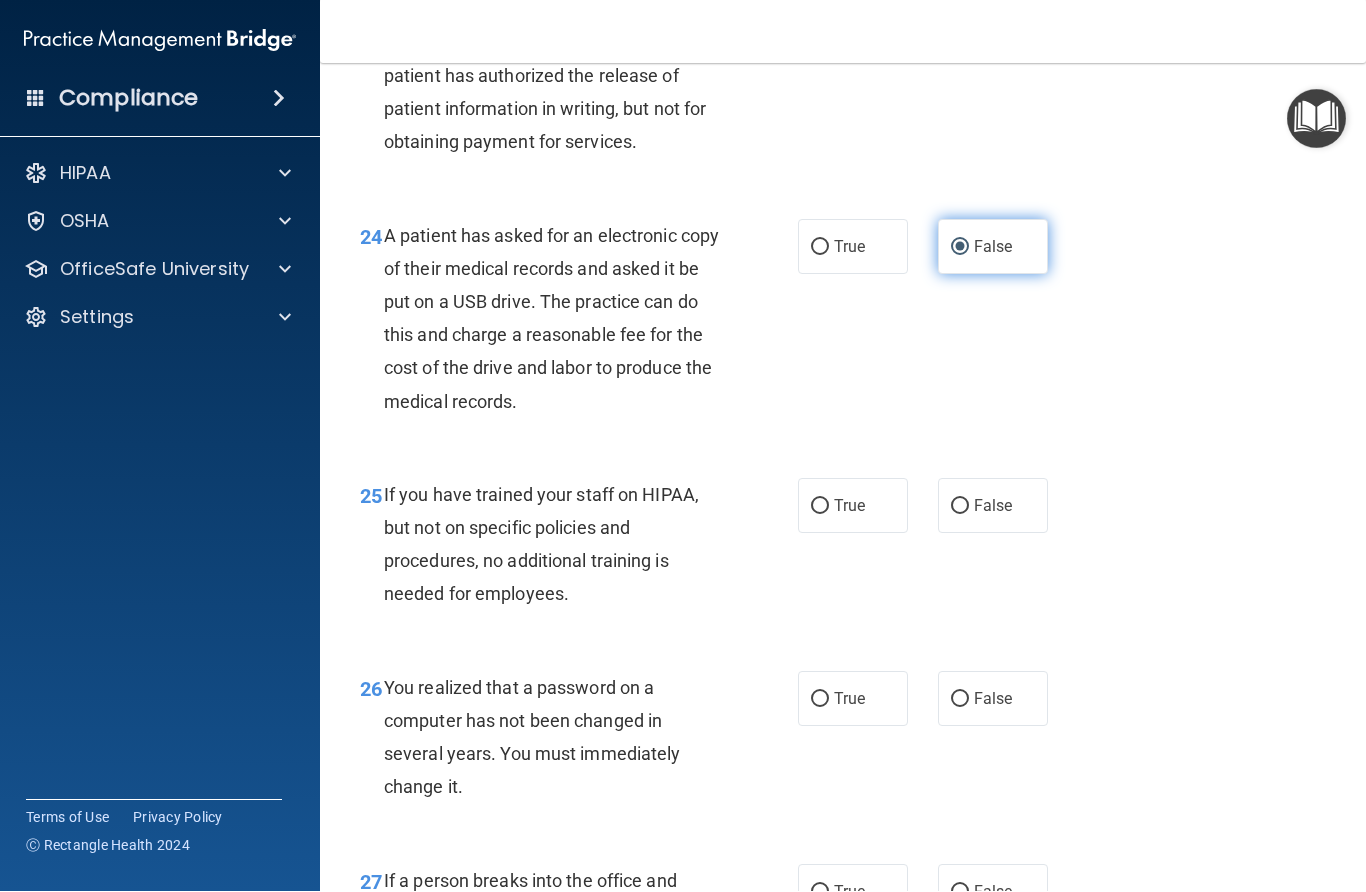 scroll, scrollTop: 4408, scrollLeft: 0, axis: vertical 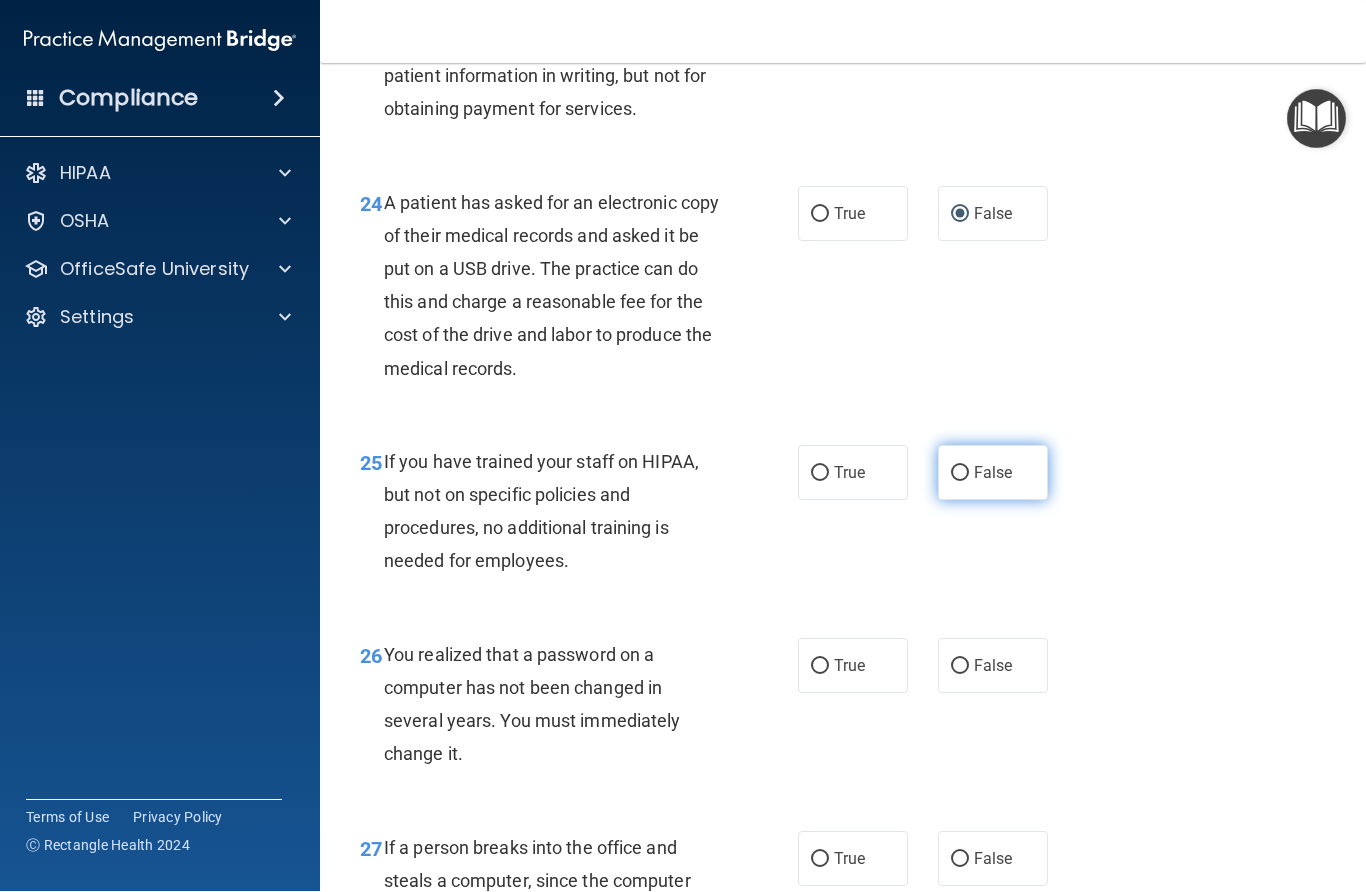 click on "False" at bounding box center [993, 473] 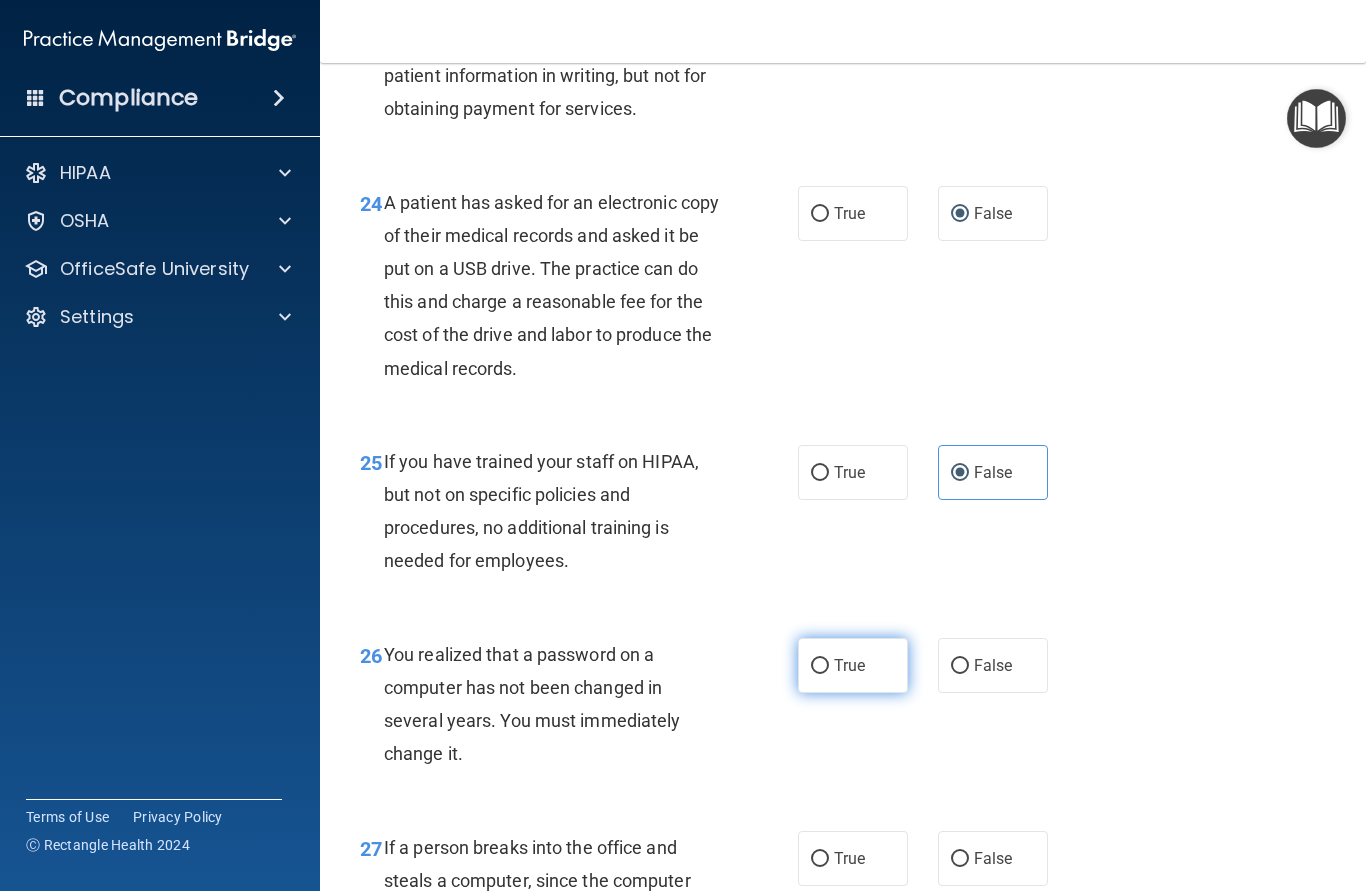 click on "True" at bounding box center (820, 667) 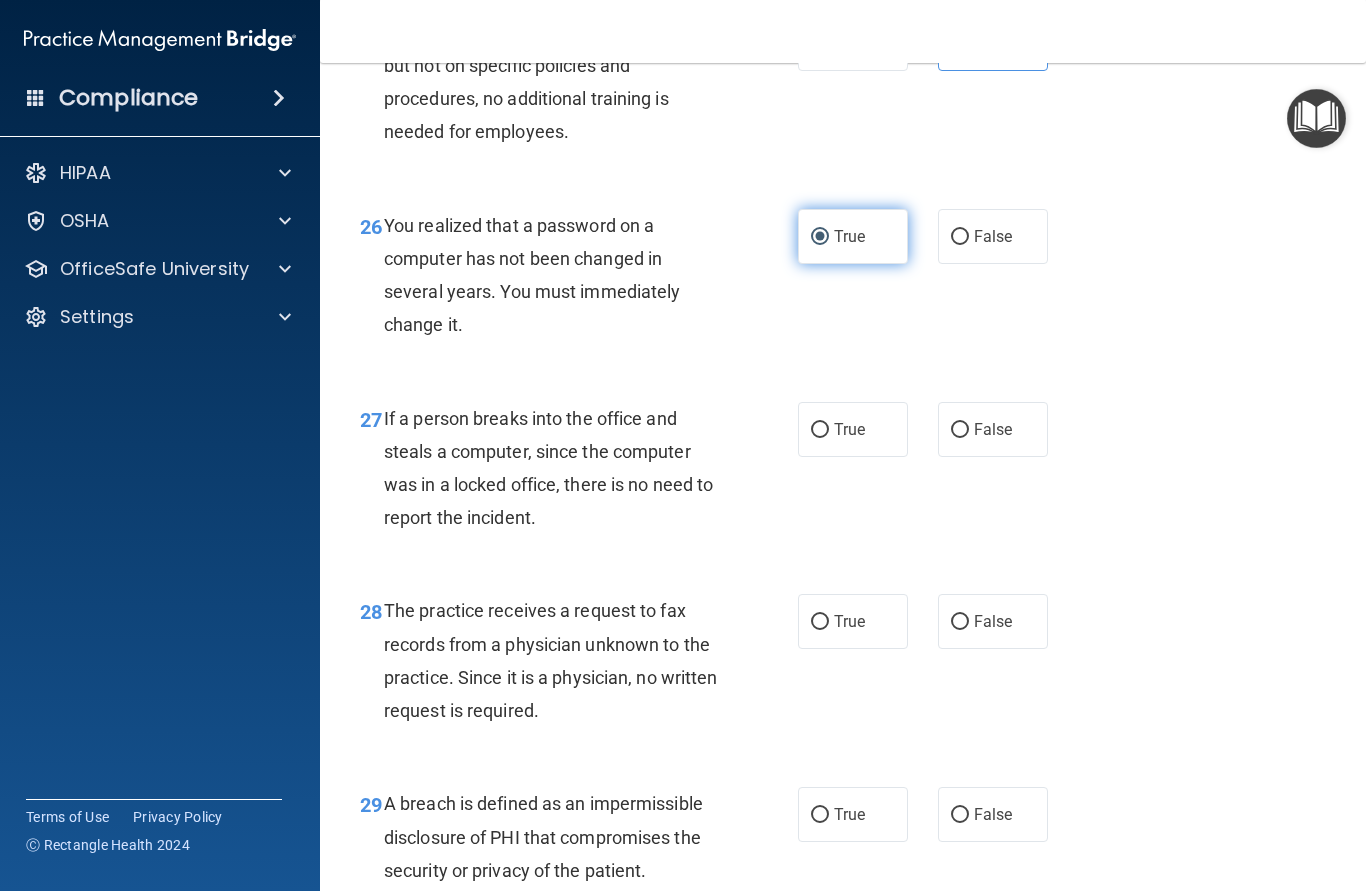 scroll, scrollTop: 4838, scrollLeft: 0, axis: vertical 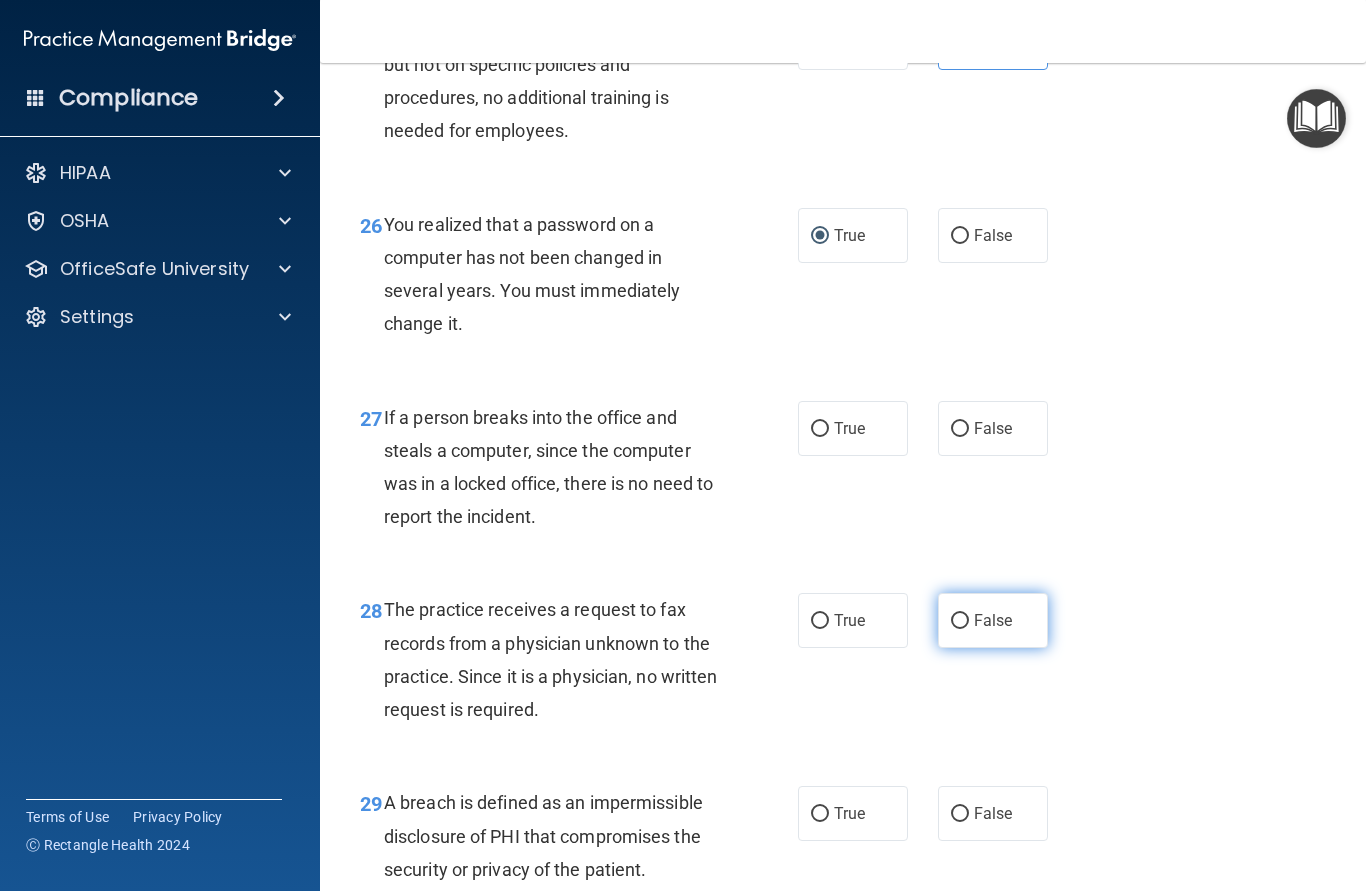 click on "False" at bounding box center [993, 621] 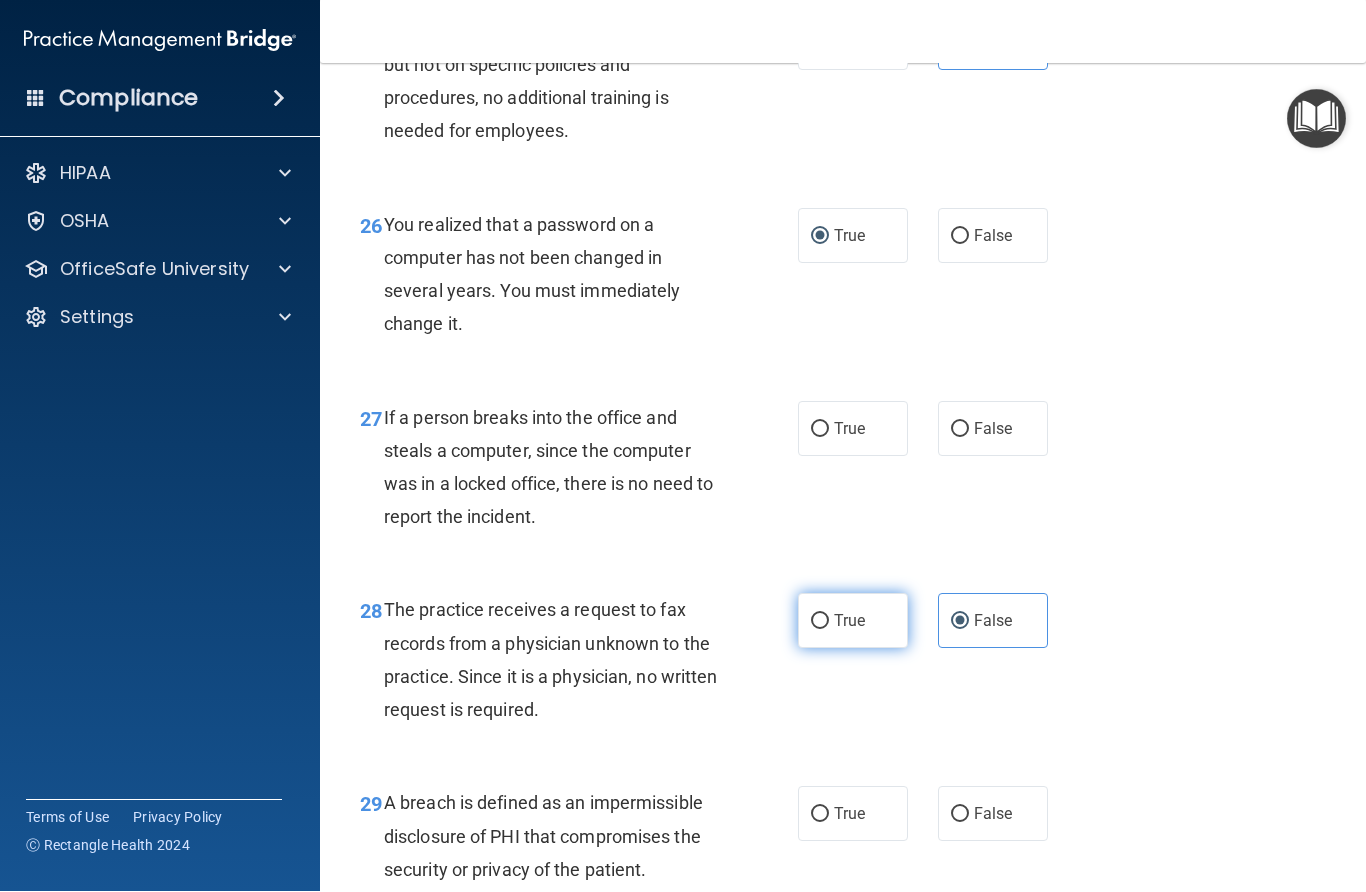 click on "True" at bounding box center (853, 621) 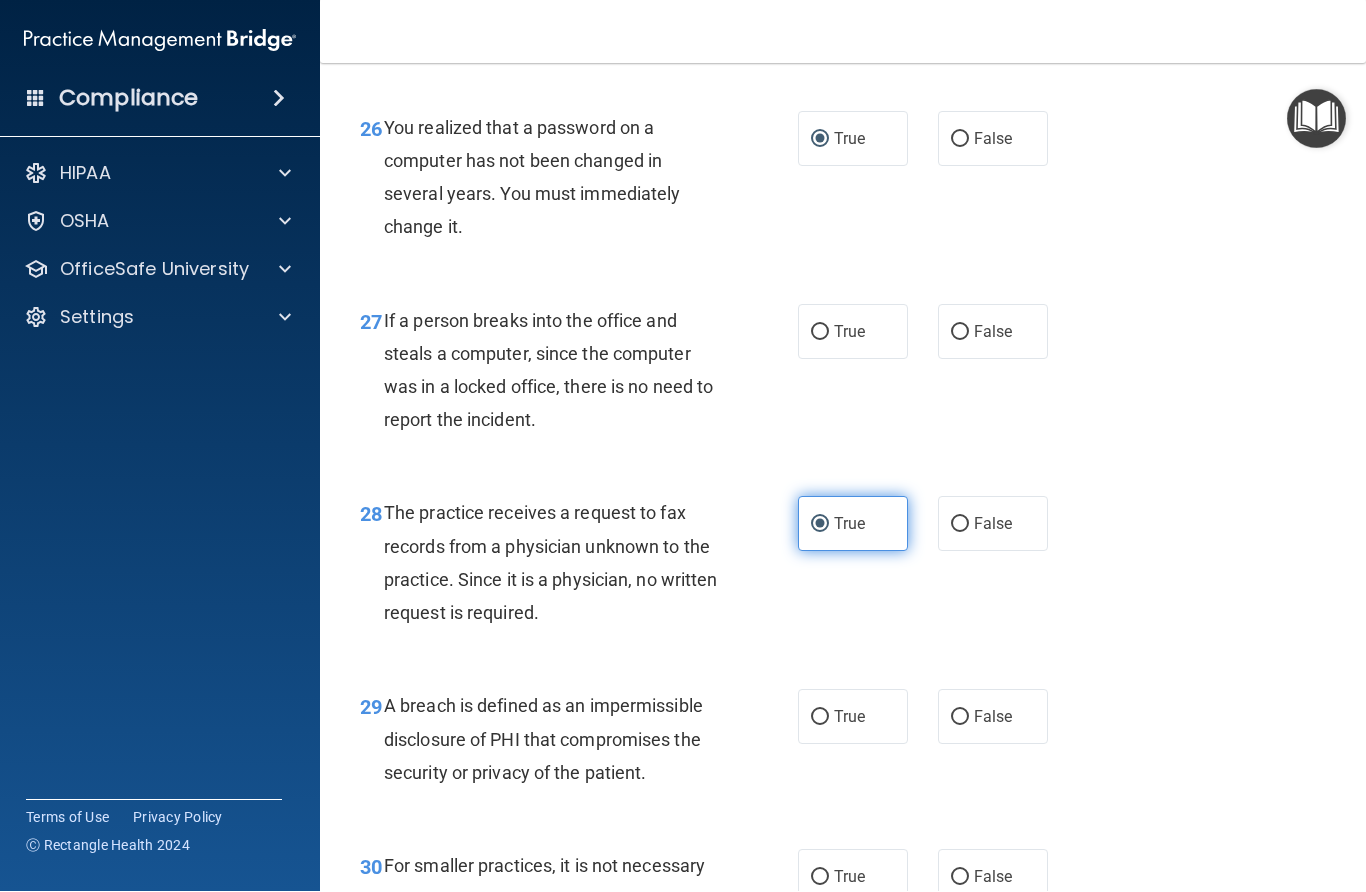scroll, scrollTop: 4933, scrollLeft: 0, axis: vertical 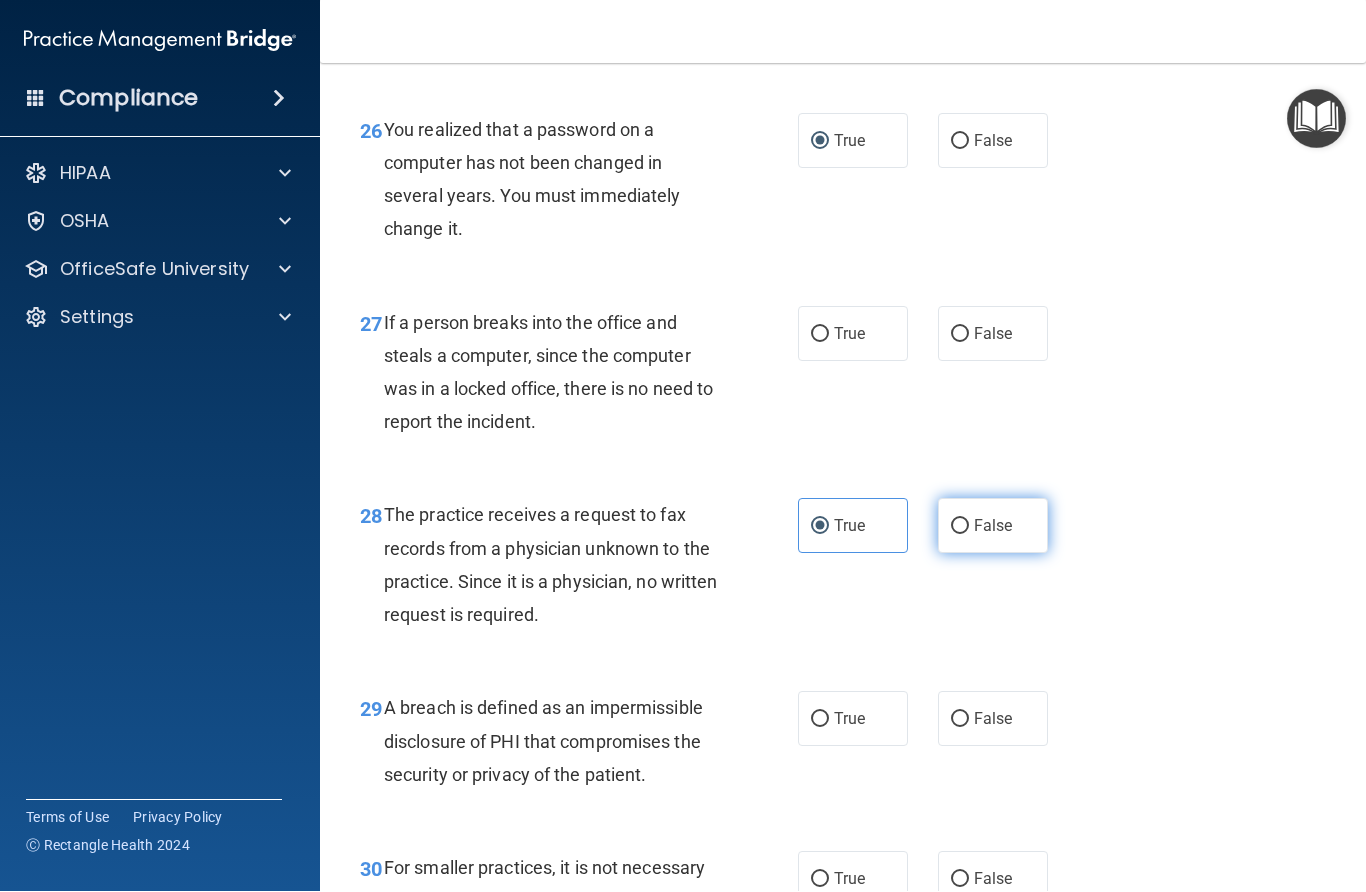 click on "False" at bounding box center (993, 526) 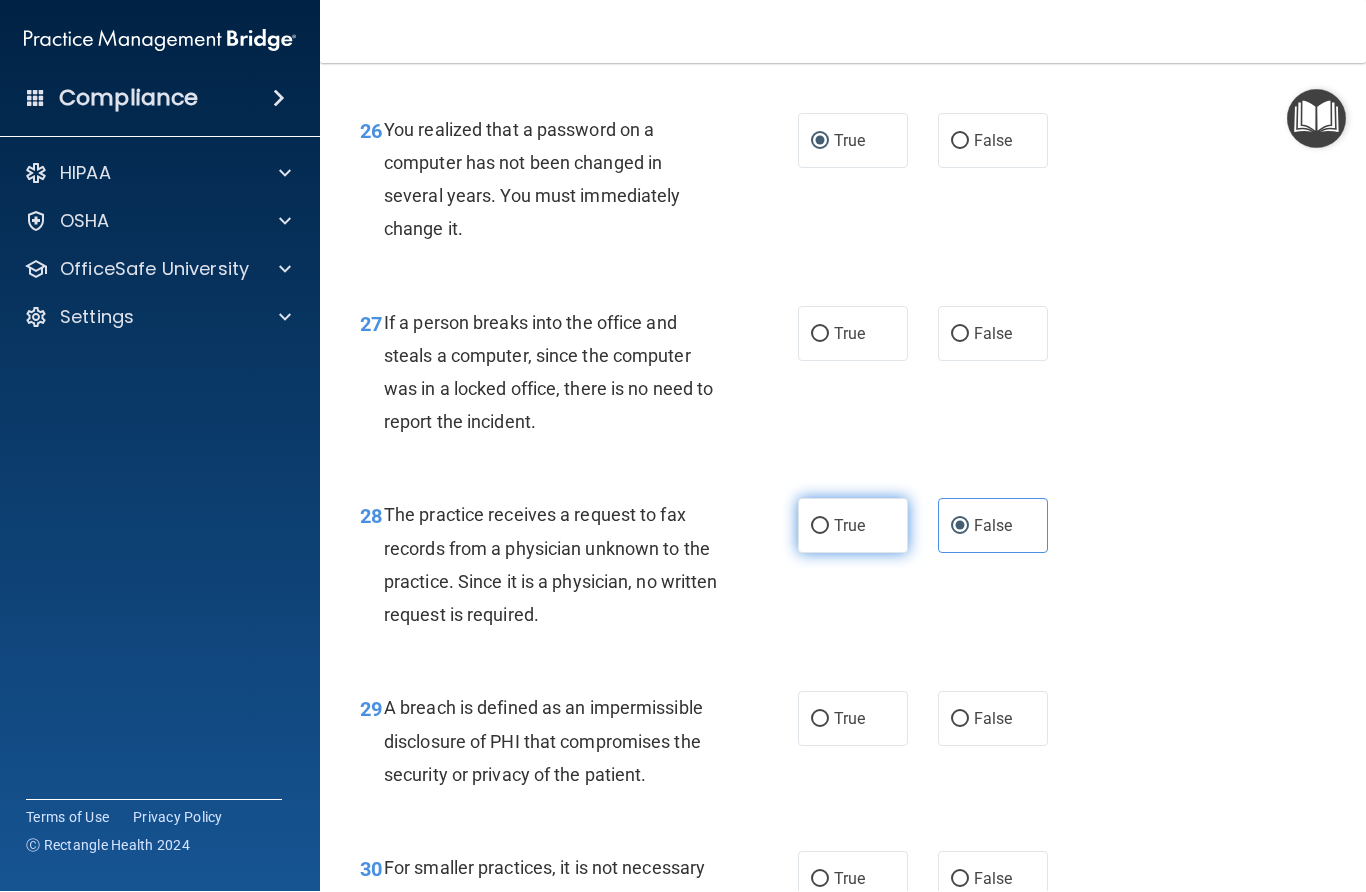 click on "True" at bounding box center [820, 527] 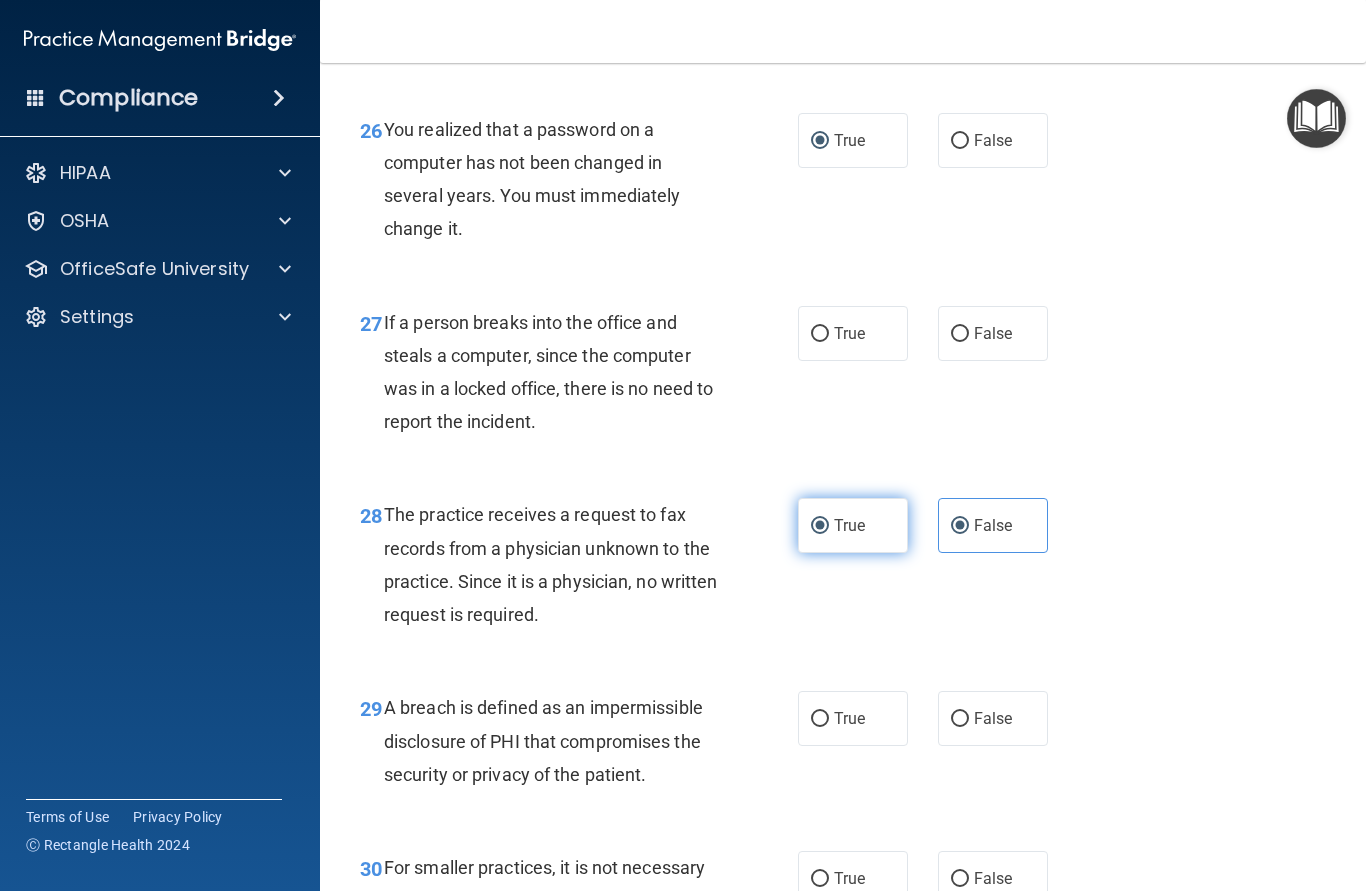 radio on "false" 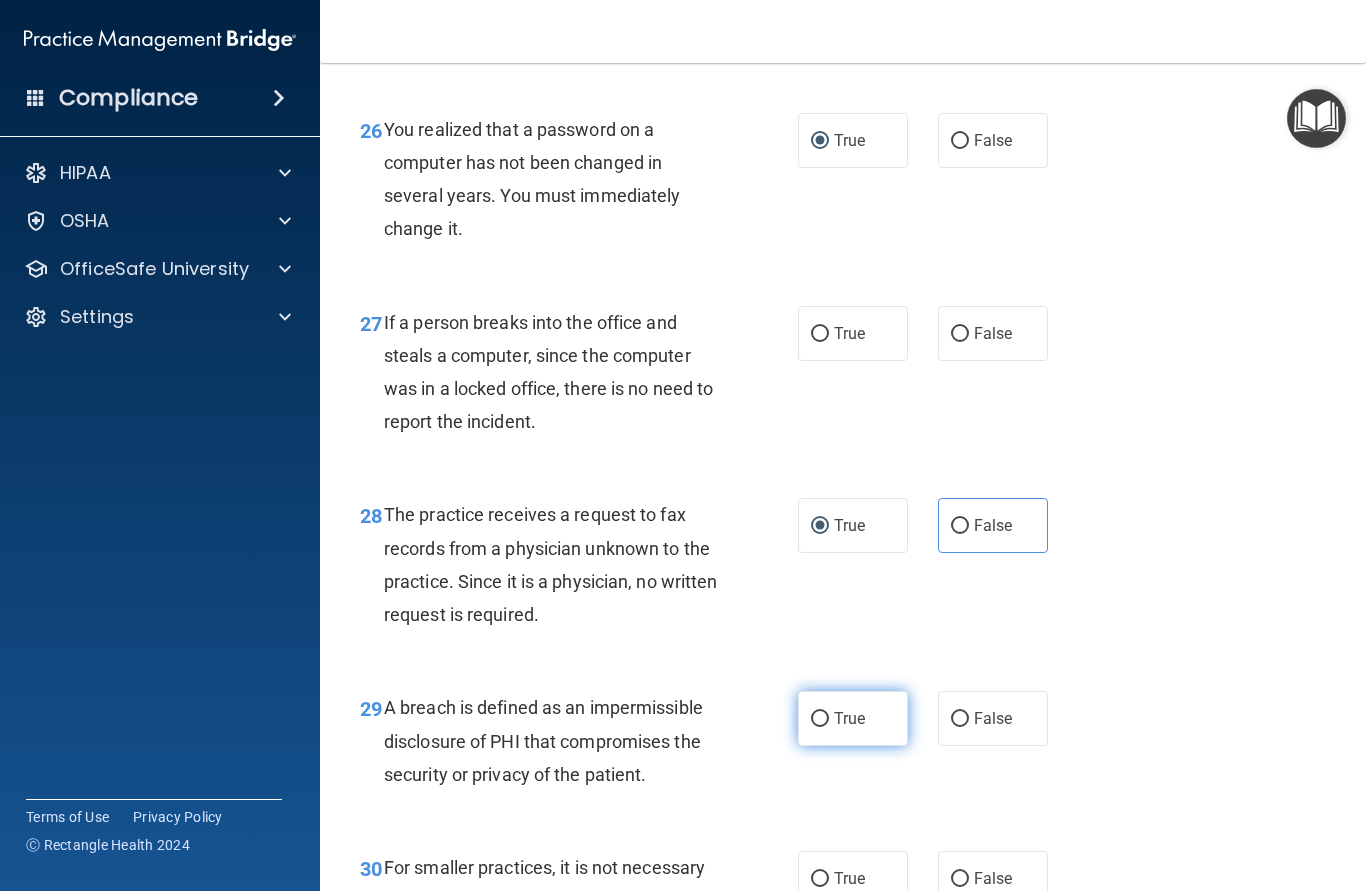 click on "True" at bounding box center [853, 719] 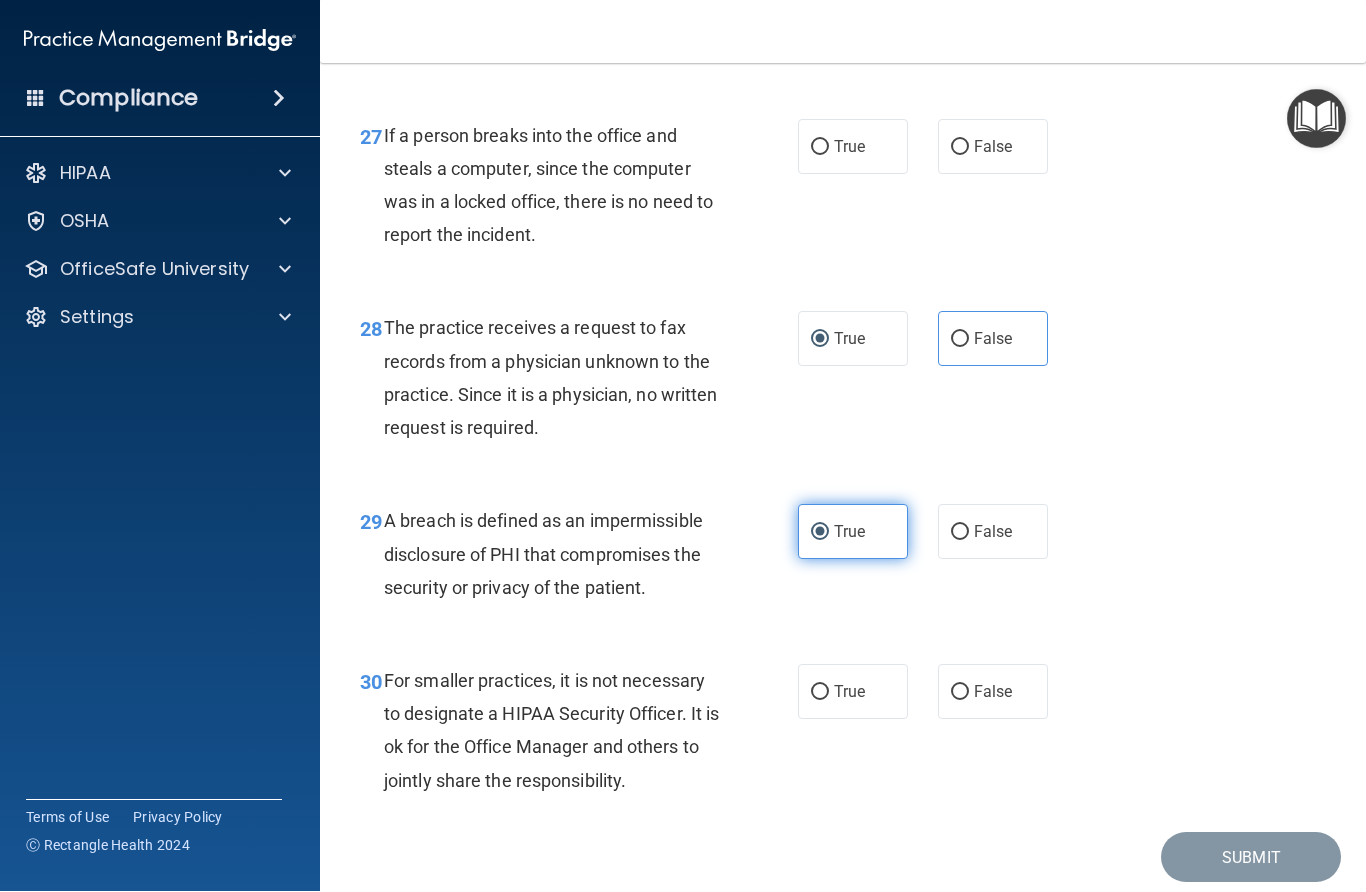 scroll, scrollTop: 5167, scrollLeft: 0, axis: vertical 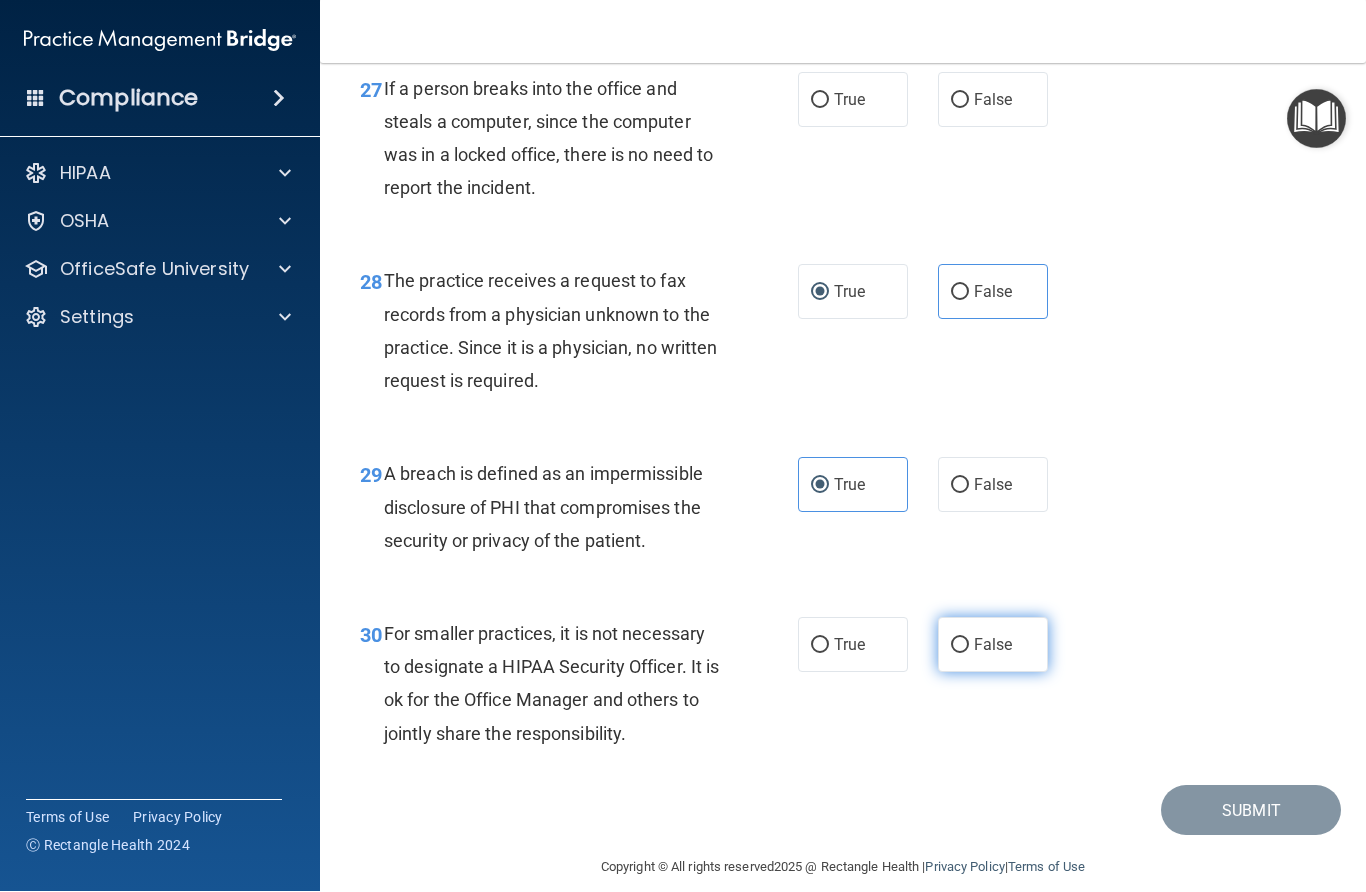 click on "False" at bounding box center [960, 646] 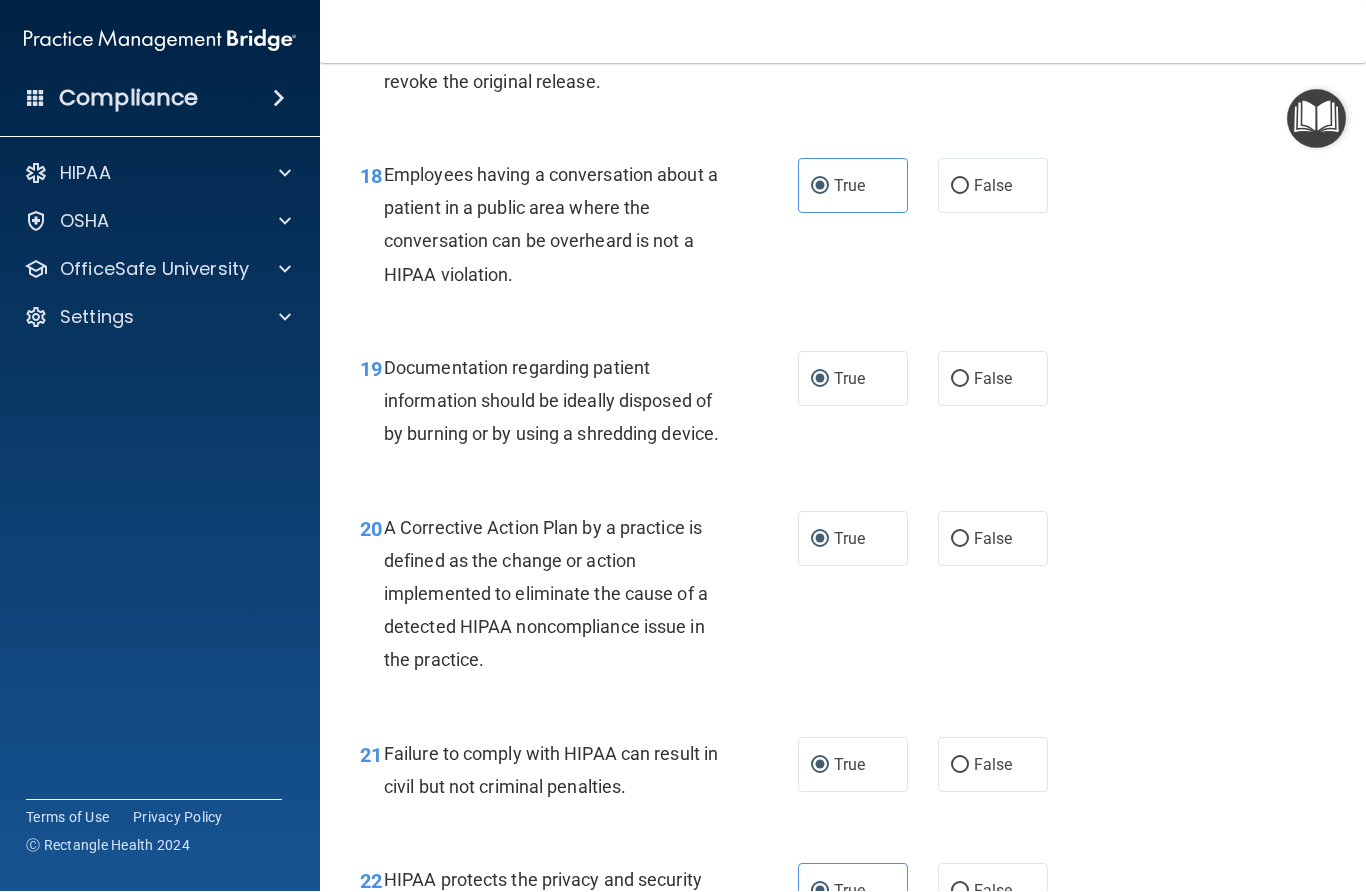 scroll, scrollTop: 3186, scrollLeft: 0, axis: vertical 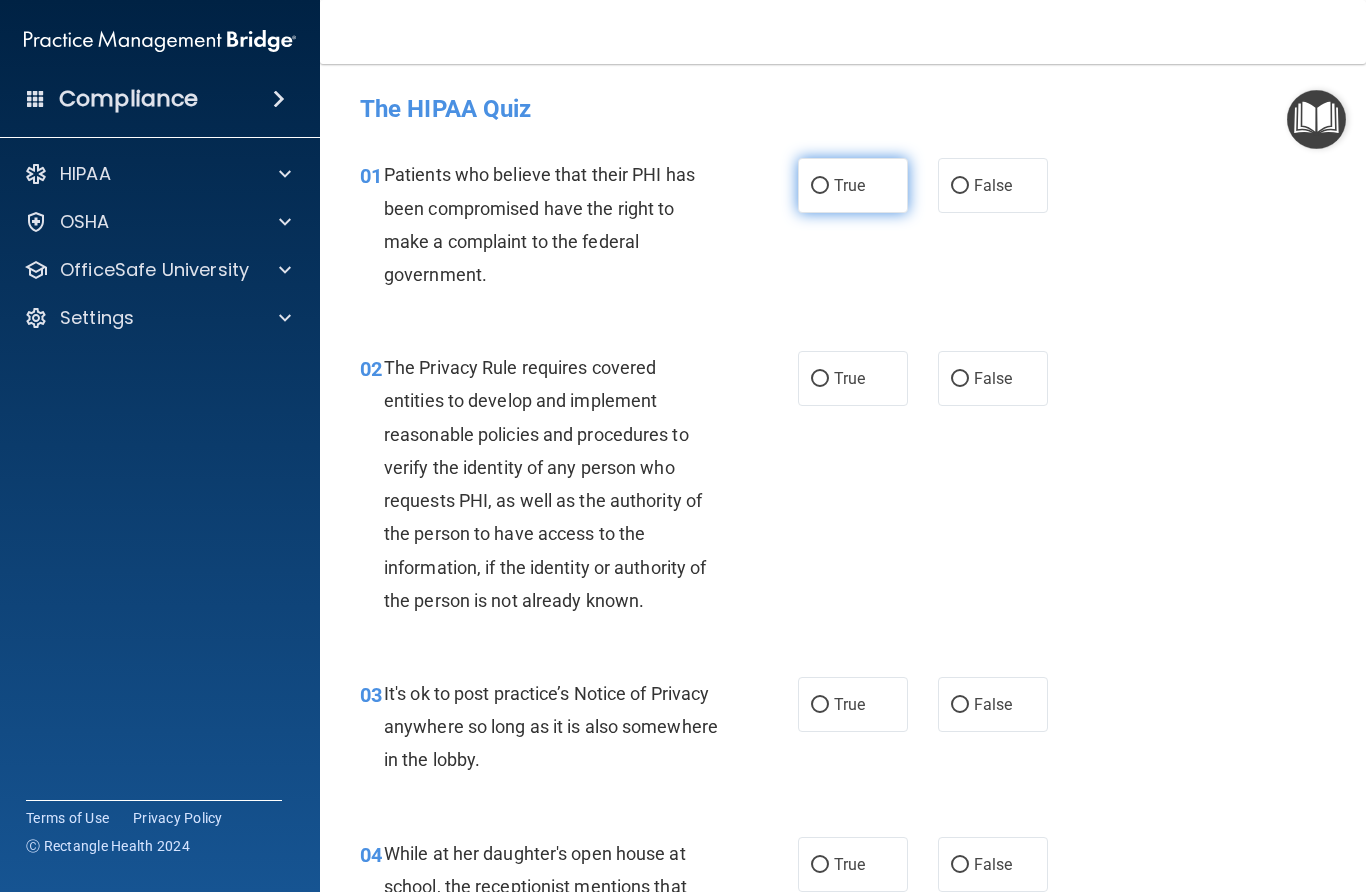 click on "True" at bounding box center [820, 186] 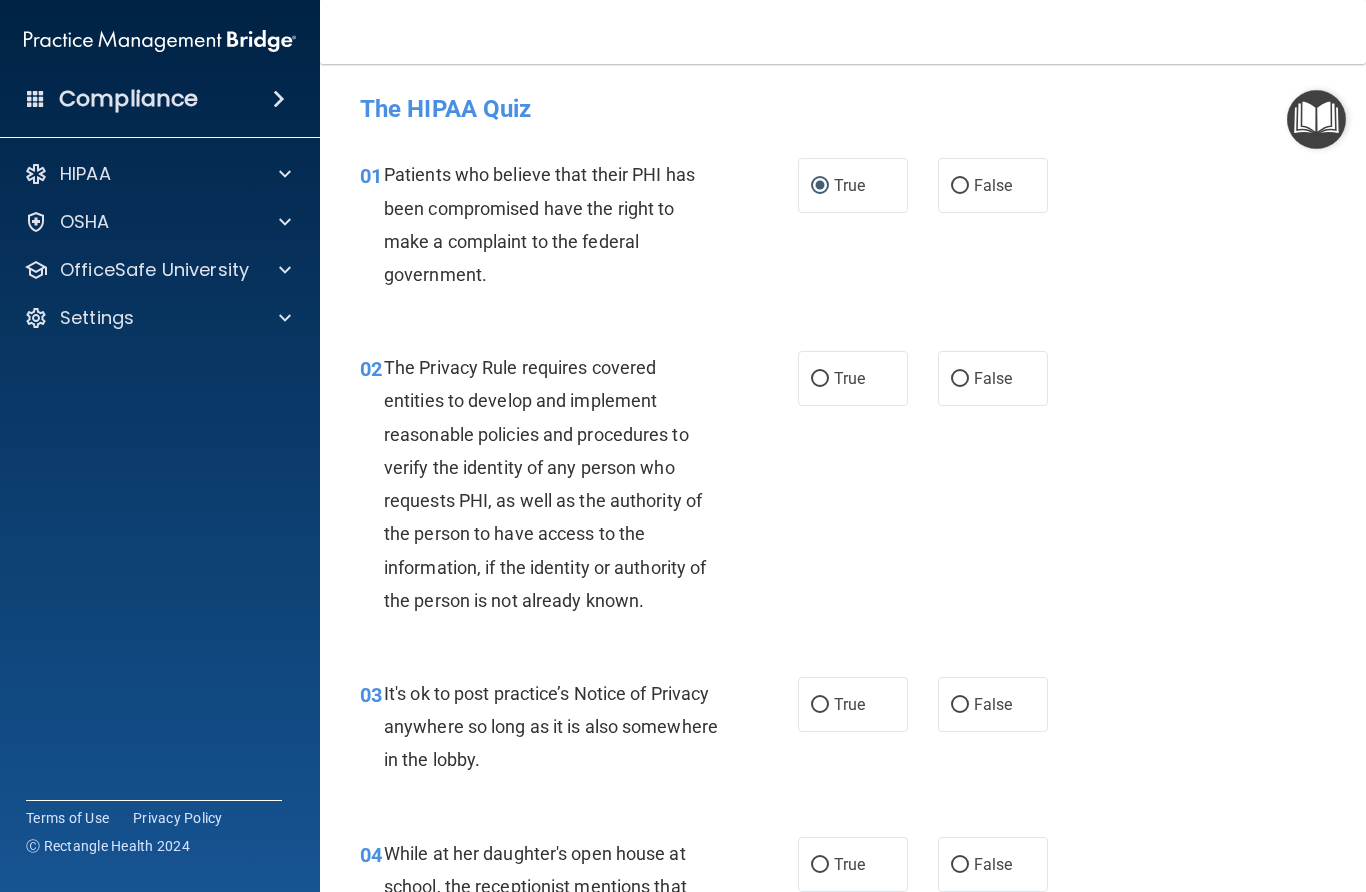 scroll, scrollTop: 0, scrollLeft: 0, axis: both 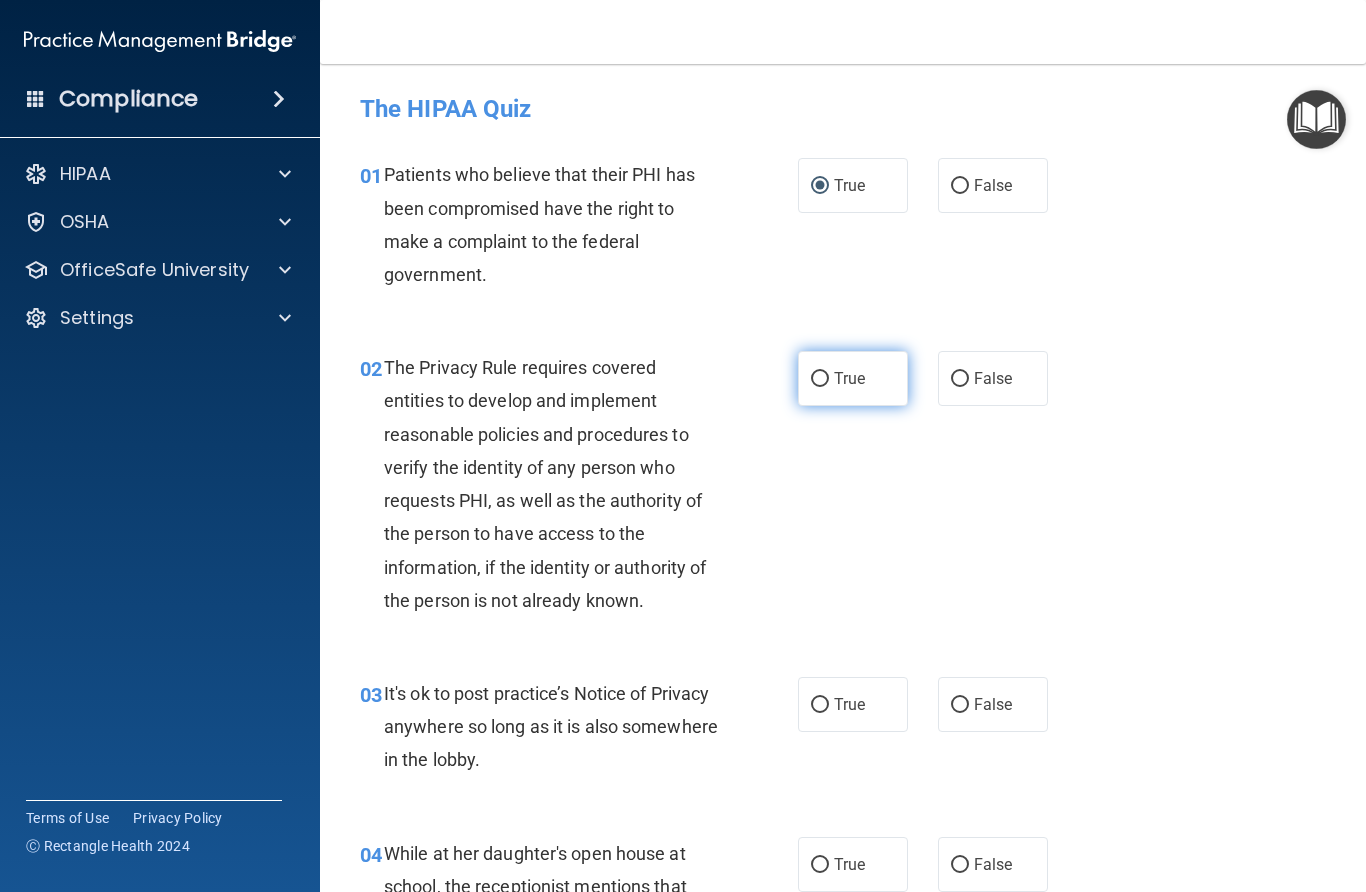 click on "True" at bounding box center [820, 379] 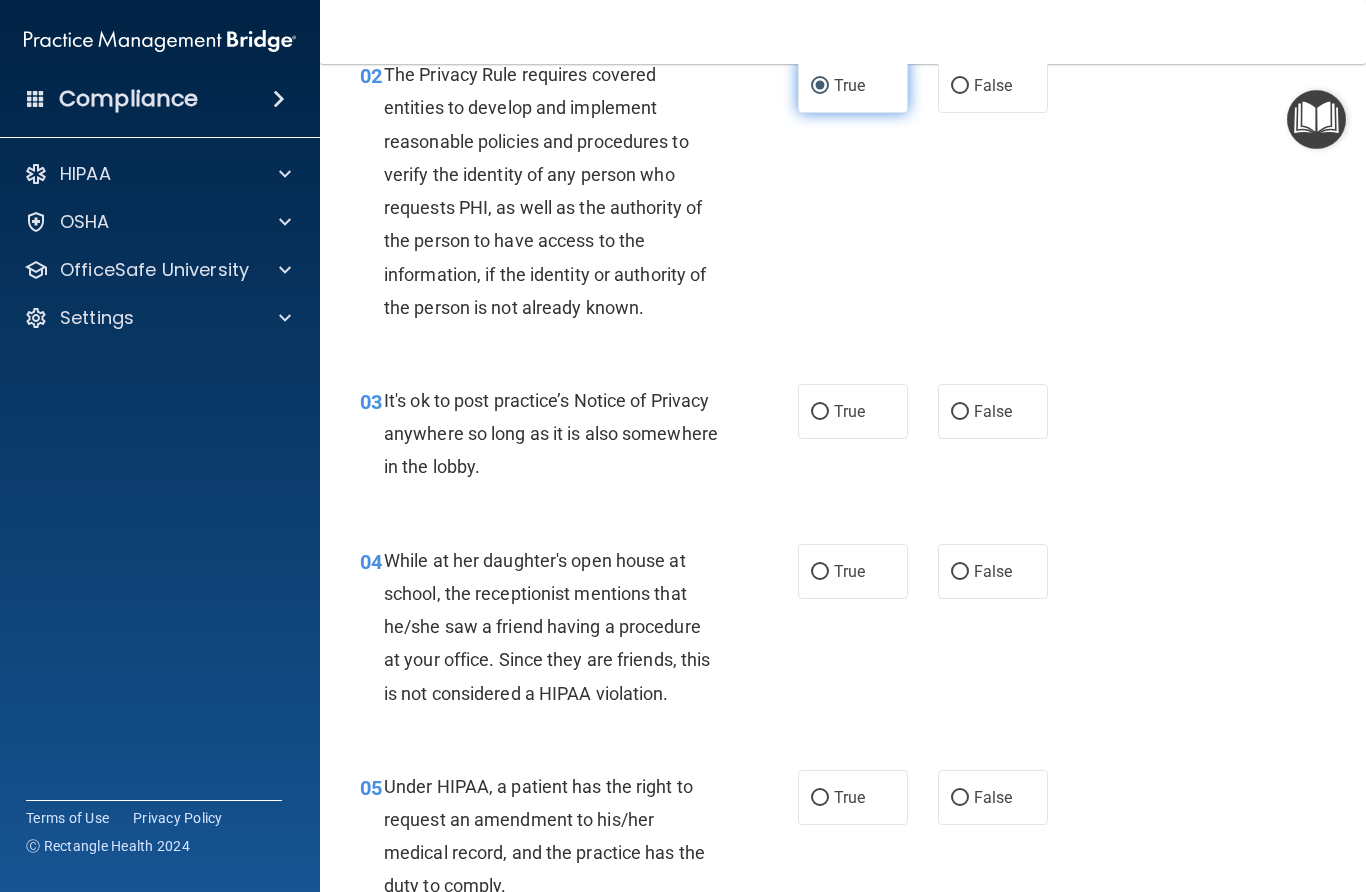 scroll, scrollTop: 315, scrollLeft: 0, axis: vertical 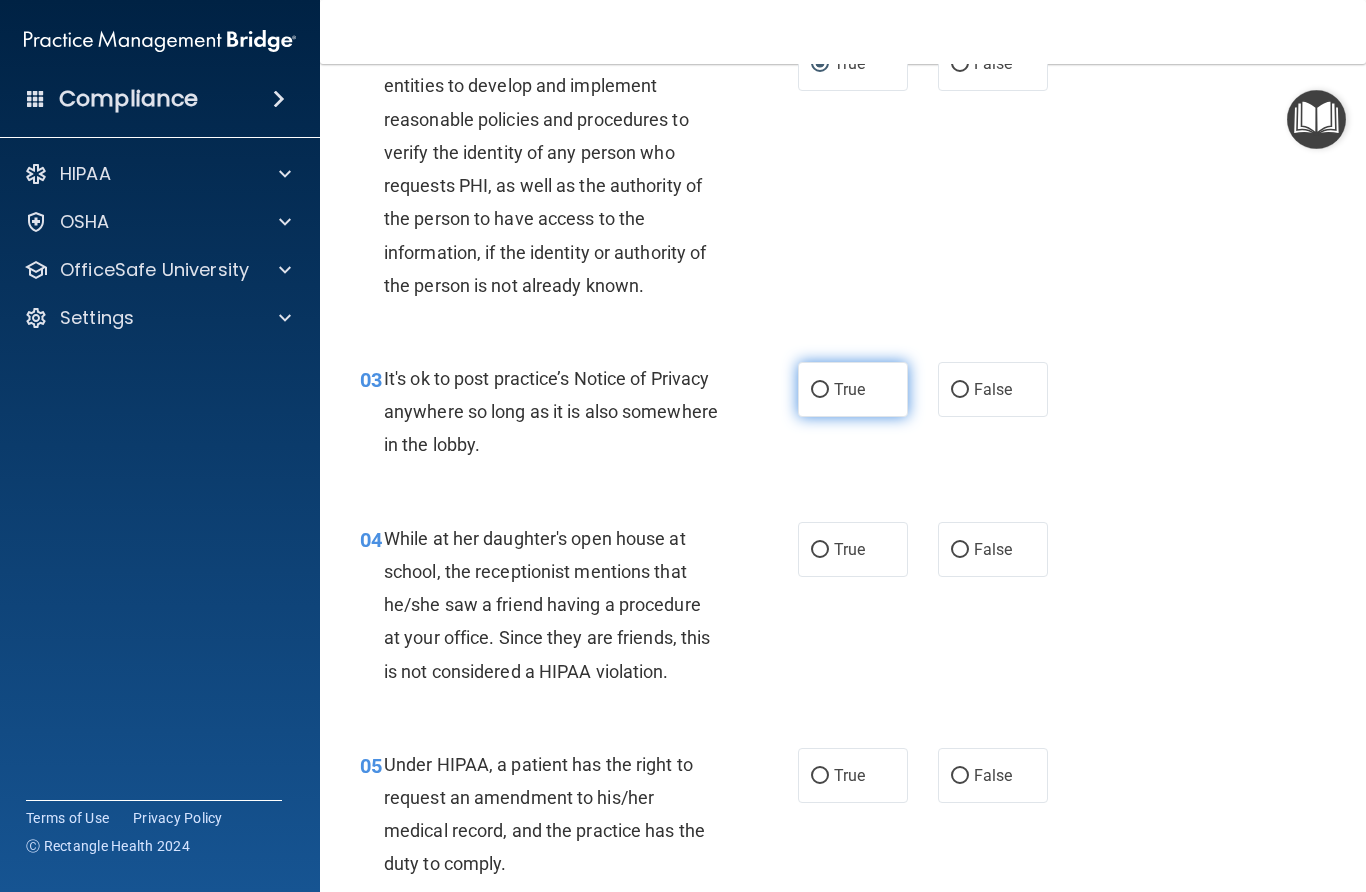 click on "True" at bounding box center (820, 390) 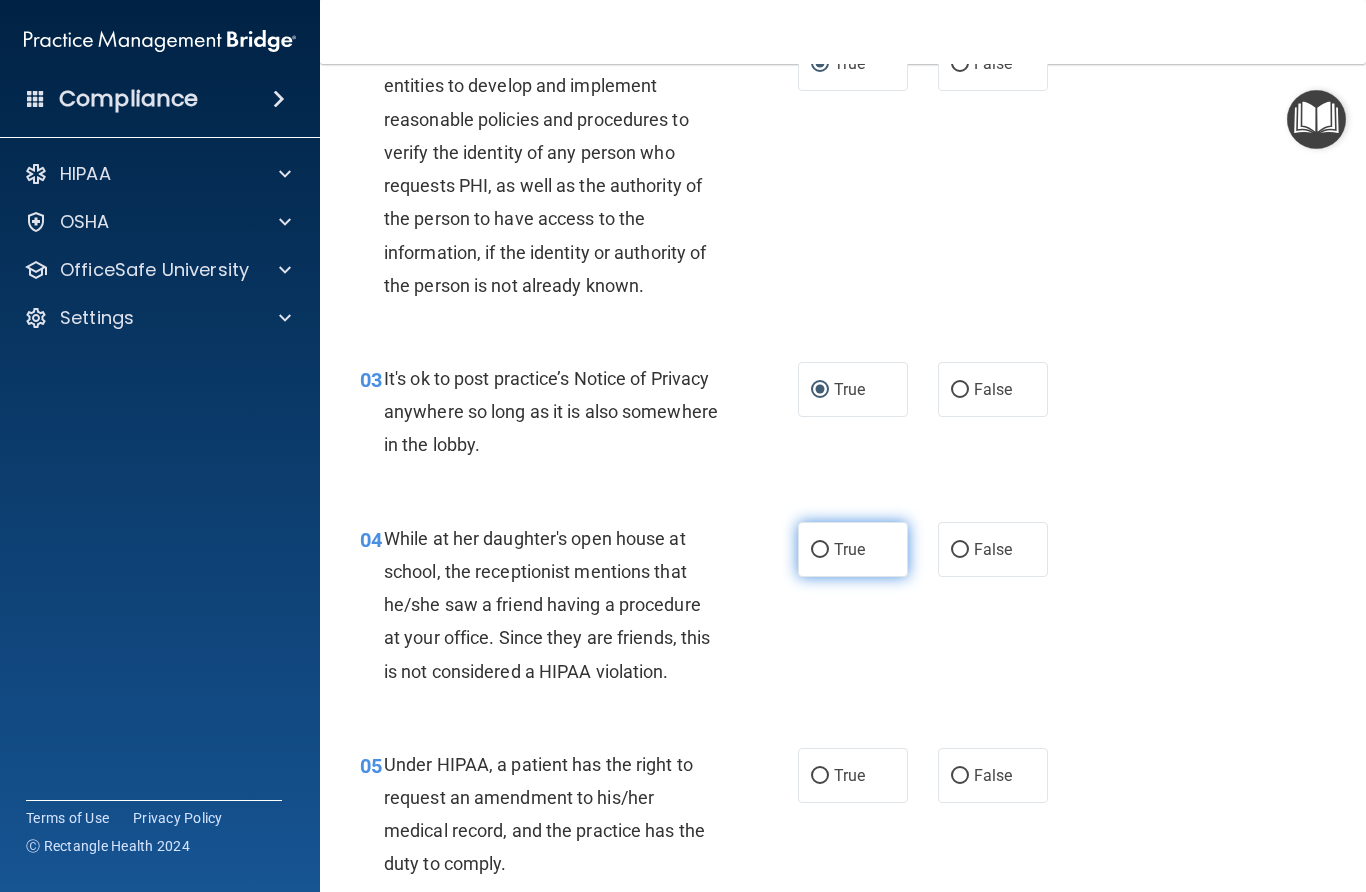click on "True" at bounding box center [820, 550] 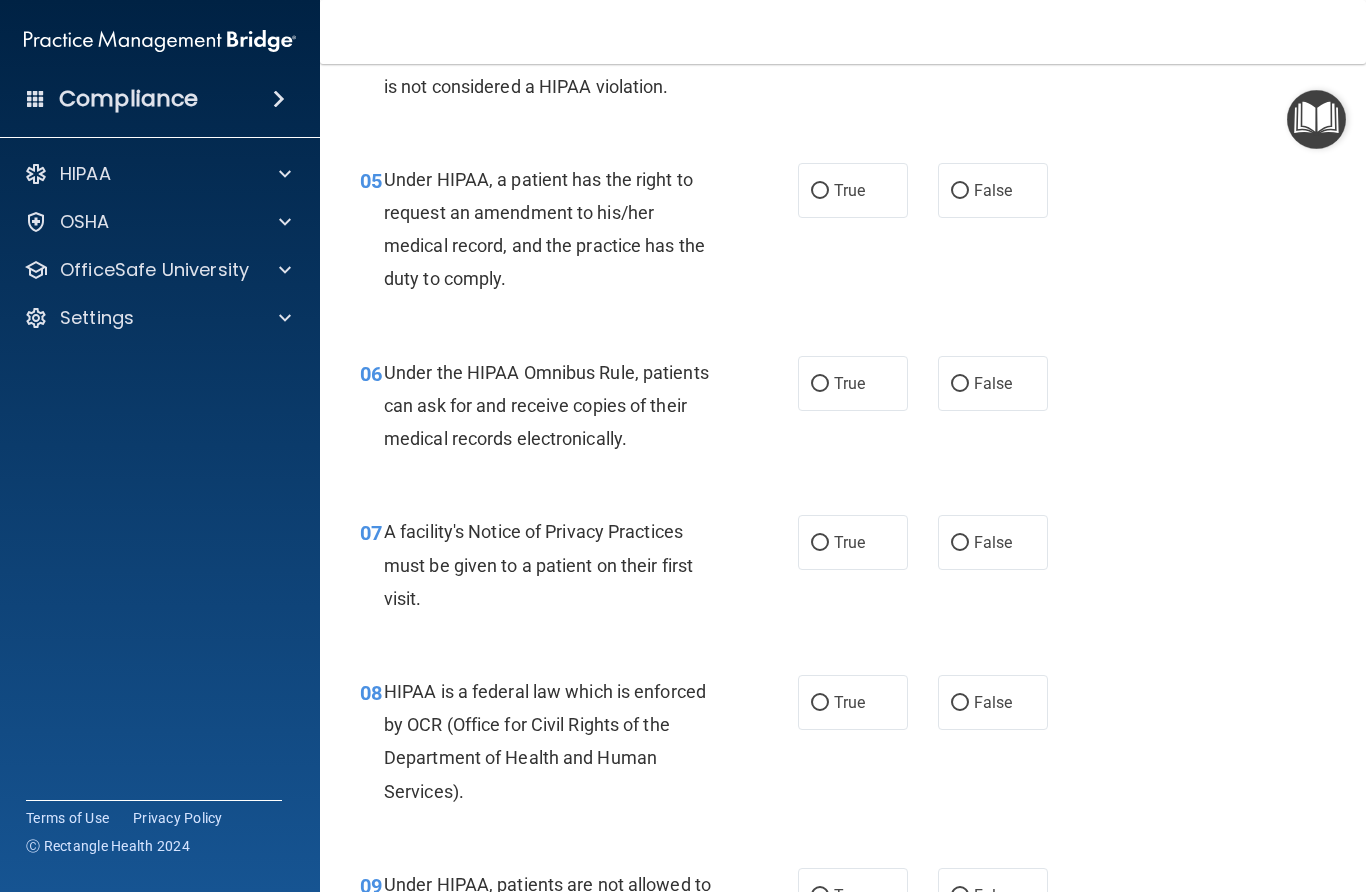 scroll, scrollTop: 901, scrollLeft: 0, axis: vertical 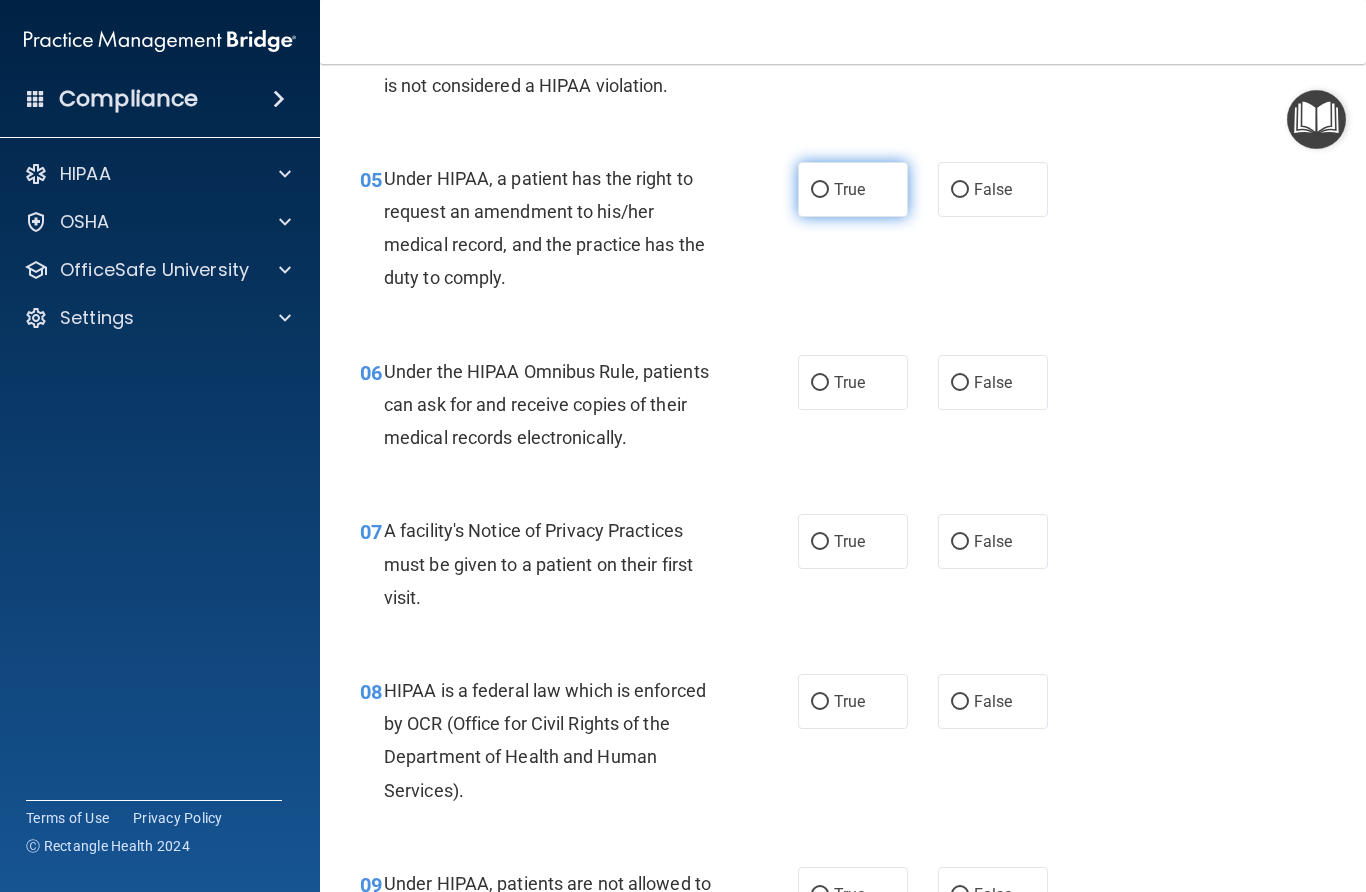 click on "True" at bounding box center [820, 190] 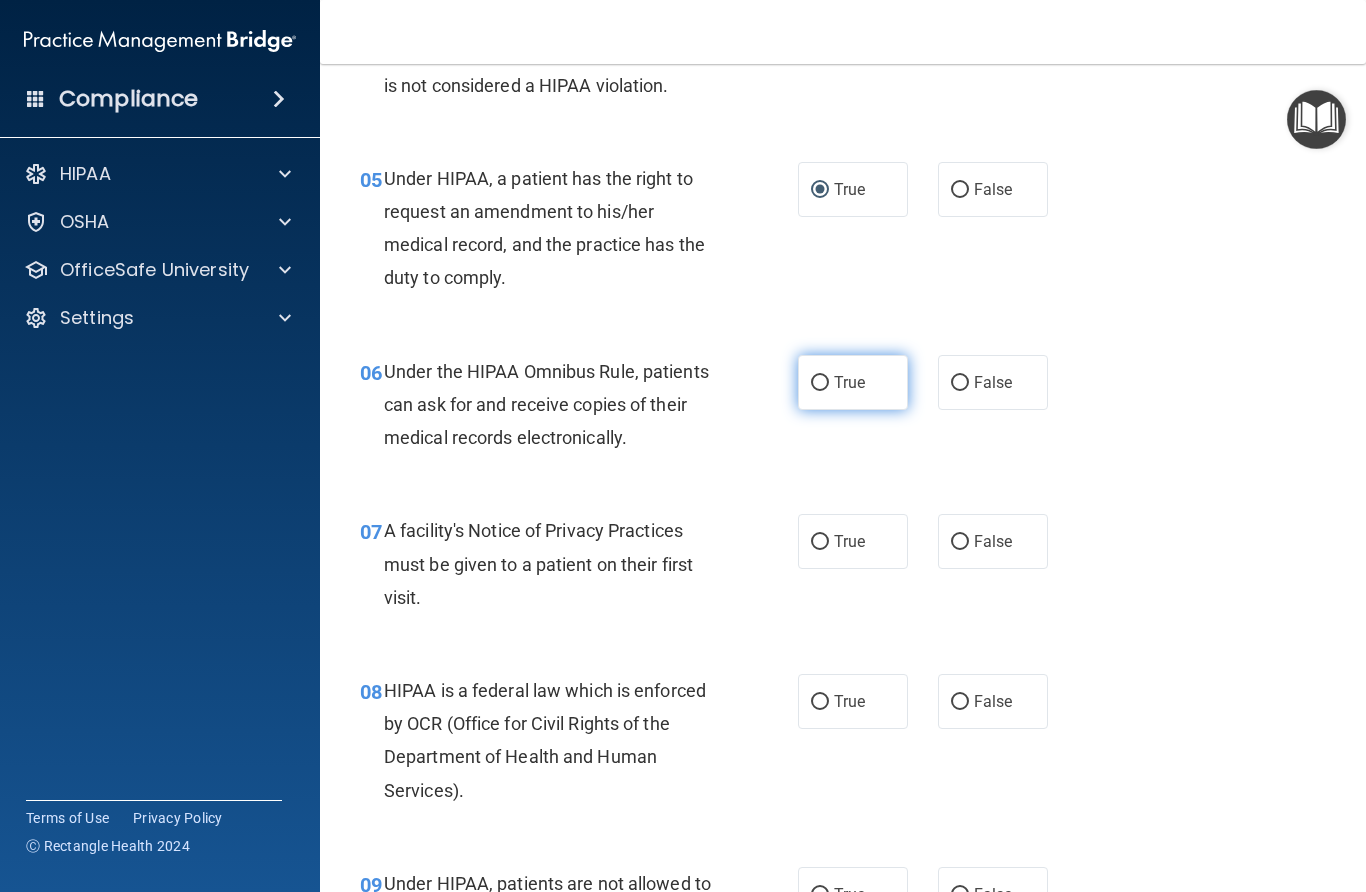 click on "True" at bounding box center [853, 382] 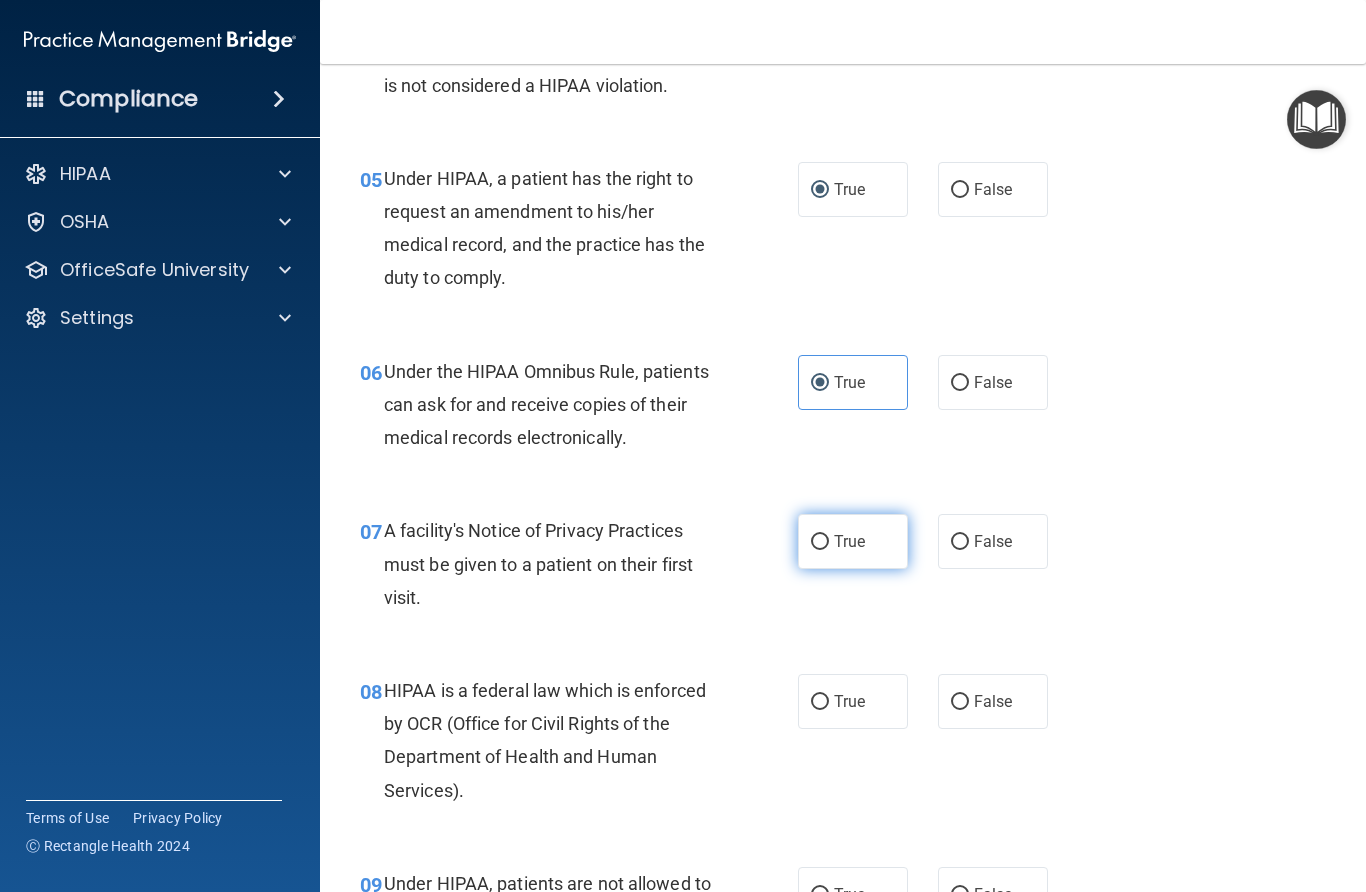 click on "True" at bounding box center (820, 542) 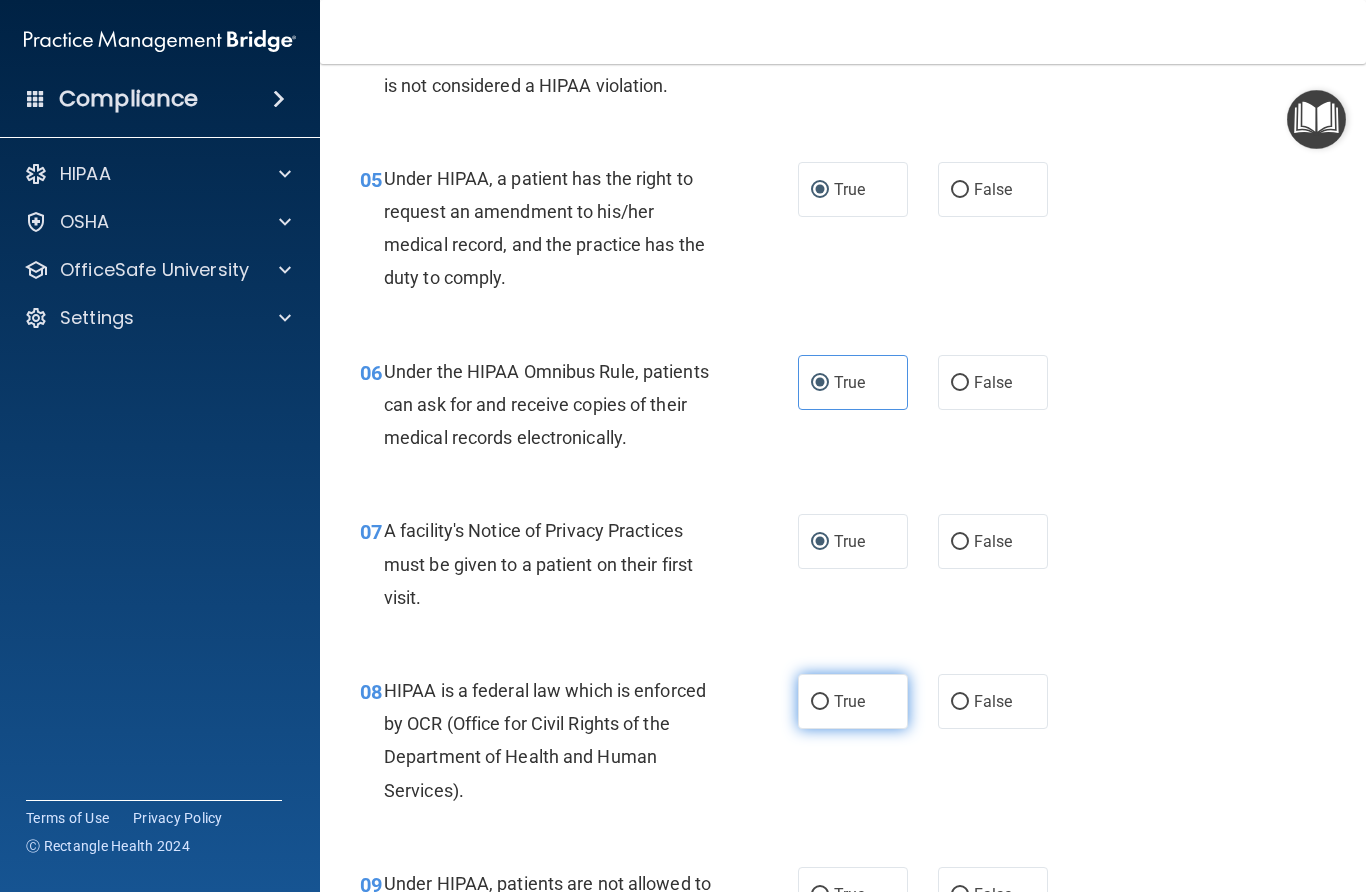 click on "True" at bounding box center (820, 702) 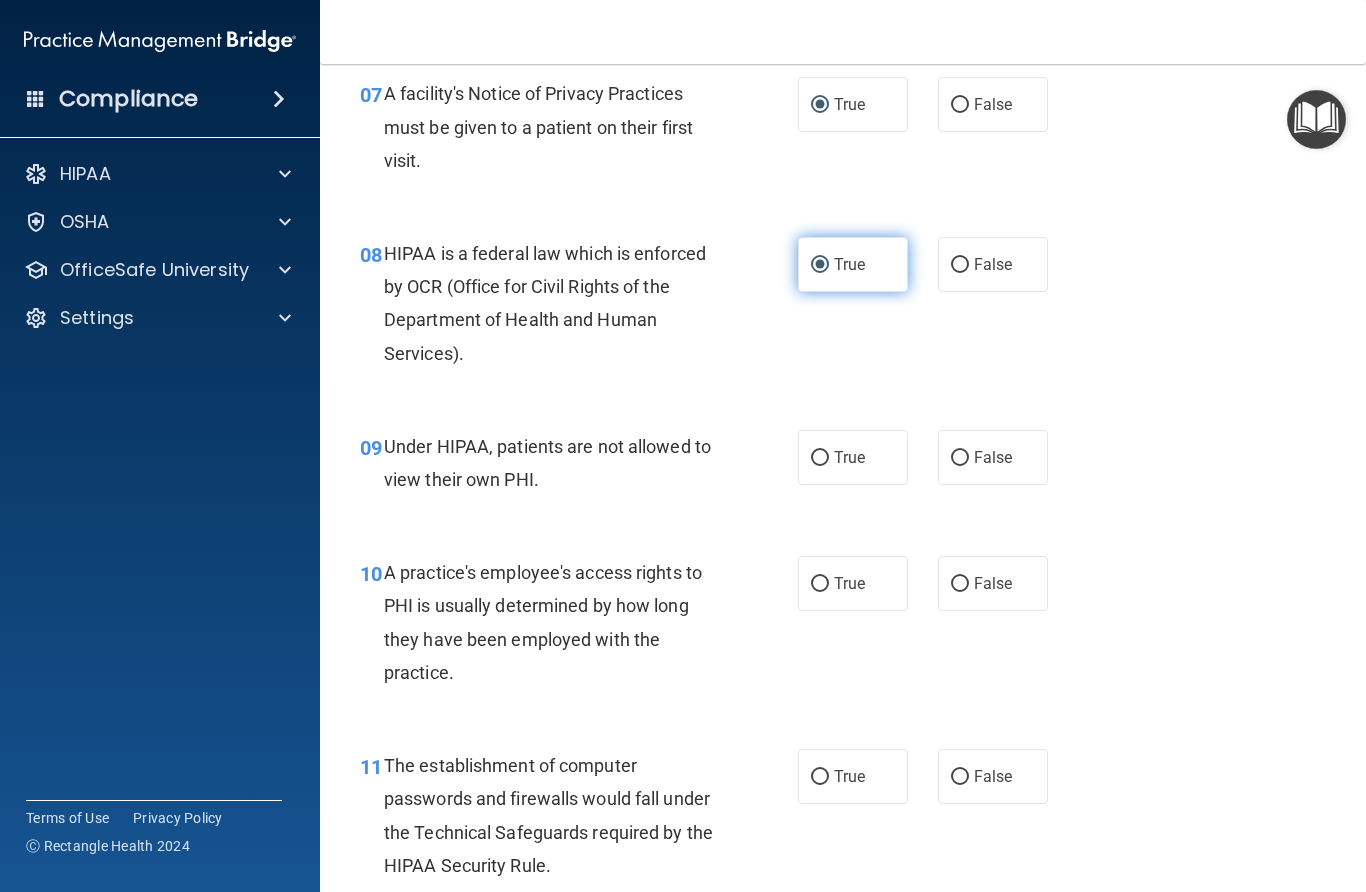 scroll, scrollTop: 1347, scrollLeft: 0, axis: vertical 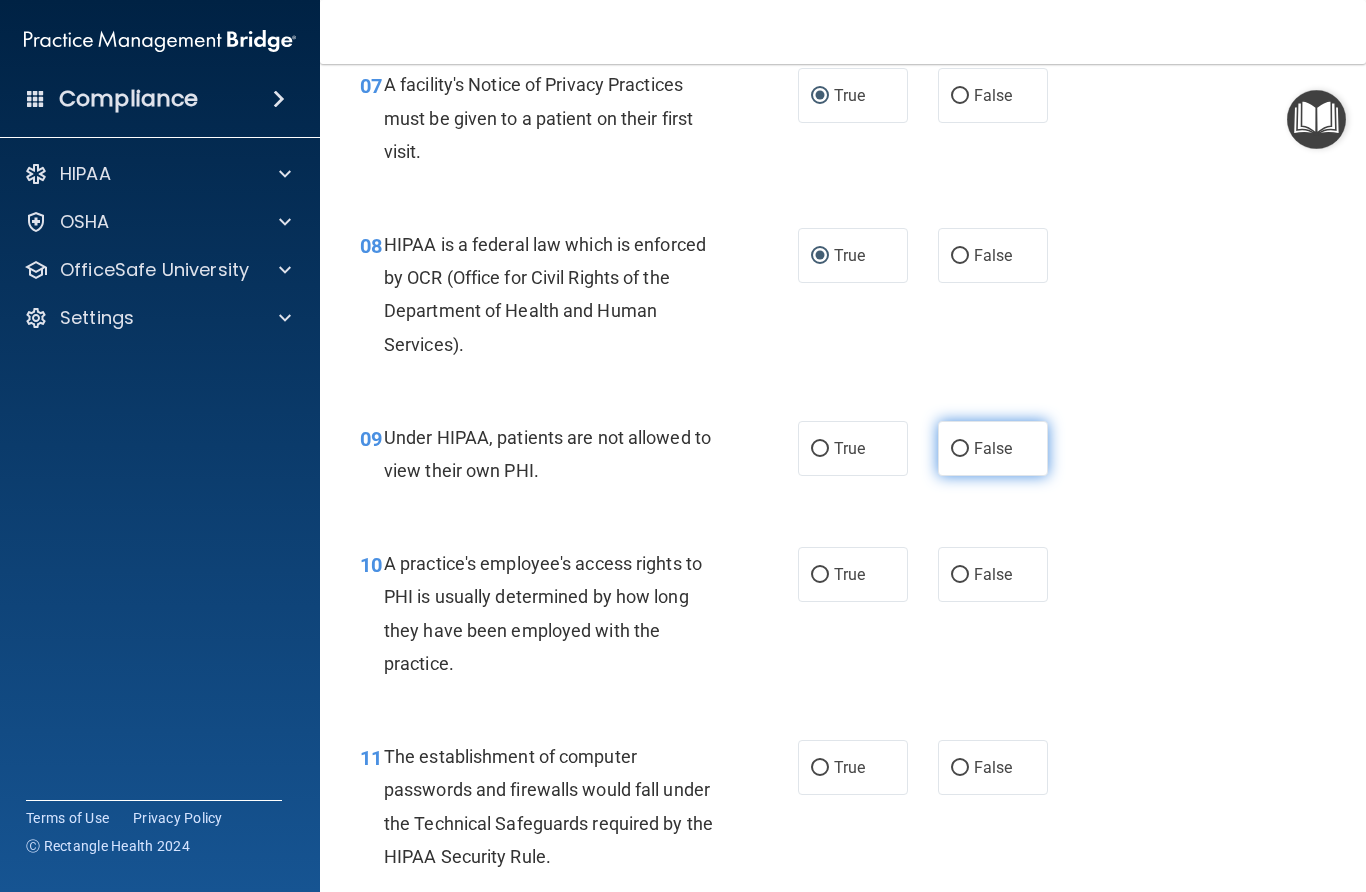 click on "False" at bounding box center (960, 449) 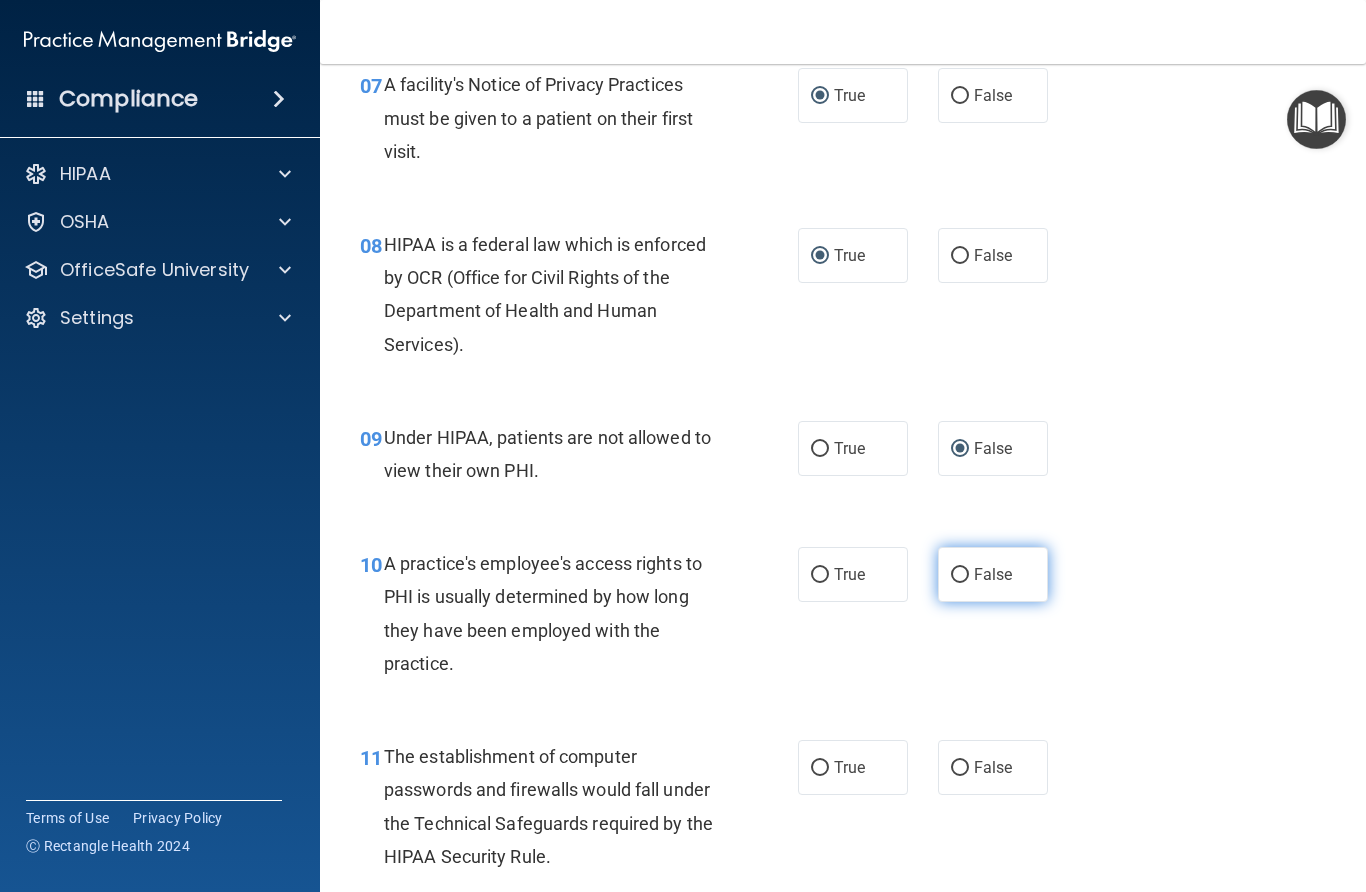 click on "False" at bounding box center (960, 575) 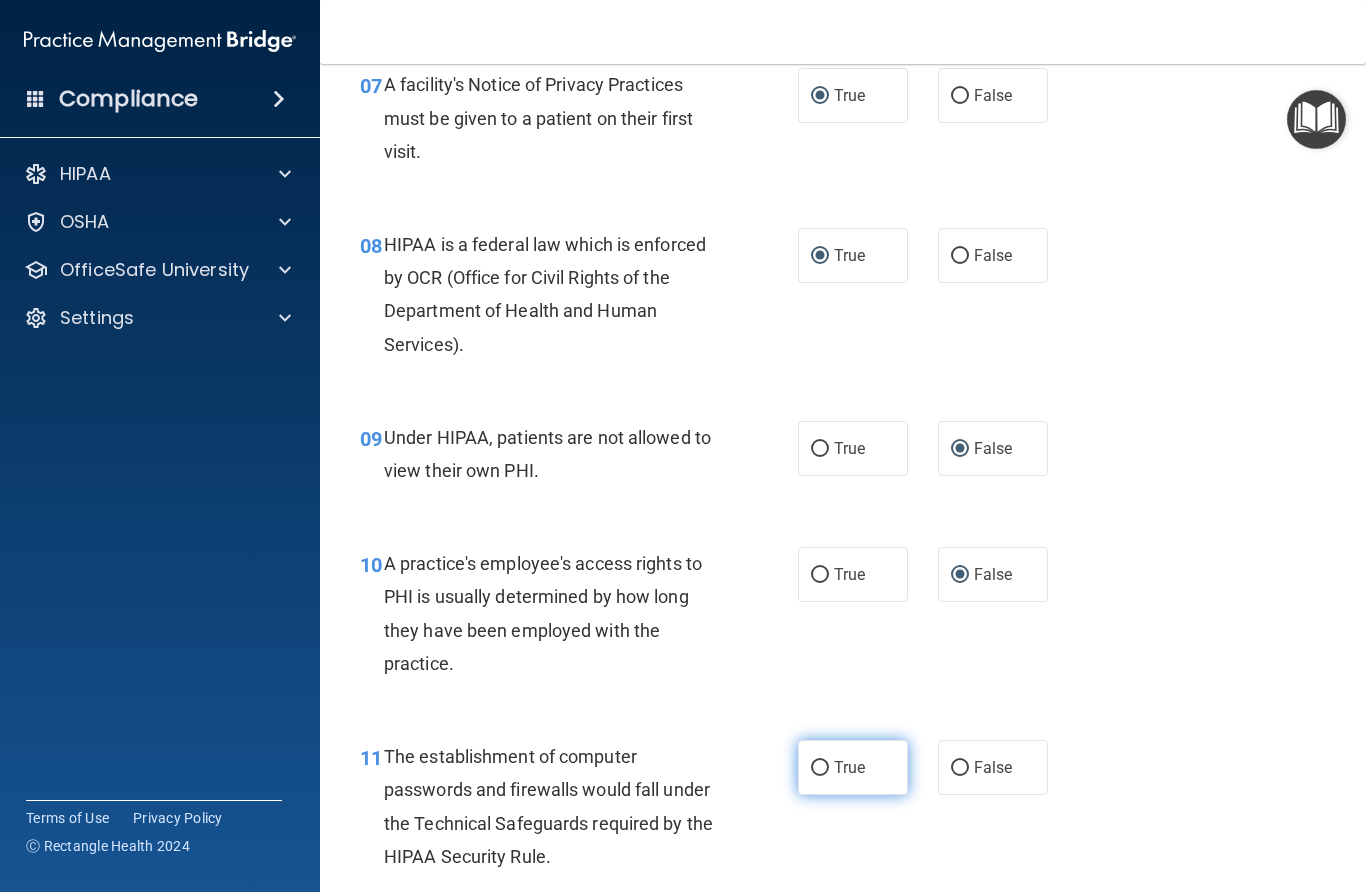 click on "True" at bounding box center [820, 768] 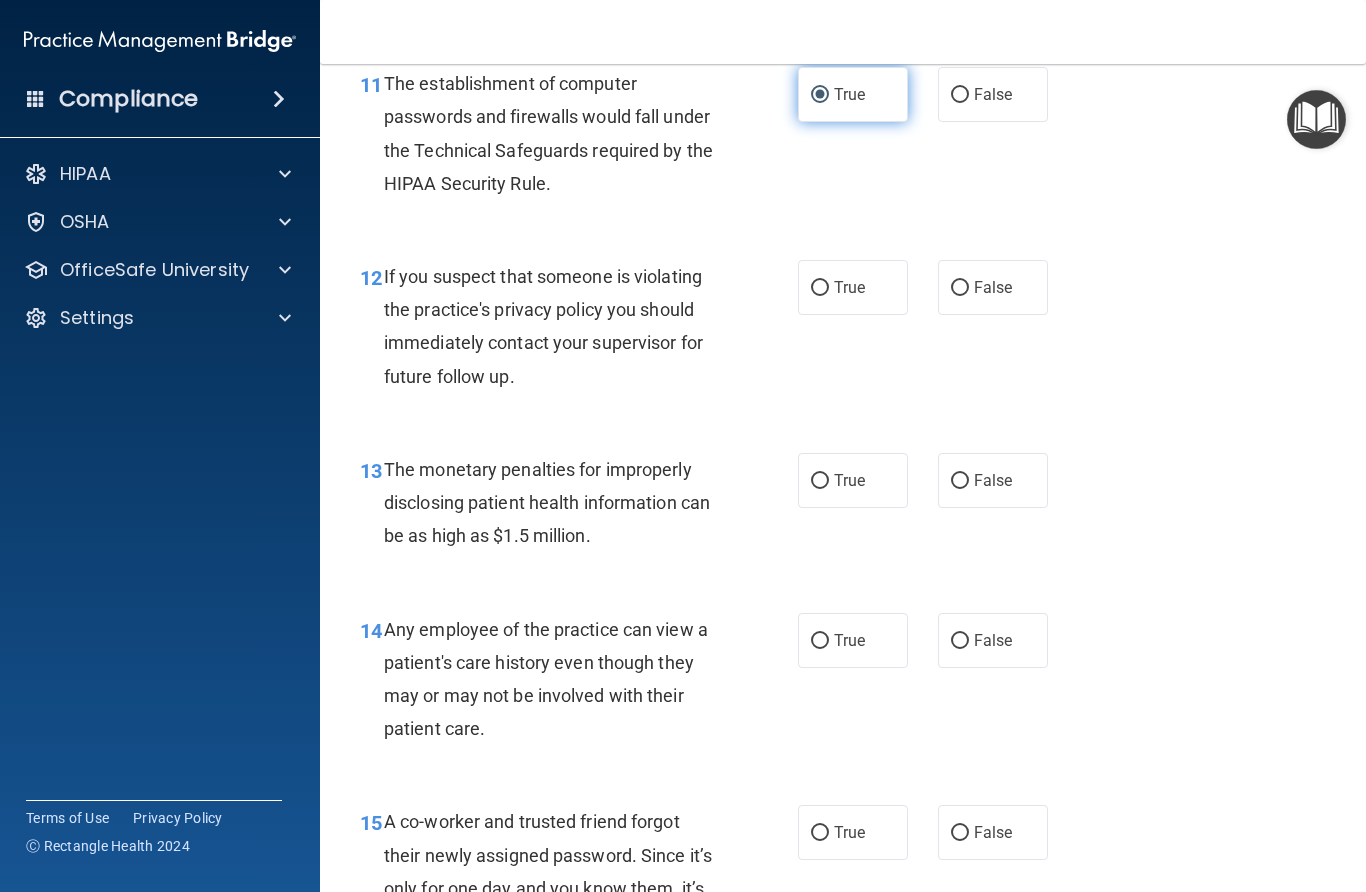 scroll, scrollTop: 2022, scrollLeft: 0, axis: vertical 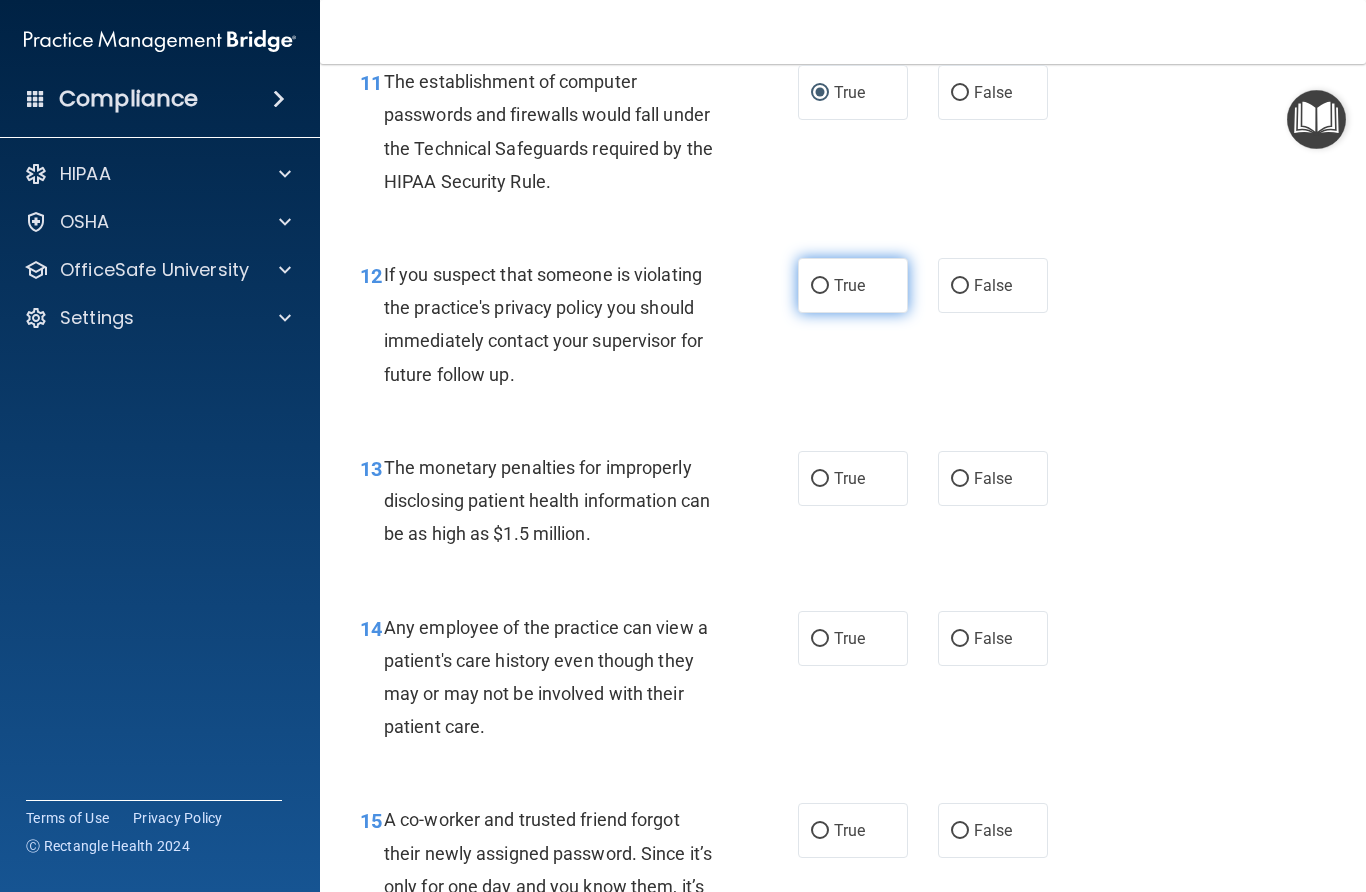 click on "True" at bounding box center [820, 286] 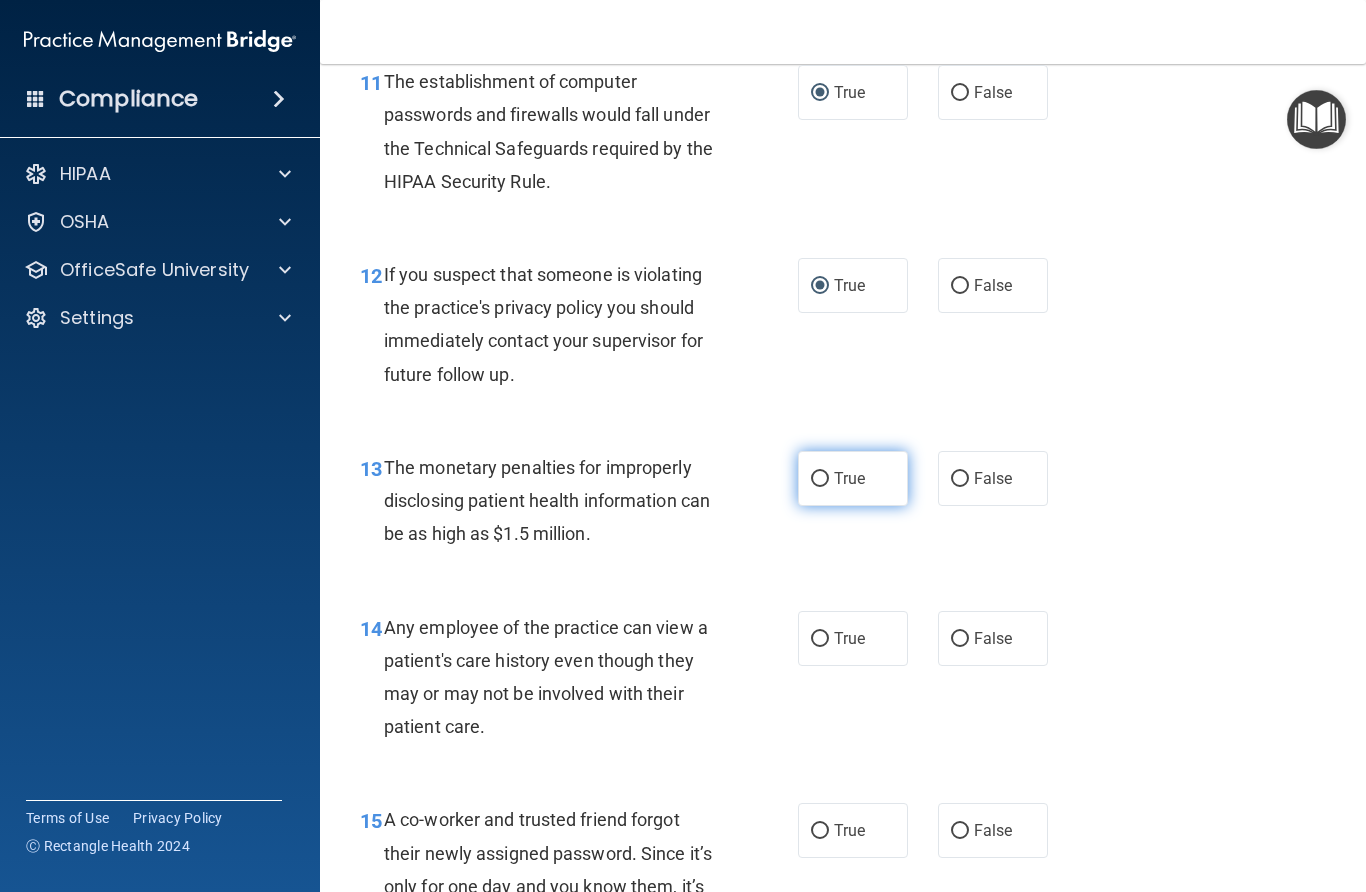 click on "True" at bounding box center [820, 479] 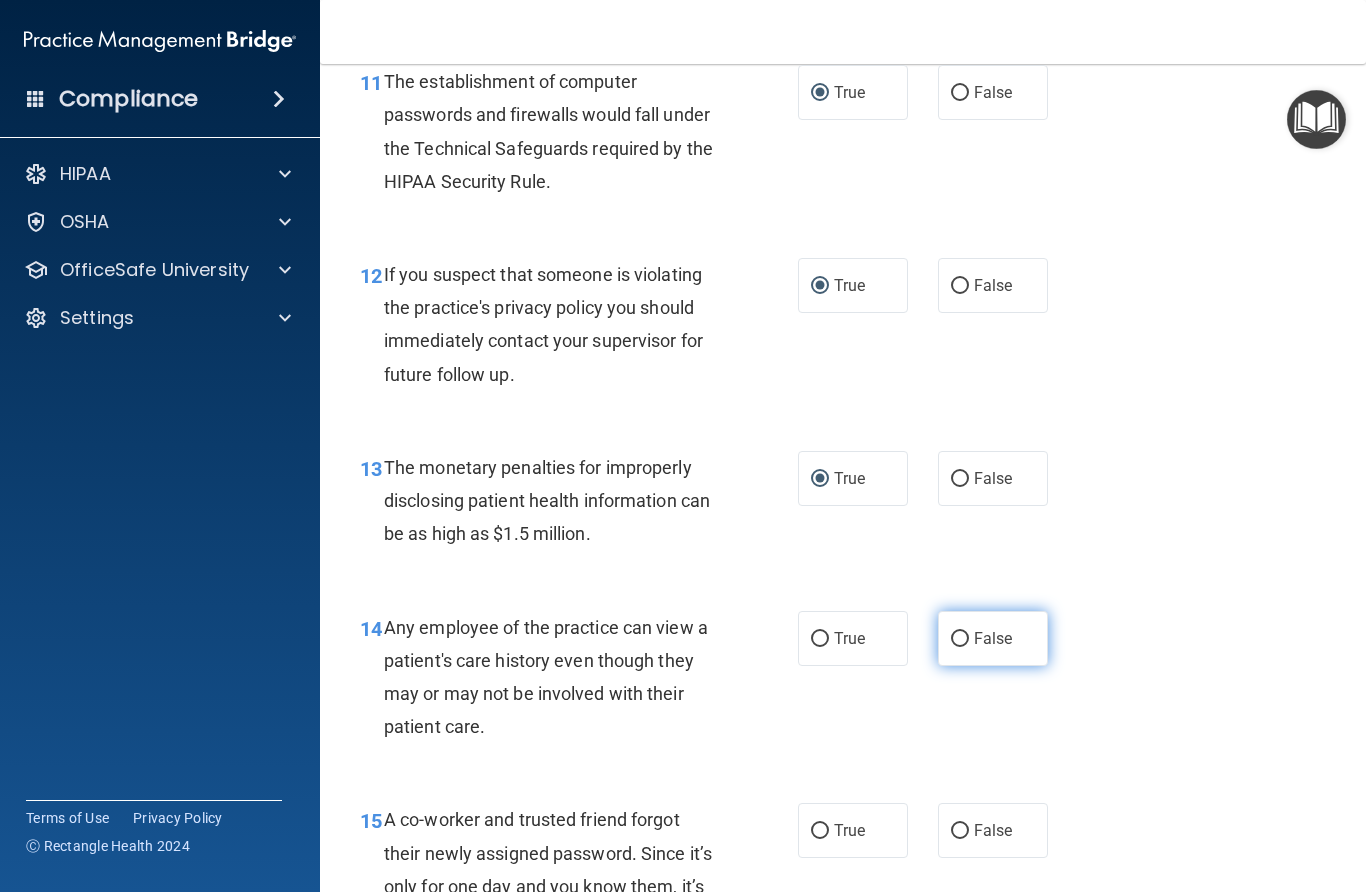 click on "False" at bounding box center (993, 638) 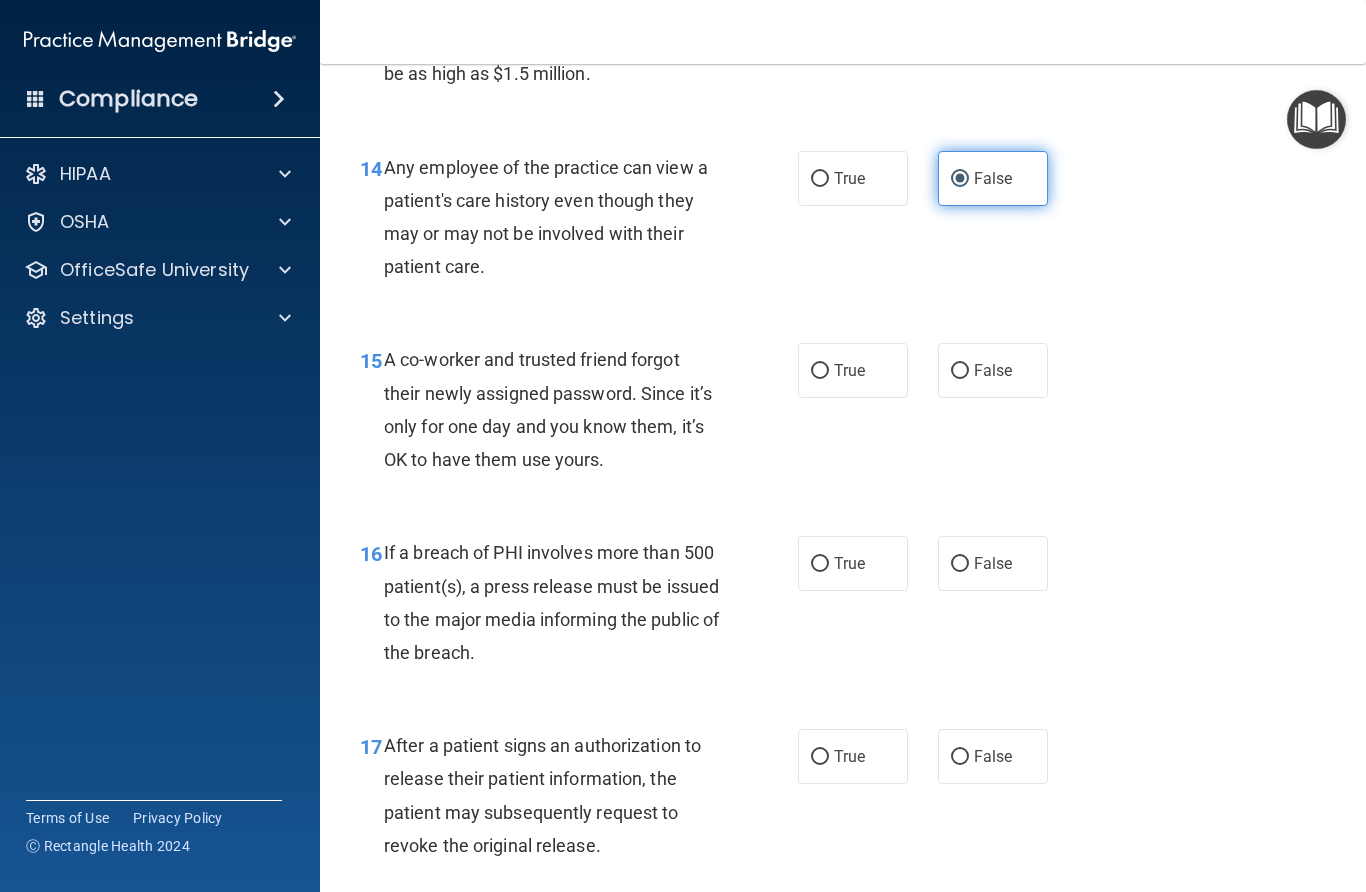 scroll, scrollTop: 2483, scrollLeft: 0, axis: vertical 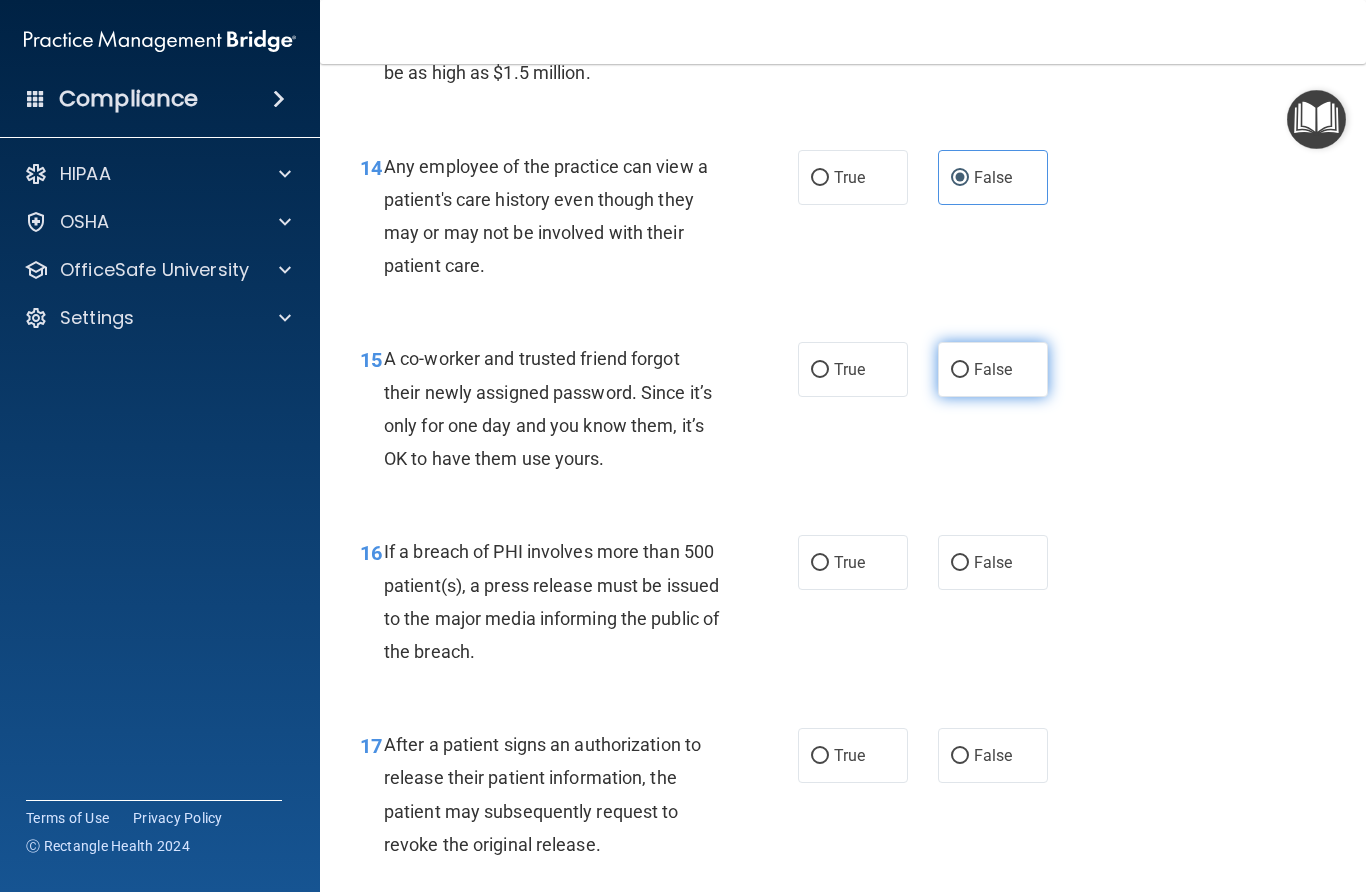 click on "False" at bounding box center [960, 370] 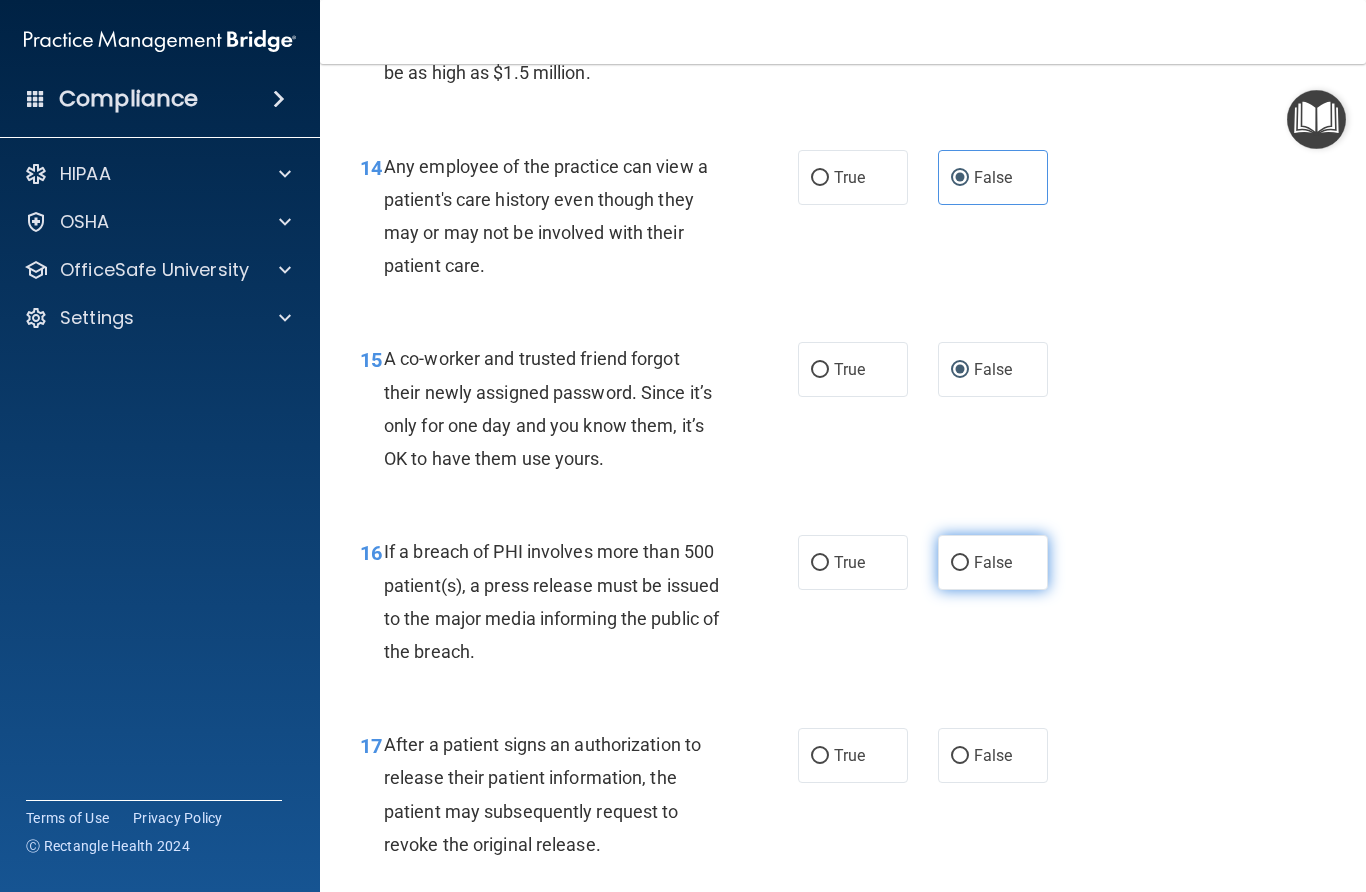 click on "False" at bounding box center (960, 563) 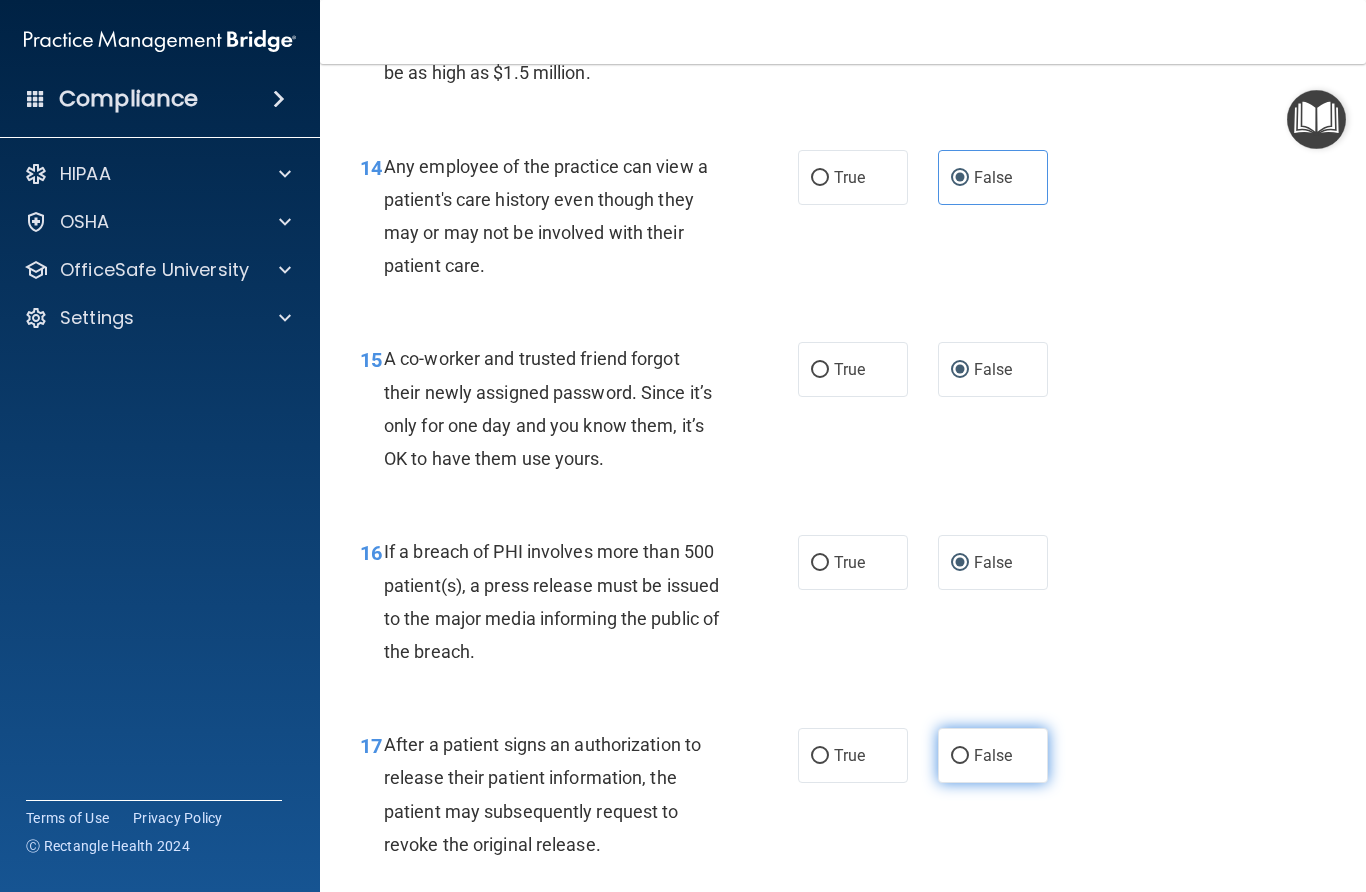 click on "False" at bounding box center (960, 756) 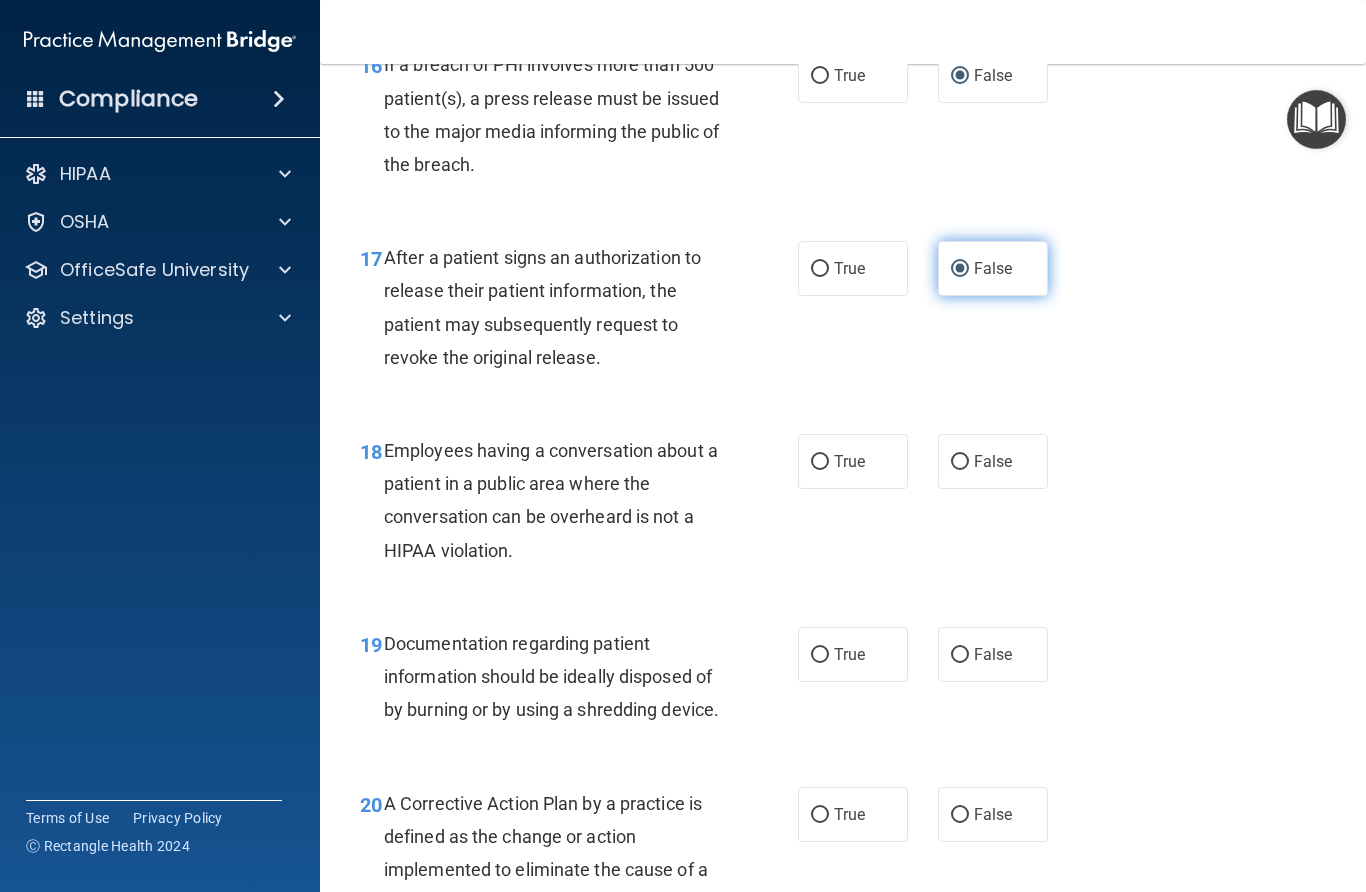 scroll, scrollTop: 2972, scrollLeft: 0, axis: vertical 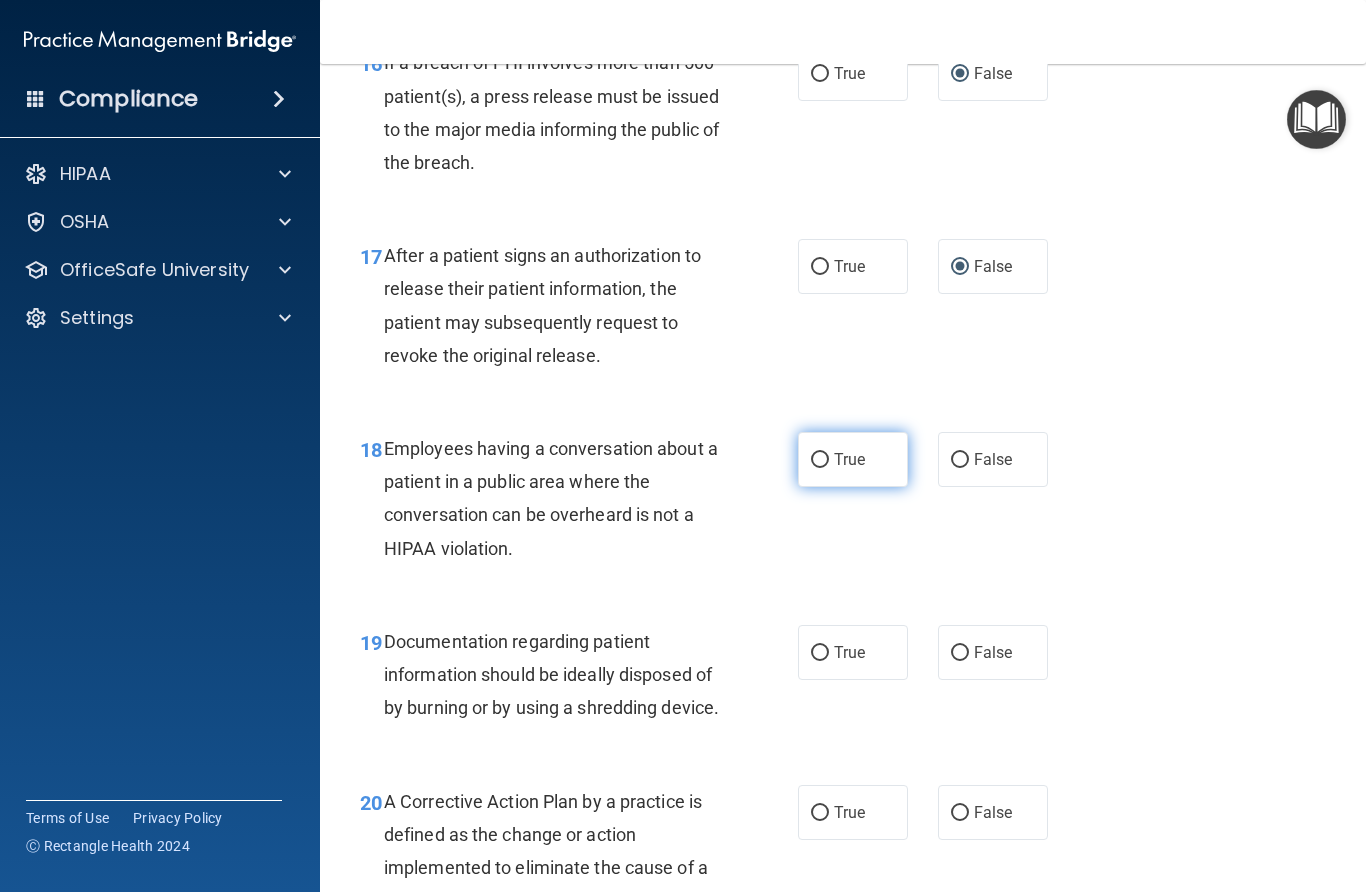 click on "True" at bounding box center (853, 459) 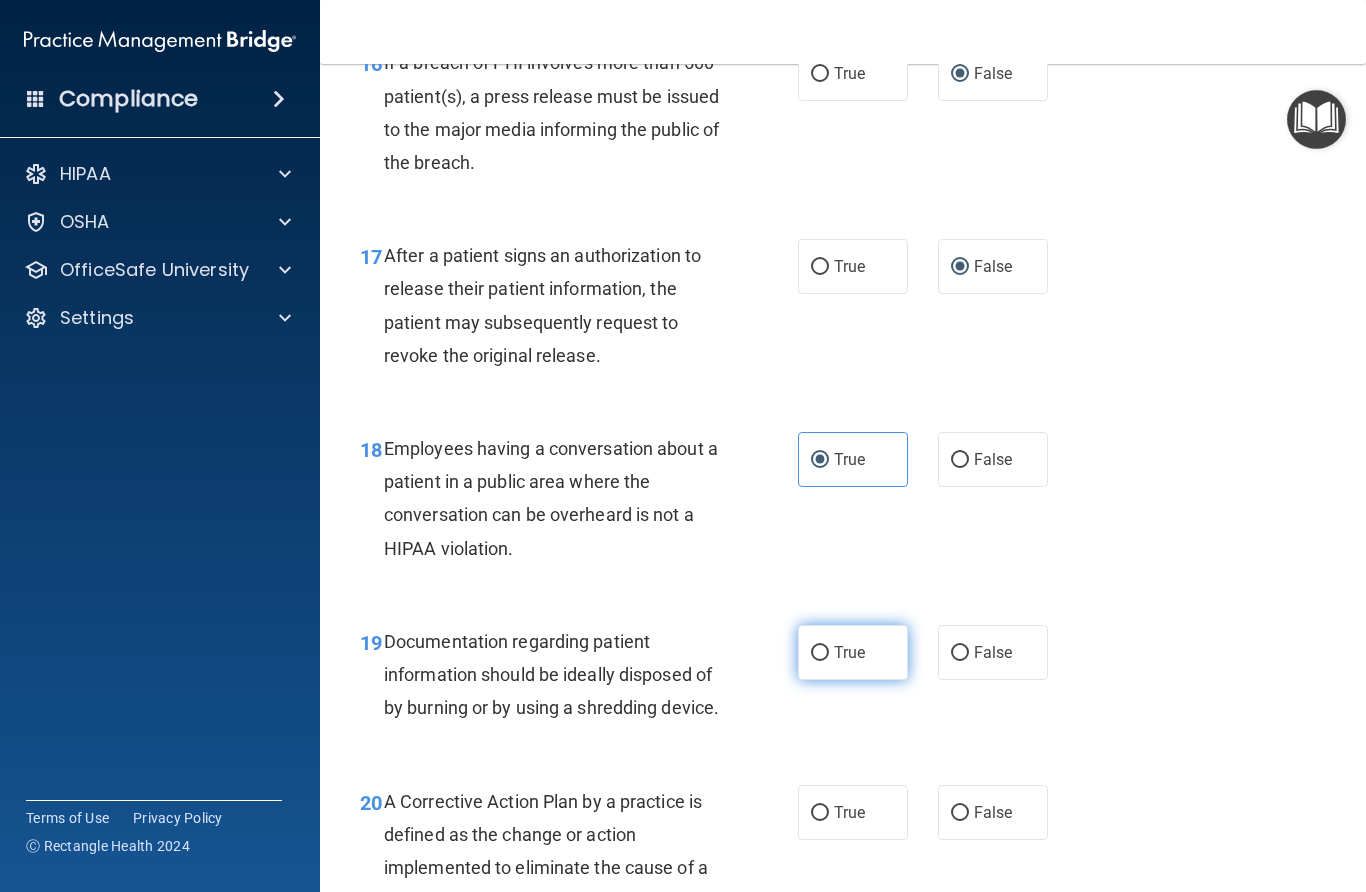 click on "True" at bounding box center [820, 653] 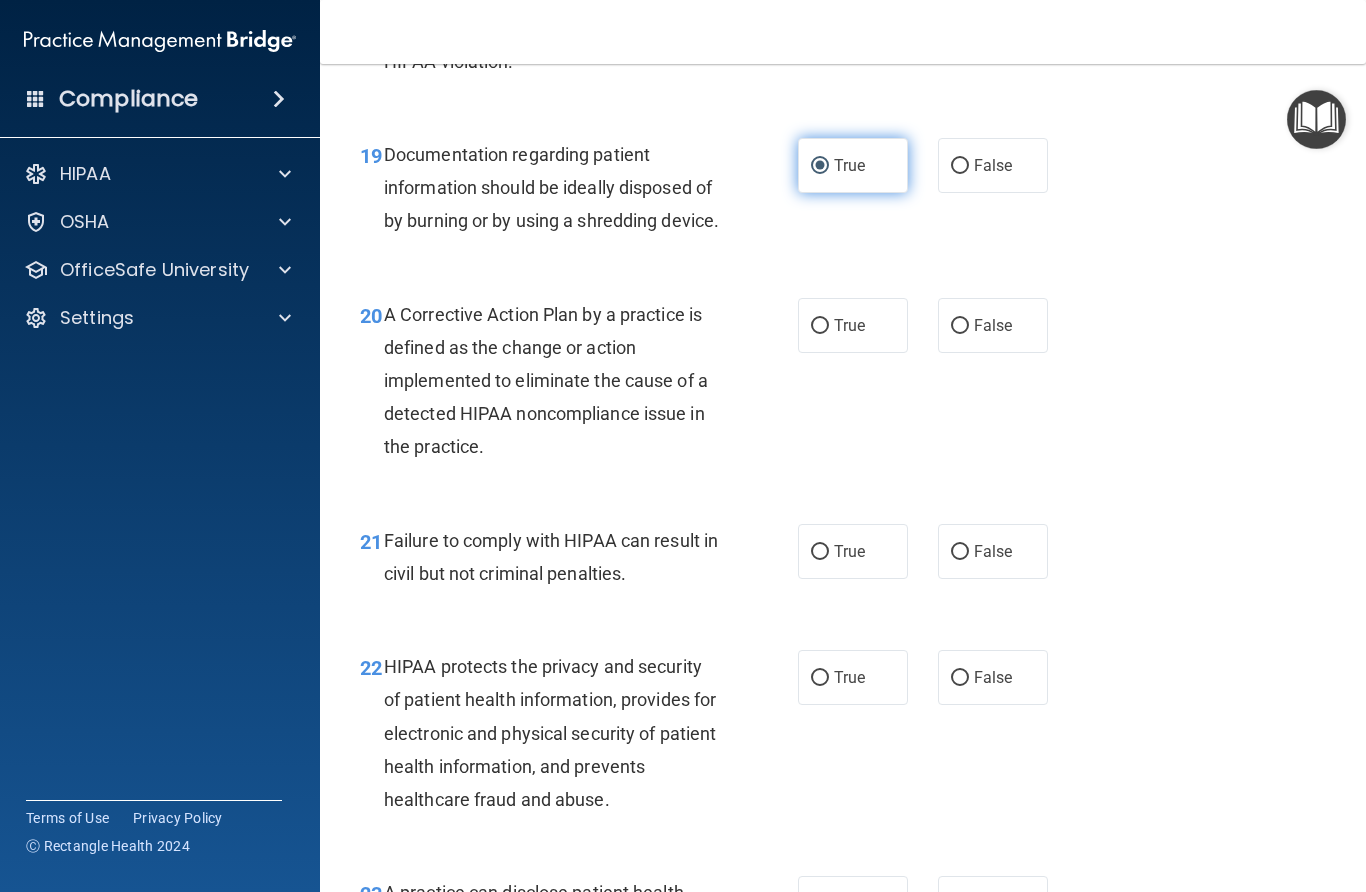 scroll, scrollTop: 3469, scrollLeft: 0, axis: vertical 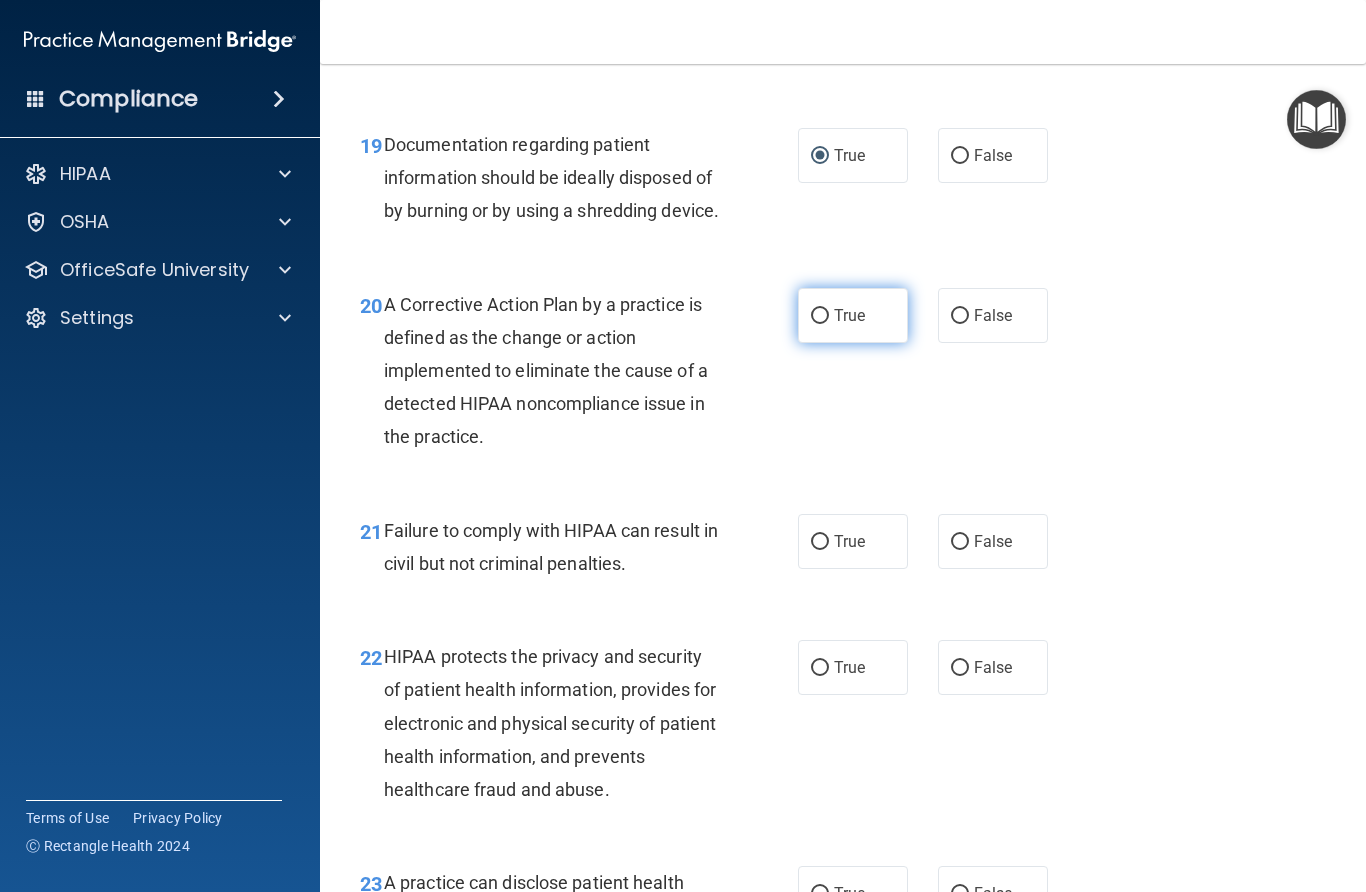 click on "True" at bounding box center (853, 315) 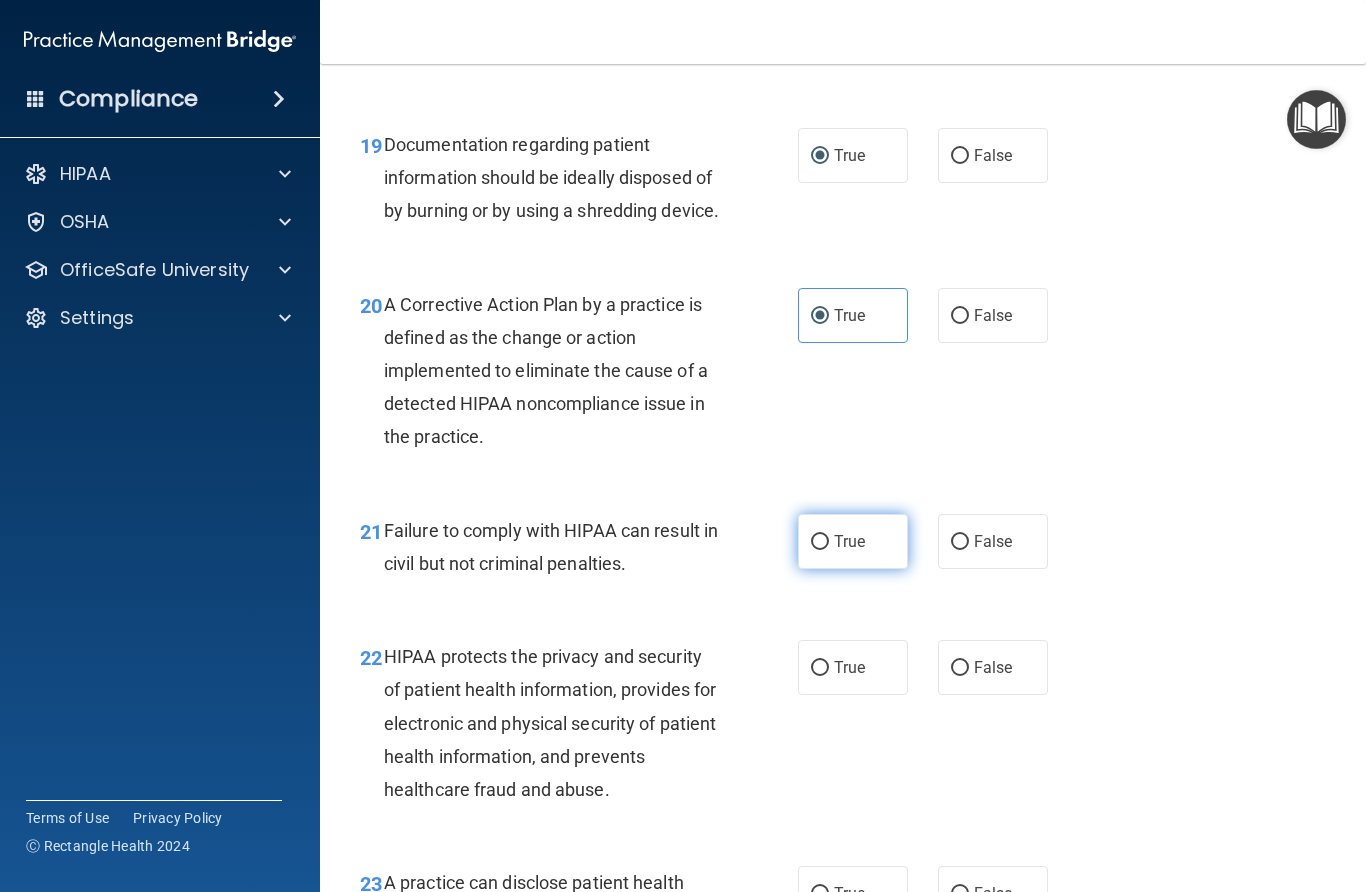 click on "True" at bounding box center [820, 542] 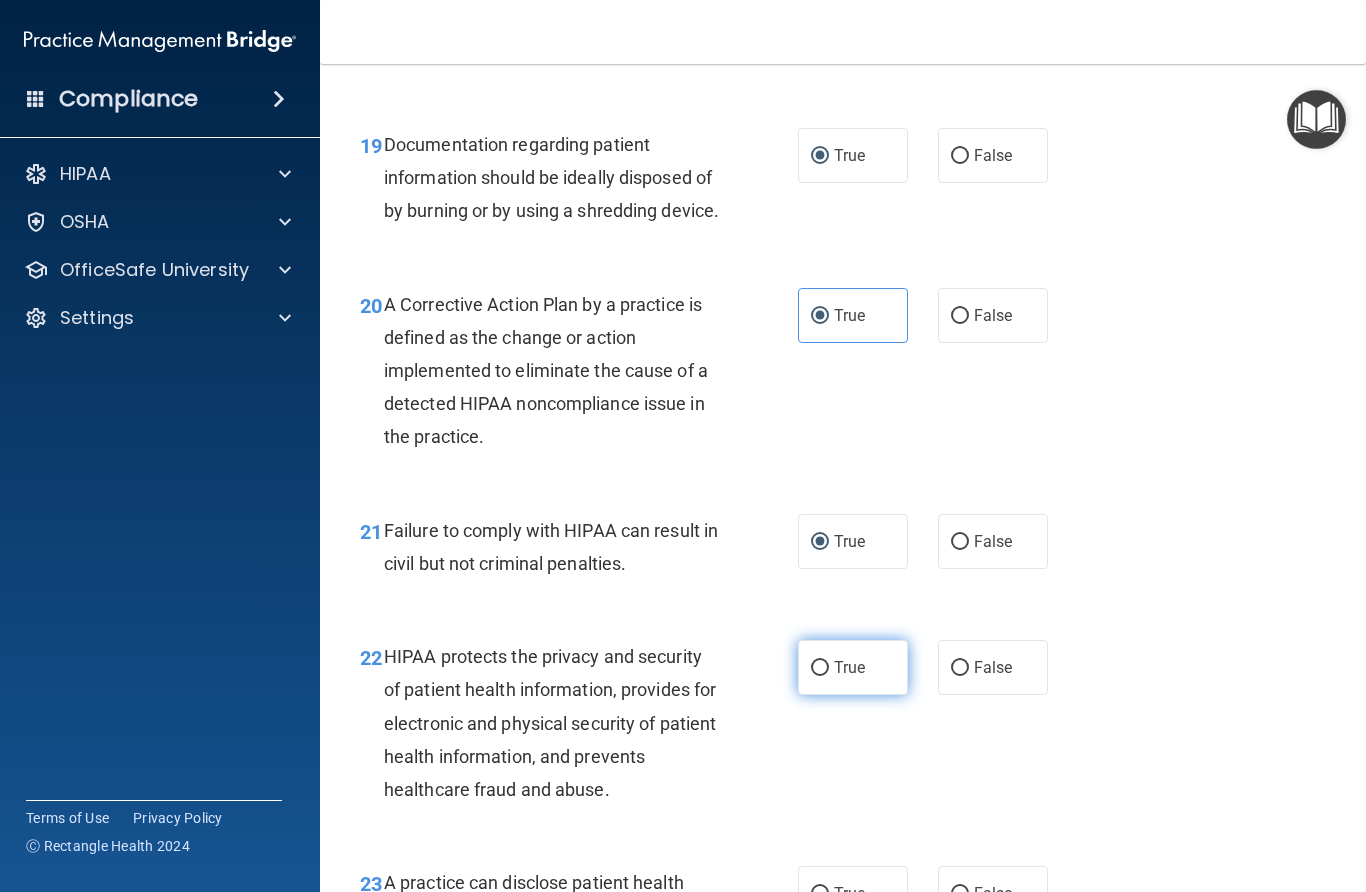click on "True" at bounding box center (820, 668) 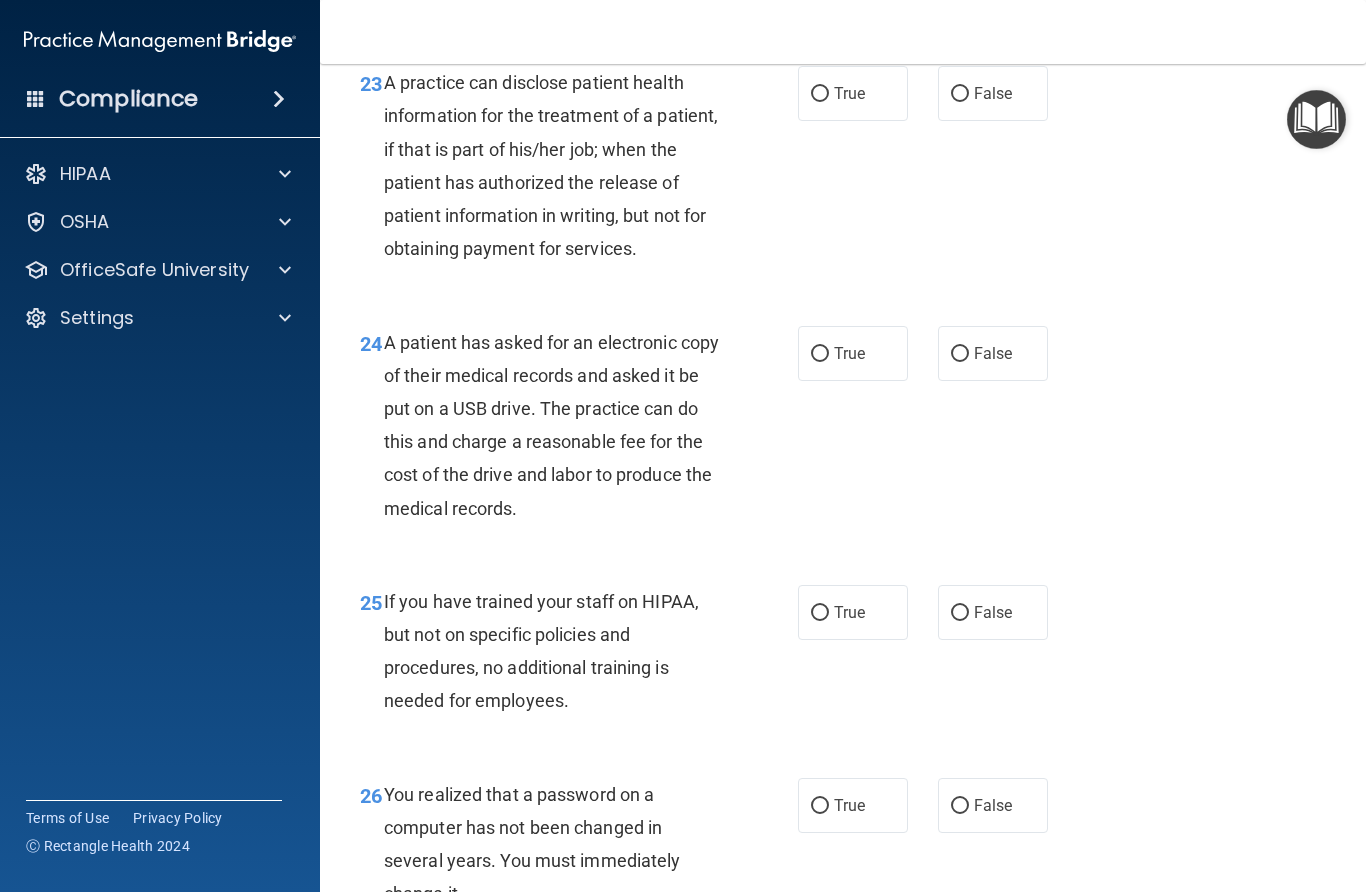 scroll, scrollTop: 4272, scrollLeft: 0, axis: vertical 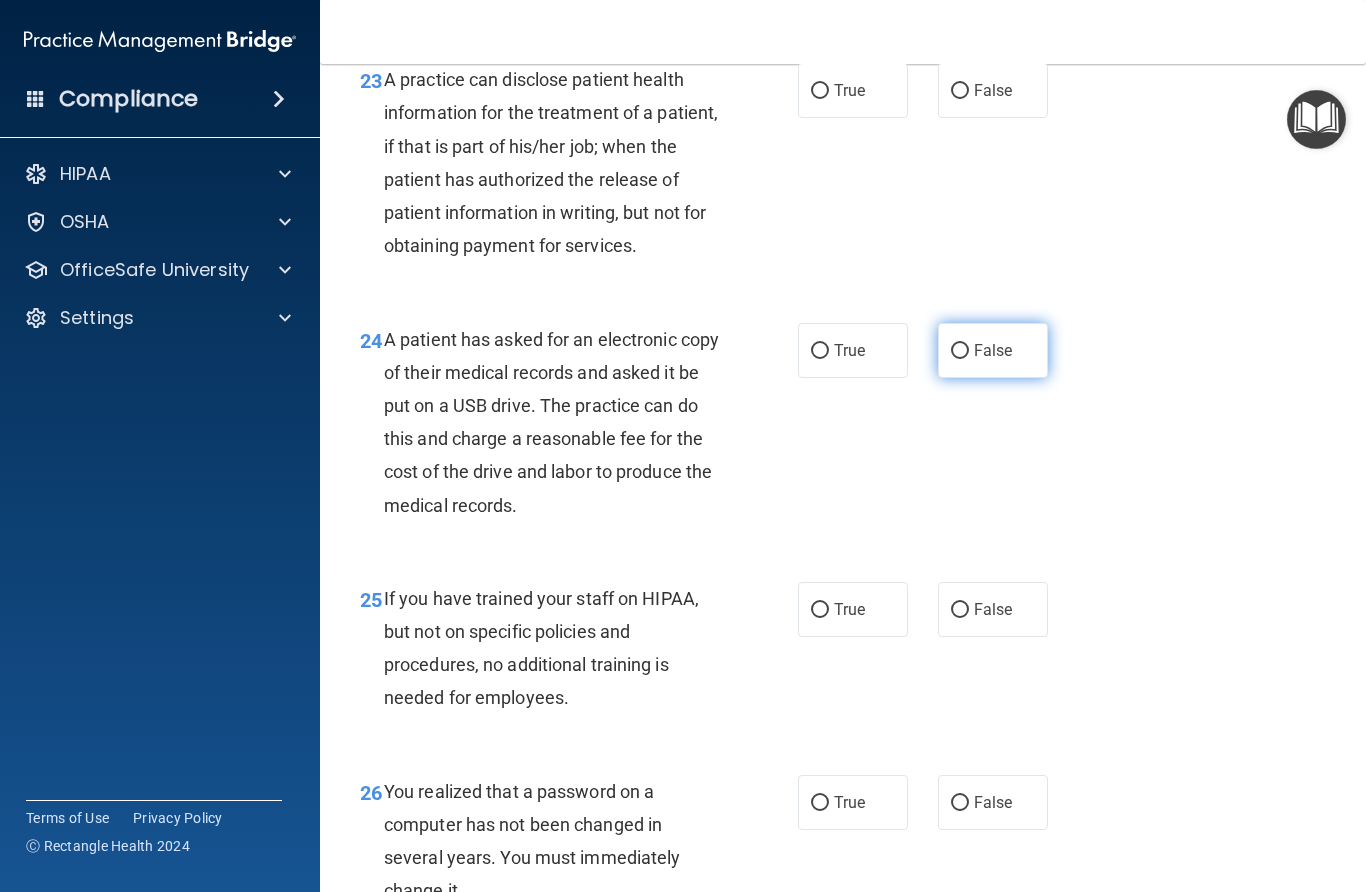click on "False" at bounding box center [960, 351] 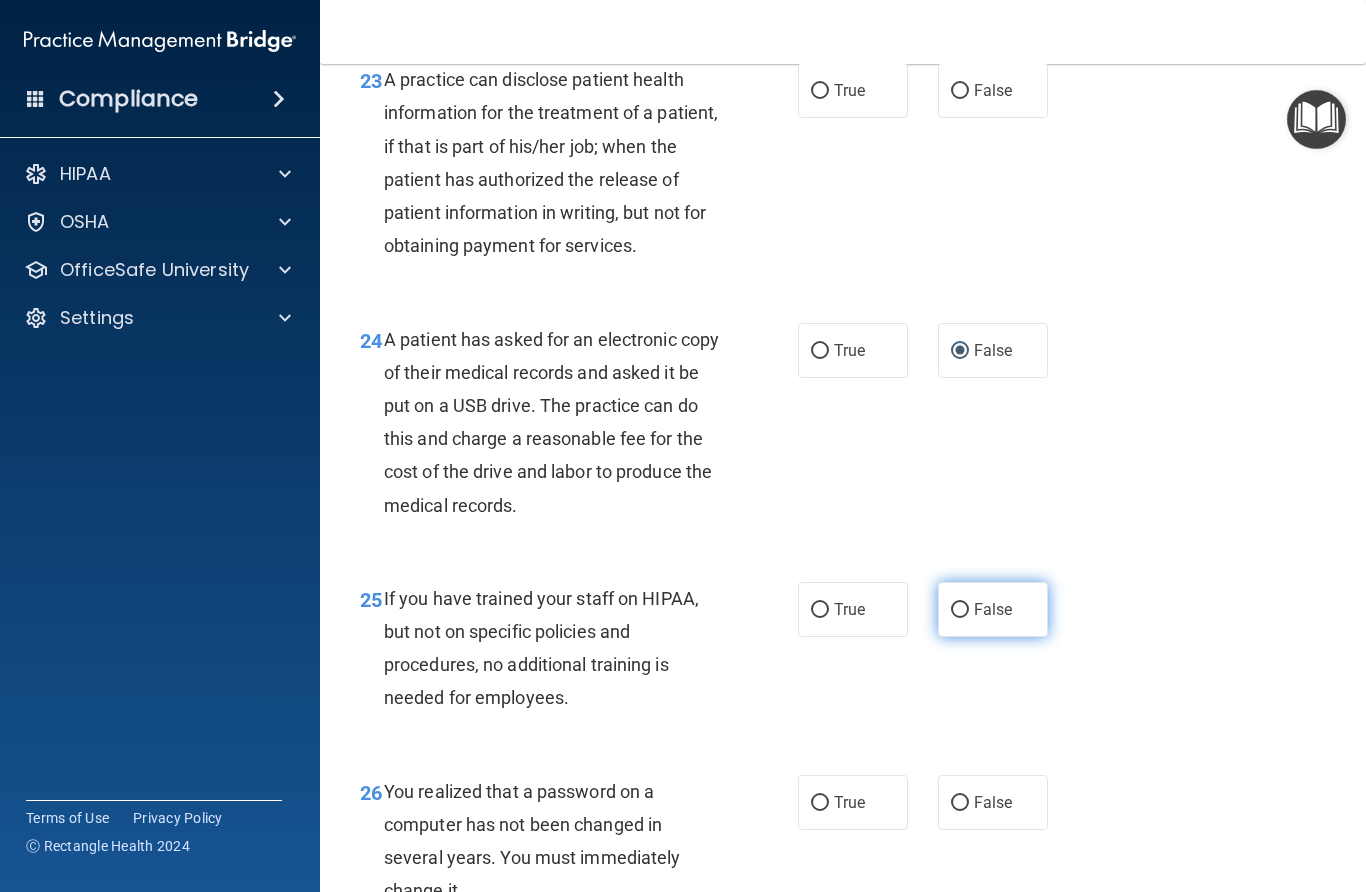 click on "False" at bounding box center [960, 610] 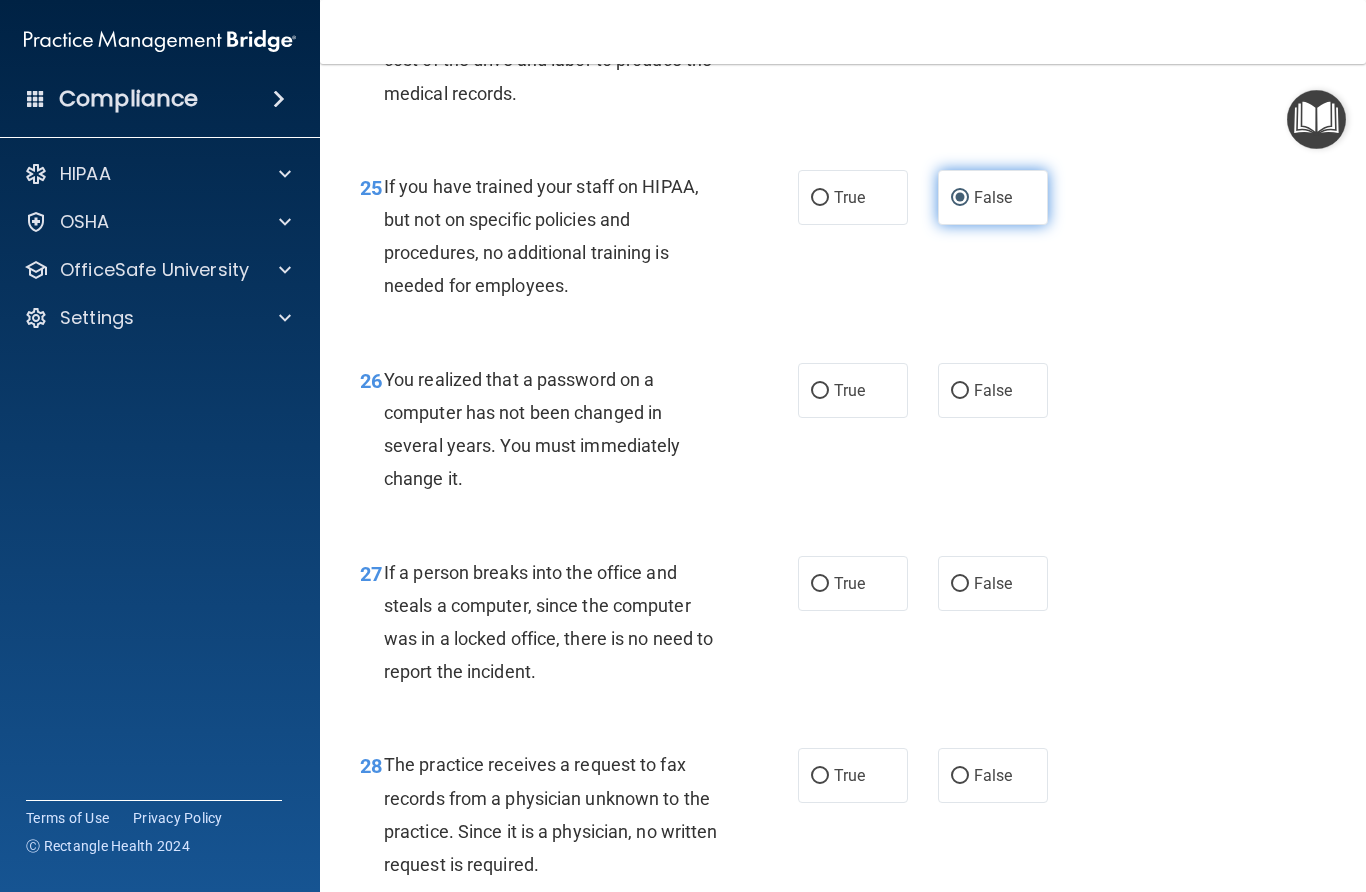 scroll, scrollTop: 4710, scrollLeft: 0, axis: vertical 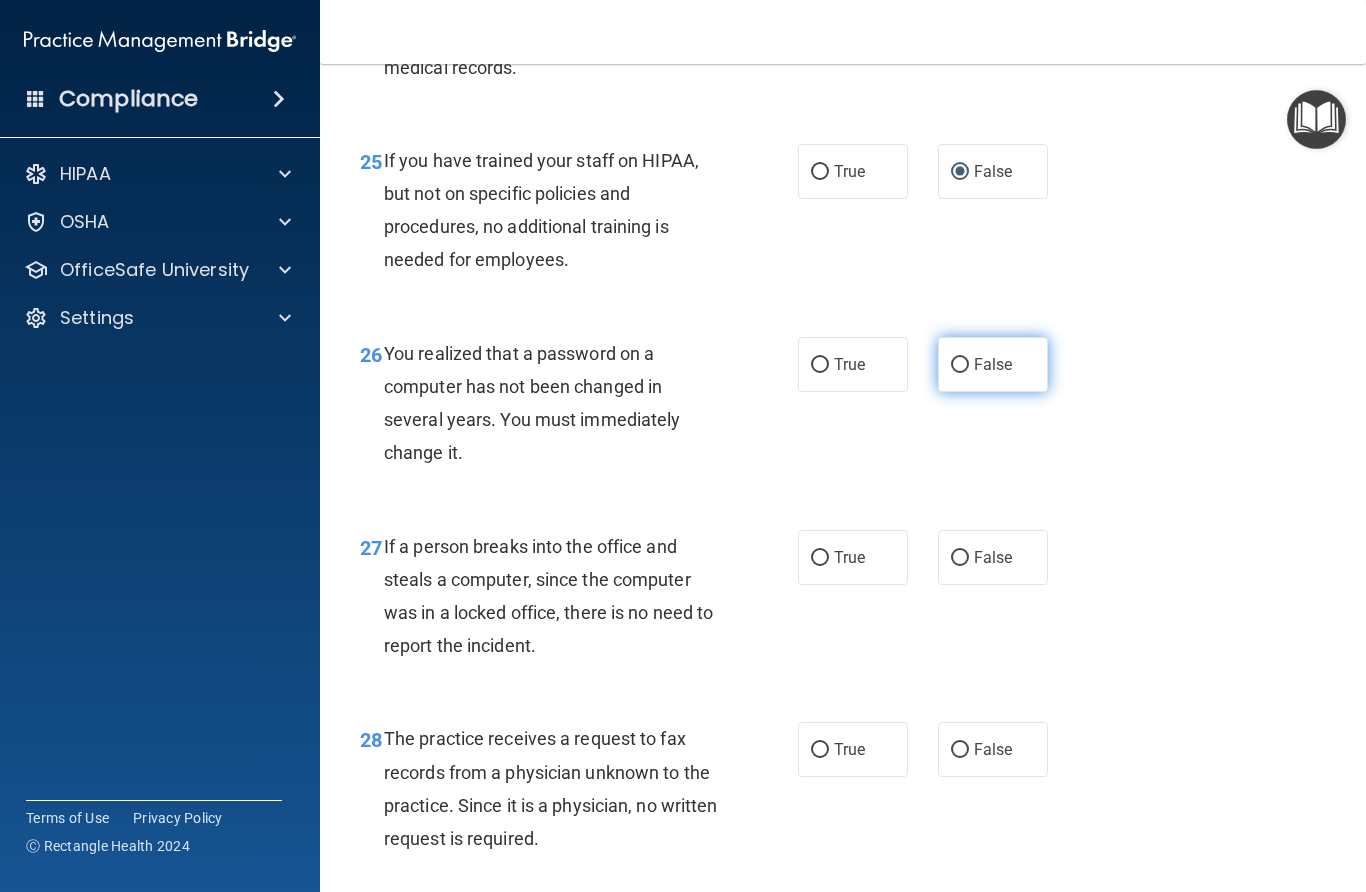 click on "False" at bounding box center [993, 364] 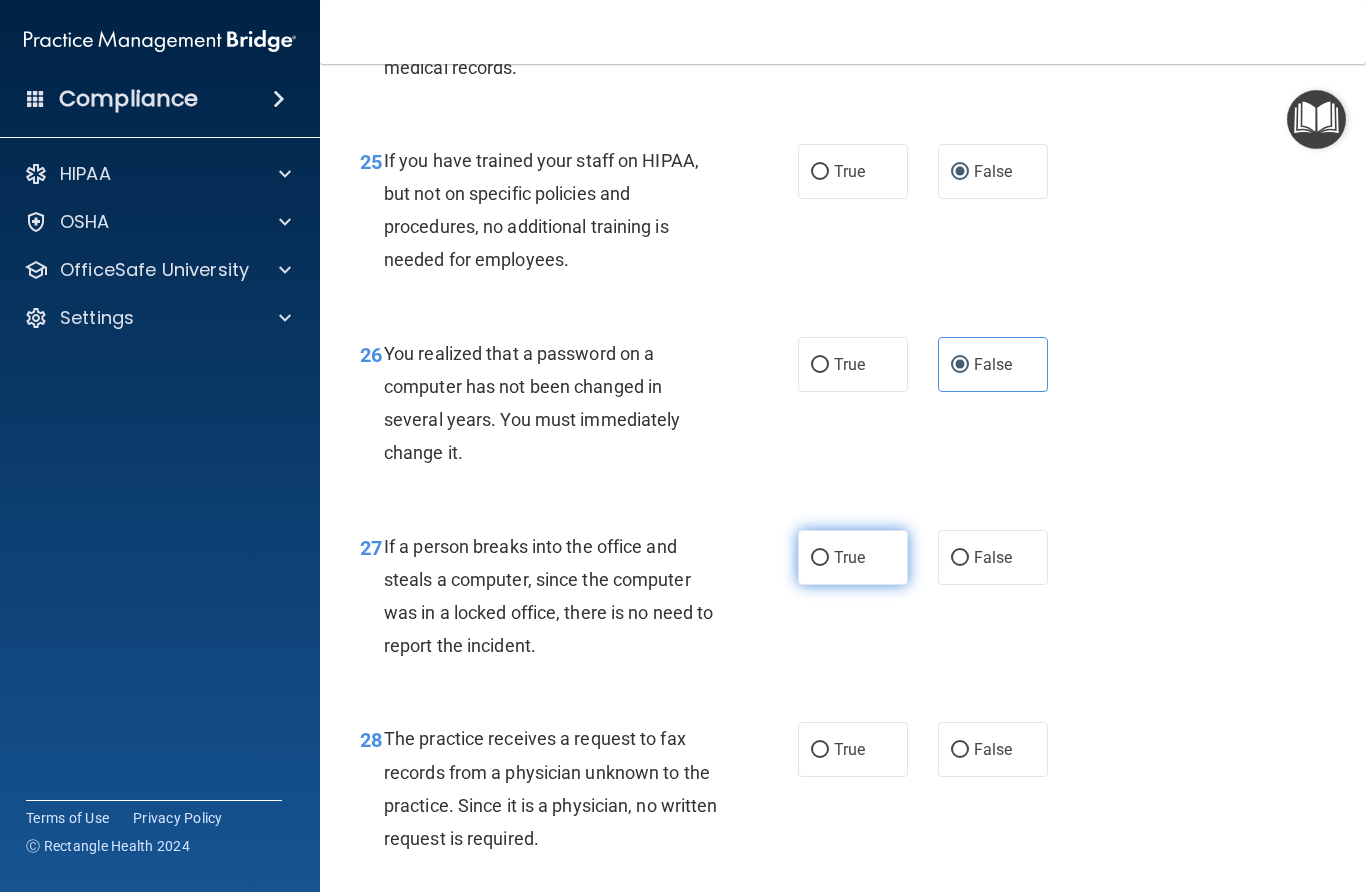 click on "True" at bounding box center [820, 558] 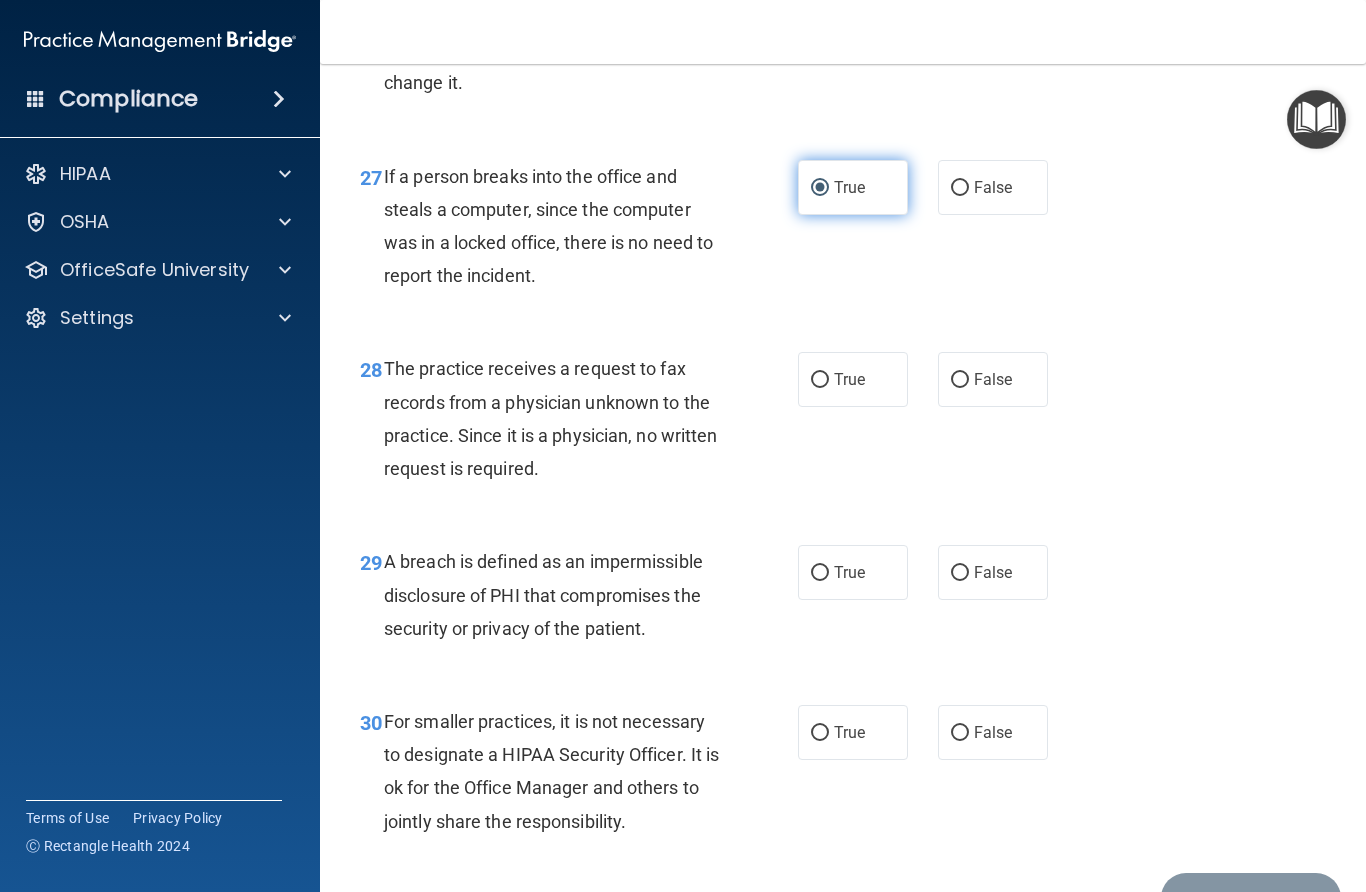 scroll, scrollTop: 5082, scrollLeft: 0, axis: vertical 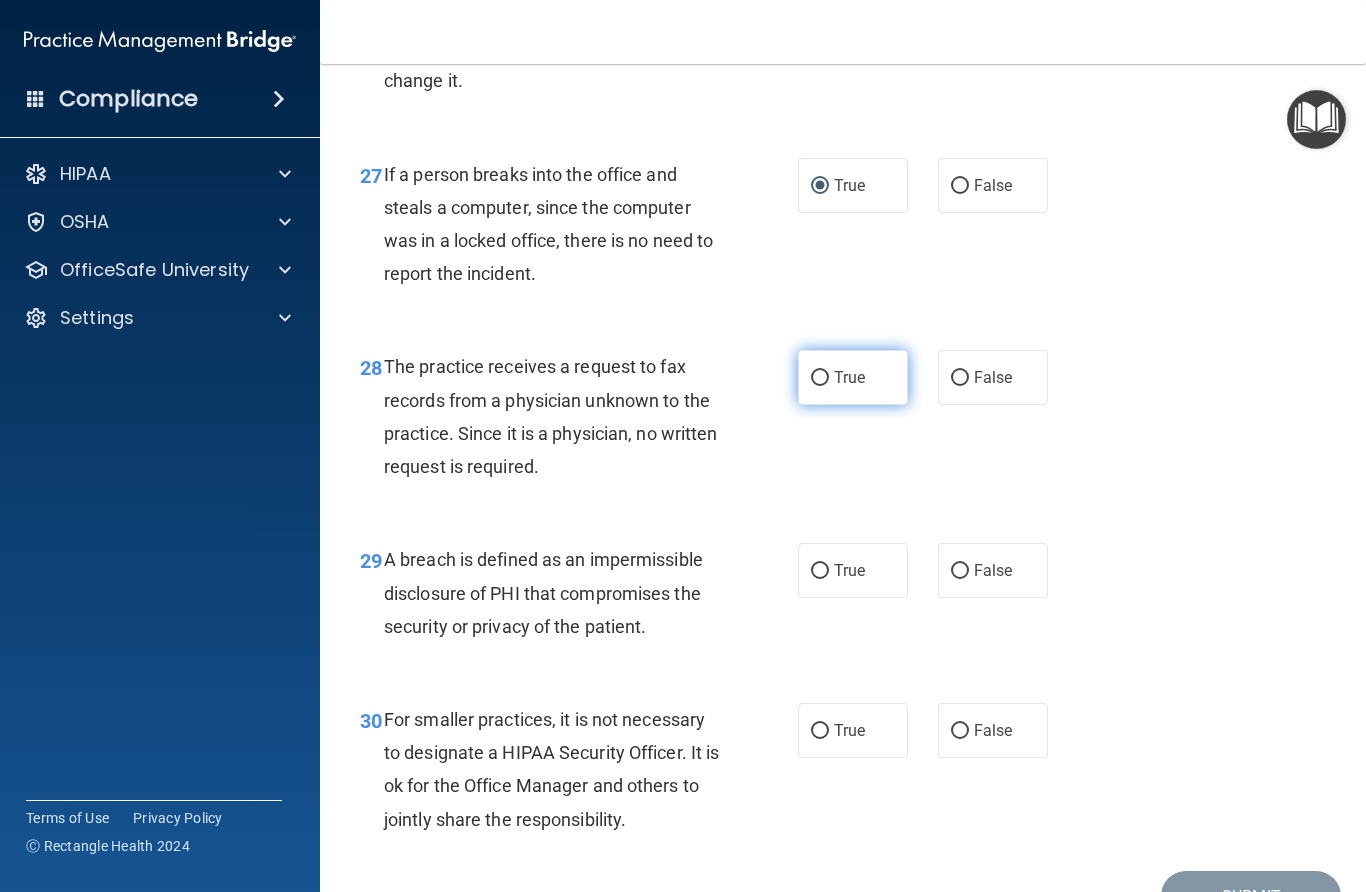 click on "True" at bounding box center [853, 377] 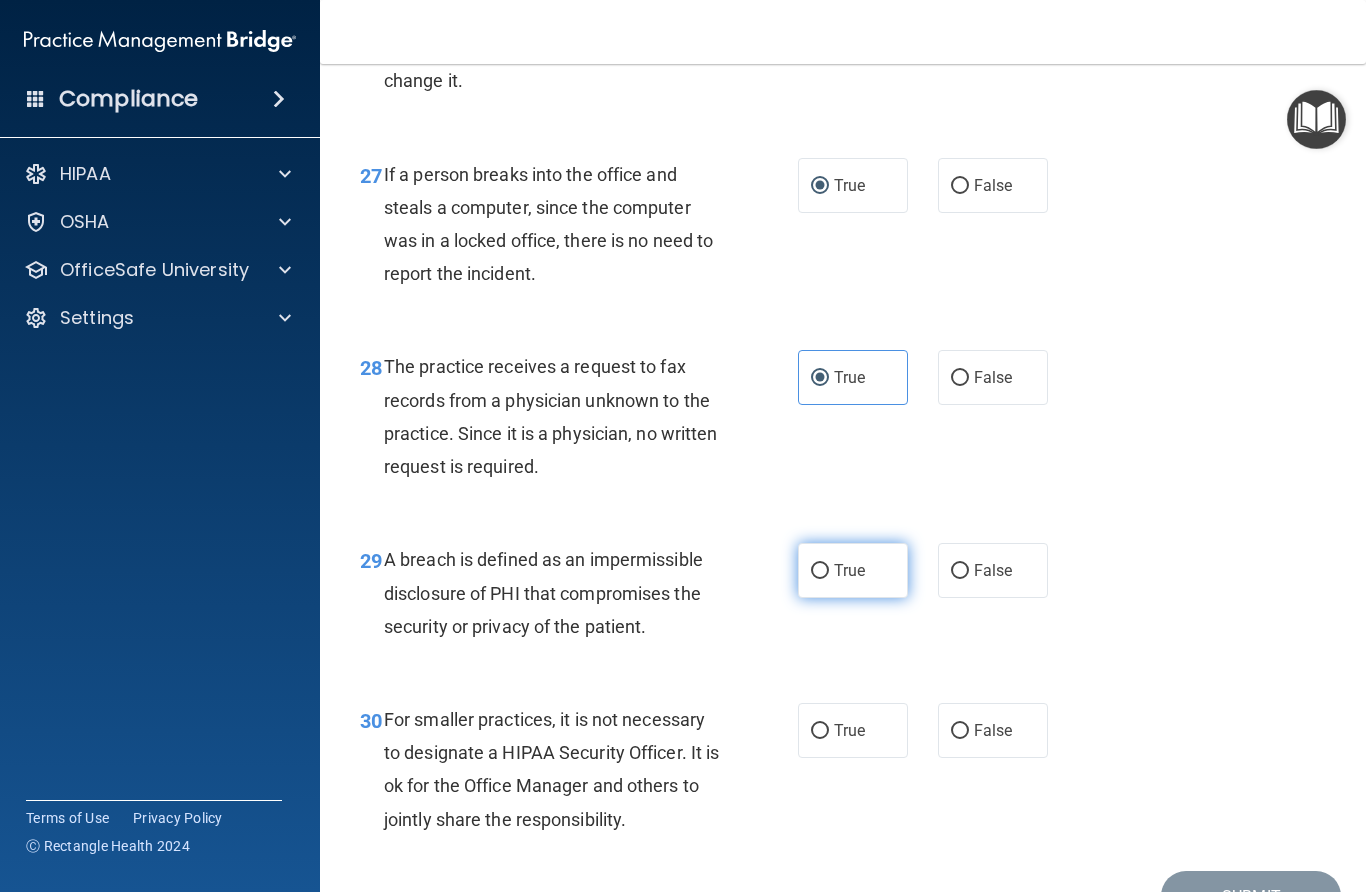 click on "True" at bounding box center (820, 571) 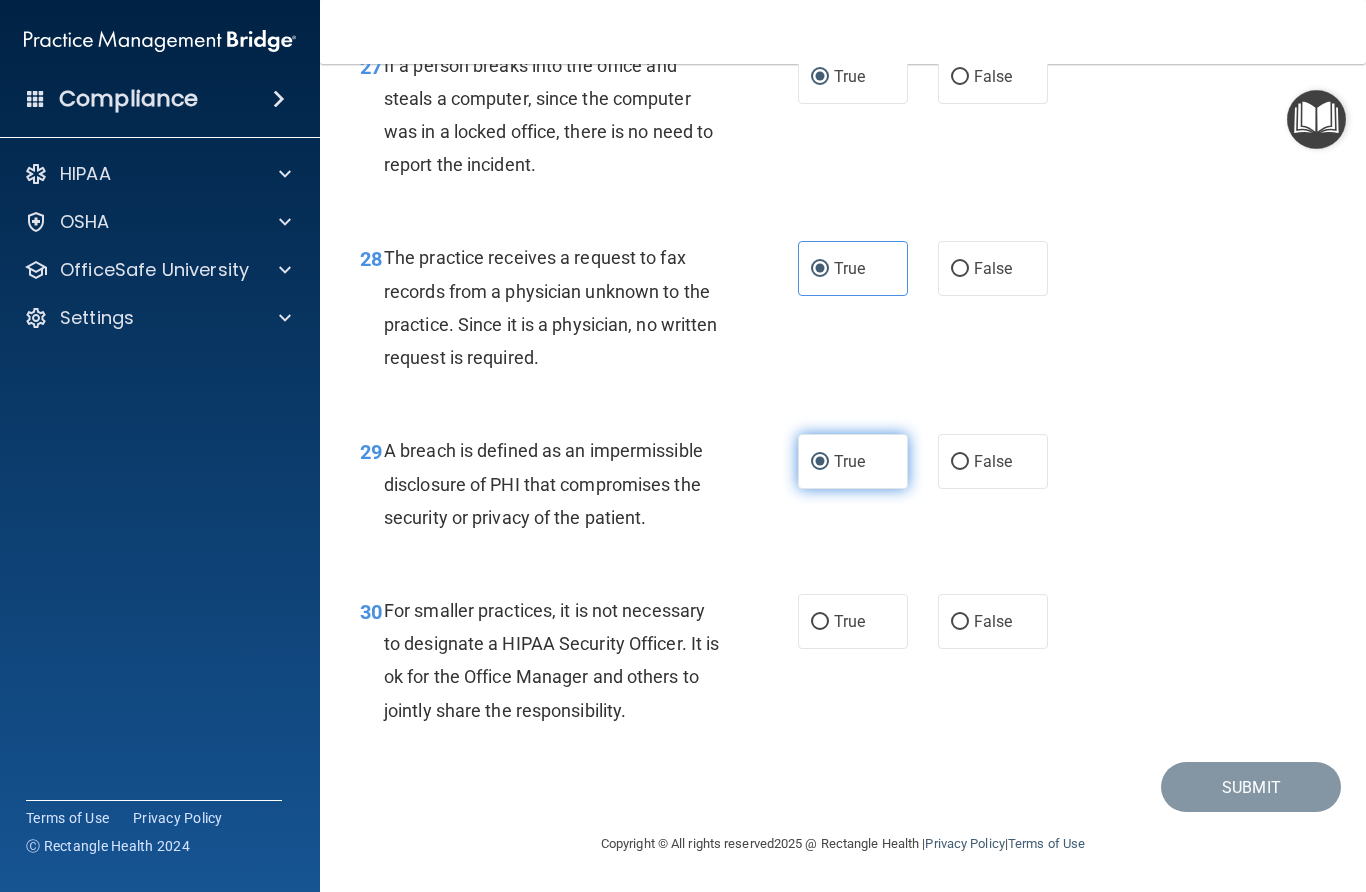 scroll, scrollTop: 5197, scrollLeft: 0, axis: vertical 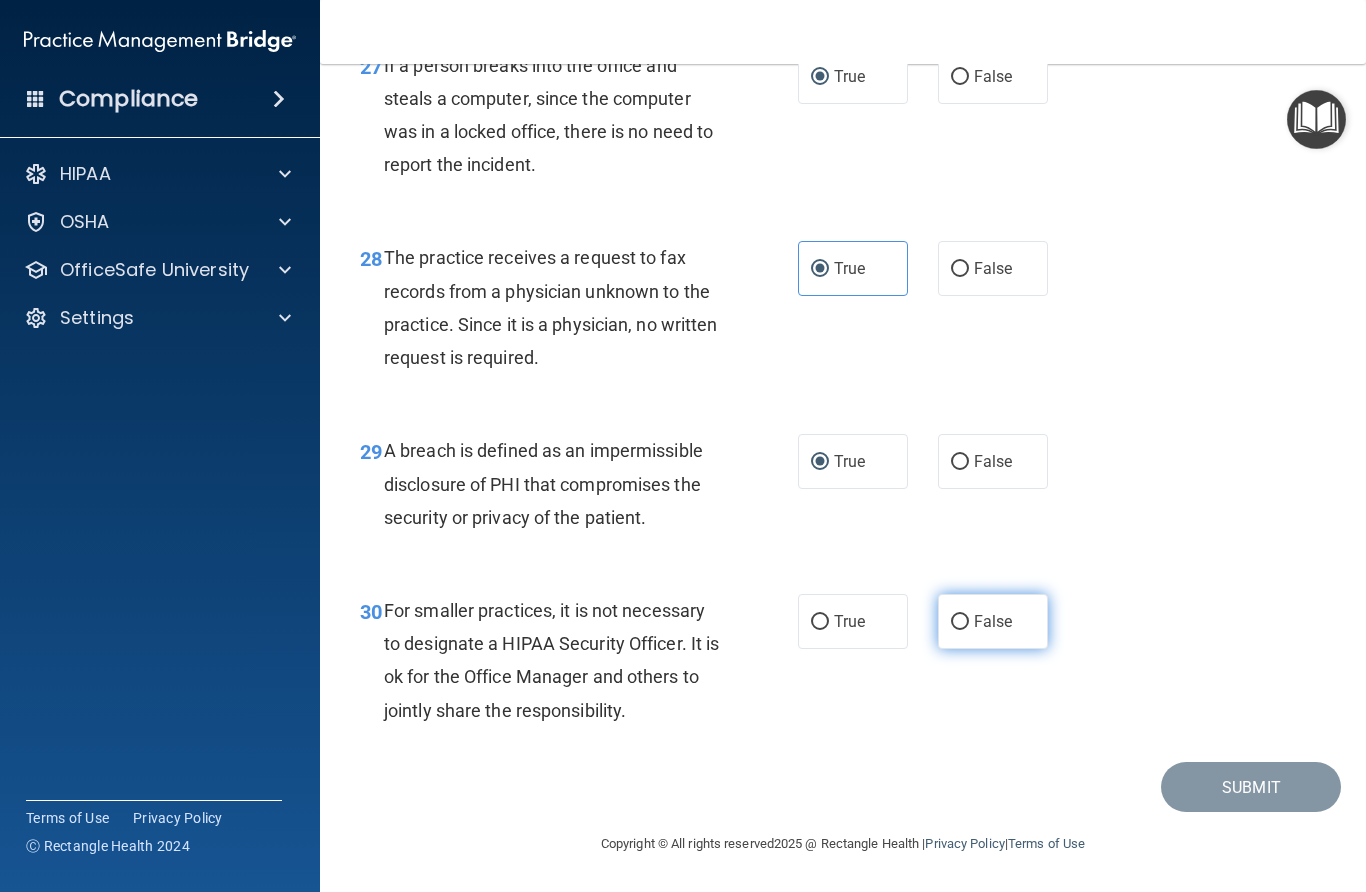 click on "False" at bounding box center [960, 622] 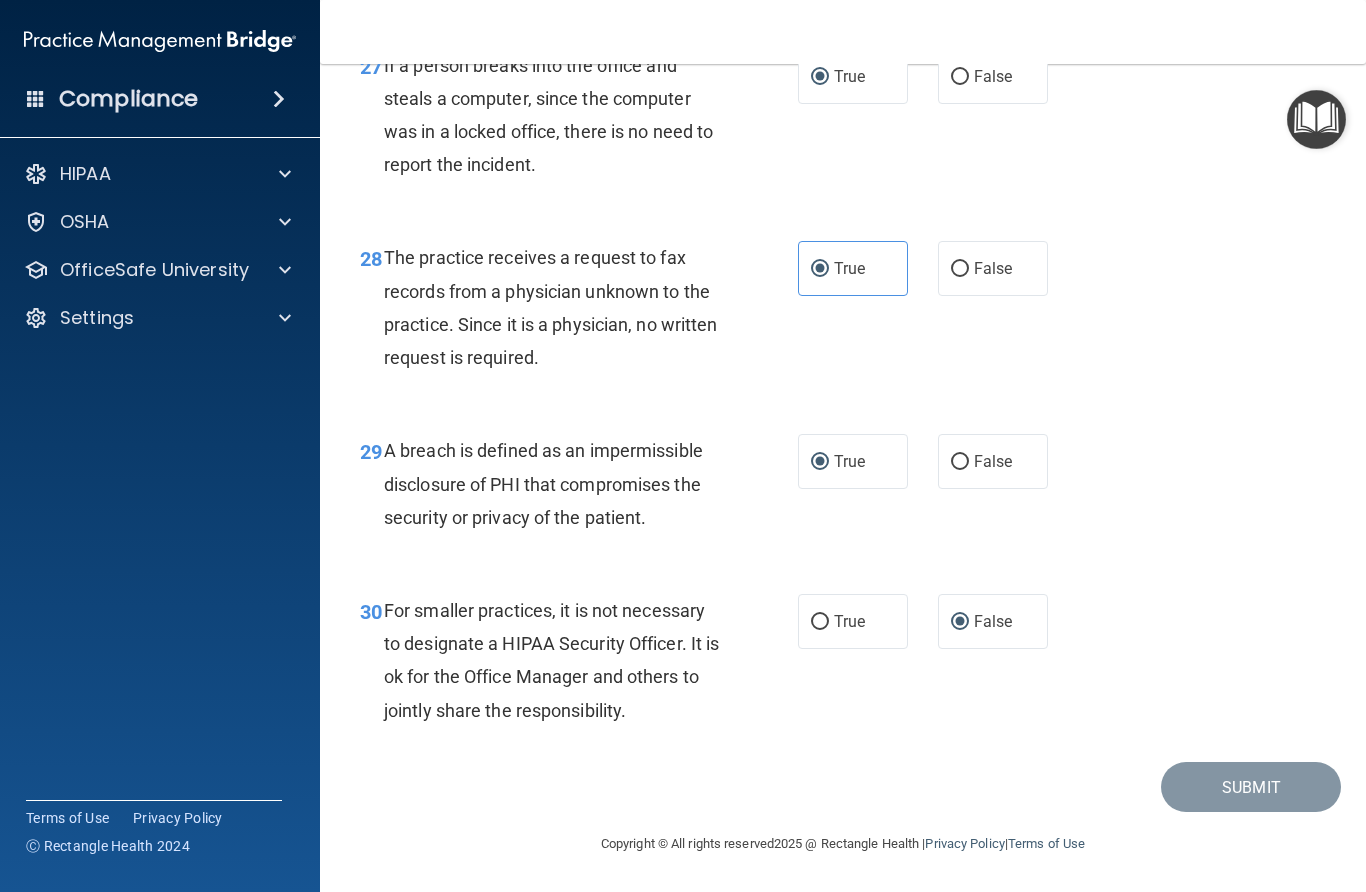 click on "30       For smaller practices, it is not necessary to designate a HIPAA Security Officer.  It is ok for the Office Manager and others to jointly share the responsibility.                 True           False" at bounding box center (843, 665) 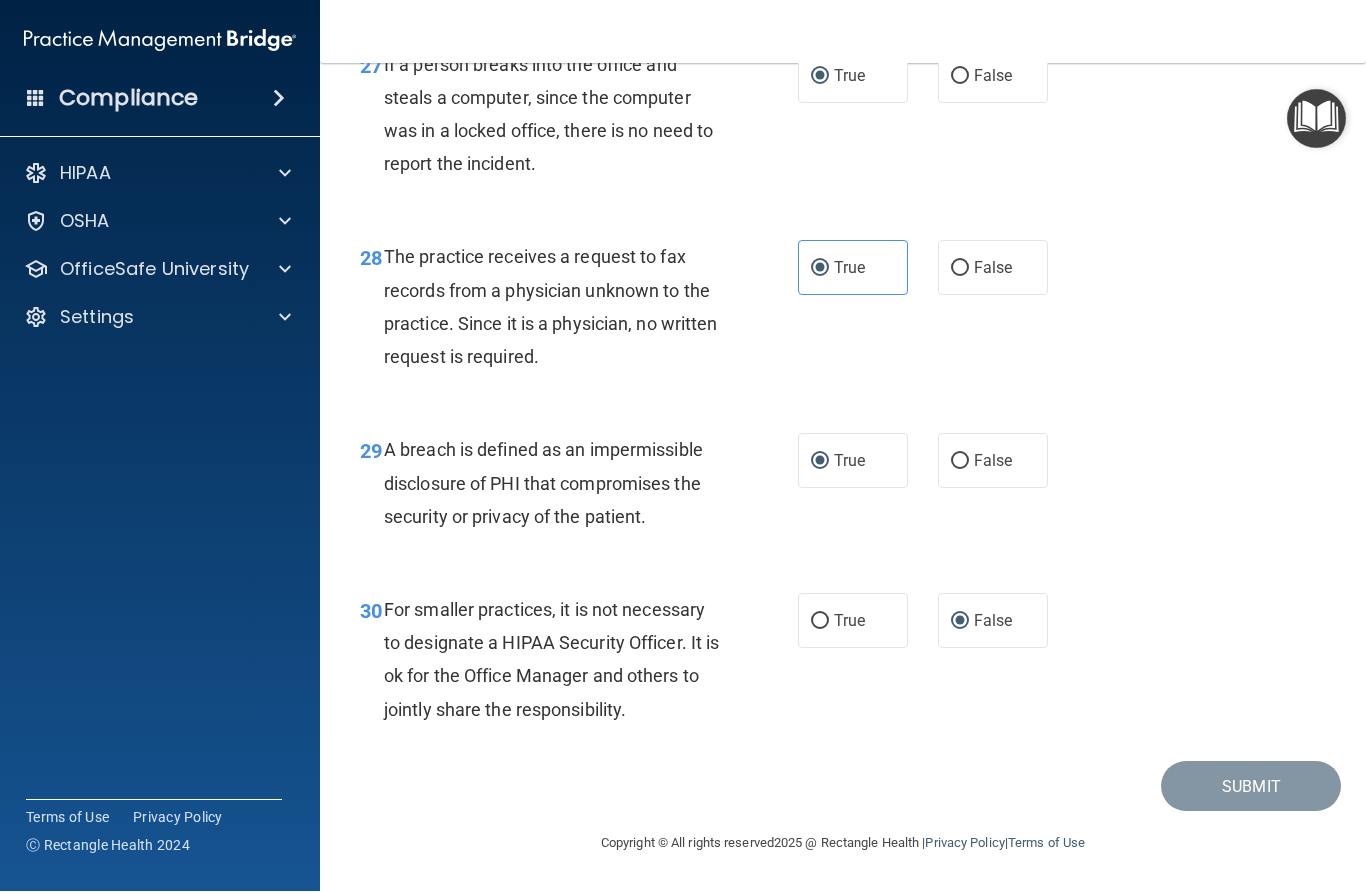 scroll, scrollTop: 5192, scrollLeft: 0, axis: vertical 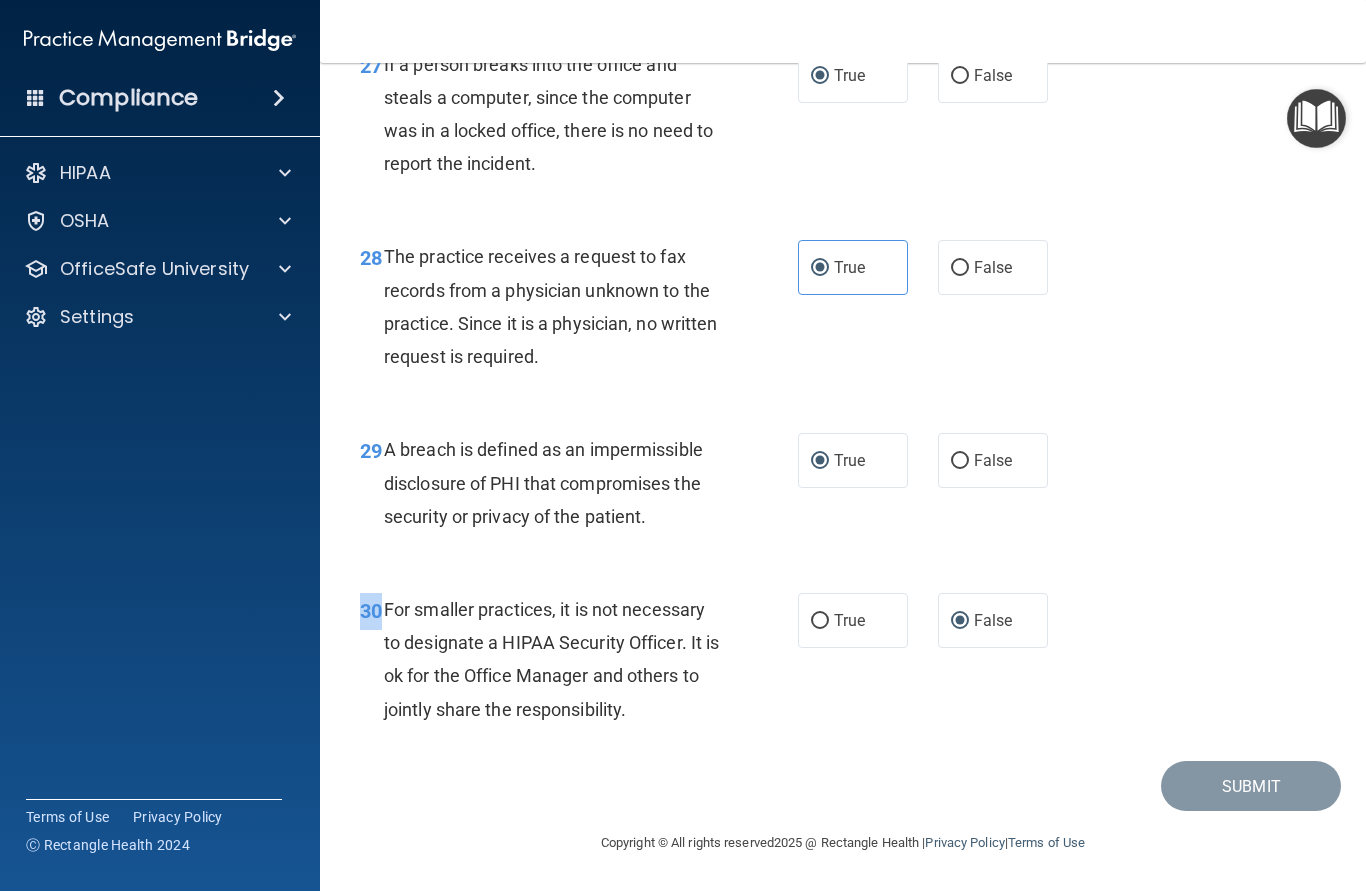 click on "30       For smaller practices, it is not necessary to designate a HIPAA Security Officer.  It is ok for the Office Manager and others to jointly share the responsibility.                 True           False" at bounding box center (843, 665) 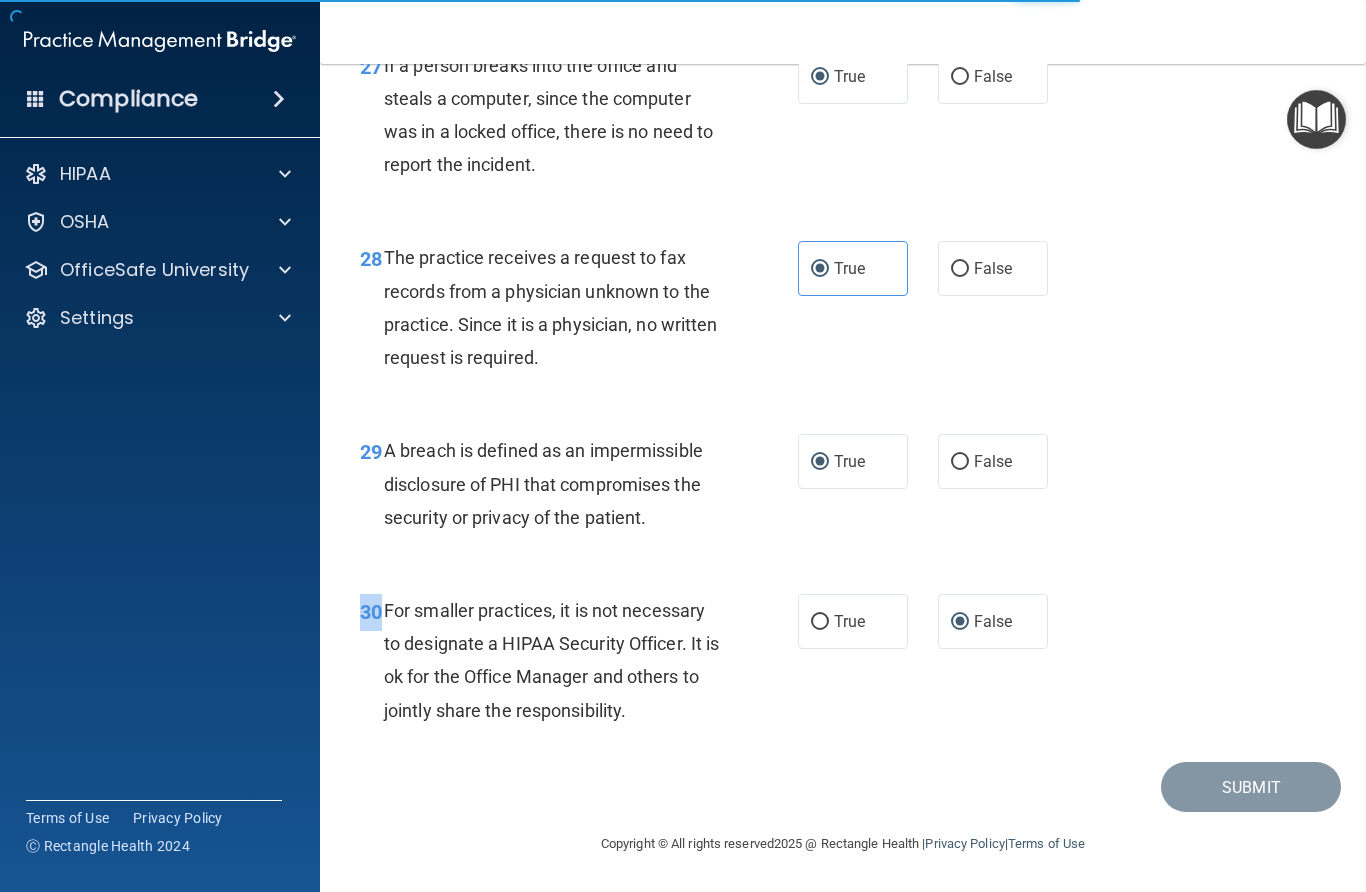 scroll, scrollTop: 0, scrollLeft: 0, axis: both 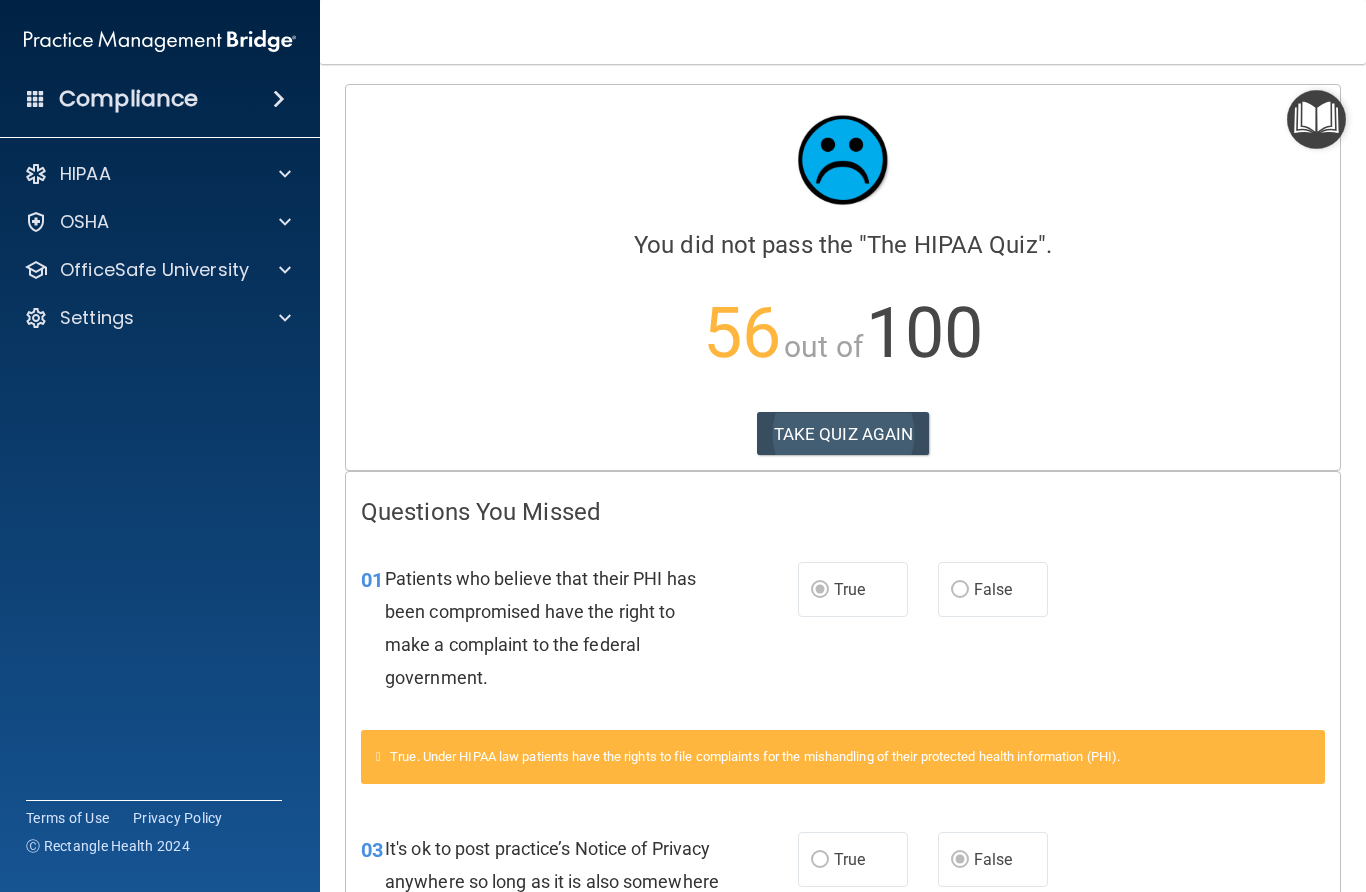 click on "TAKE QUIZ AGAIN" at bounding box center [843, 434] 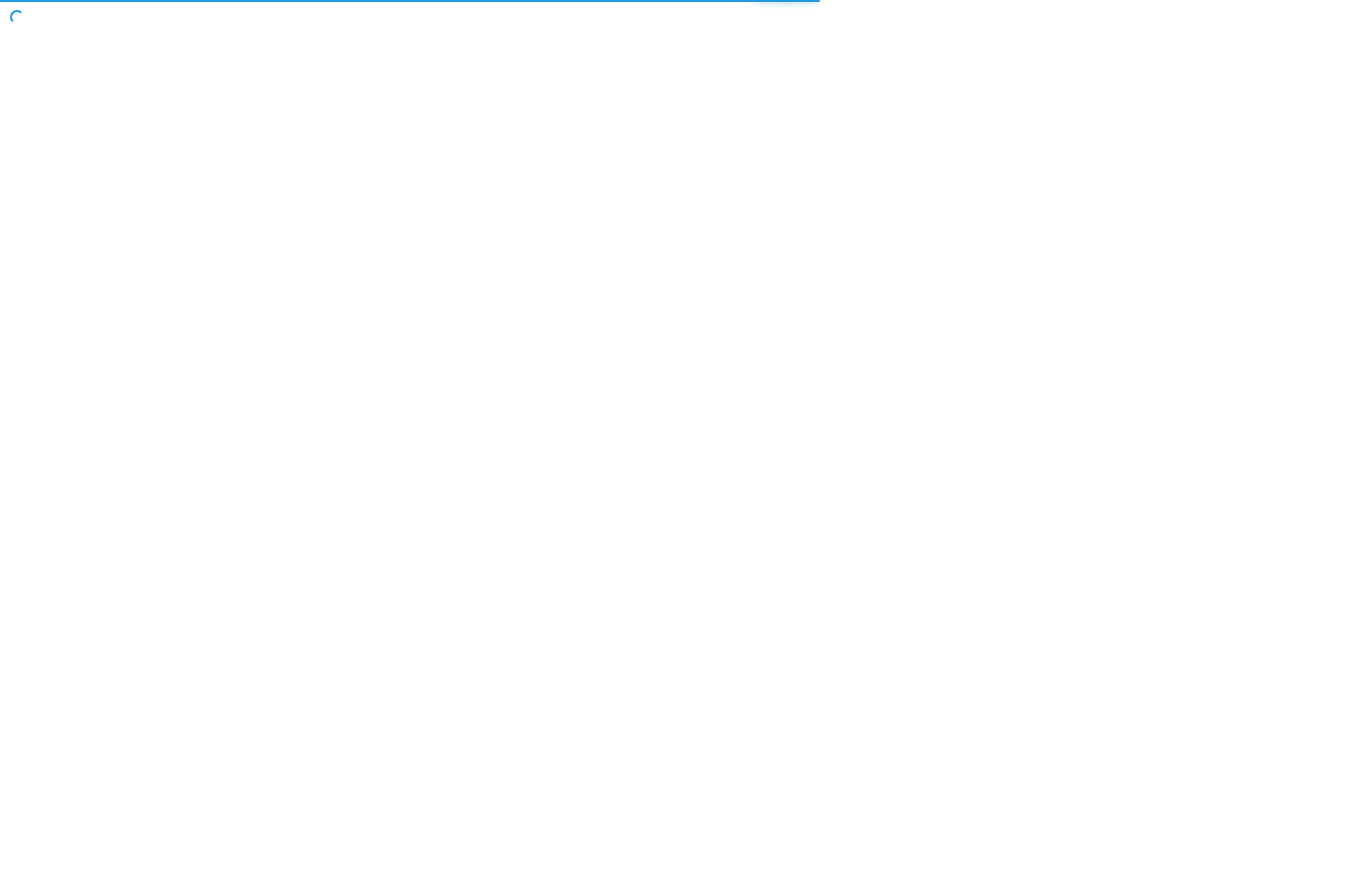 scroll, scrollTop: 0, scrollLeft: 0, axis: both 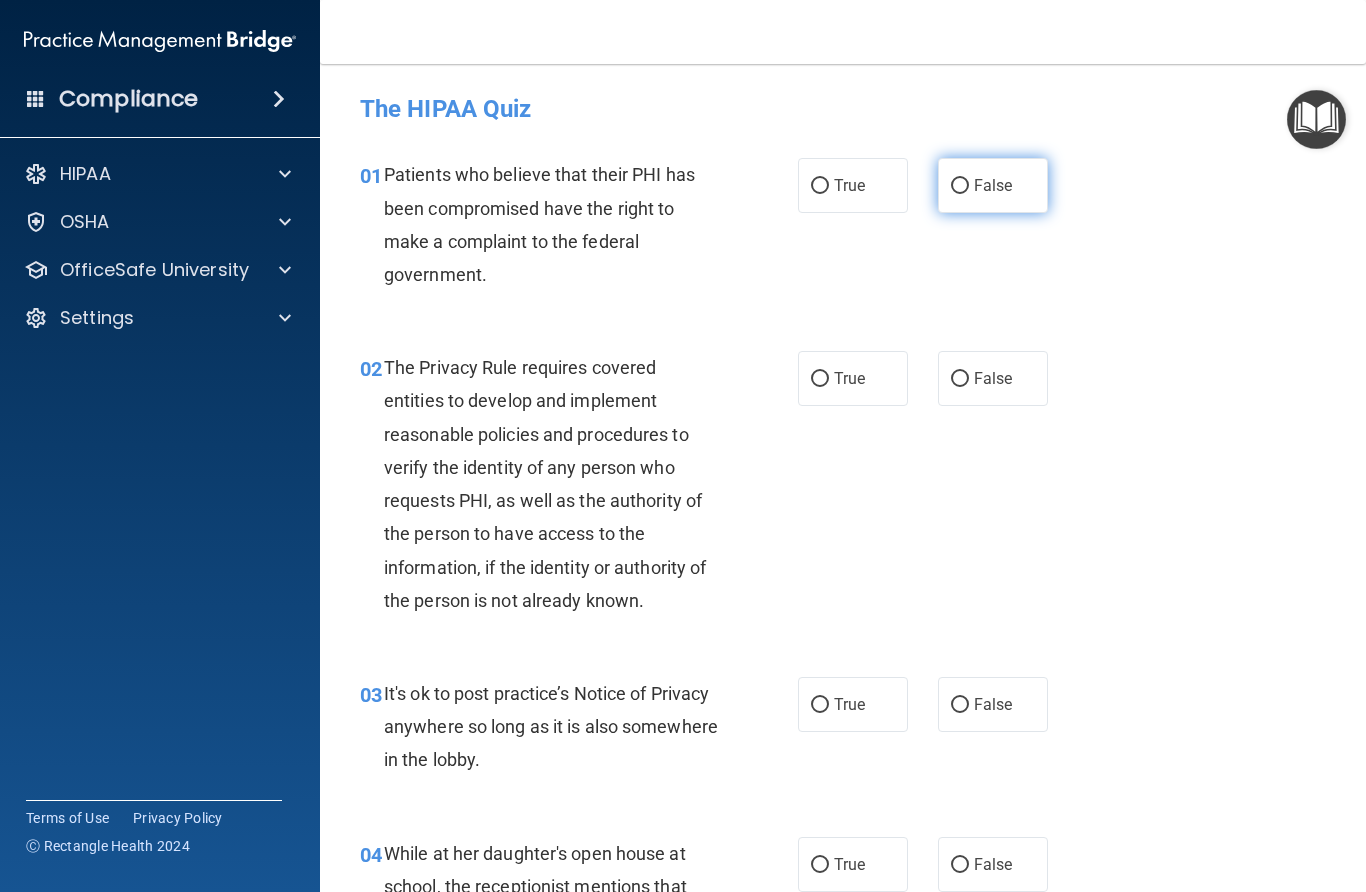 click on "False" at bounding box center (960, 186) 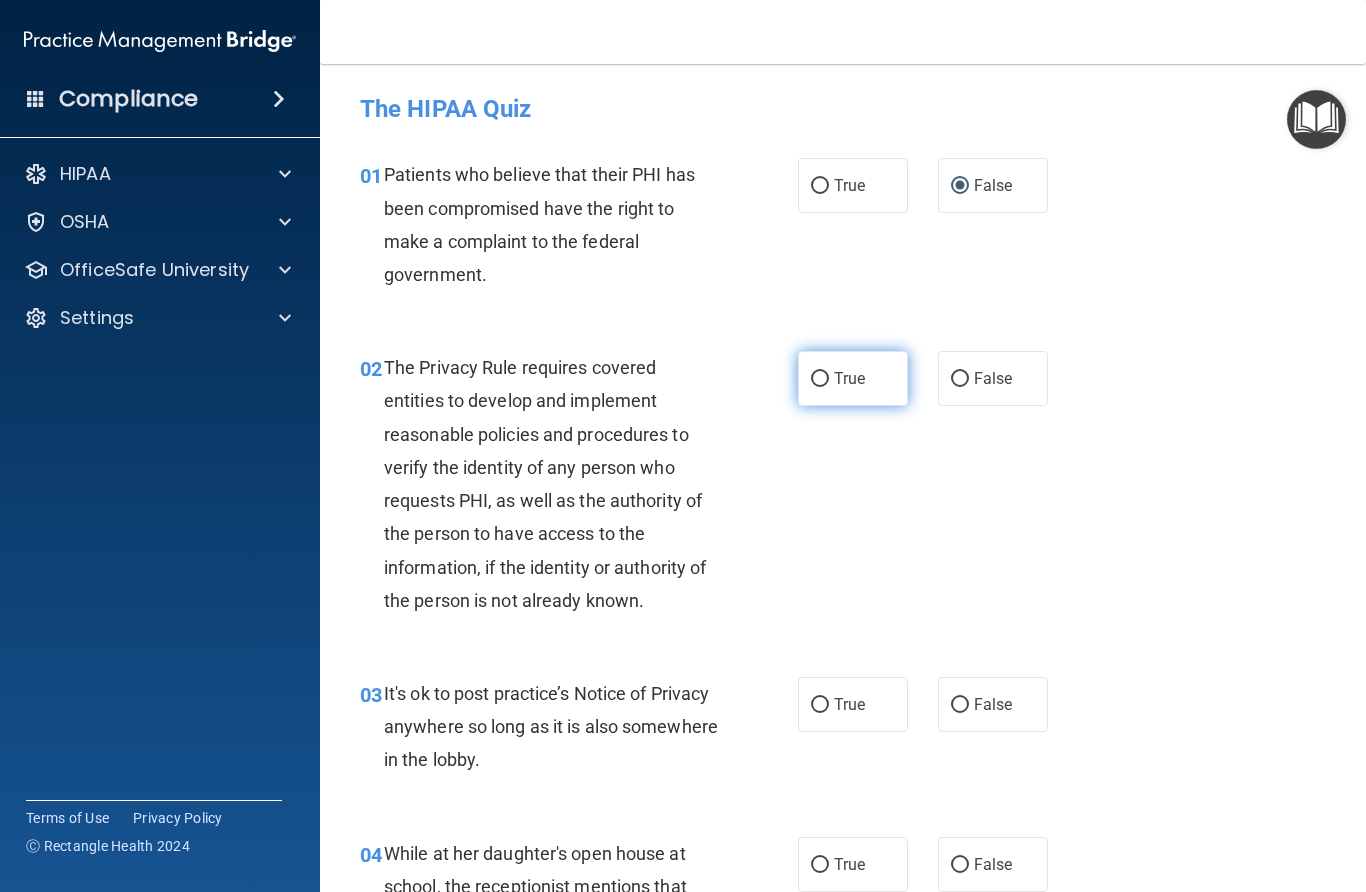 click on "True" at bounding box center [820, 379] 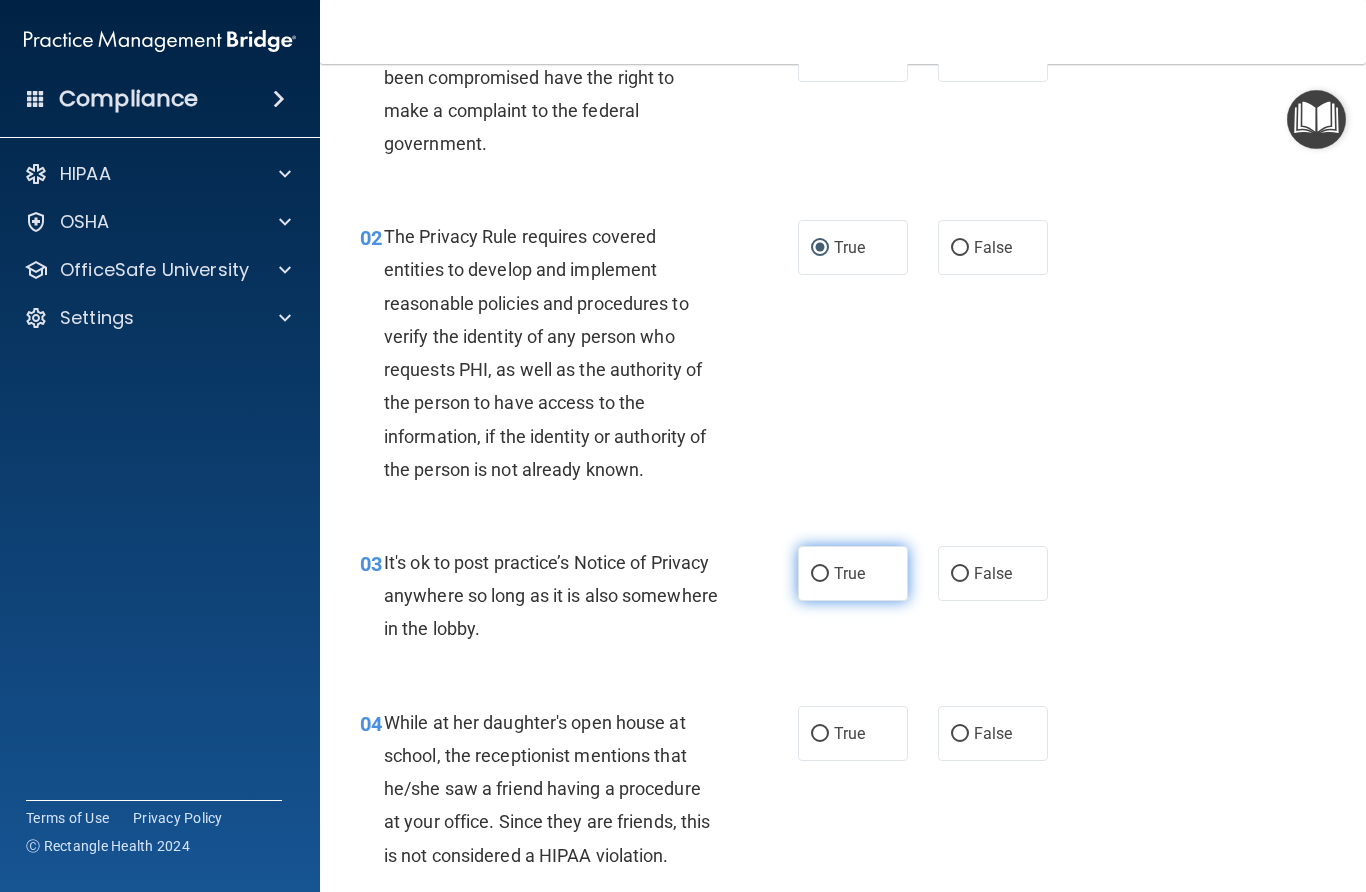 scroll, scrollTop: 141, scrollLeft: 0, axis: vertical 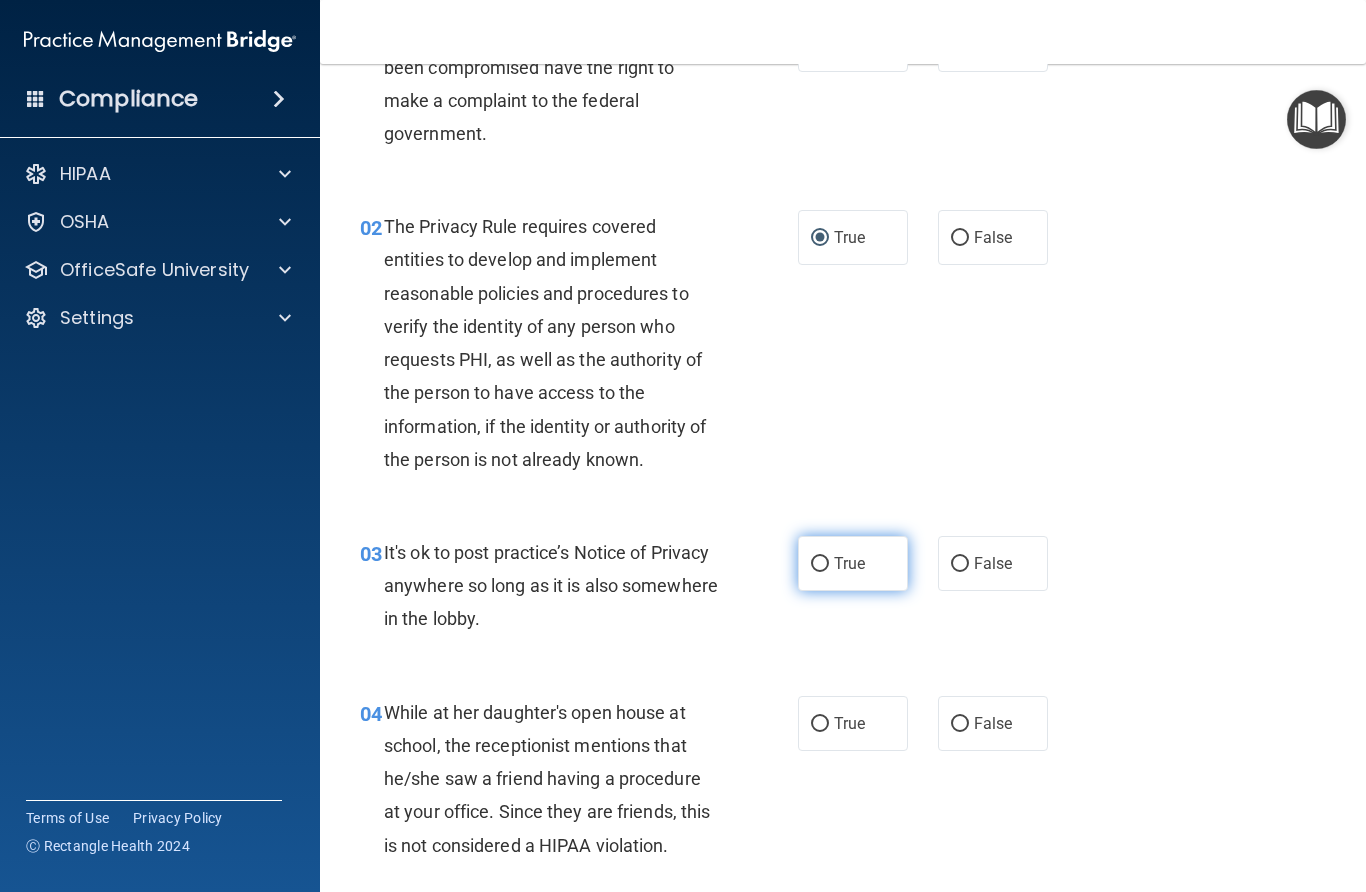 click on "True" at bounding box center [820, 564] 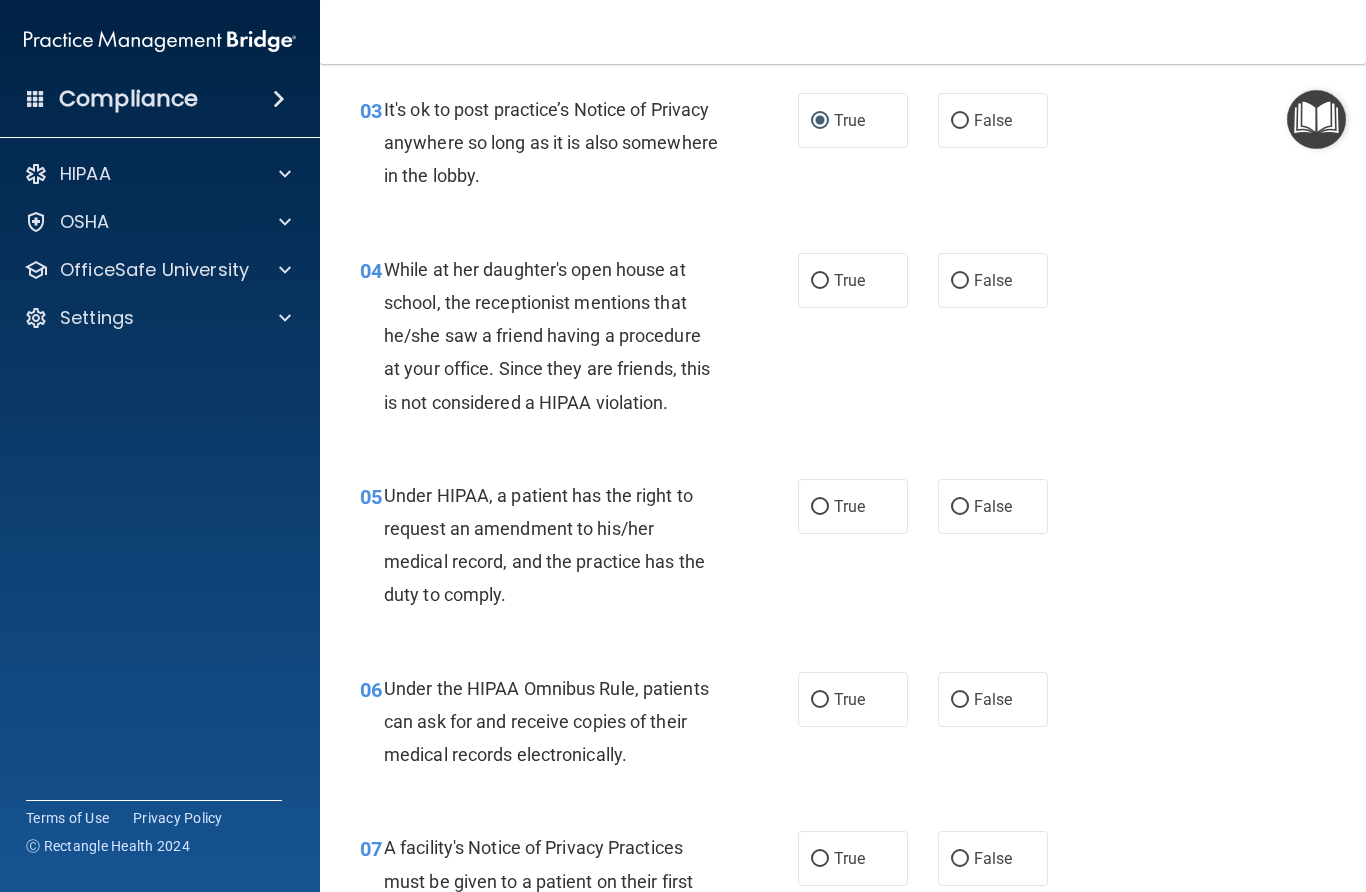 scroll, scrollTop: 590, scrollLeft: 0, axis: vertical 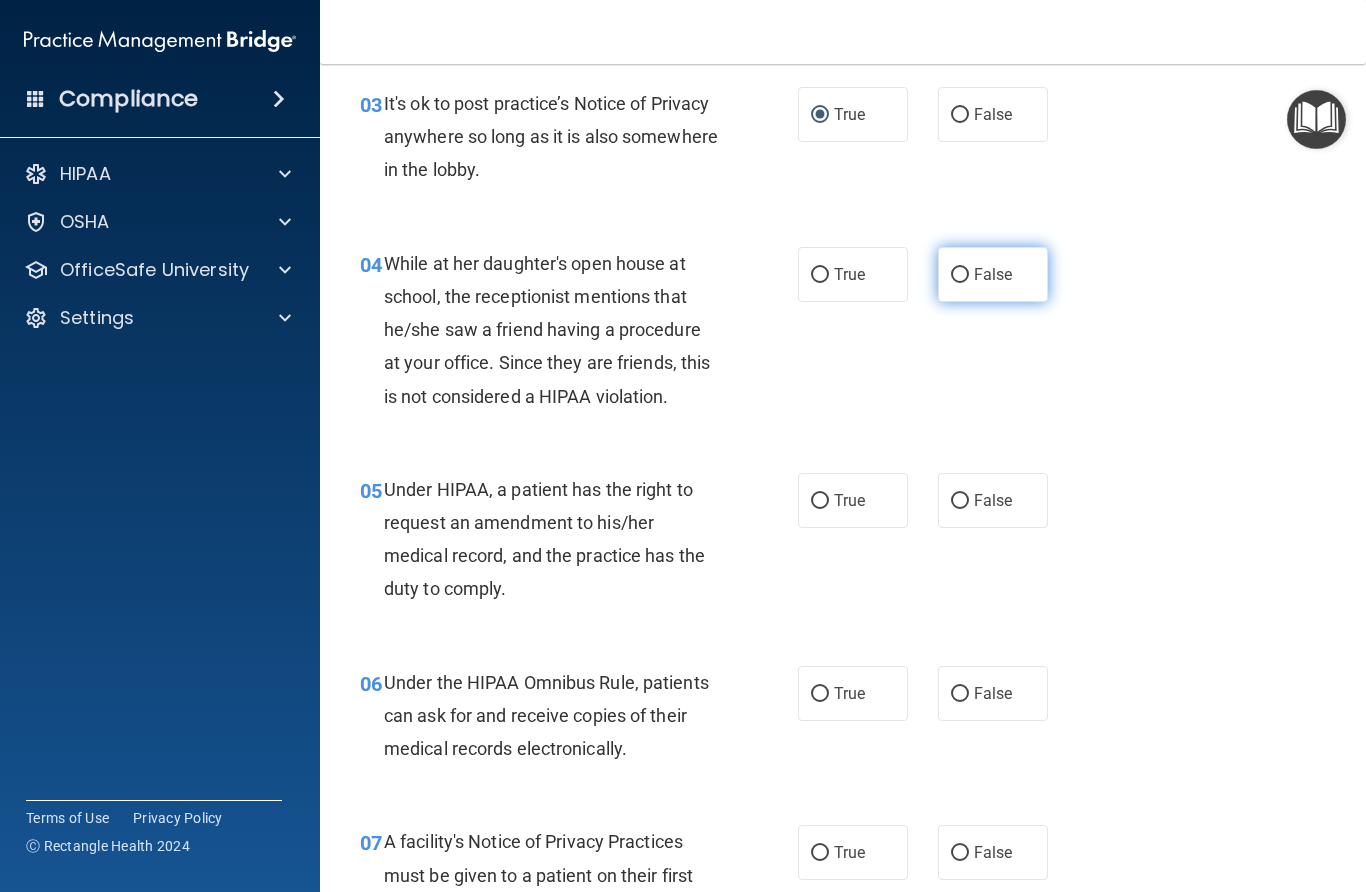 drag, startPoint x: 963, startPoint y: 272, endPoint x: 970, endPoint y: 281, distance: 11.401754 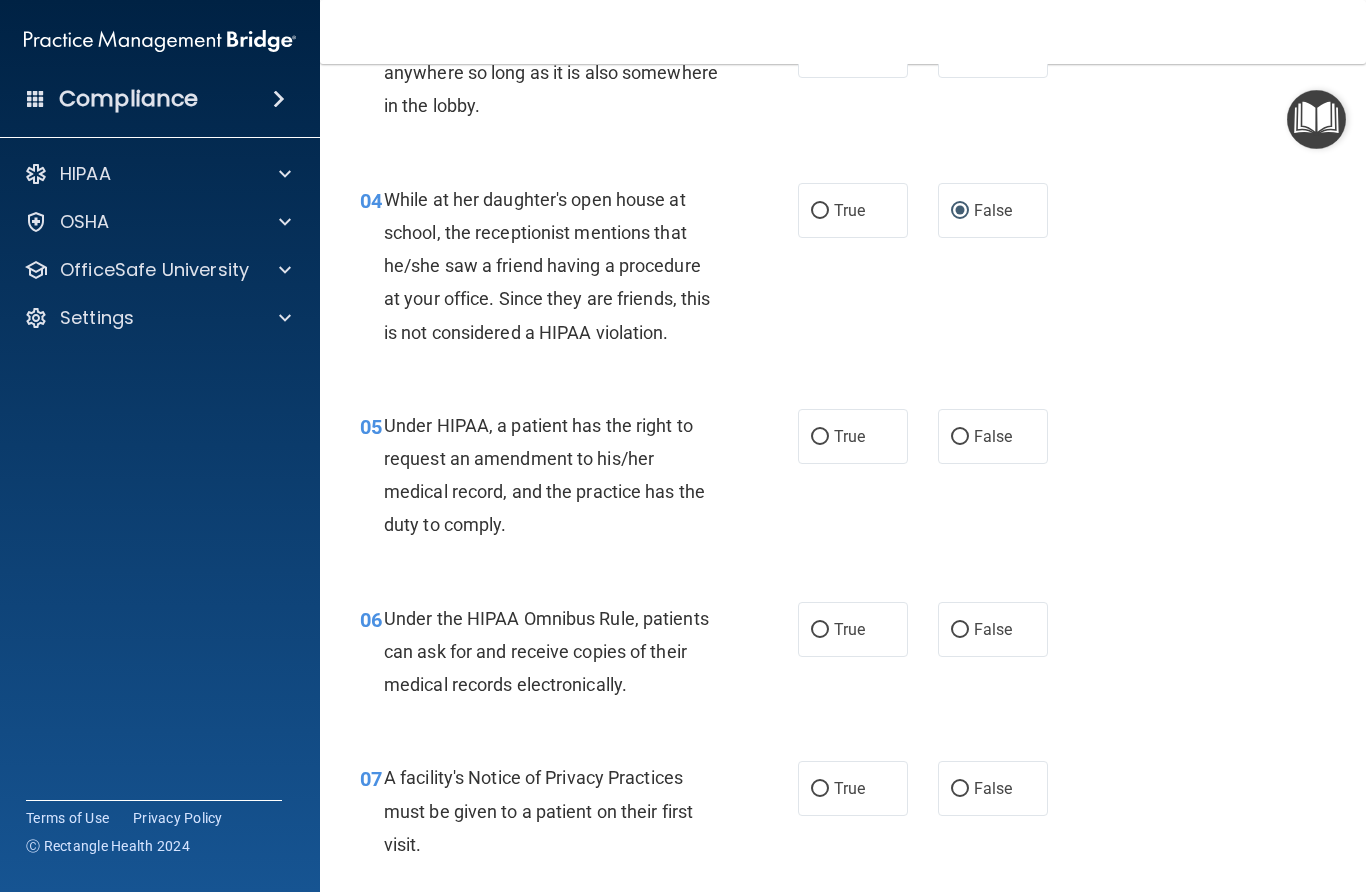 scroll, scrollTop: 655, scrollLeft: 0, axis: vertical 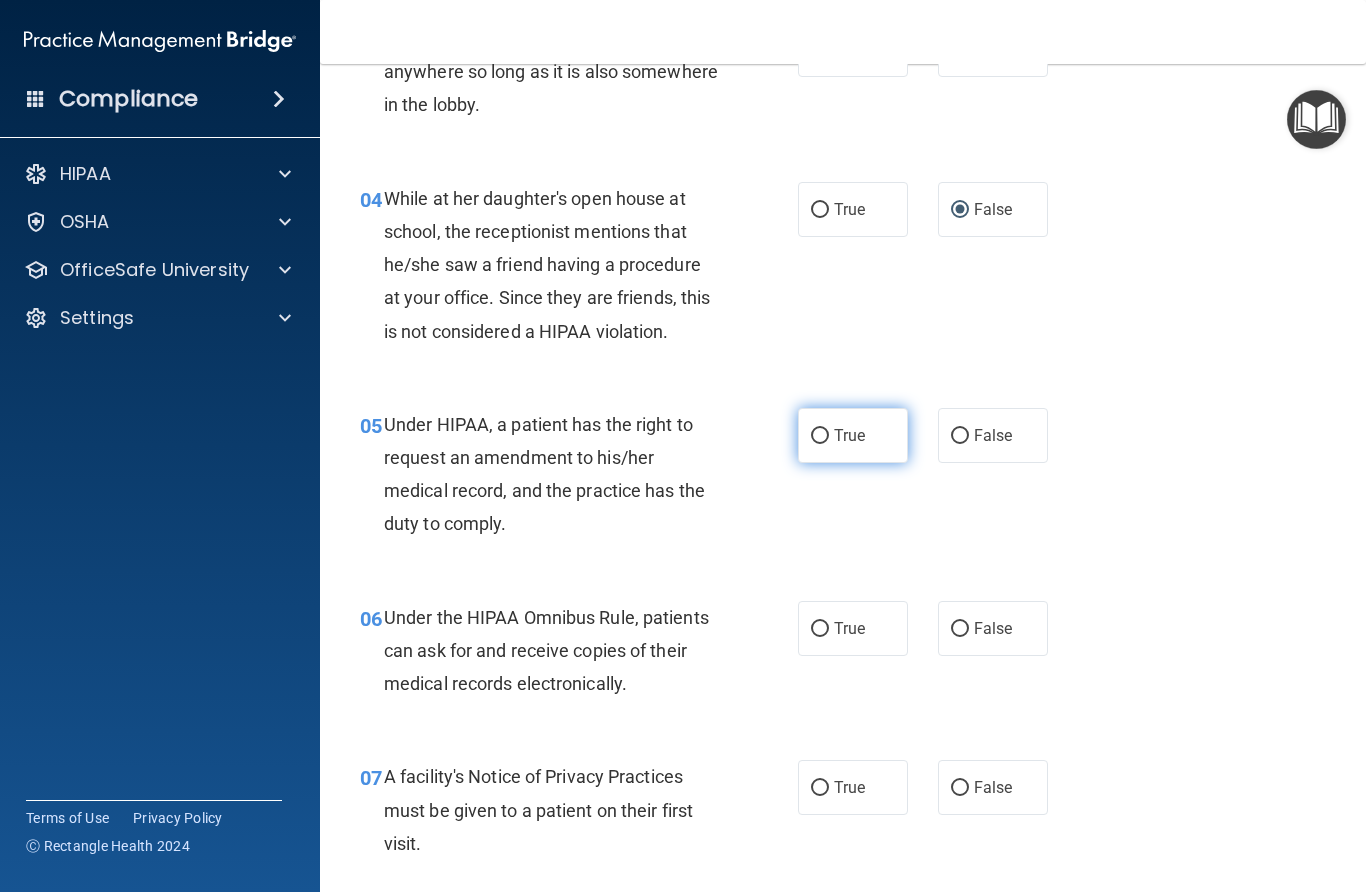 click on "True" at bounding box center (820, 436) 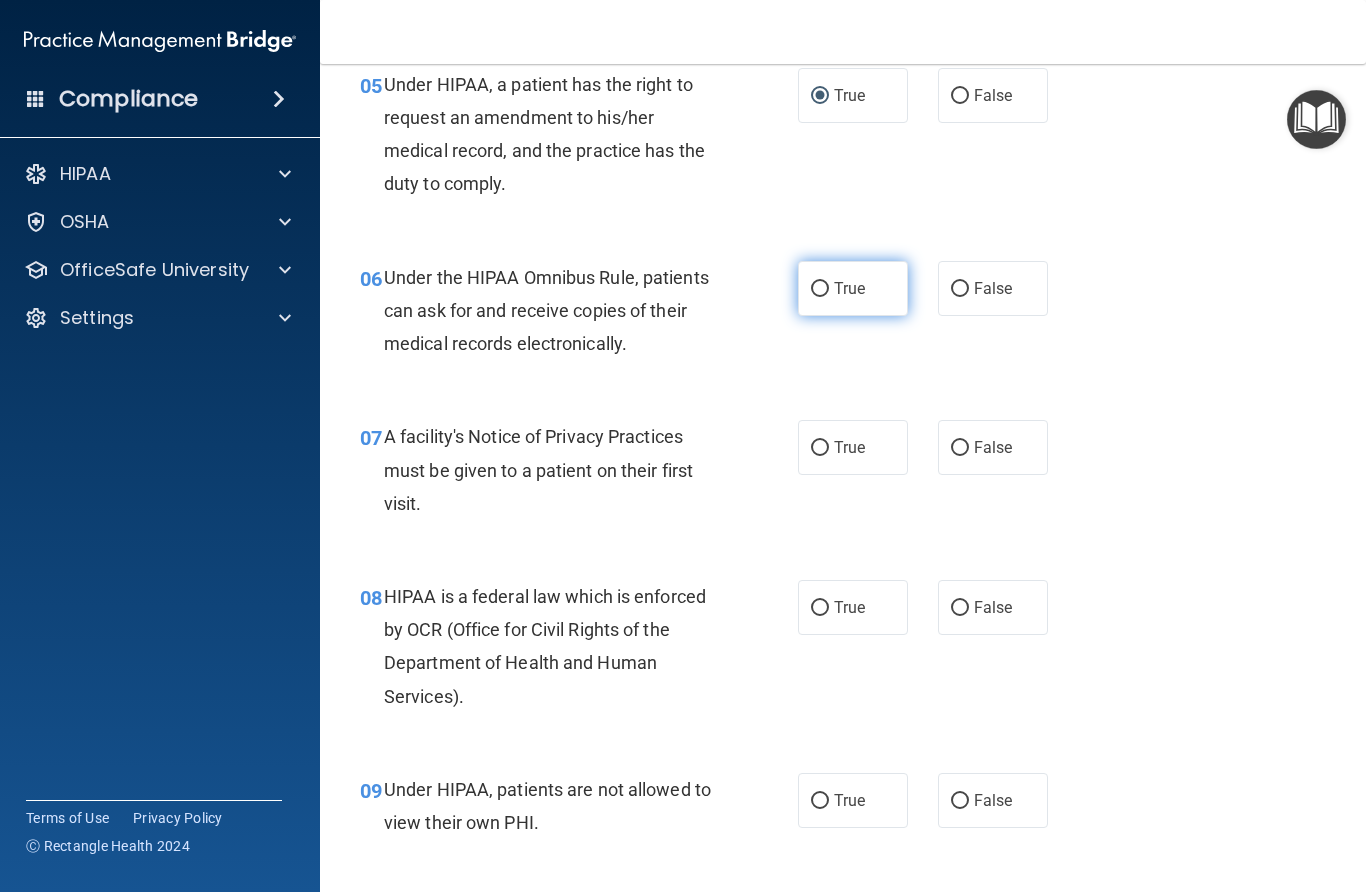 scroll, scrollTop: 1000, scrollLeft: 0, axis: vertical 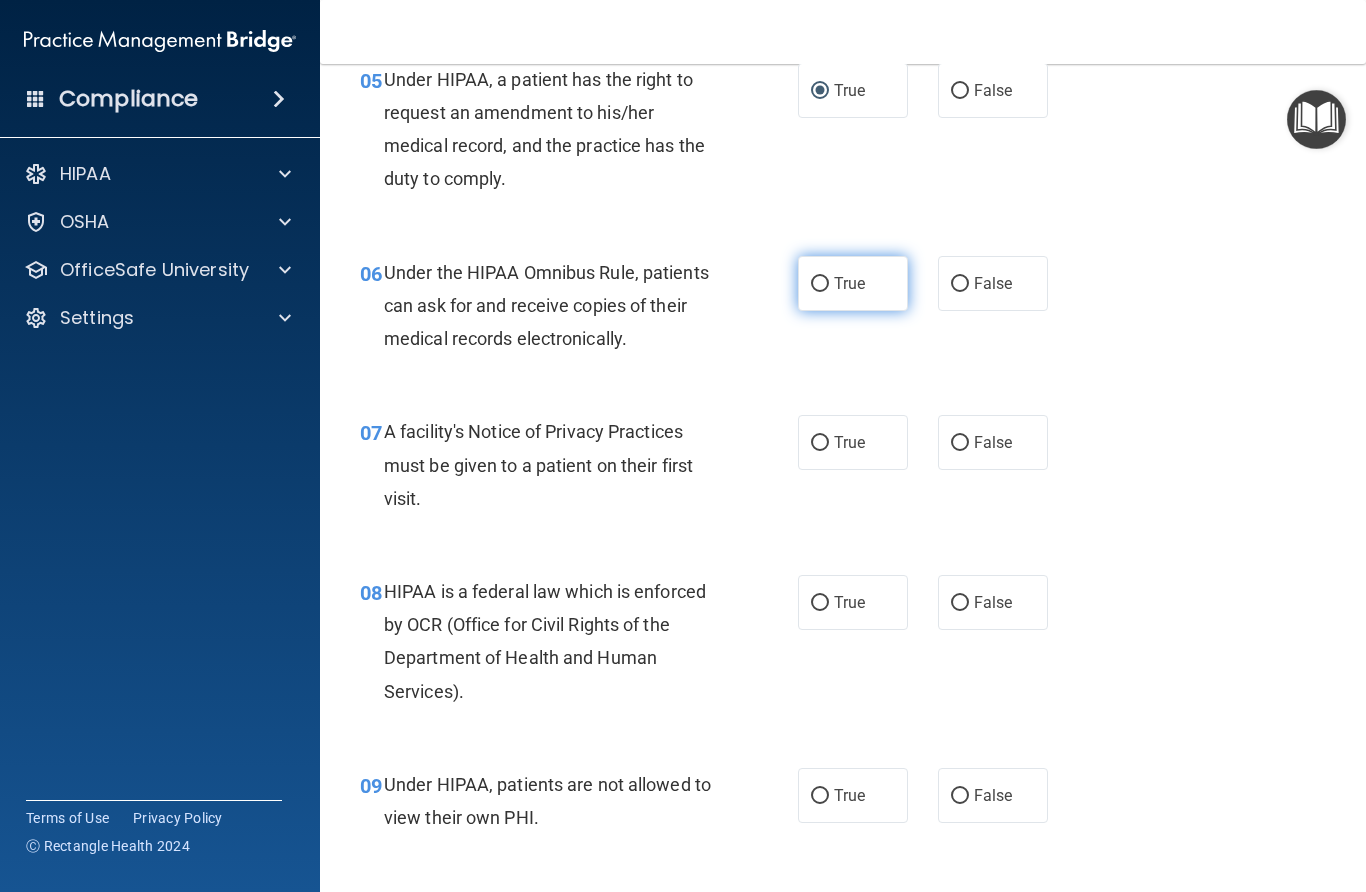 click on "True" at bounding box center [820, 284] 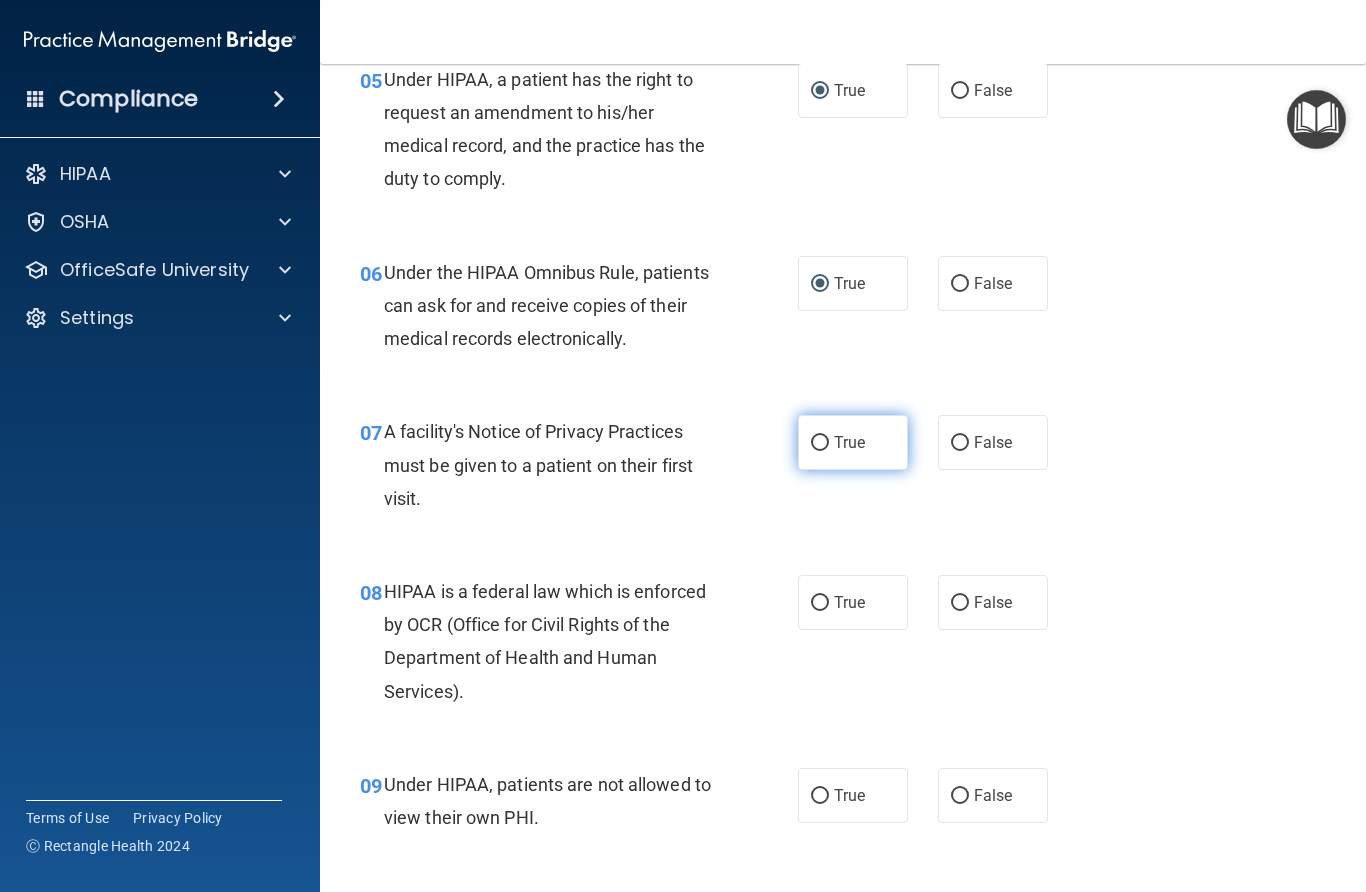drag, startPoint x: 818, startPoint y: 436, endPoint x: 833, endPoint y: 439, distance: 15.297058 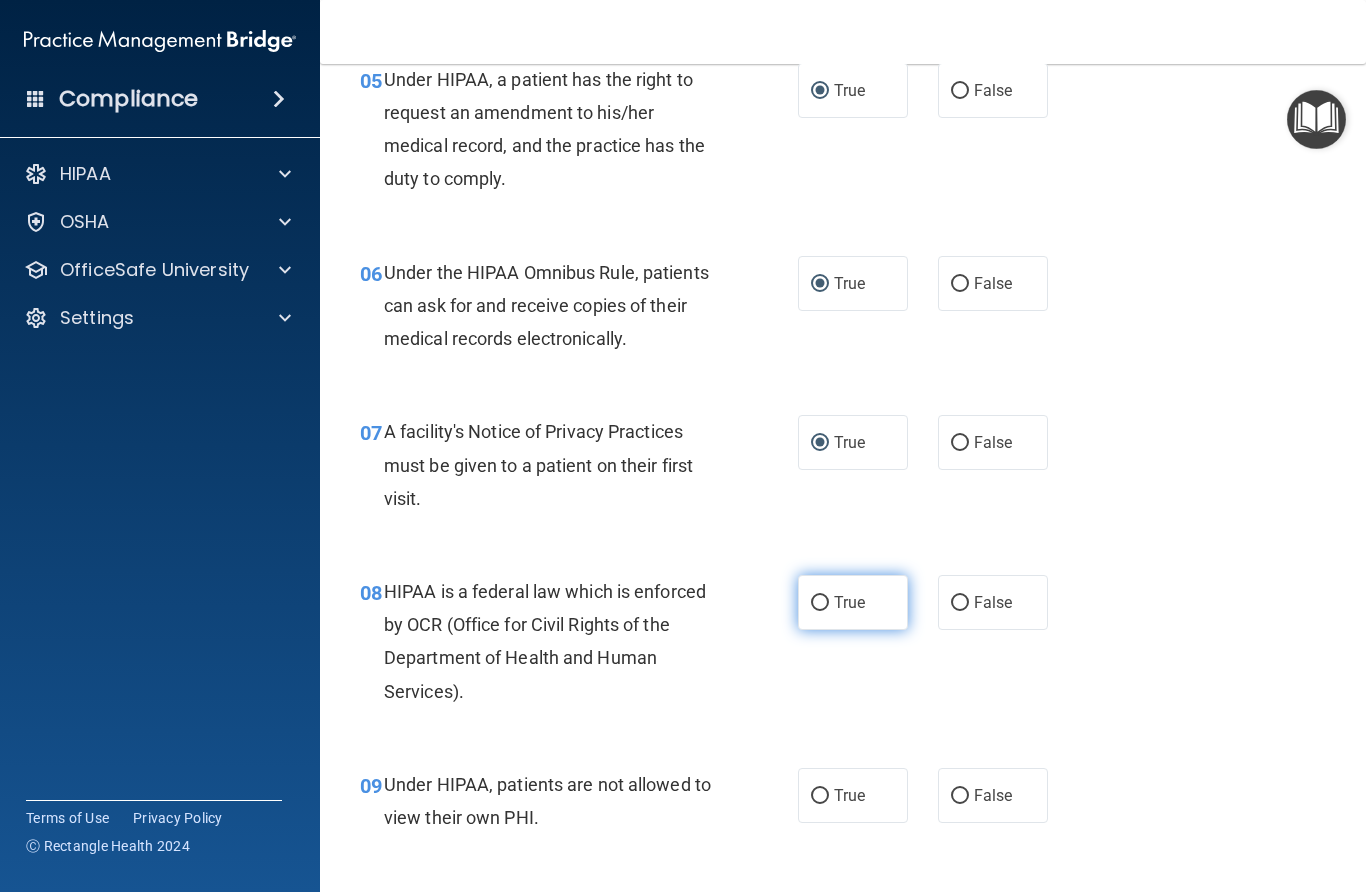 click on "True" at bounding box center (820, 603) 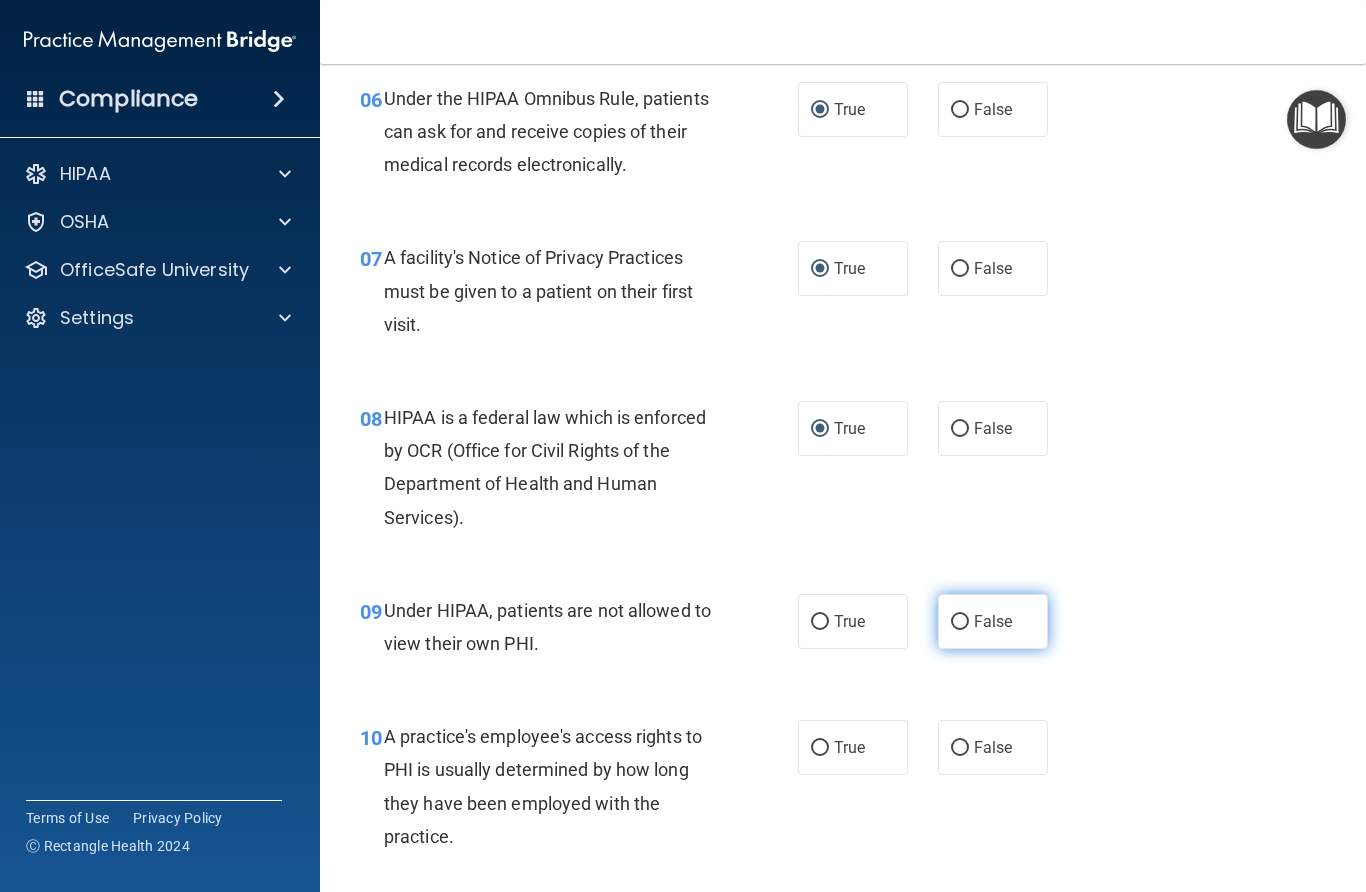 scroll, scrollTop: 1189, scrollLeft: 0, axis: vertical 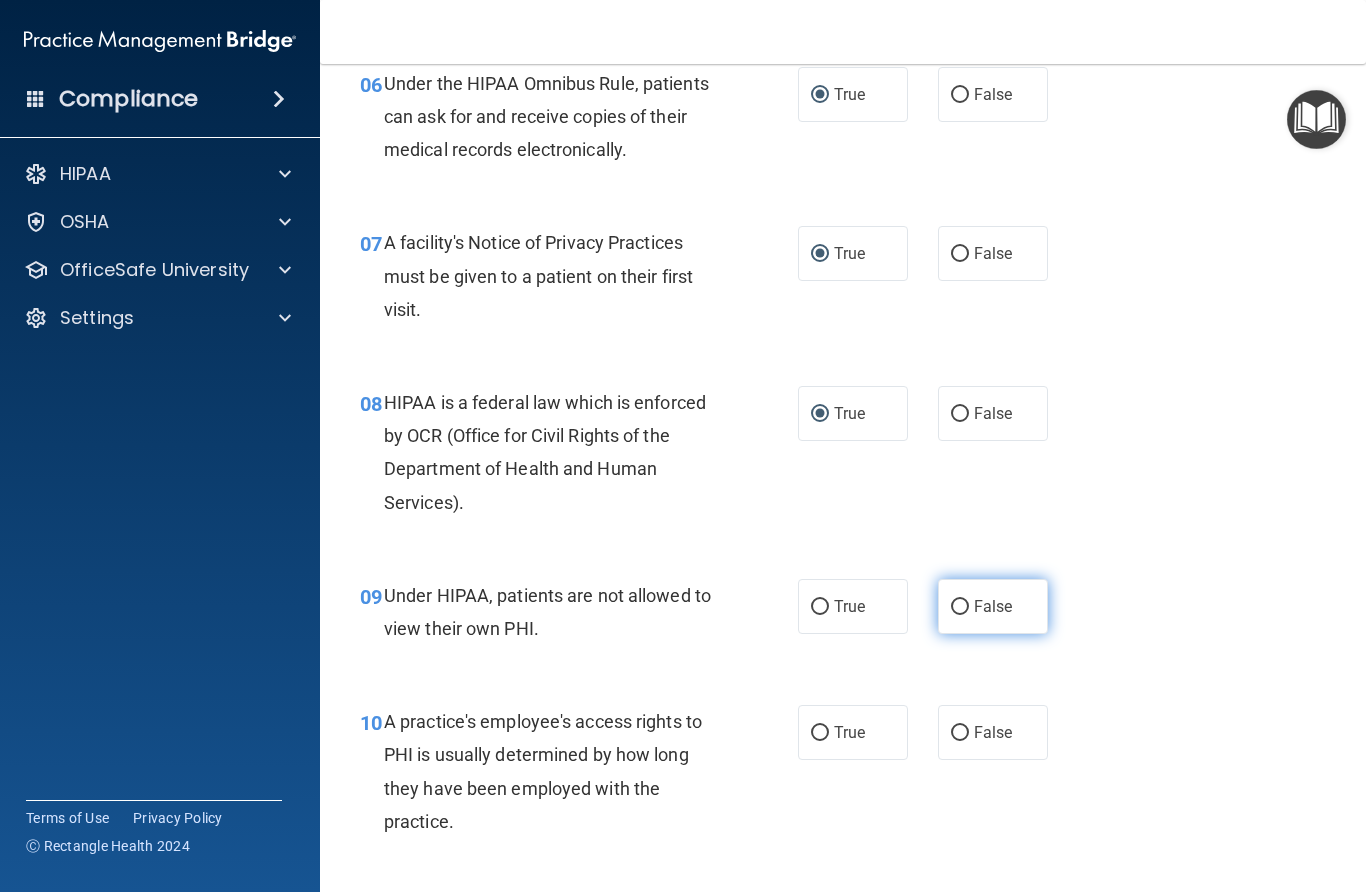 click on "False" at bounding box center [993, 606] 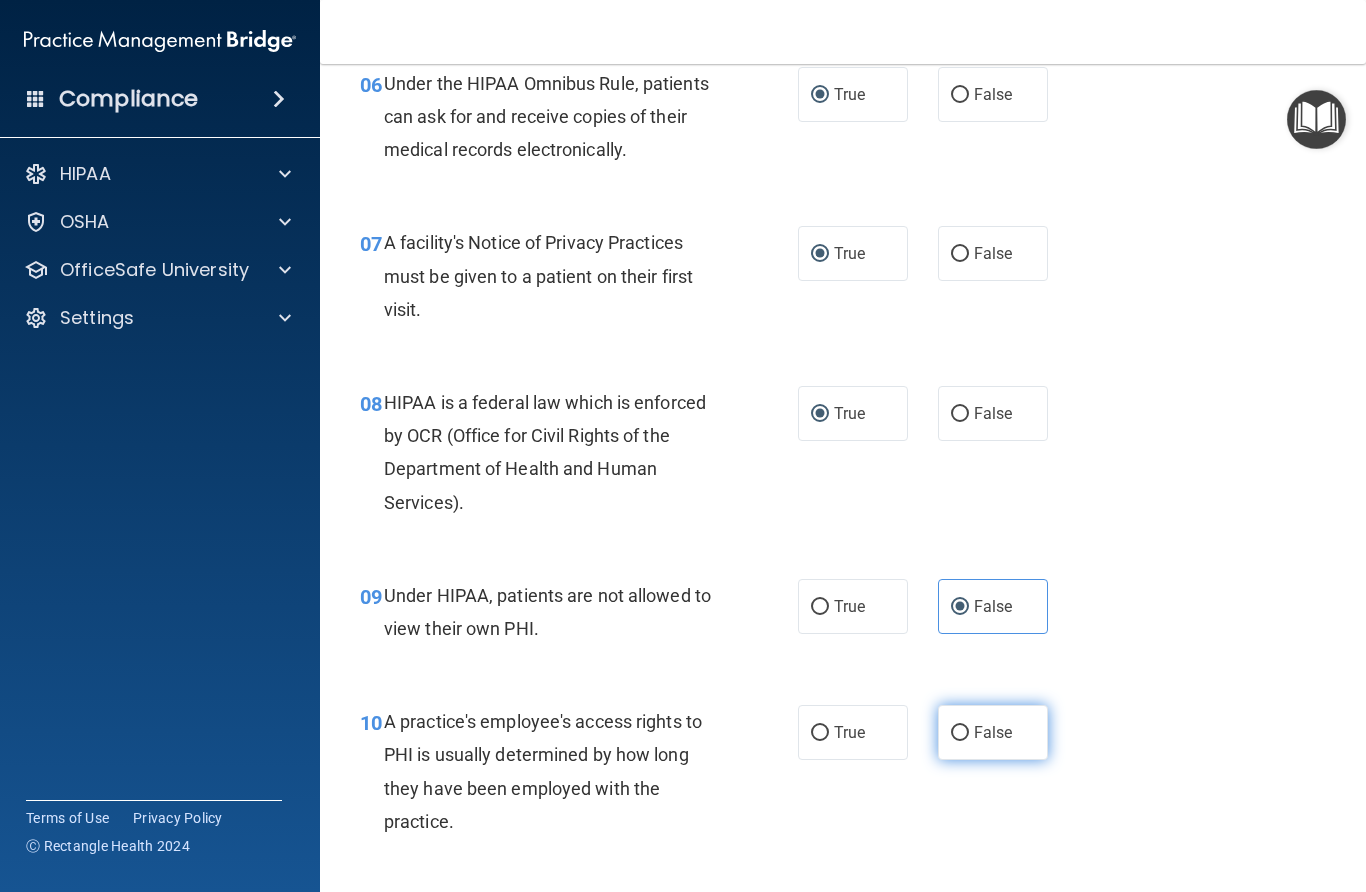 click on "False" at bounding box center [960, 733] 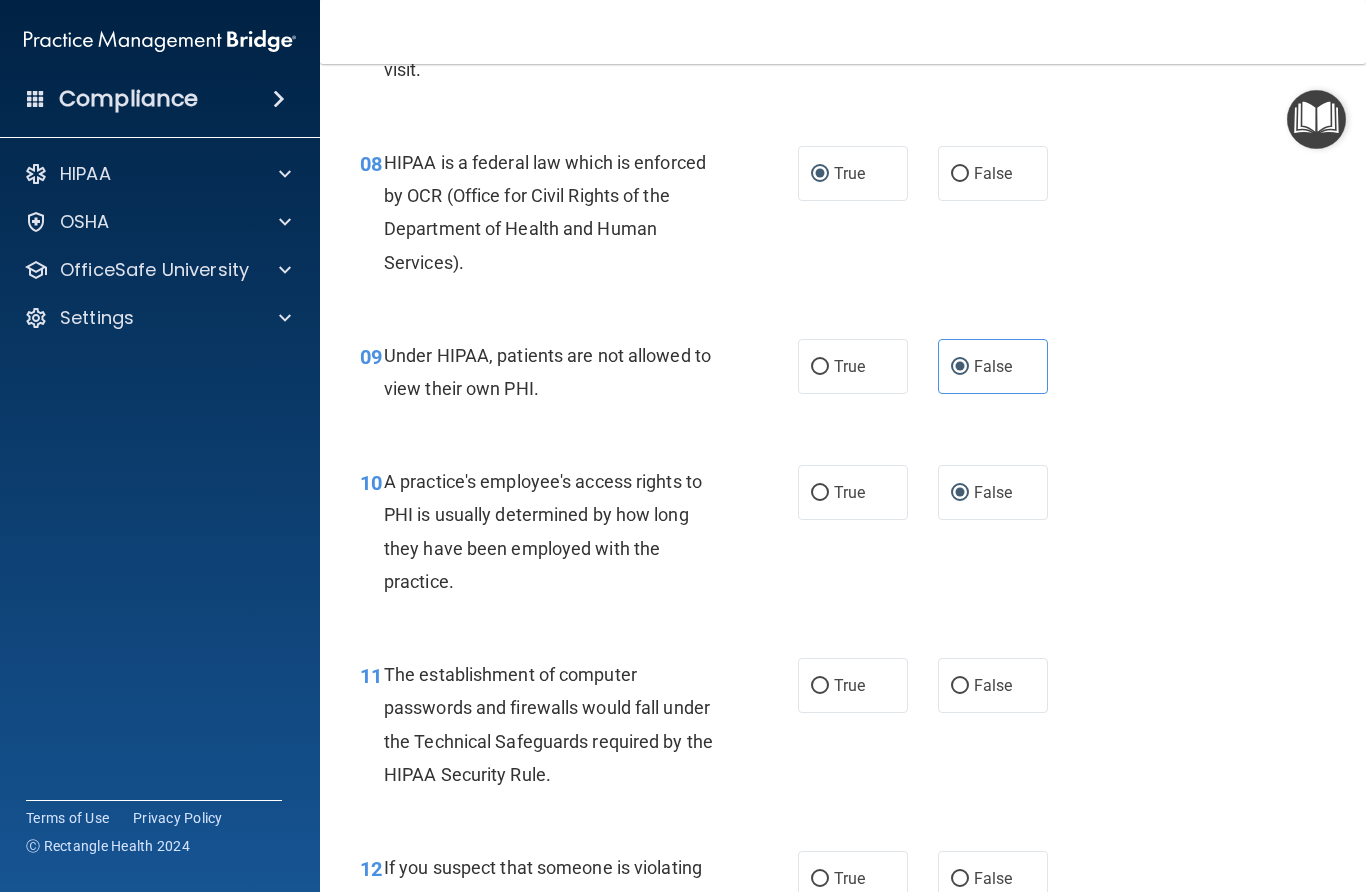 scroll, scrollTop: 1430, scrollLeft: 0, axis: vertical 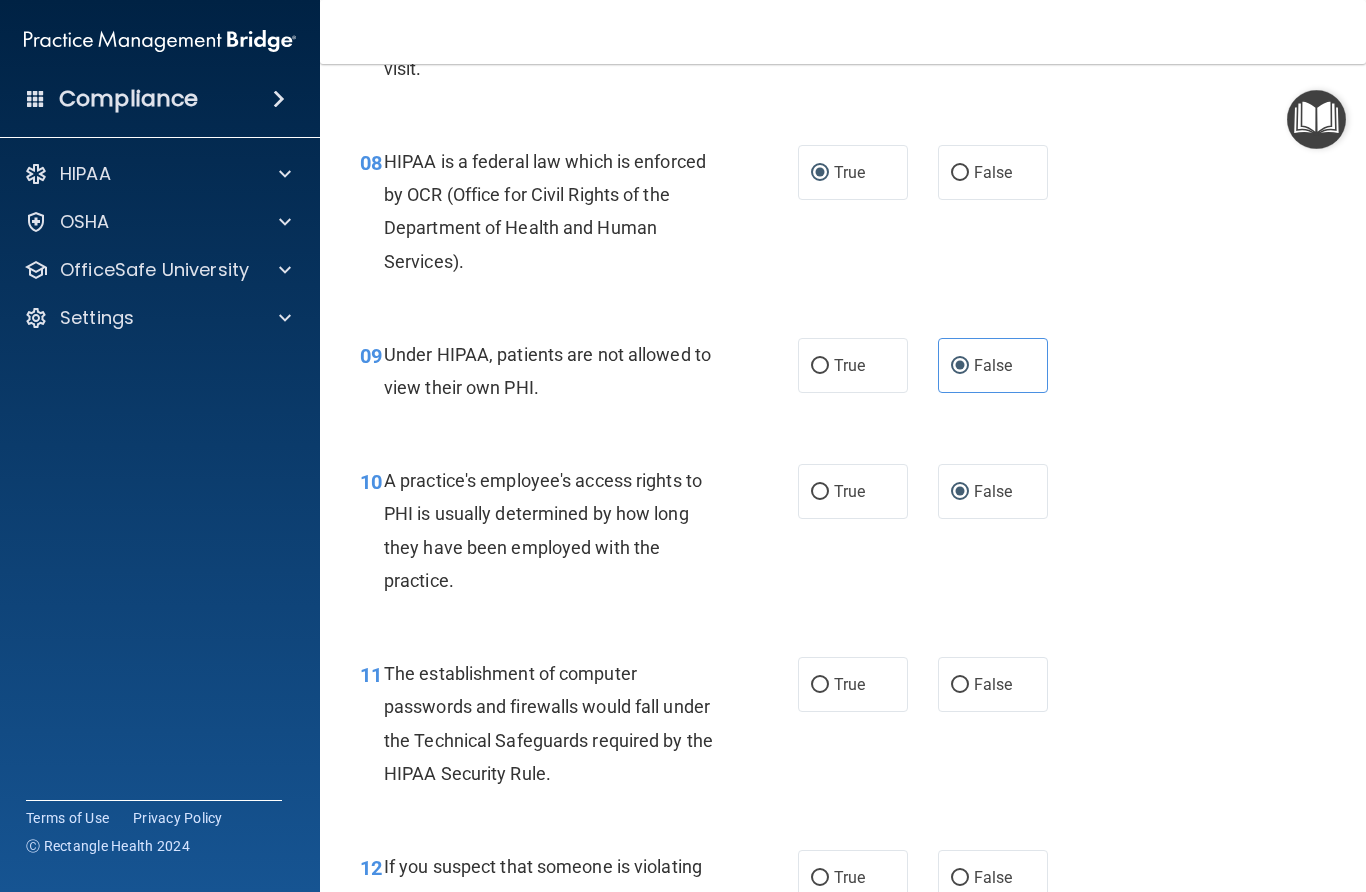 drag, startPoint x: 821, startPoint y: 675, endPoint x: 852, endPoint y: 704, distance: 42.44997 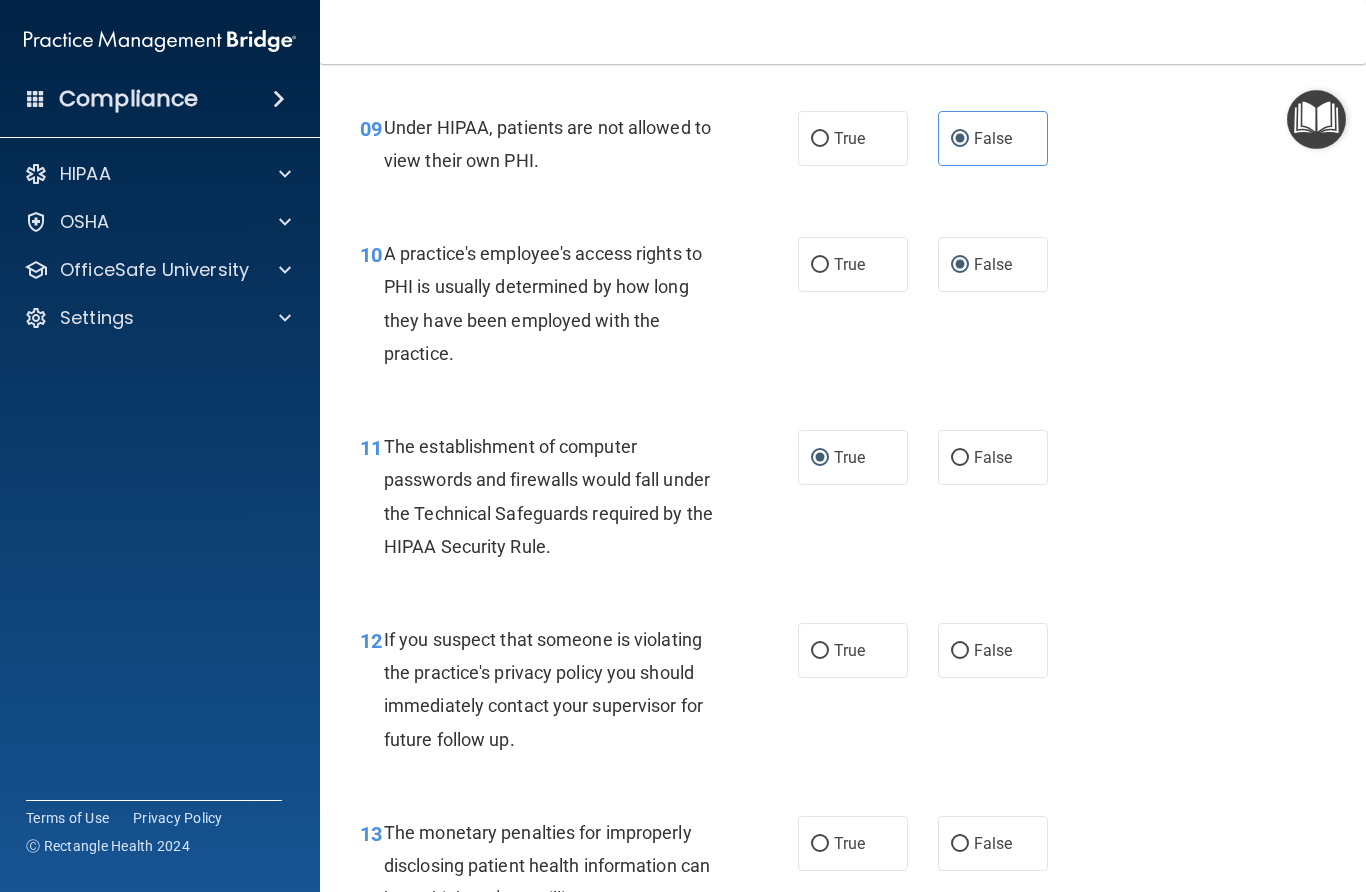 scroll, scrollTop: 1669, scrollLeft: 0, axis: vertical 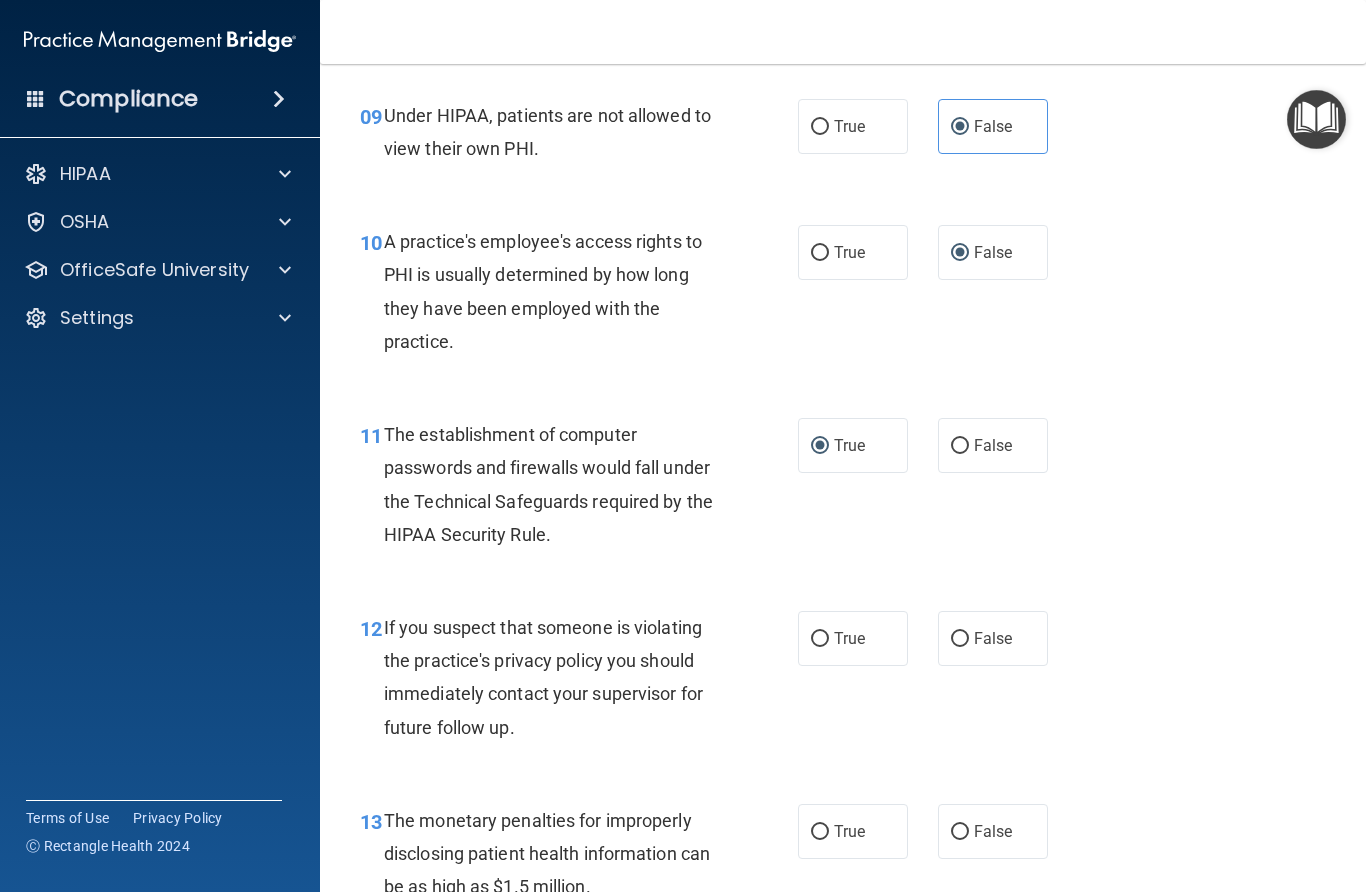 drag, startPoint x: 826, startPoint y: 628, endPoint x: 905, endPoint y: 675, distance: 91.92388 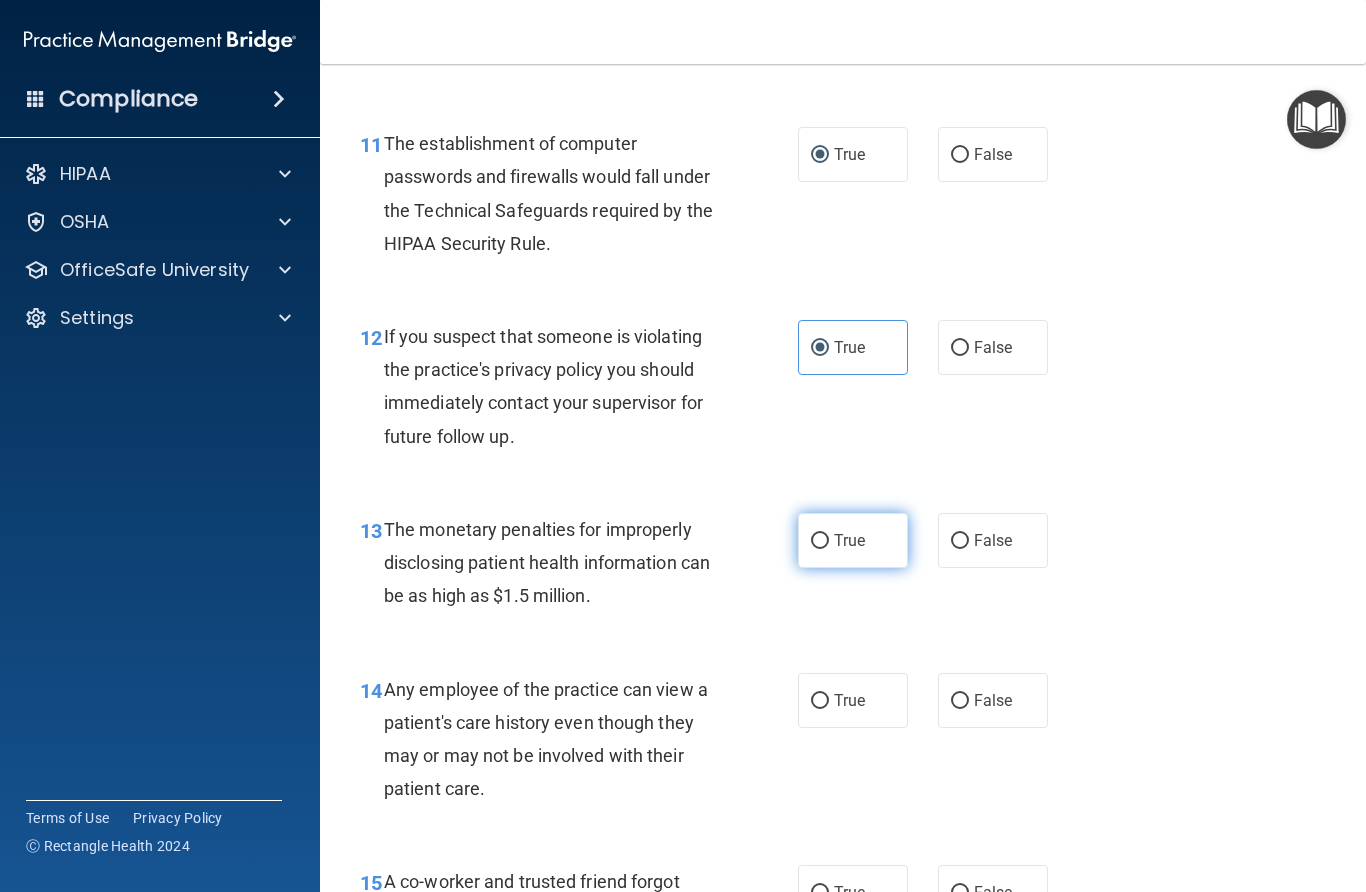 scroll, scrollTop: 1971, scrollLeft: 0, axis: vertical 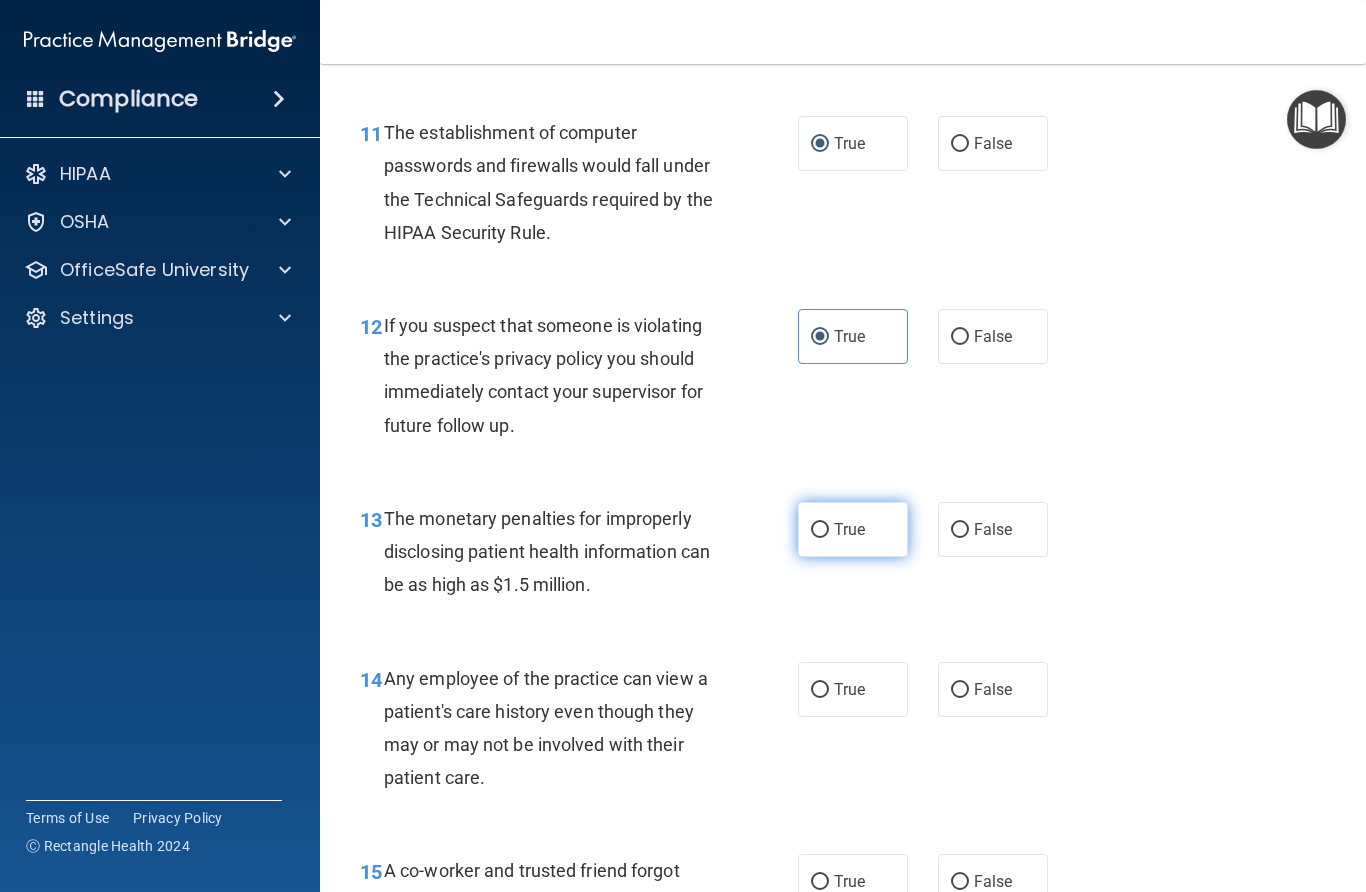 click on "True" at bounding box center [820, 530] 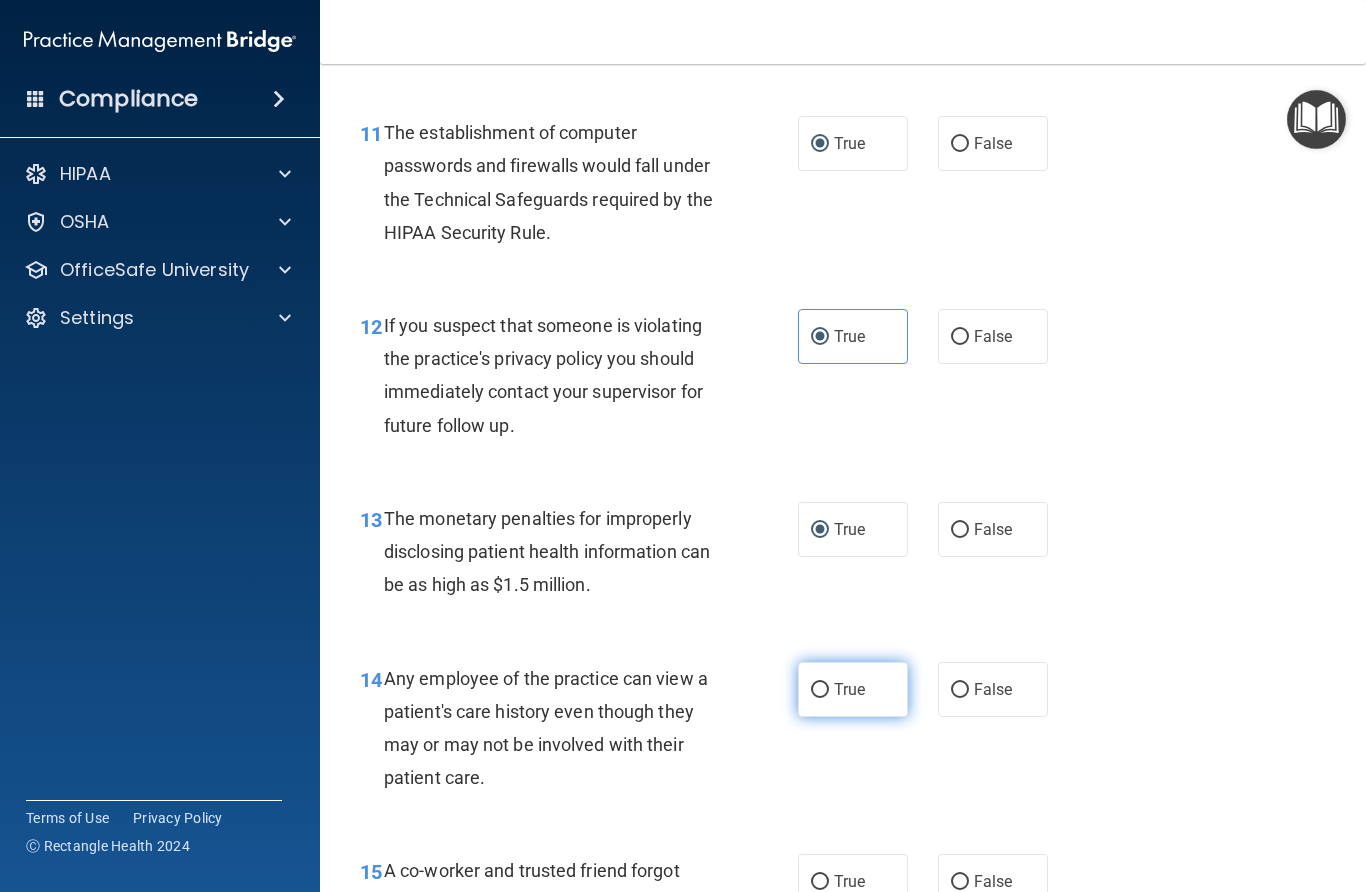 drag, startPoint x: 825, startPoint y: 678, endPoint x: 838, endPoint y: 691, distance: 18.384777 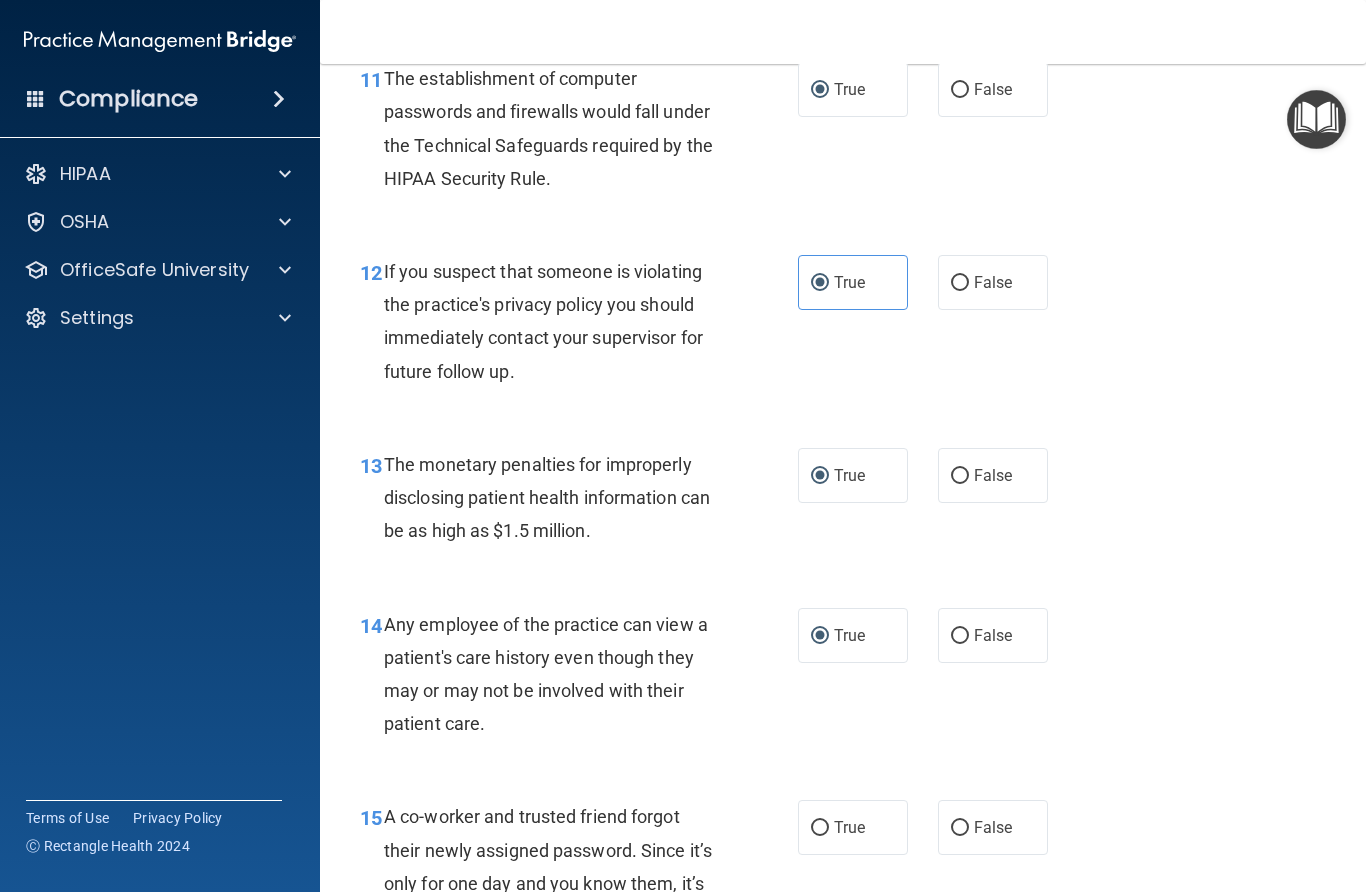 scroll, scrollTop: 2058, scrollLeft: 0, axis: vertical 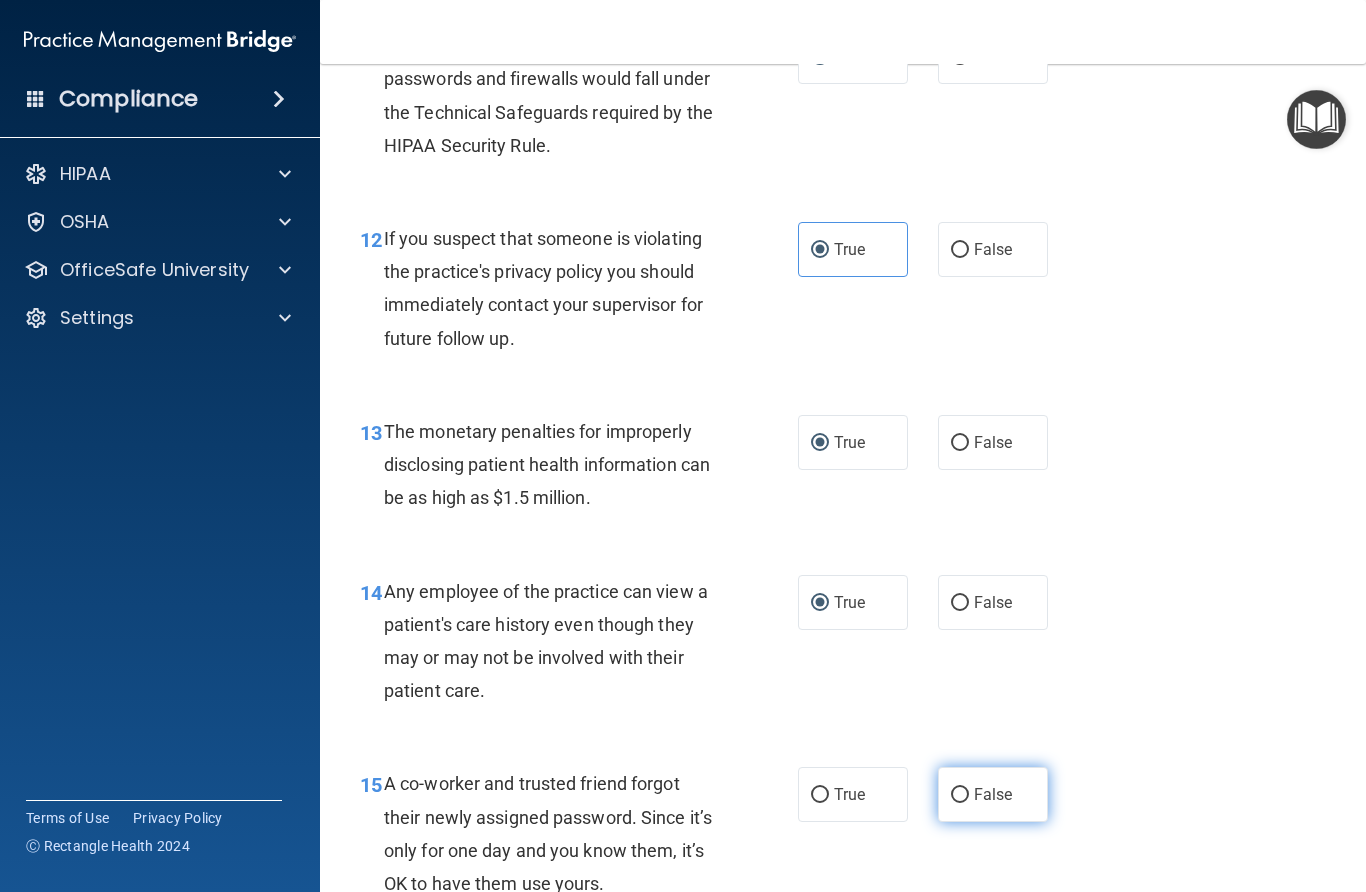 drag, startPoint x: 959, startPoint y: 785, endPoint x: 965, endPoint y: 794, distance: 10.816654 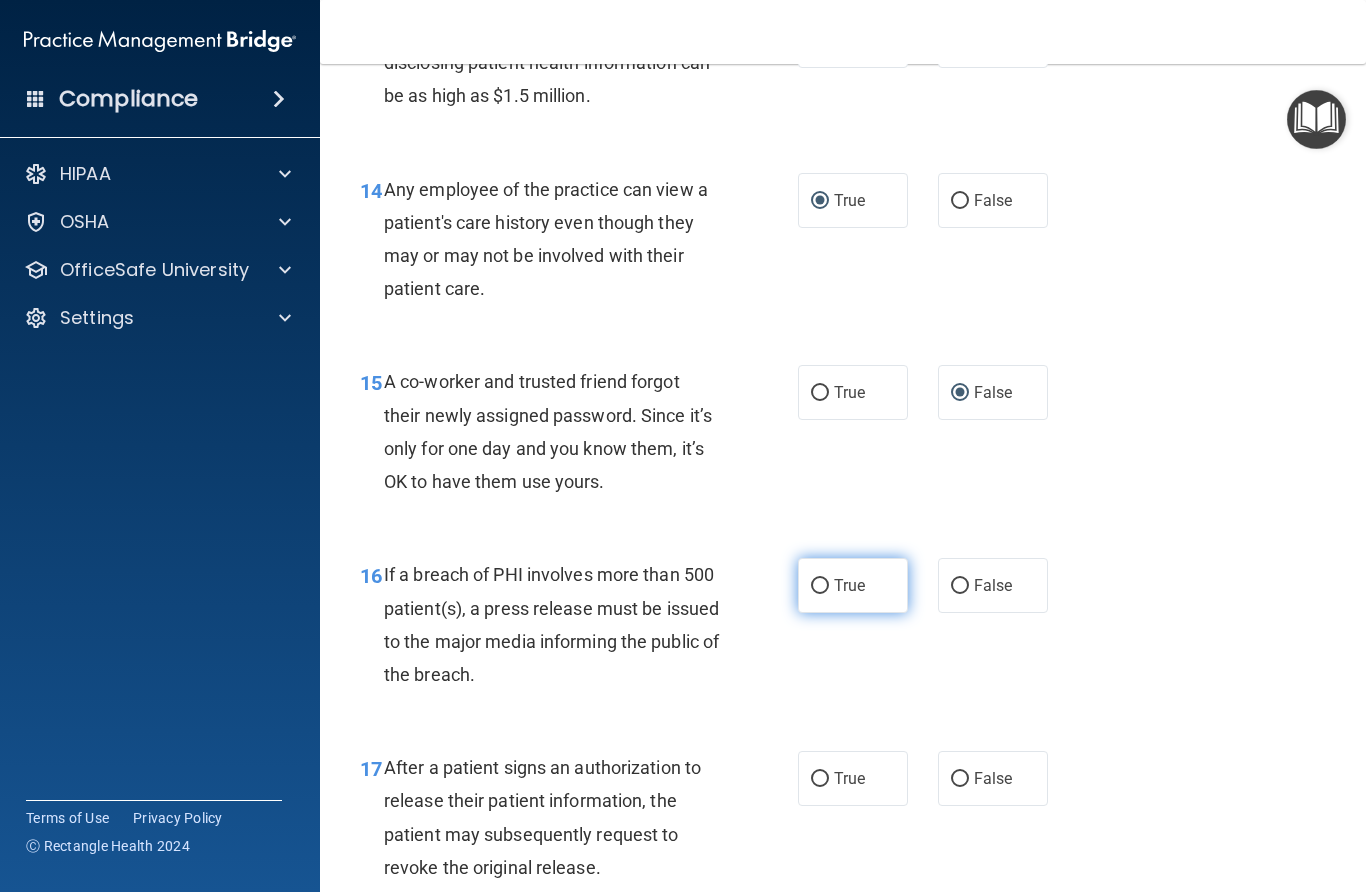 scroll, scrollTop: 2461, scrollLeft: 0, axis: vertical 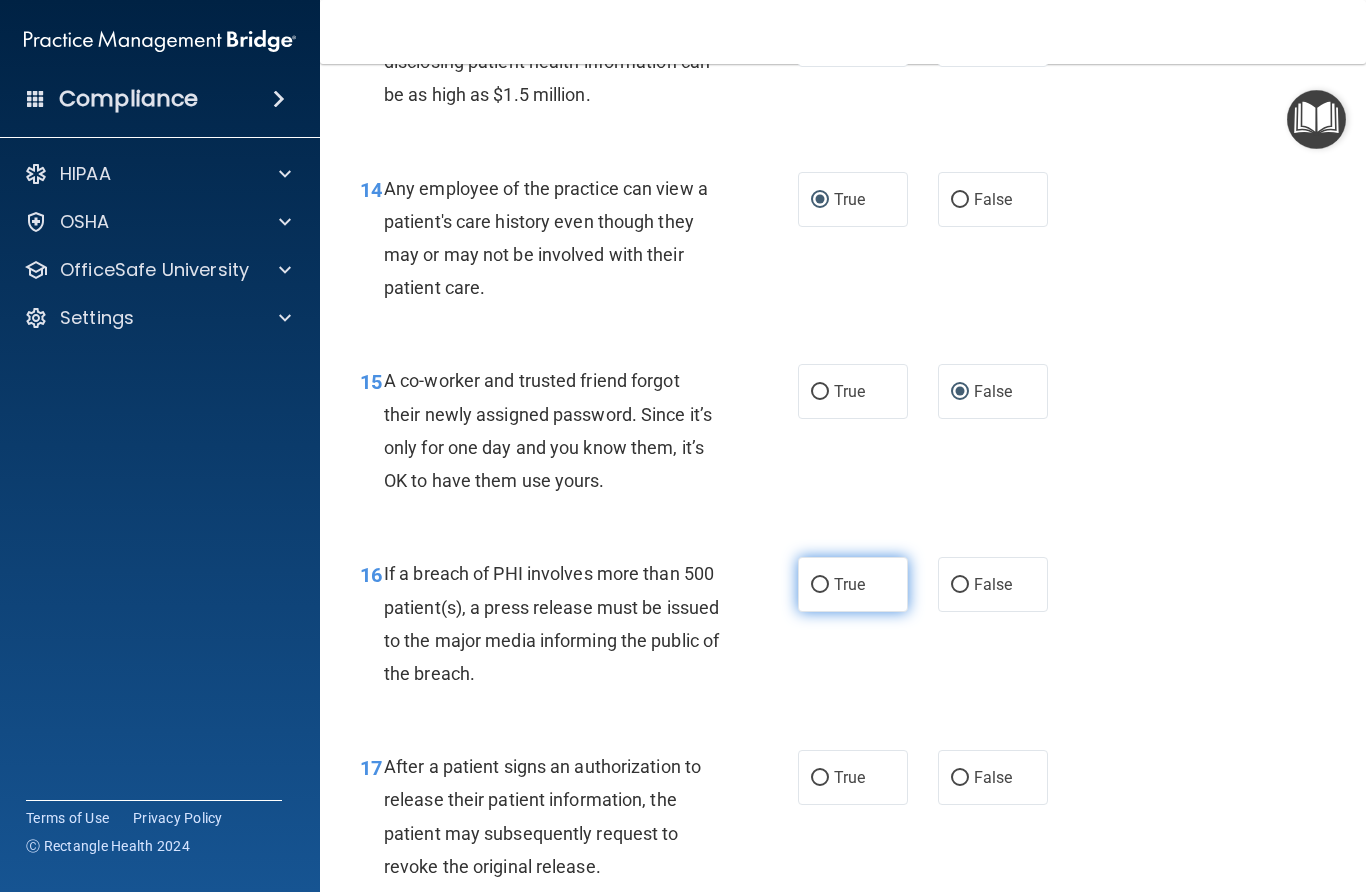 drag, startPoint x: 816, startPoint y: 572, endPoint x: 829, endPoint y: 578, distance: 14.3178215 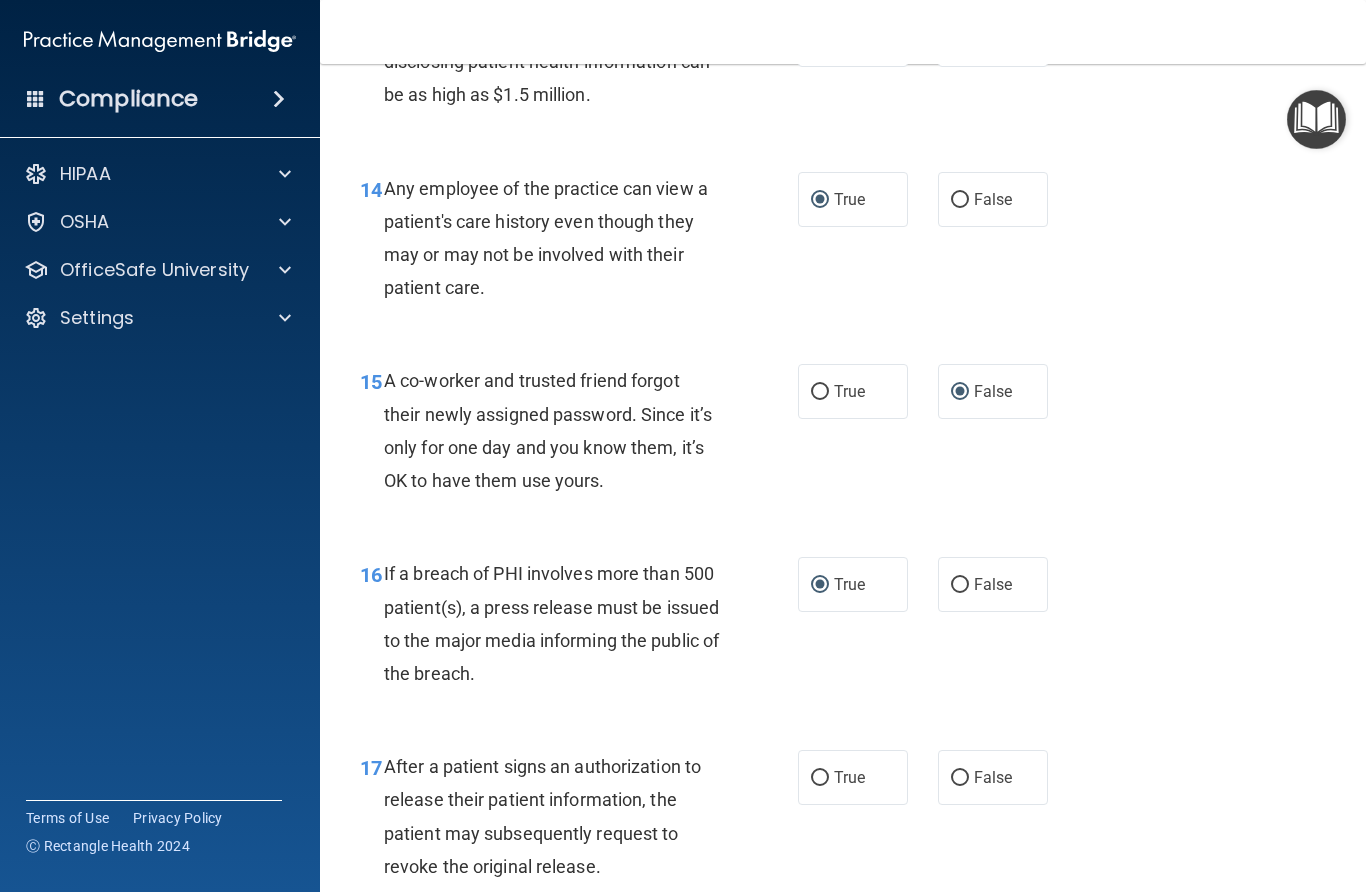 scroll, scrollTop: 2471, scrollLeft: 0, axis: vertical 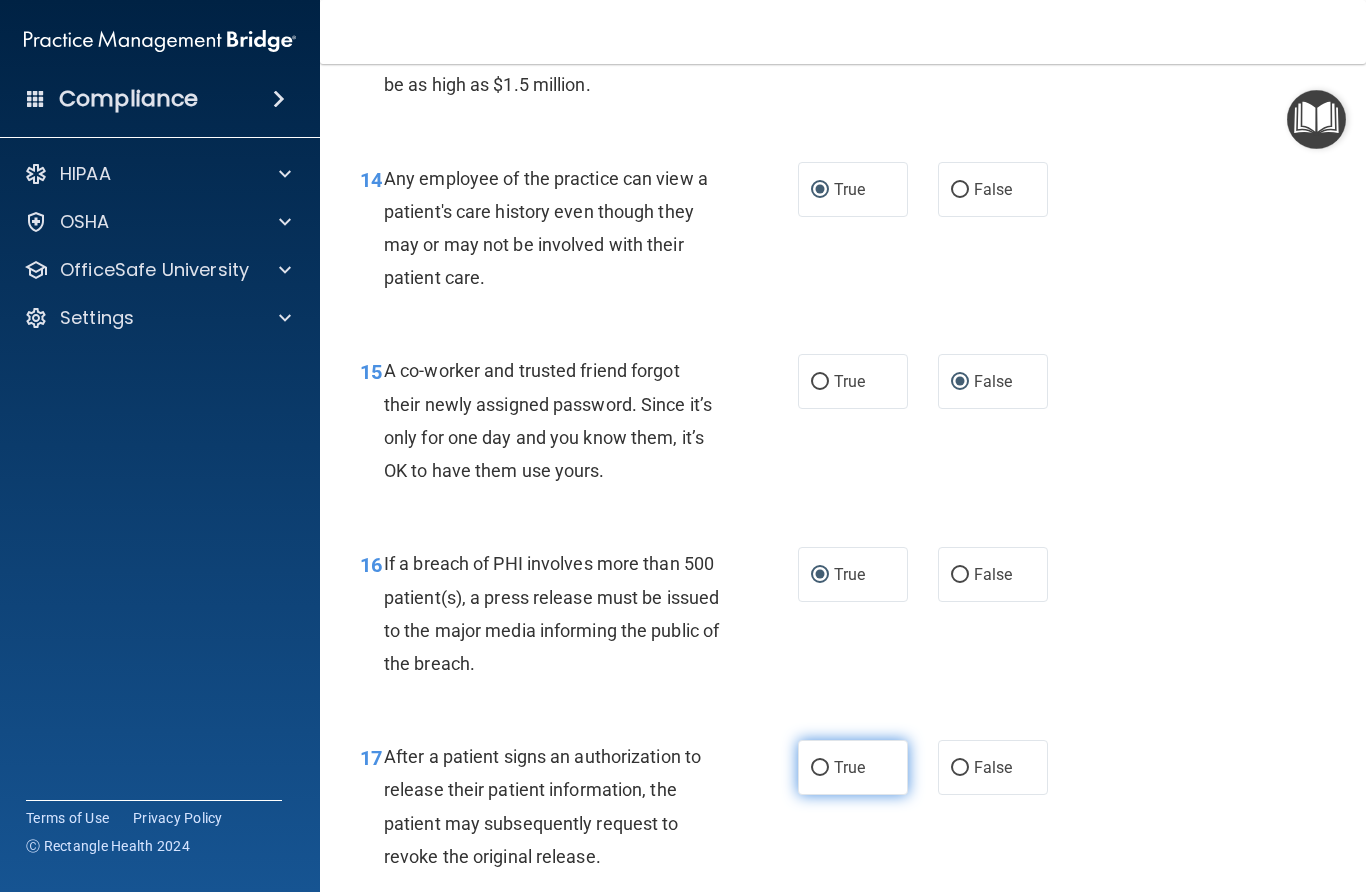 click on "True" at bounding box center (820, 768) 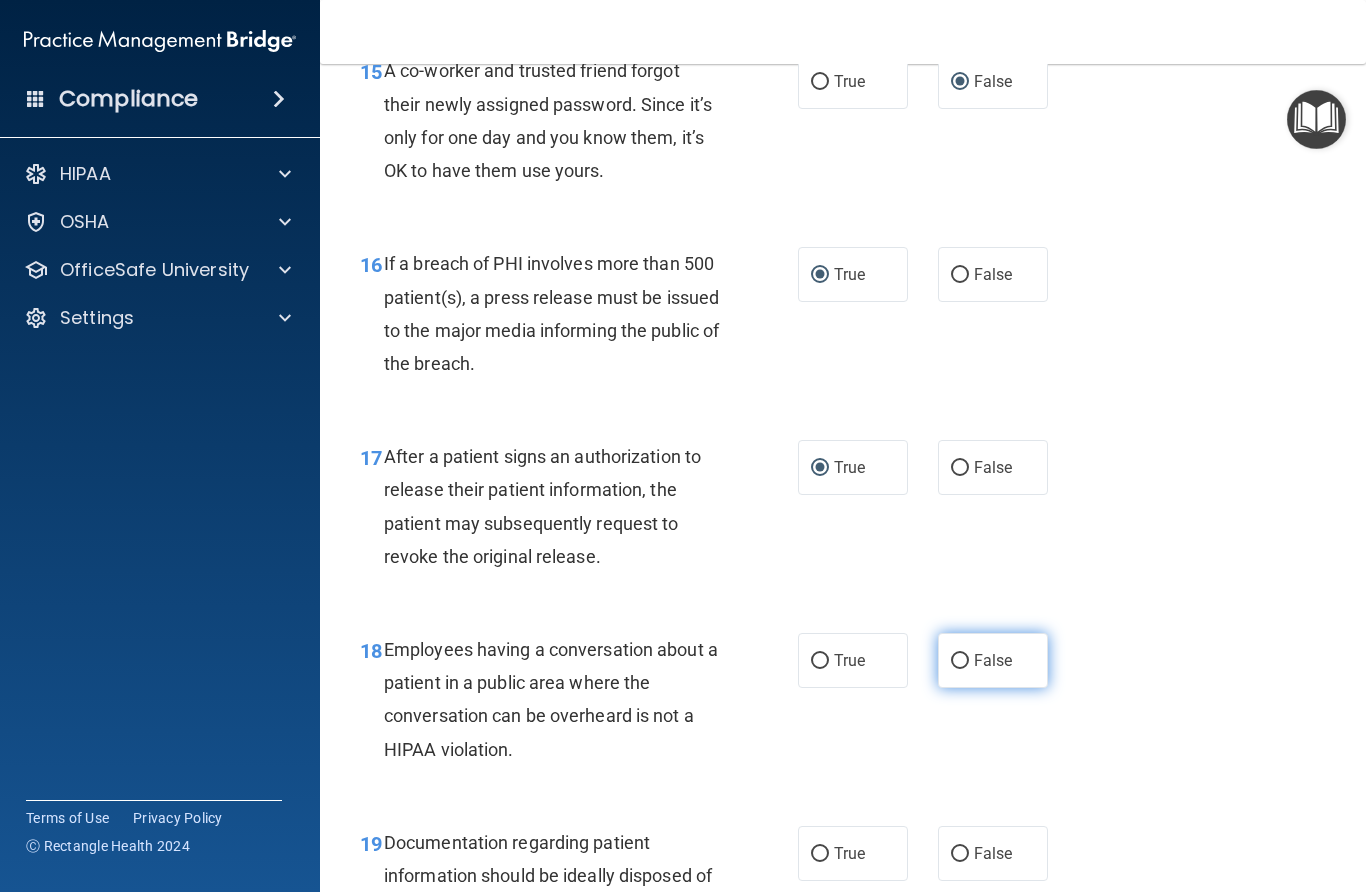 scroll, scrollTop: 2773, scrollLeft: 0, axis: vertical 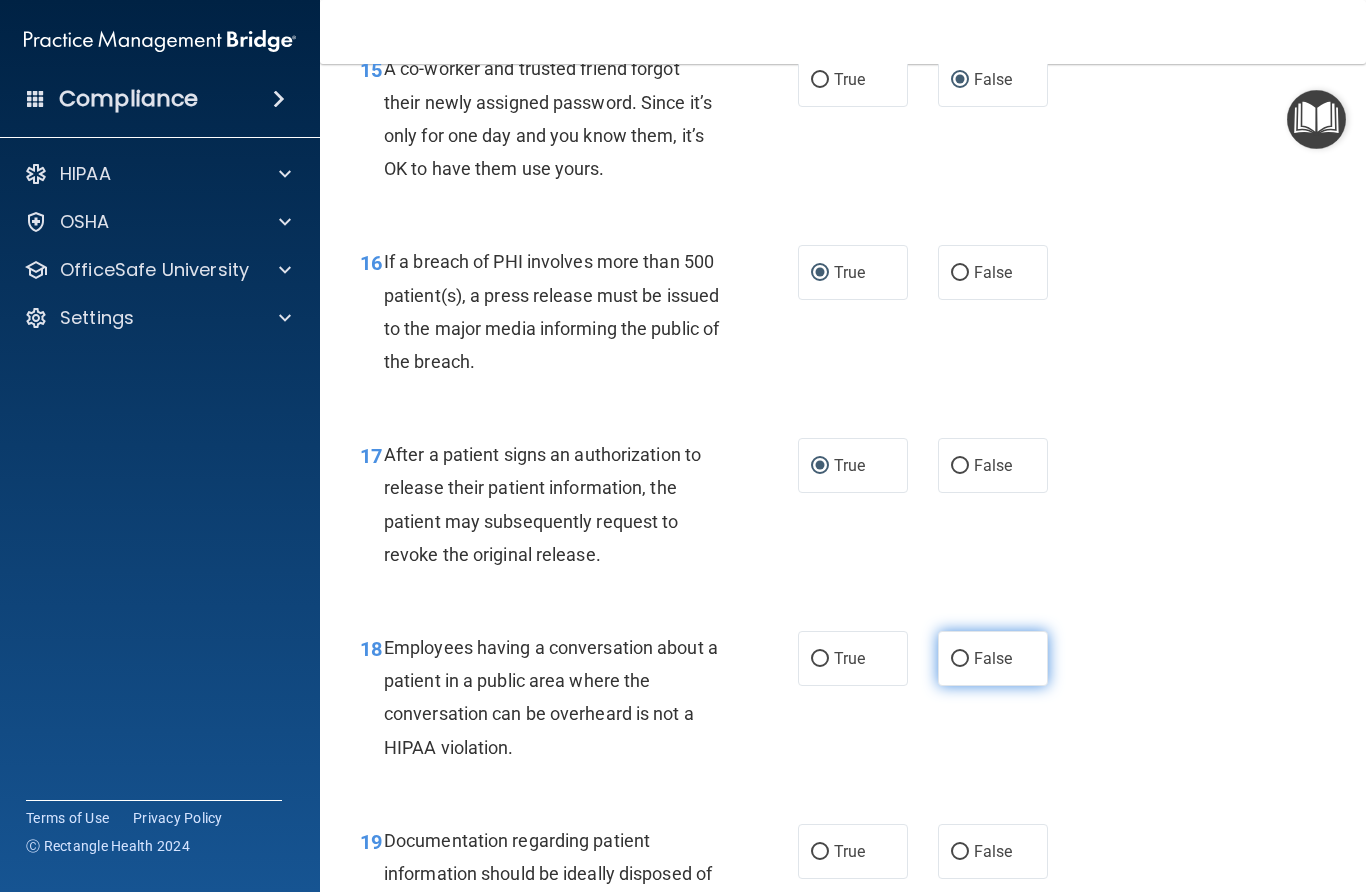 click on "False" at bounding box center (960, 659) 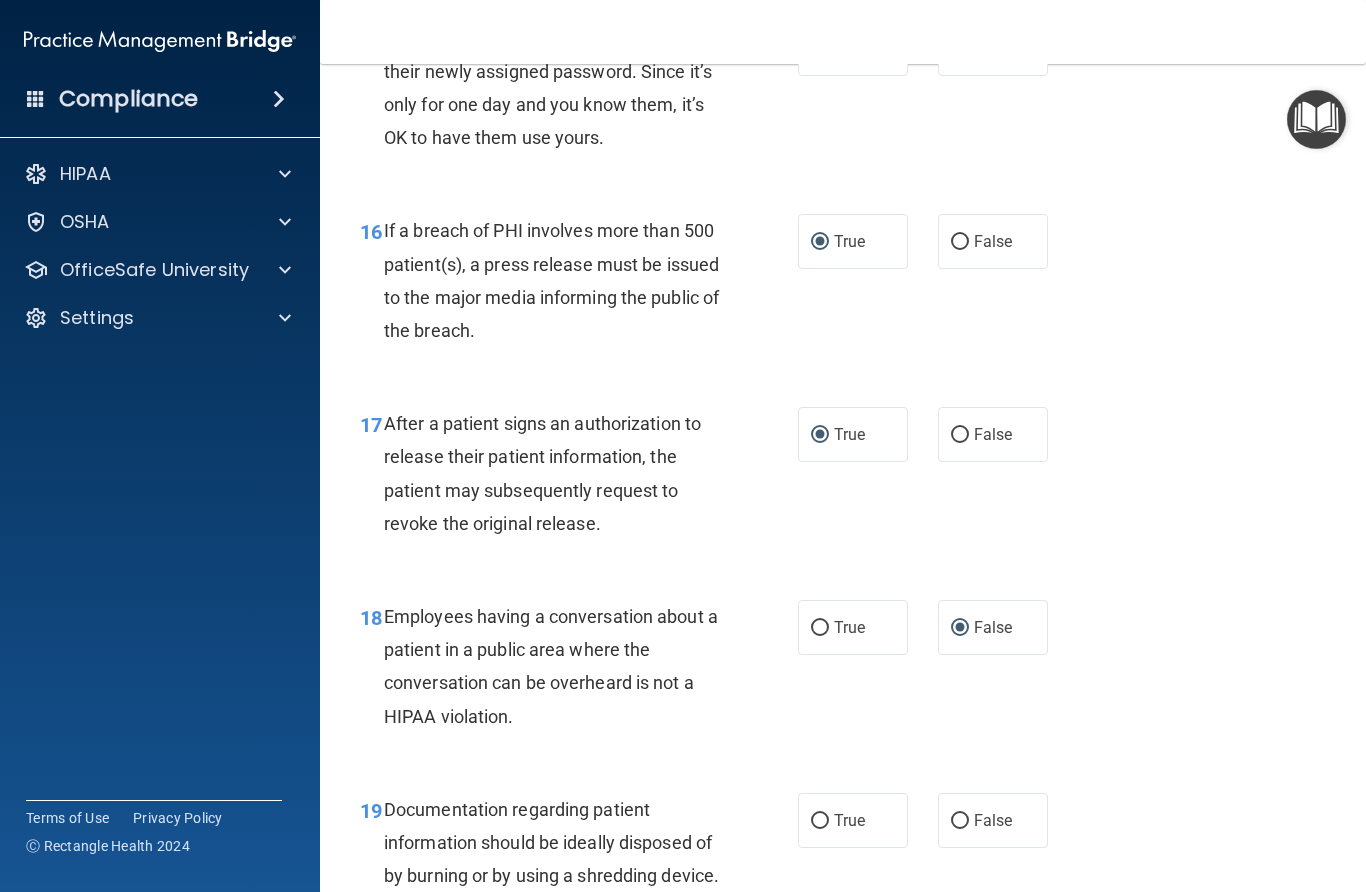 scroll, scrollTop: 2807, scrollLeft: 0, axis: vertical 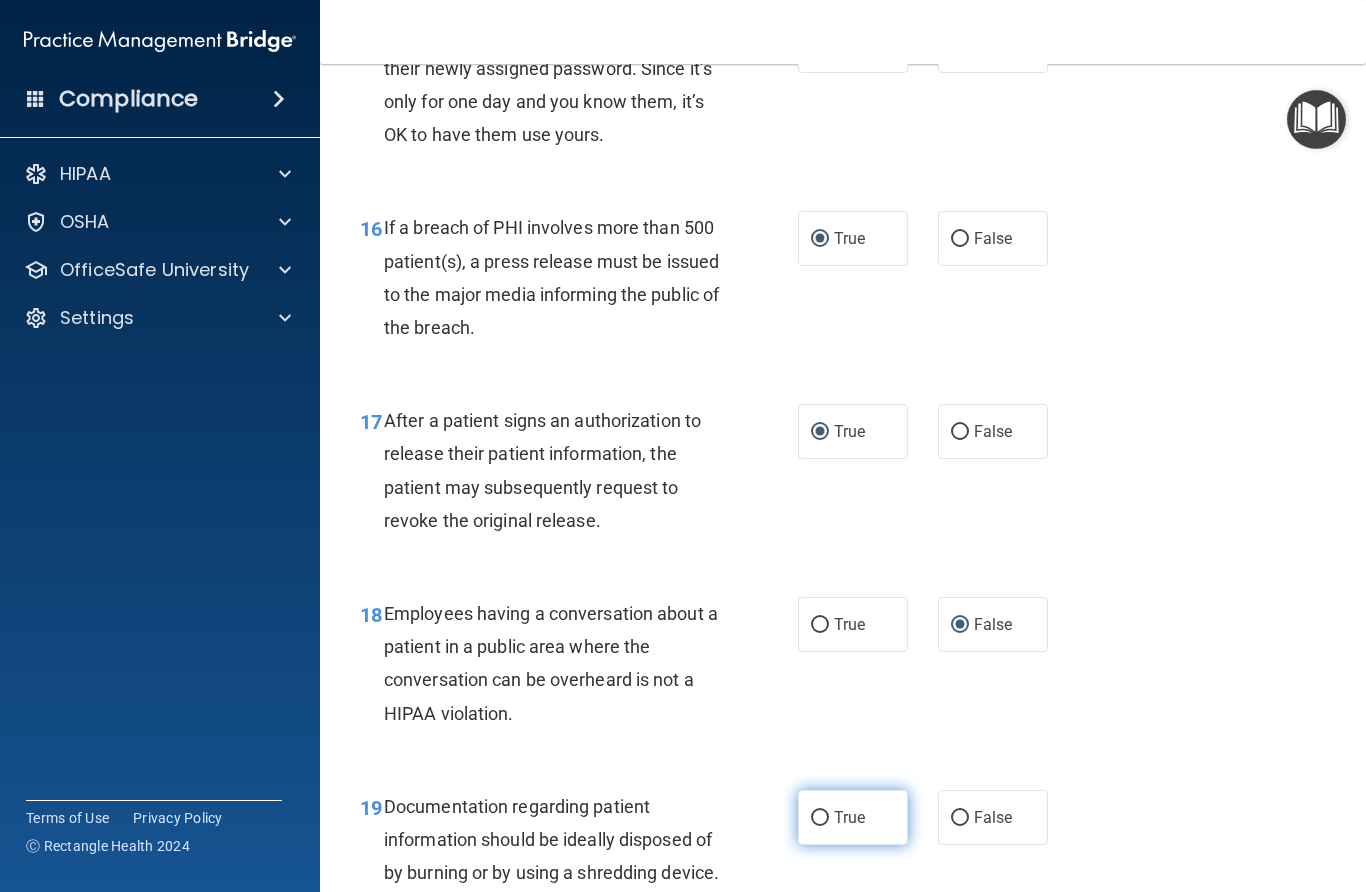 click on "True" at bounding box center (820, 818) 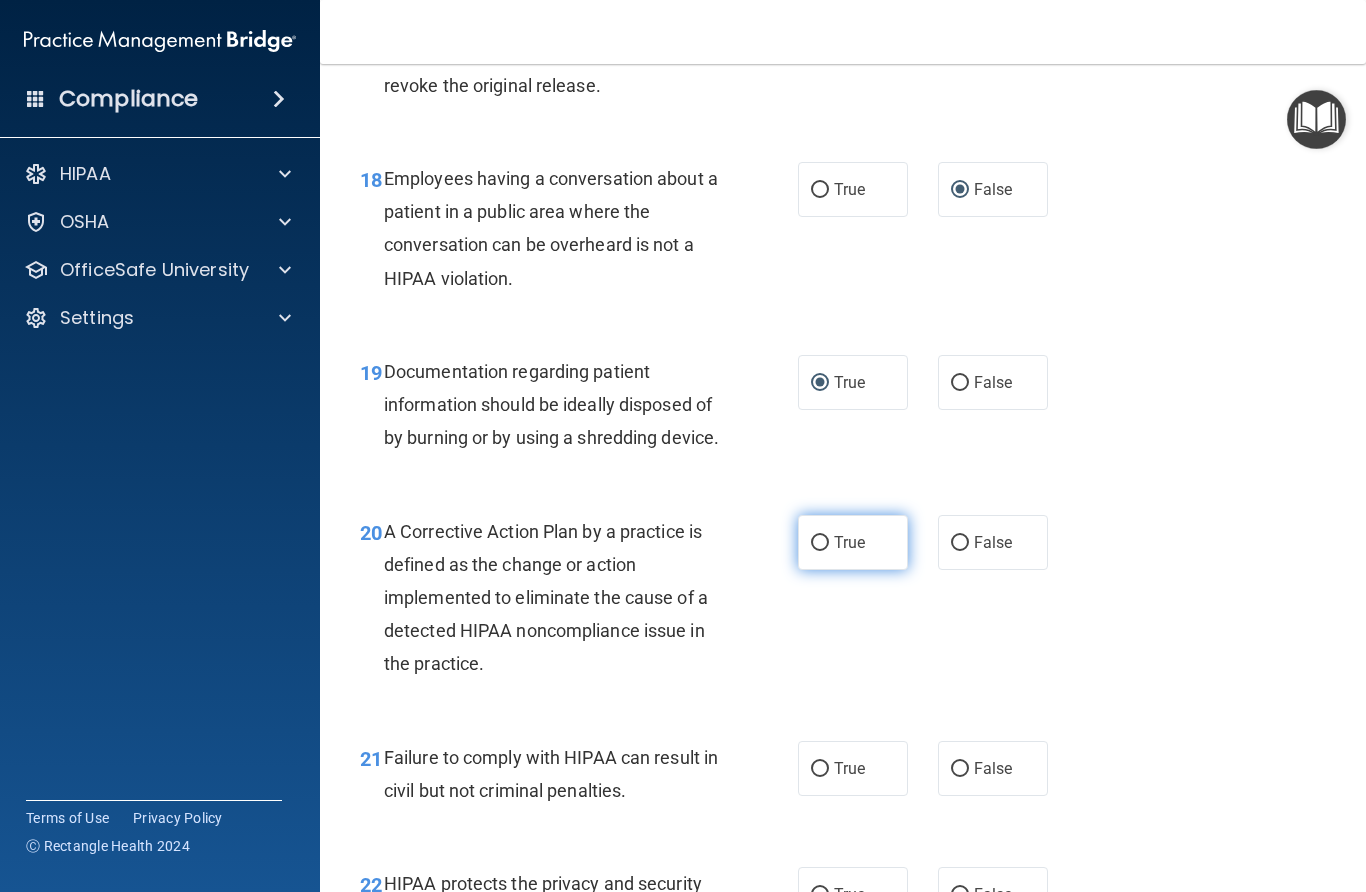 scroll, scrollTop: 3246, scrollLeft: 0, axis: vertical 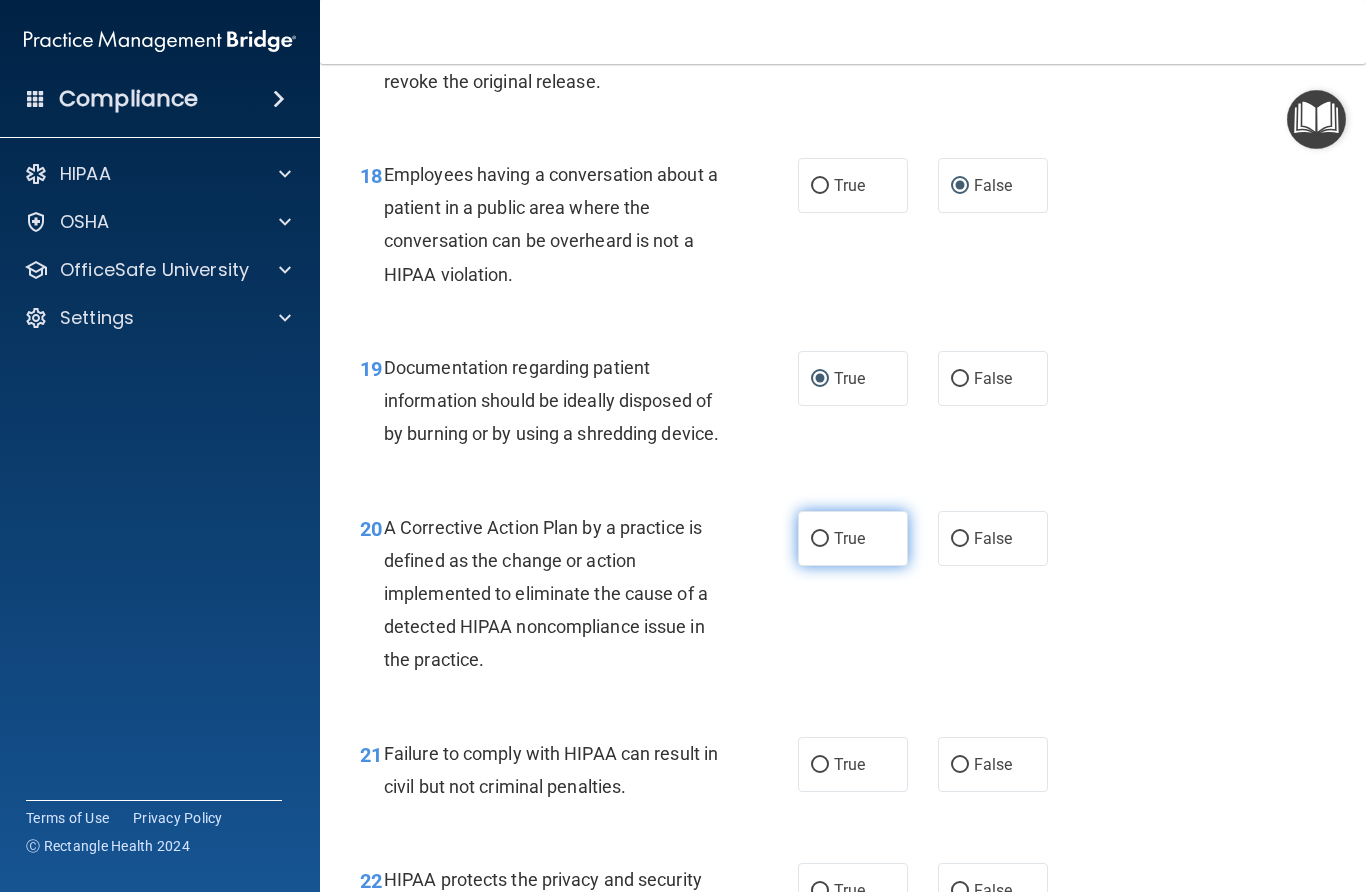 click on "True" at bounding box center [820, 539] 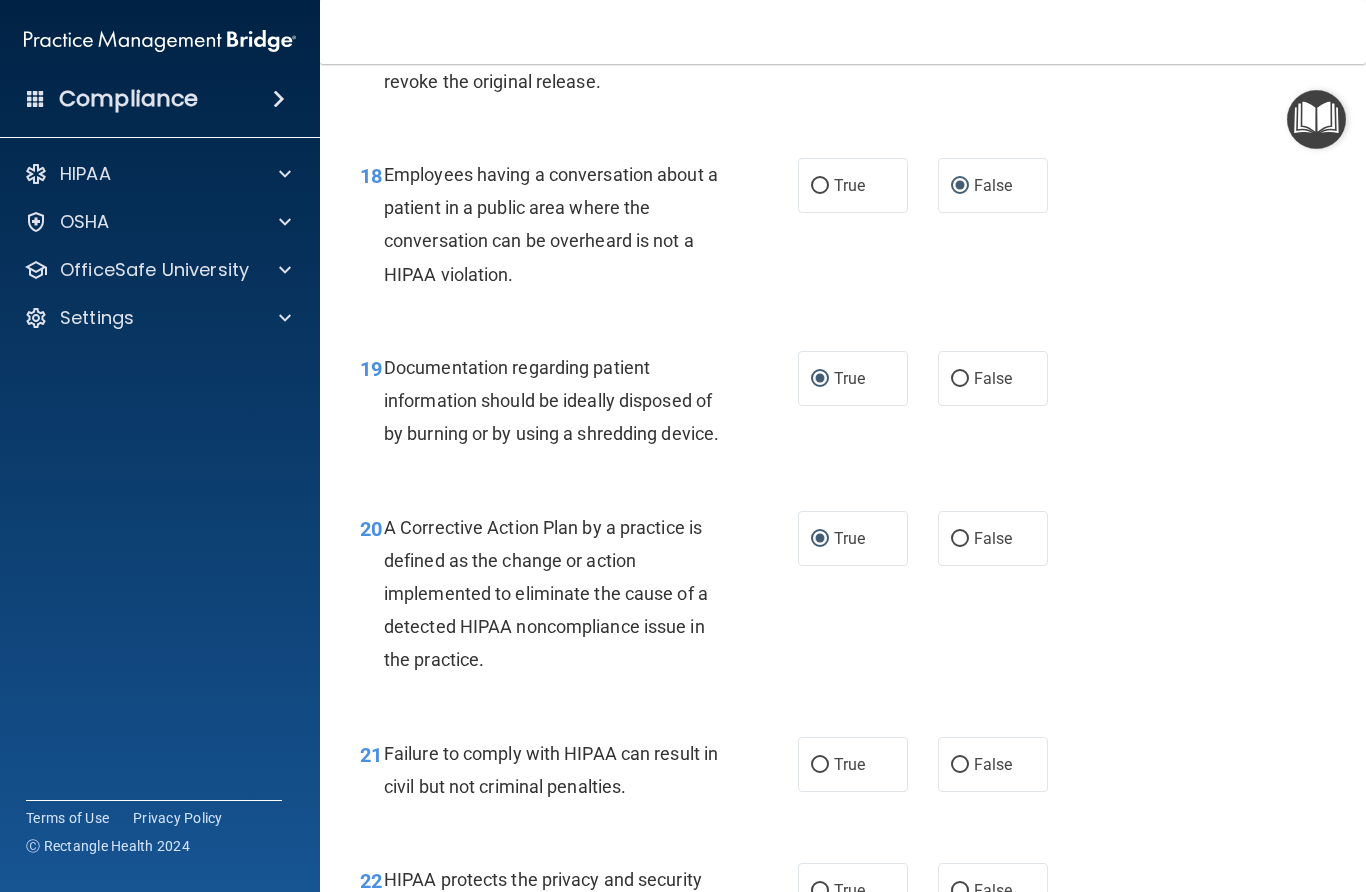 scroll, scrollTop: 3249, scrollLeft: 0, axis: vertical 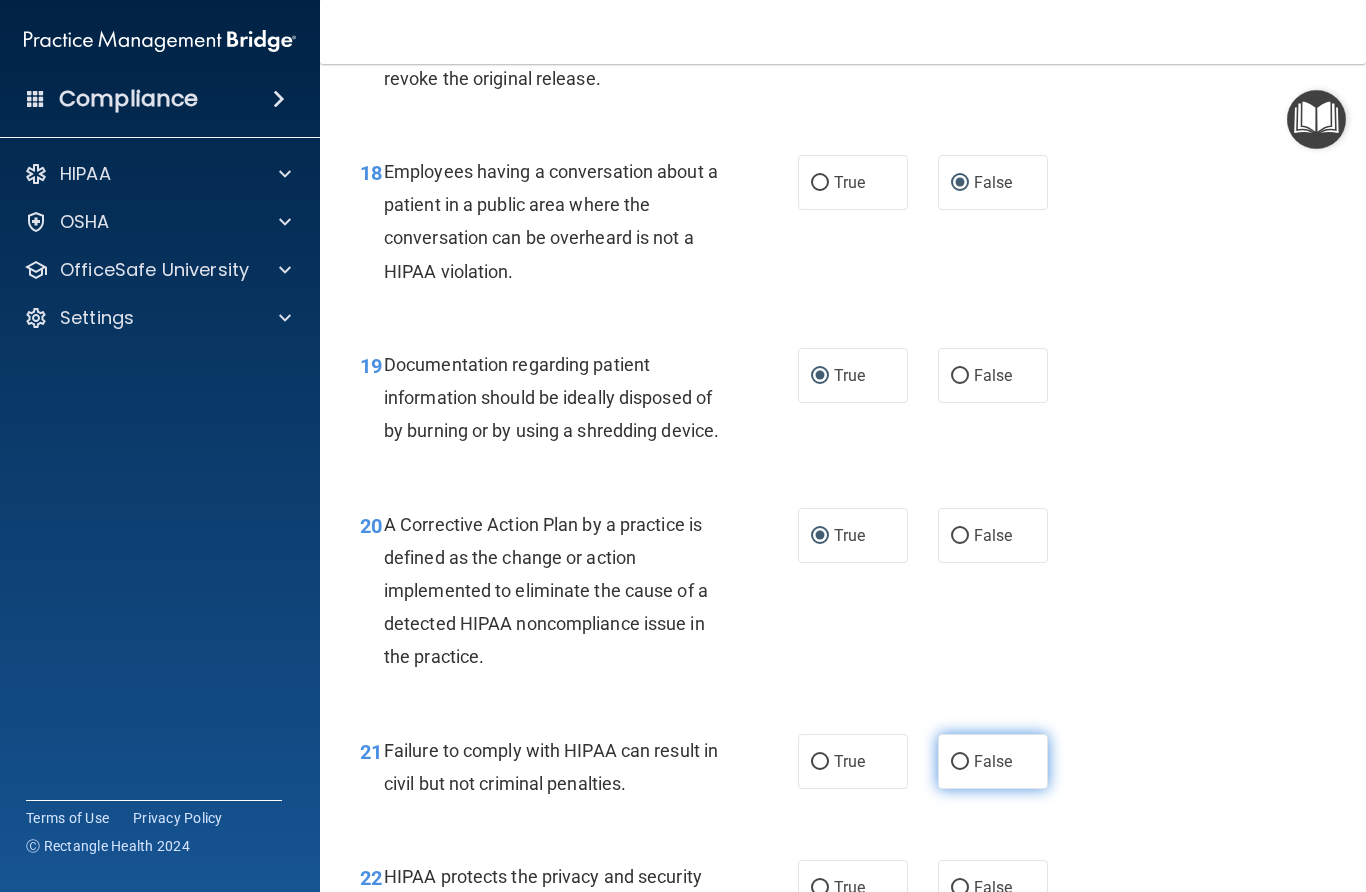 click on "False" at bounding box center (960, 762) 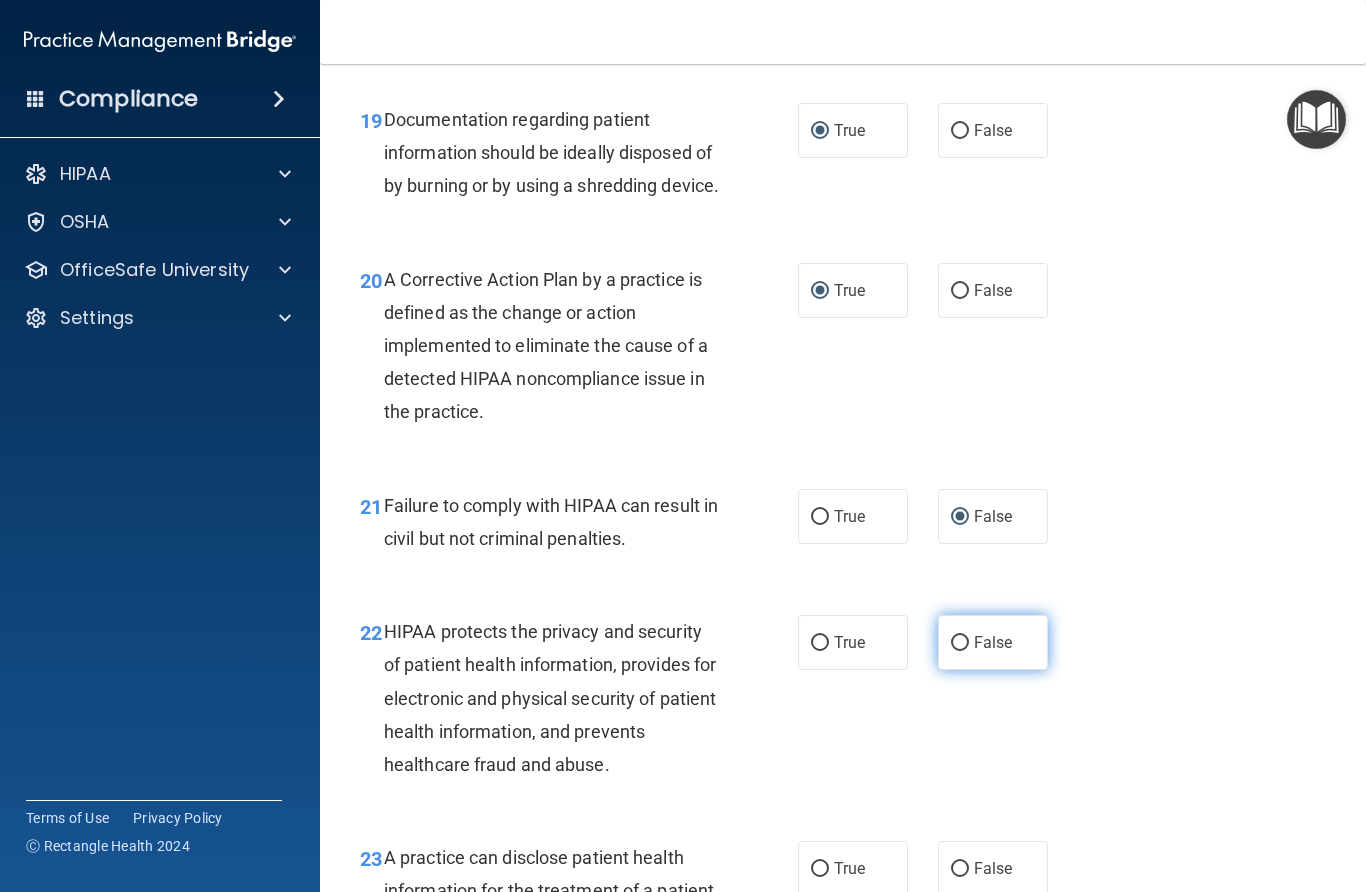 scroll, scrollTop: 3496, scrollLeft: 0, axis: vertical 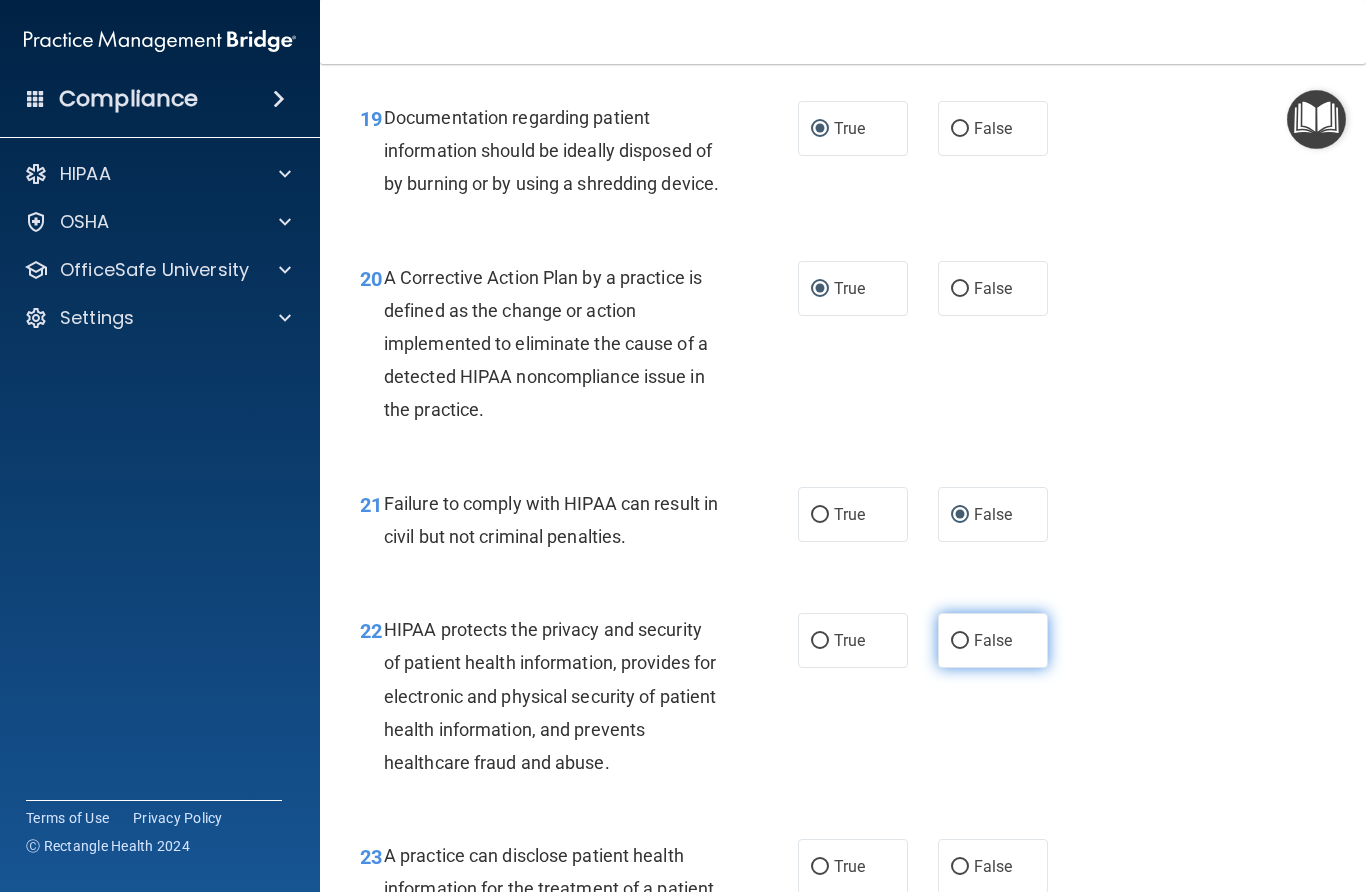 click on "False" at bounding box center [960, 641] 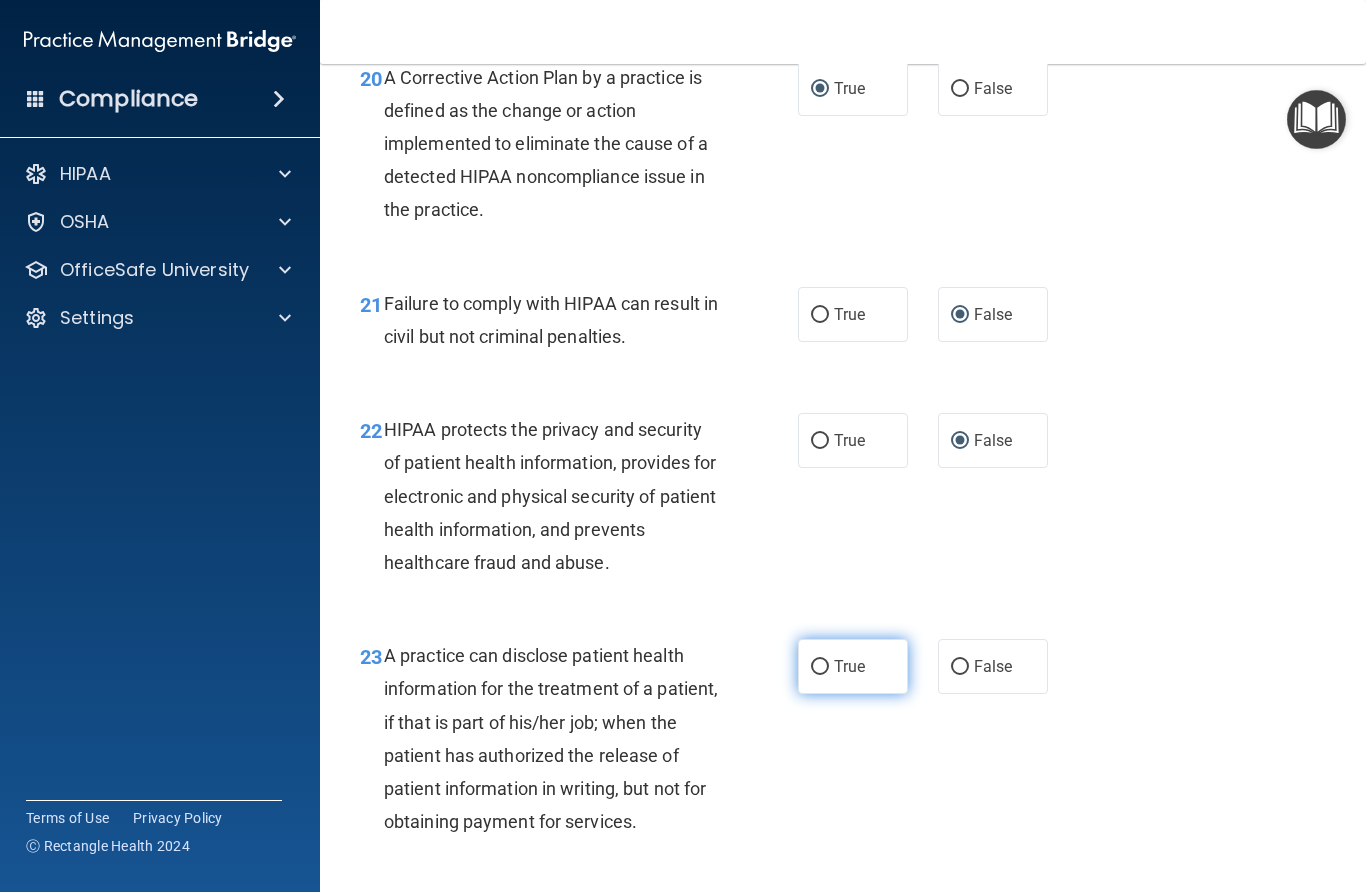 scroll, scrollTop: 3700, scrollLeft: 0, axis: vertical 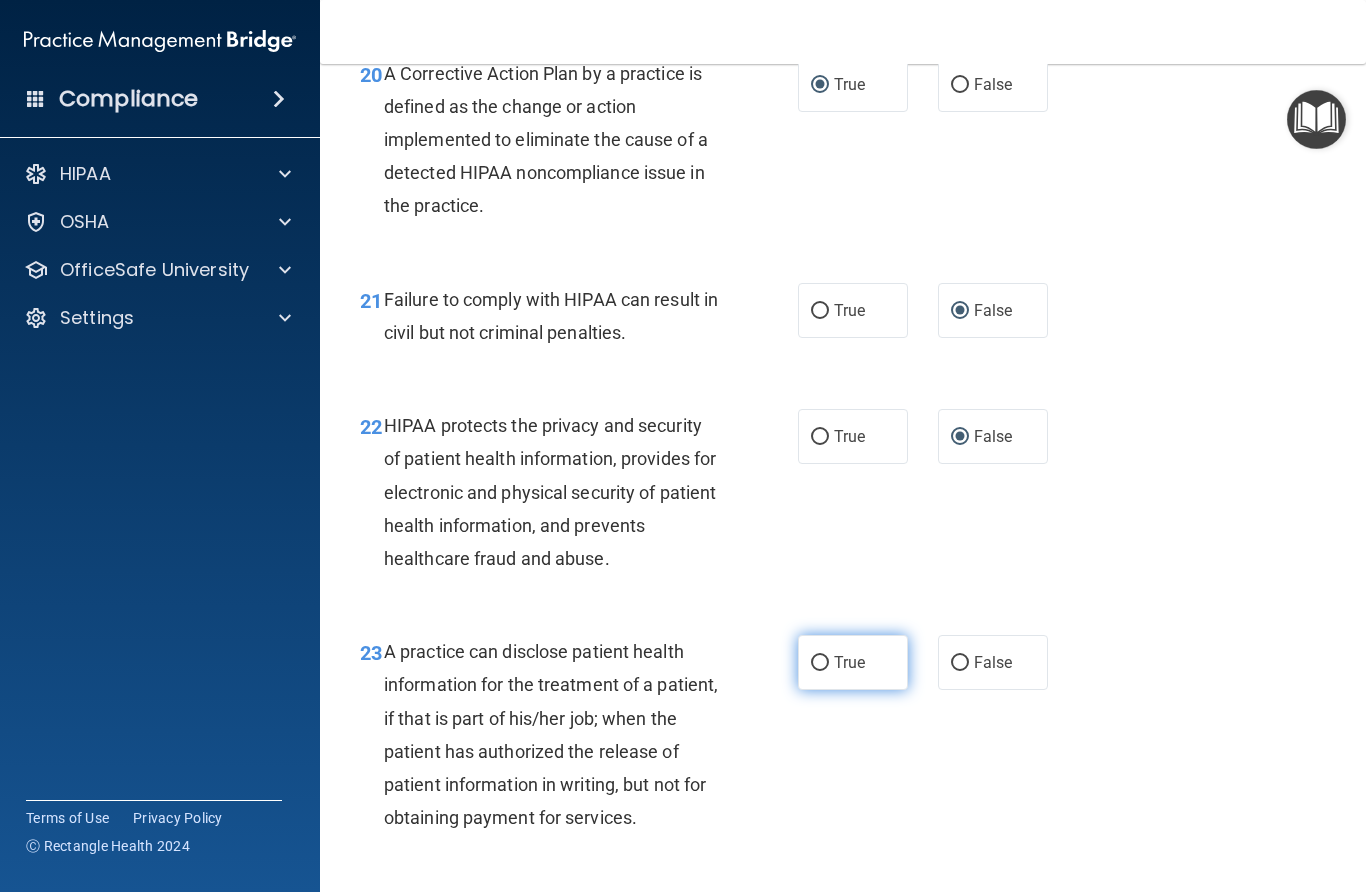 click on "True" at bounding box center (820, 663) 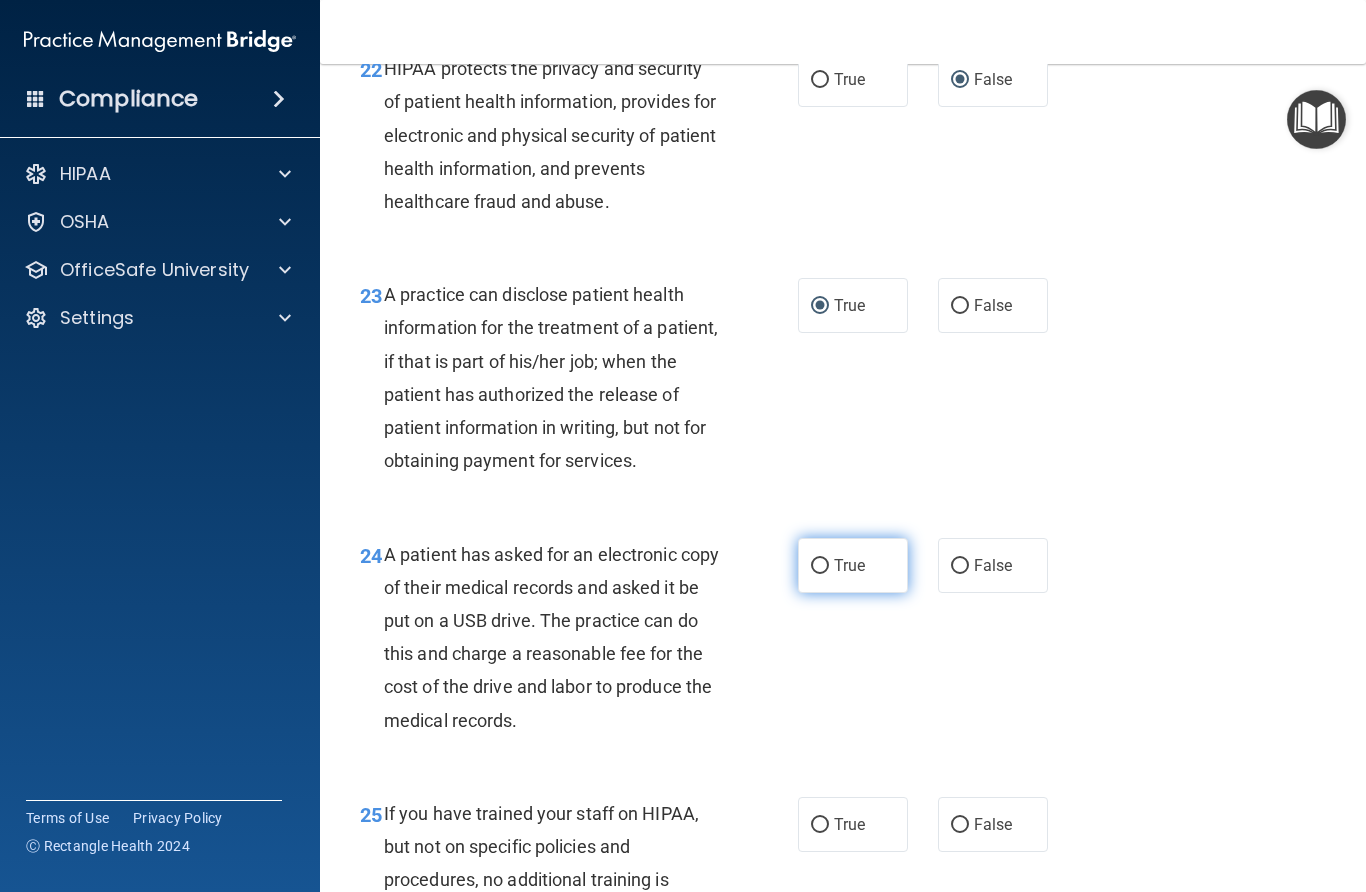 scroll, scrollTop: 4058, scrollLeft: 0, axis: vertical 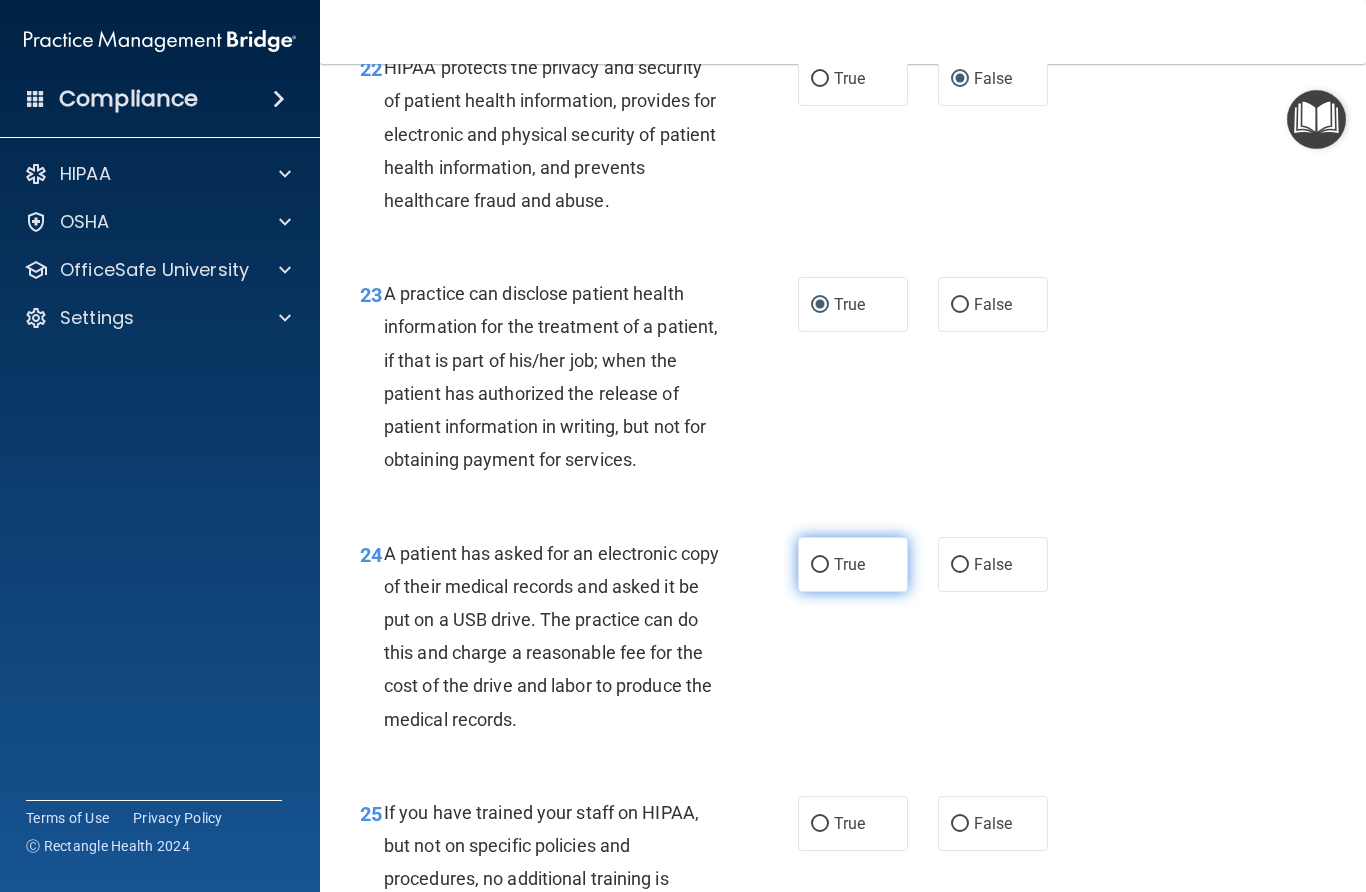 click on "True" at bounding box center (820, 565) 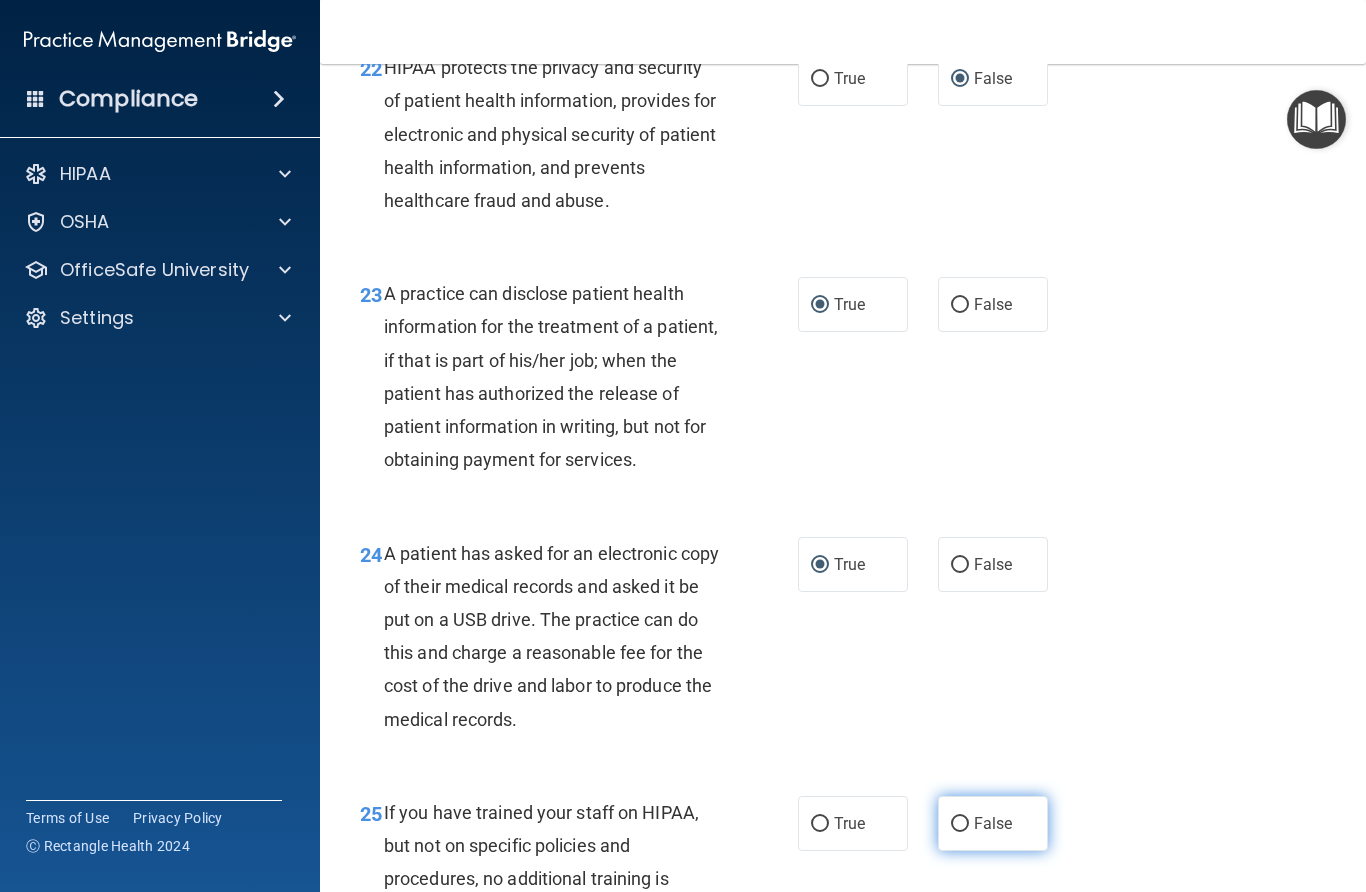 click on "False" at bounding box center [960, 824] 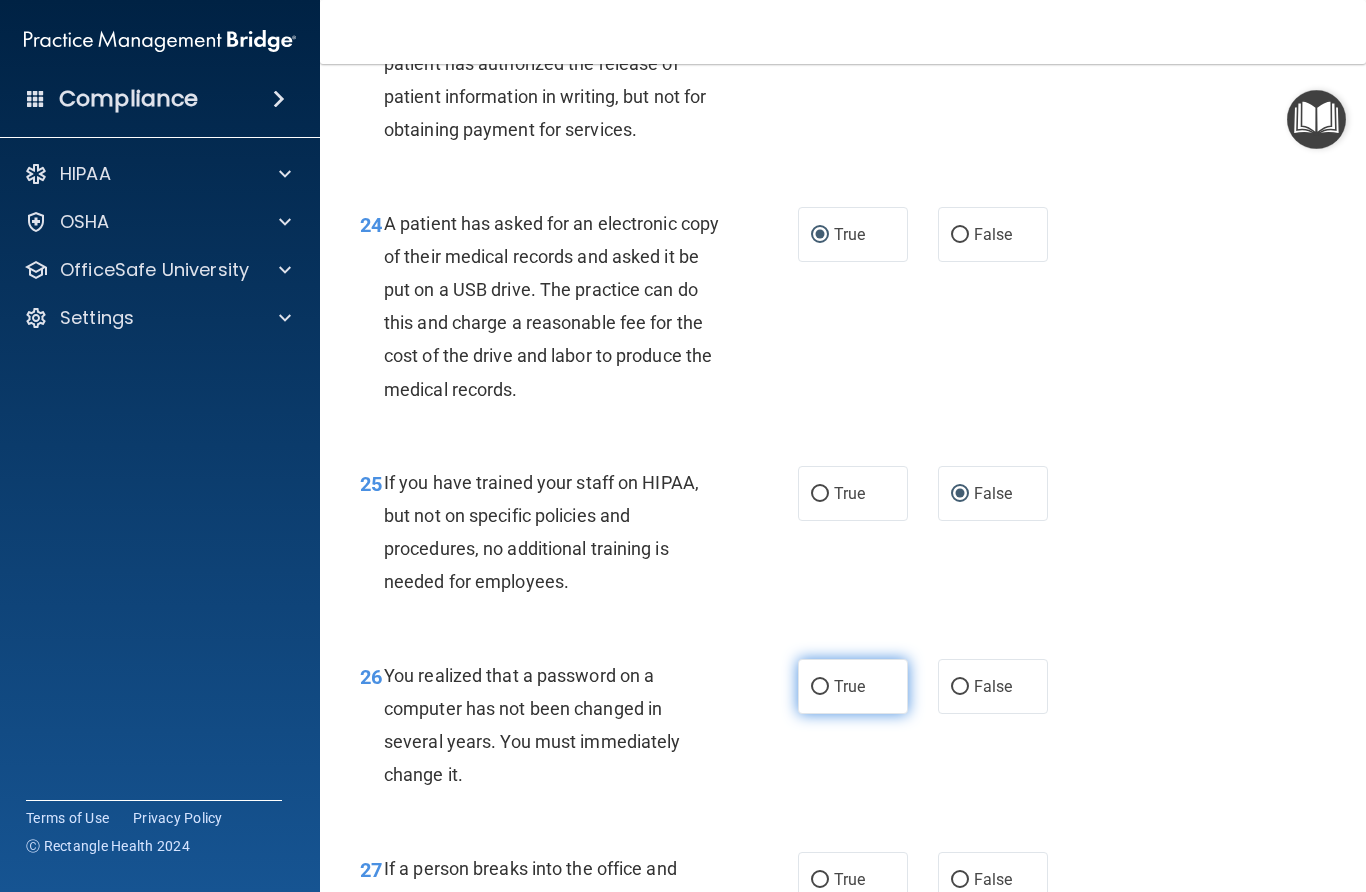 scroll, scrollTop: 4393, scrollLeft: 0, axis: vertical 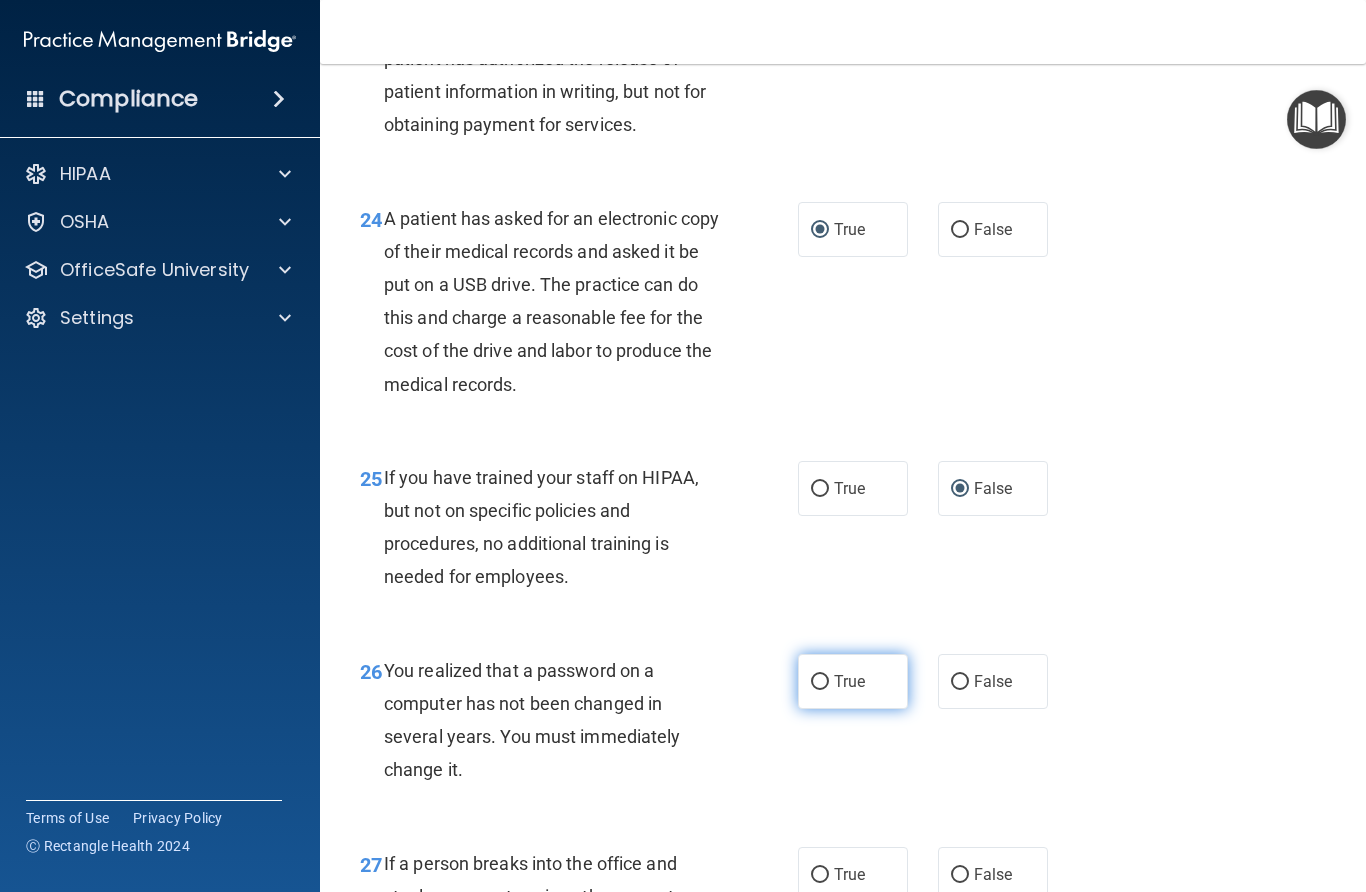 click on "True" at bounding box center [820, 682] 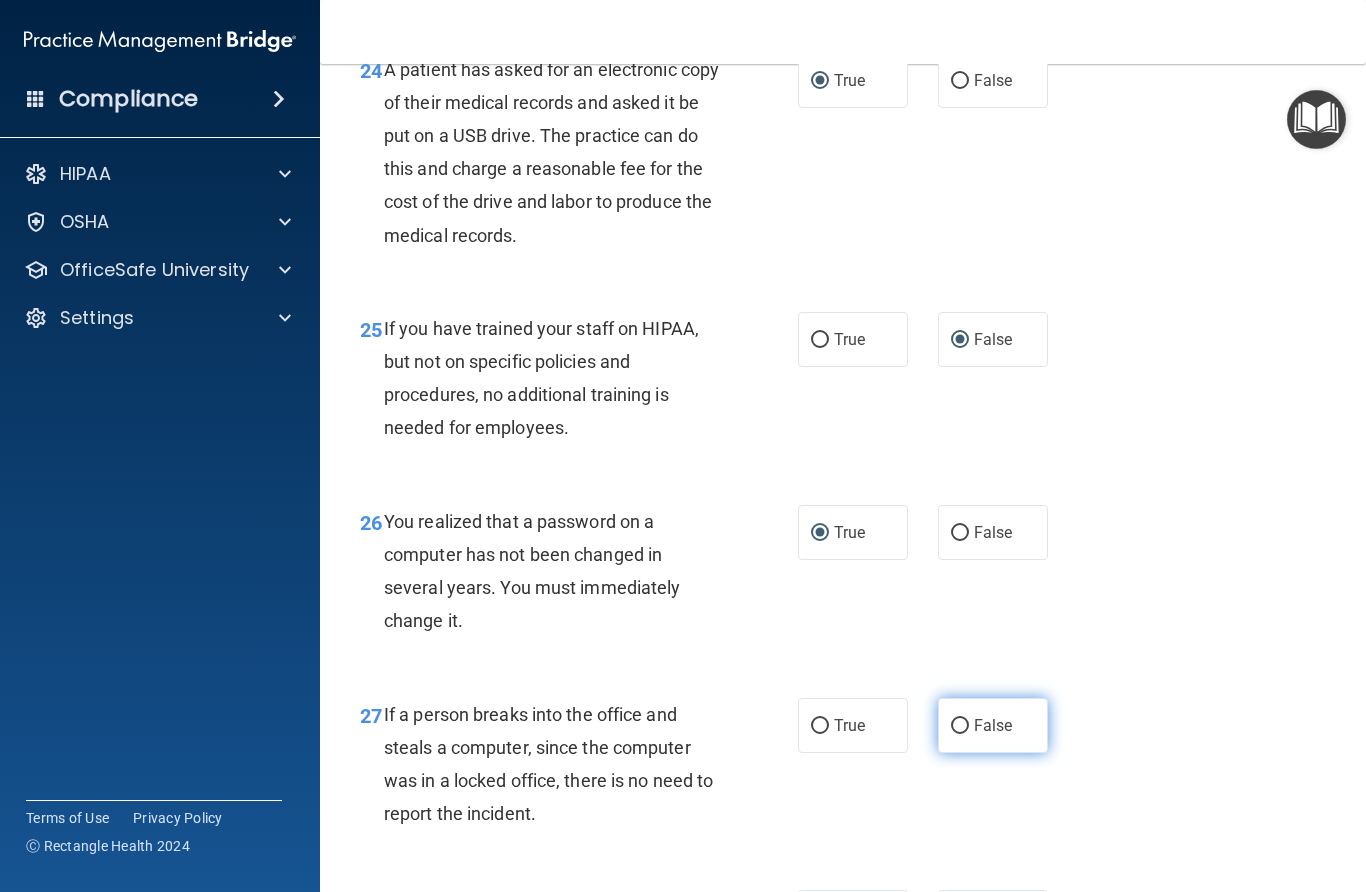 scroll, scrollTop: 4543, scrollLeft: 0, axis: vertical 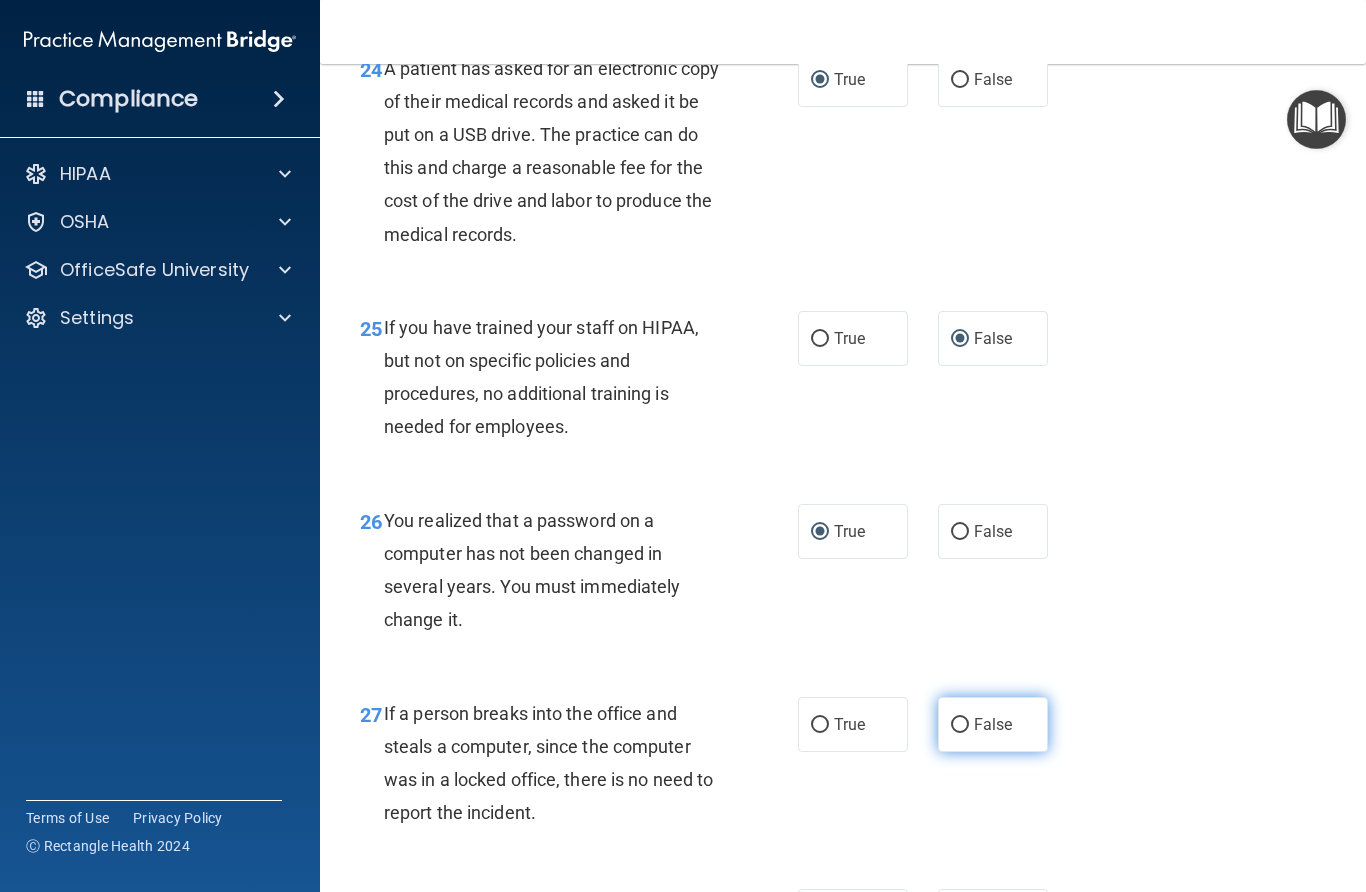 click on "False" at bounding box center [960, 725] 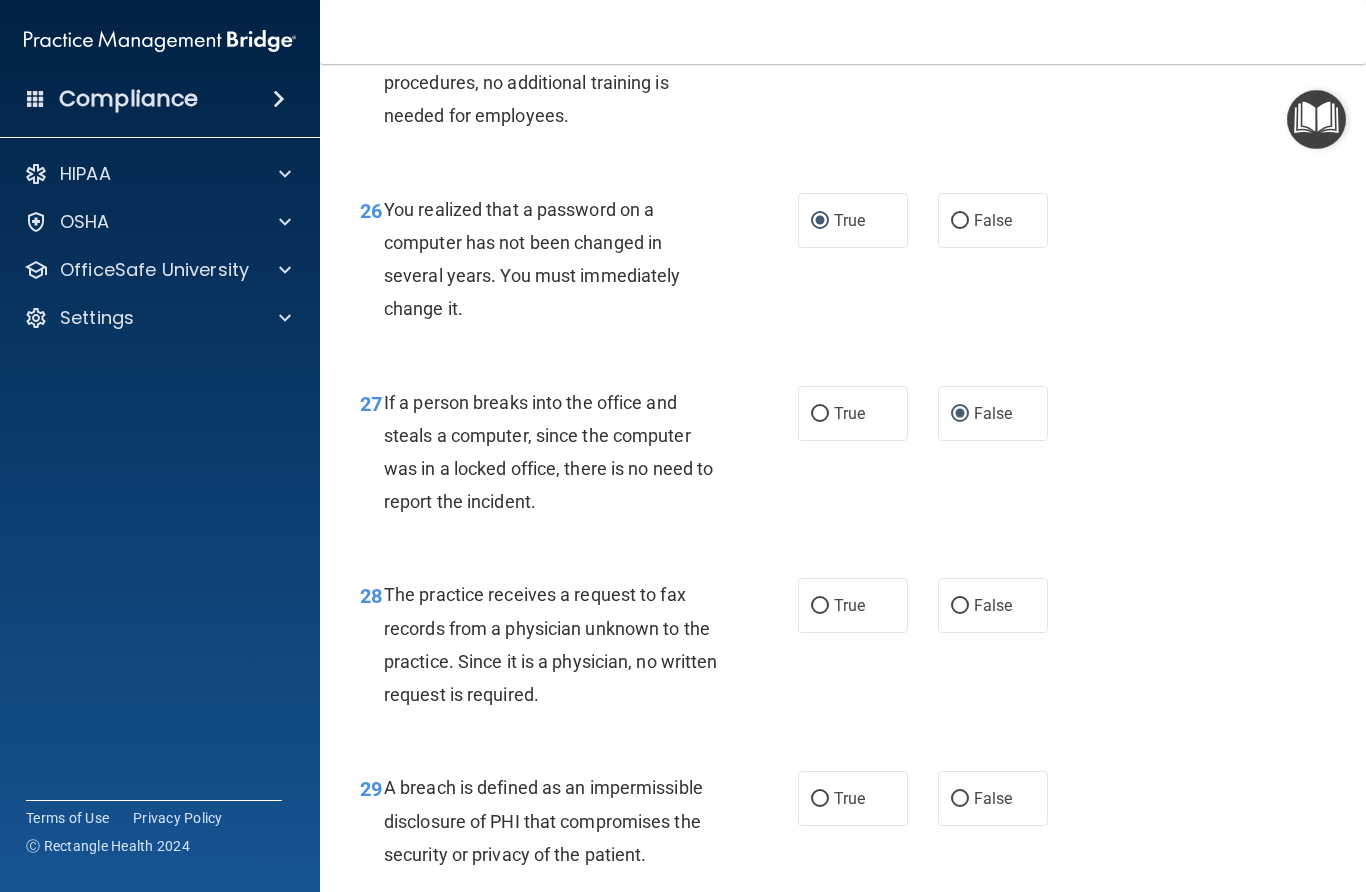 scroll, scrollTop: 4857, scrollLeft: 0, axis: vertical 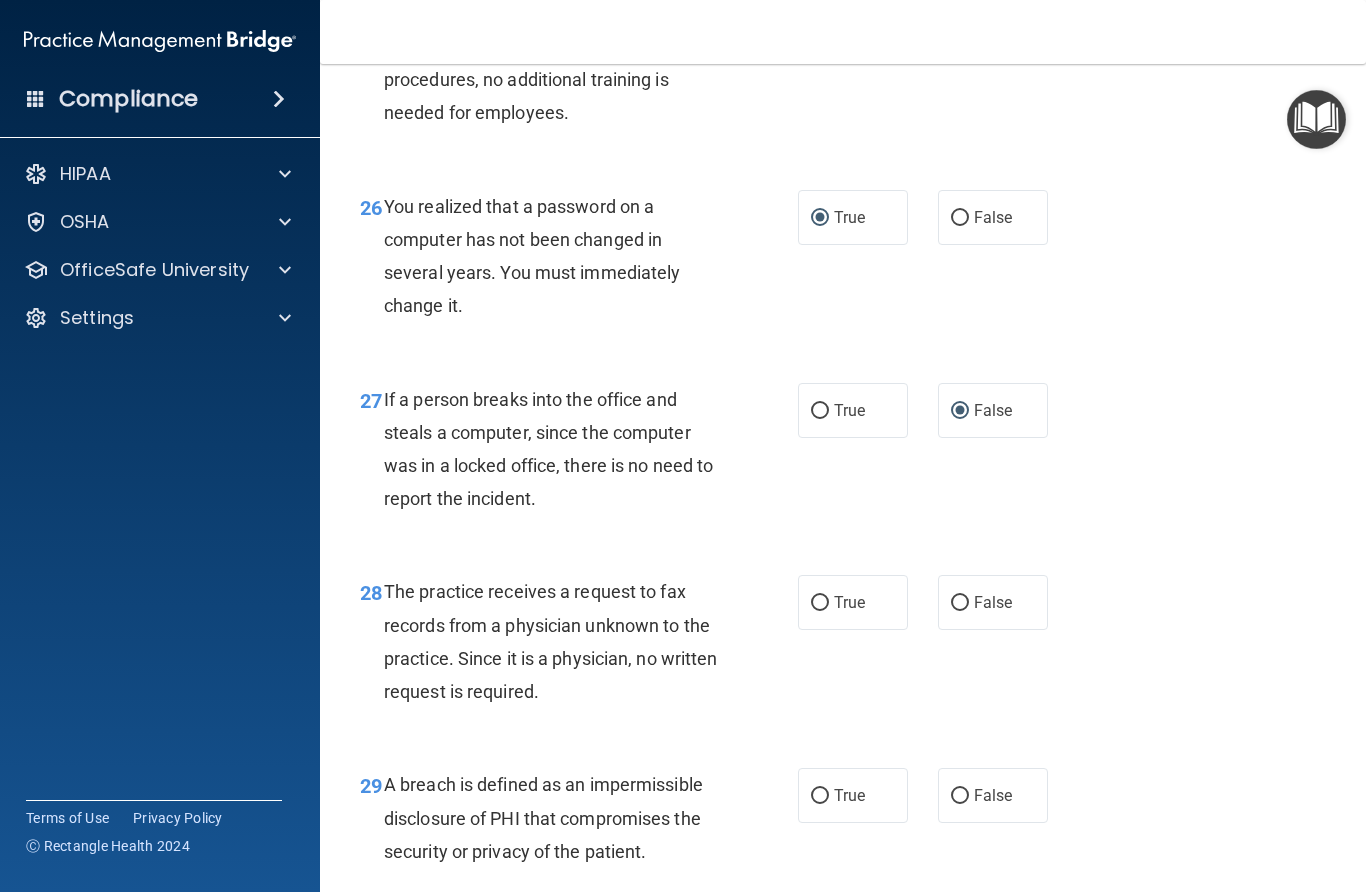 drag, startPoint x: 959, startPoint y: 612, endPoint x: 1025, endPoint y: 647, distance: 74.70609 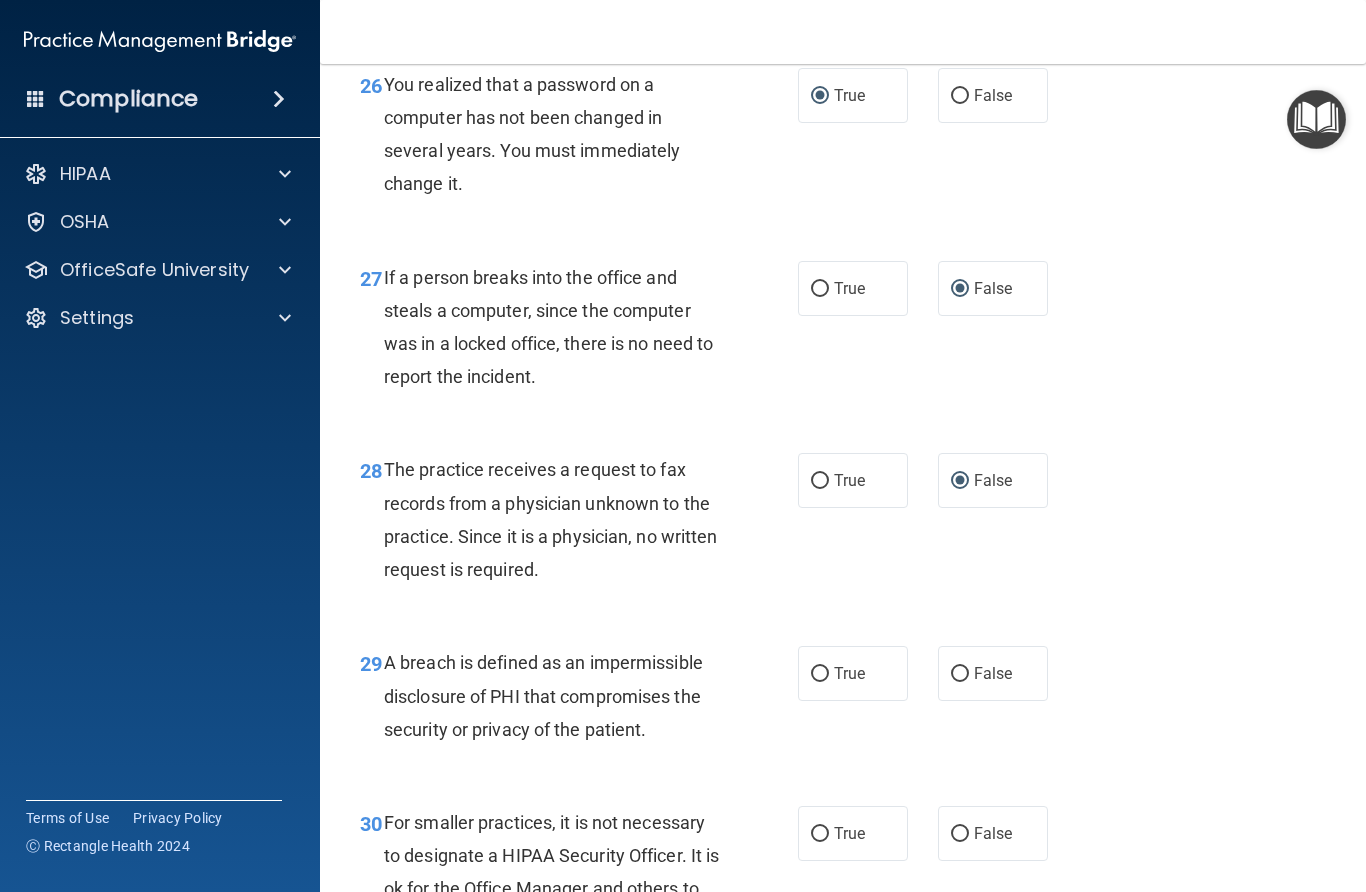 scroll, scrollTop: 4984, scrollLeft: 0, axis: vertical 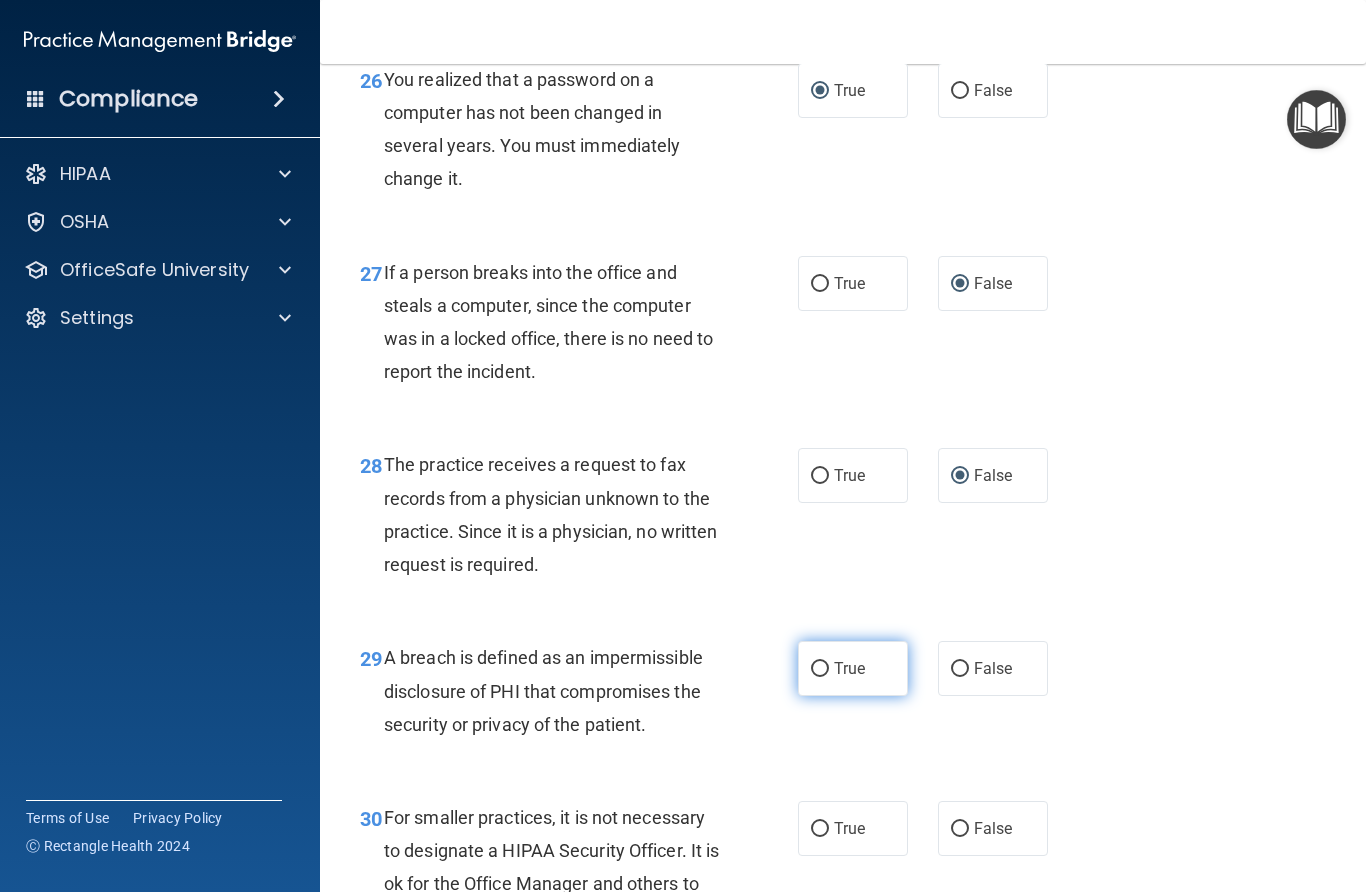 click on "True" at bounding box center (820, 669) 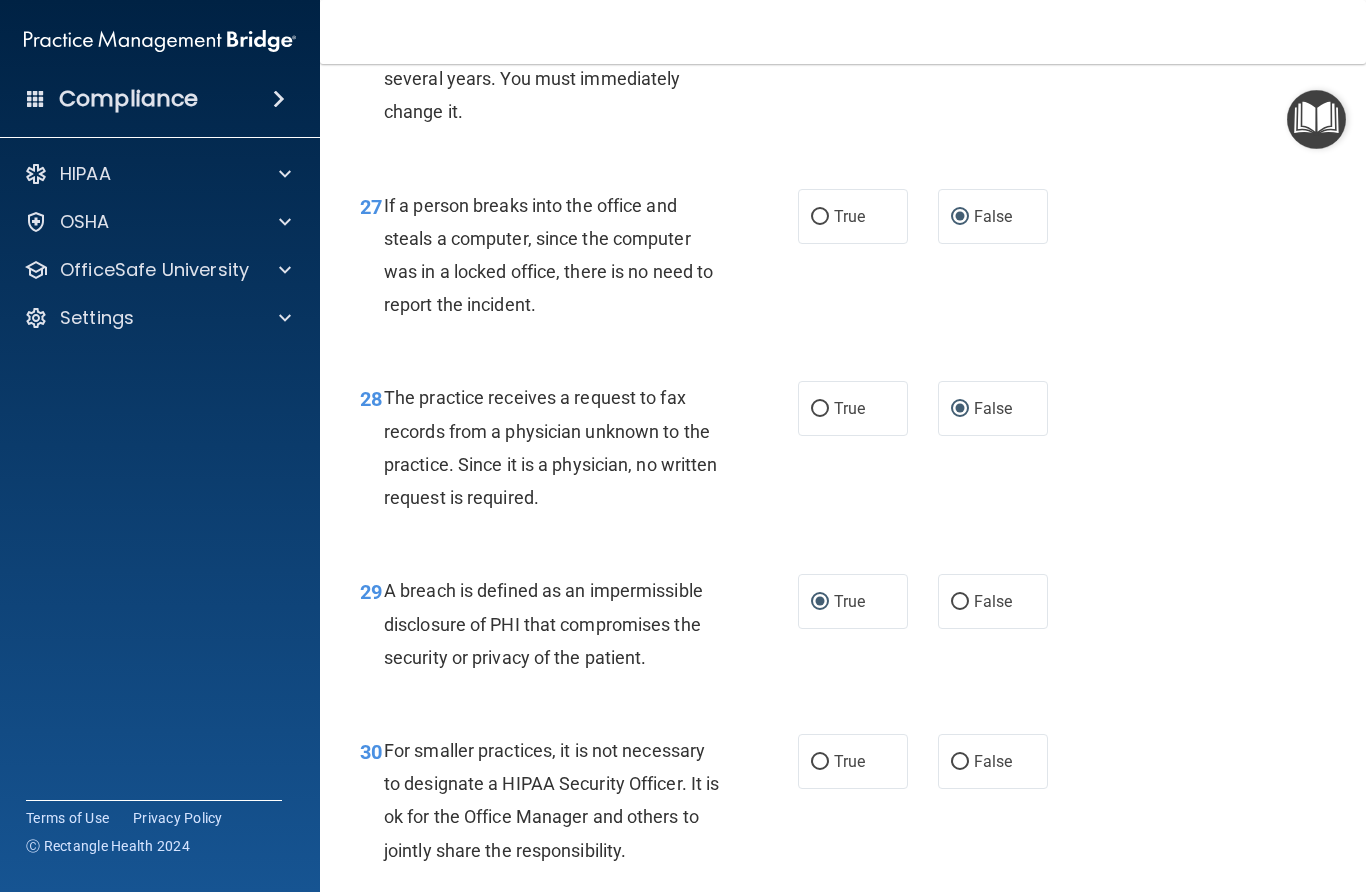 scroll, scrollTop: 5055, scrollLeft: 0, axis: vertical 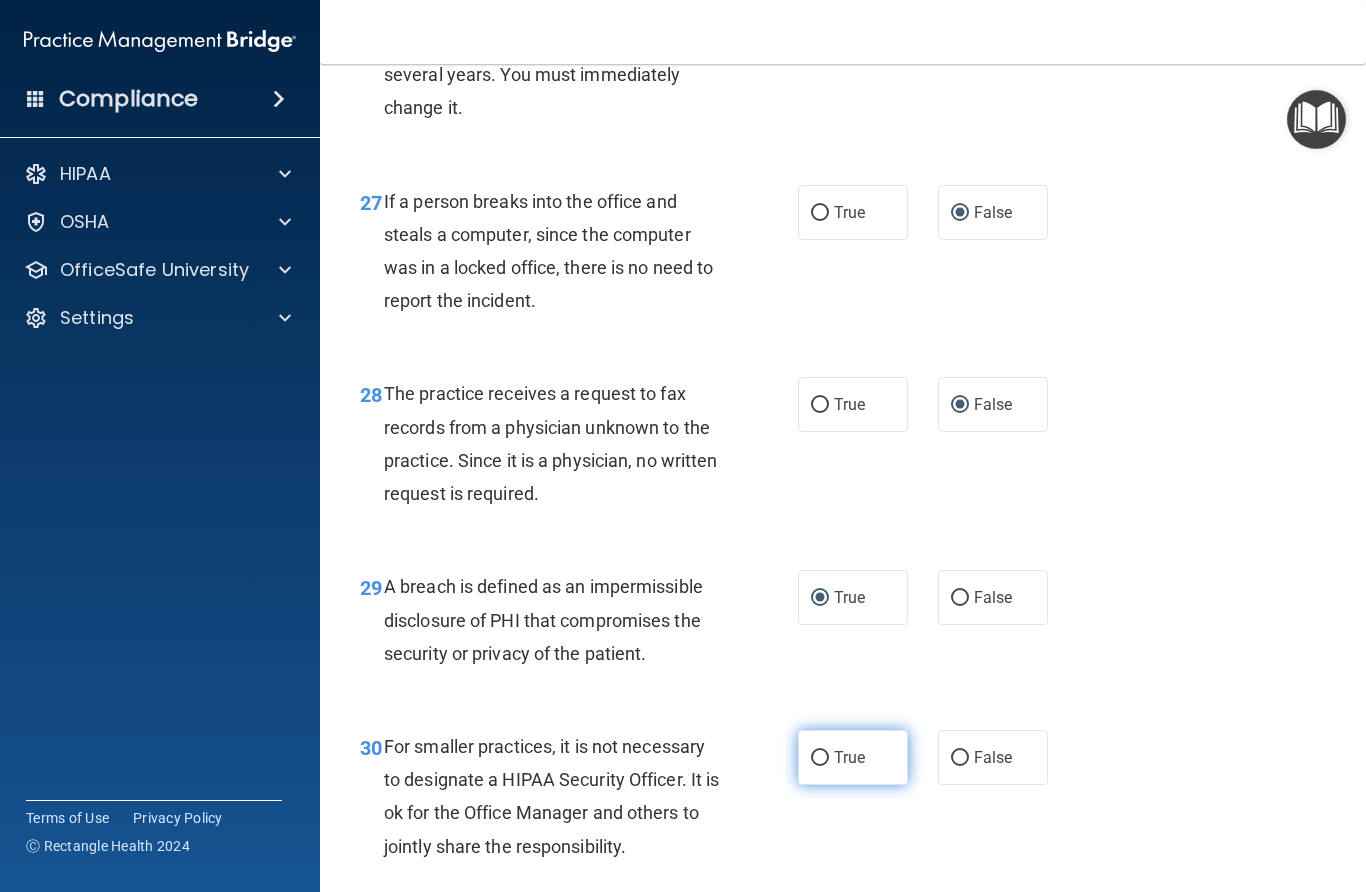 drag, startPoint x: 821, startPoint y: 766, endPoint x: 895, endPoint y: 765, distance: 74.00676 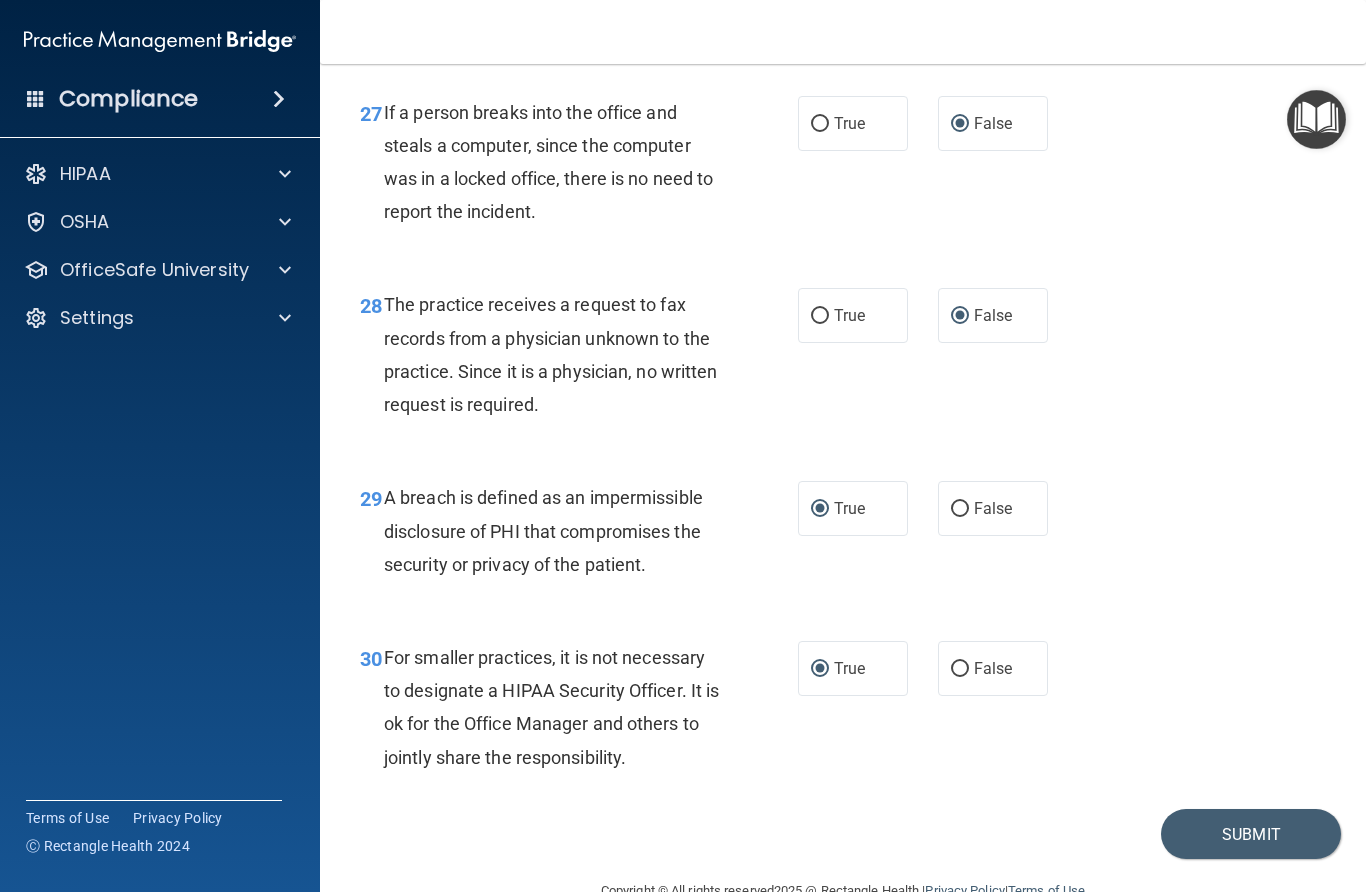 scroll, scrollTop: 5146, scrollLeft: 0, axis: vertical 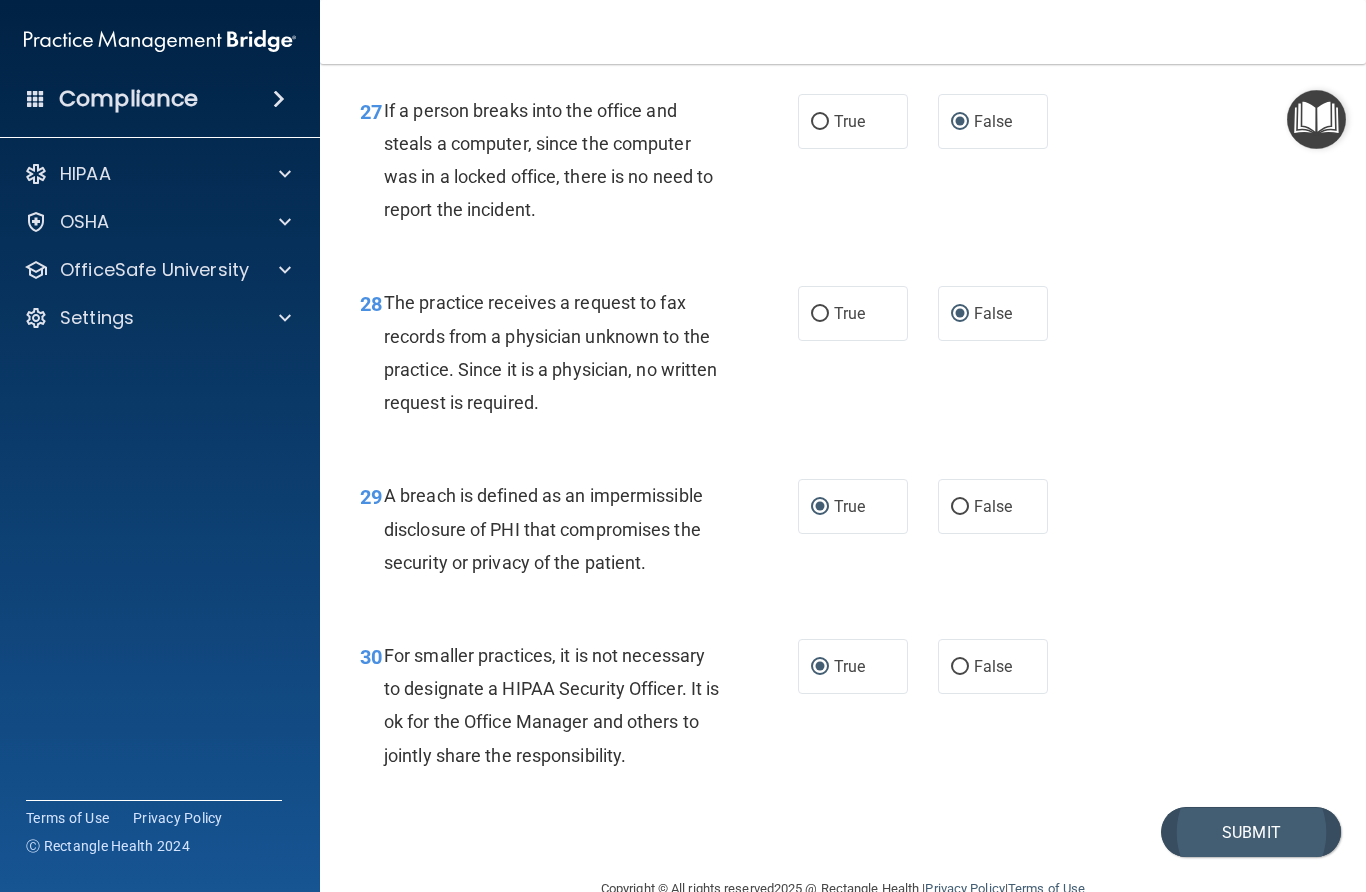 click on "Submit" at bounding box center [1251, 832] 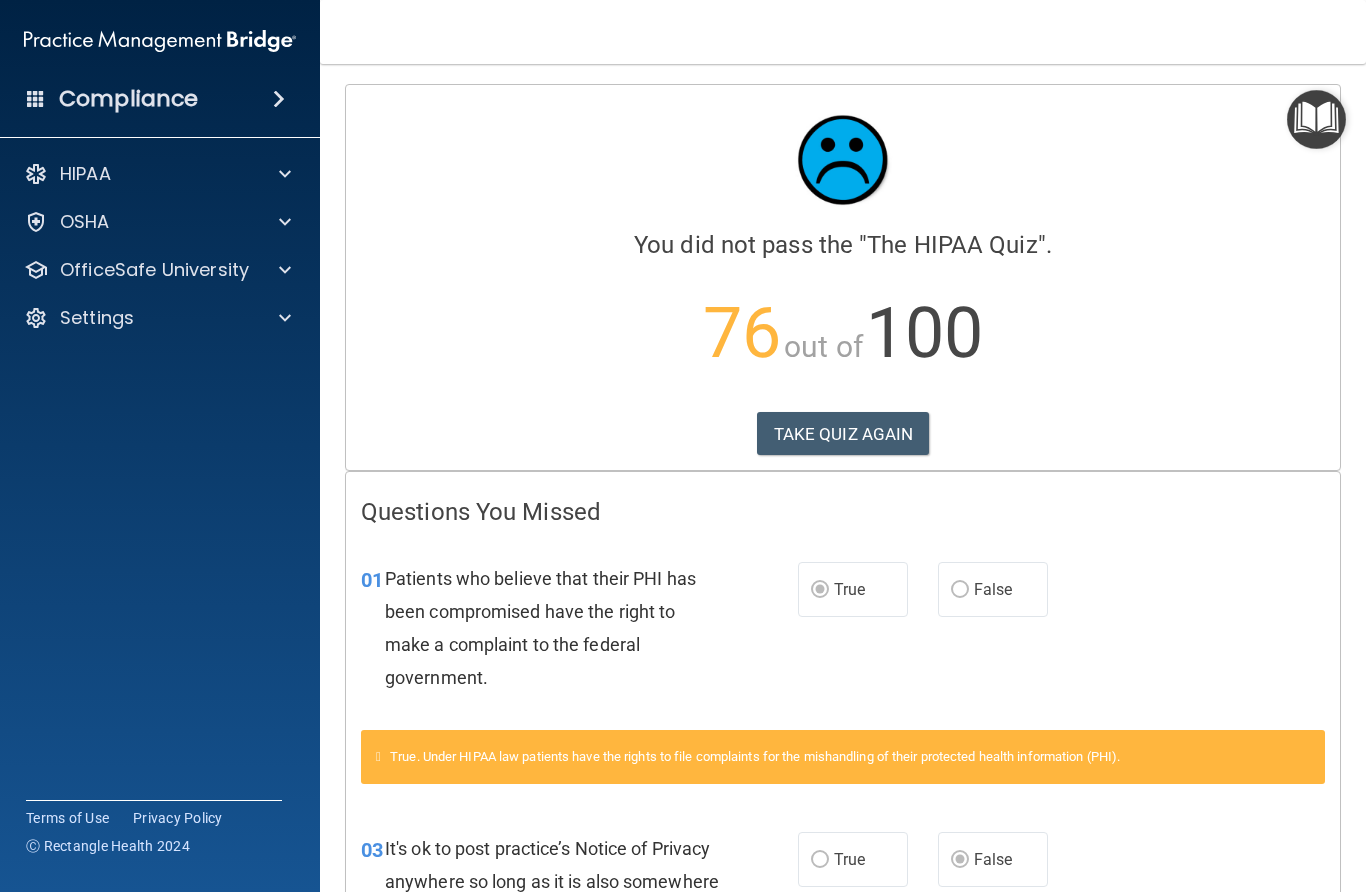 scroll, scrollTop: 0, scrollLeft: 0, axis: both 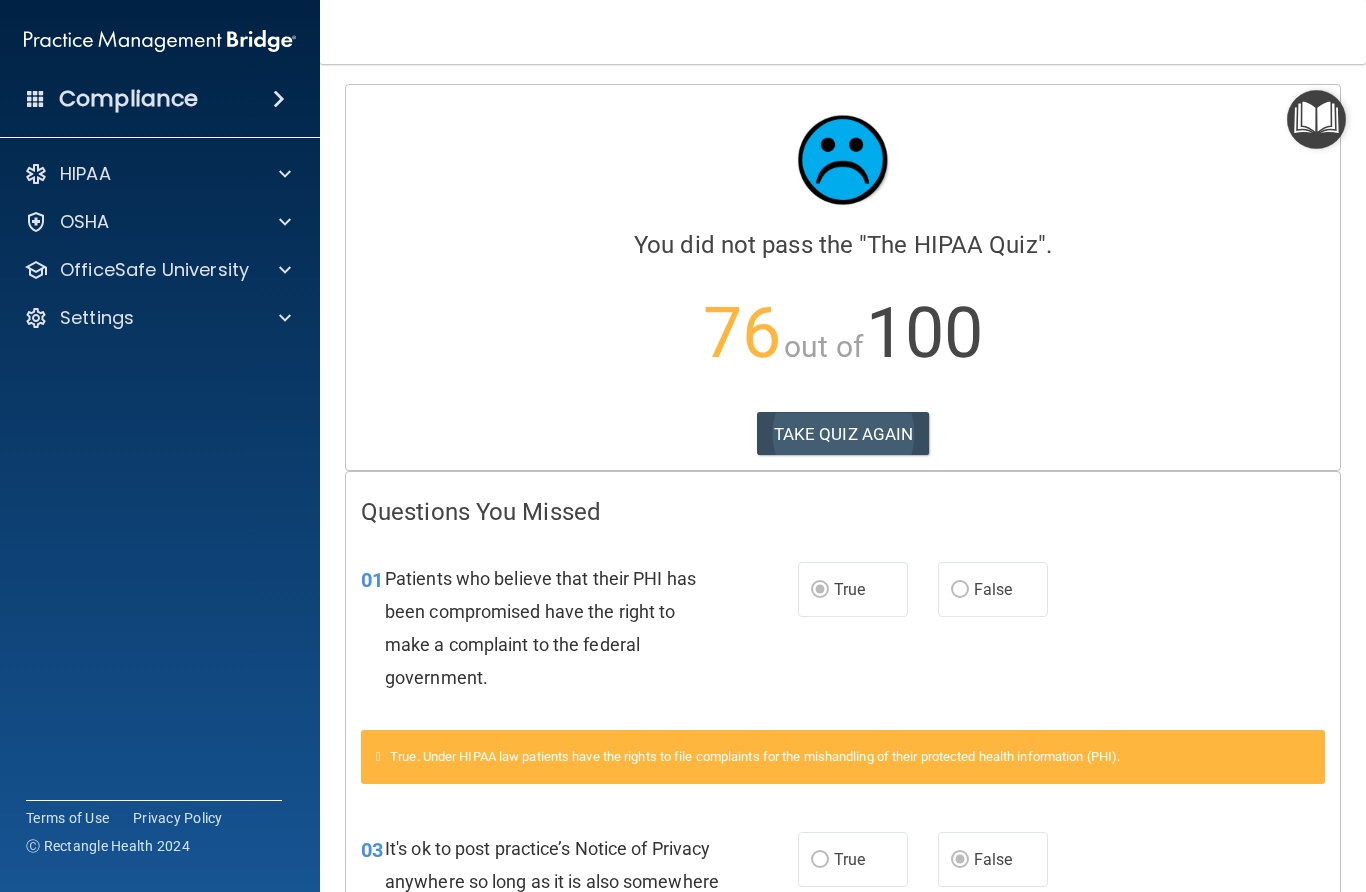 click on "TAKE QUIZ AGAIN" at bounding box center (843, 434) 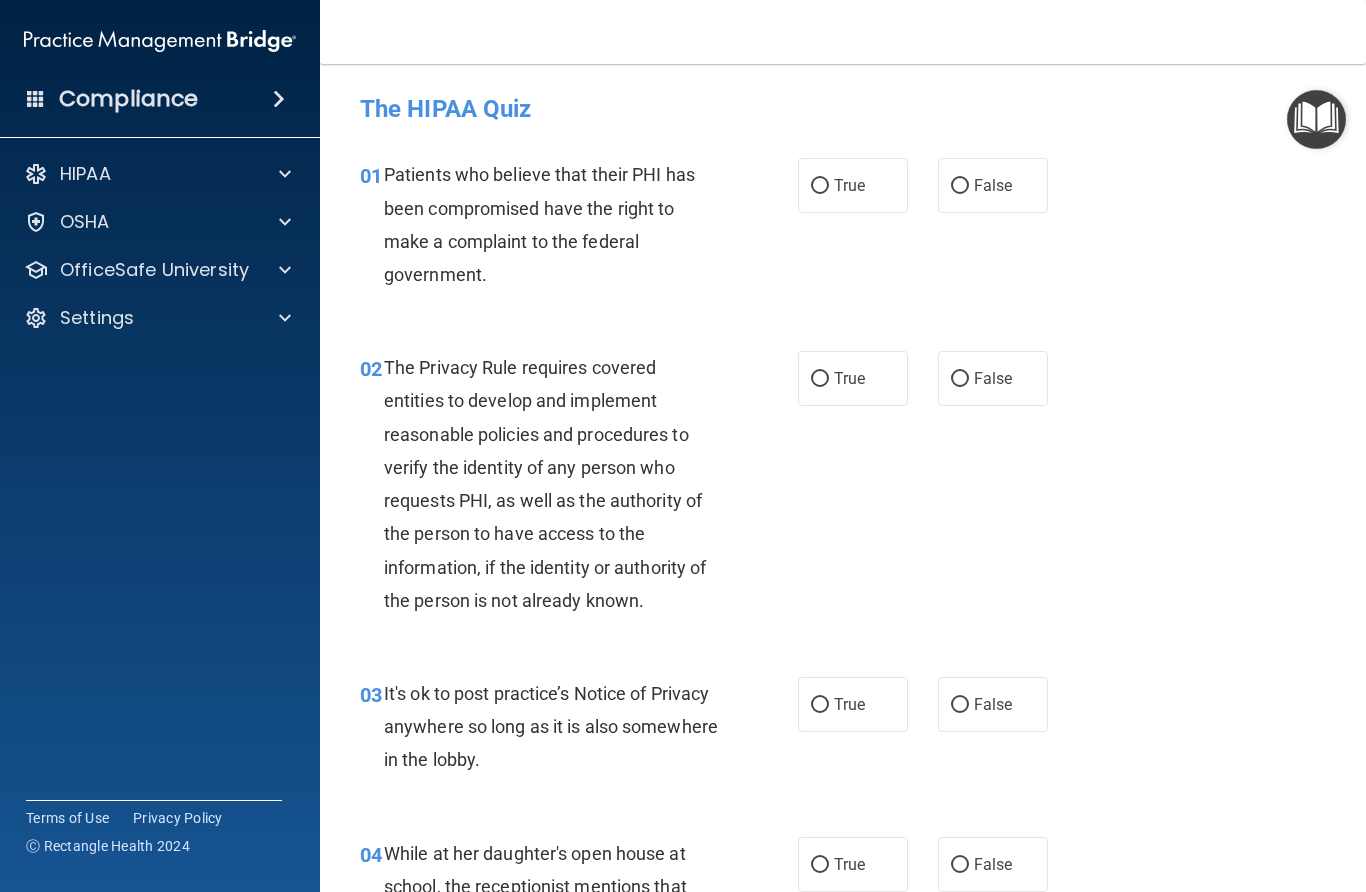 scroll, scrollTop: 0, scrollLeft: 0, axis: both 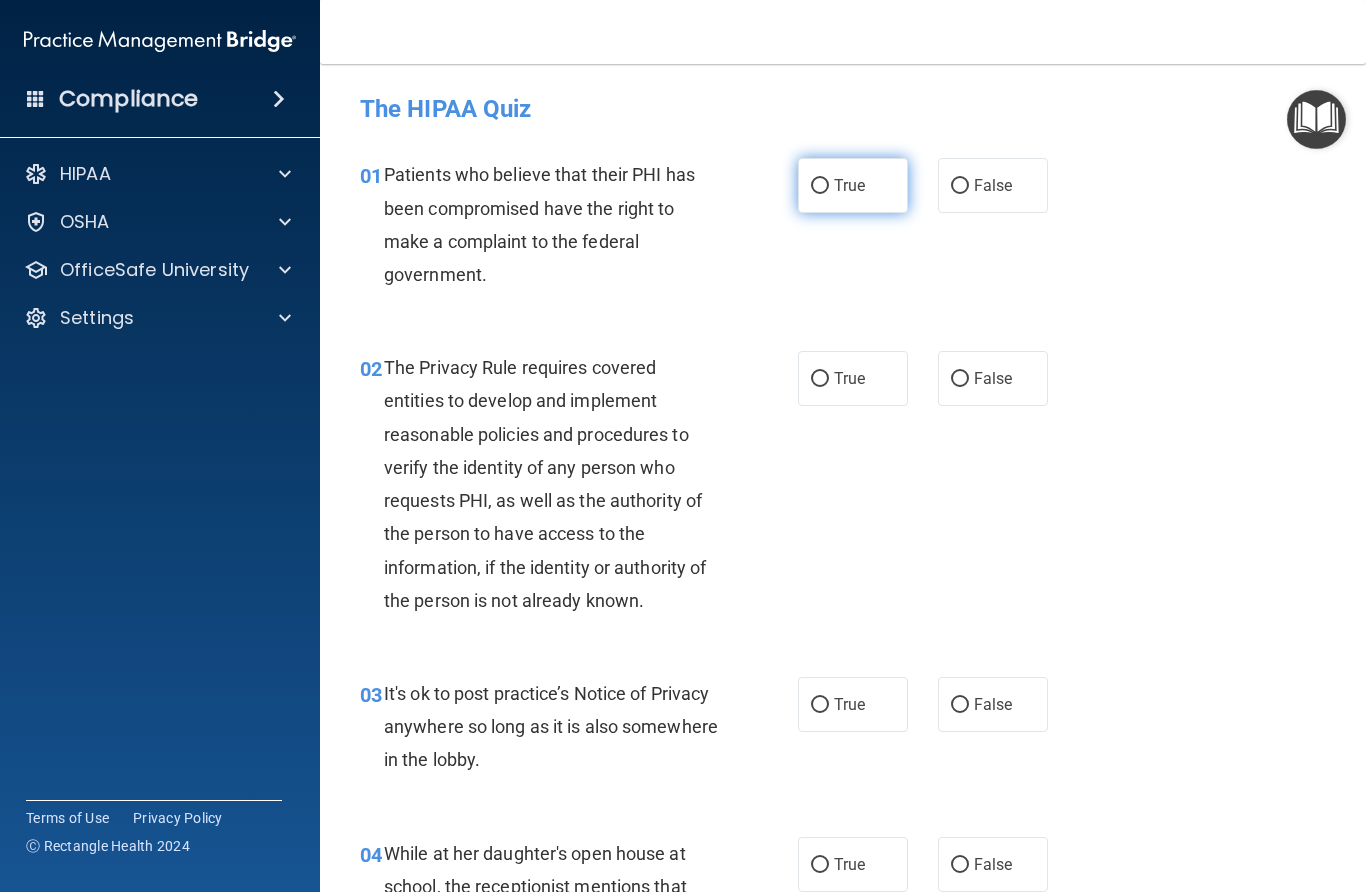 click on "True" at bounding box center (820, 186) 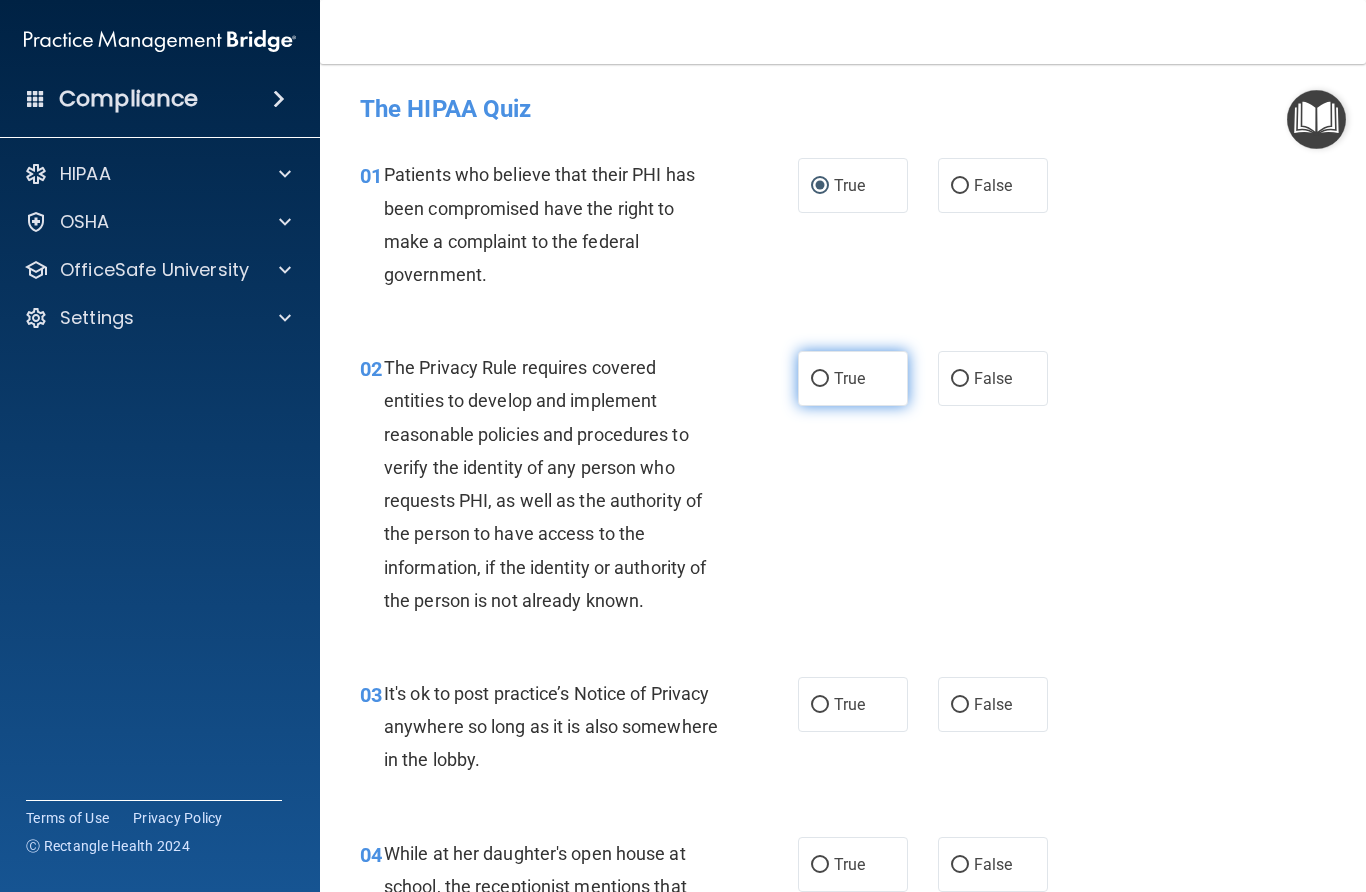 click on "True" at bounding box center (820, 379) 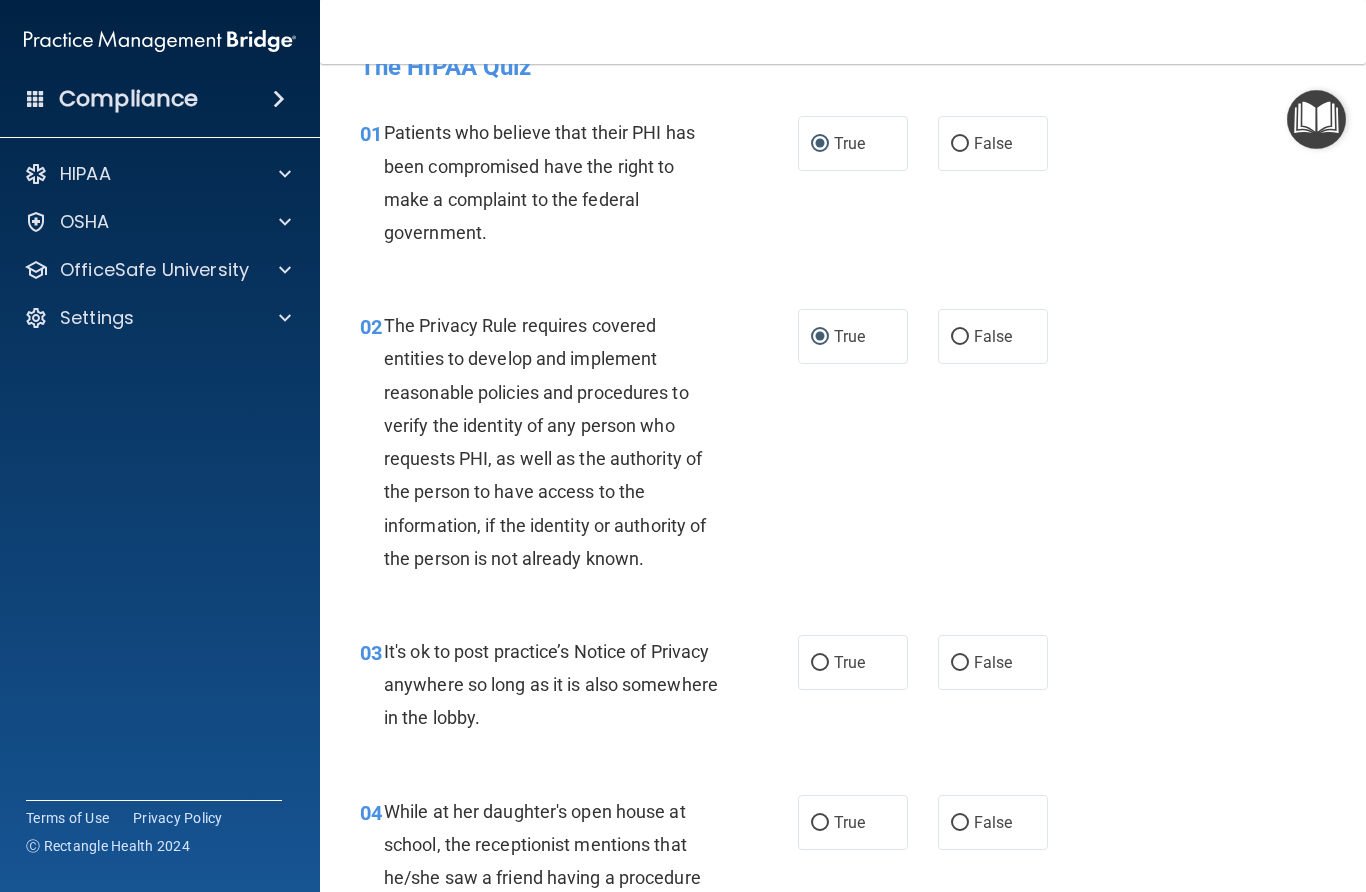 scroll, scrollTop: 36, scrollLeft: 0, axis: vertical 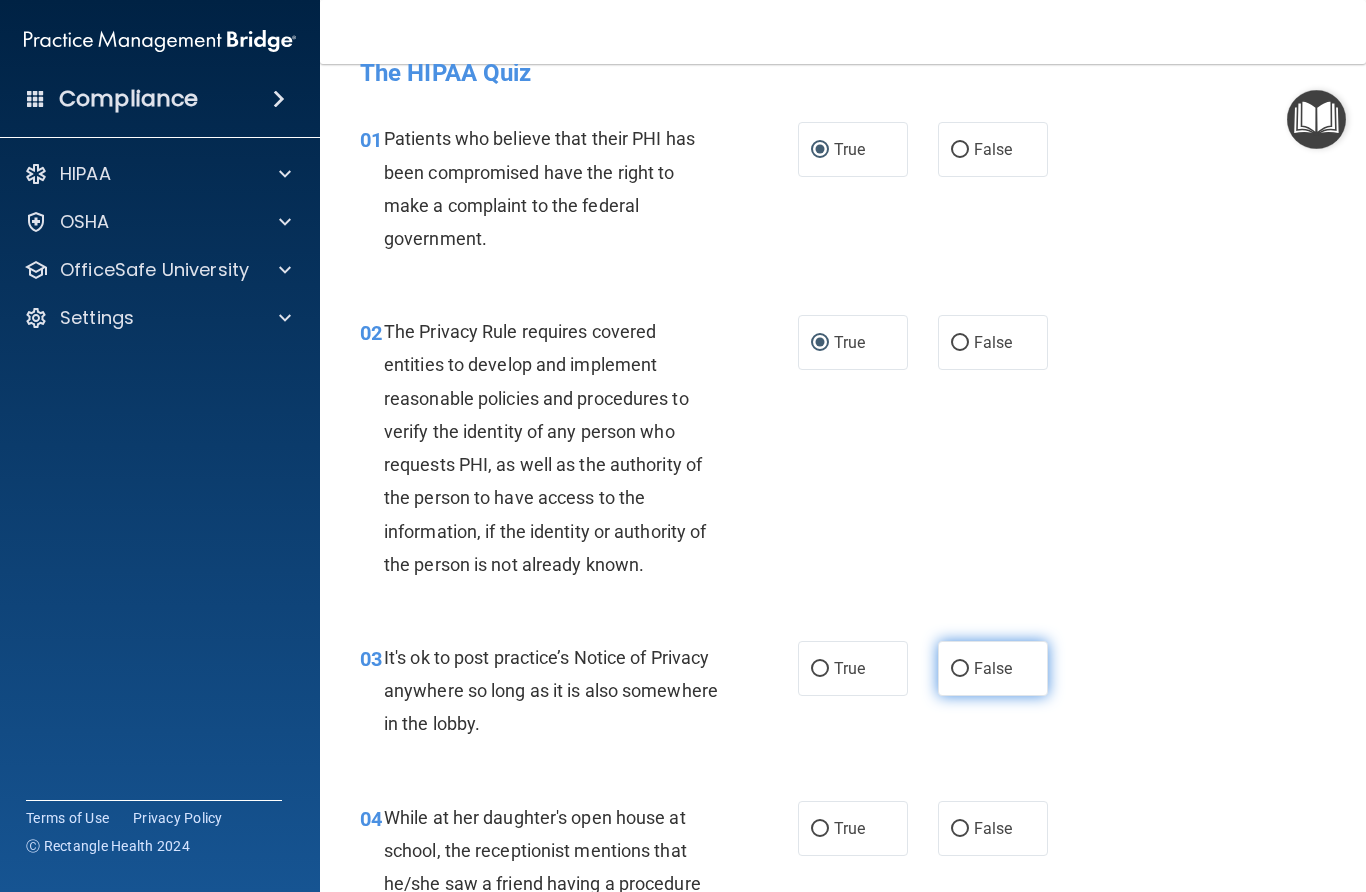 drag, startPoint x: 959, startPoint y: 667, endPoint x: 1011, endPoint y: 646, distance: 56.0803 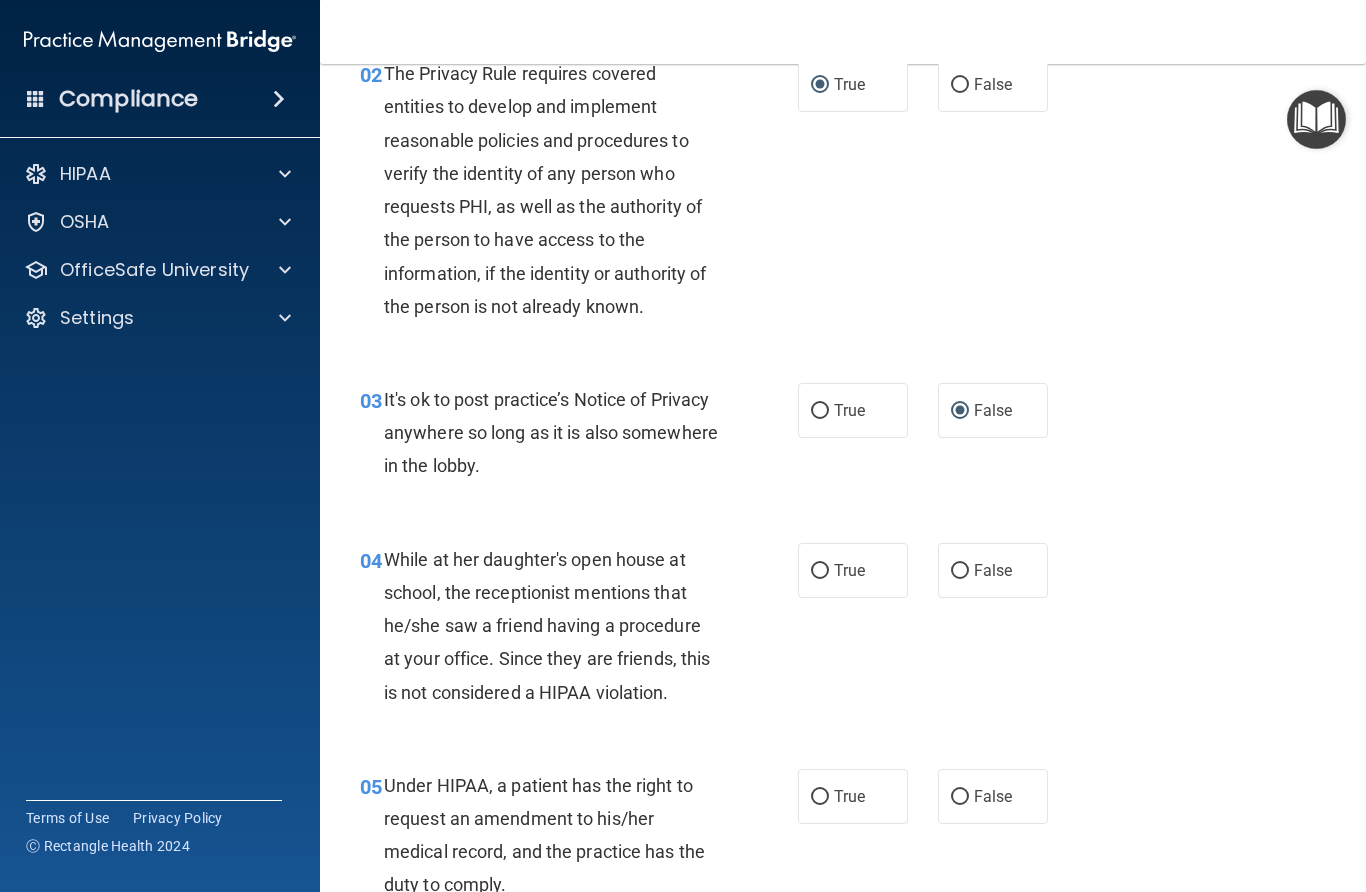 scroll, scrollTop: 335, scrollLeft: 0, axis: vertical 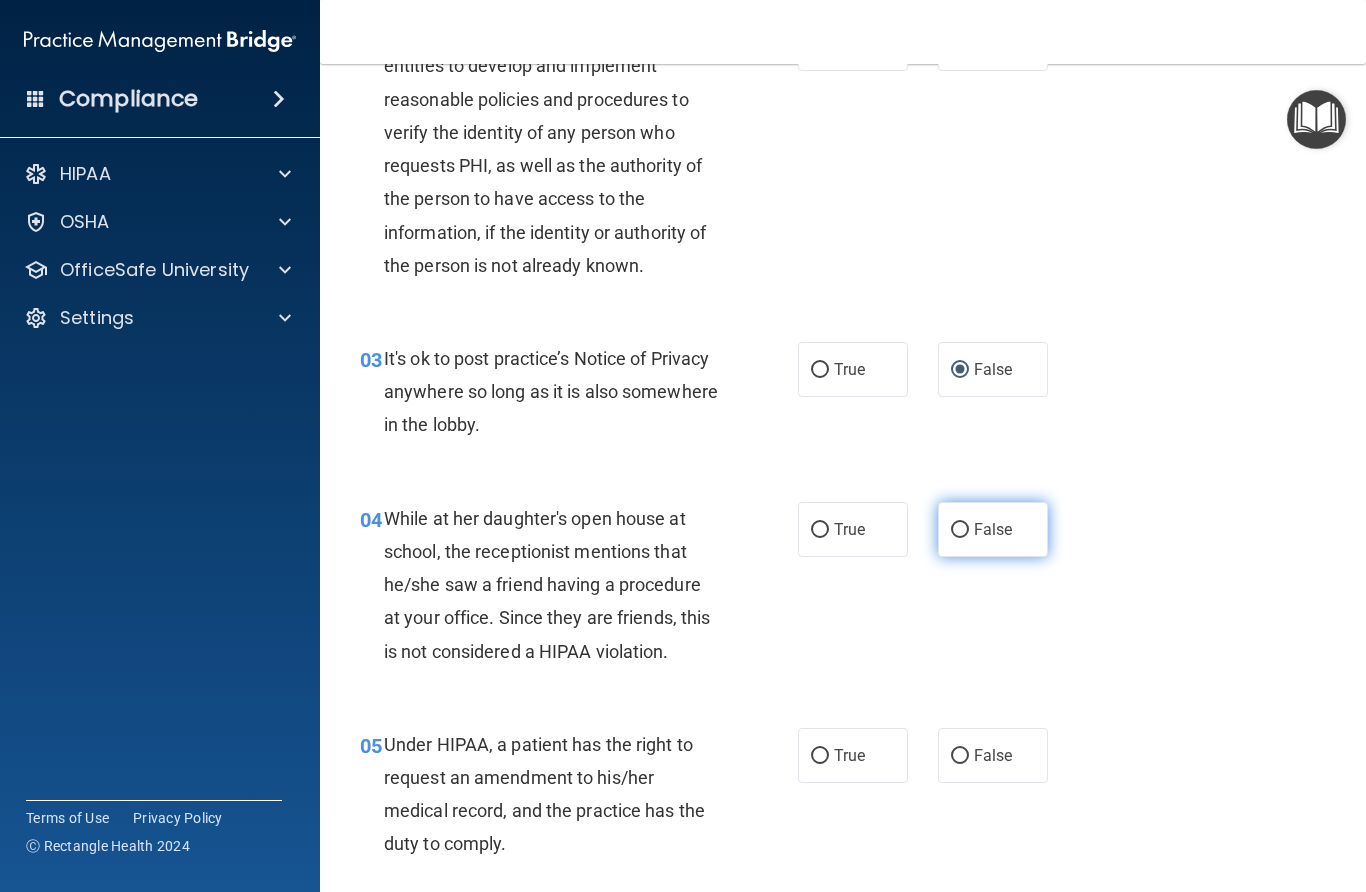click on "False" at bounding box center (960, 530) 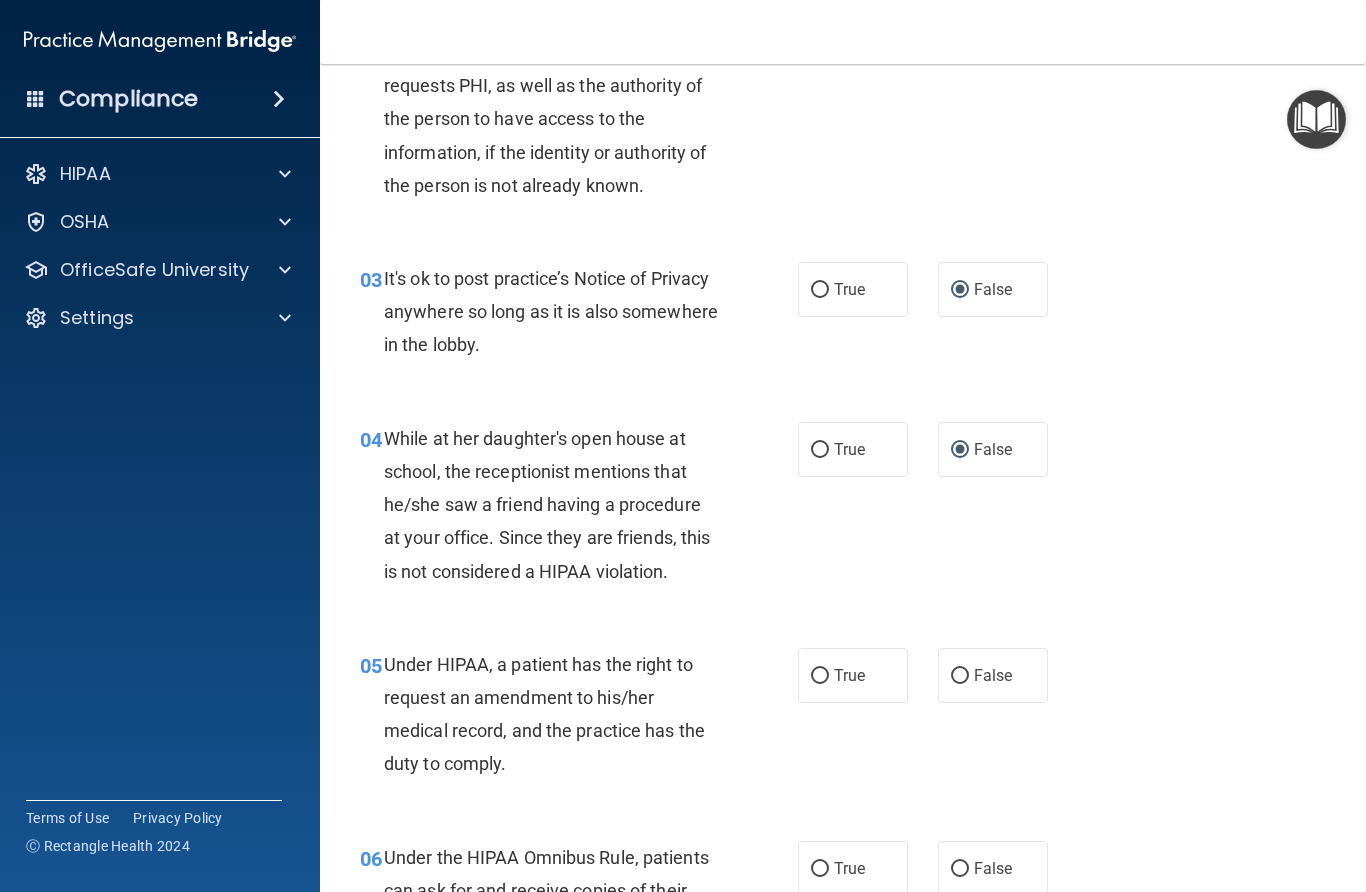 scroll, scrollTop: 421, scrollLeft: 0, axis: vertical 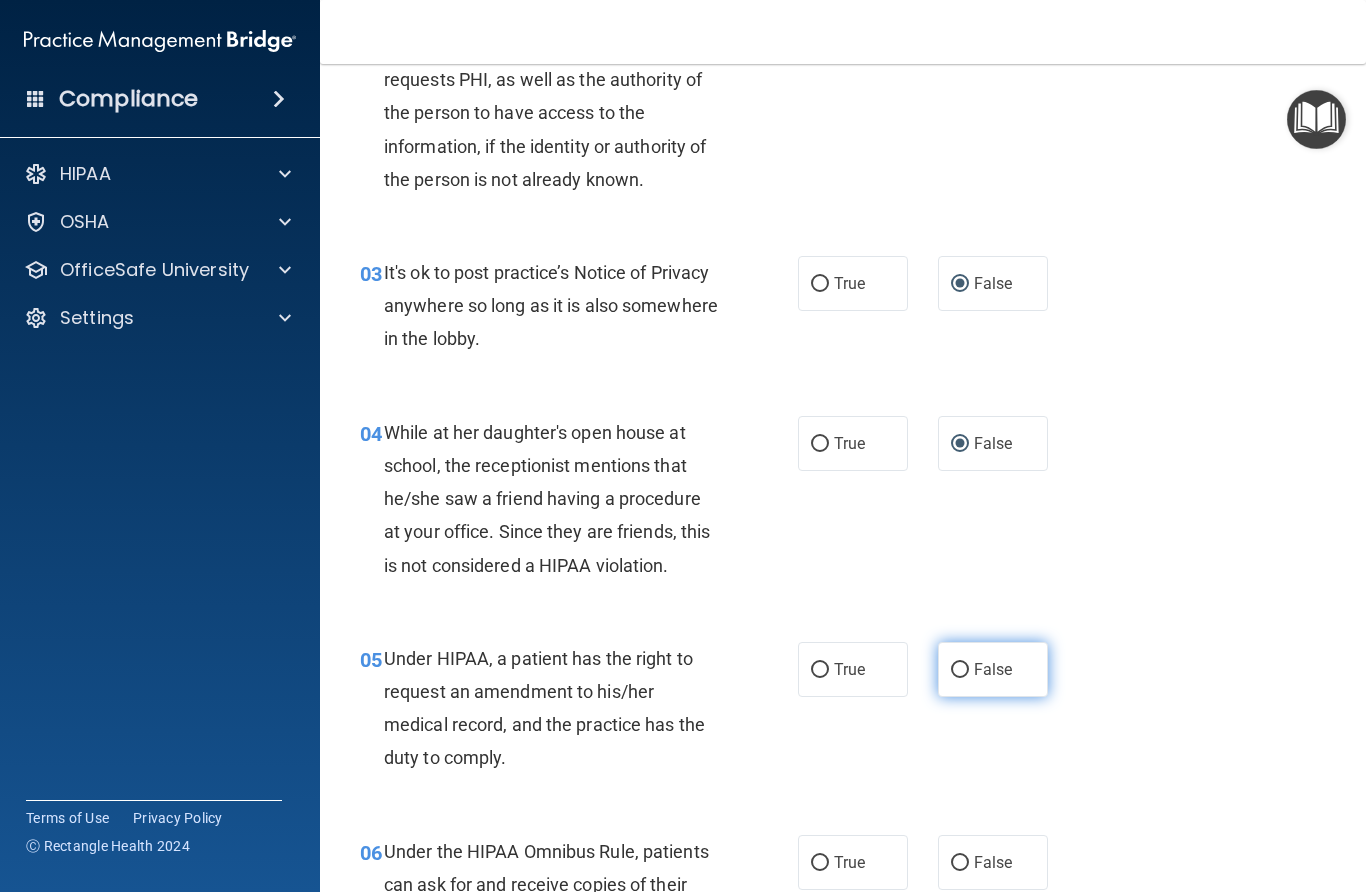 drag, startPoint x: 953, startPoint y: 669, endPoint x: 996, endPoint y: 667, distance: 43.046486 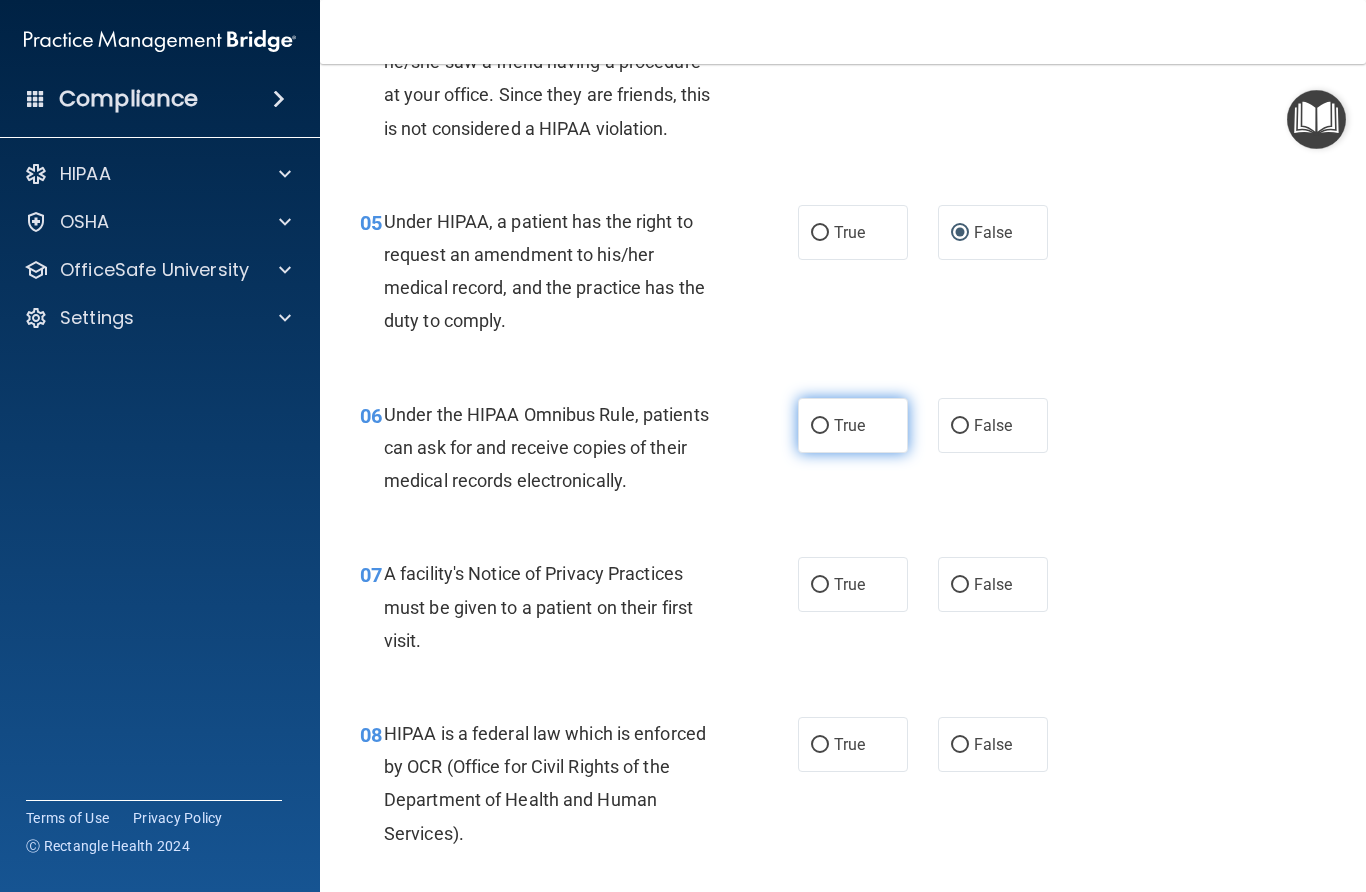 scroll, scrollTop: 859, scrollLeft: 0, axis: vertical 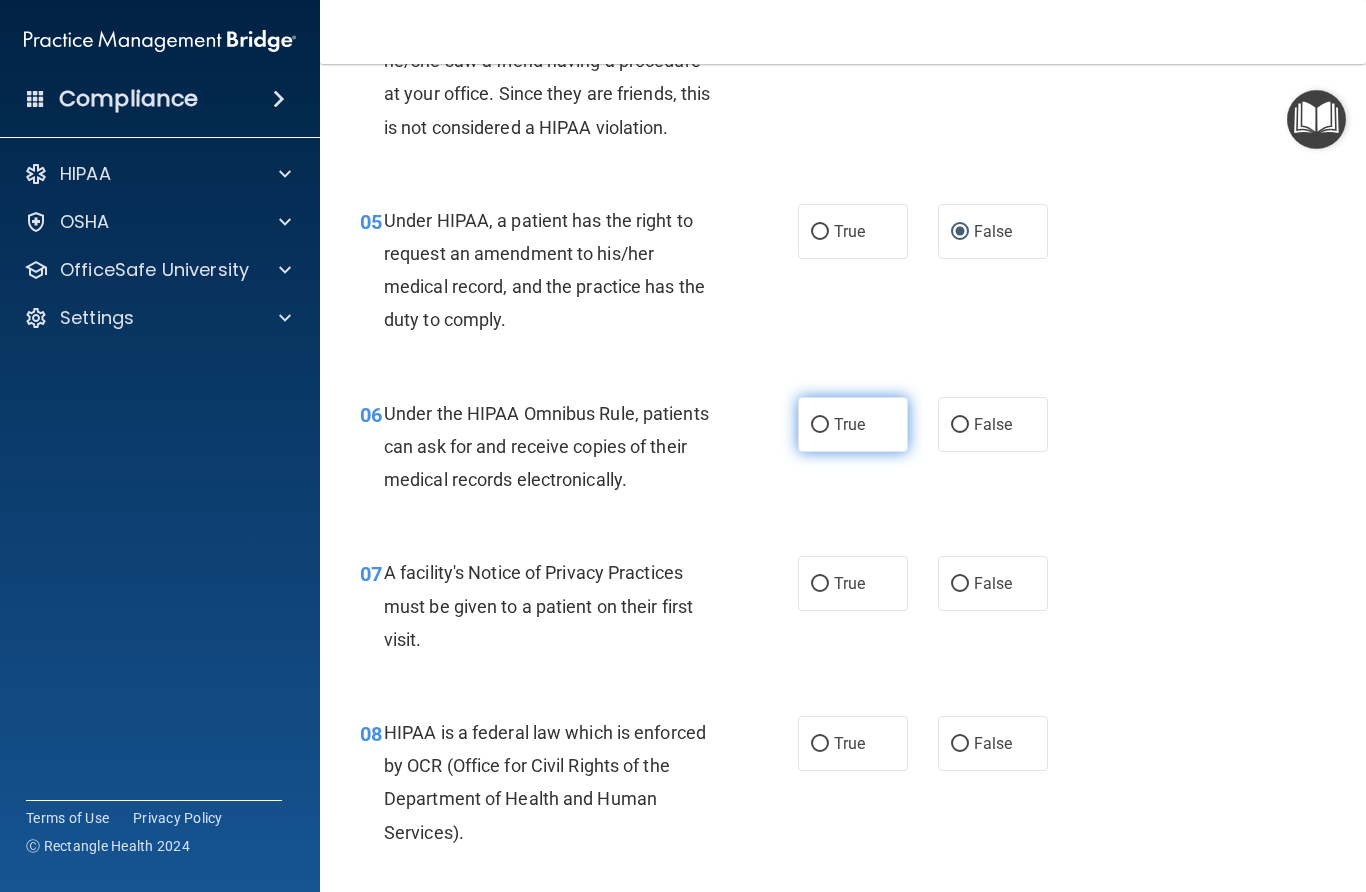 click on "True" at bounding box center [820, 425] 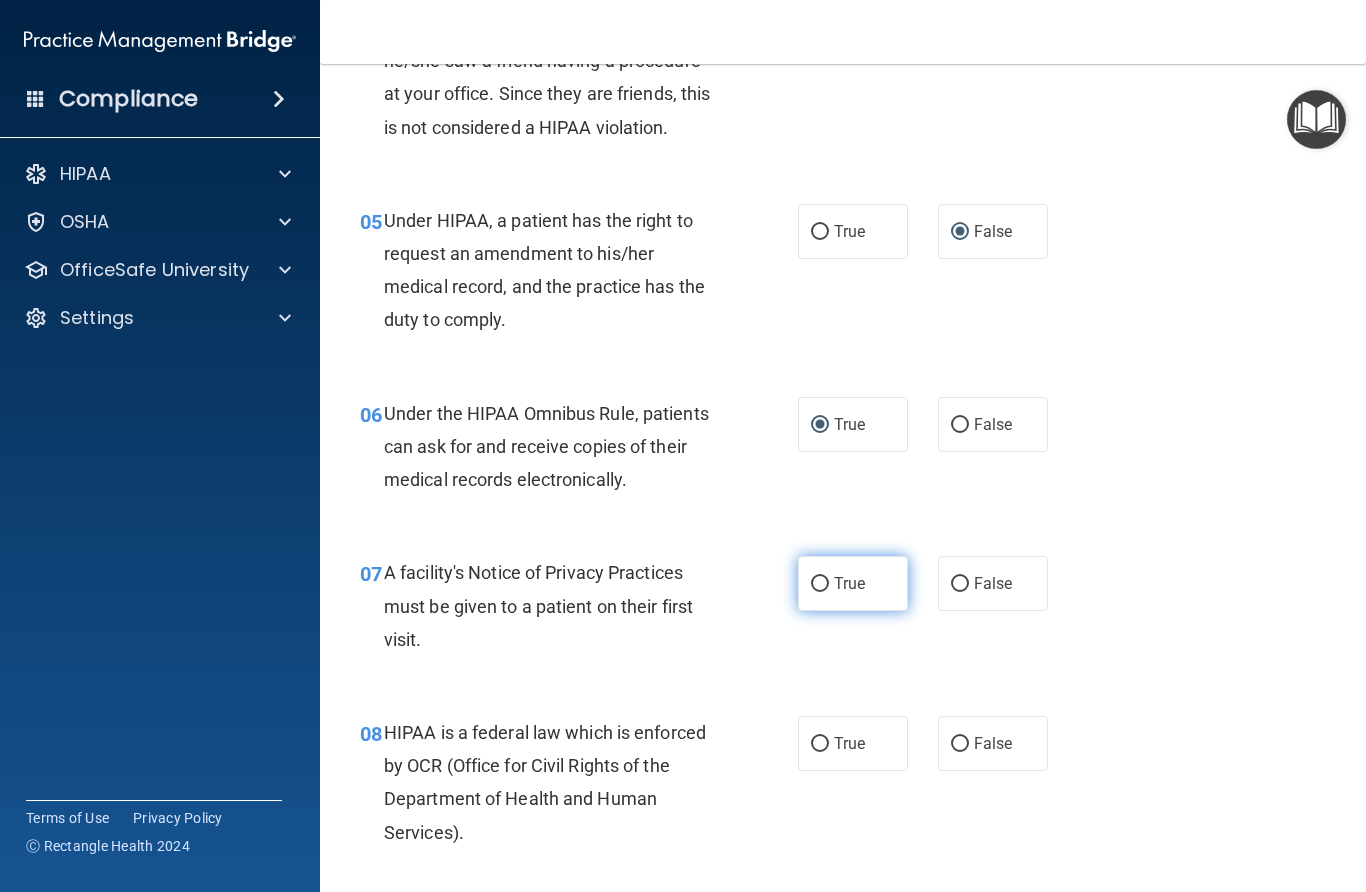 click on "True" at bounding box center [820, 584] 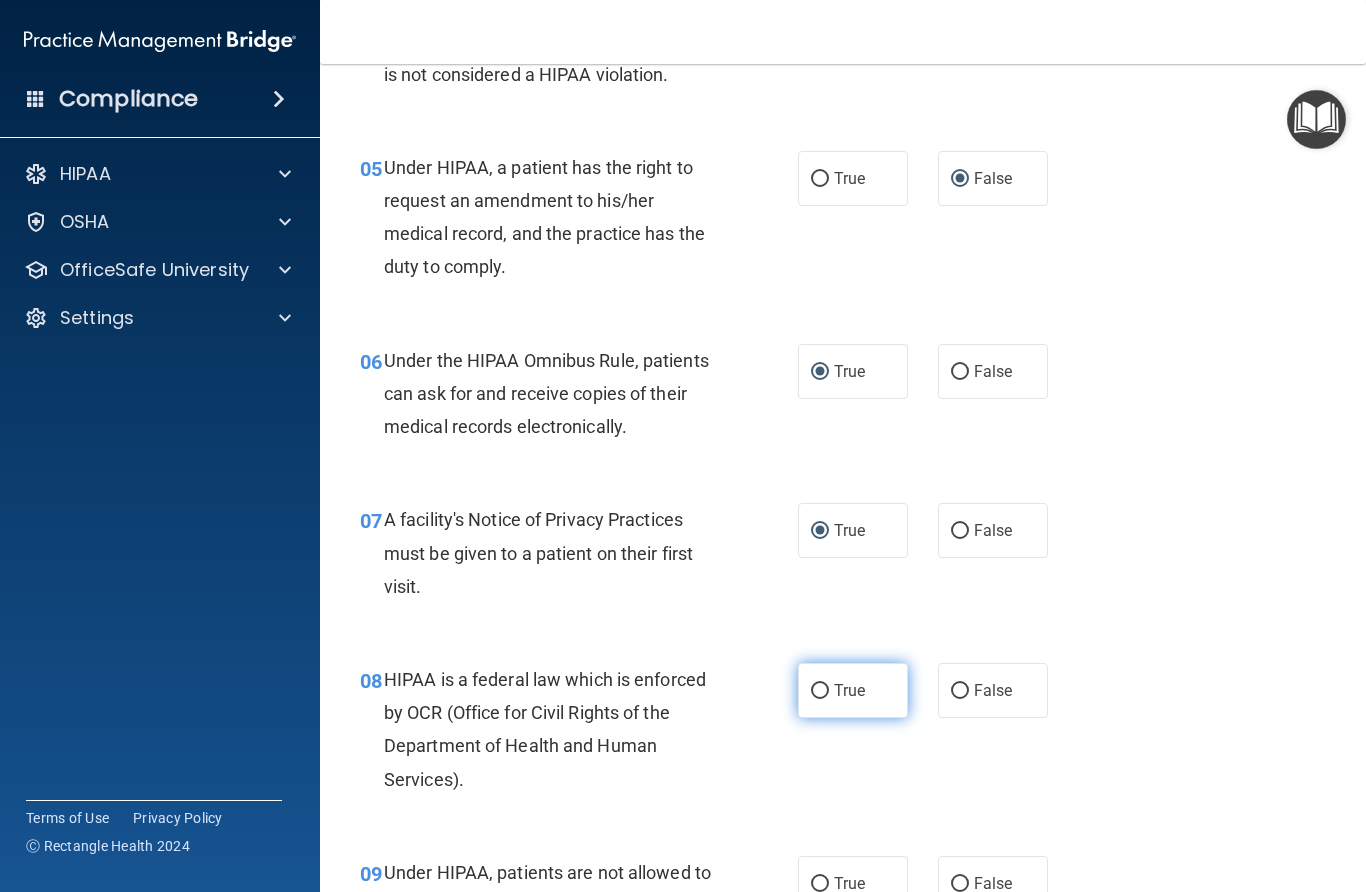 scroll, scrollTop: 913, scrollLeft: 0, axis: vertical 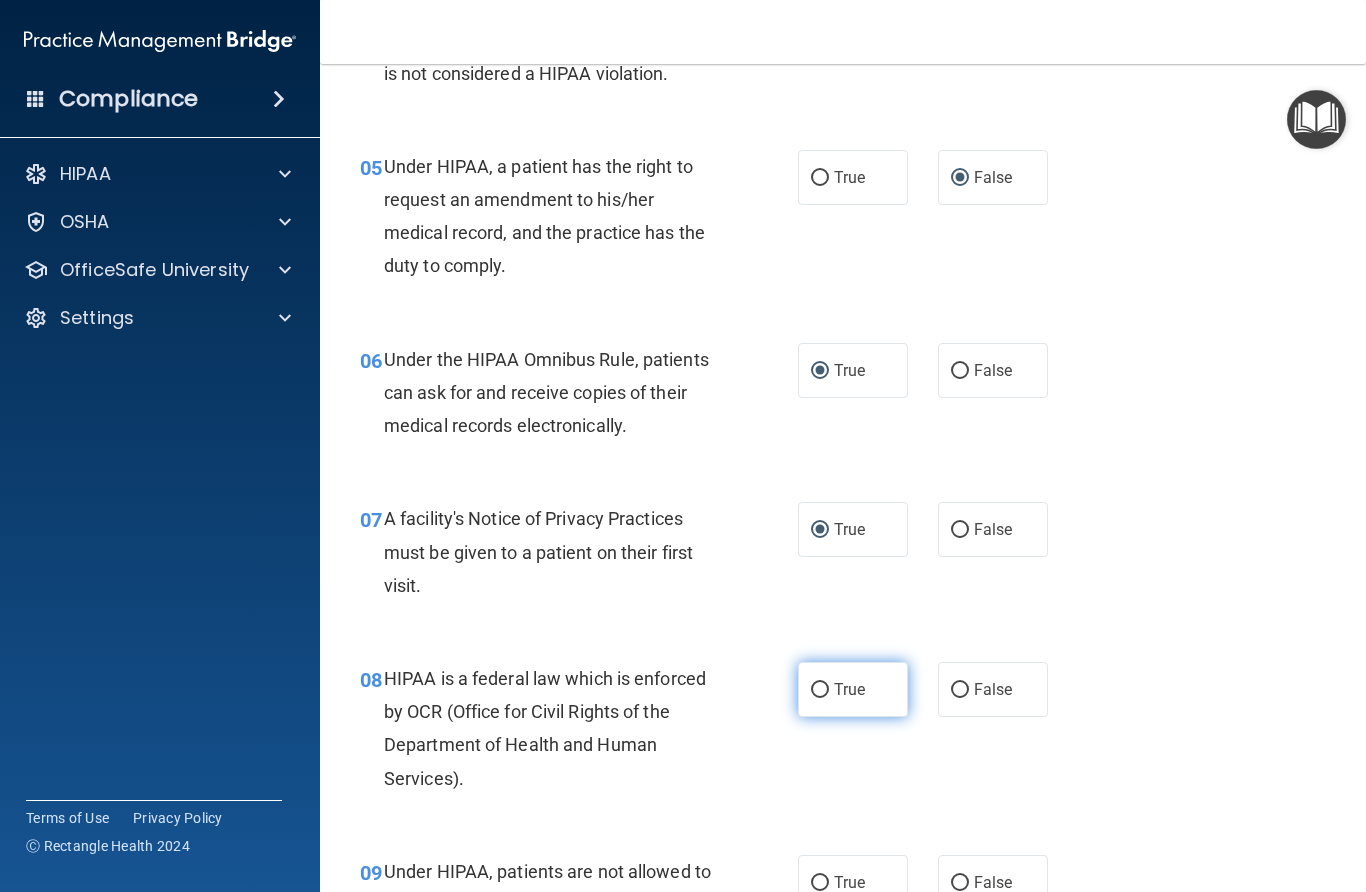 click on "True" at bounding box center [820, 690] 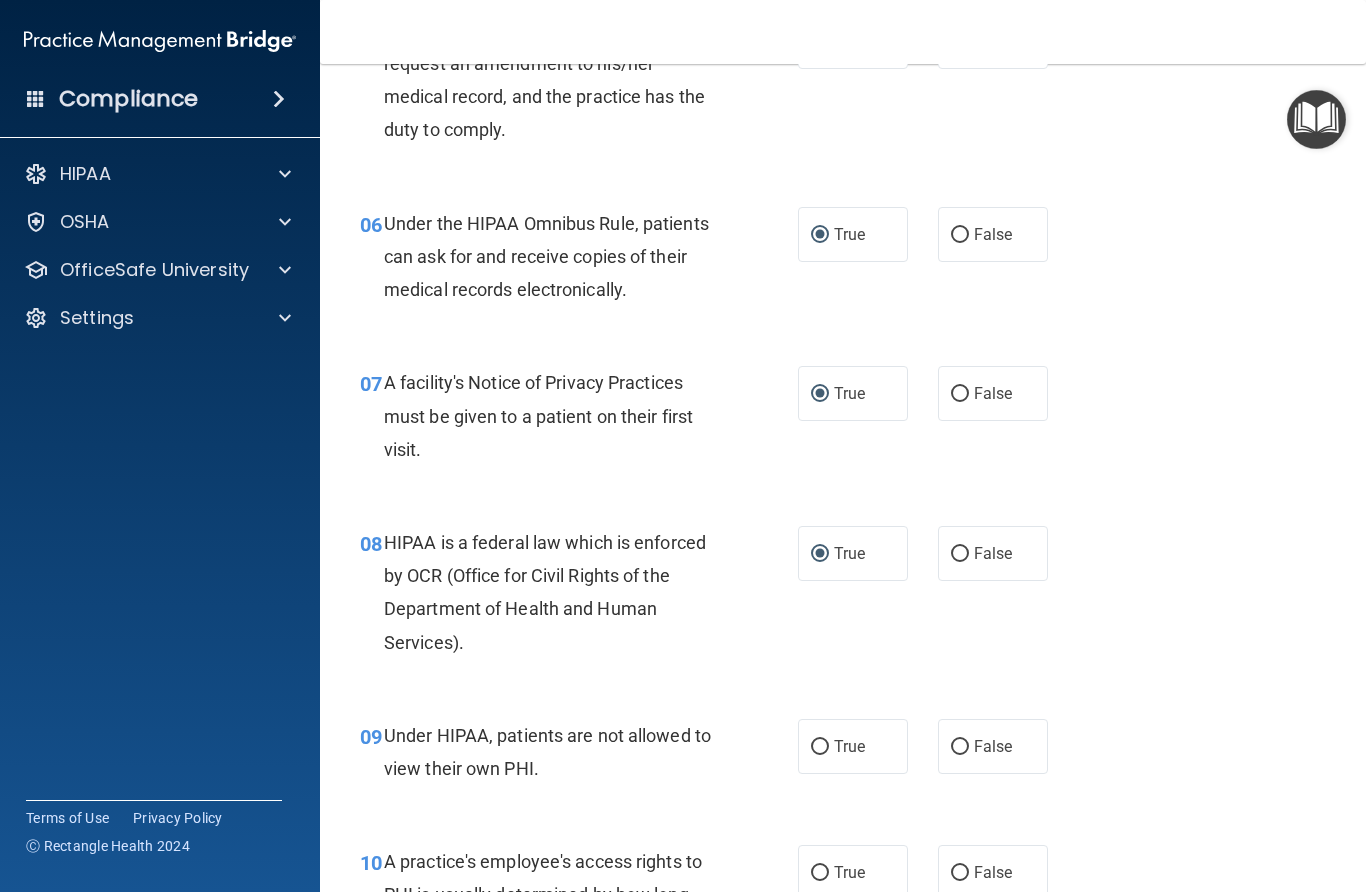 scroll, scrollTop: 1051, scrollLeft: 0, axis: vertical 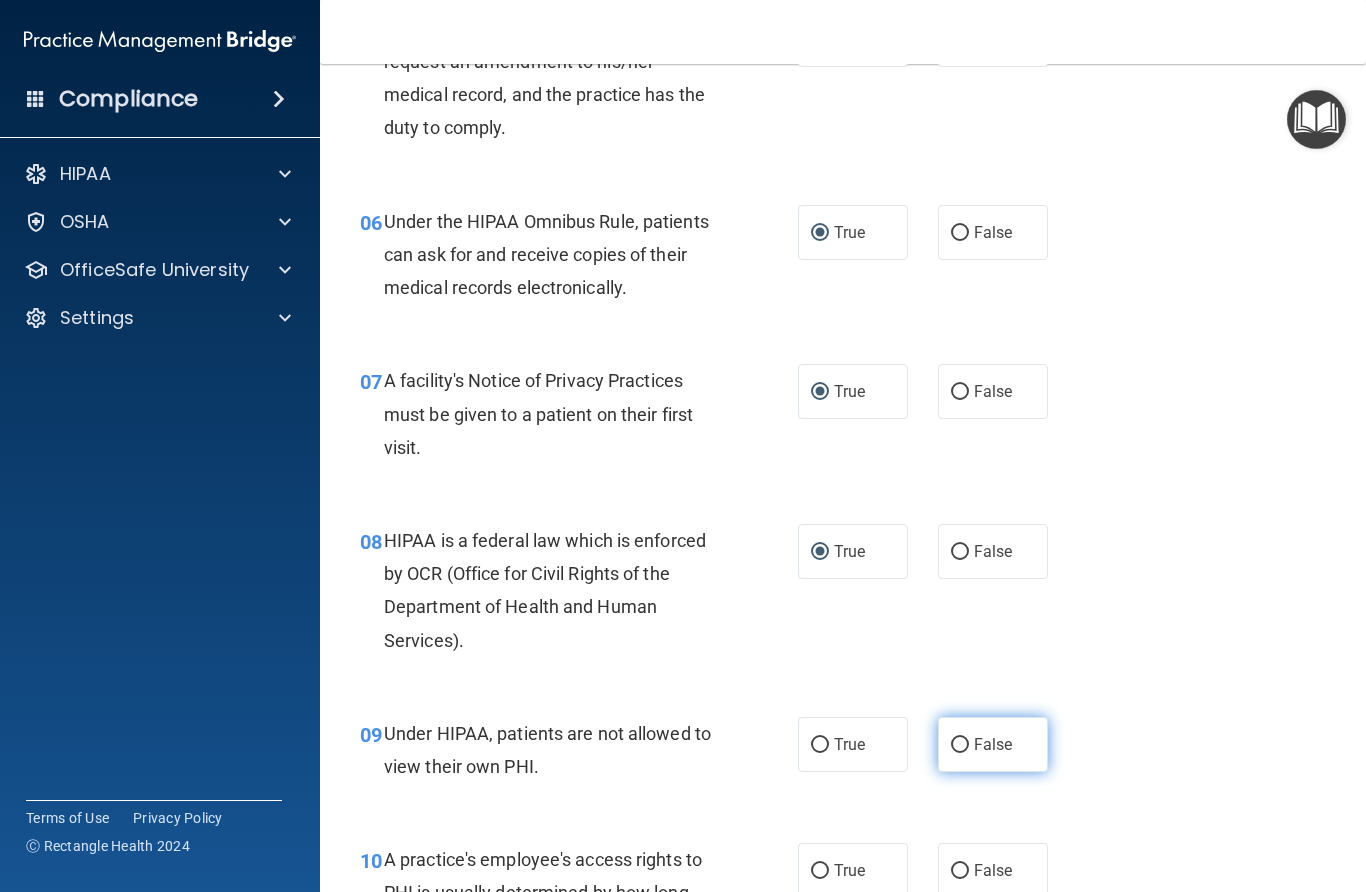 click on "False" at bounding box center (960, 745) 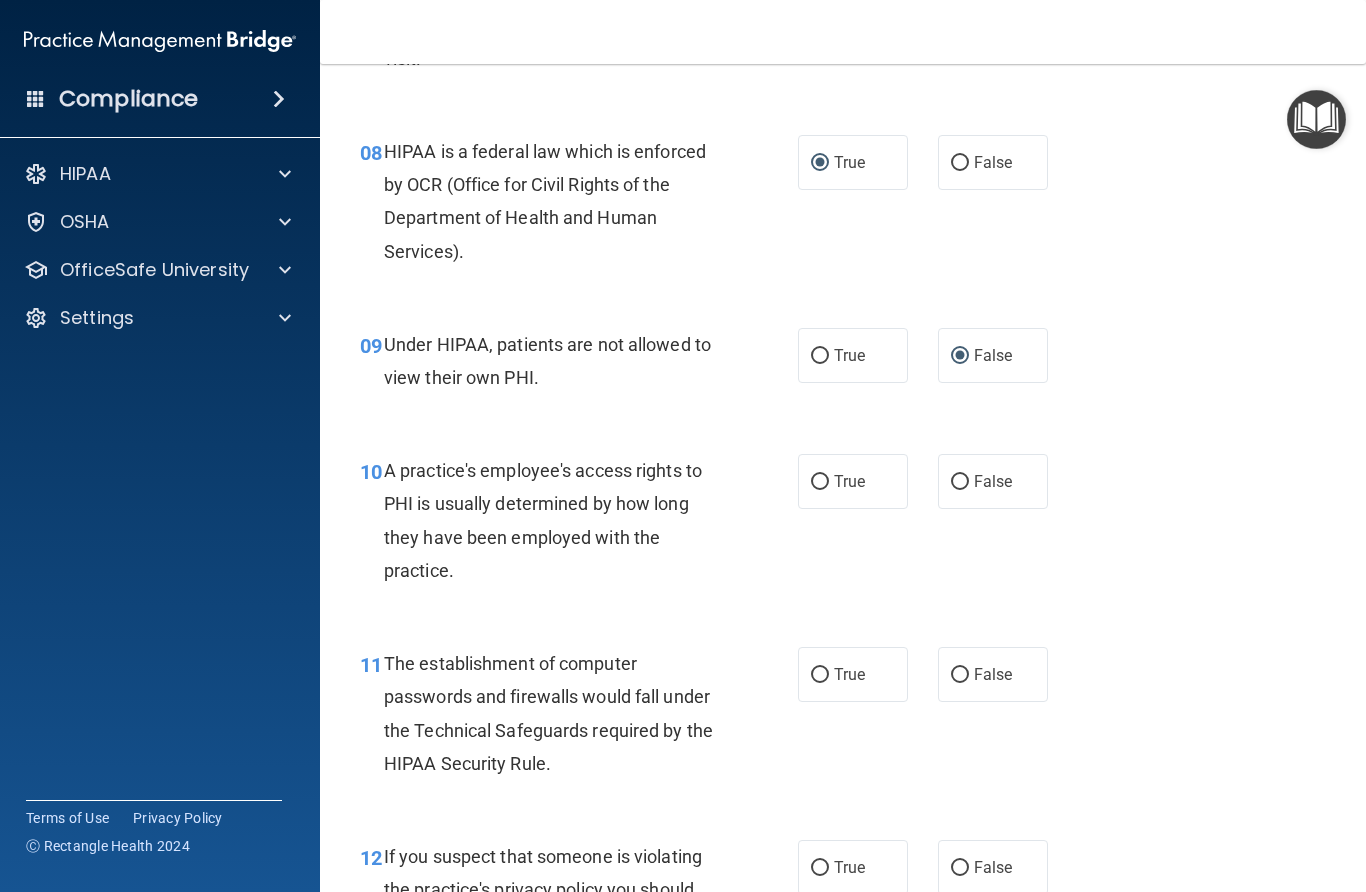 scroll, scrollTop: 1459, scrollLeft: 0, axis: vertical 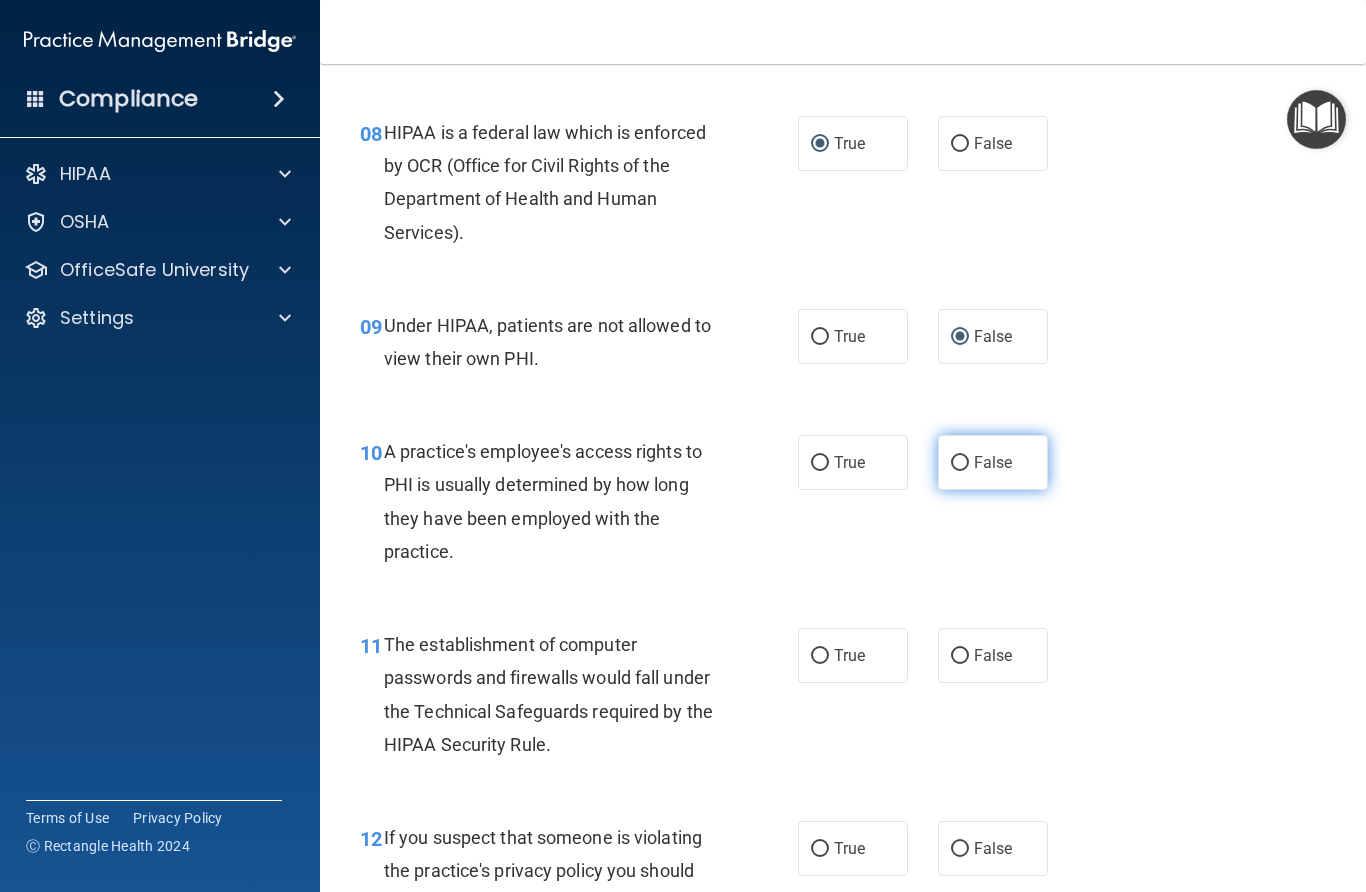 click on "False" at bounding box center (960, 463) 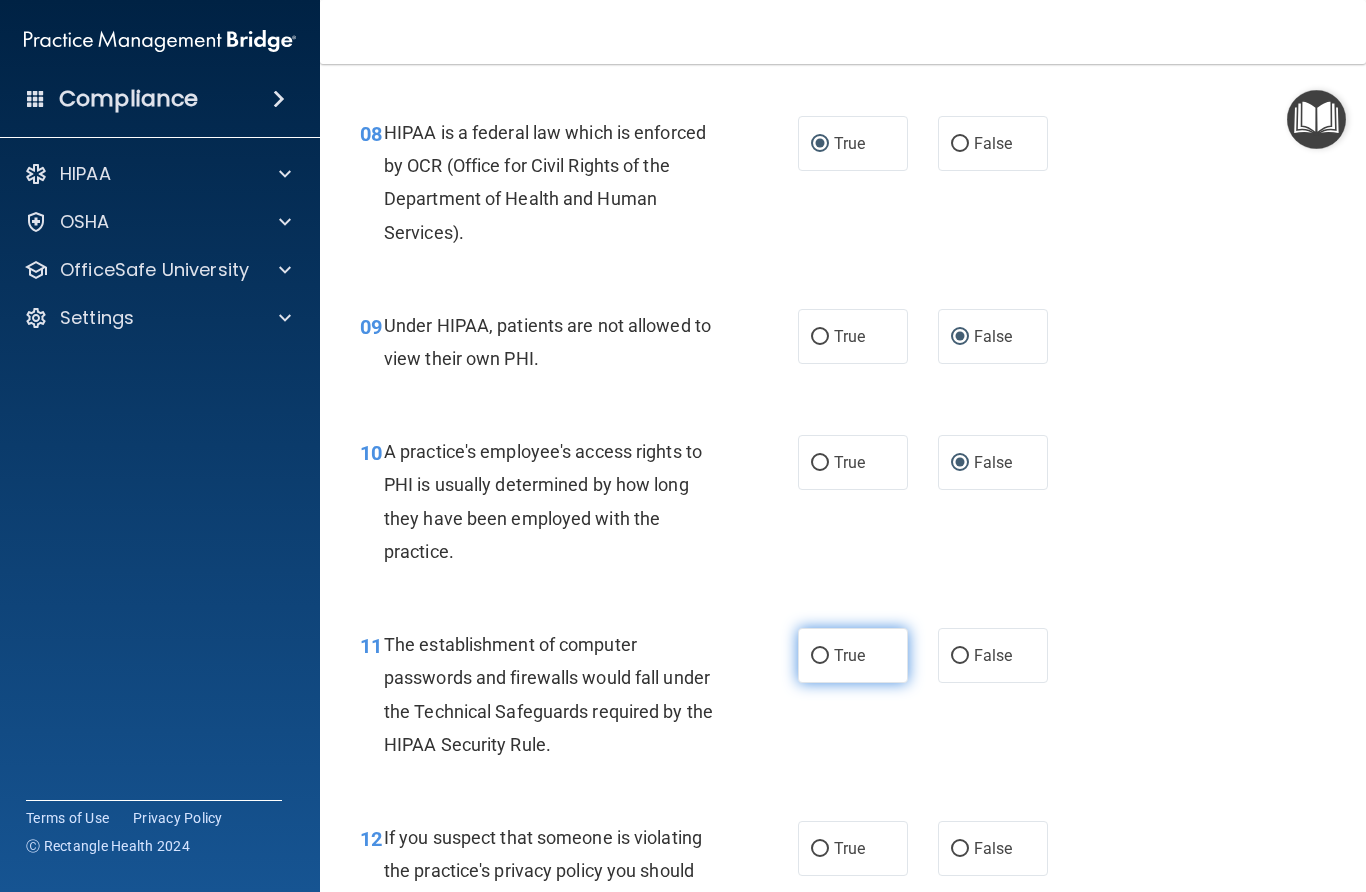 click on "True" at bounding box center [820, 656] 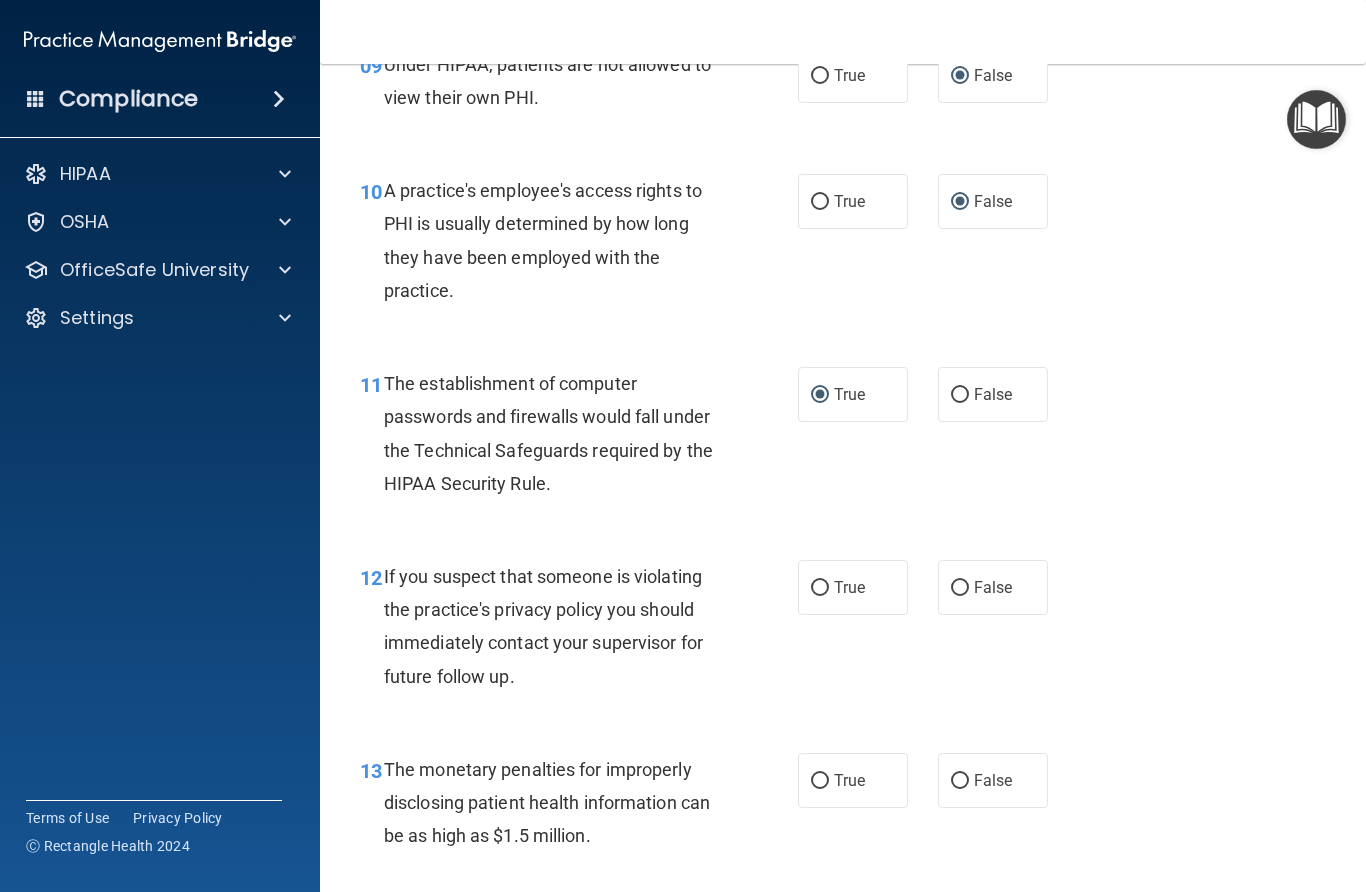 scroll, scrollTop: 1726, scrollLeft: 0, axis: vertical 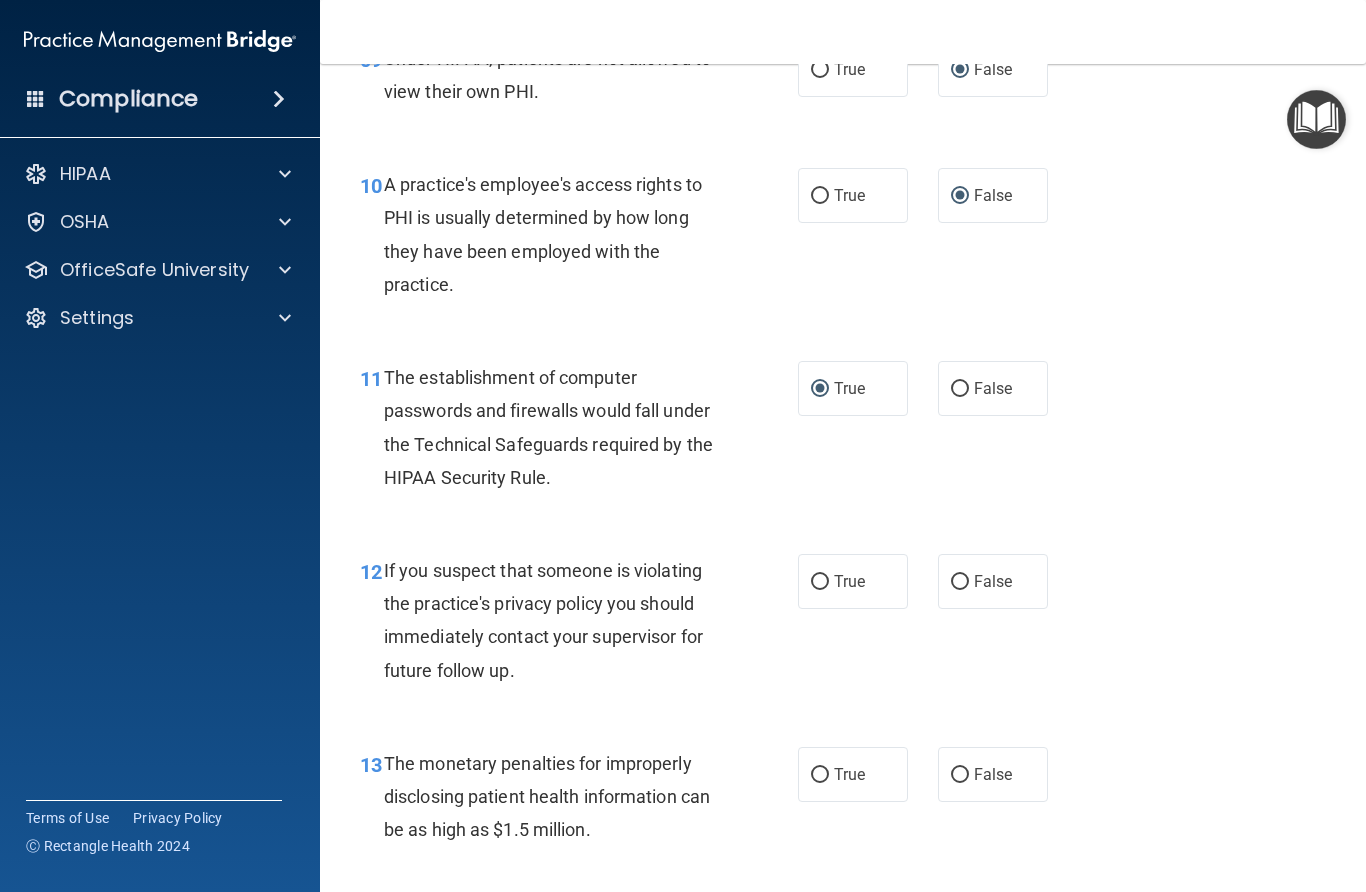 drag, startPoint x: 823, startPoint y: 569, endPoint x: 828, endPoint y: 601, distance: 32.38827 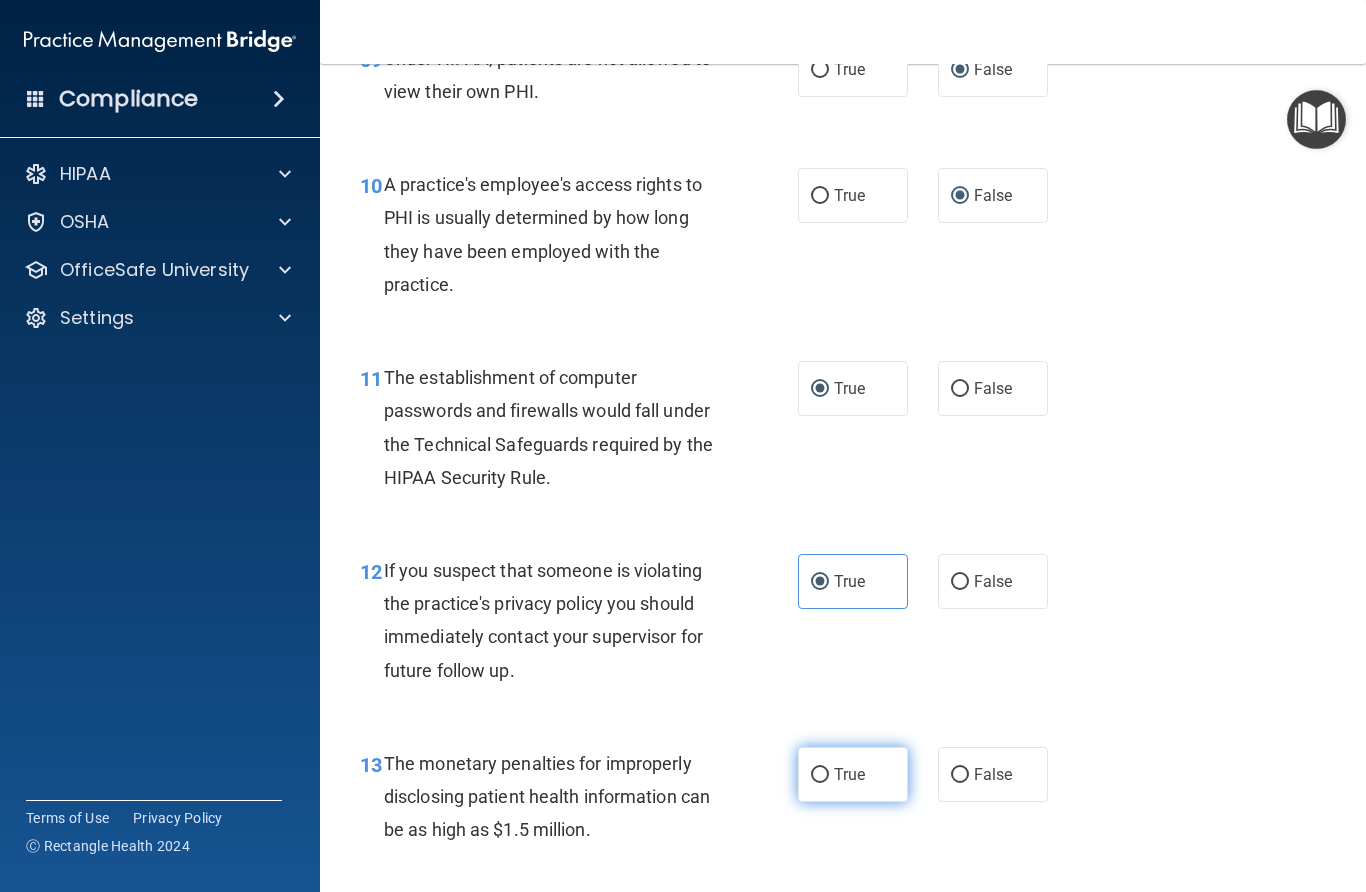 click on "True" at bounding box center [820, 775] 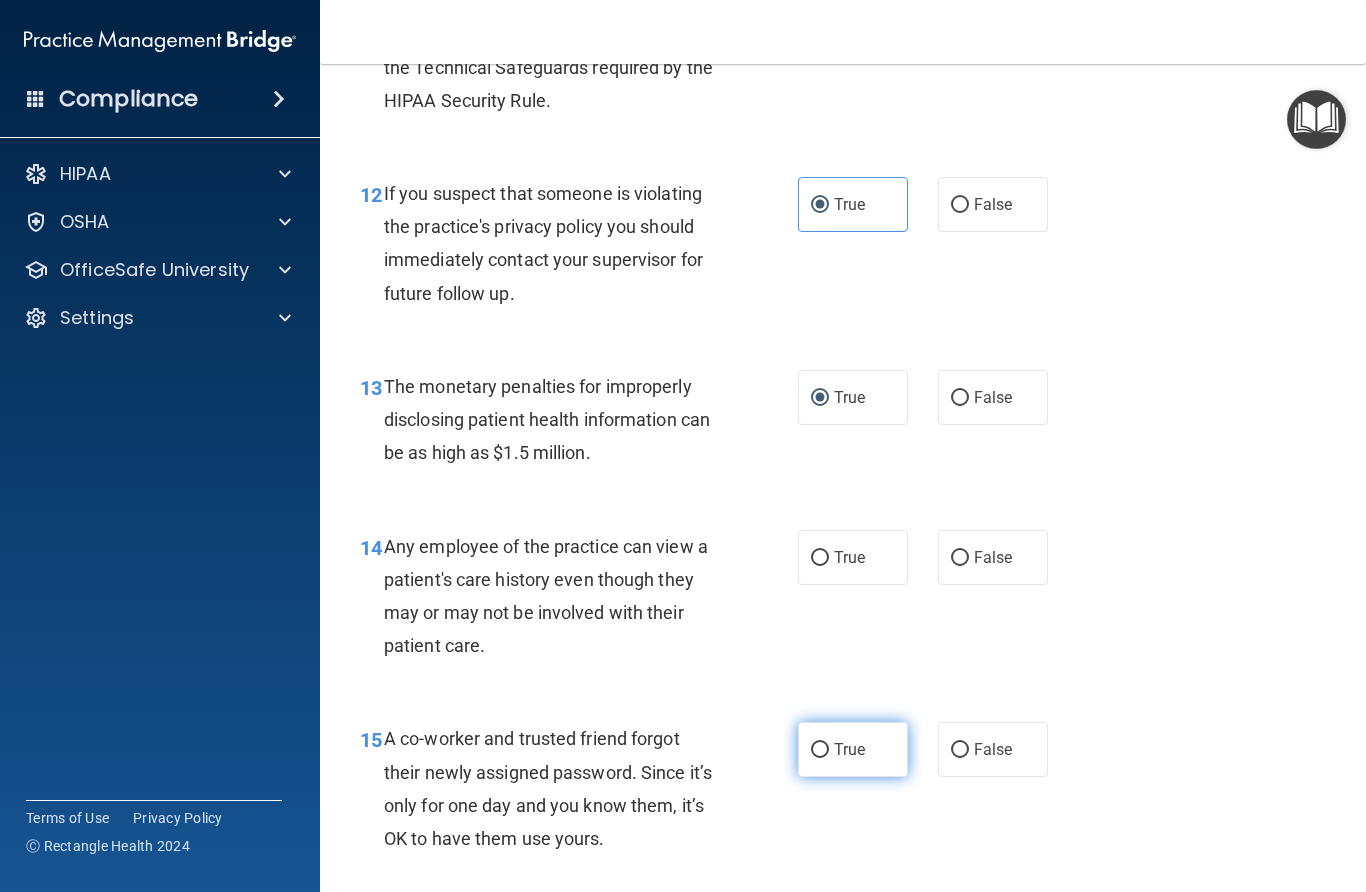 scroll, scrollTop: 2107, scrollLeft: 0, axis: vertical 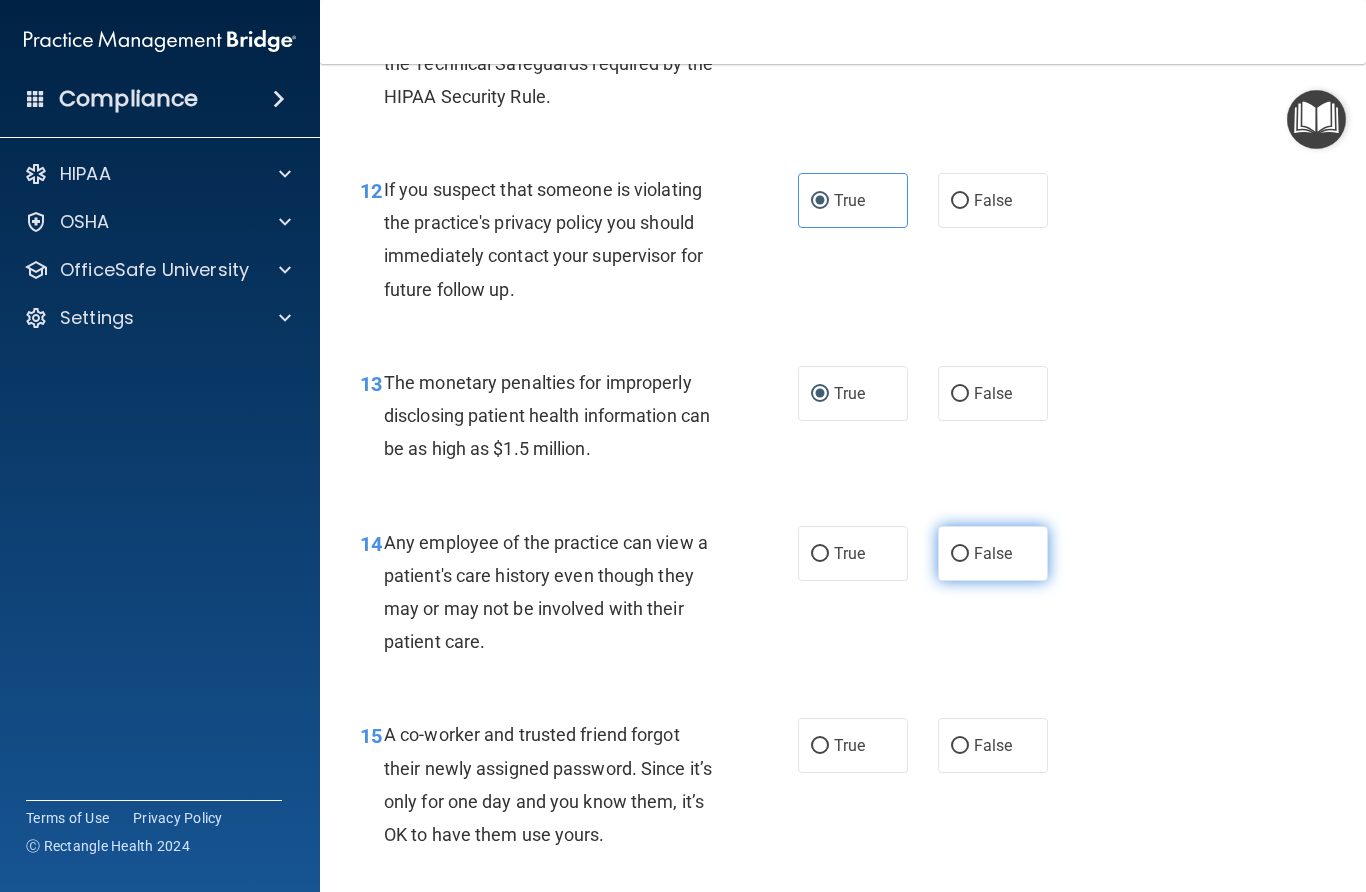 click on "False" at bounding box center [960, 554] 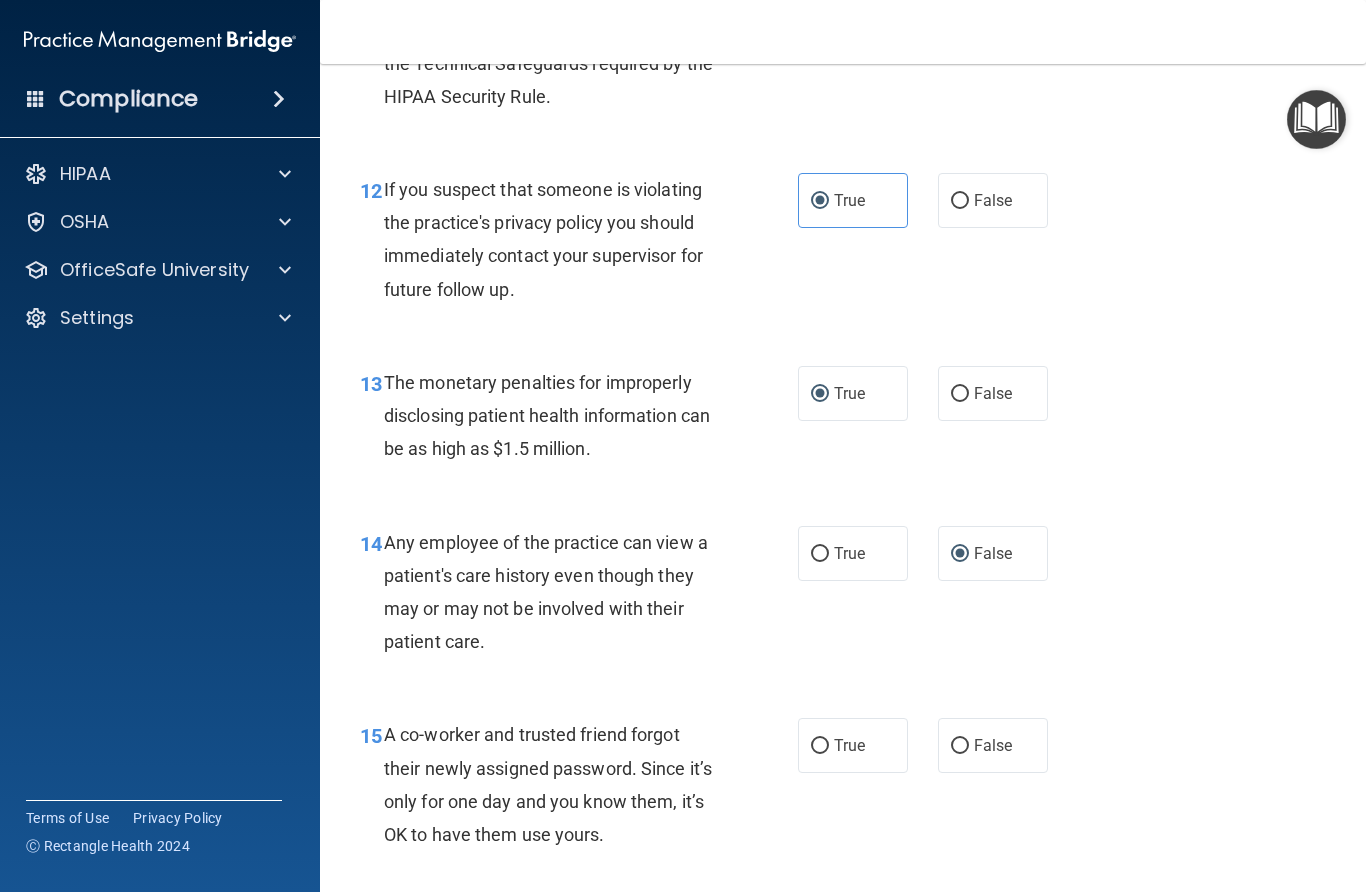 drag, startPoint x: 959, startPoint y: 736, endPoint x: 955, endPoint y: 765, distance: 29.274563 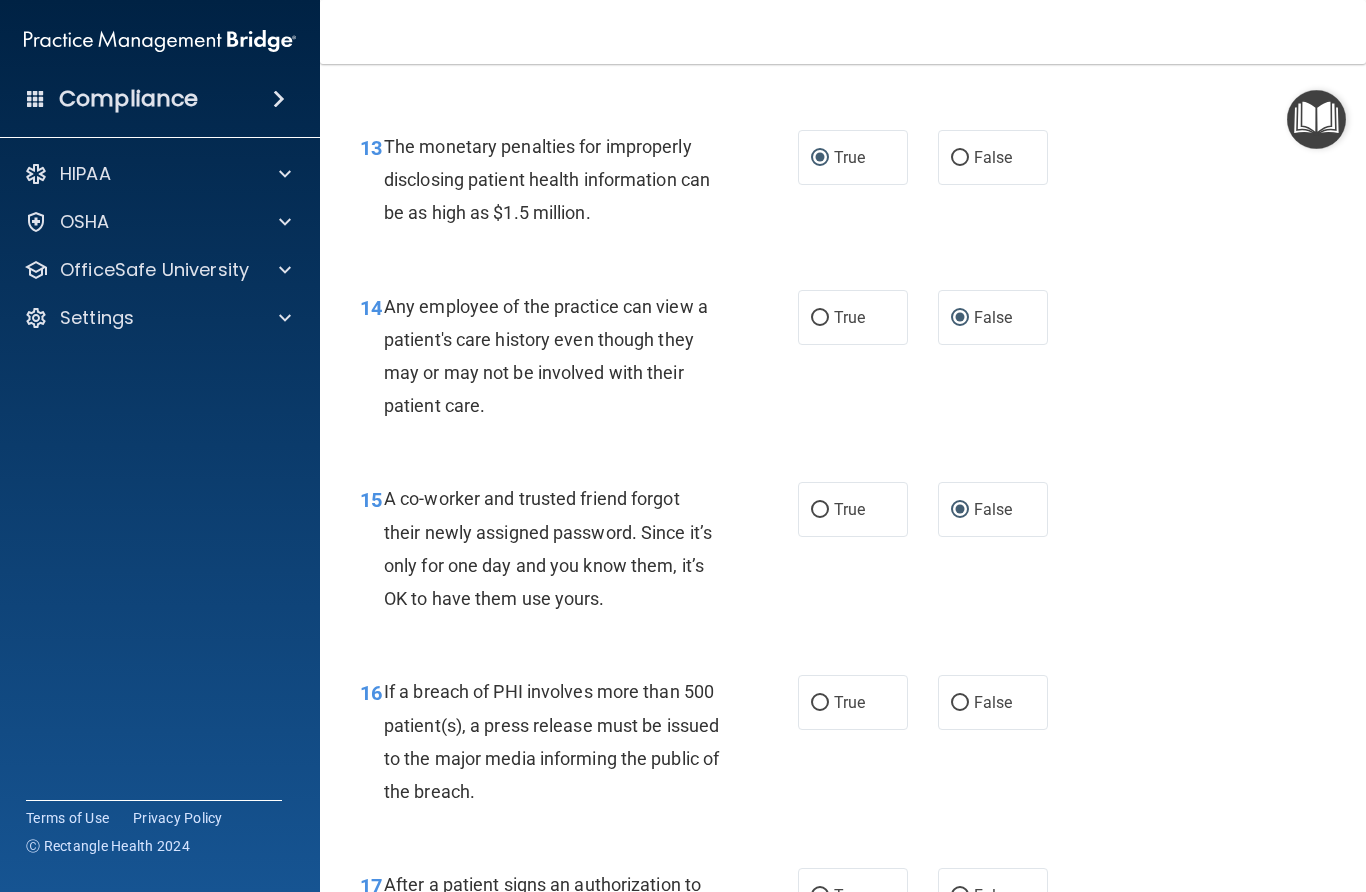 scroll, scrollTop: 2344, scrollLeft: 0, axis: vertical 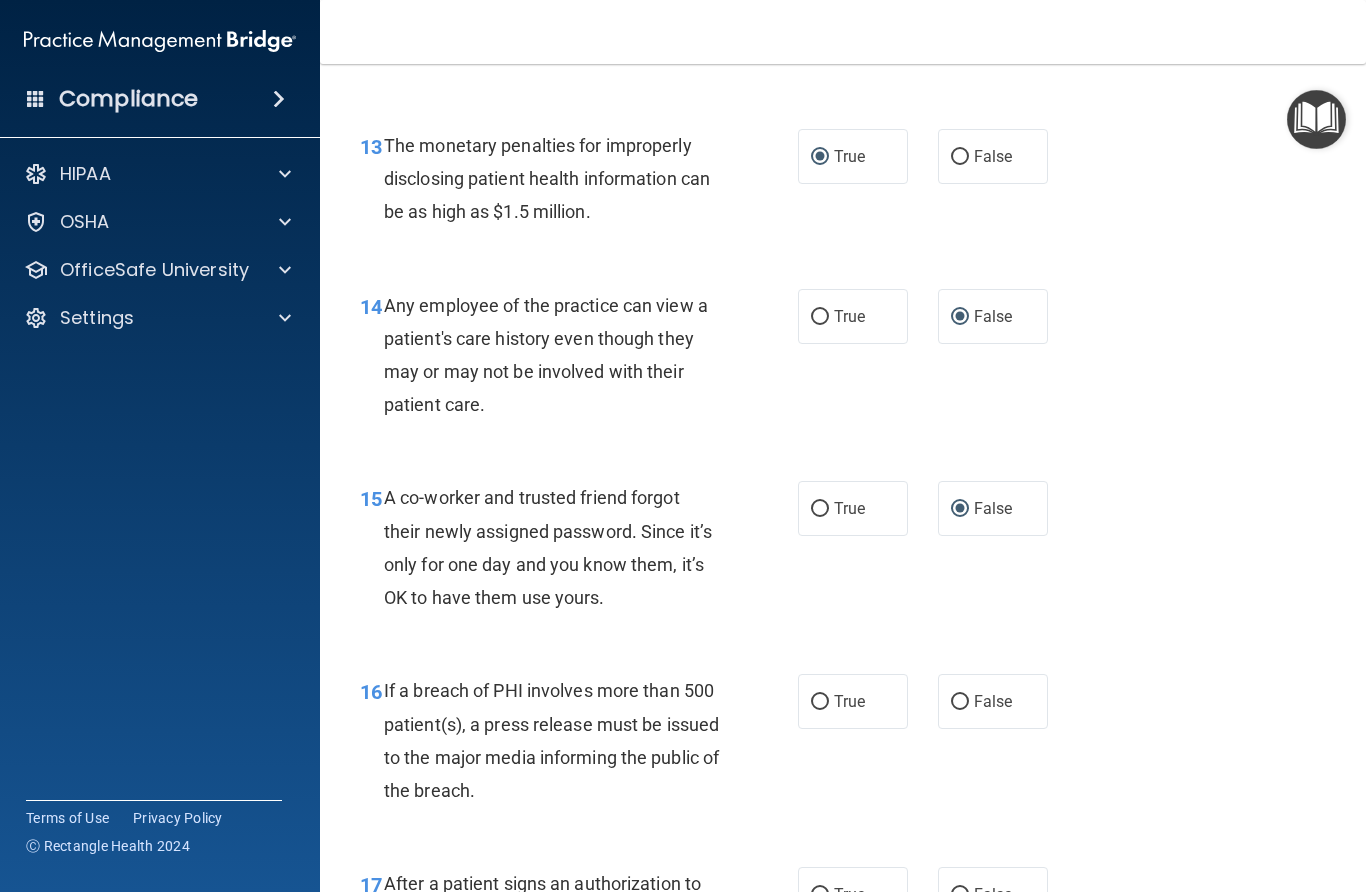 drag, startPoint x: 819, startPoint y: 690, endPoint x: 860, endPoint y: 775, distance: 94.371605 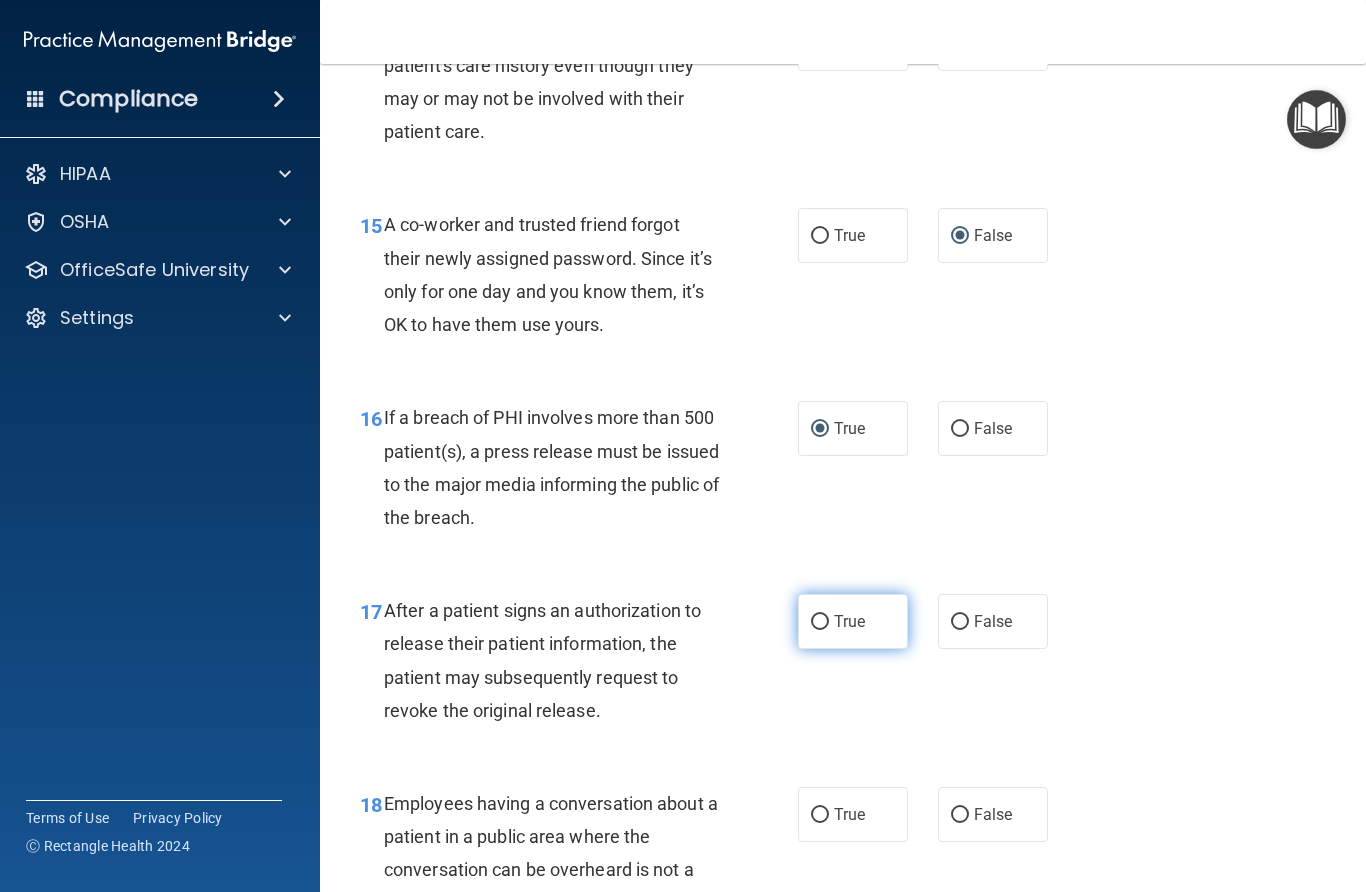 scroll, scrollTop: 2618, scrollLeft: 0, axis: vertical 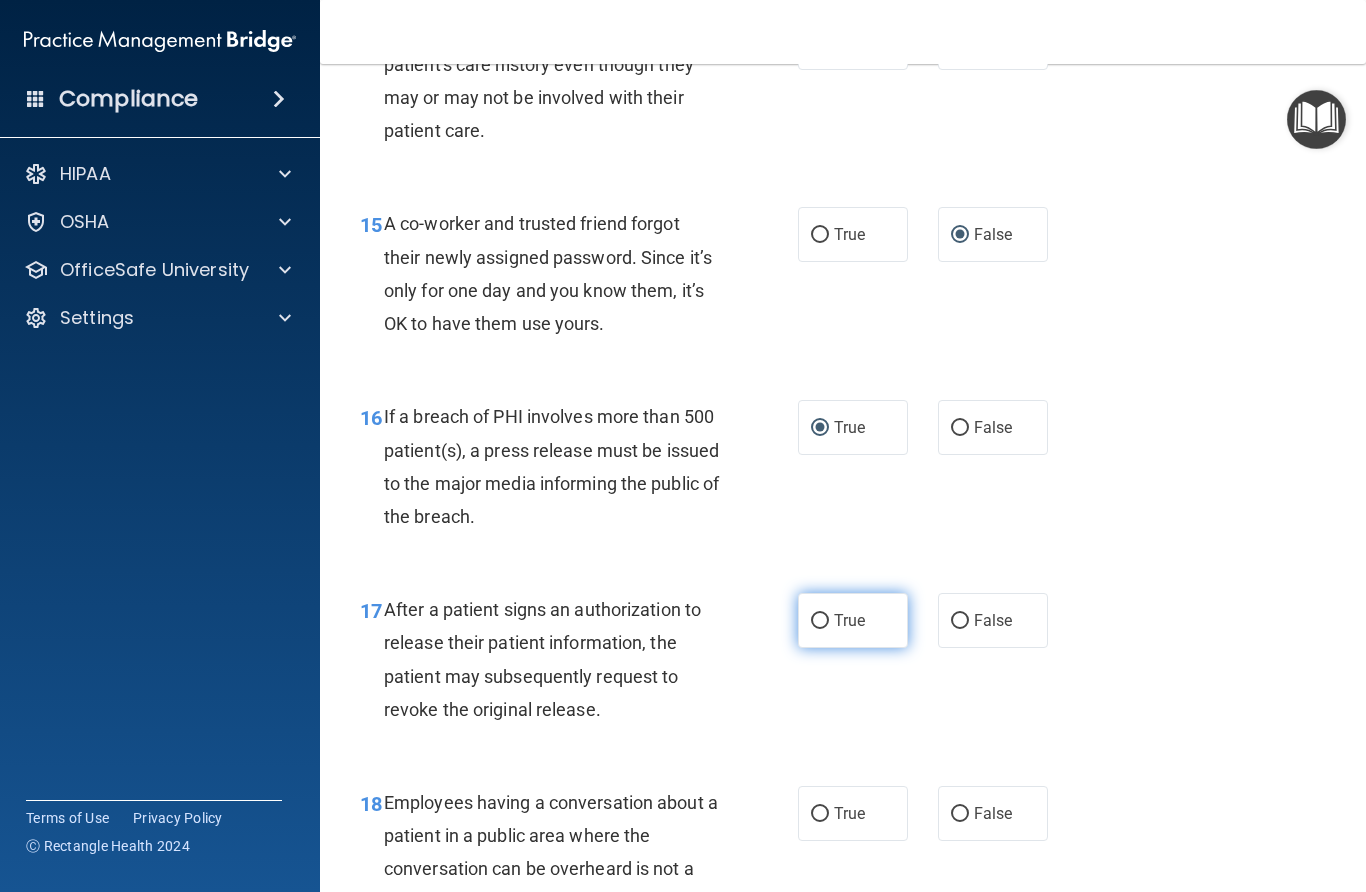 drag, startPoint x: 825, startPoint y: 609, endPoint x: 837, endPoint y: 616, distance: 13.892444 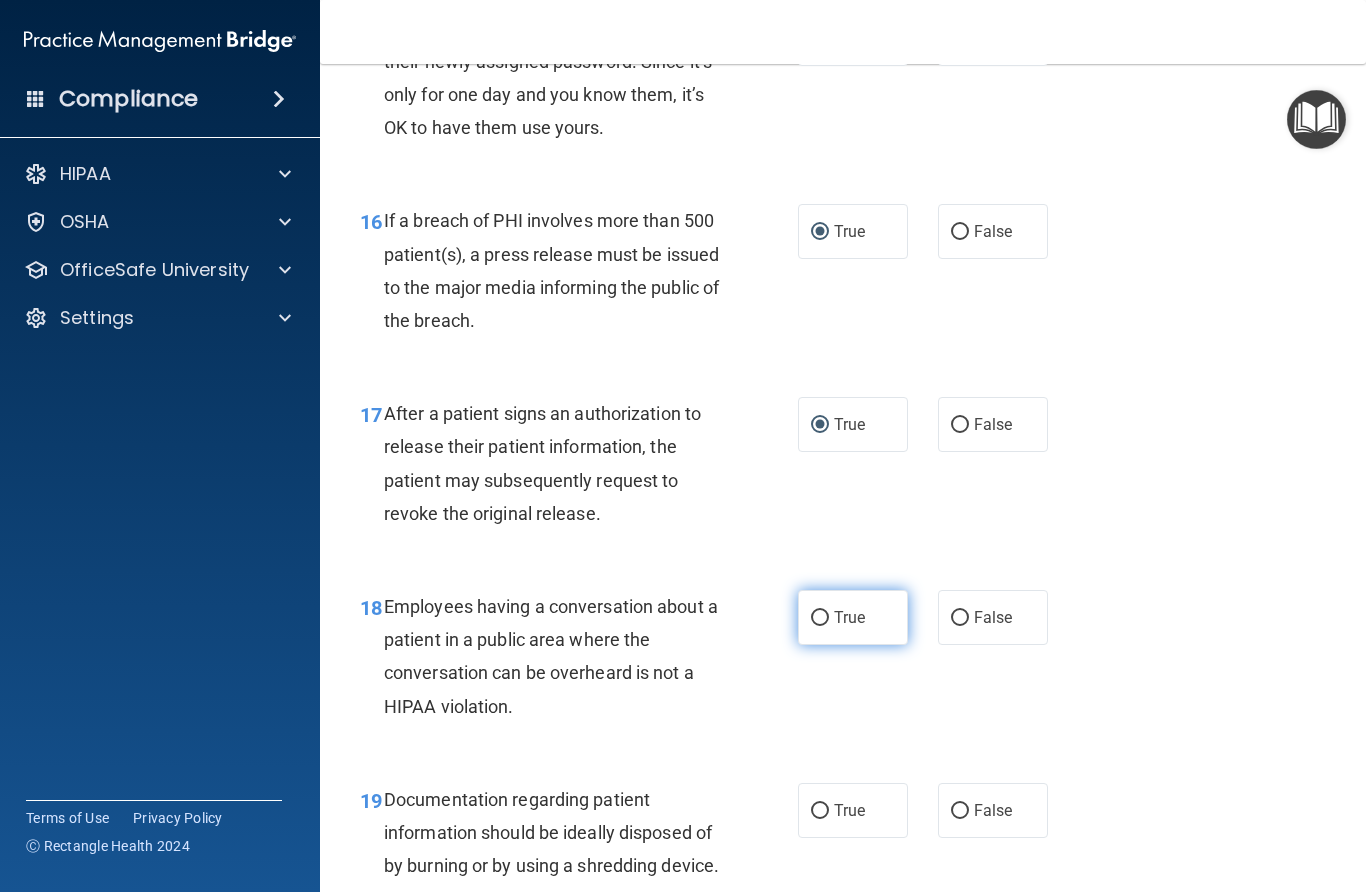 scroll, scrollTop: 2816, scrollLeft: 0, axis: vertical 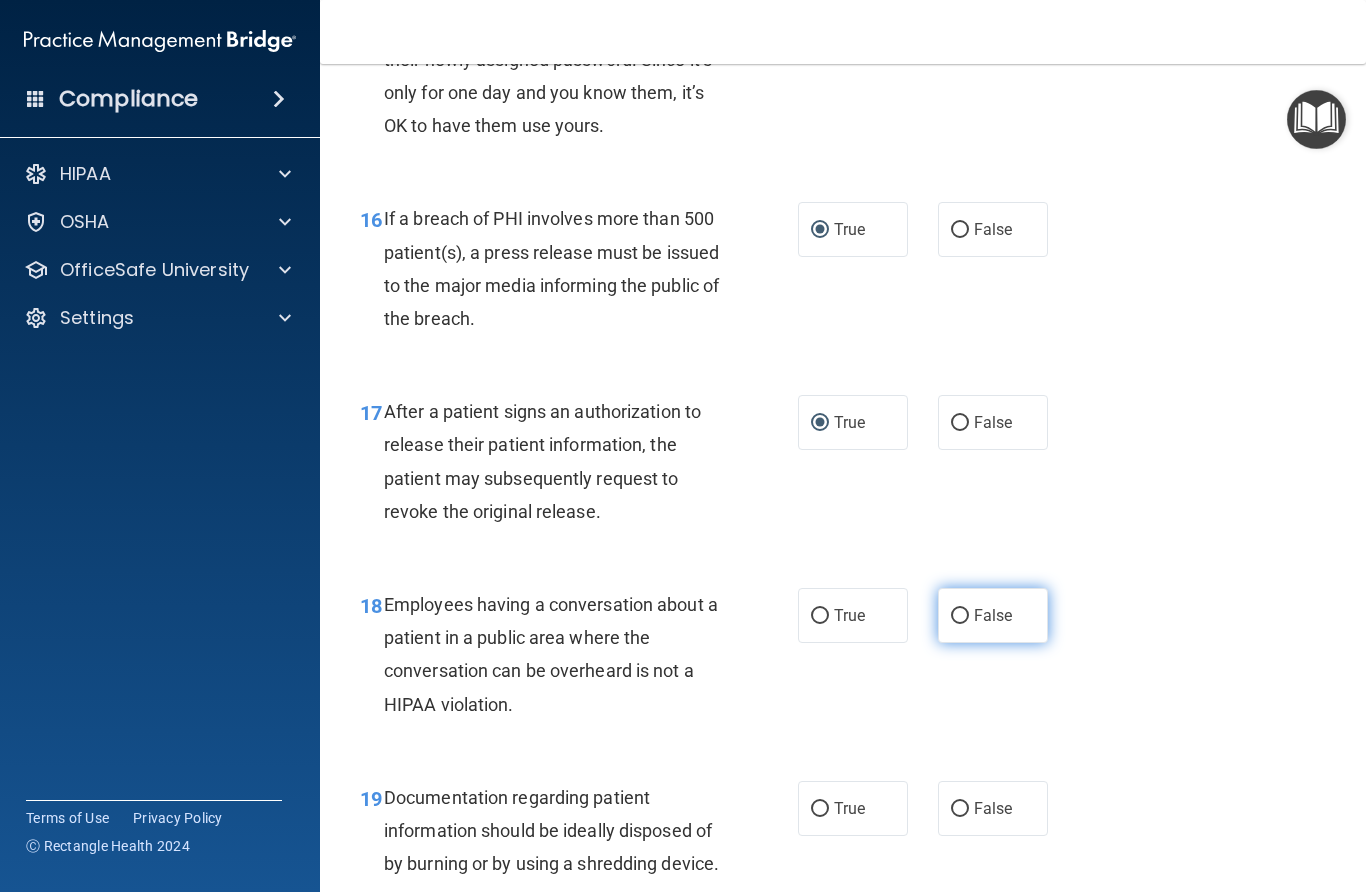 drag, startPoint x: 956, startPoint y: 601, endPoint x: 950, endPoint y: 613, distance: 13.416408 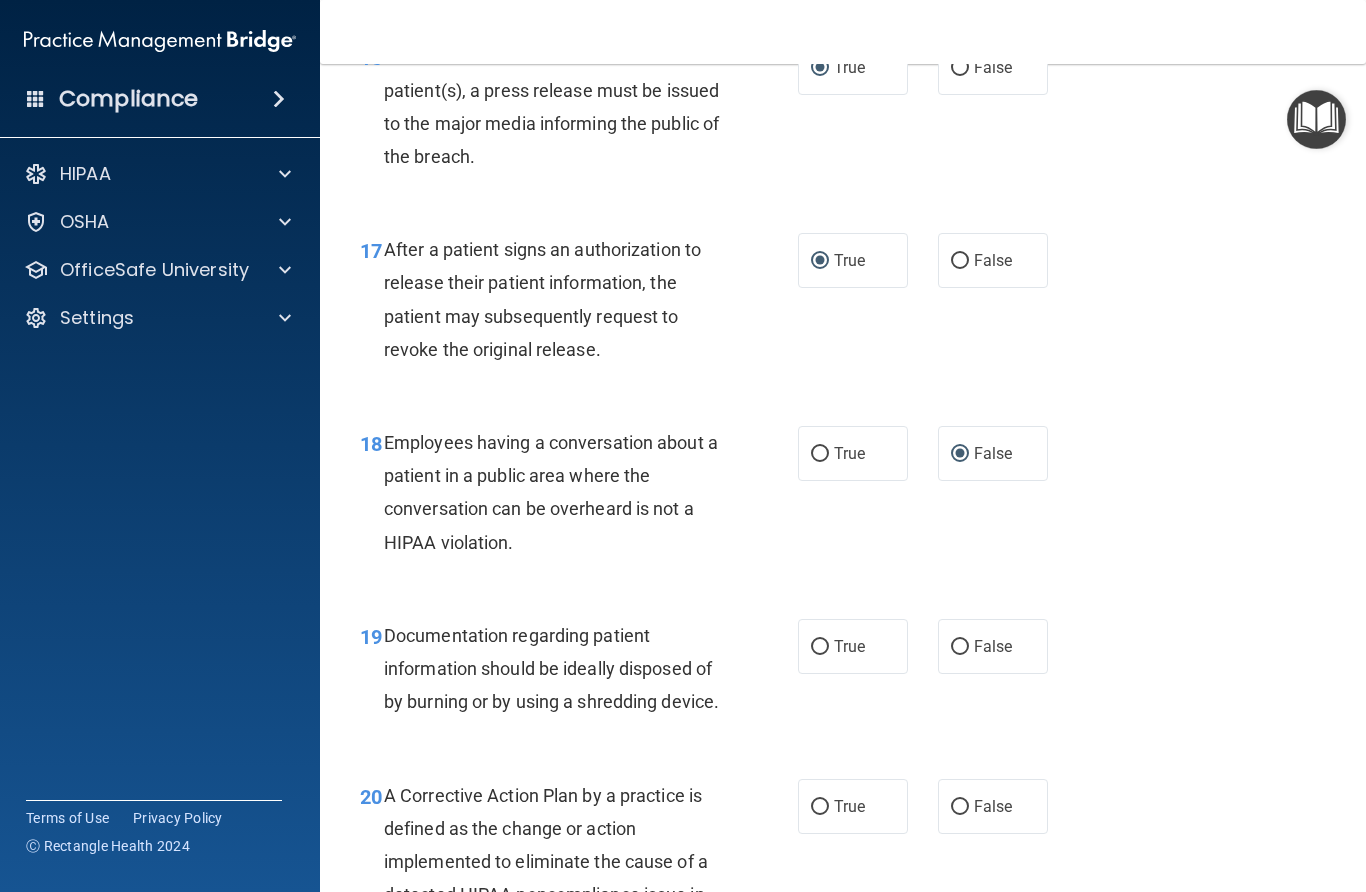 scroll, scrollTop: 2982, scrollLeft: 0, axis: vertical 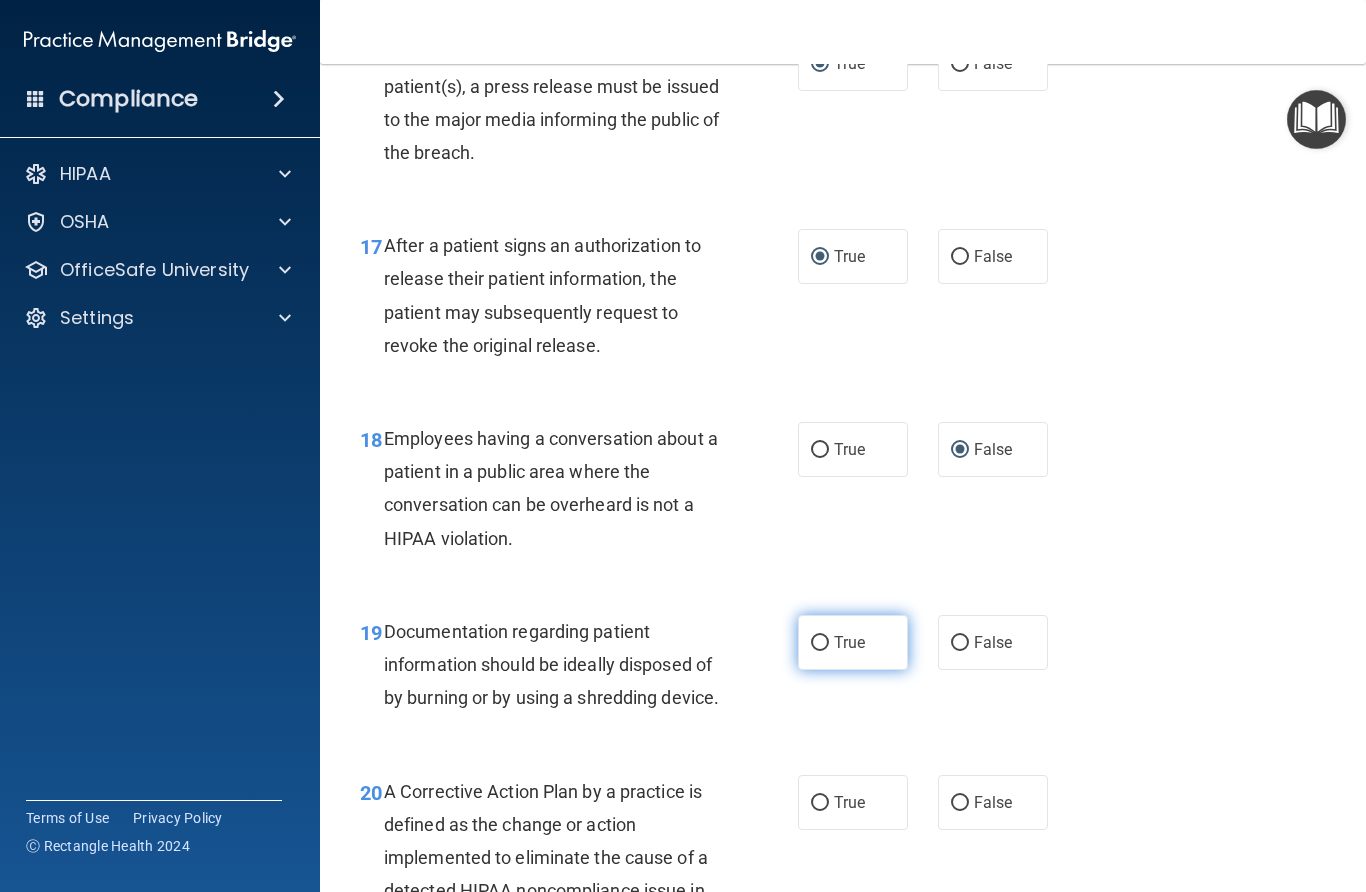 drag, startPoint x: 816, startPoint y: 626, endPoint x: 843, endPoint y: 653, distance: 38.183765 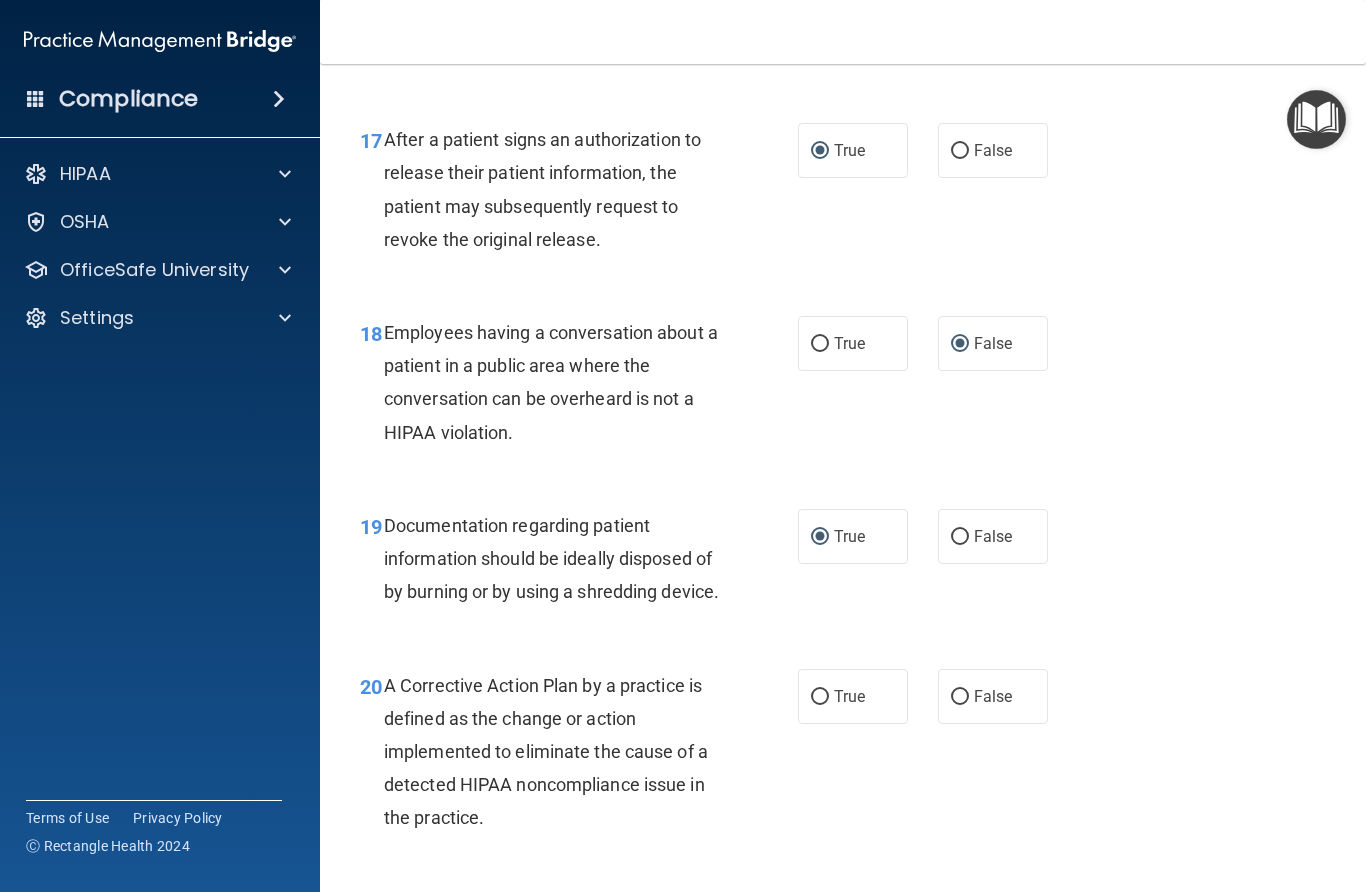 scroll, scrollTop: 3099, scrollLeft: 0, axis: vertical 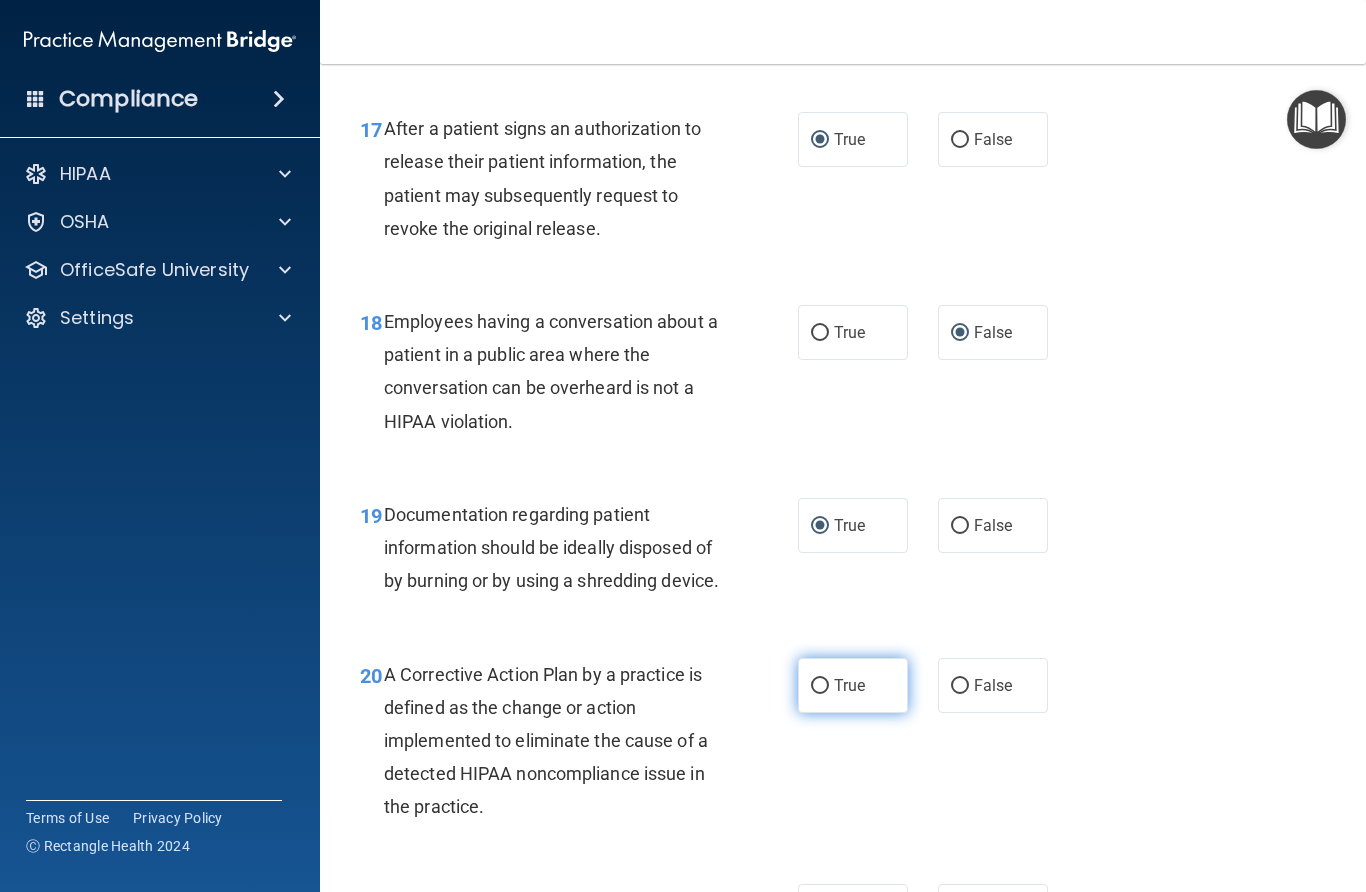 click on "True" at bounding box center (820, 686) 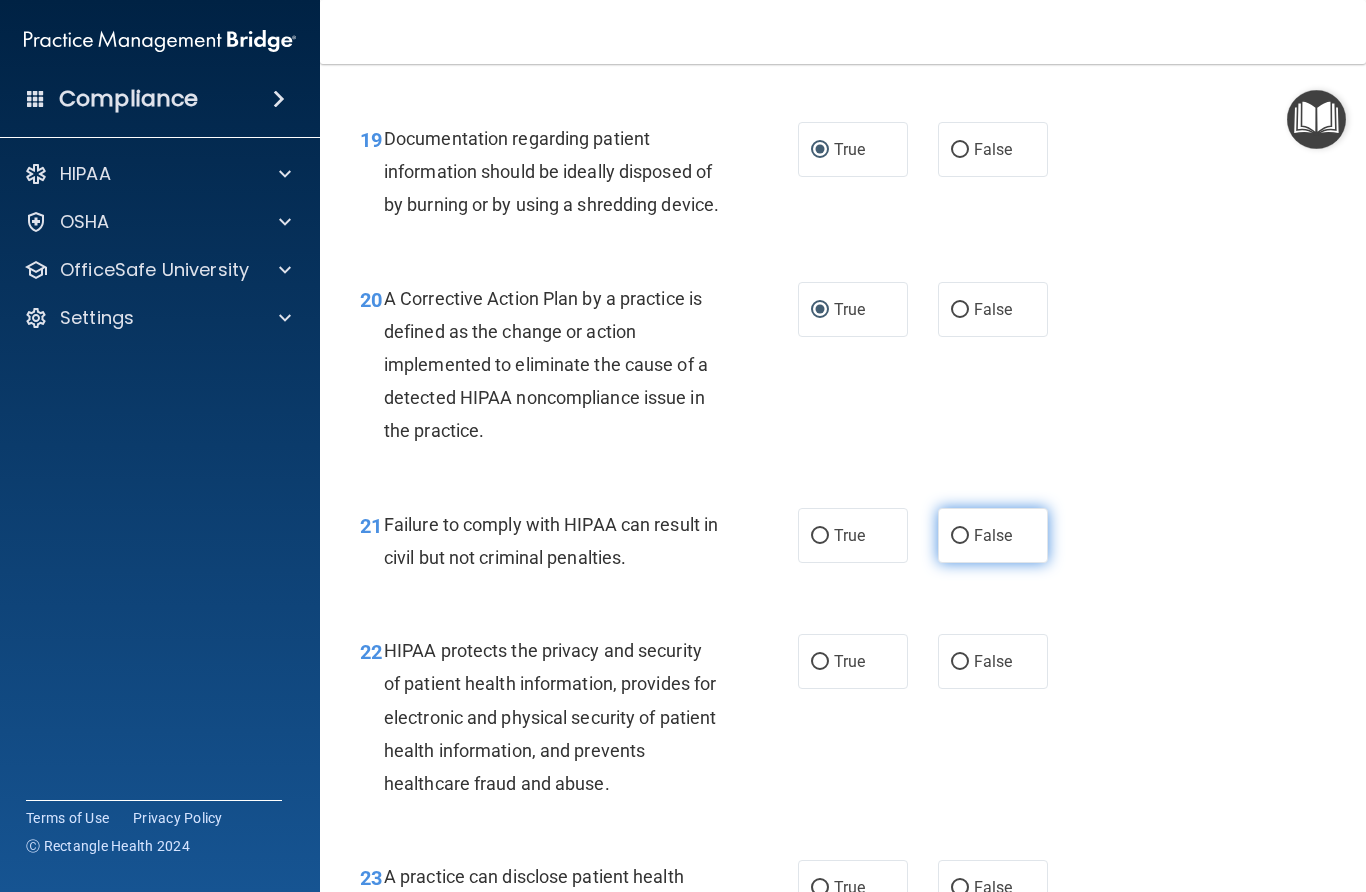 scroll, scrollTop: 3479, scrollLeft: 0, axis: vertical 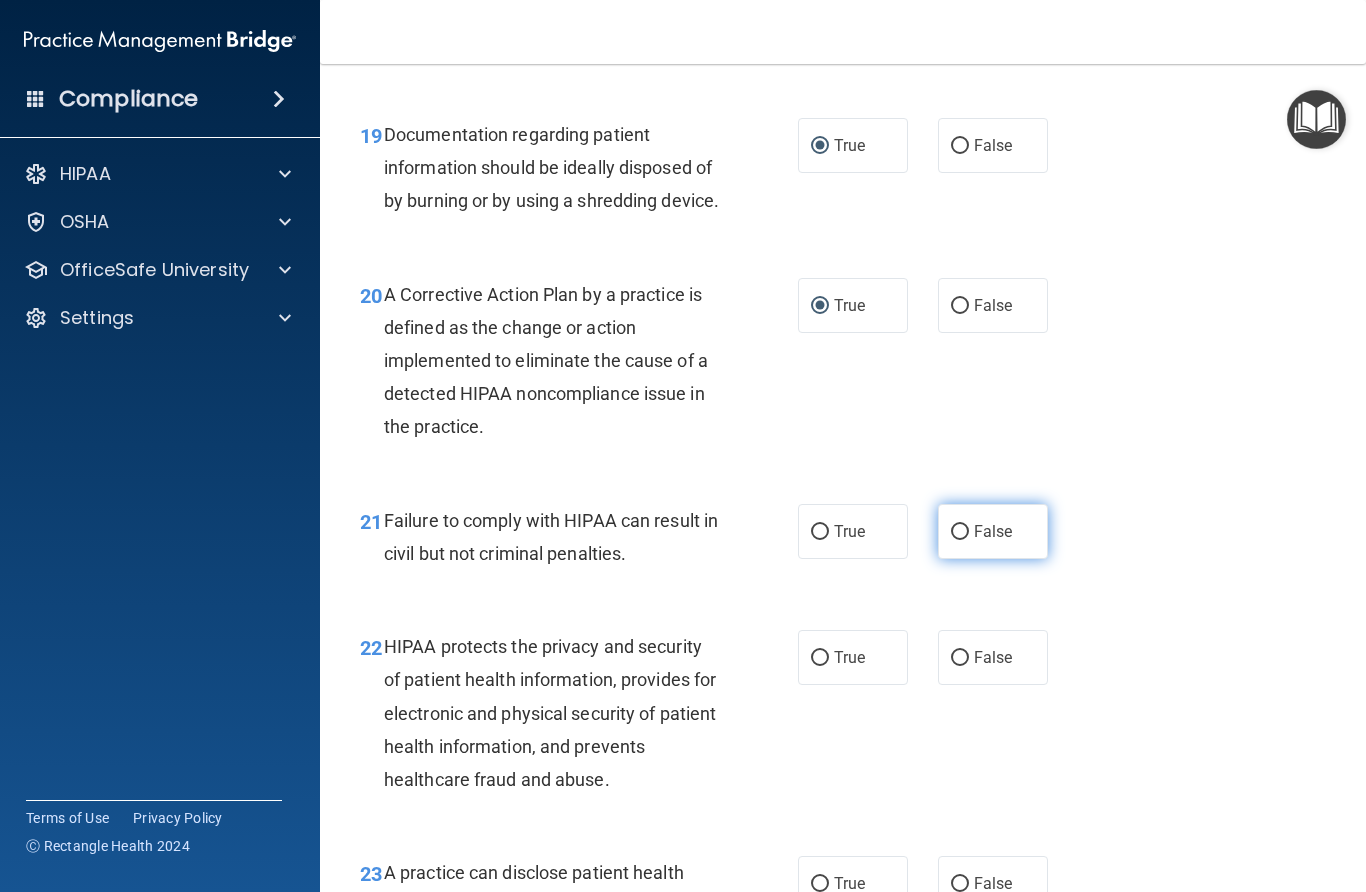click on "False" at bounding box center [993, 531] 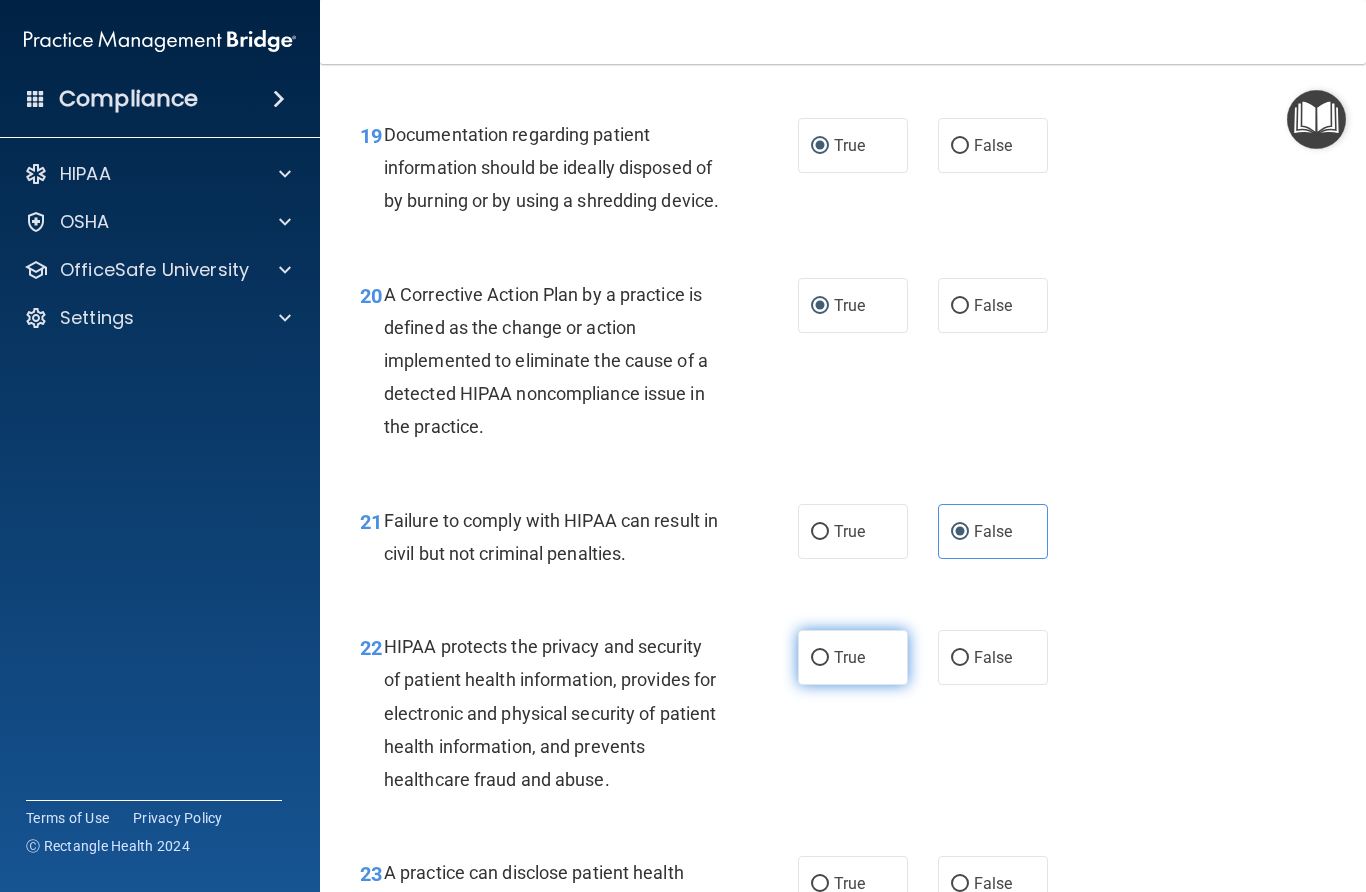 click on "True" at bounding box center (820, 658) 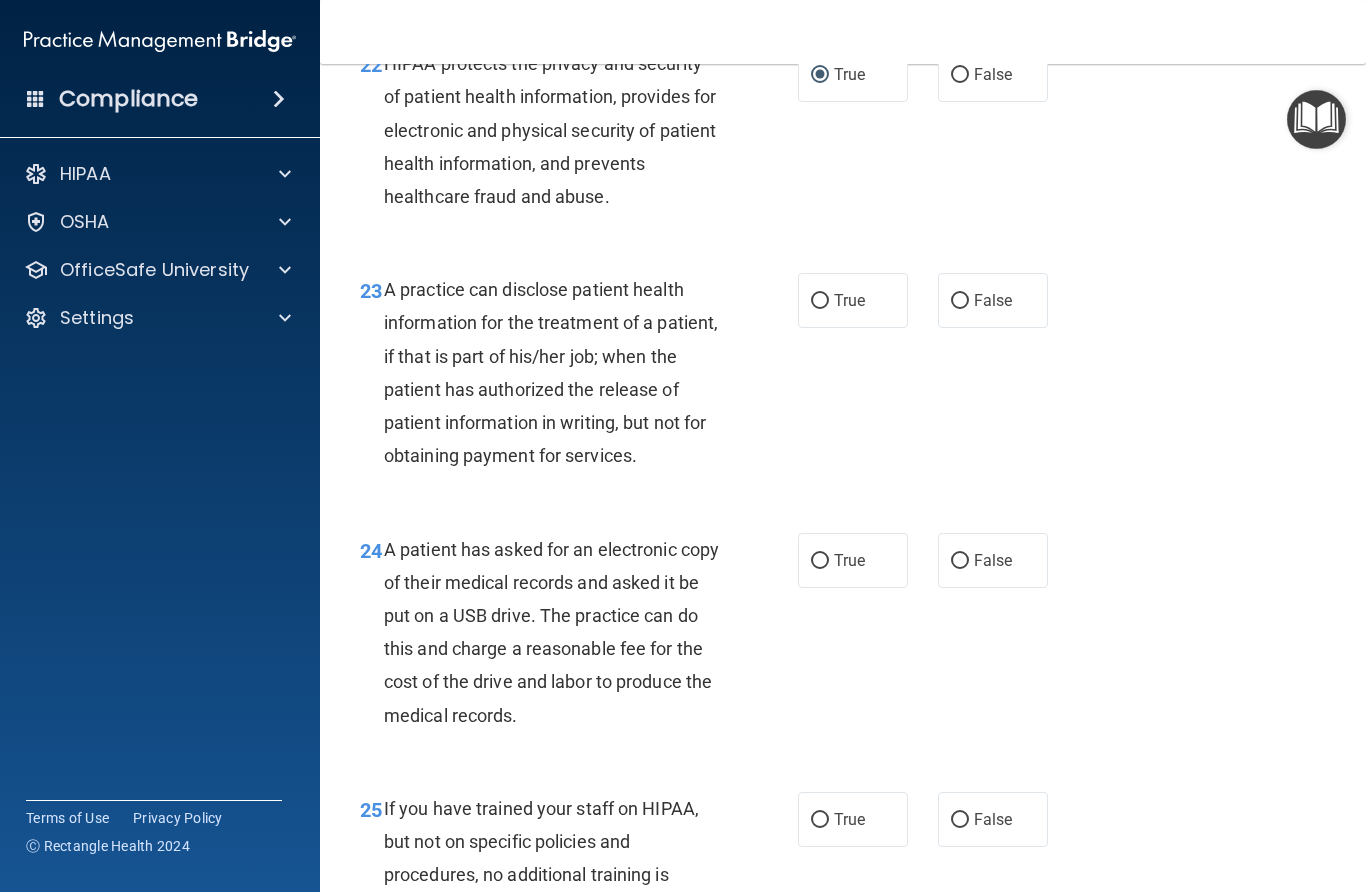 scroll, scrollTop: 4063, scrollLeft: 0, axis: vertical 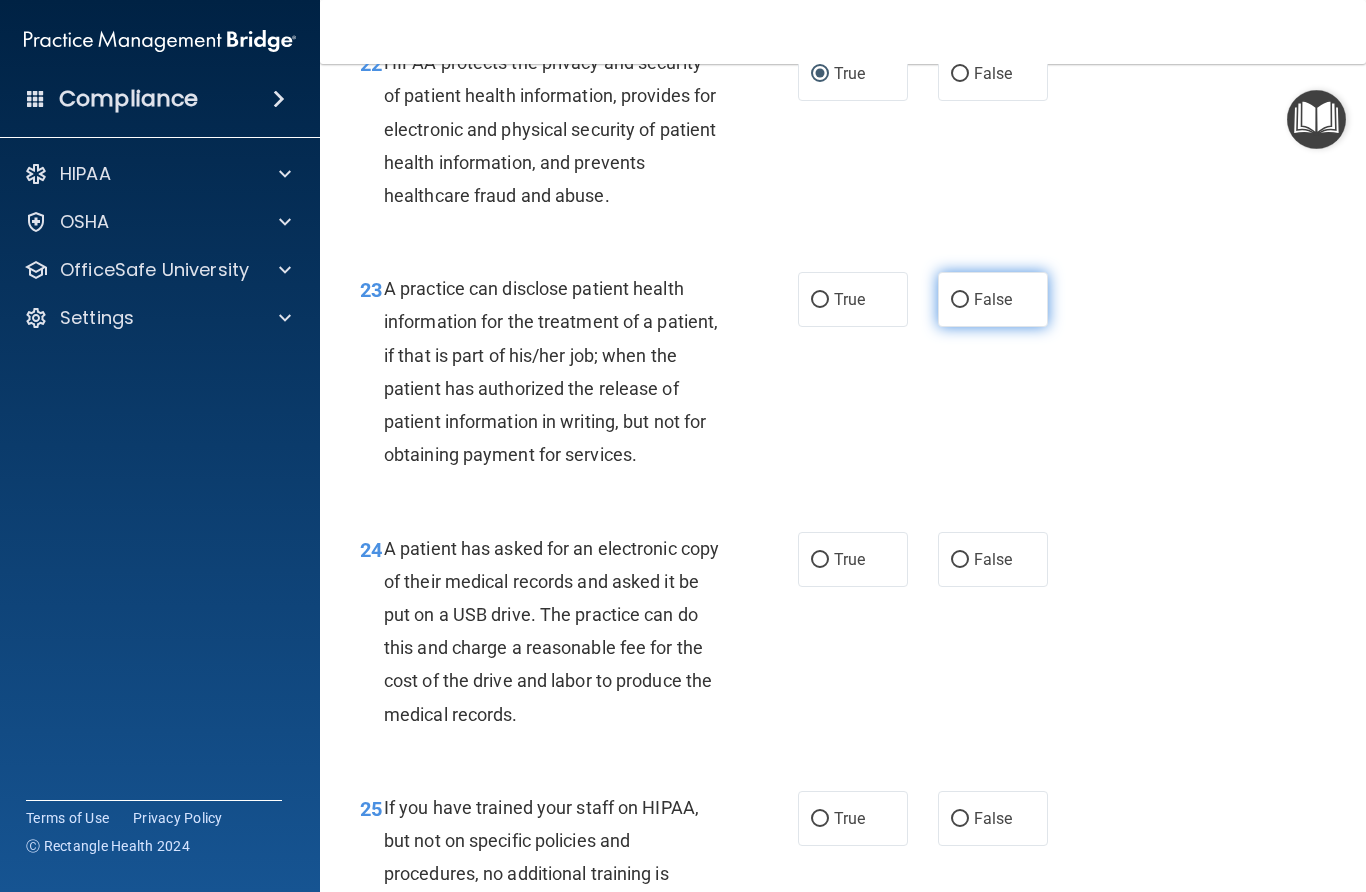 click on "False" at bounding box center (960, 300) 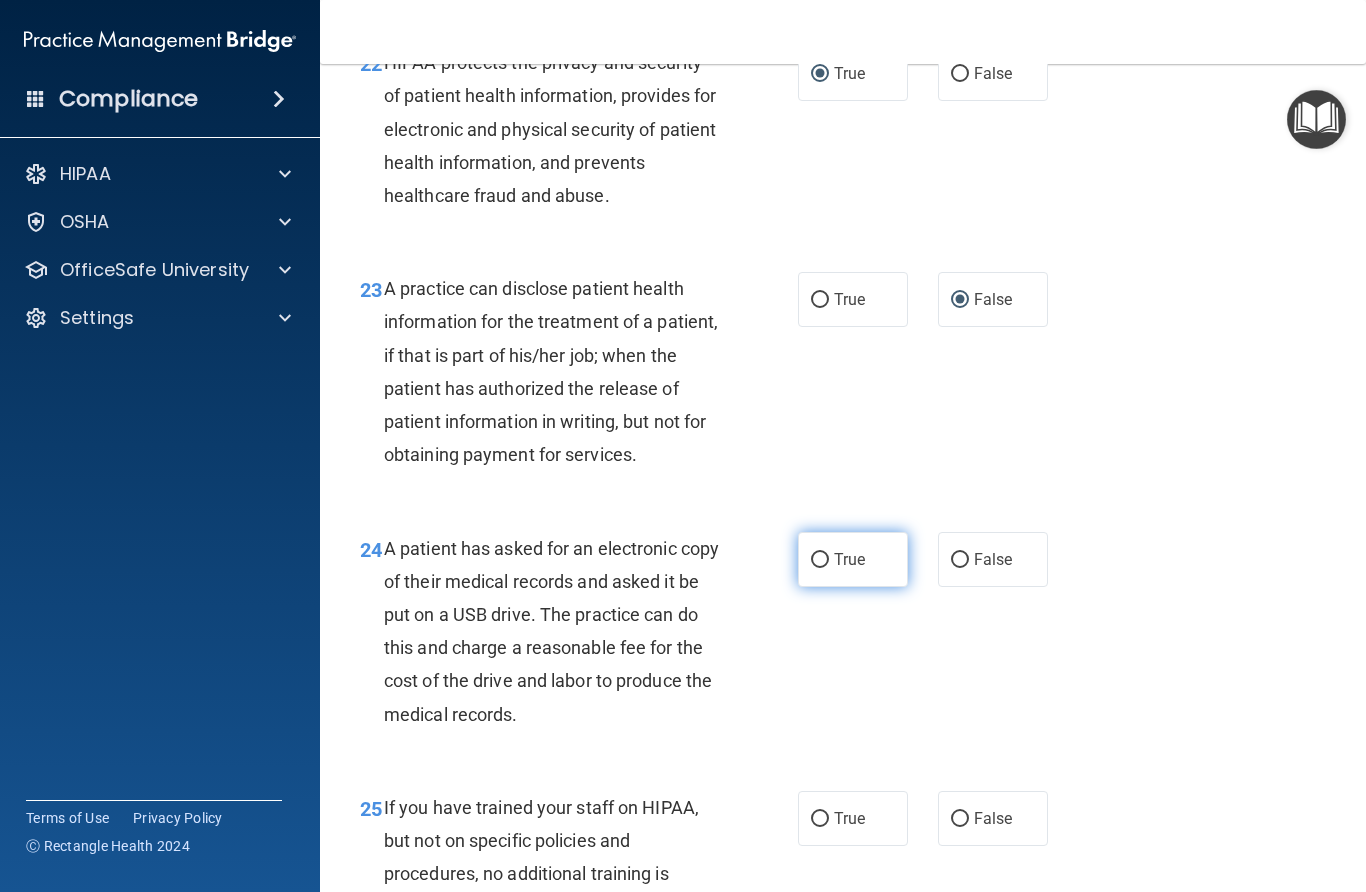 click on "True" at bounding box center [820, 560] 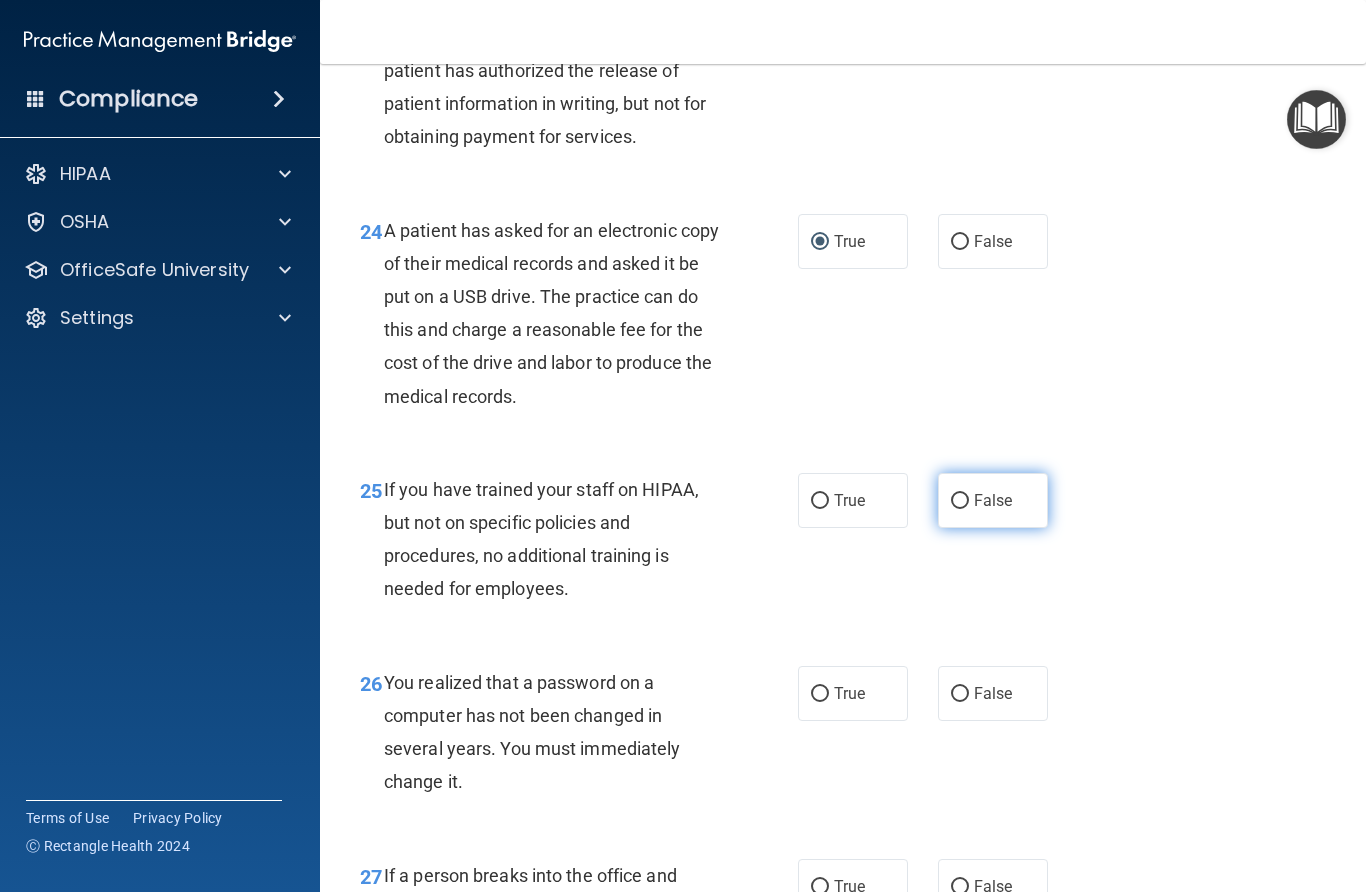 scroll, scrollTop: 4382, scrollLeft: 0, axis: vertical 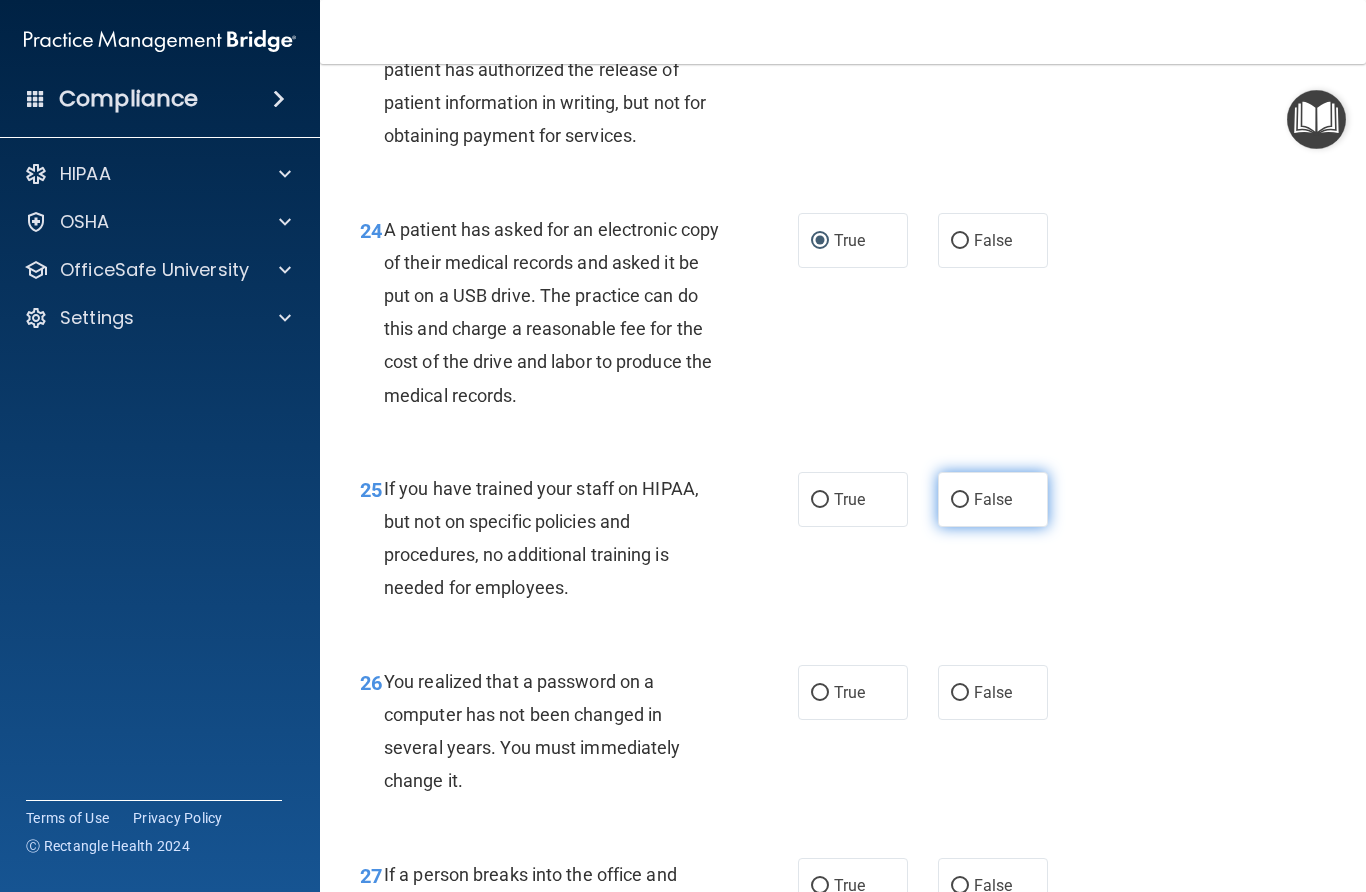 click on "False" at bounding box center [960, 500] 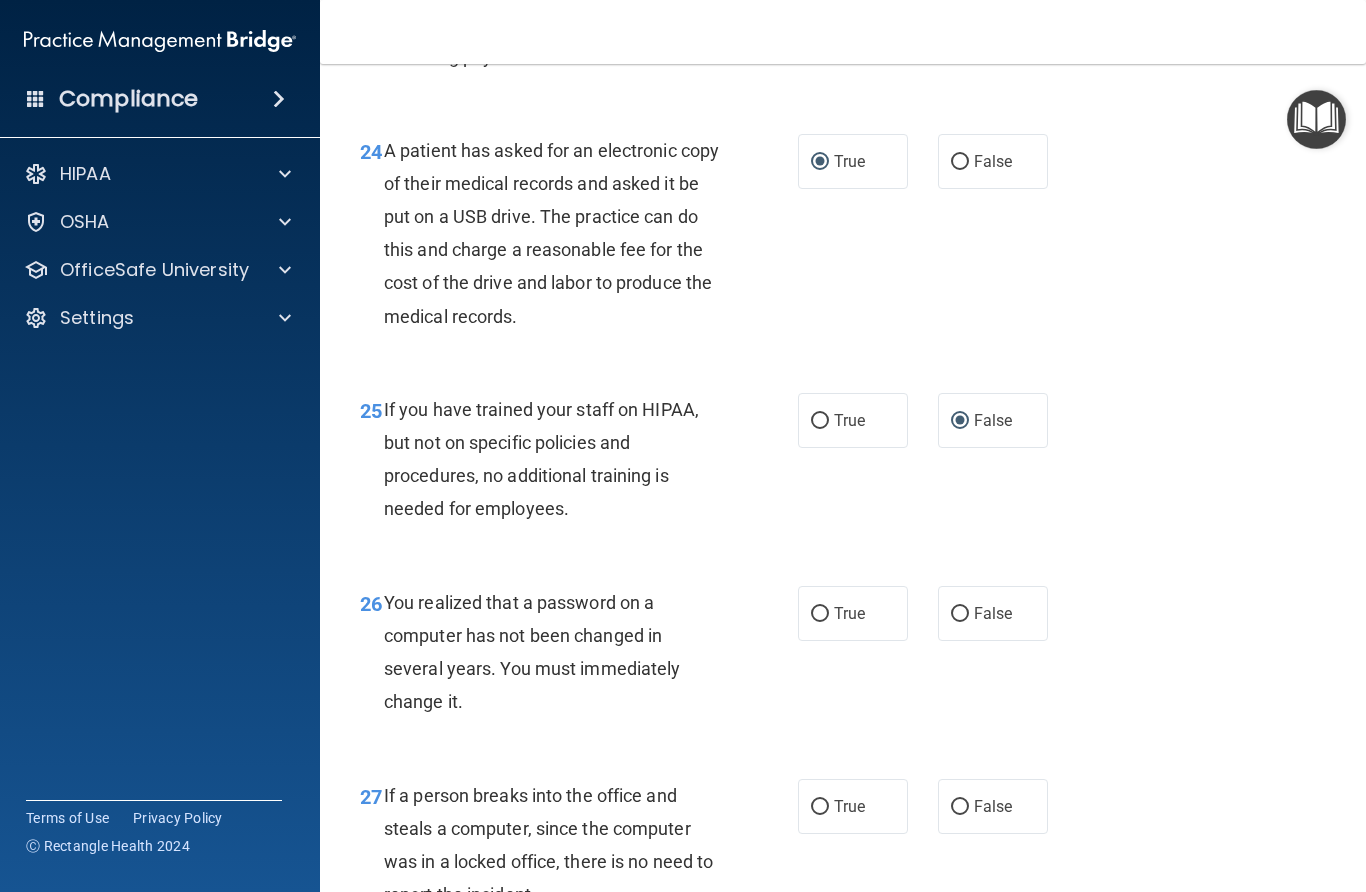 scroll, scrollTop: 4471, scrollLeft: 0, axis: vertical 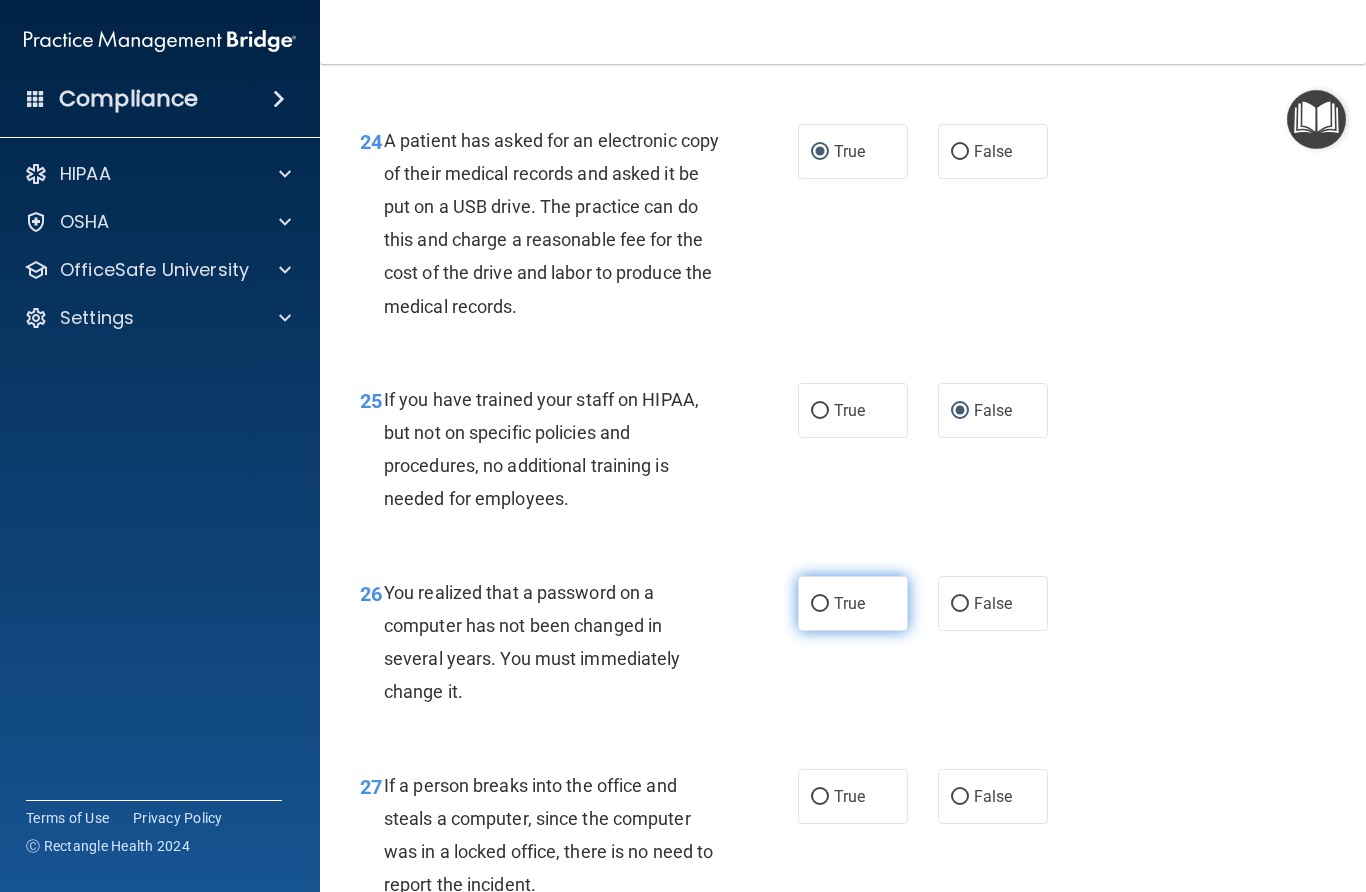drag, startPoint x: 818, startPoint y: 611, endPoint x: 819, endPoint y: 623, distance: 12.0415945 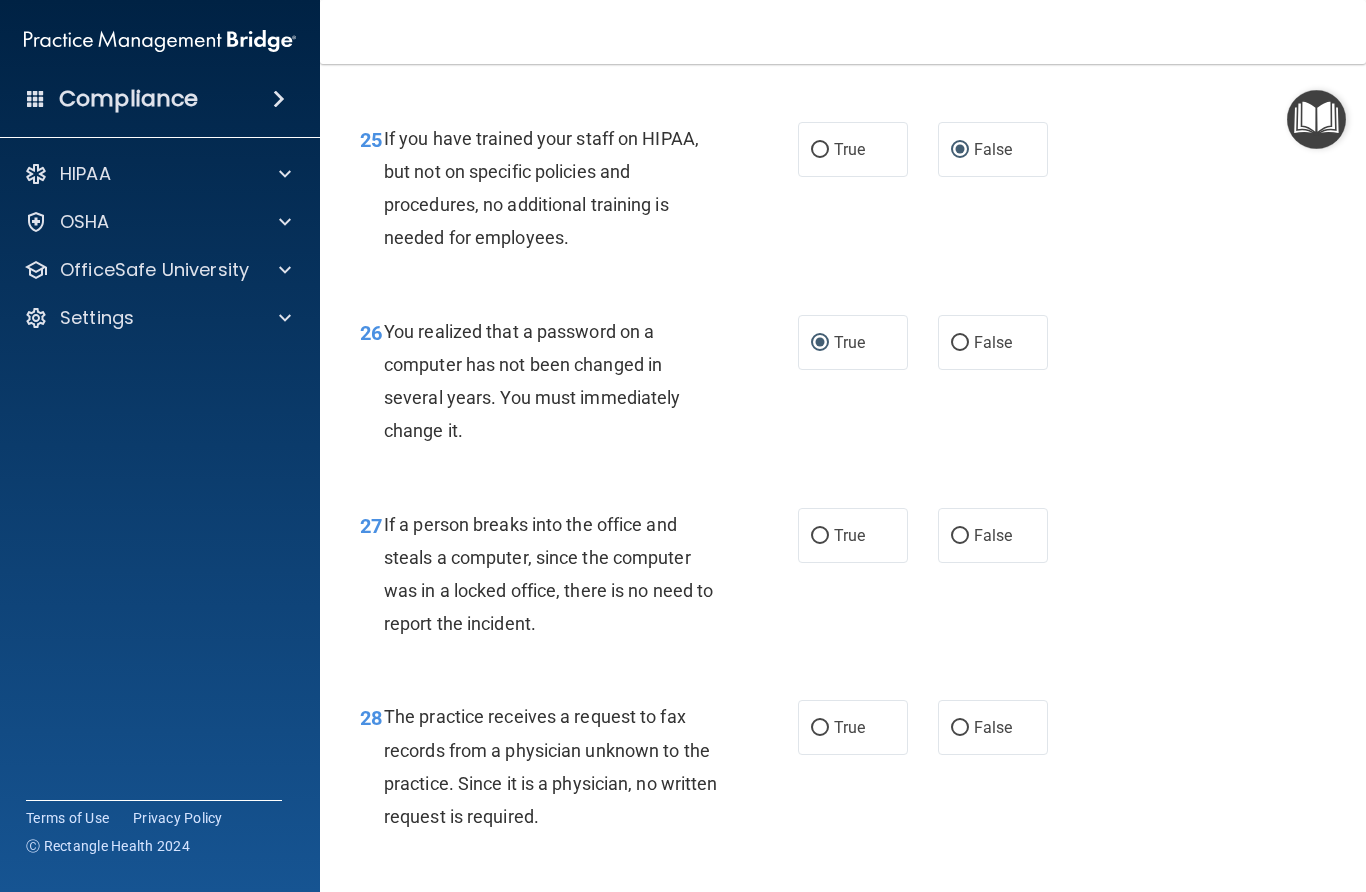 scroll, scrollTop: 4740, scrollLeft: 0, axis: vertical 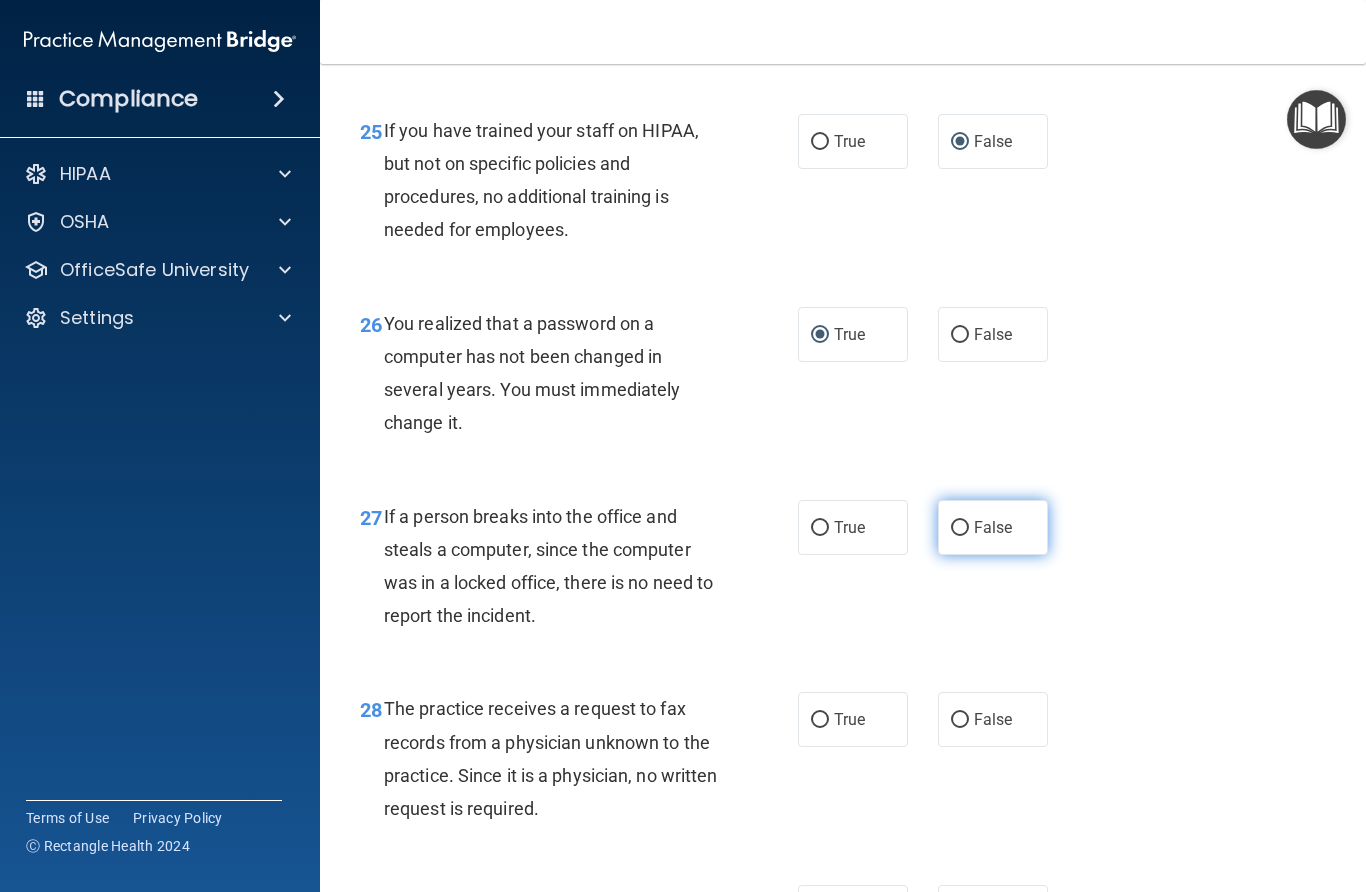 click on "False" at bounding box center [960, 528] 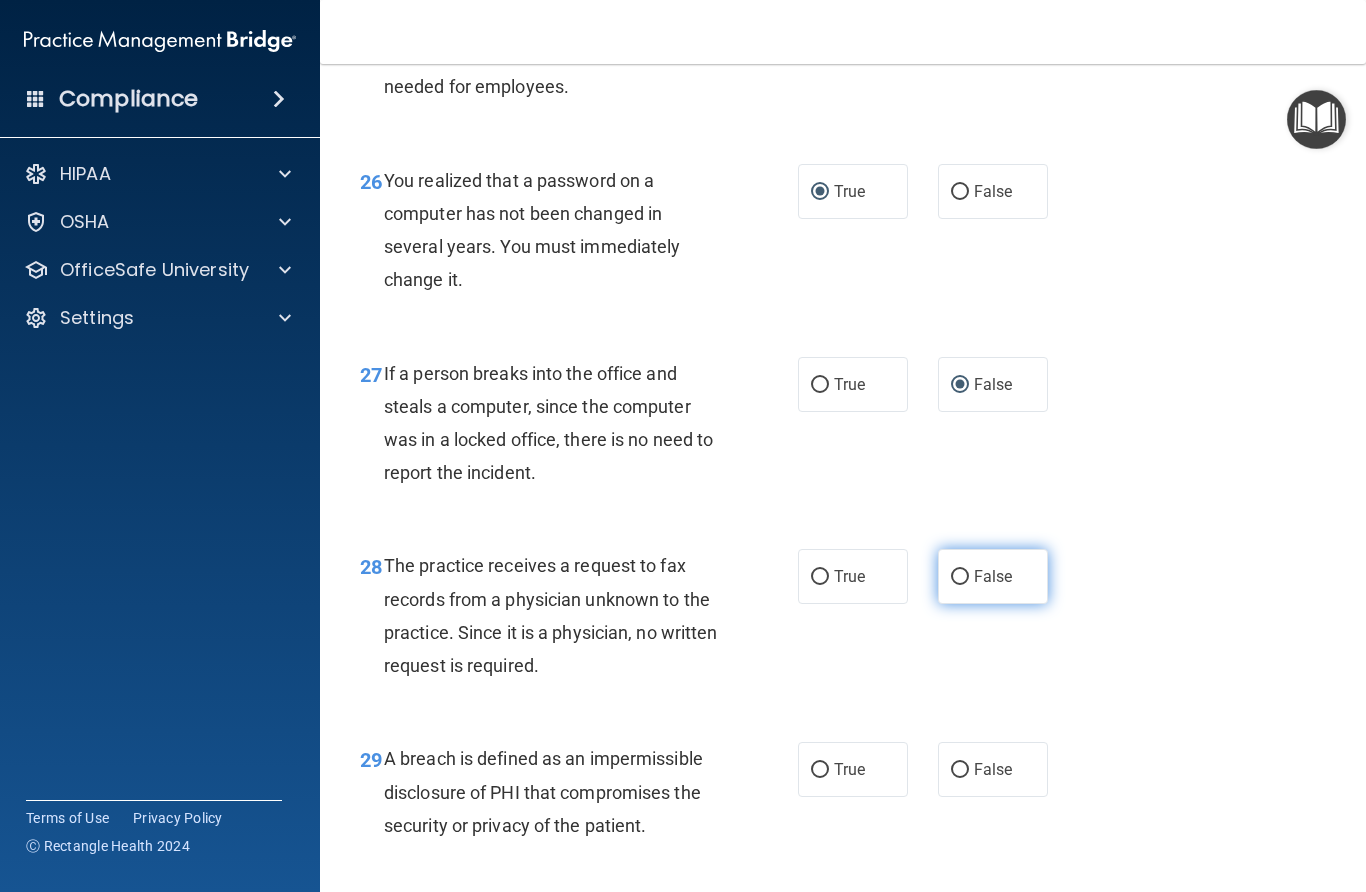 scroll, scrollTop: 4884, scrollLeft: 0, axis: vertical 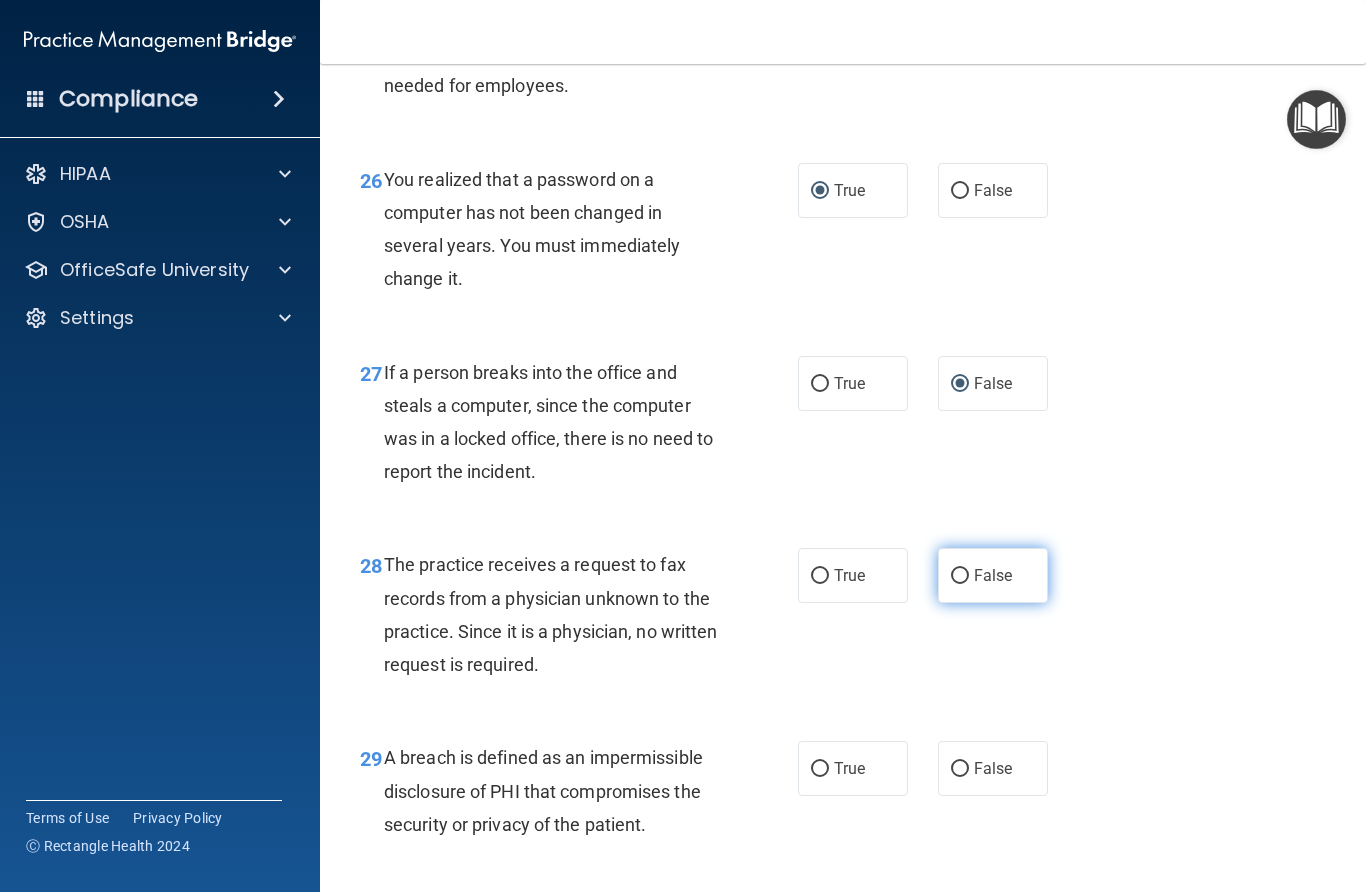 drag, startPoint x: 962, startPoint y: 584, endPoint x: 975, endPoint y: 592, distance: 15.264338 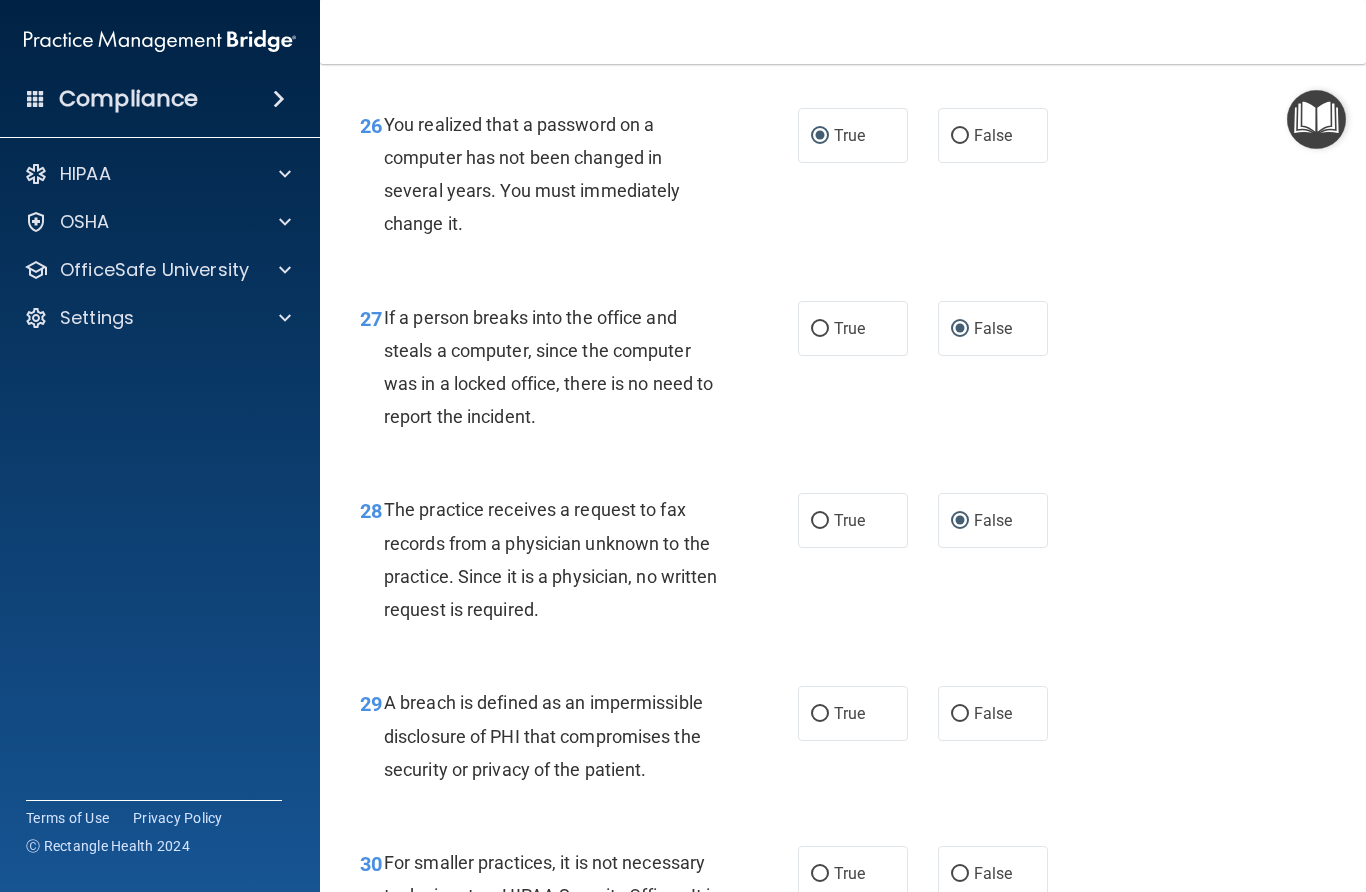 scroll, scrollTop: 4964, scrollLeft: 0, axis: vertical 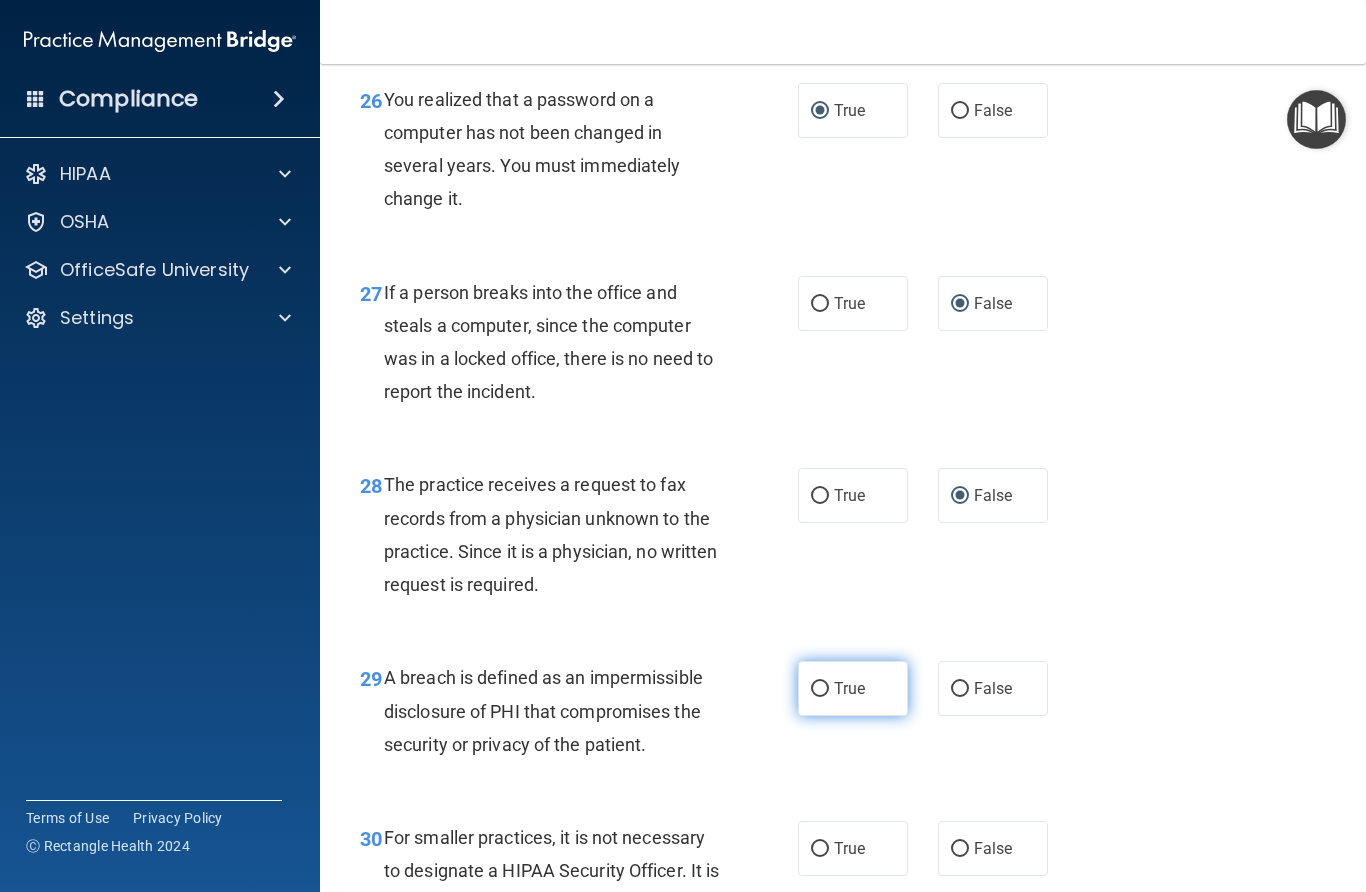 click on "True" at bounding box center [820, 689] 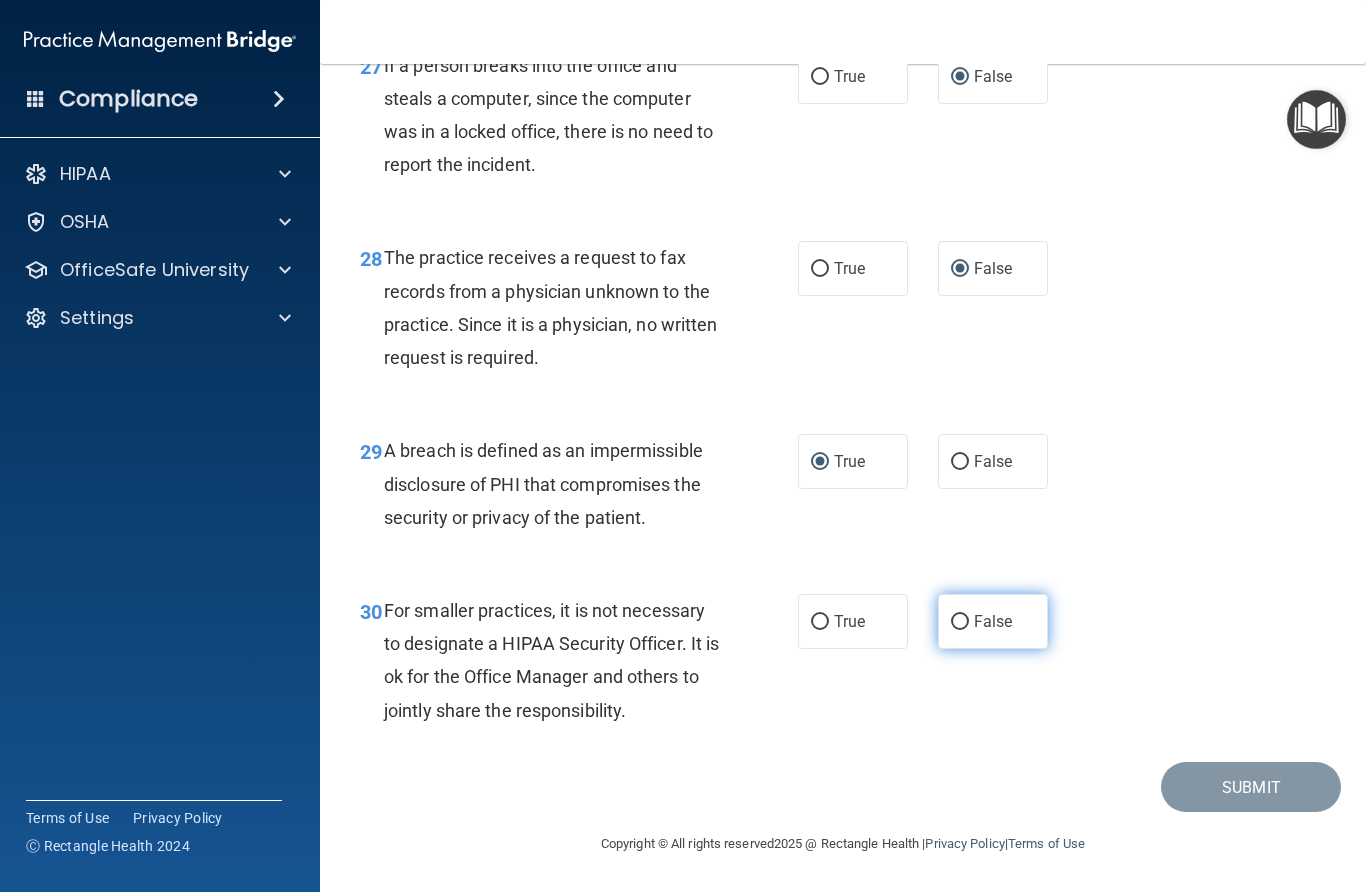 scroll, scrollTop: 5197, scrollLeft: 0, axis: vertical 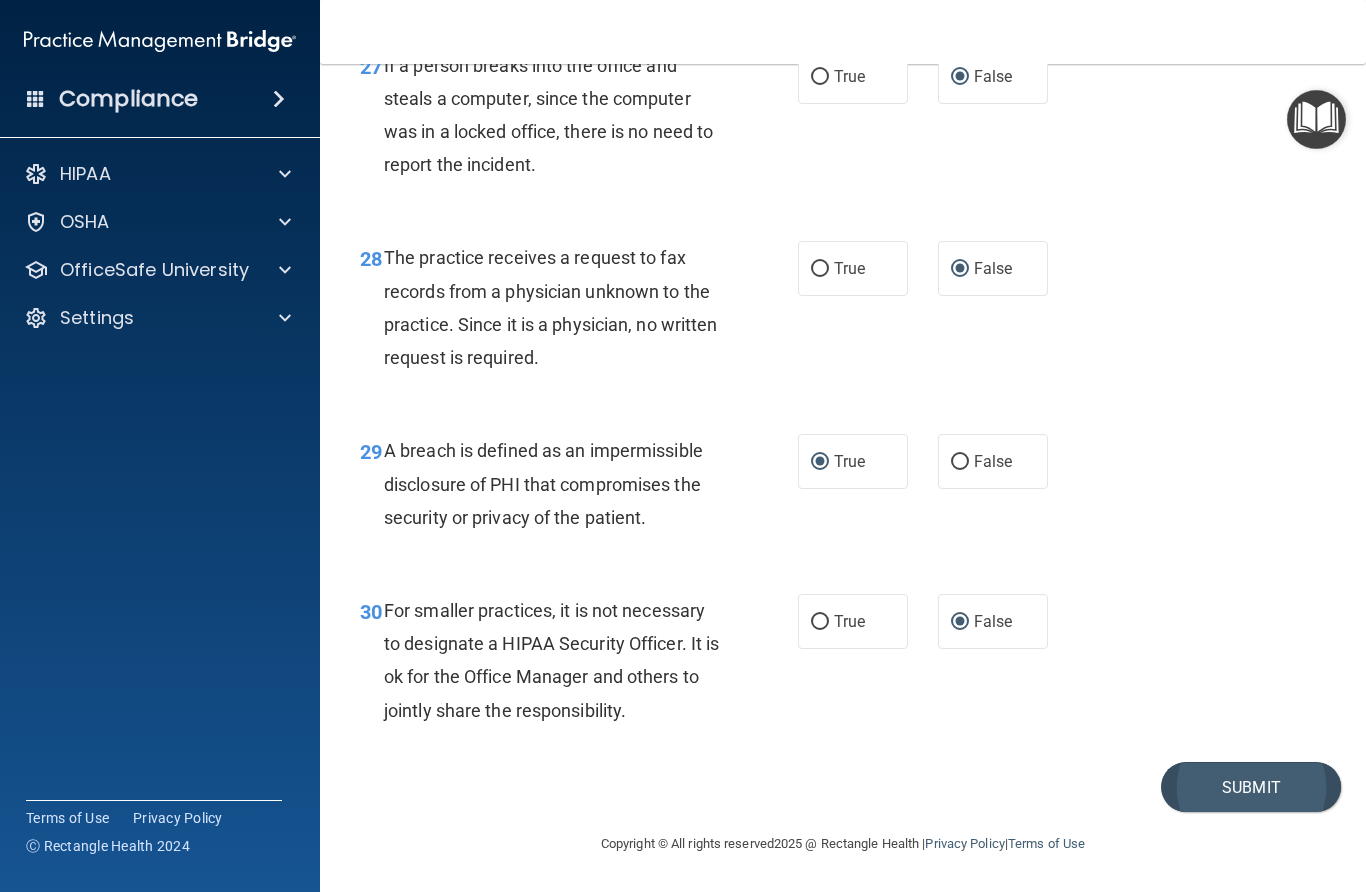 click on "Submit" at bounding box center (1251, 787) 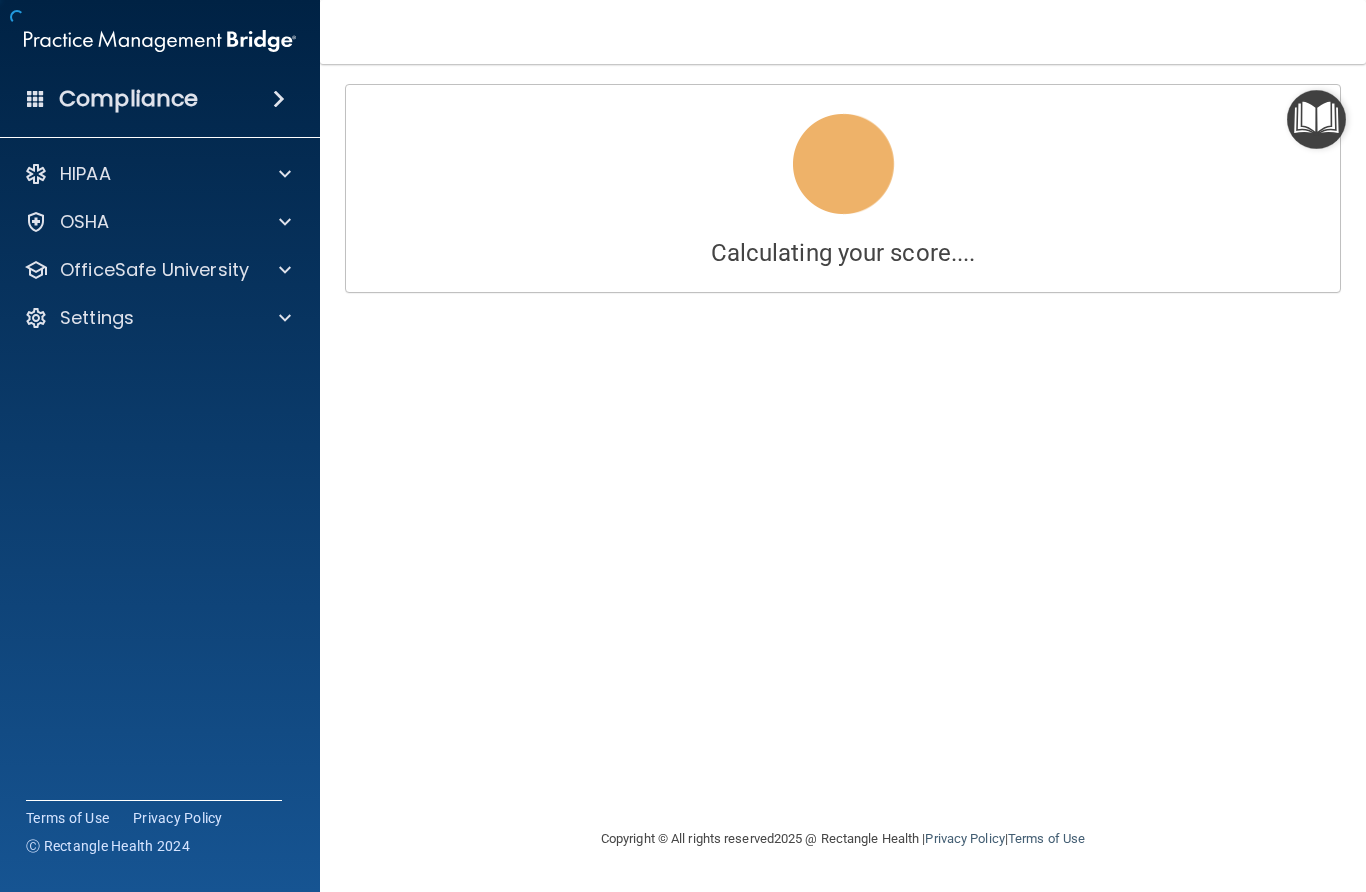 scroll, scrollTop: 0, scrollLeft: 0, axis: both 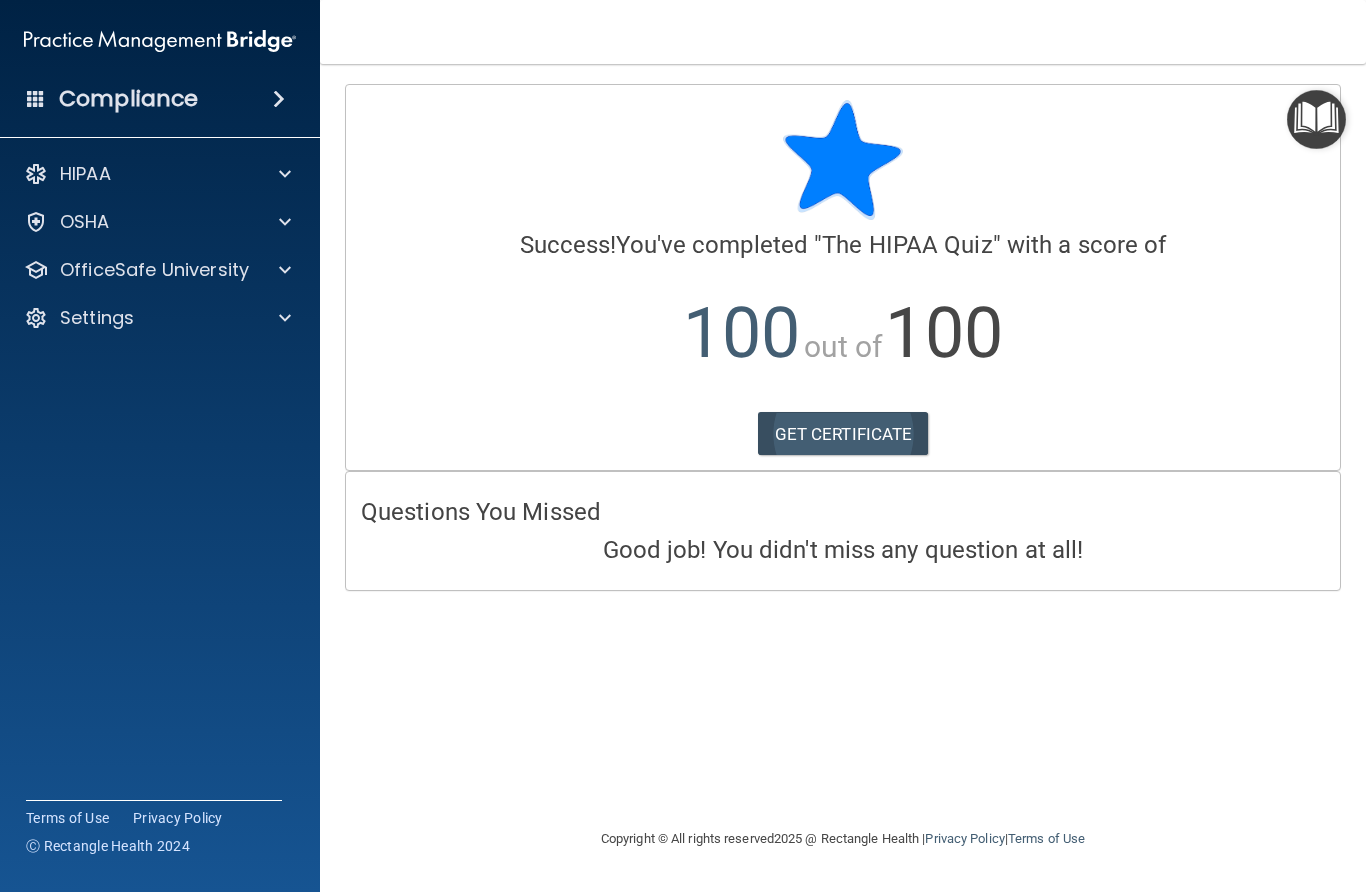 click on "GET CERTIFICATE" at bounding box center [843, 434] 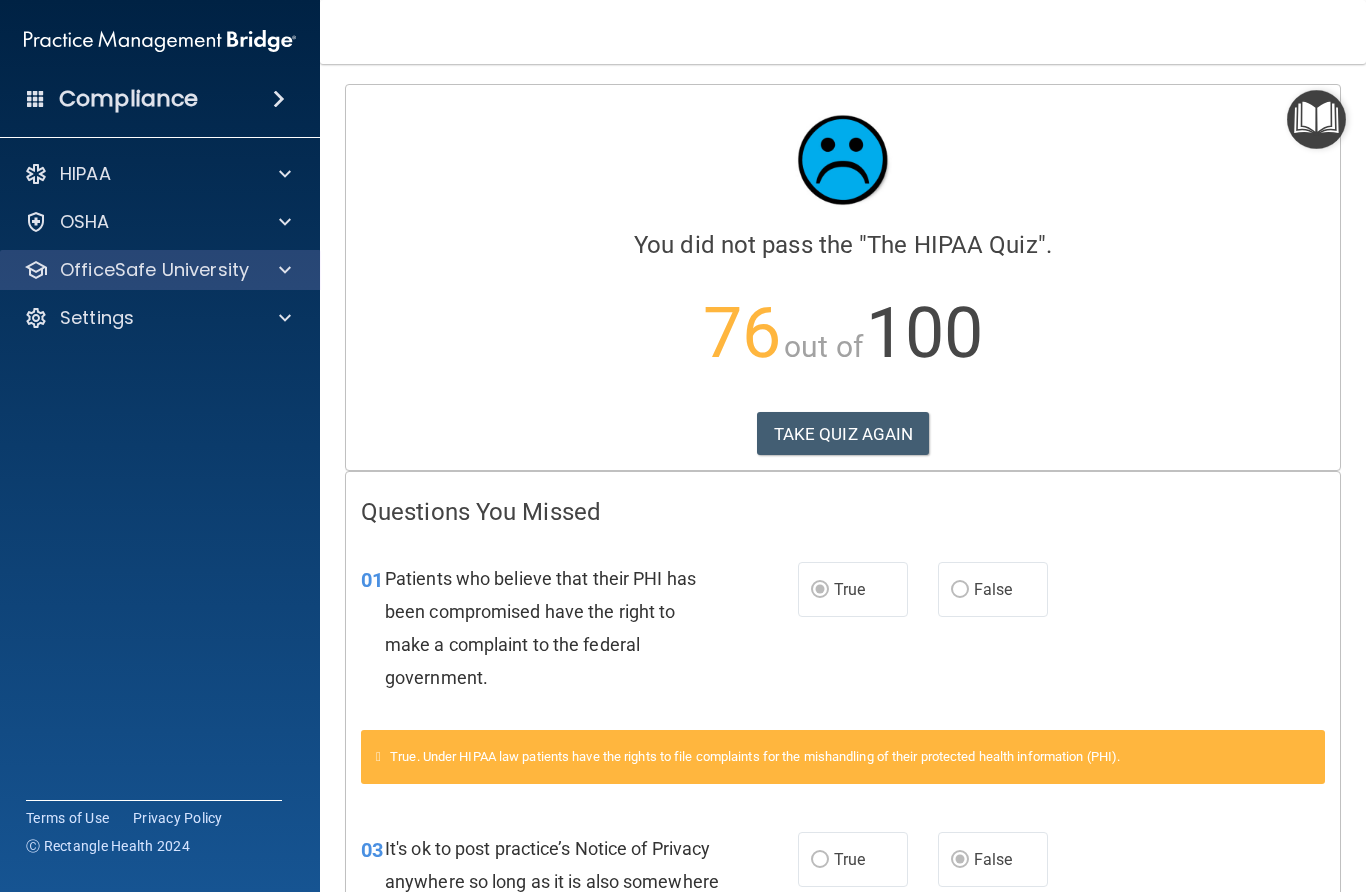 click on "OfficeSafe University" at bounding box center (133, 270) 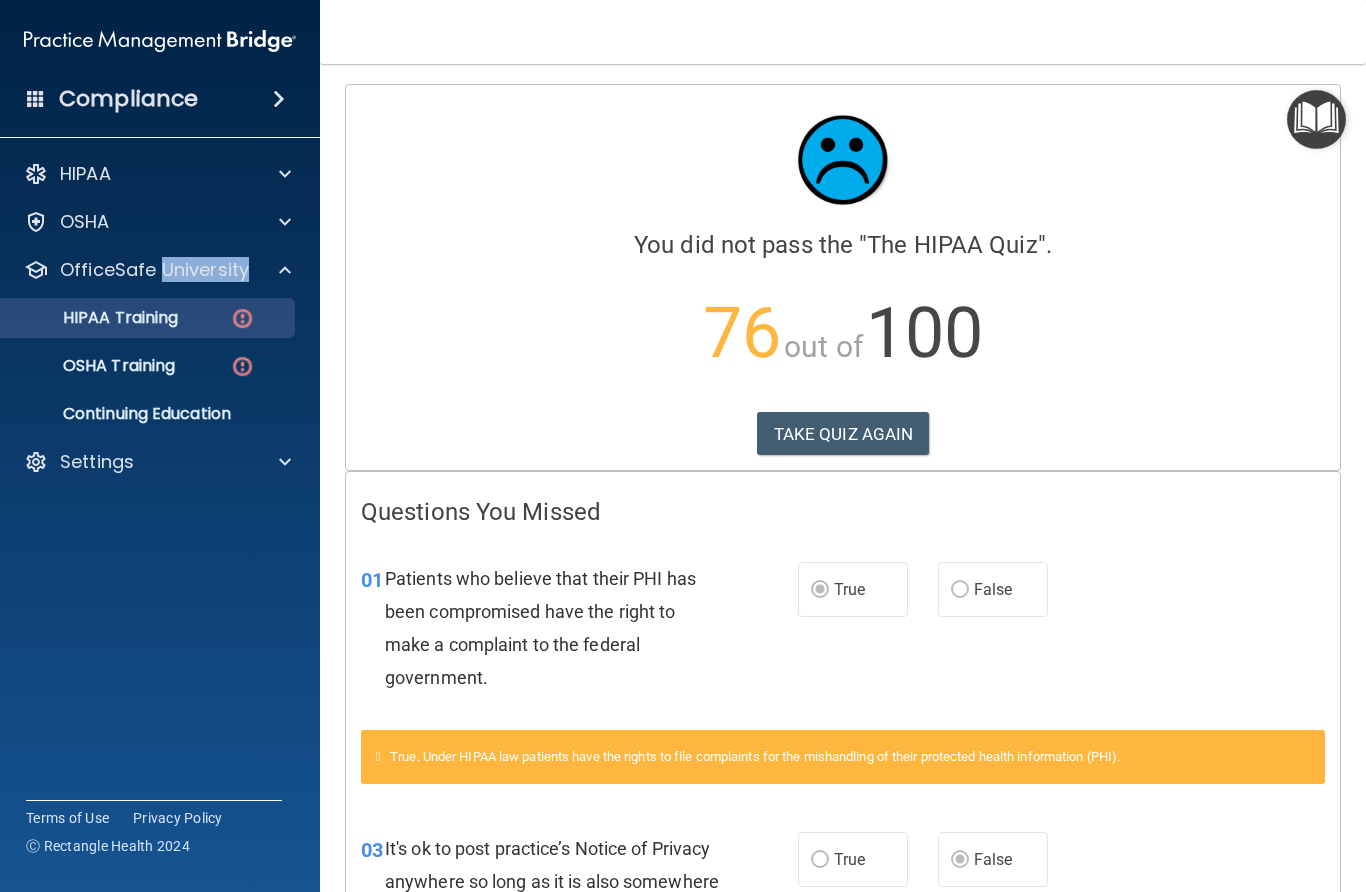 click on "HIPAA Training" at bounding box center (95, 318) 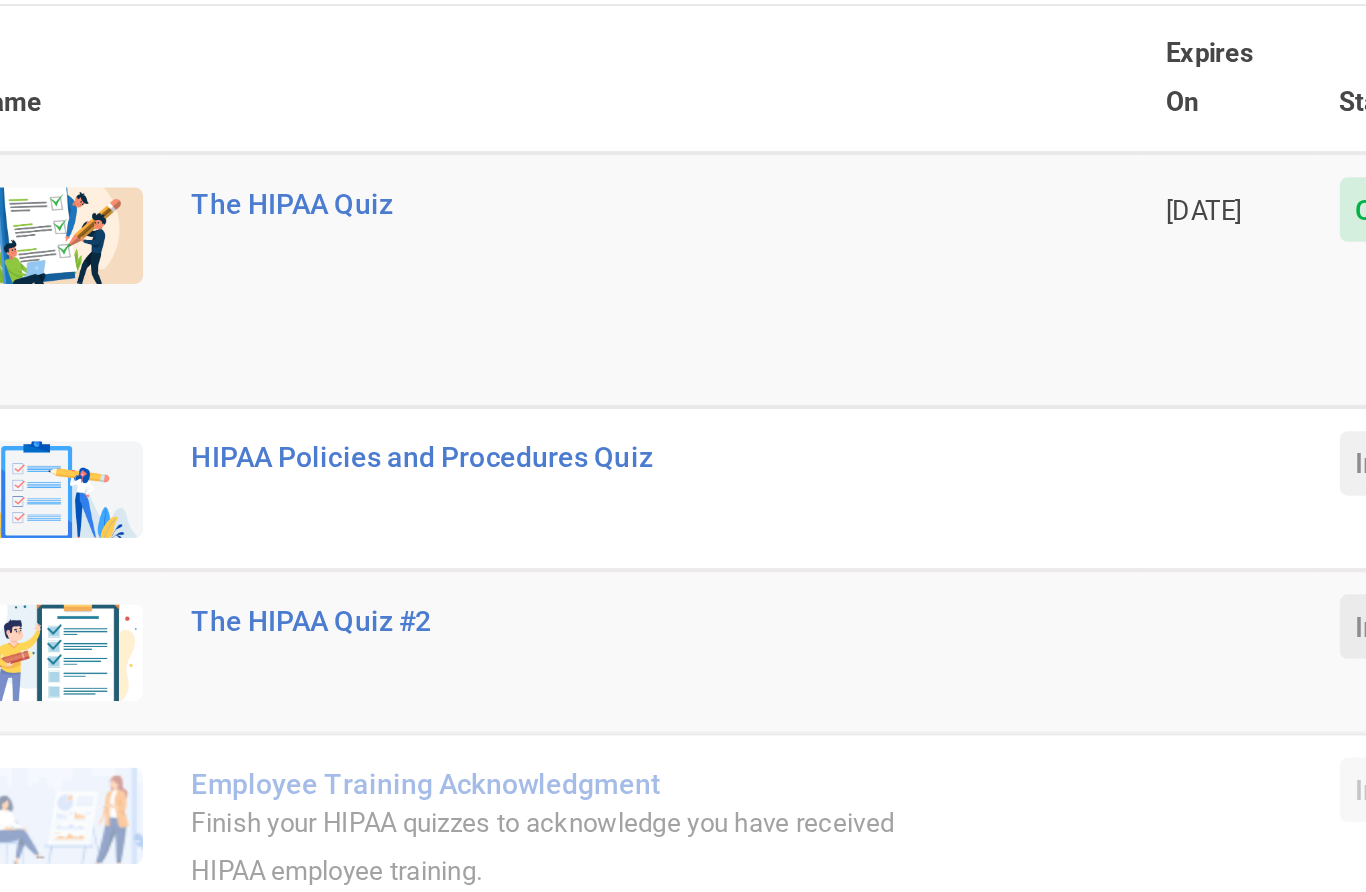 scroll, scrollTop: 116, scrollLeft: 0, axis: vertical 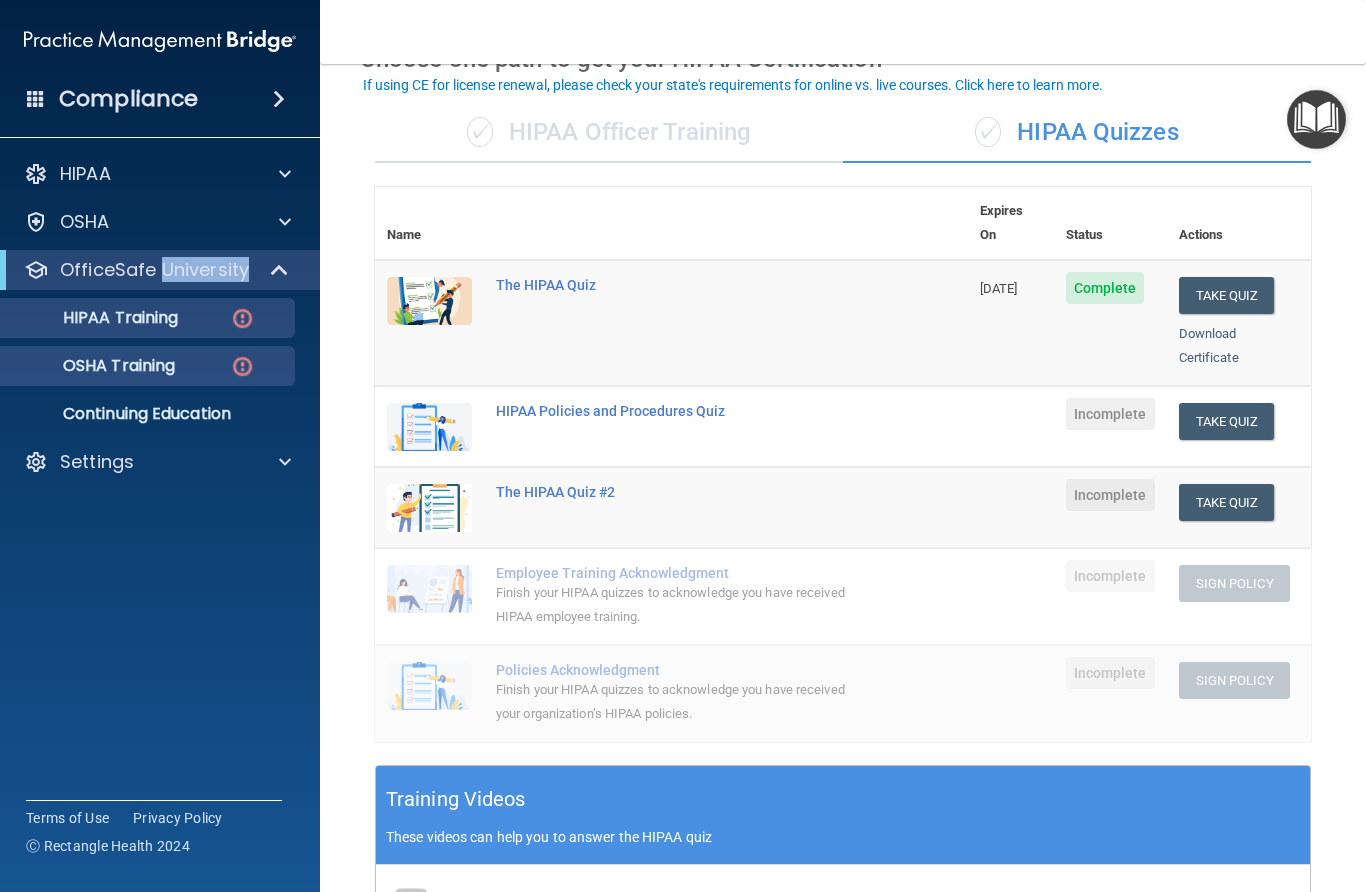 click at bounding box center [242, 366] 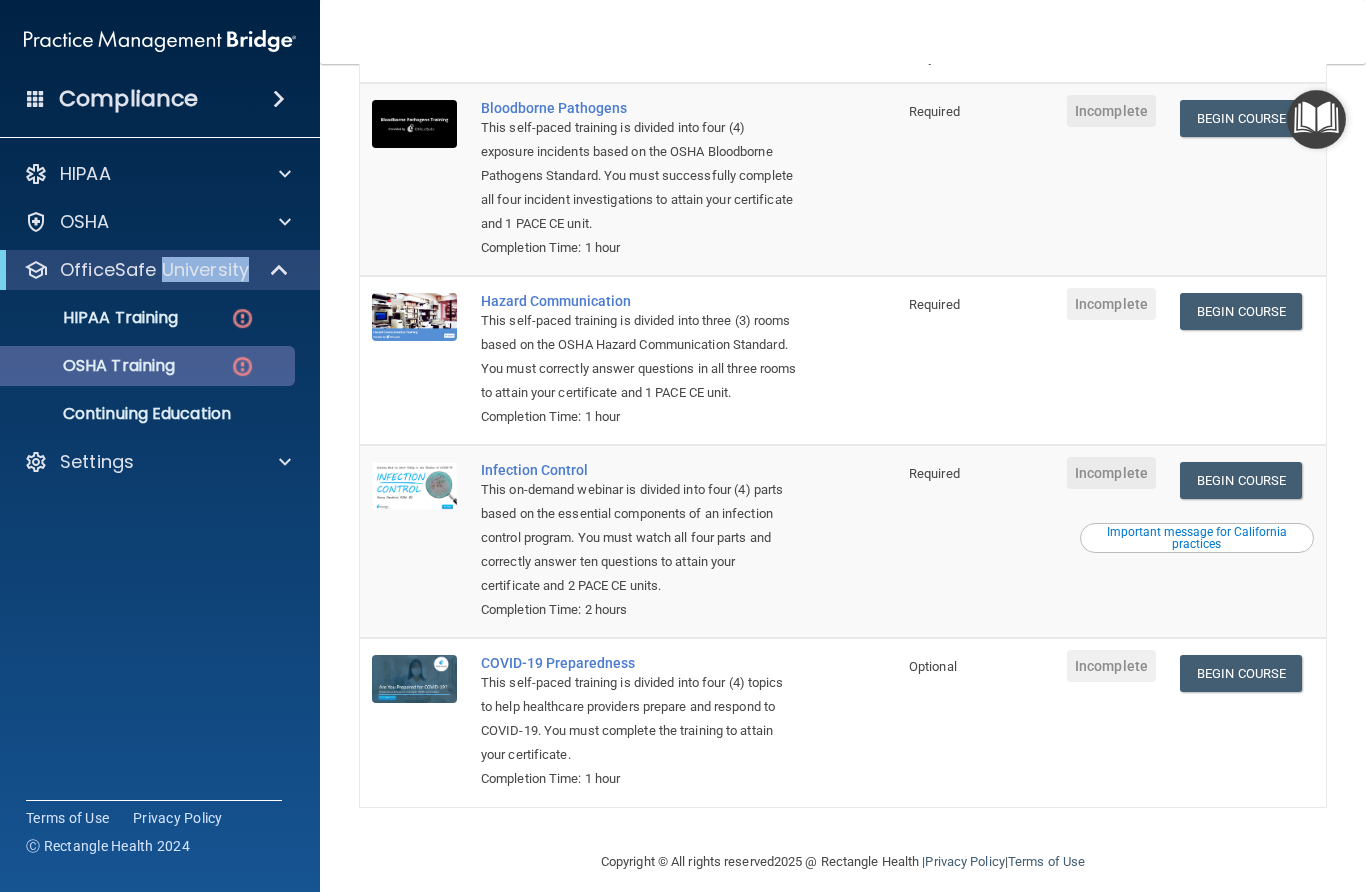 scroll, scrollTop: 220, scrollLeft: 0, axis: vertical 